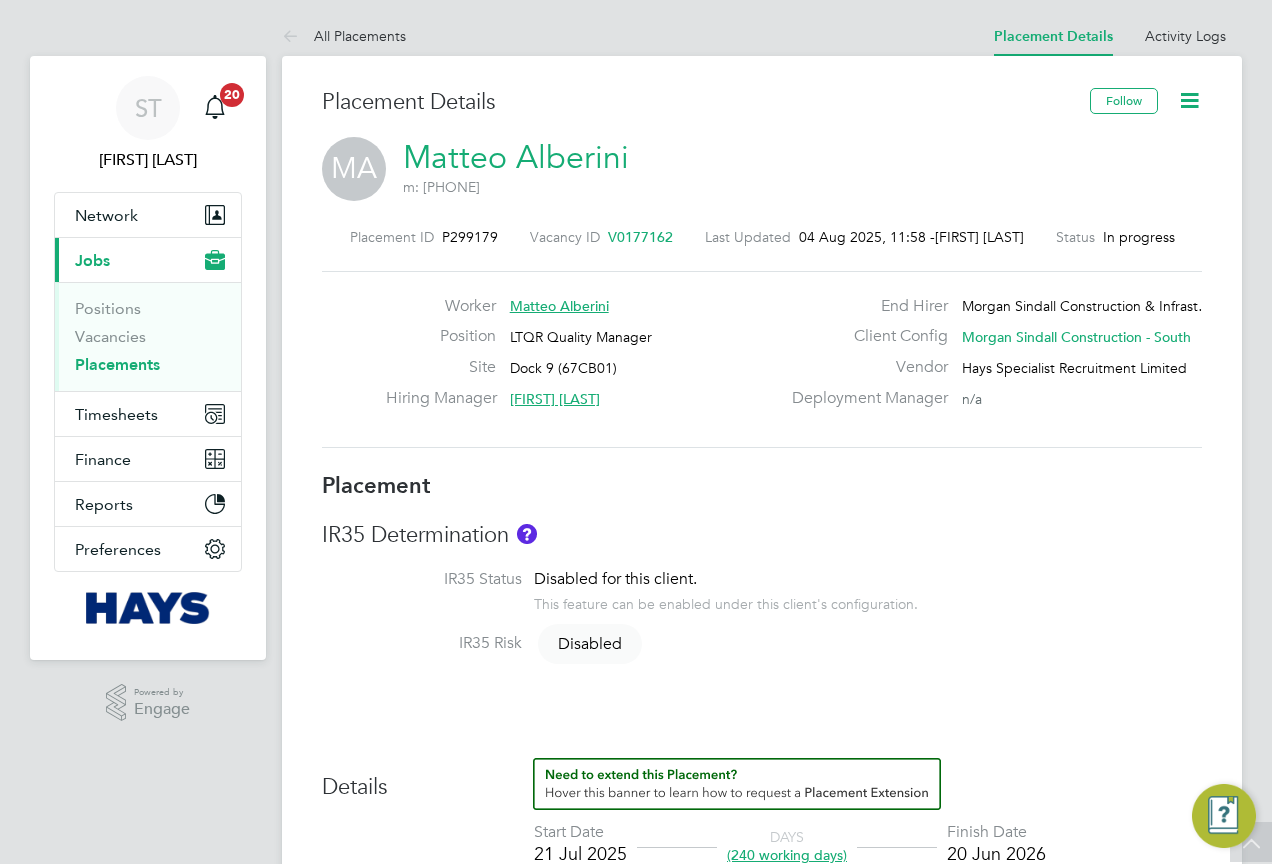 scroll, scrollTop: 2400, scrollLeft: 0, axis: vertical 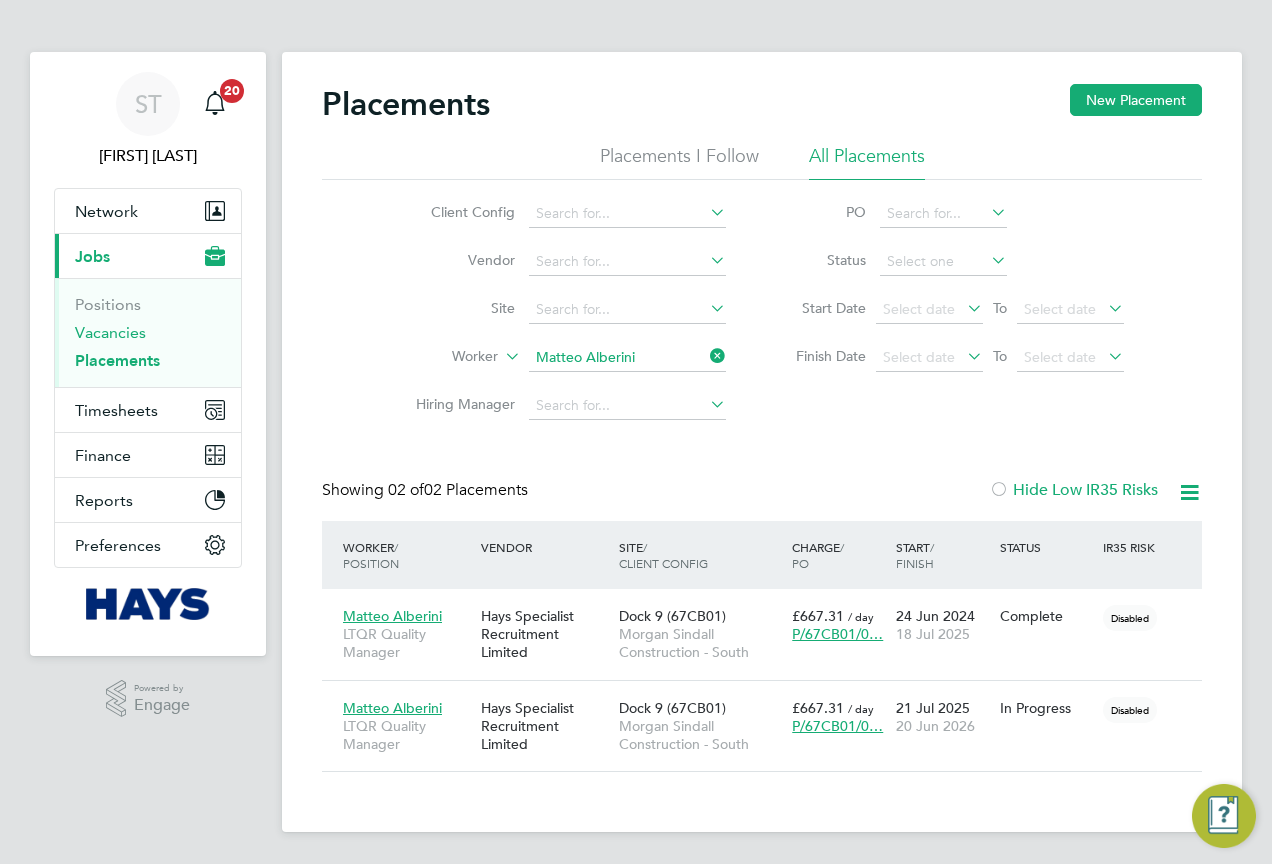 click on "Vacancies" at bounding box center [110, 332] 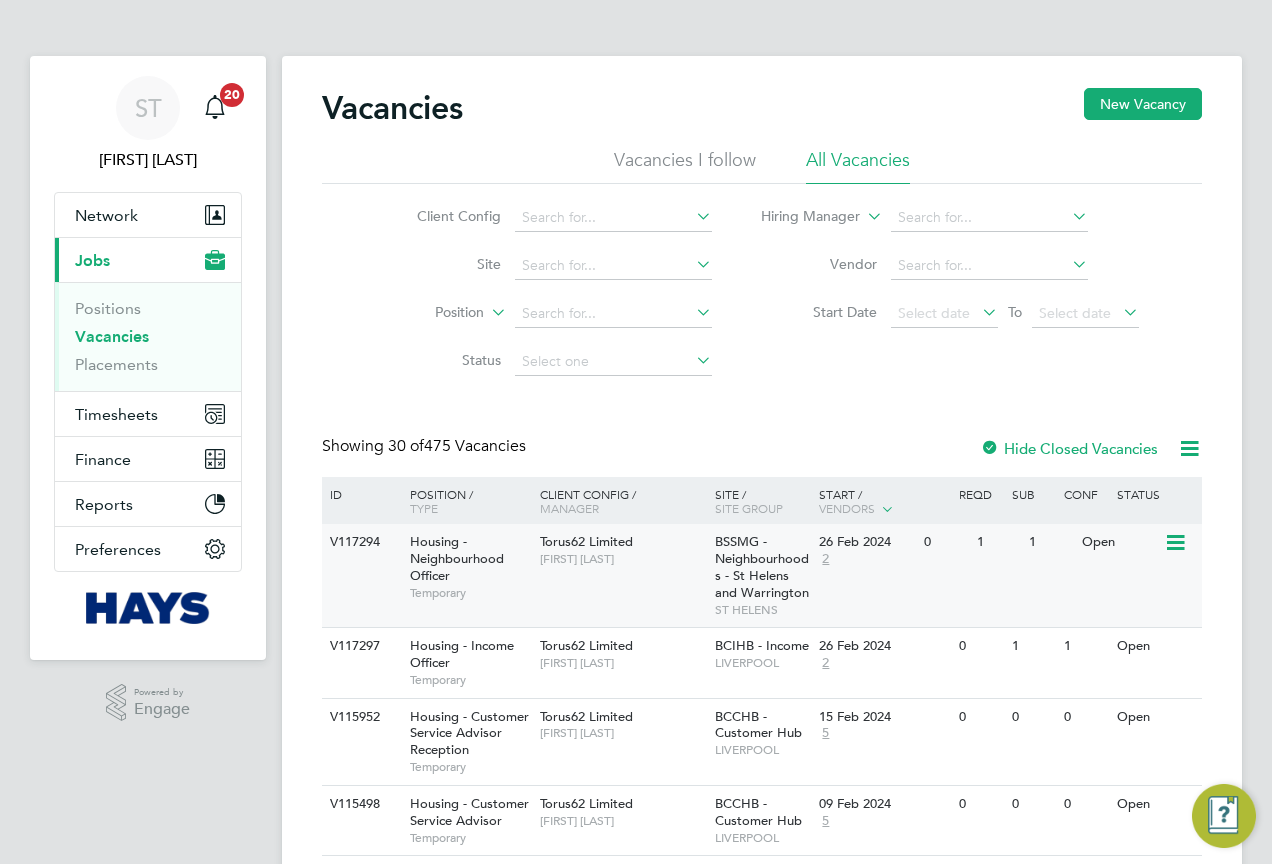 click on "V117294" 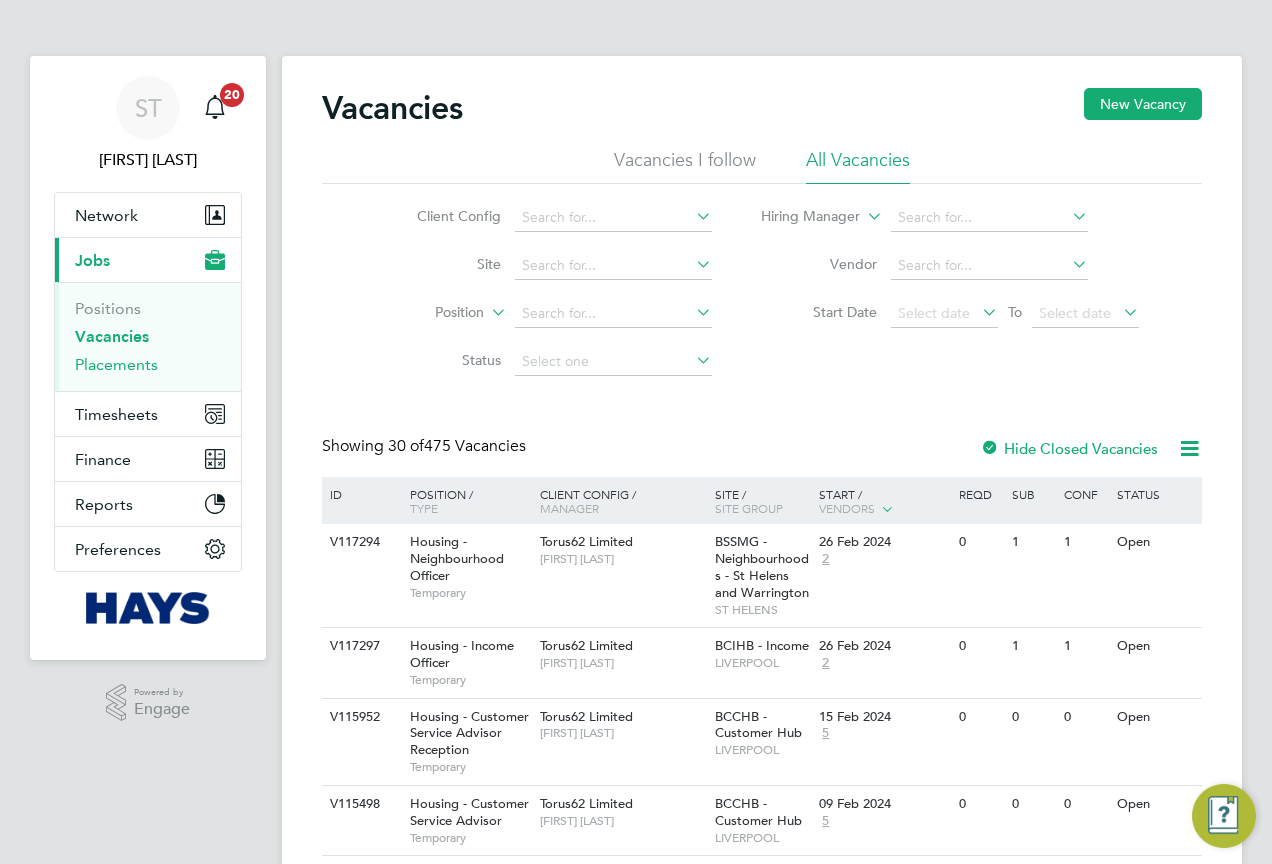 click on "Placements" at bounding box center (116, 364) 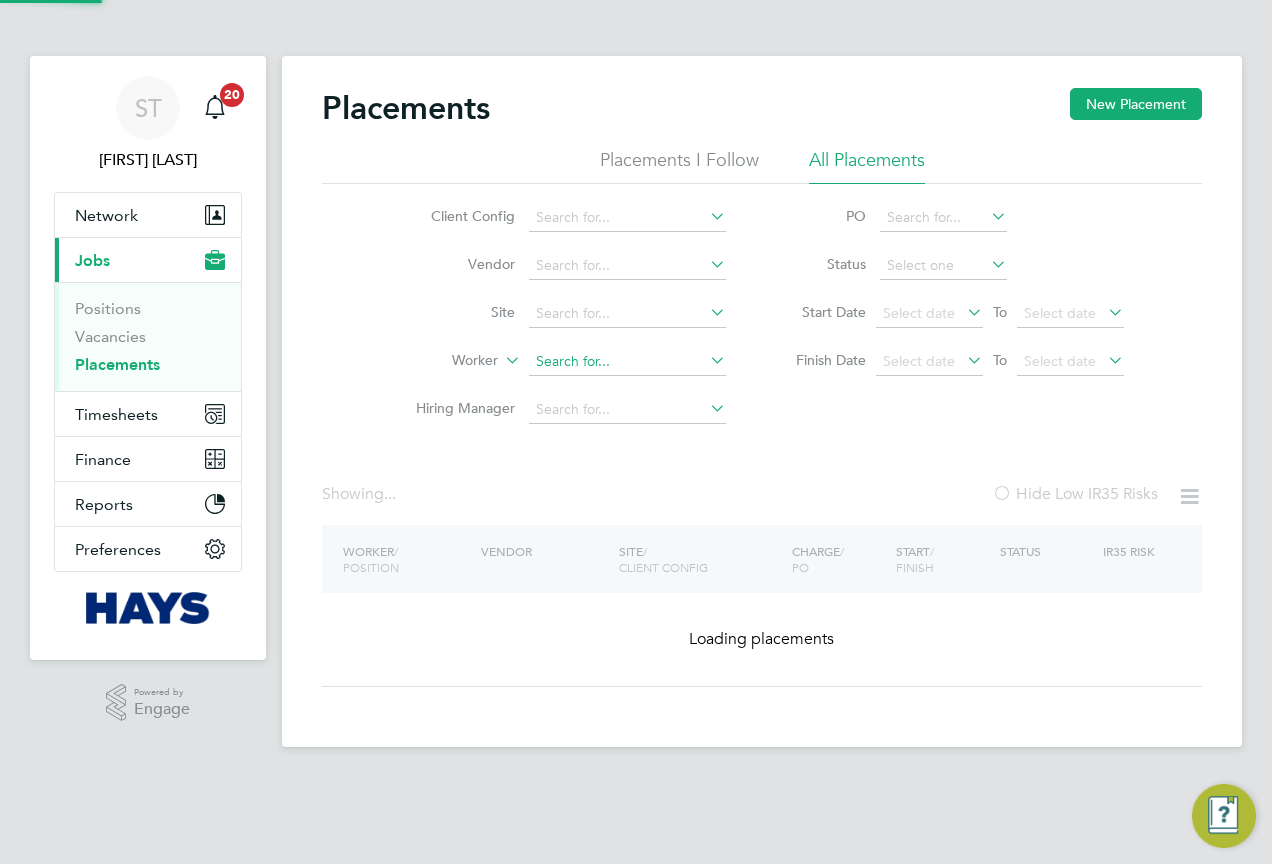 click 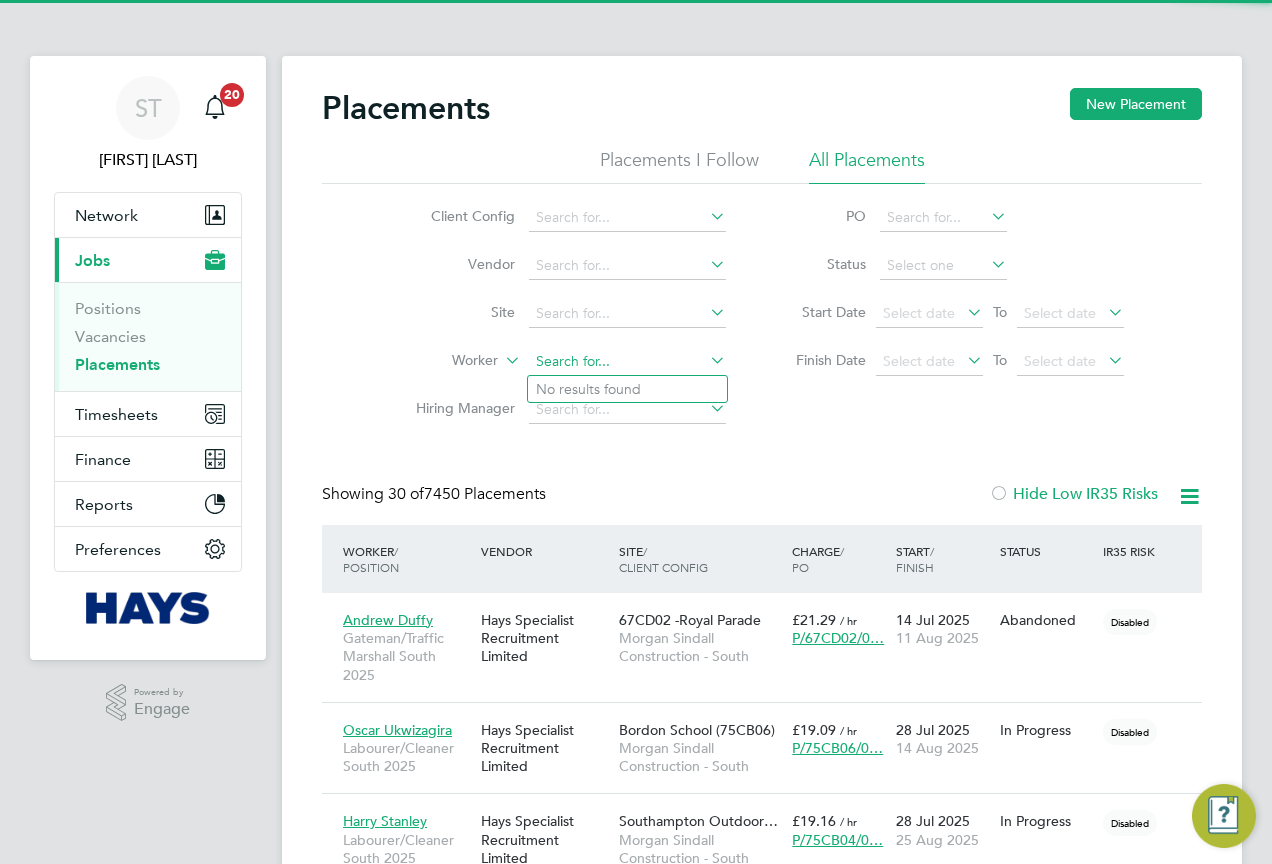 scroll, scrollTop: 10, scrollLeft: 10, axis: both 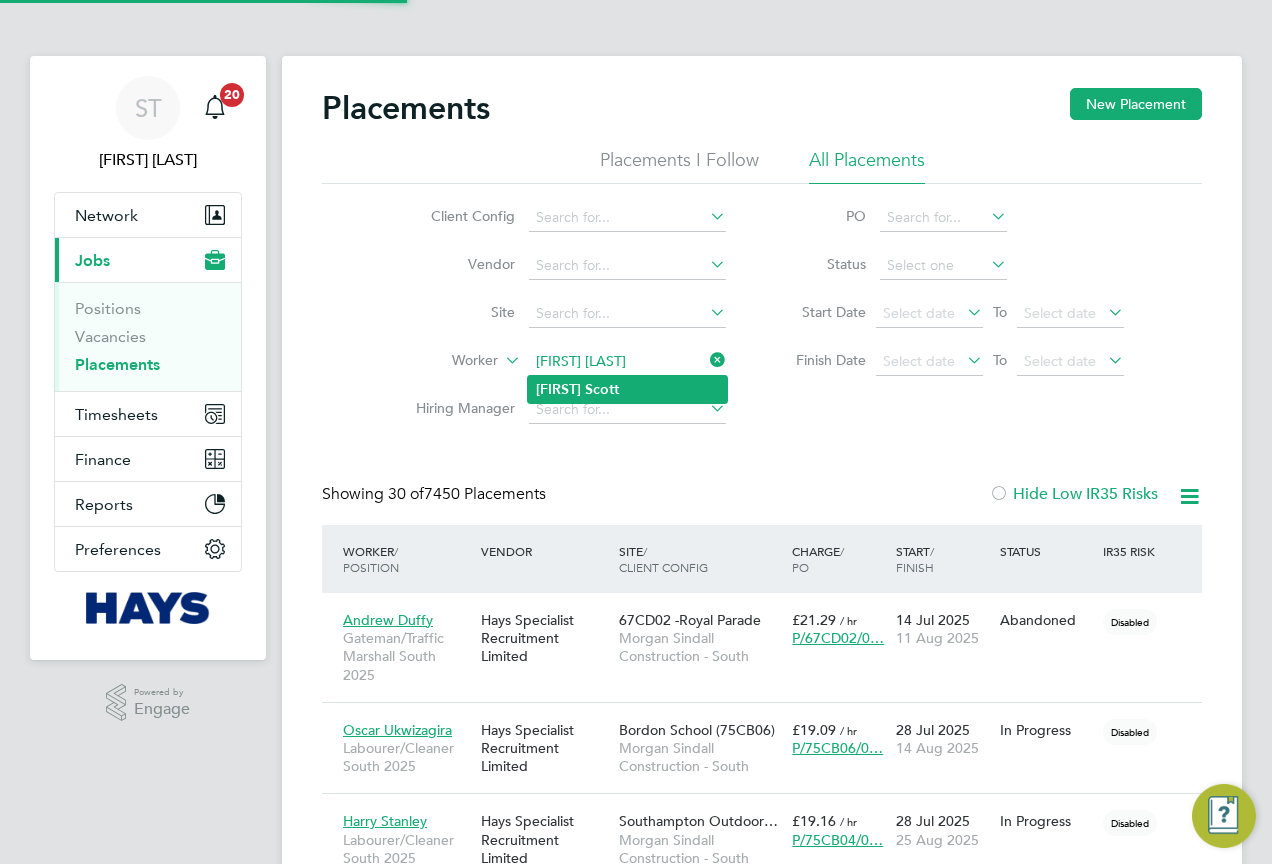 type on "Garry Scott" 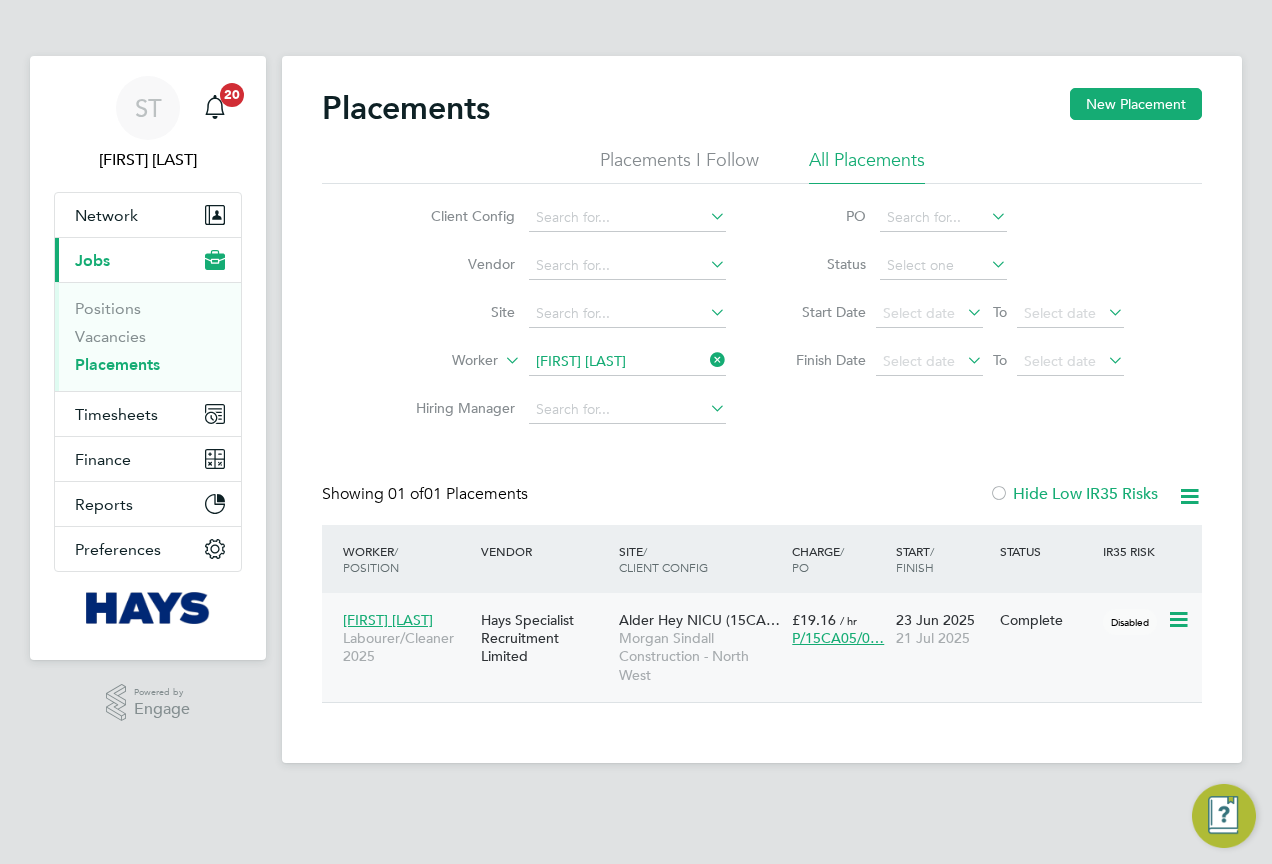 click on "Morgan Sindall Construction - North West" 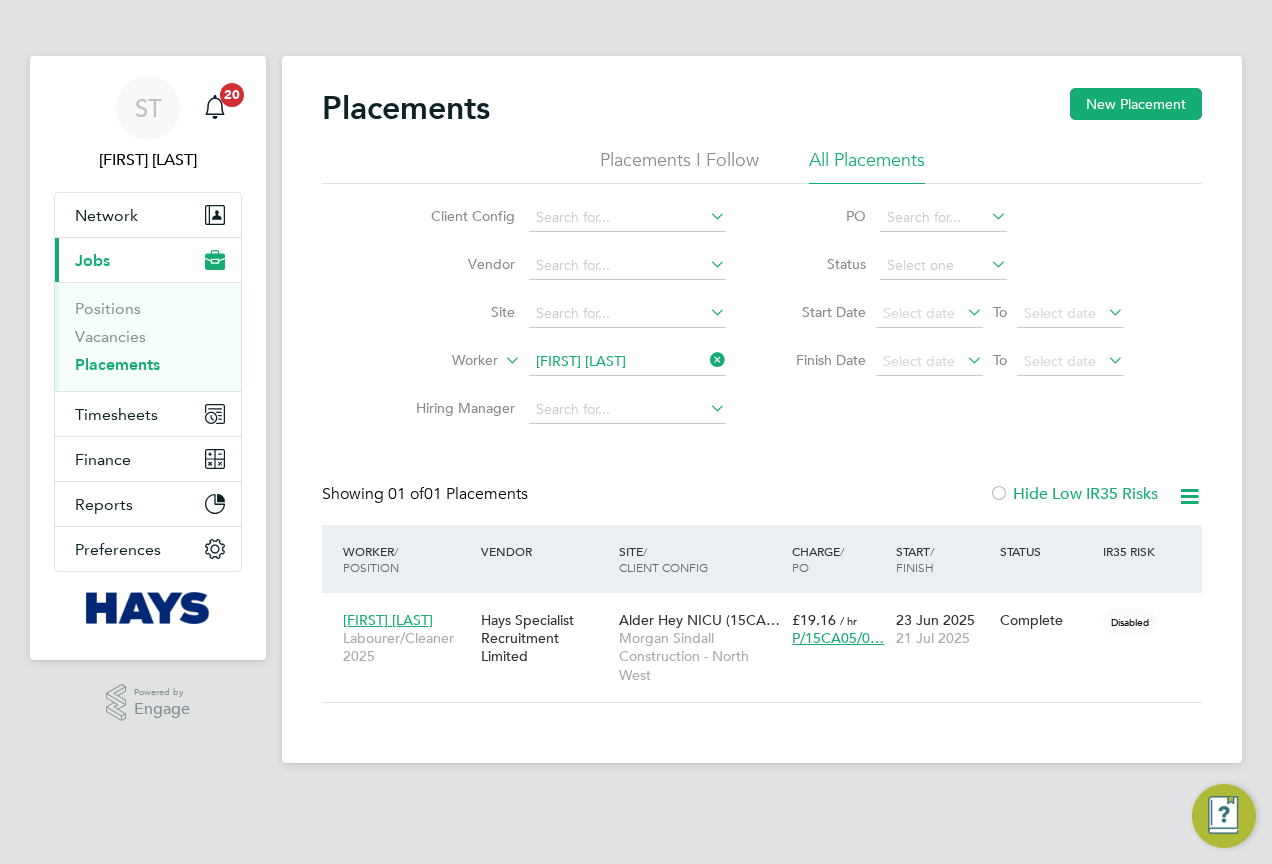 click 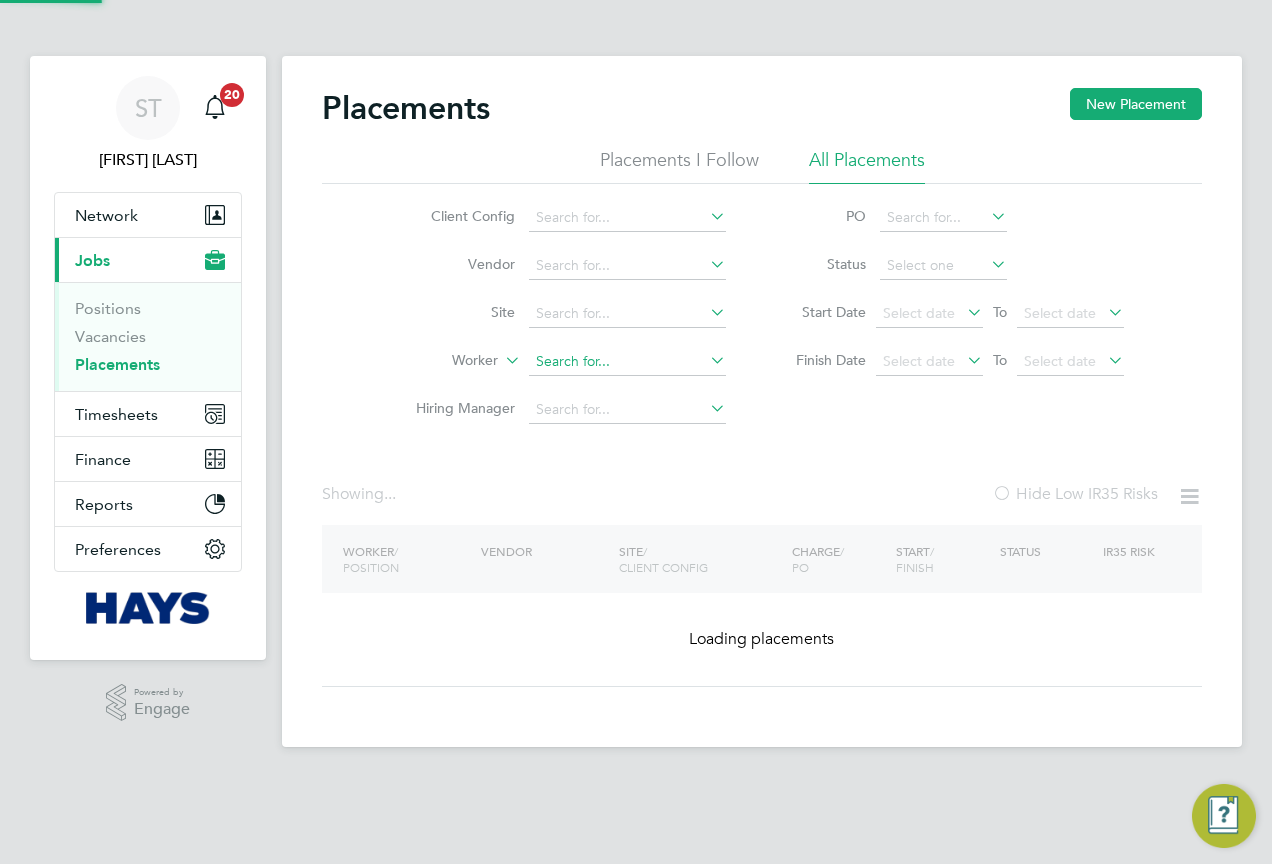 click 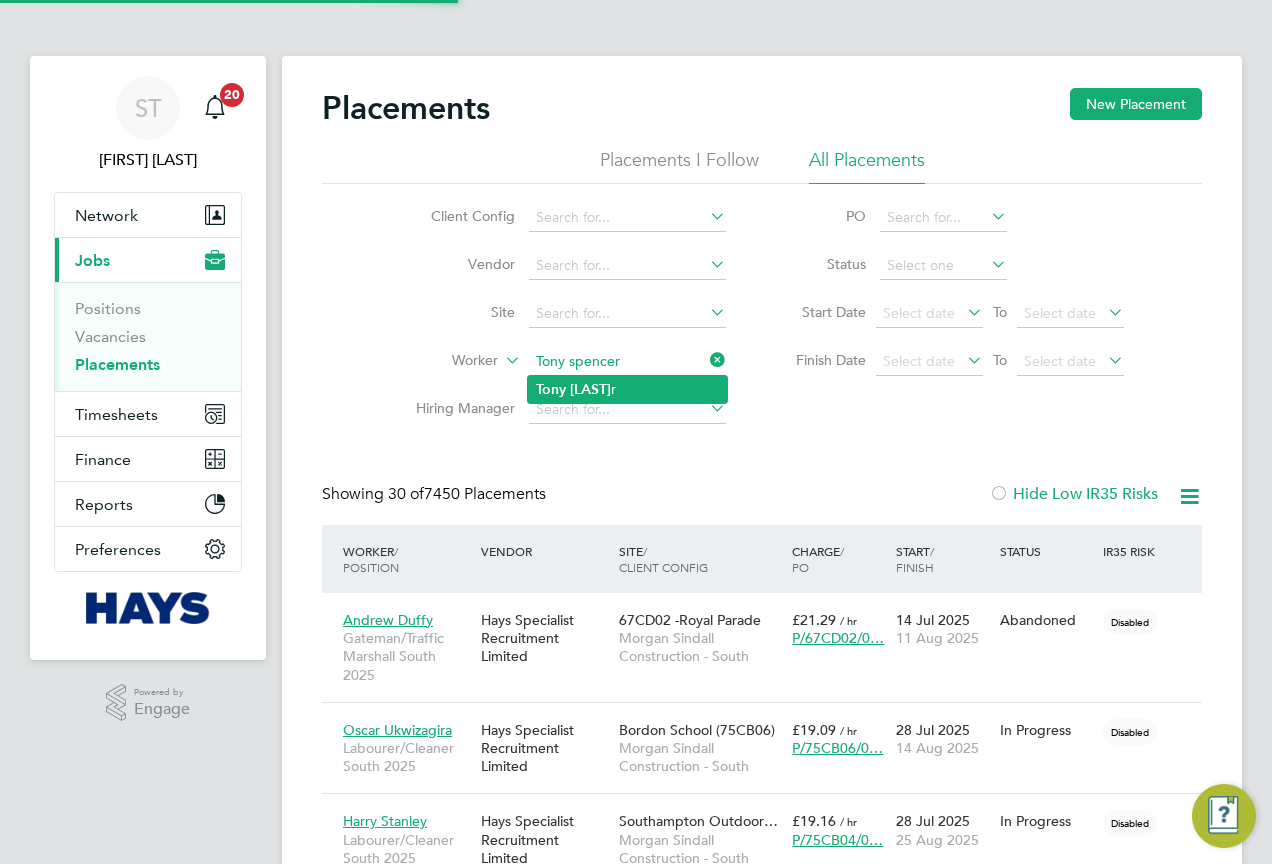 click on "Tony   Spence r" 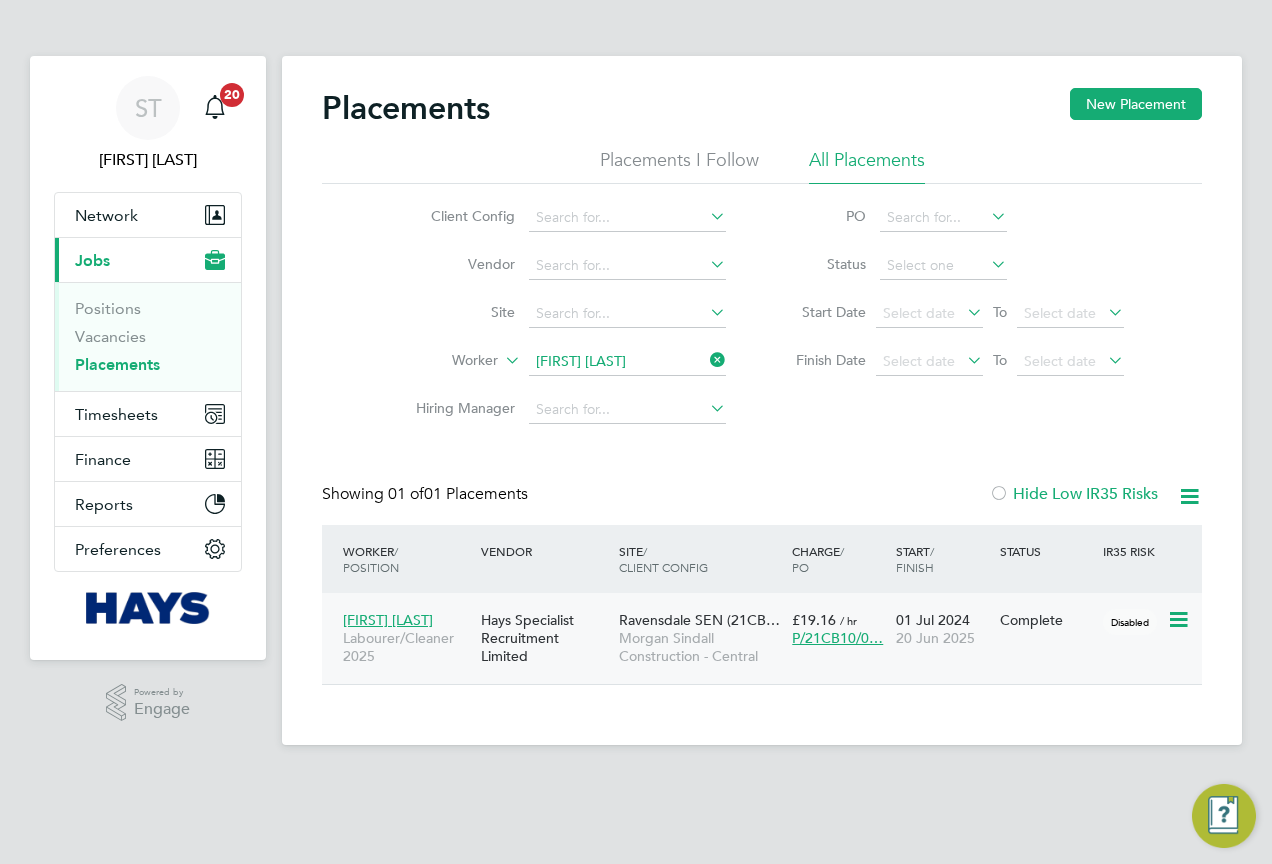 click on "Morgan Sindall Construction - Central" 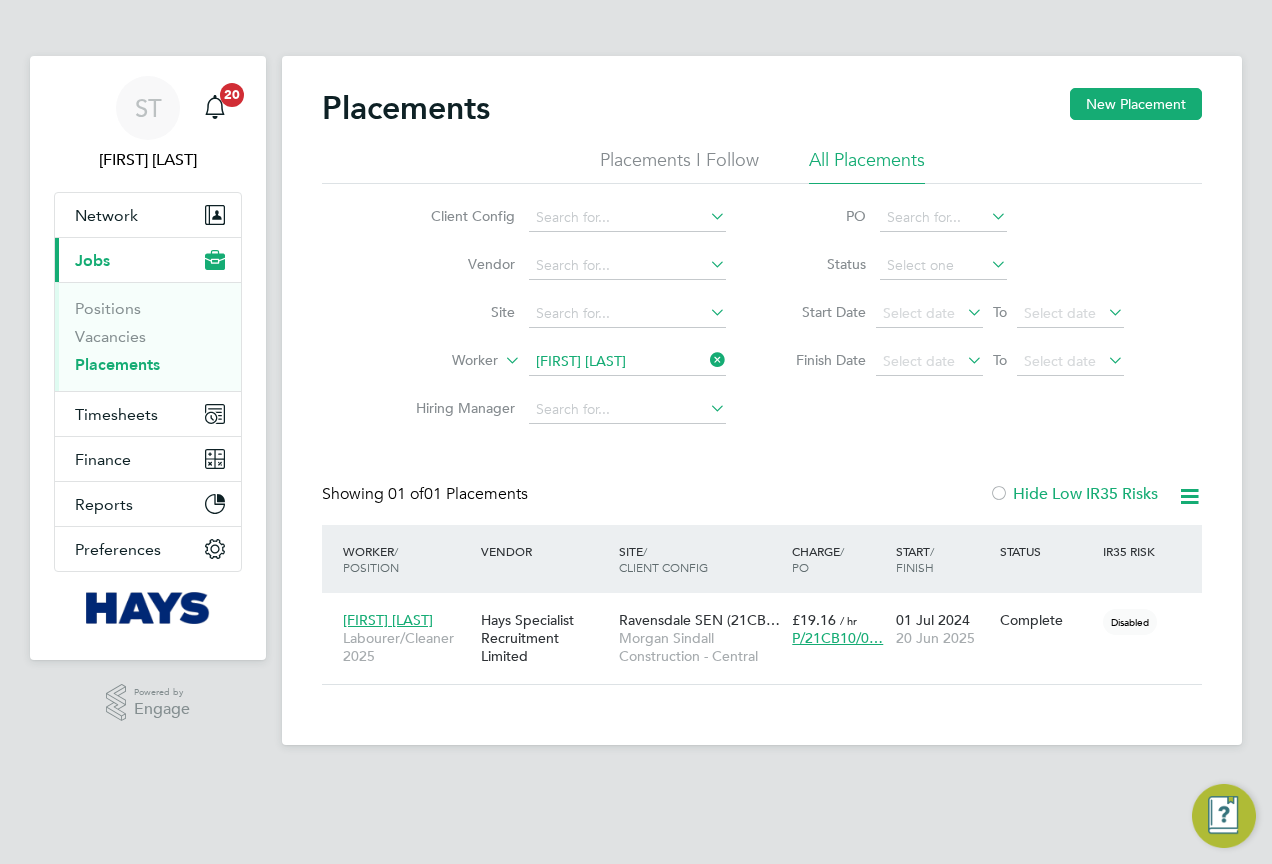 click 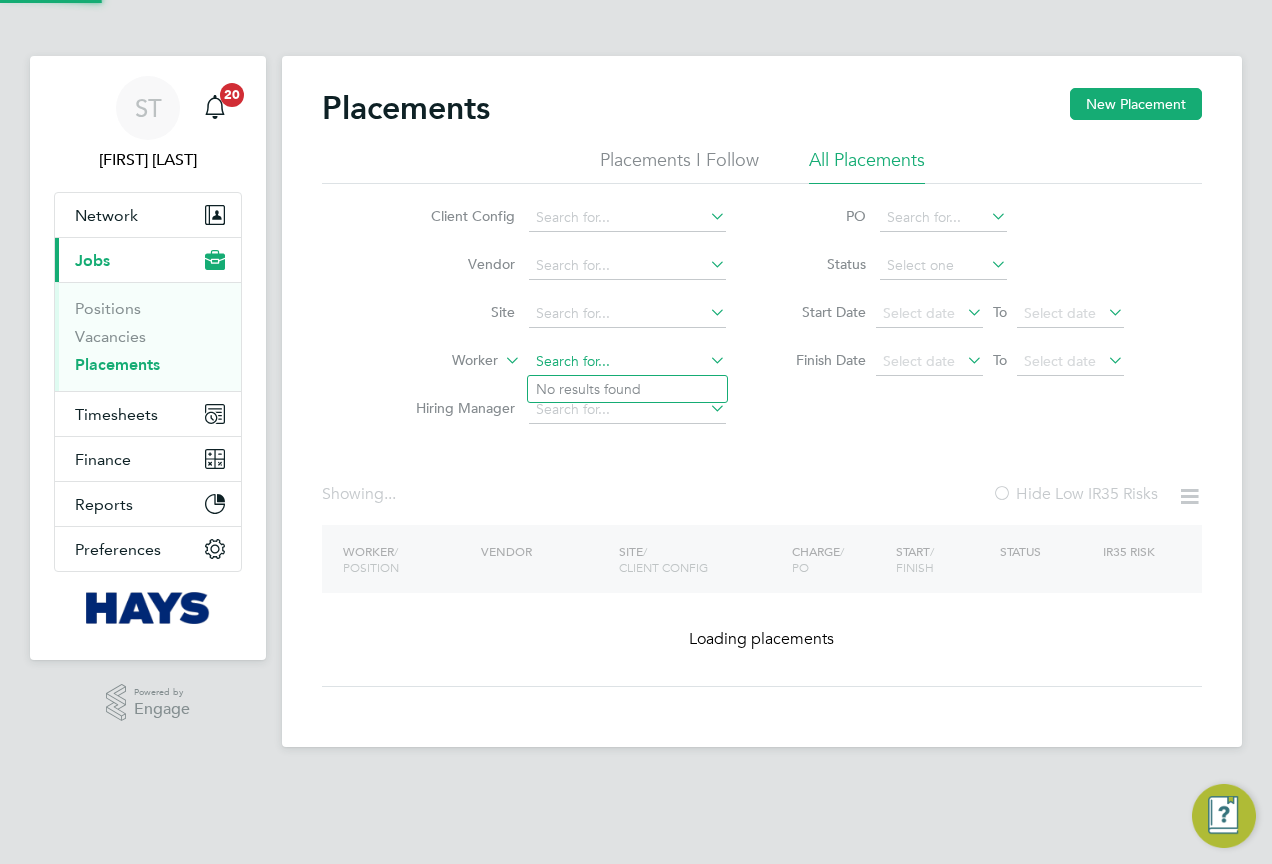 click 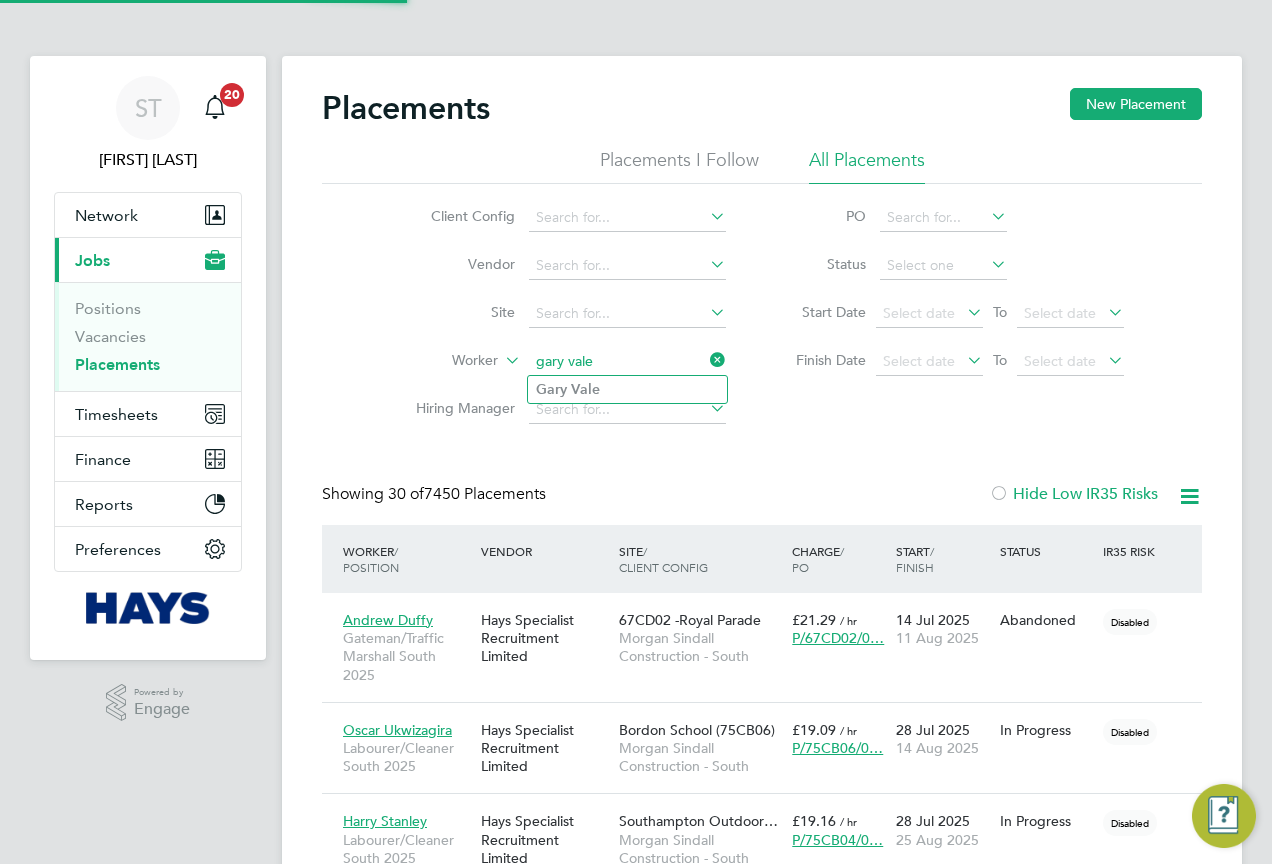 click on "Gary   Vale" 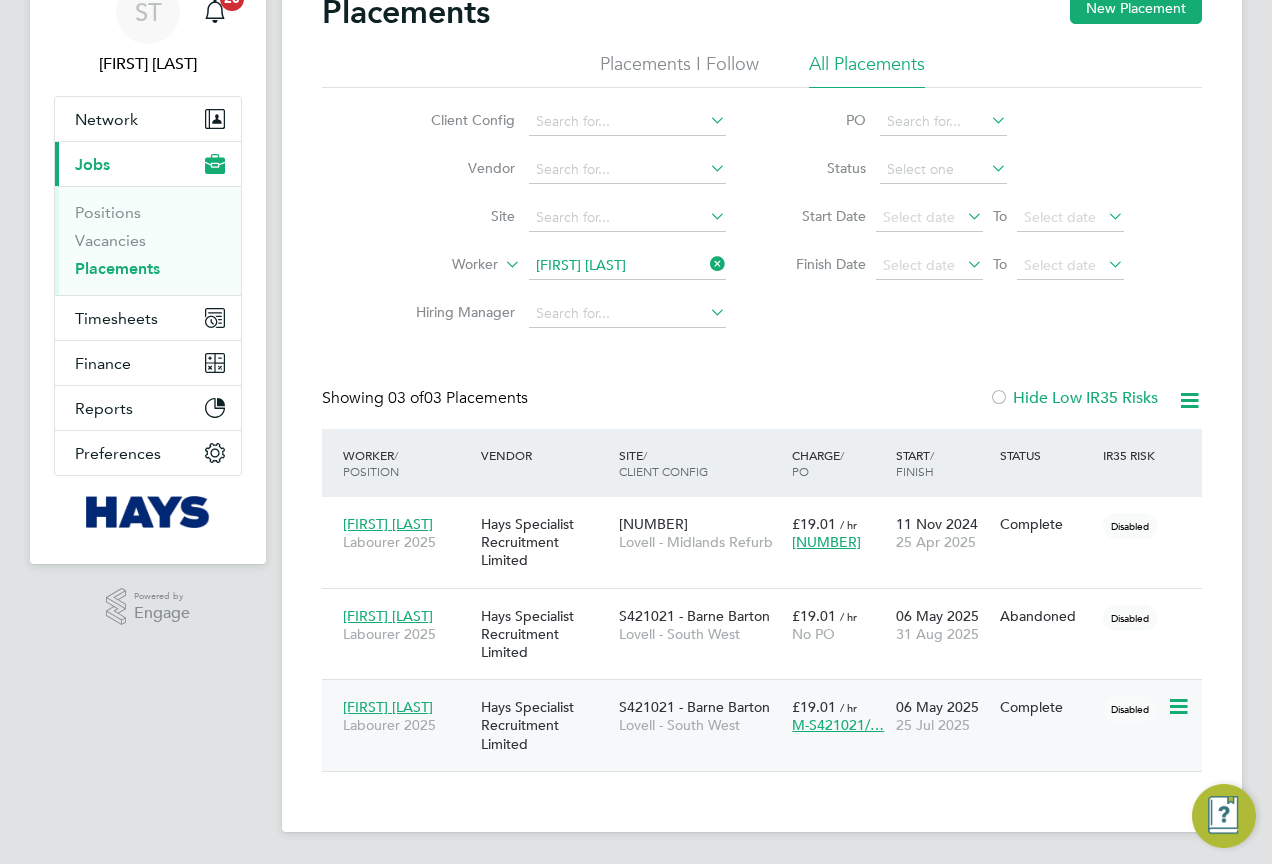 click on "Hays Specialist Recruitment Limited" 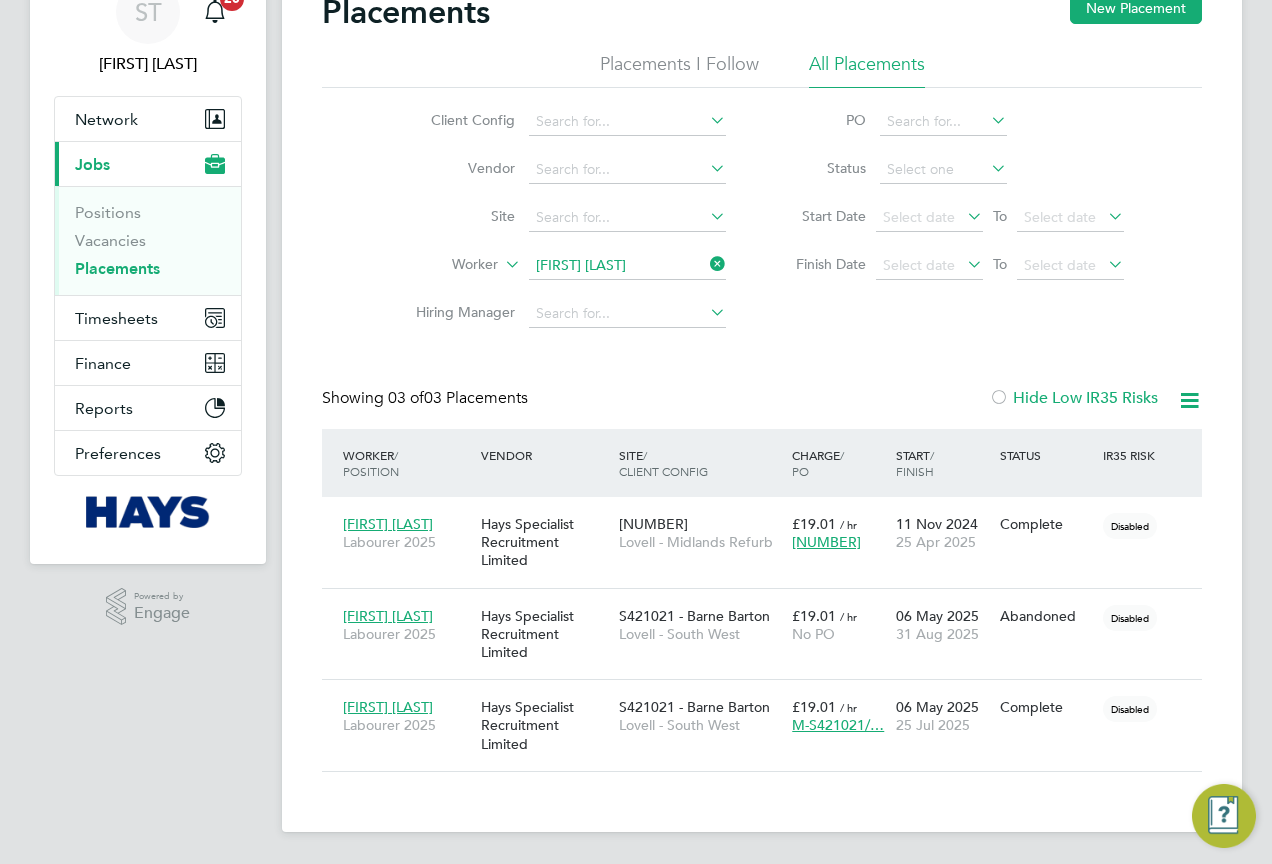 click 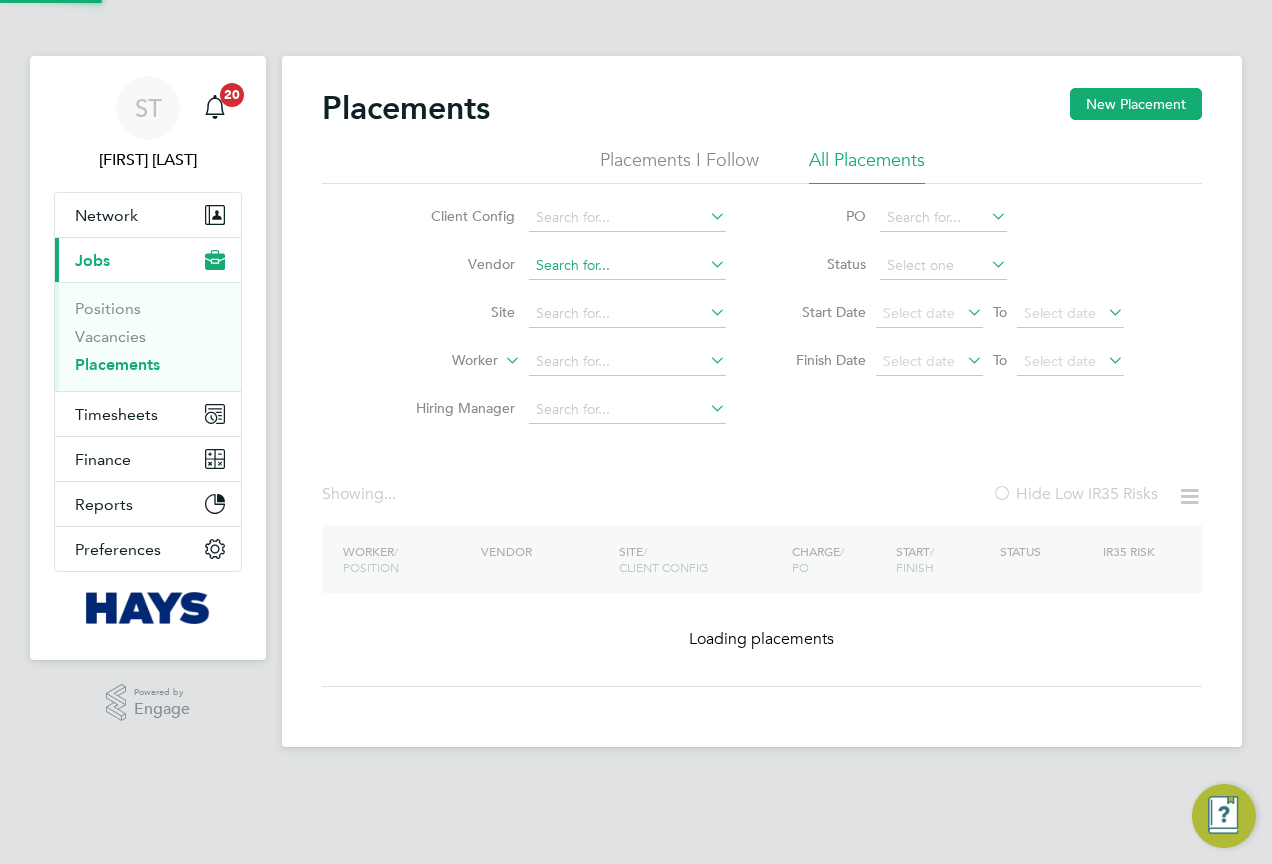scroll, scrollTop: 0, scrollLeft: 0, axis: both 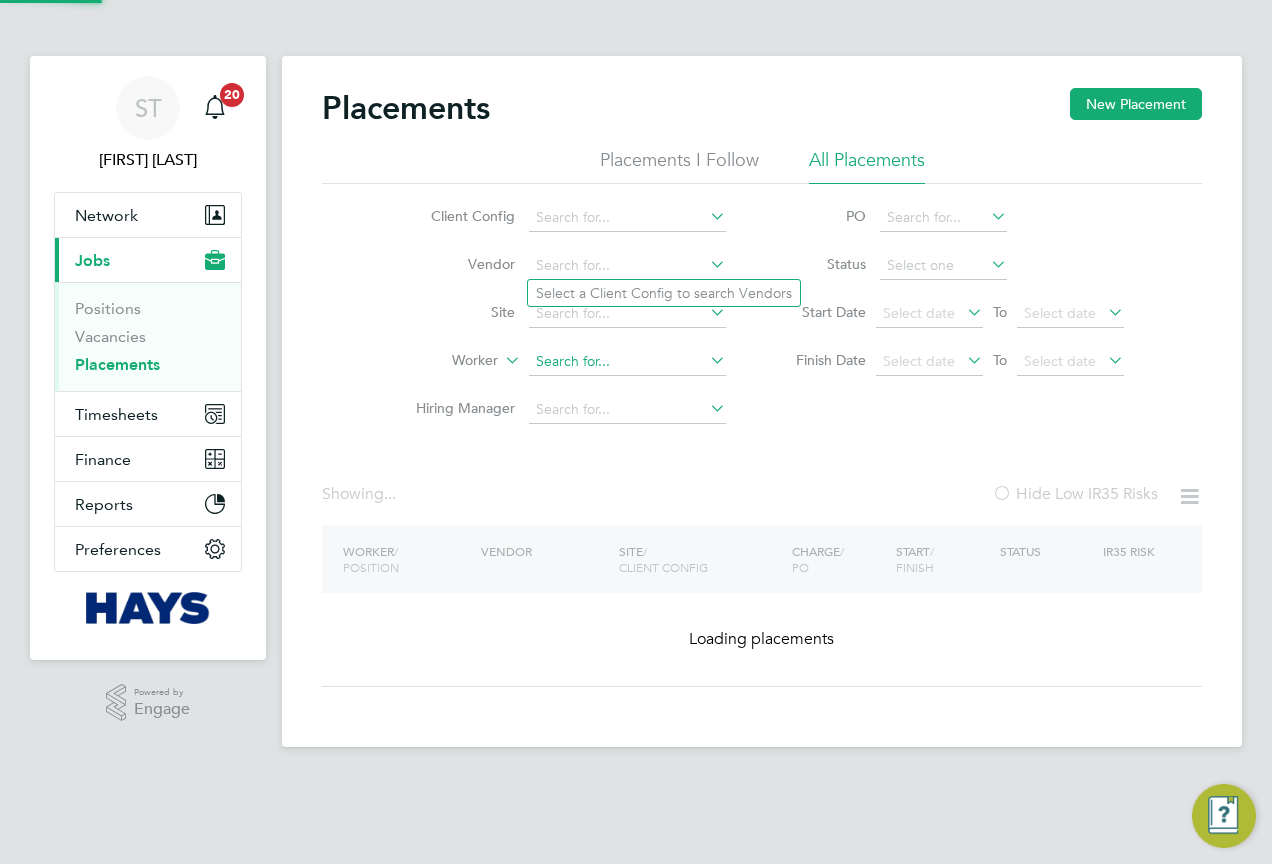 click 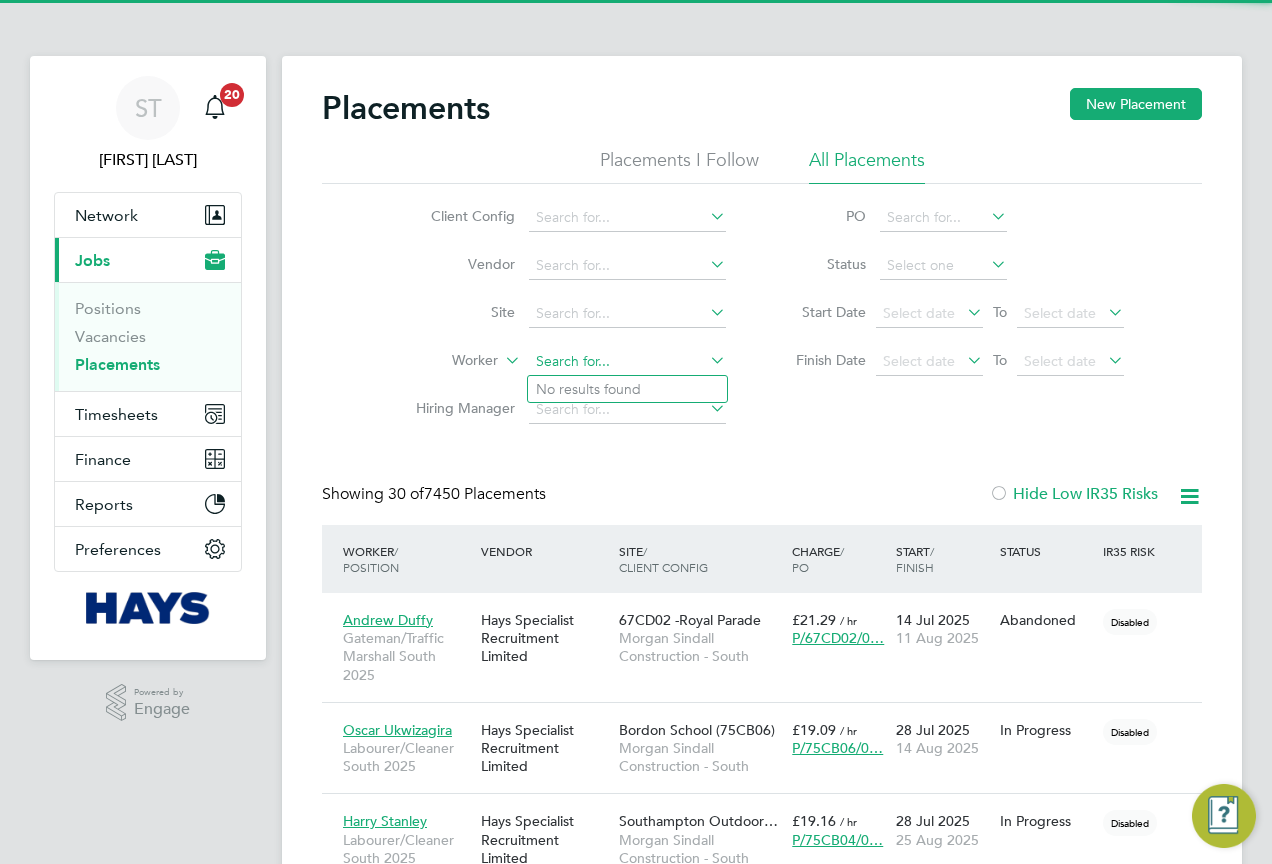 scroll, scrollTop: 10, scrollLeft: 10, axis: both 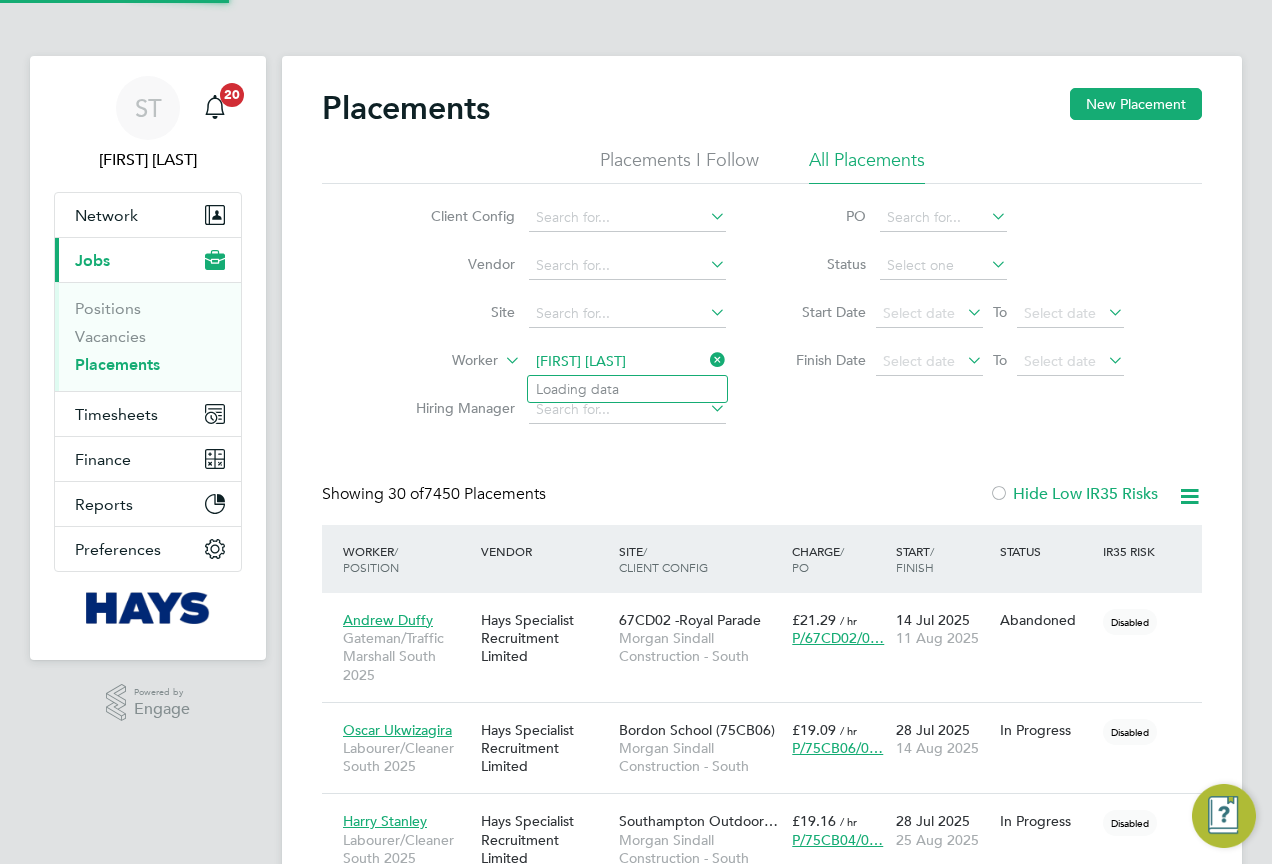 click on "Myles Covery" 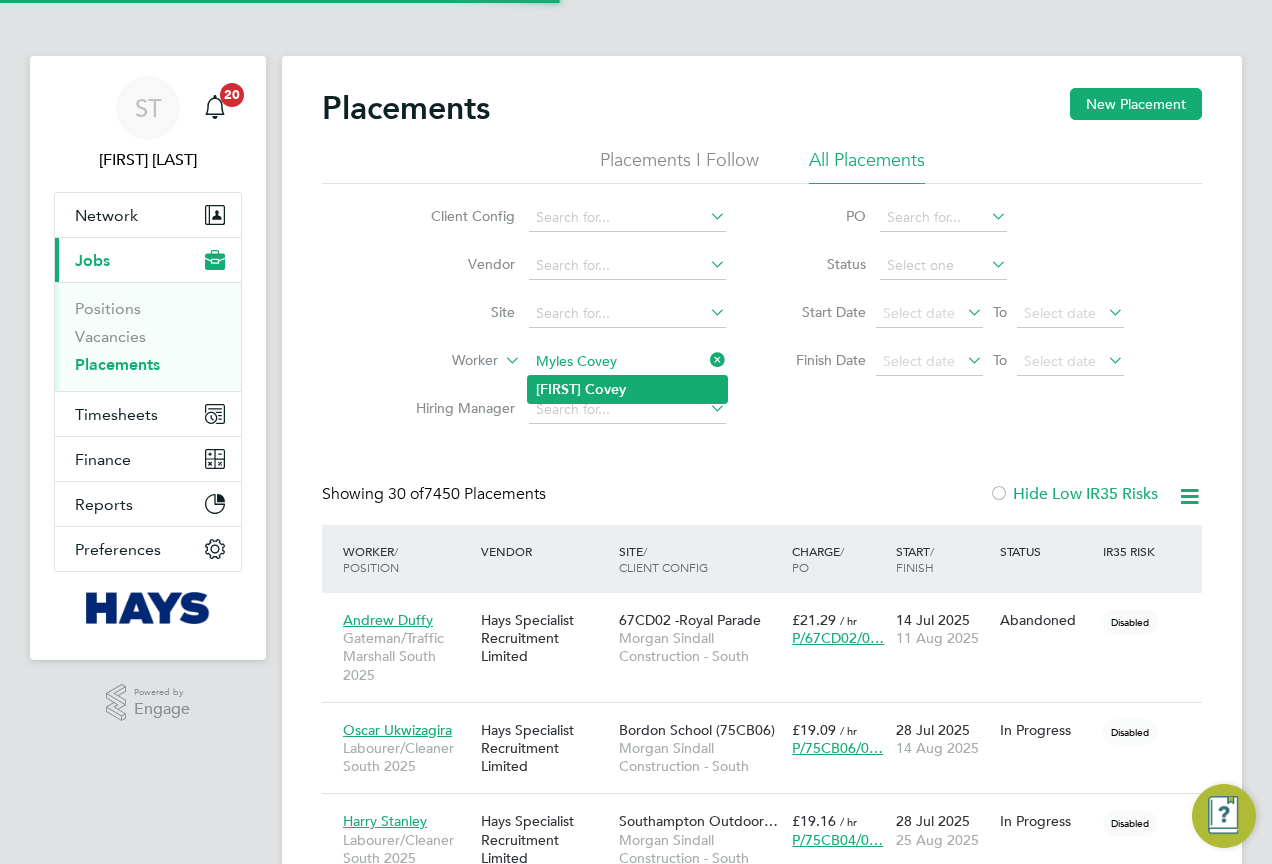 type on "Myles Covey" 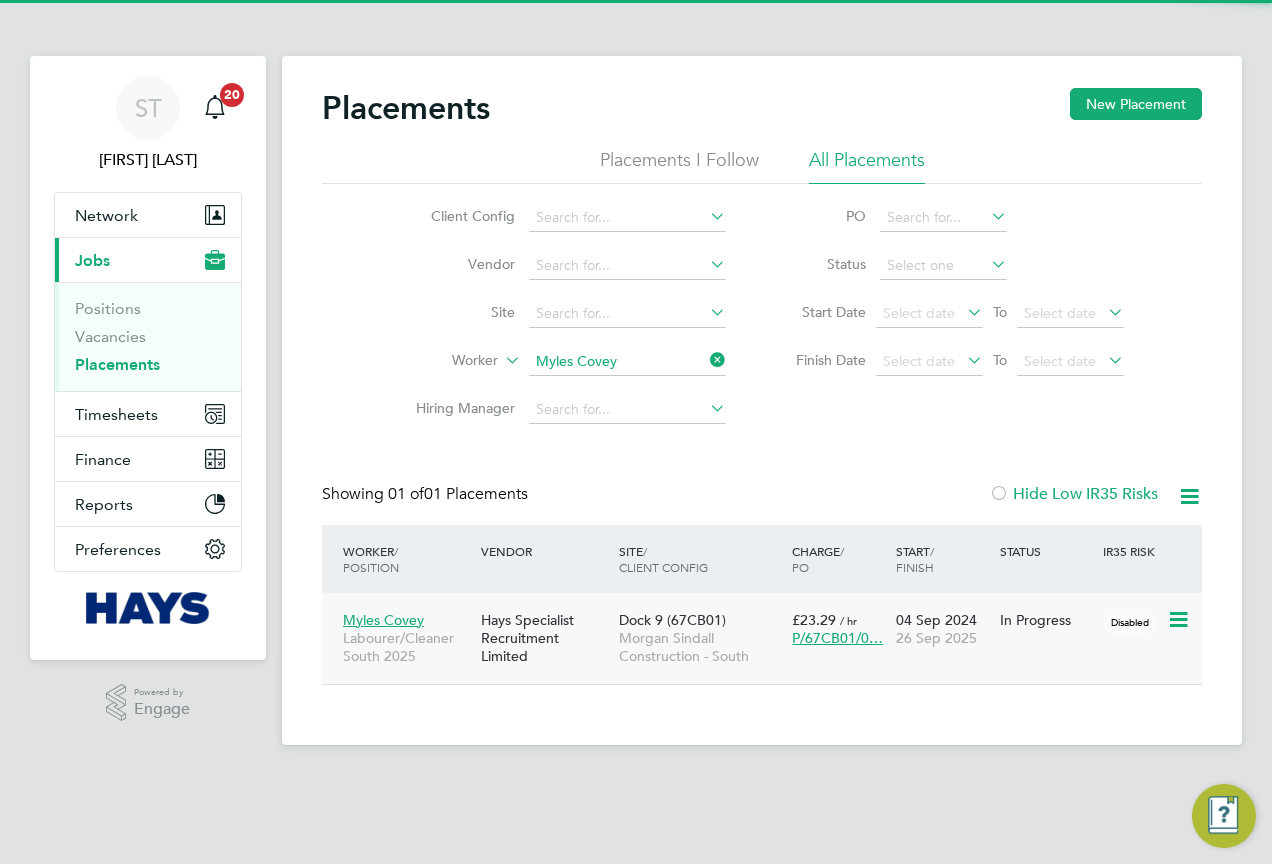 click on "Dock 9 (67CB01)" 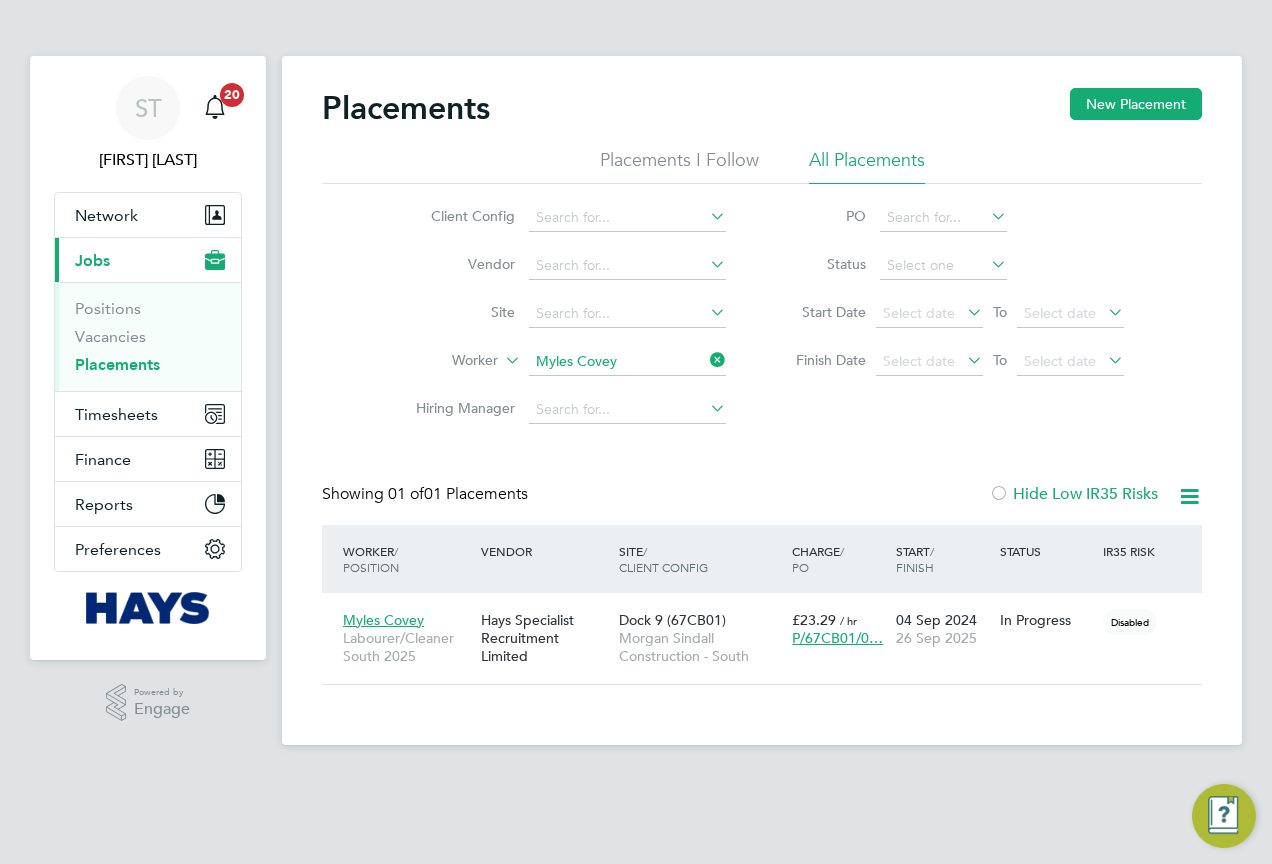 click 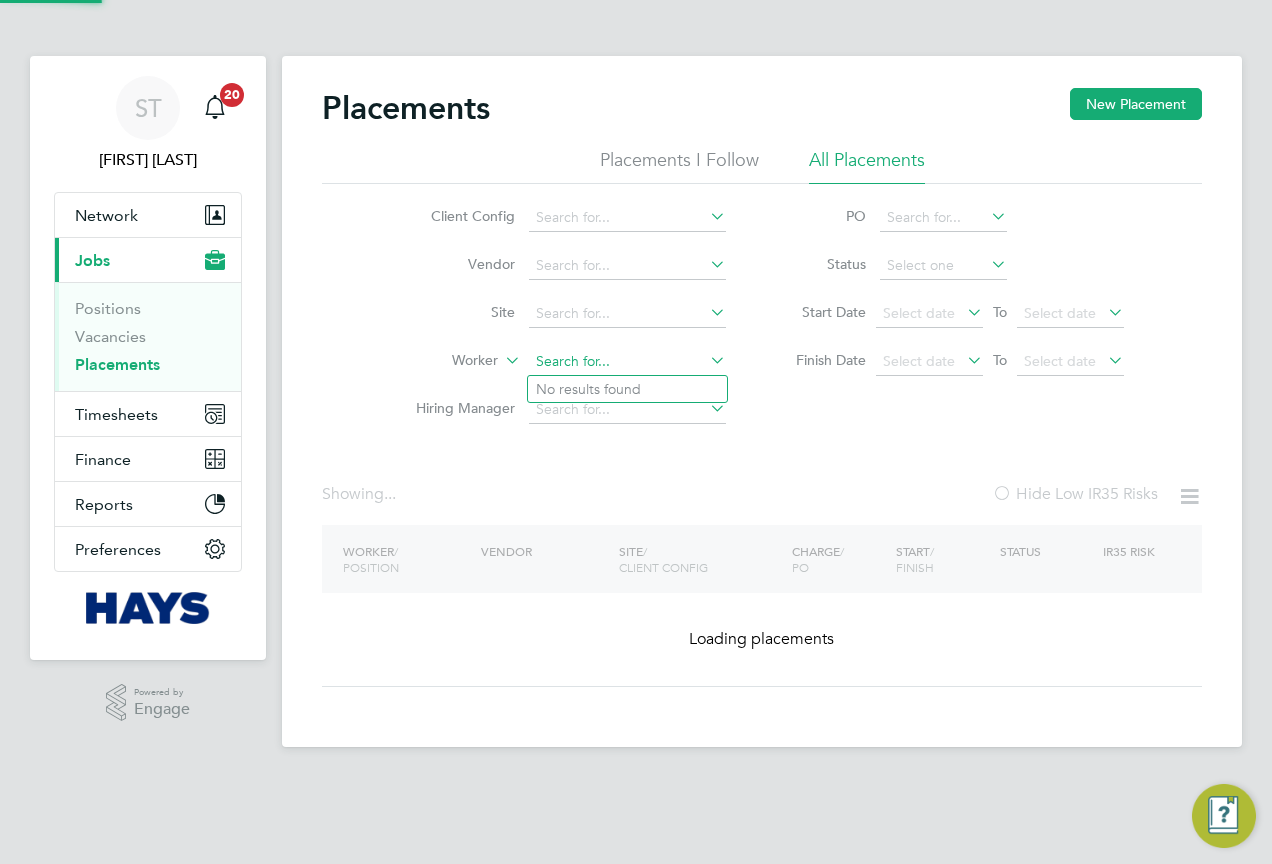 click 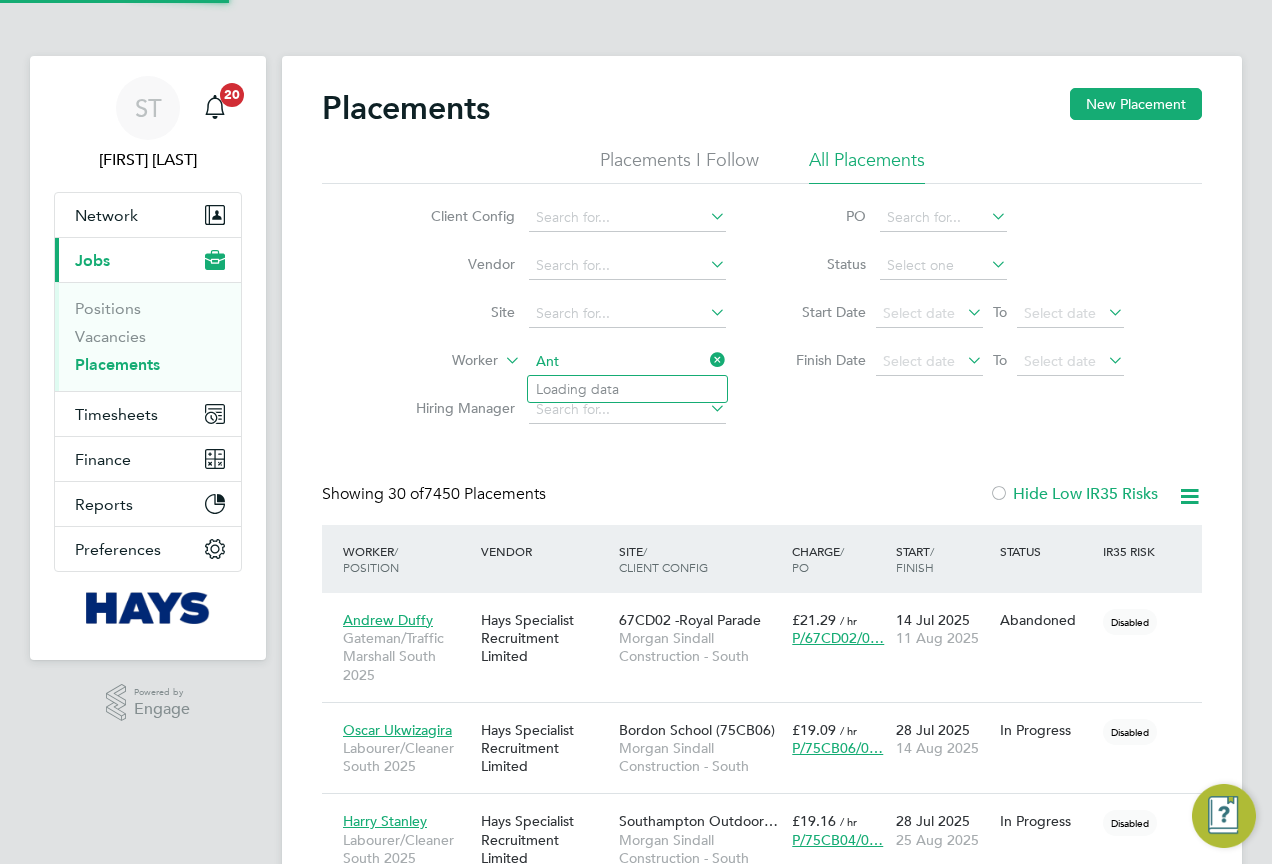 scroll, scrollTop: 10, scrollLeft: 10, axis: both 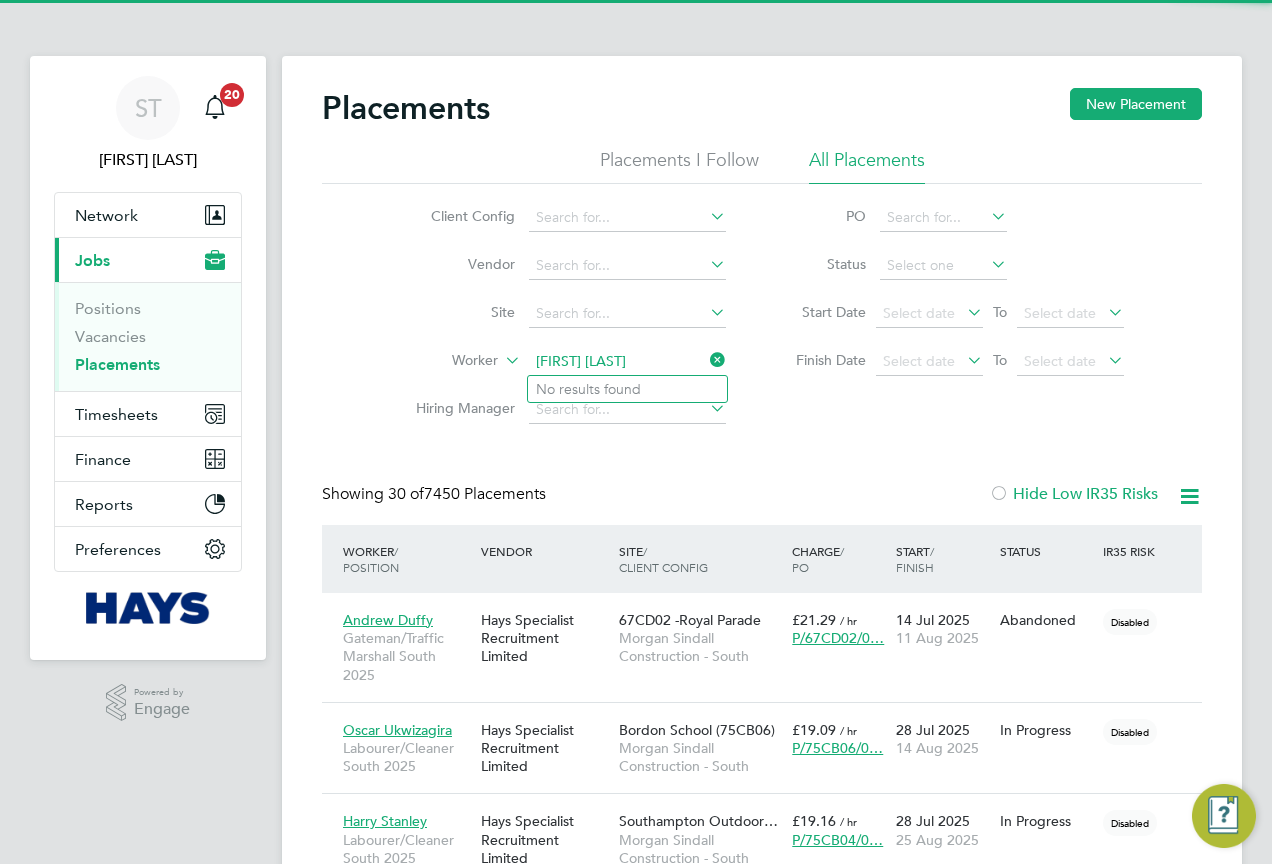 type on "Antony Spenc" 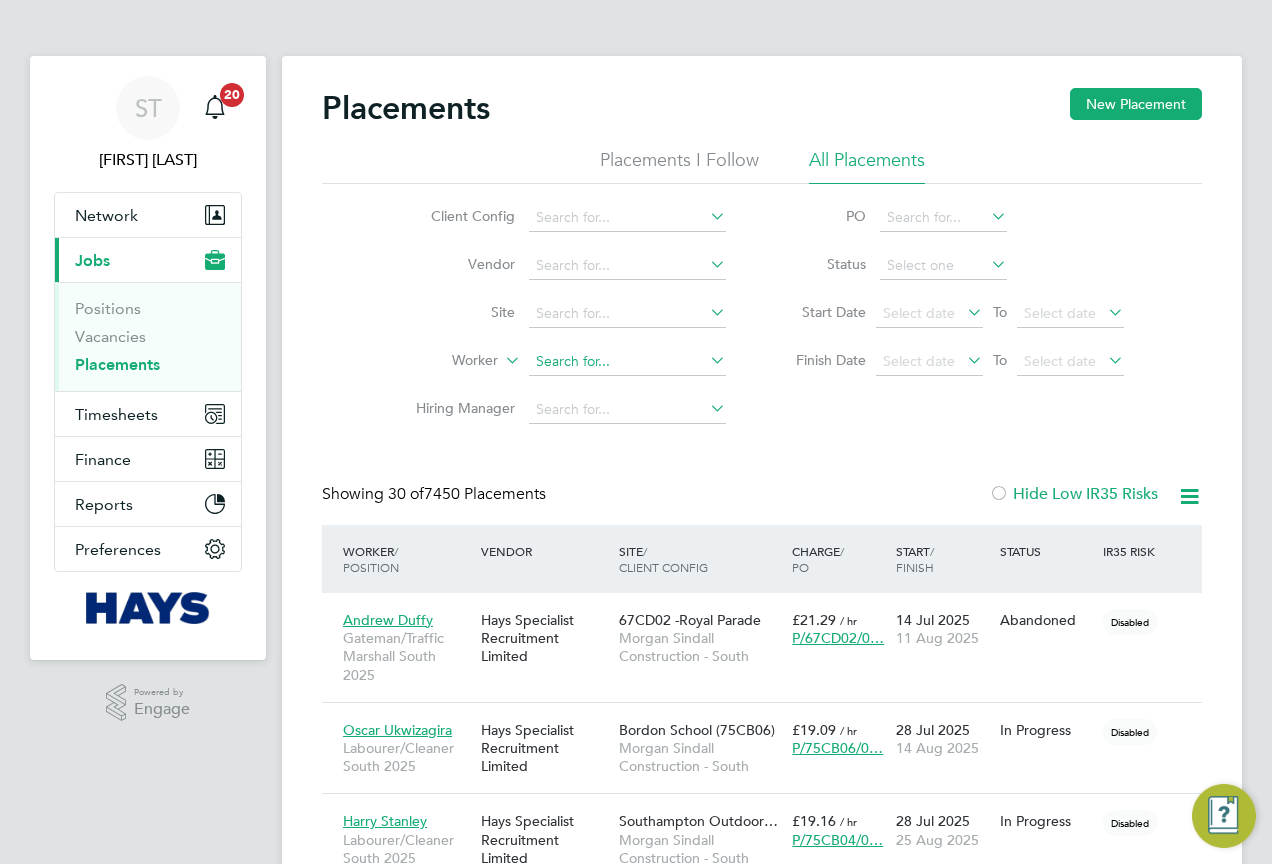 click 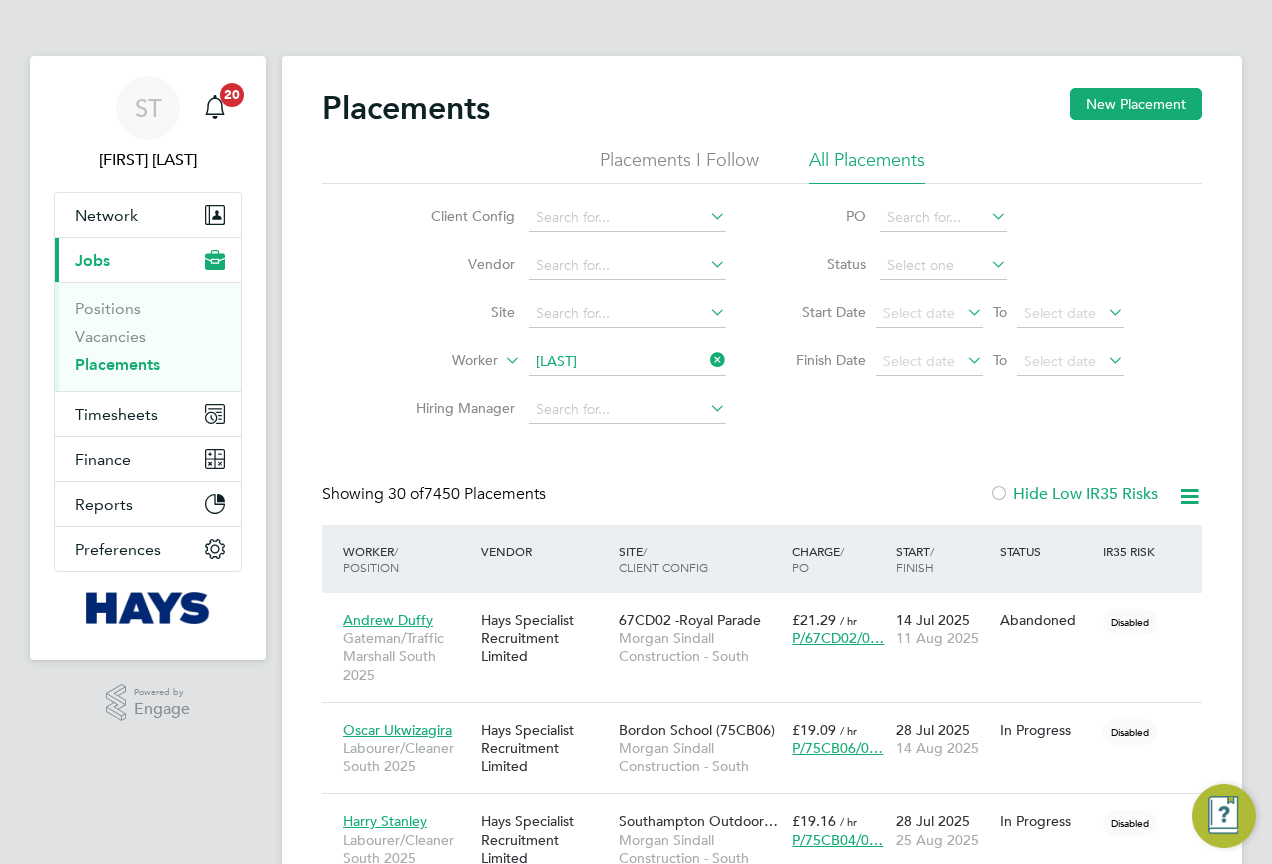 click on "Tony  Spencer" 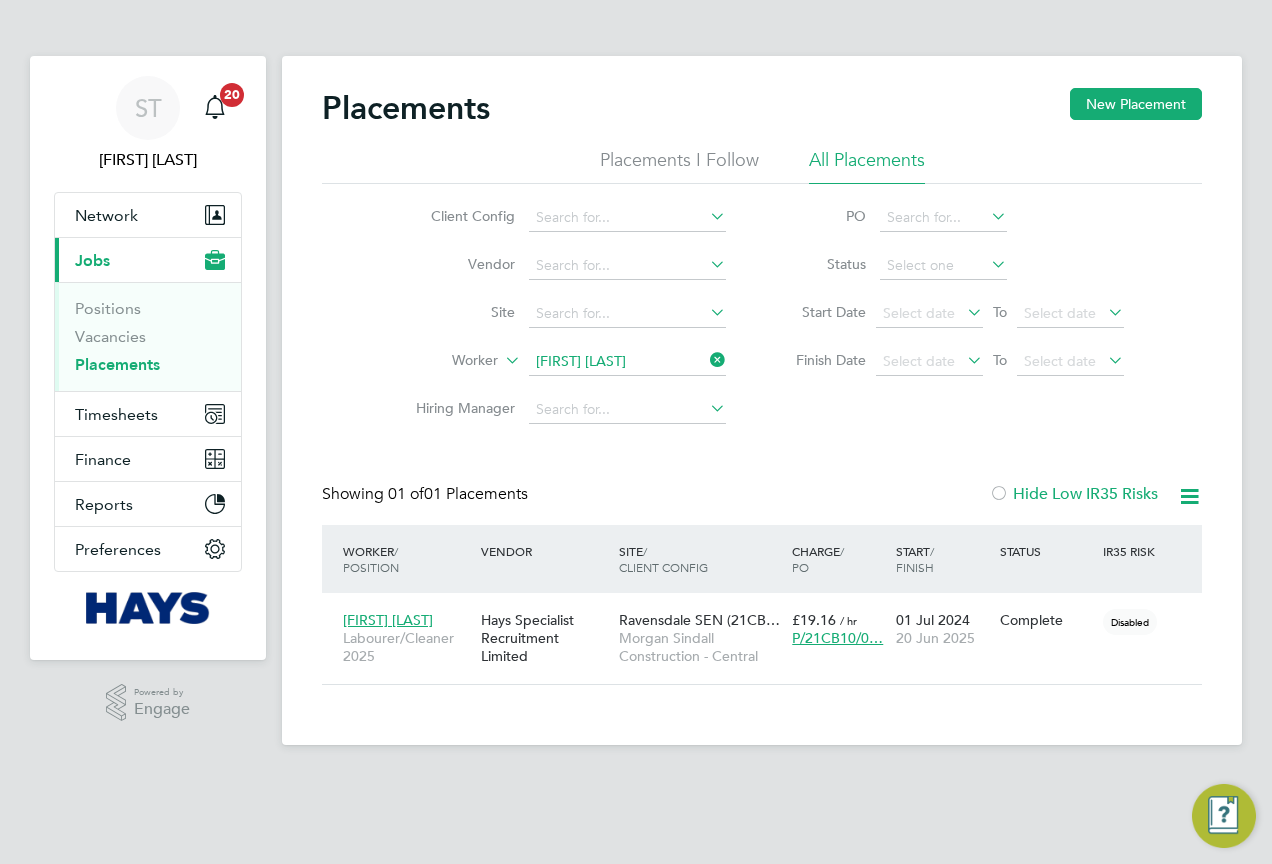 drag, startPoint x: 713, startPoint y: 362, endPoint x: 652, endPoint y: 386, distance: 65.551506 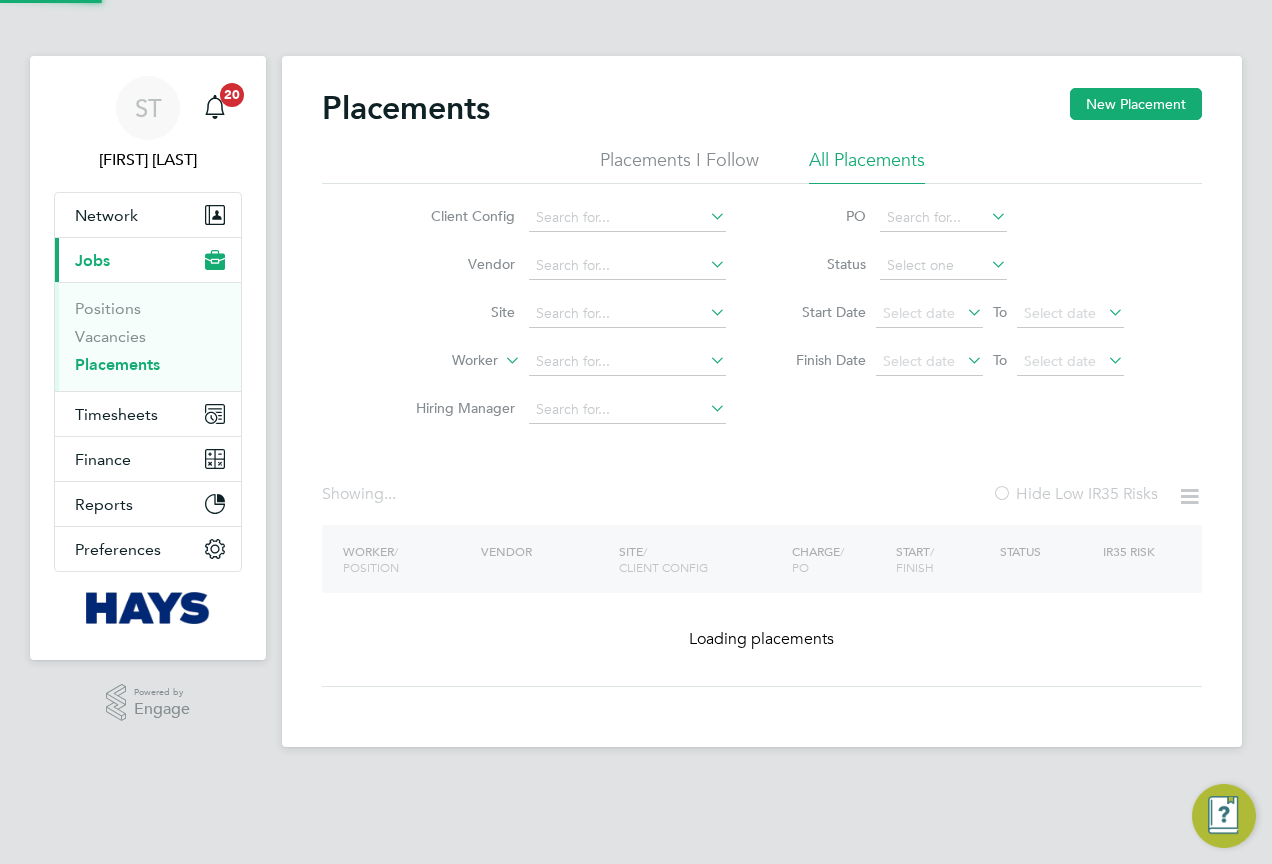 click on "Hiring Manager" 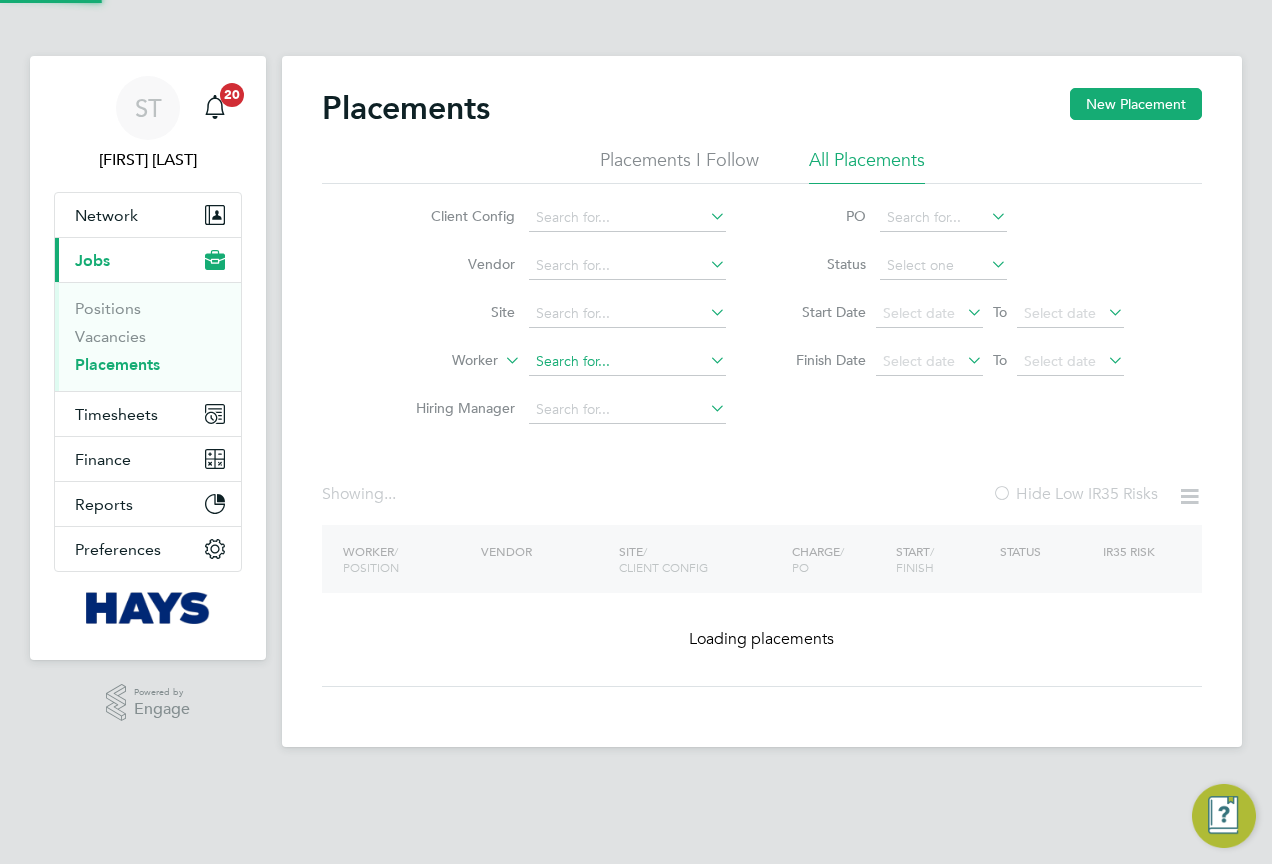click 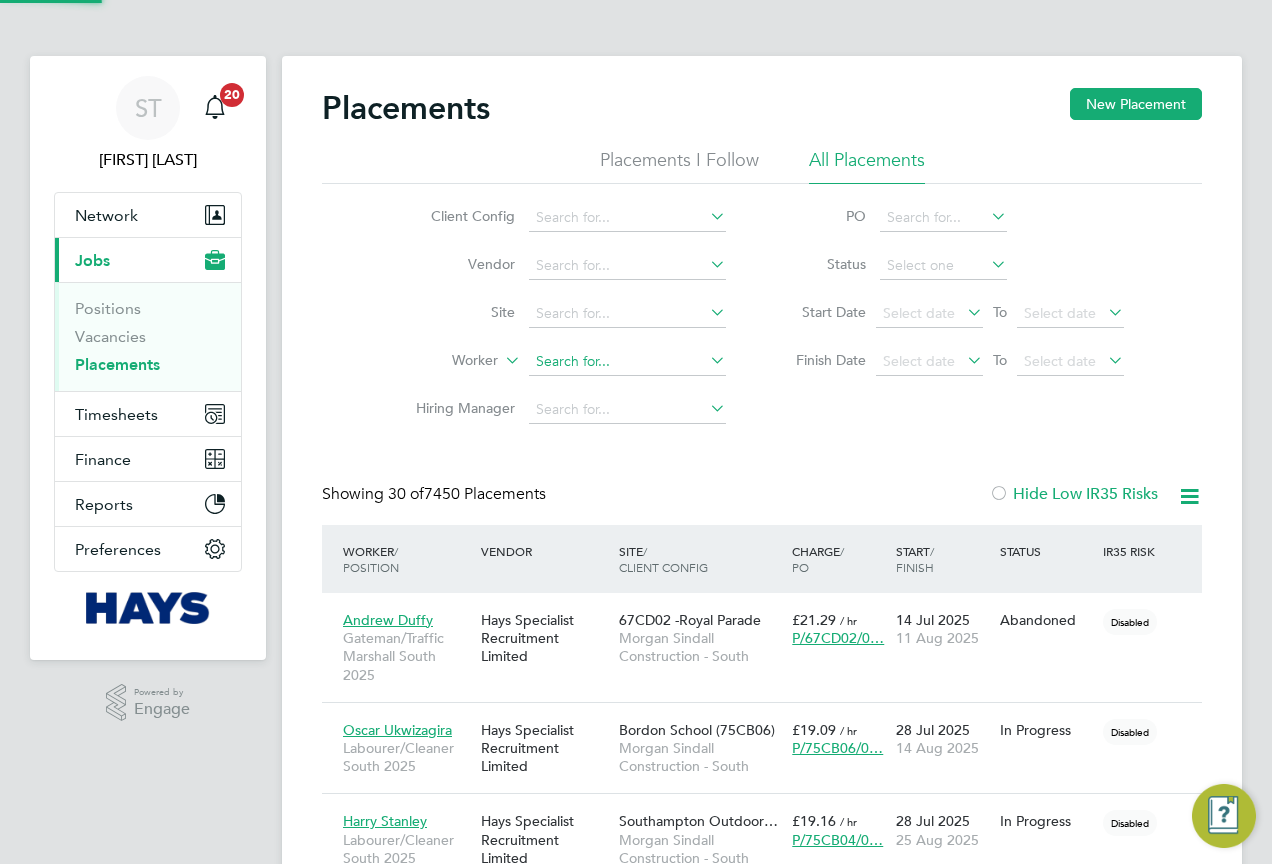 scroll, scrollTop: 10, scrollLeft: 10, axis: both 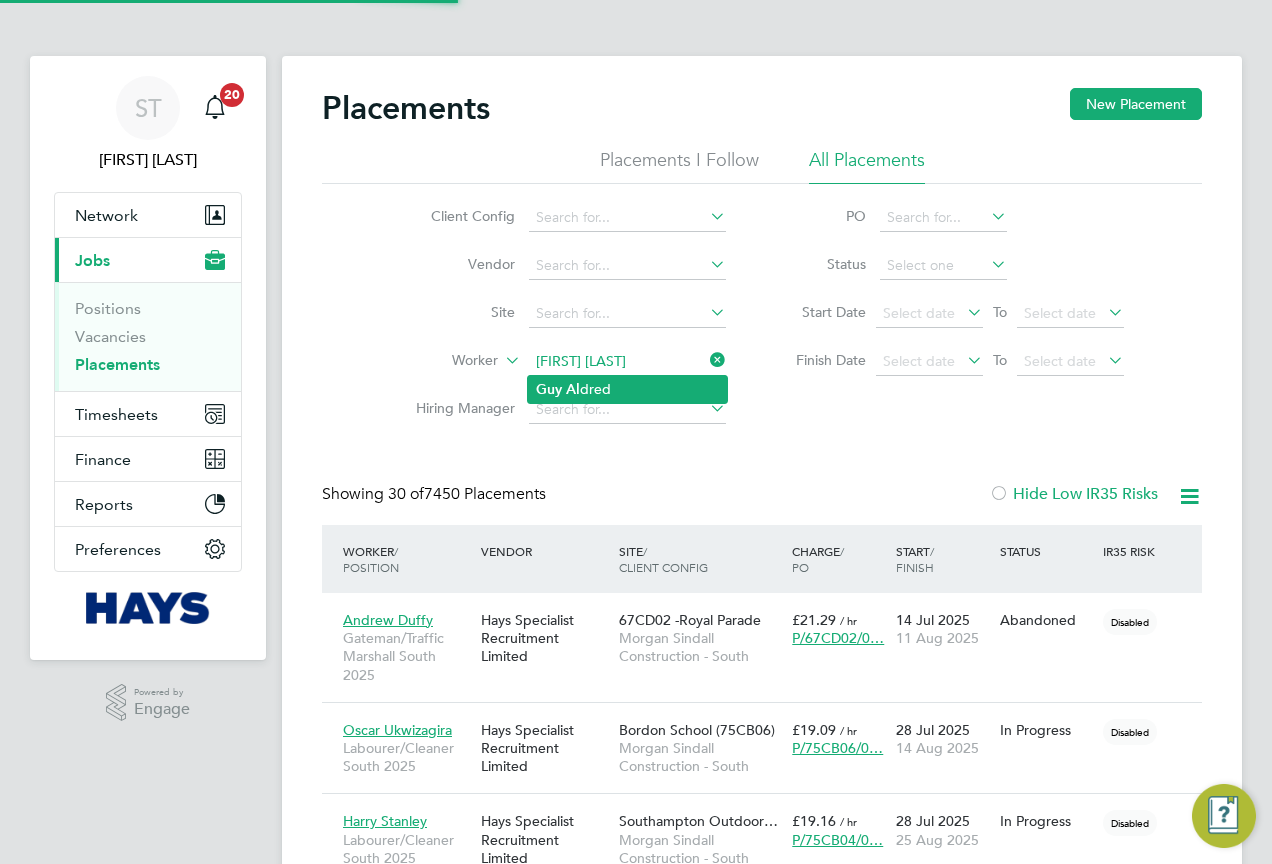 type on "Guy Aldred" 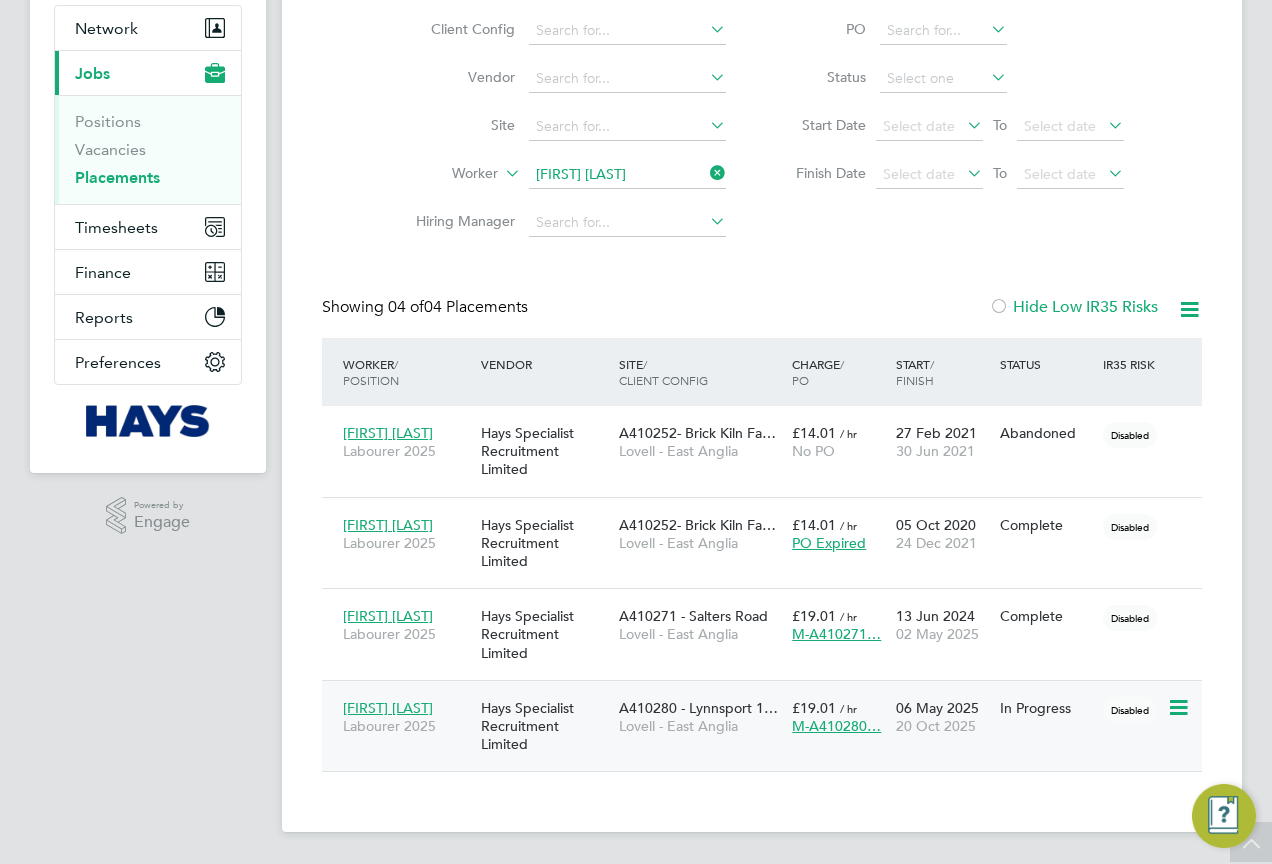 click on "Guy Aldred" 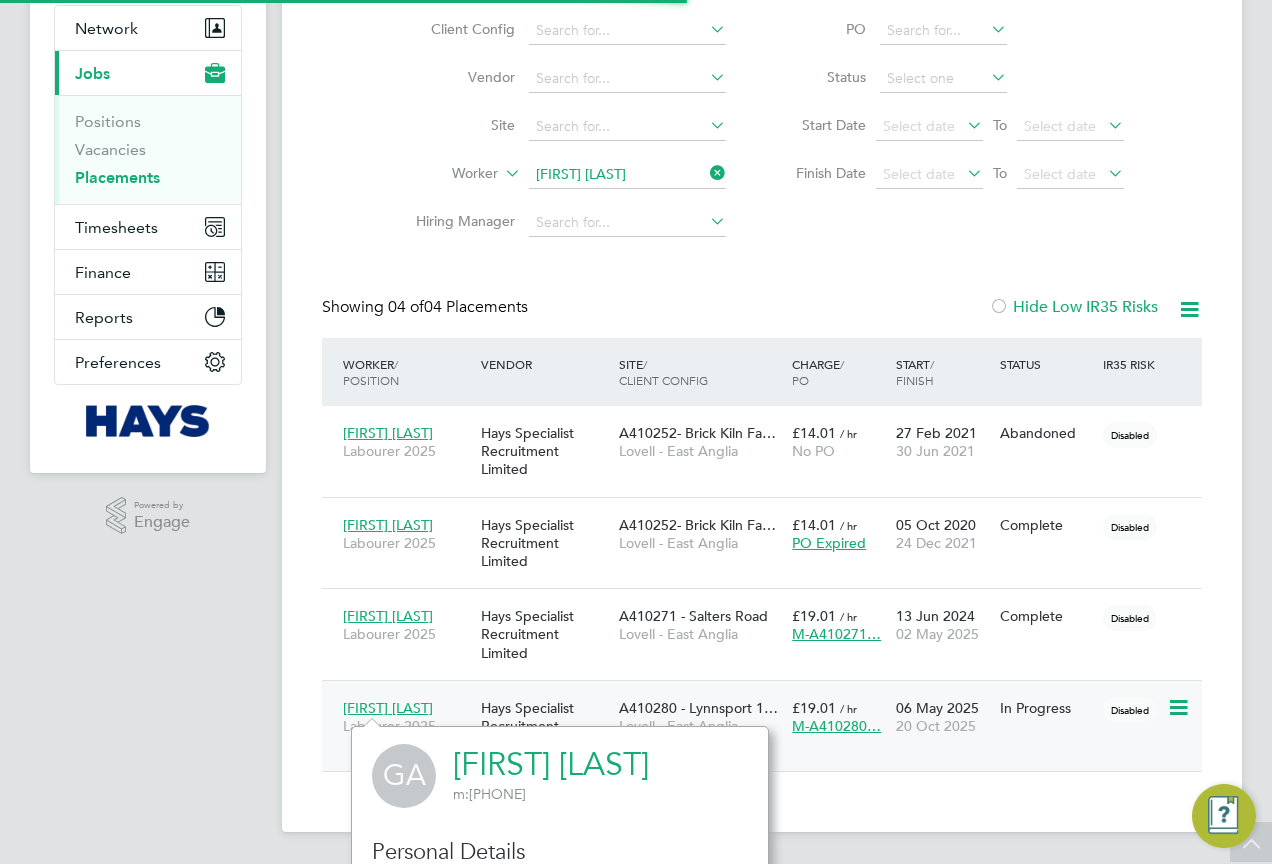 click on "Labourer 2025" 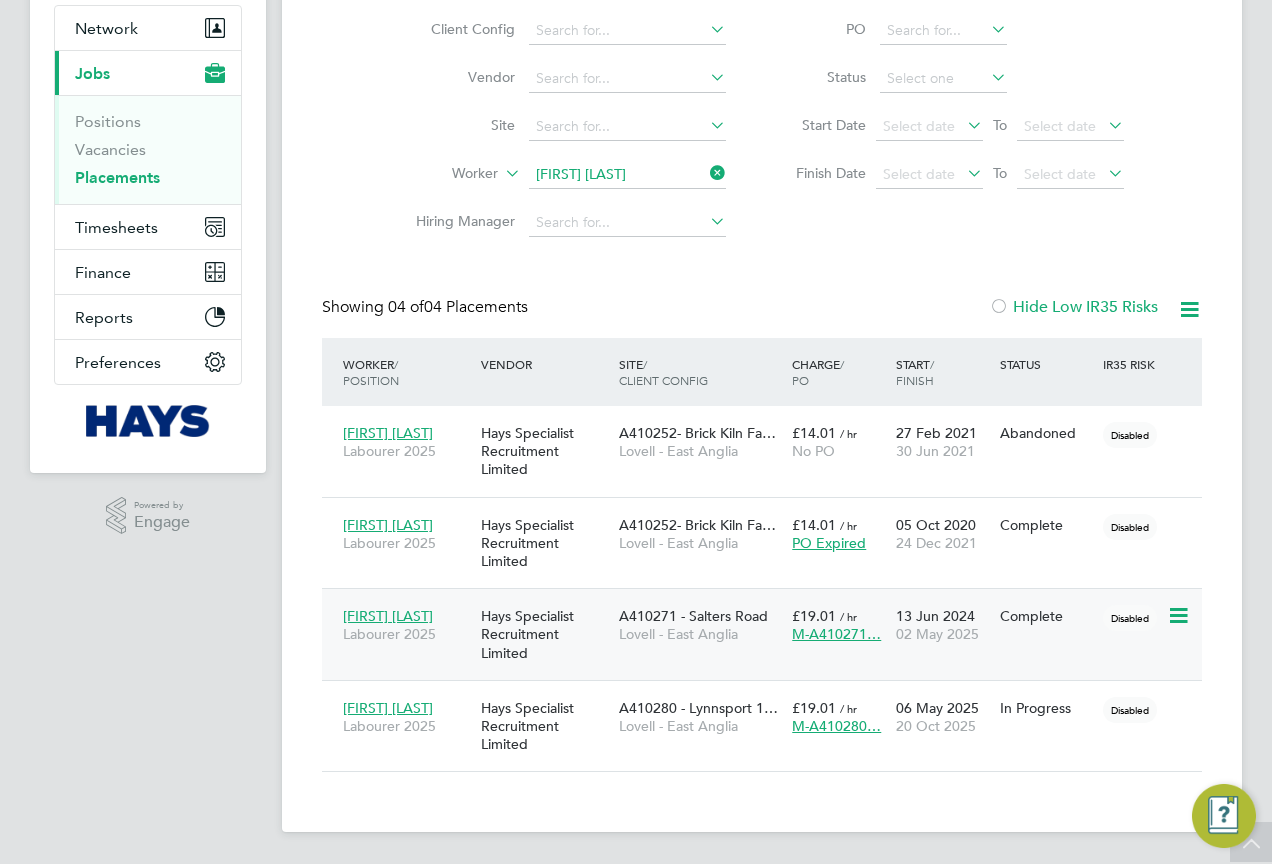 click on "Hays Specialist Recruitment Limited" 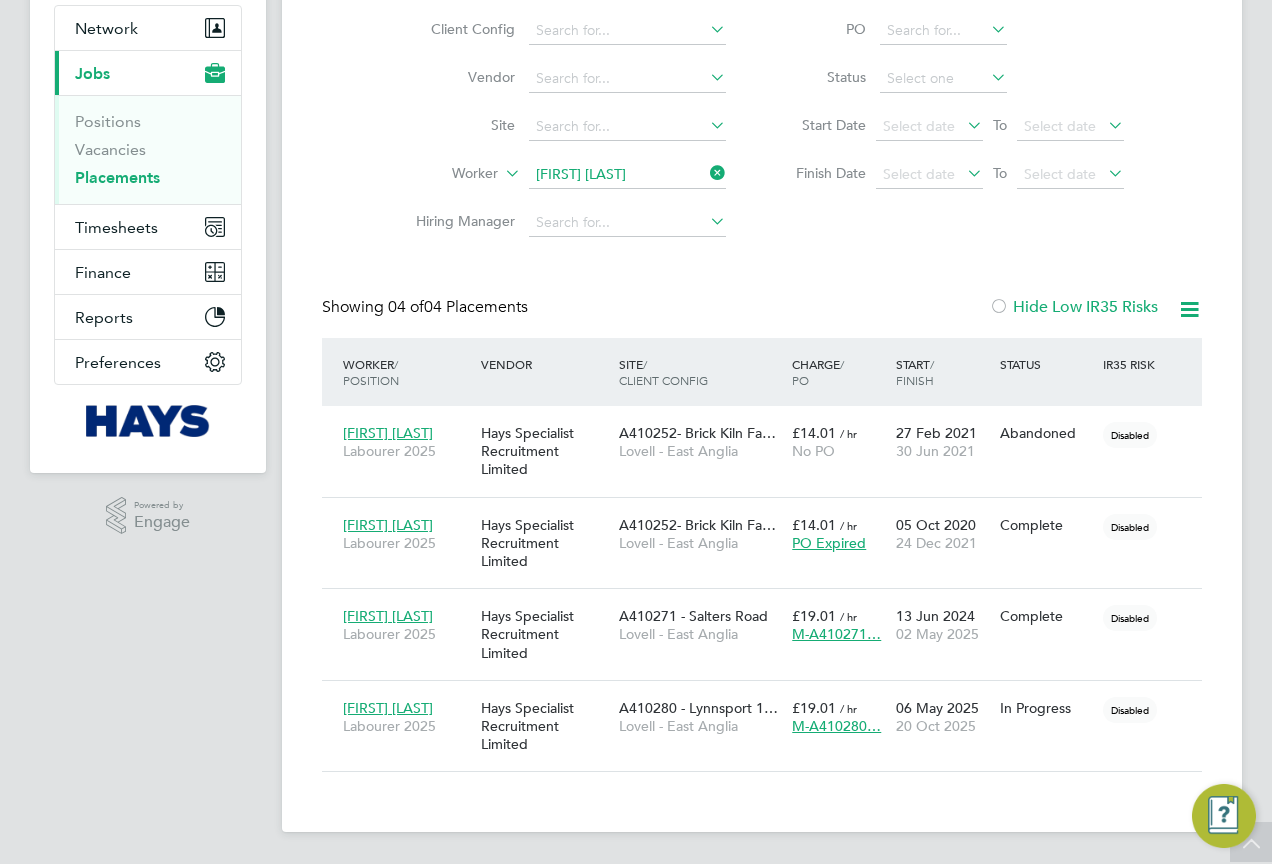 drag, startPoint x: 716, startPoint y: 177, endPoint x: 687, endPoint y: 177, distance: 29 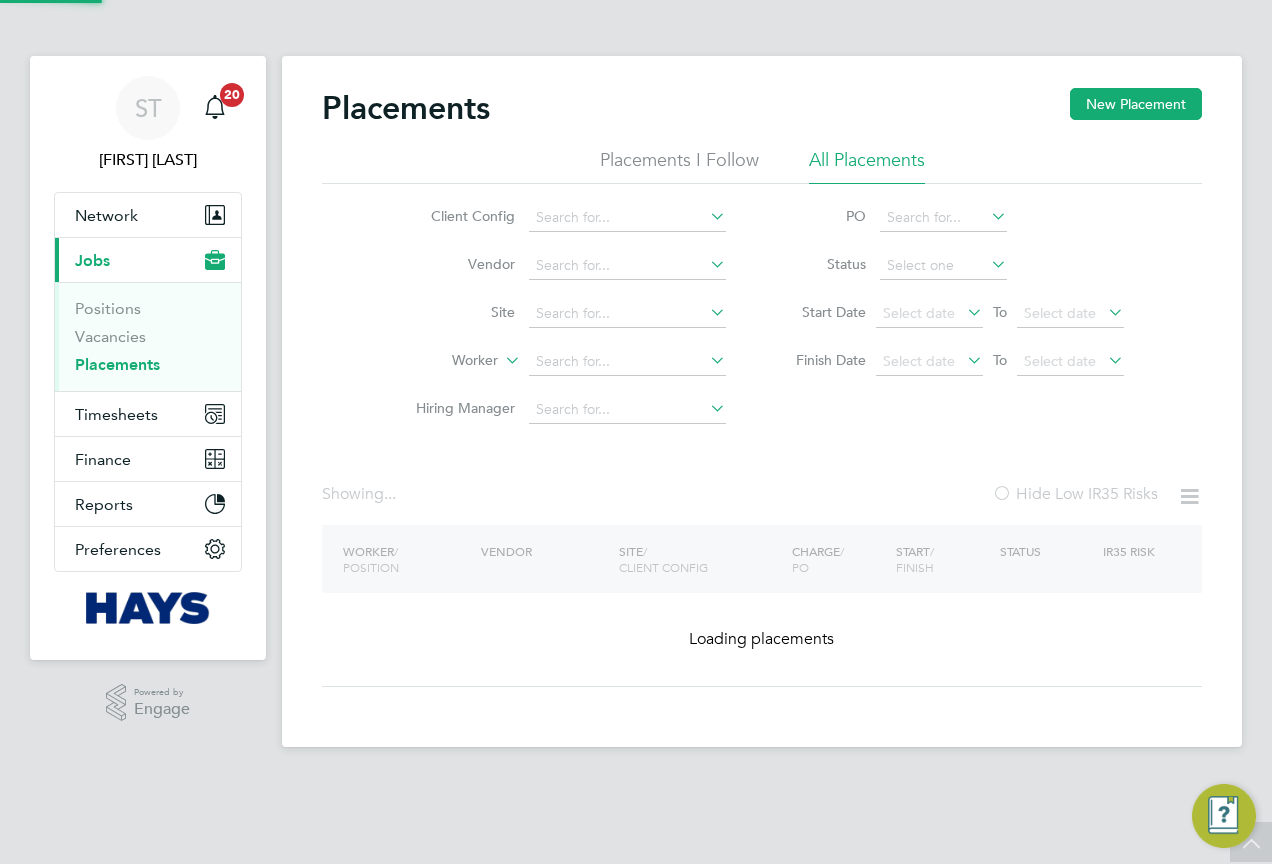 scroll, scrollTop: 0, scrollLeft: 0, axis: both 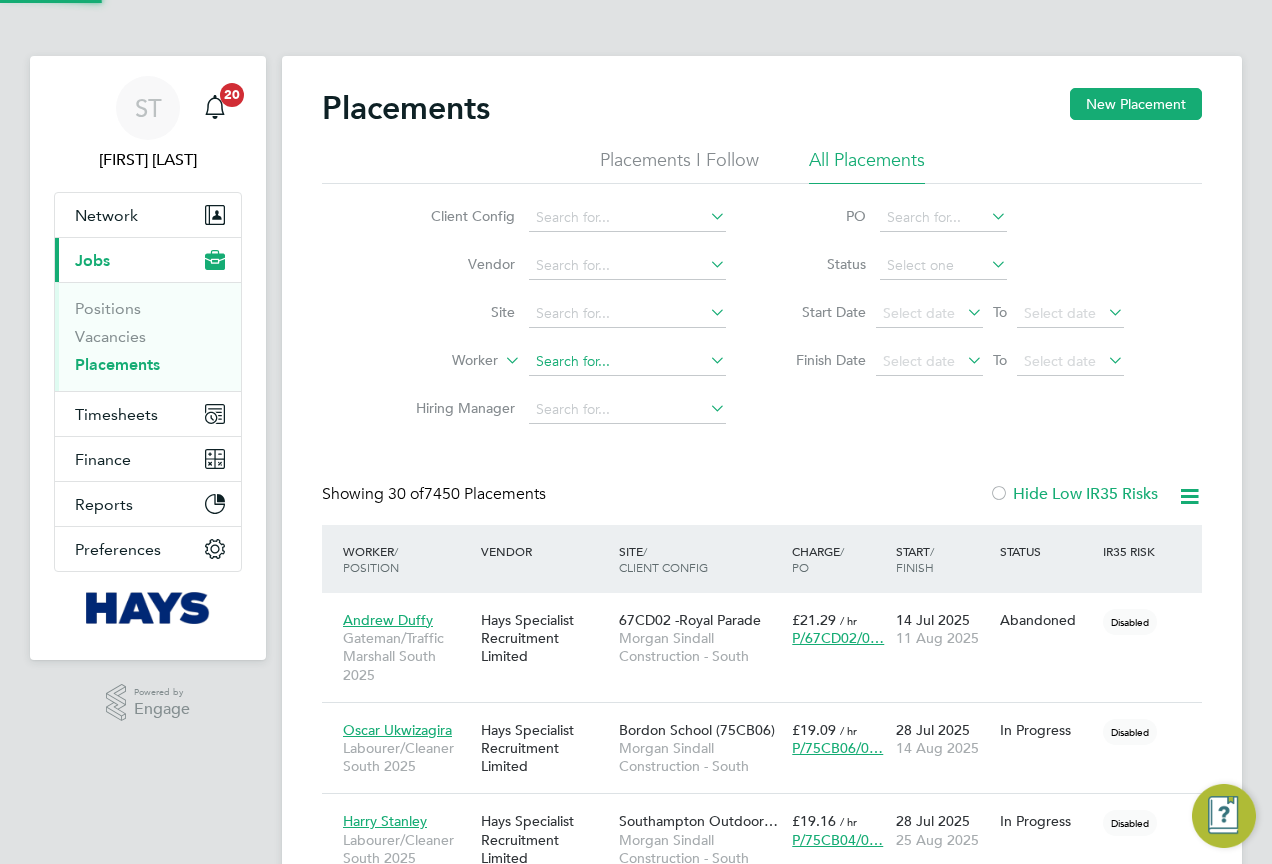 click 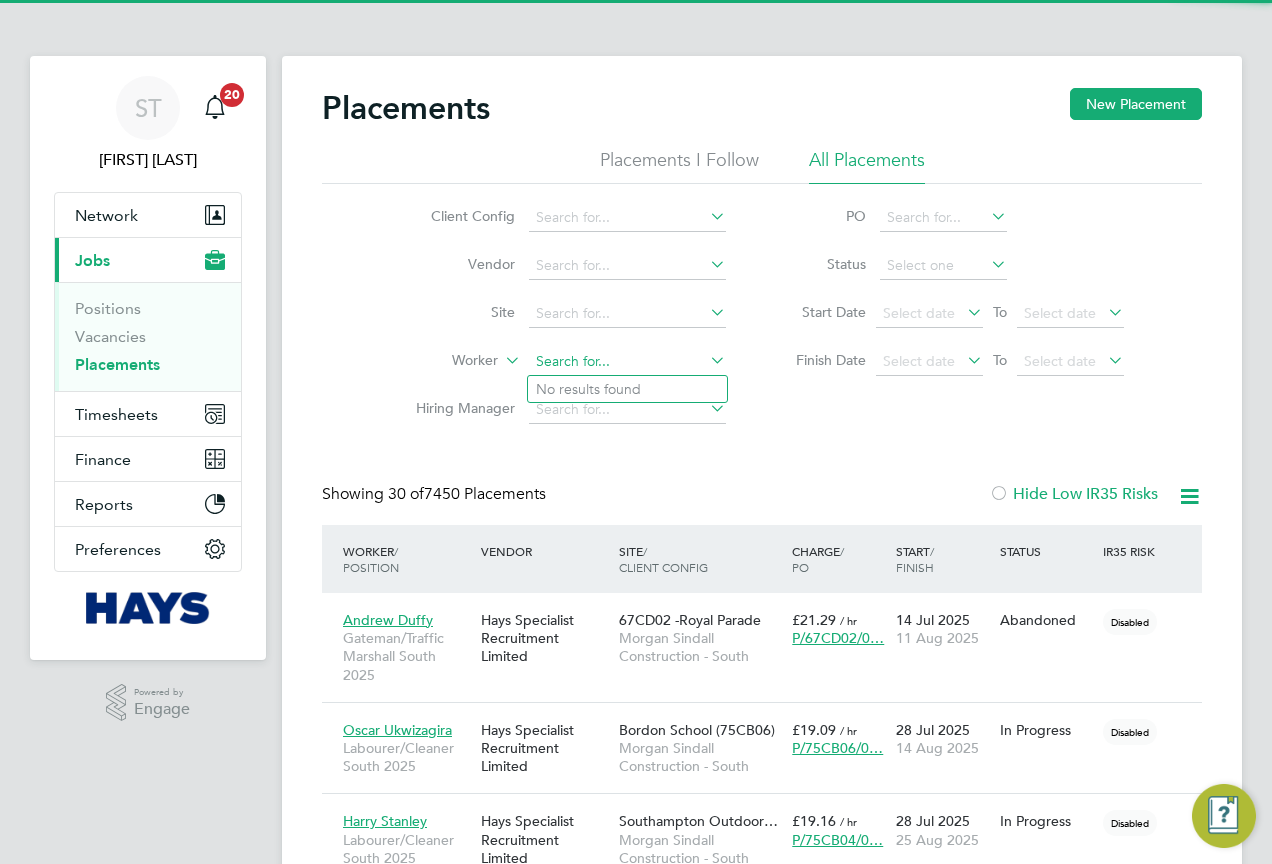 scroll, scrollTop: 10, scrollLeft: 10, axis: both 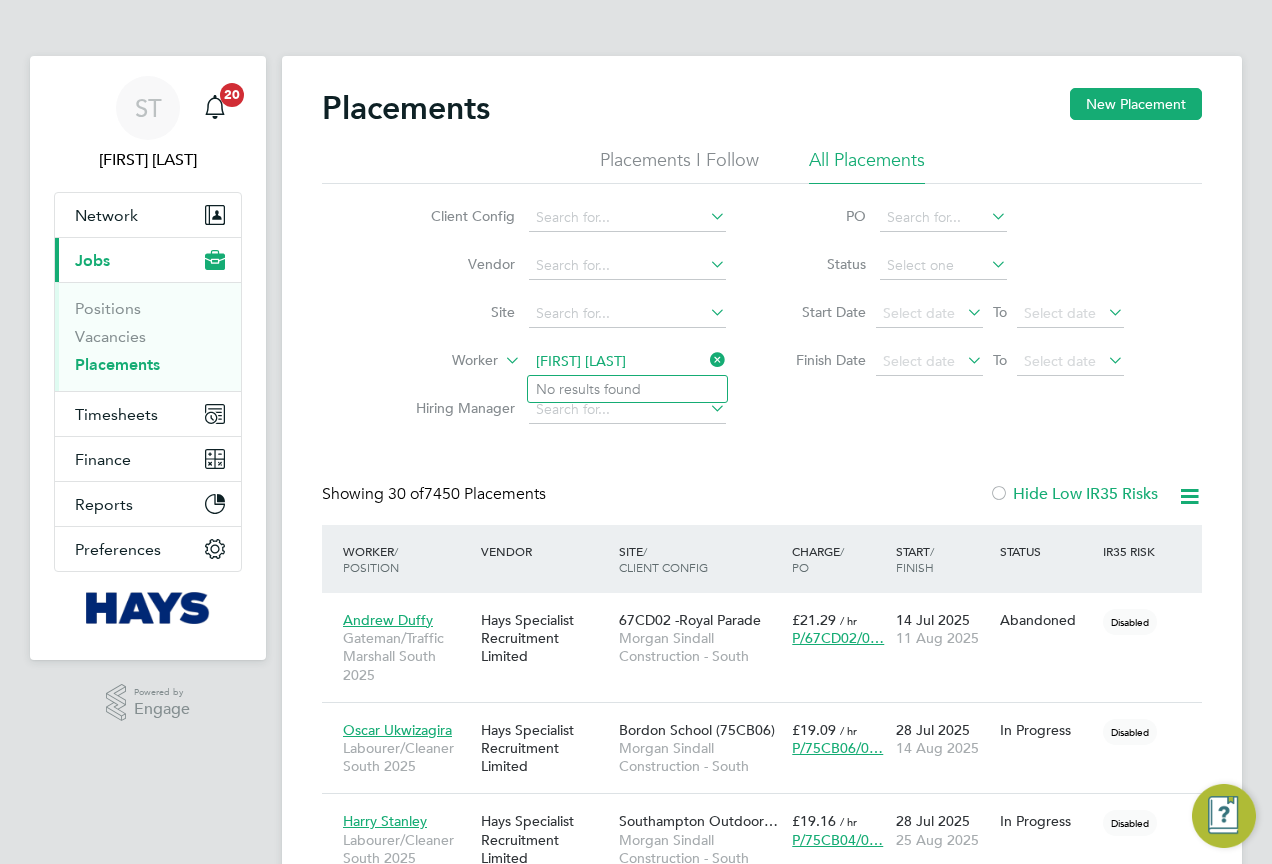 drag, startPoint x: 631, startPoint y: 365, endPoint x: 576, endPoint y: 370, distance: 55.226807 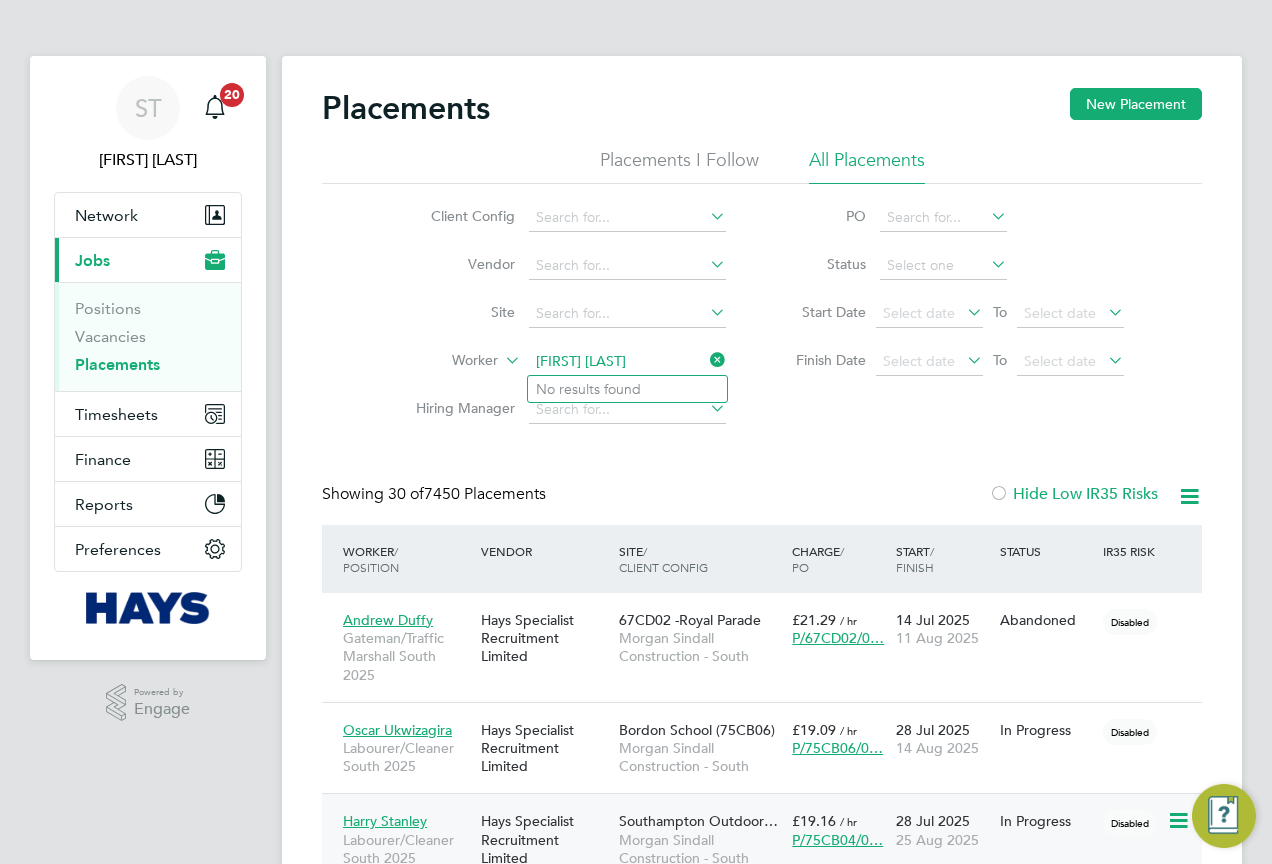 type on "Justin Cian" 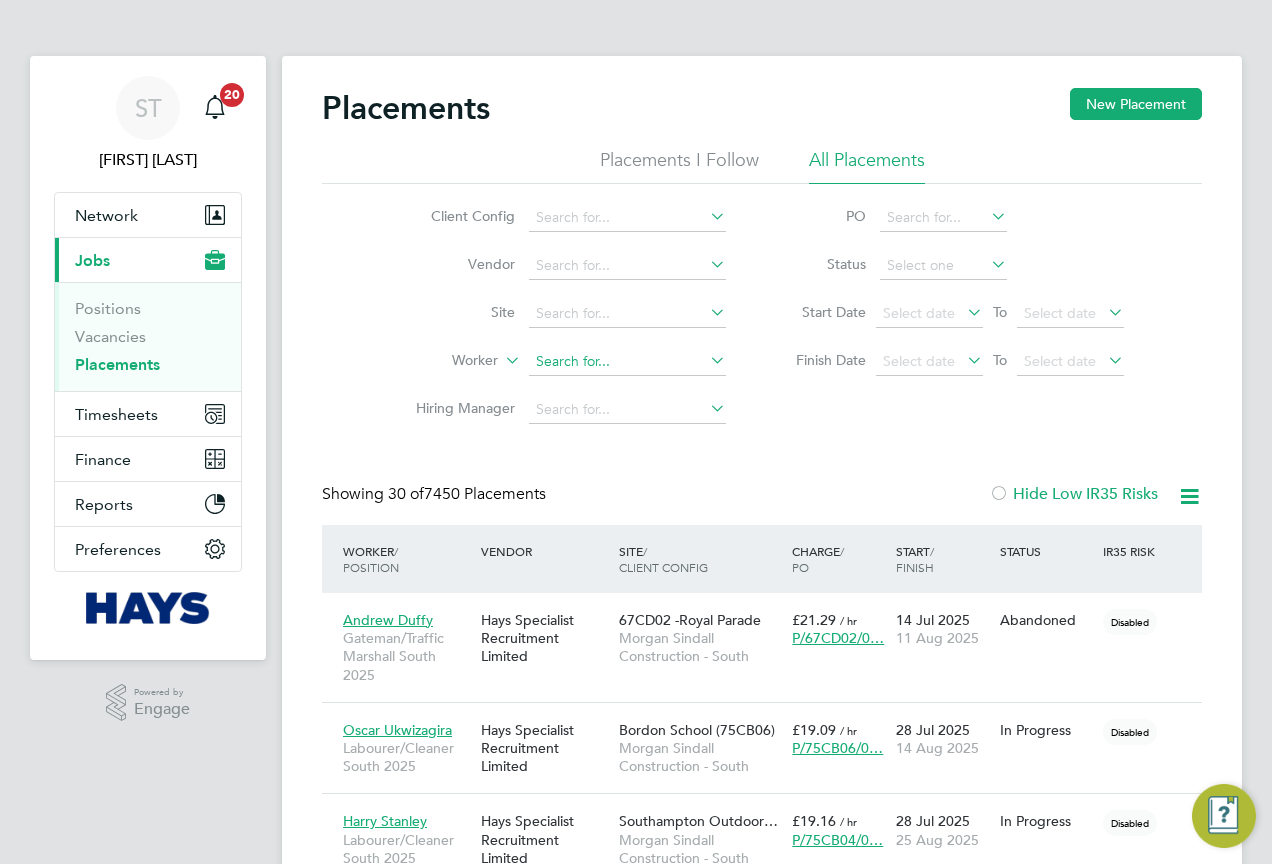 click 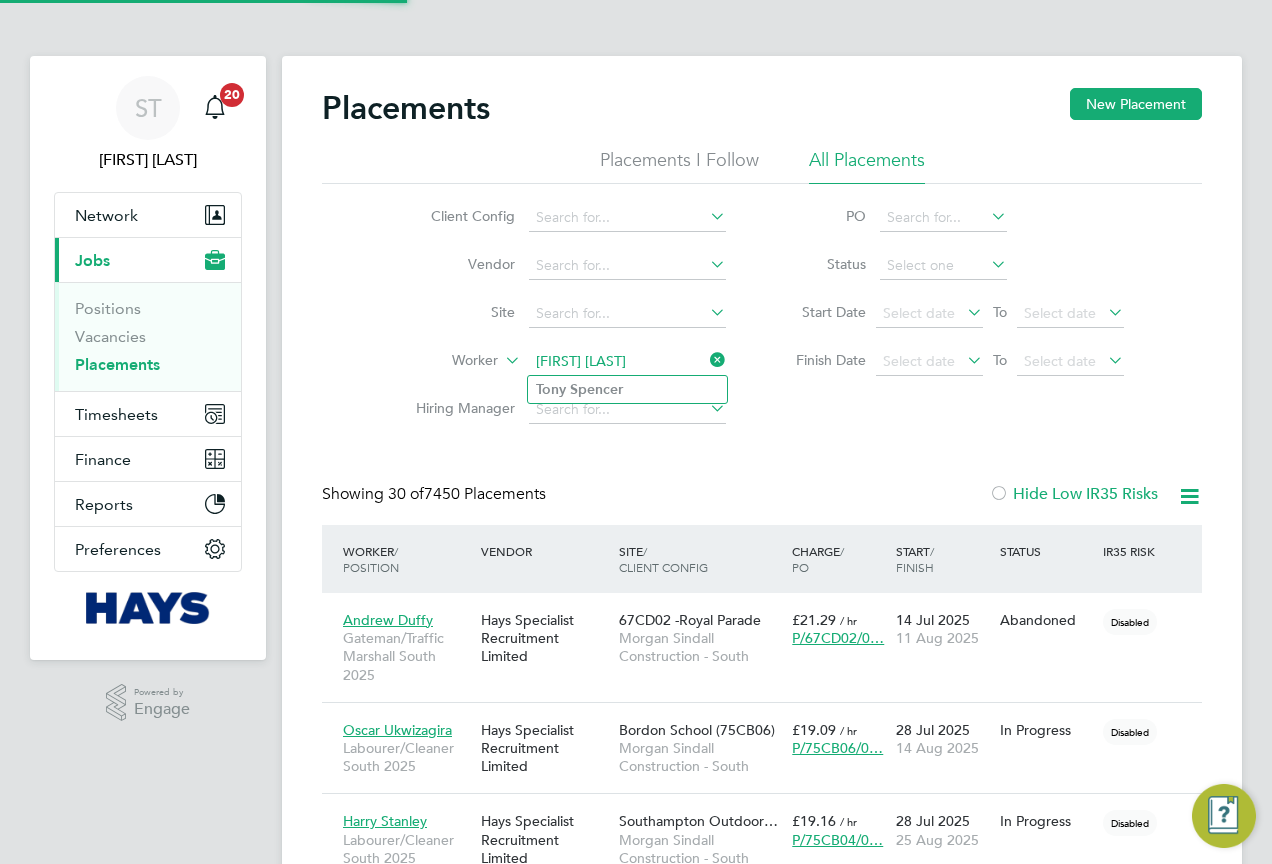 type on "Tony Spencer" 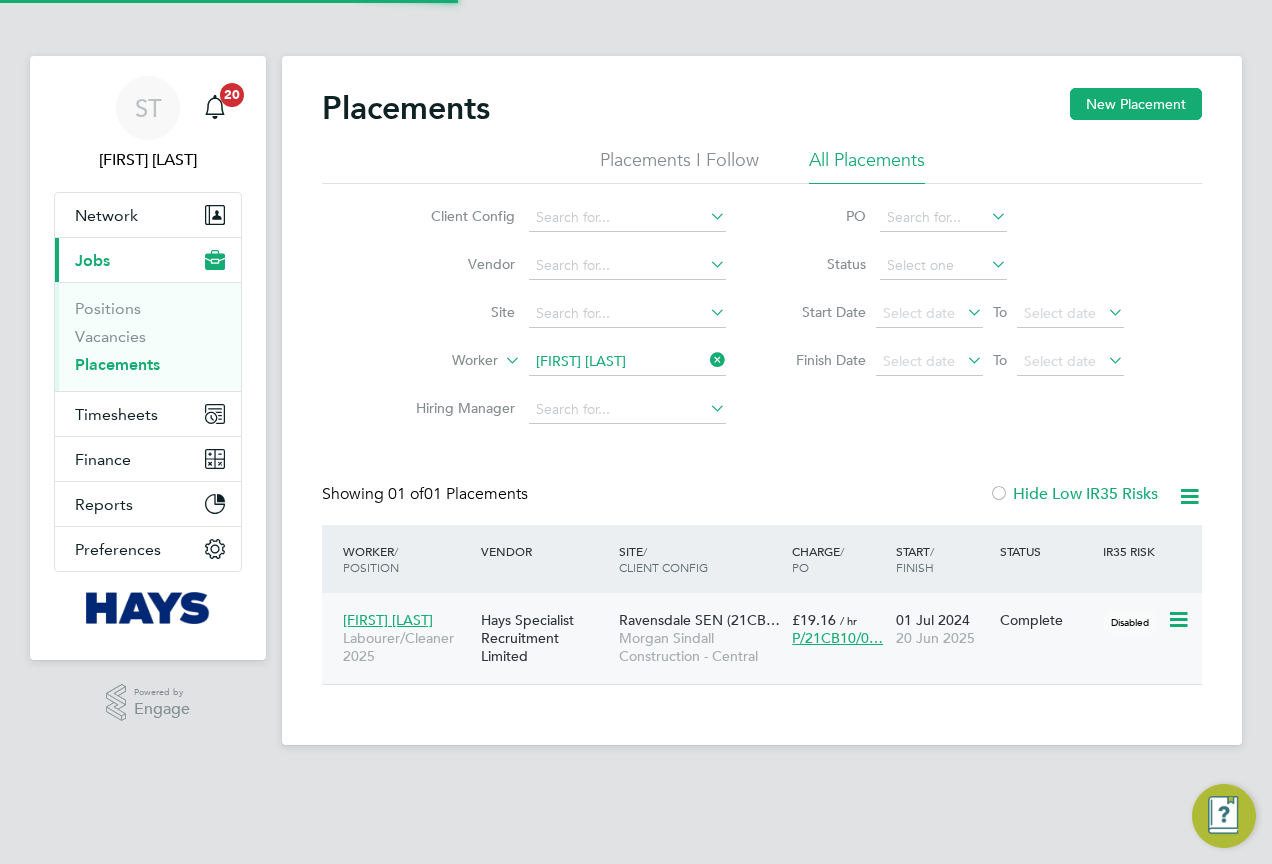 scroll, scrollTop: 10, scrollLeft: 10, axis: both 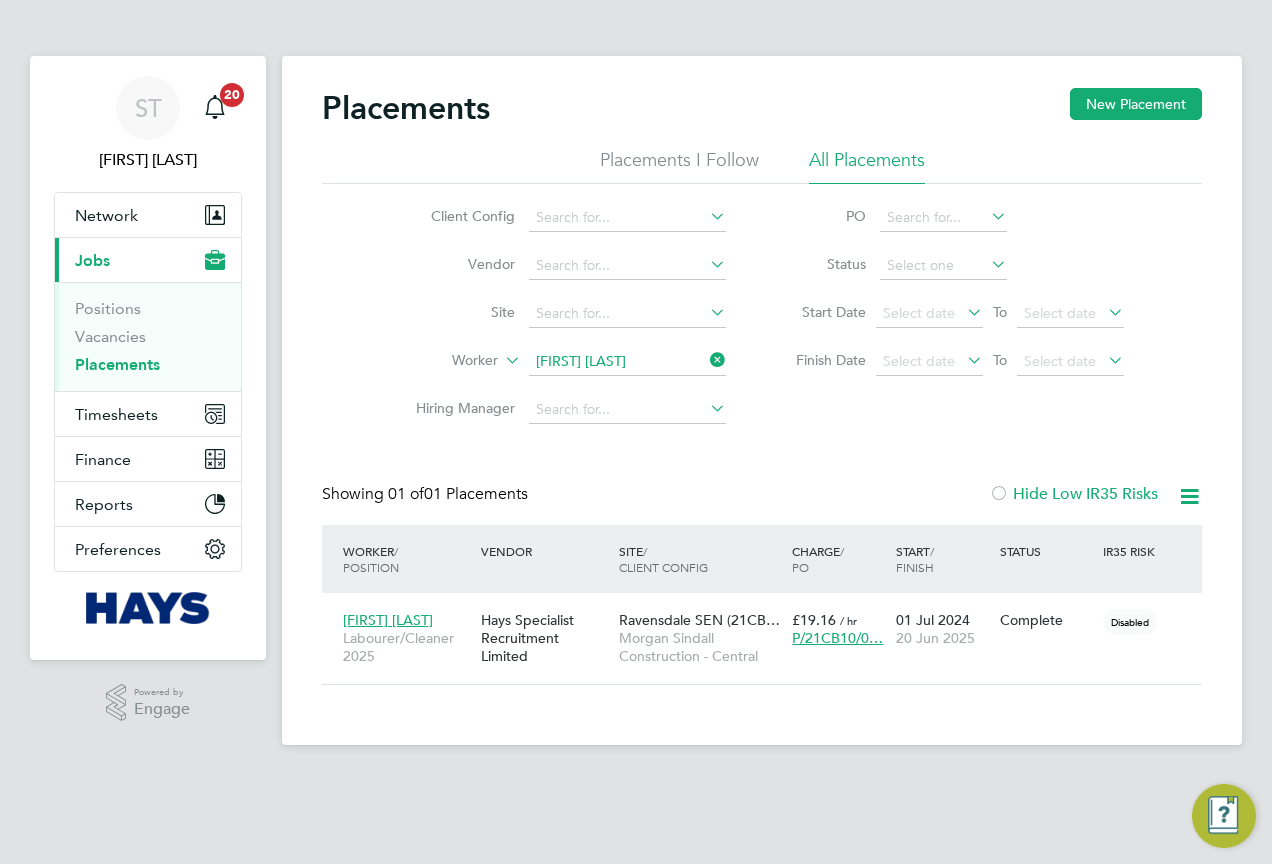 click 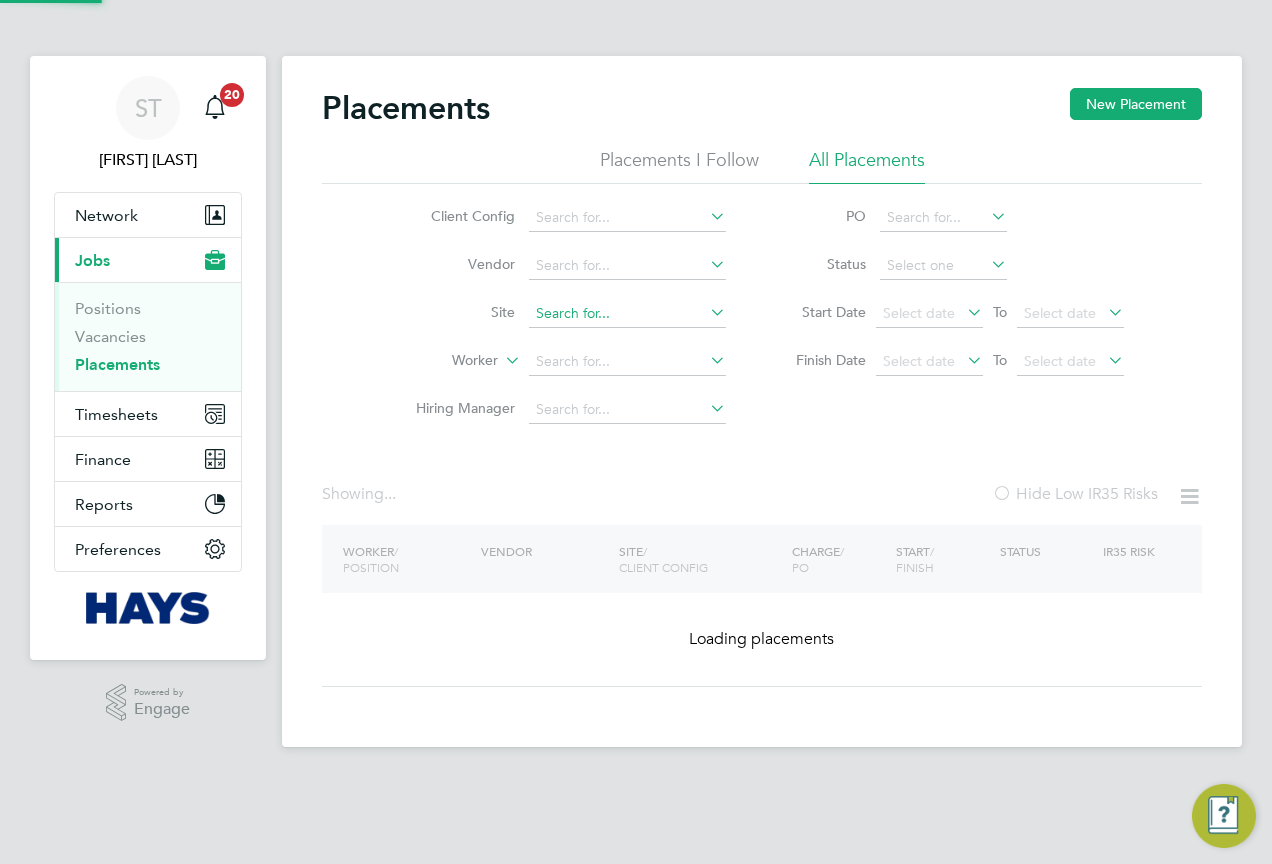 click 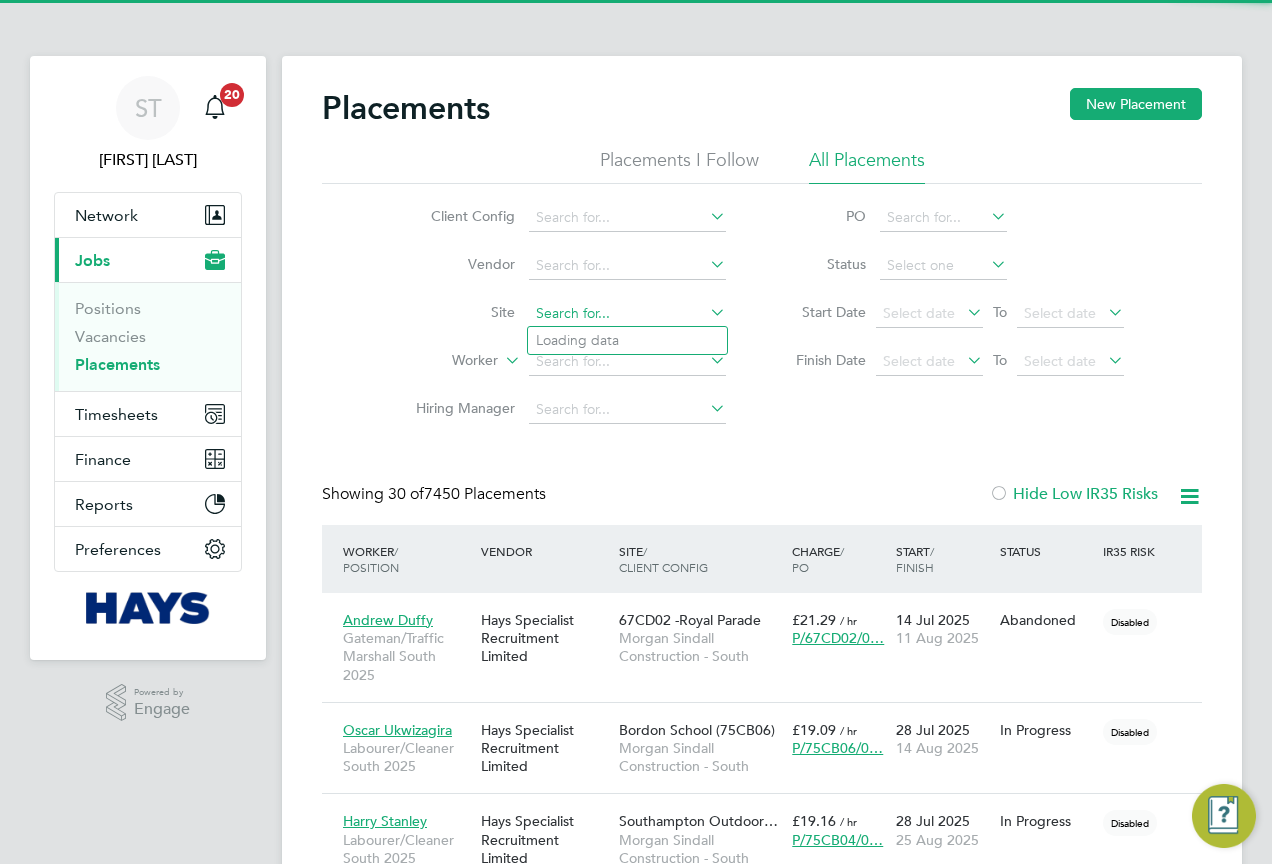 scroll, scrollTop: 10, scrollLeft: 10, axis: both 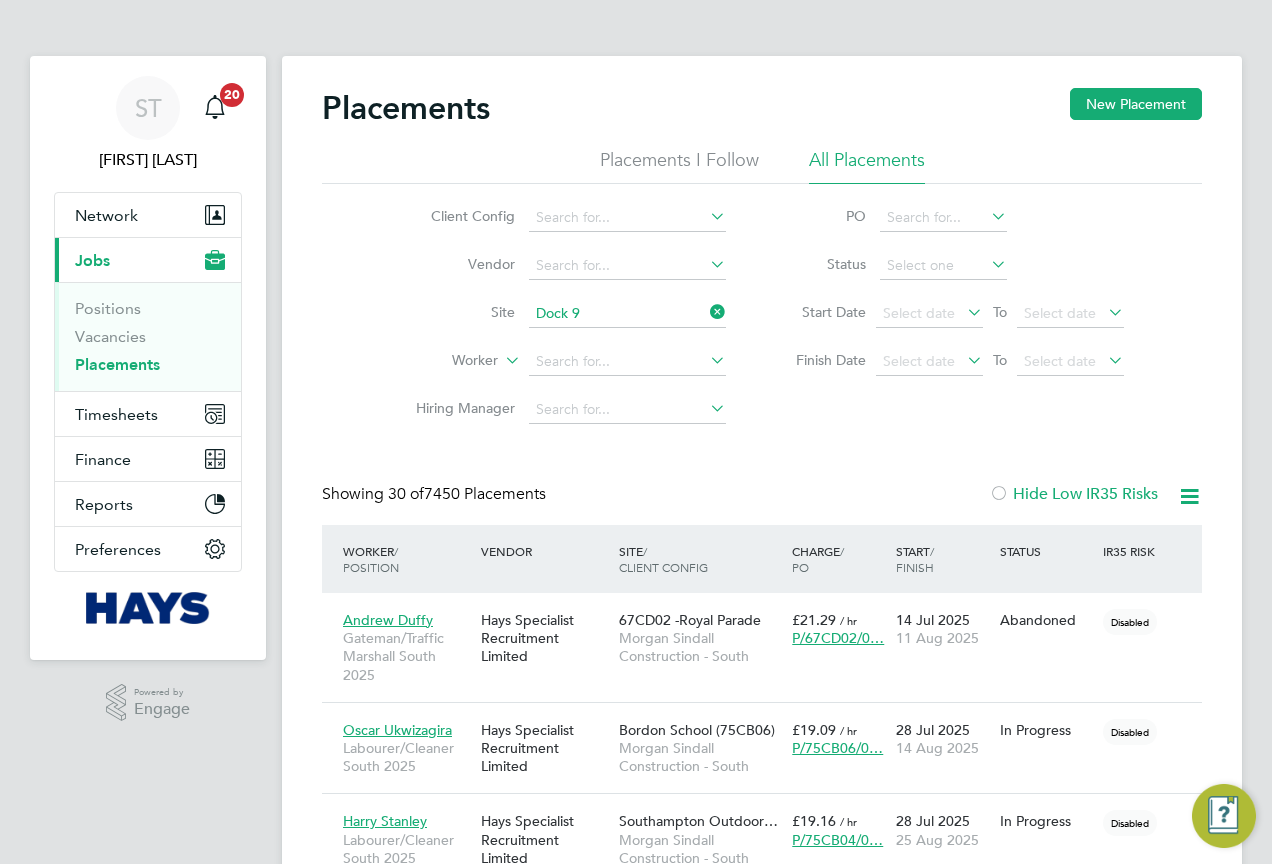 click on "Dock   9  (67CB01)" 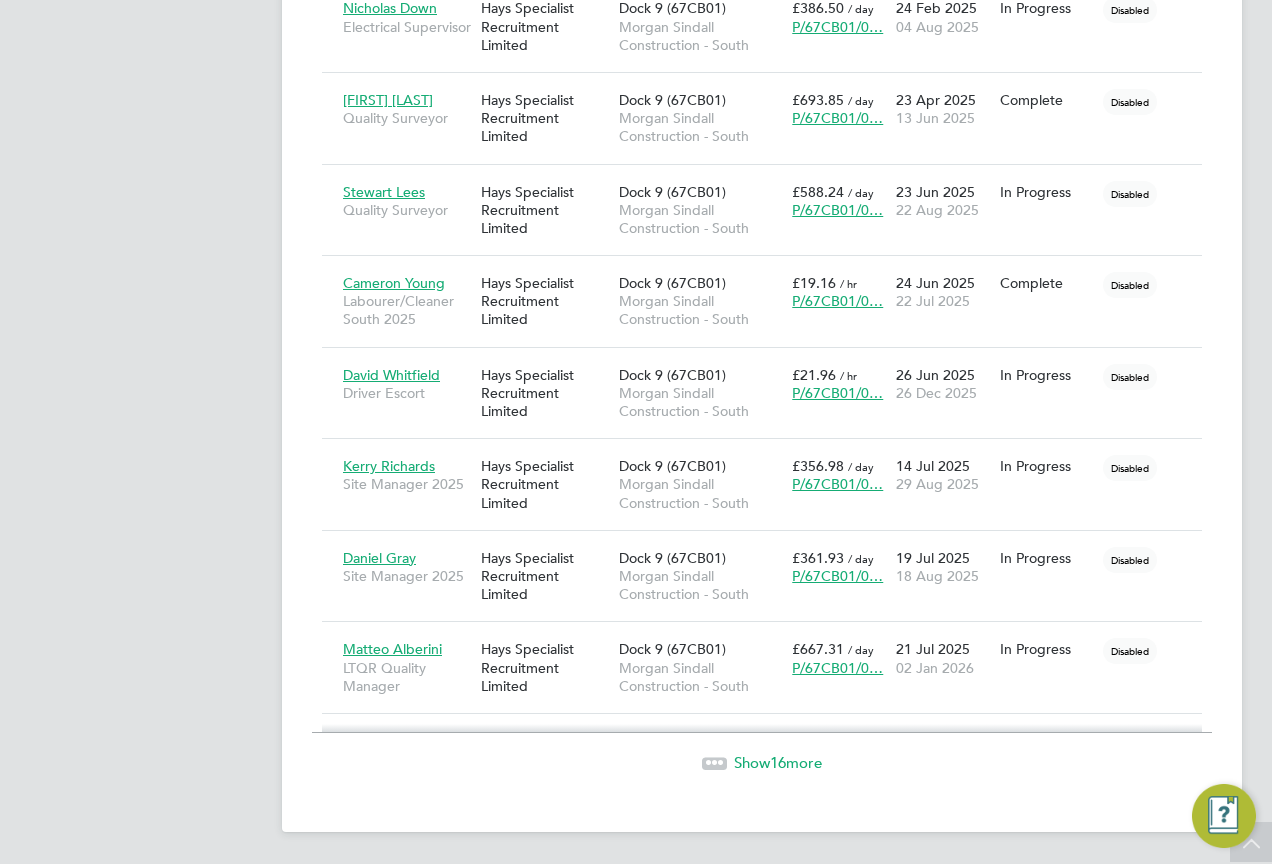 click on "Show  16  more" 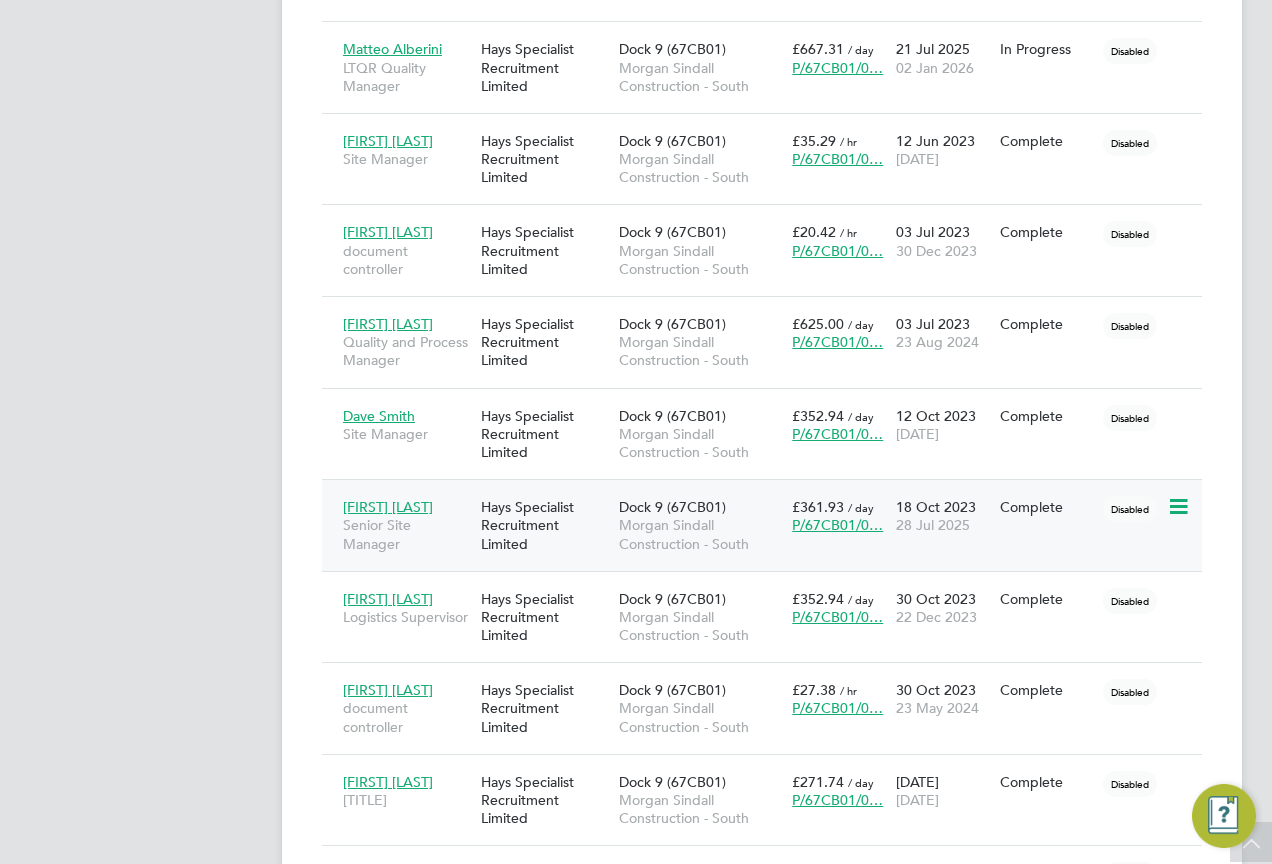 click on "Senior Site Manager" 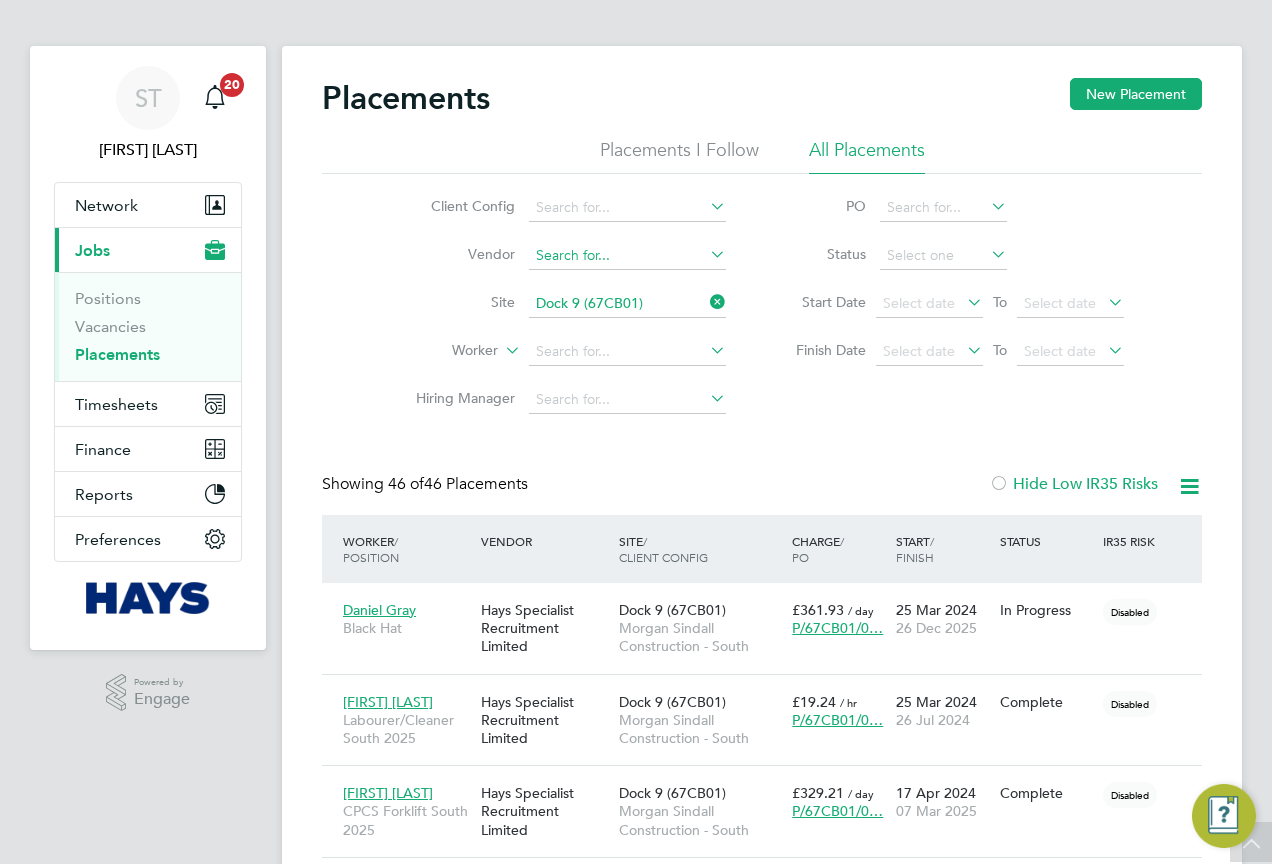scroll, scrollTop: 0, scrollLeft: 0, axis: both 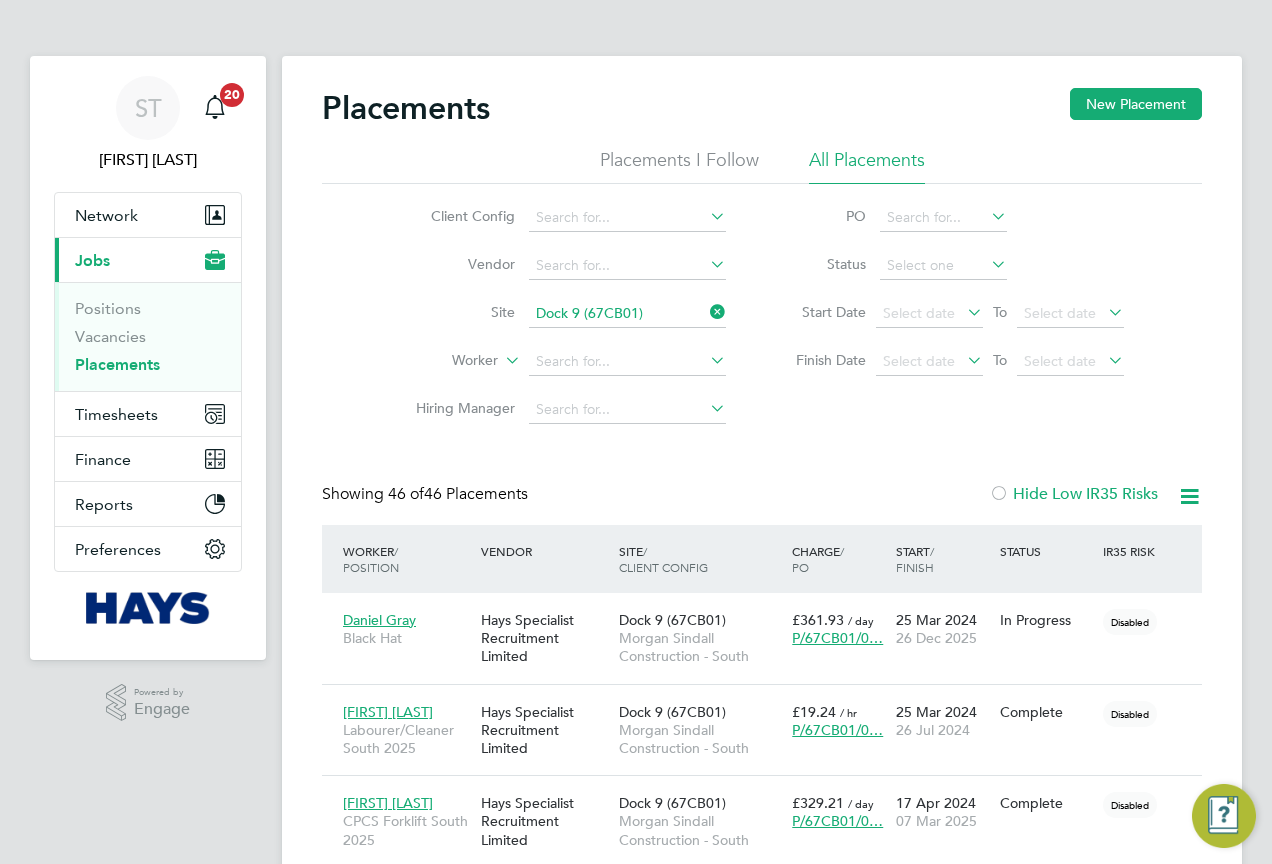 click 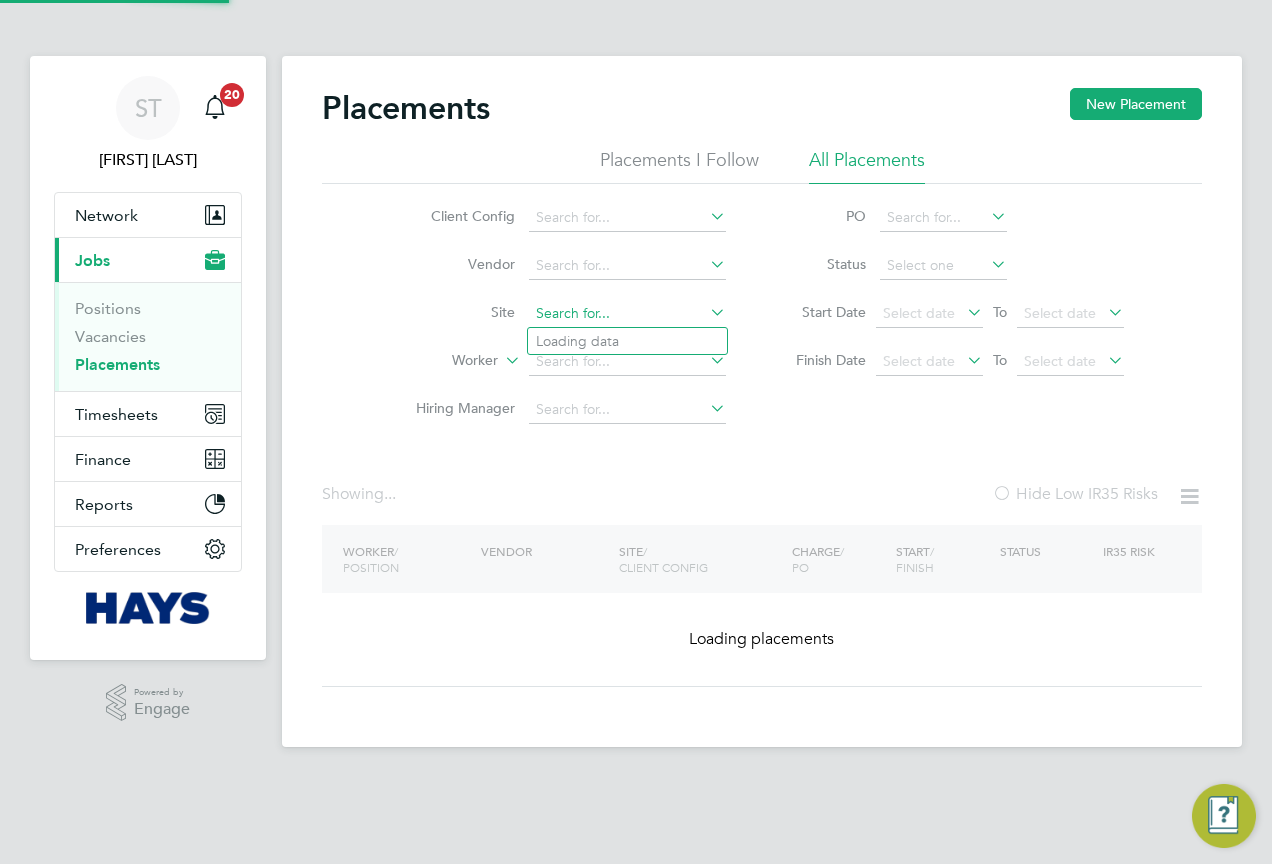 click 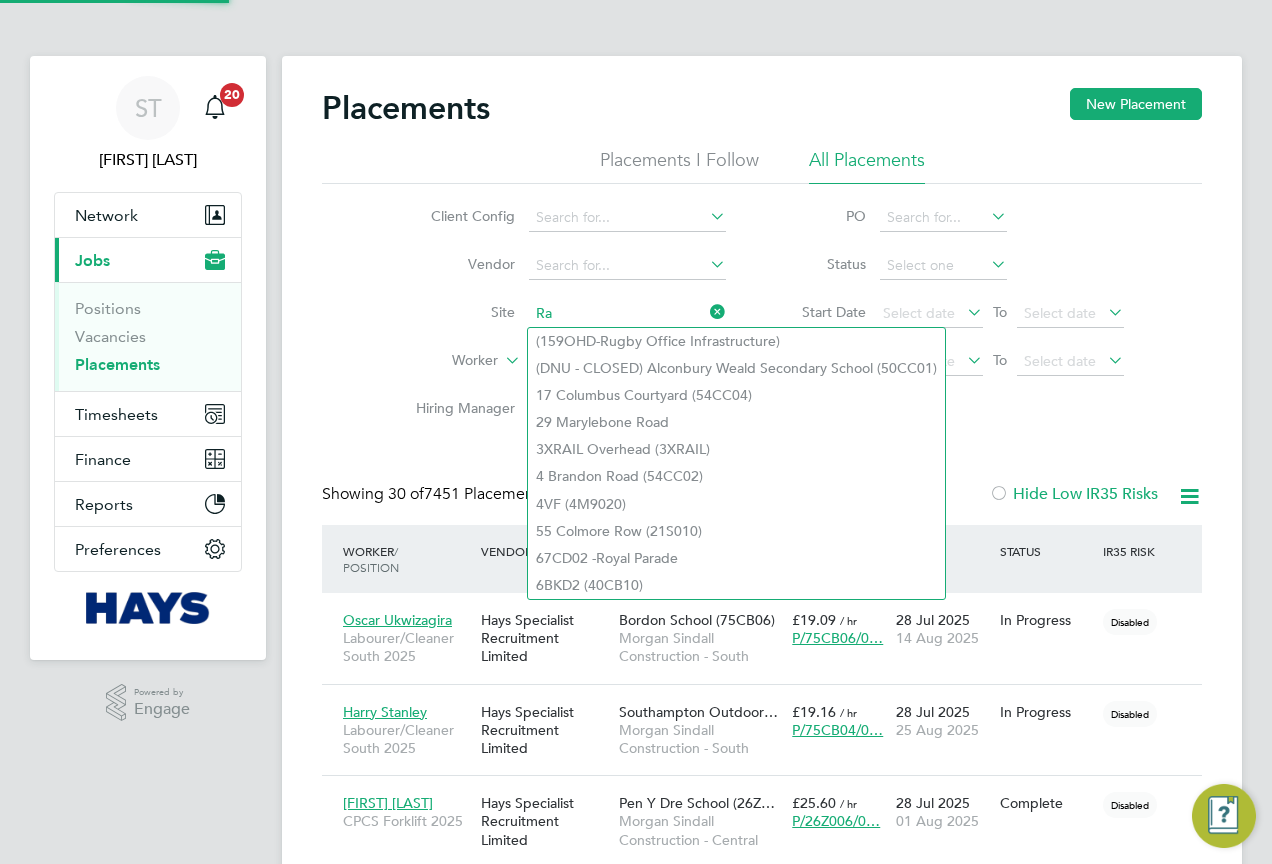 scroll, scrollTop: 10, scrollLeft: 10, axis: both 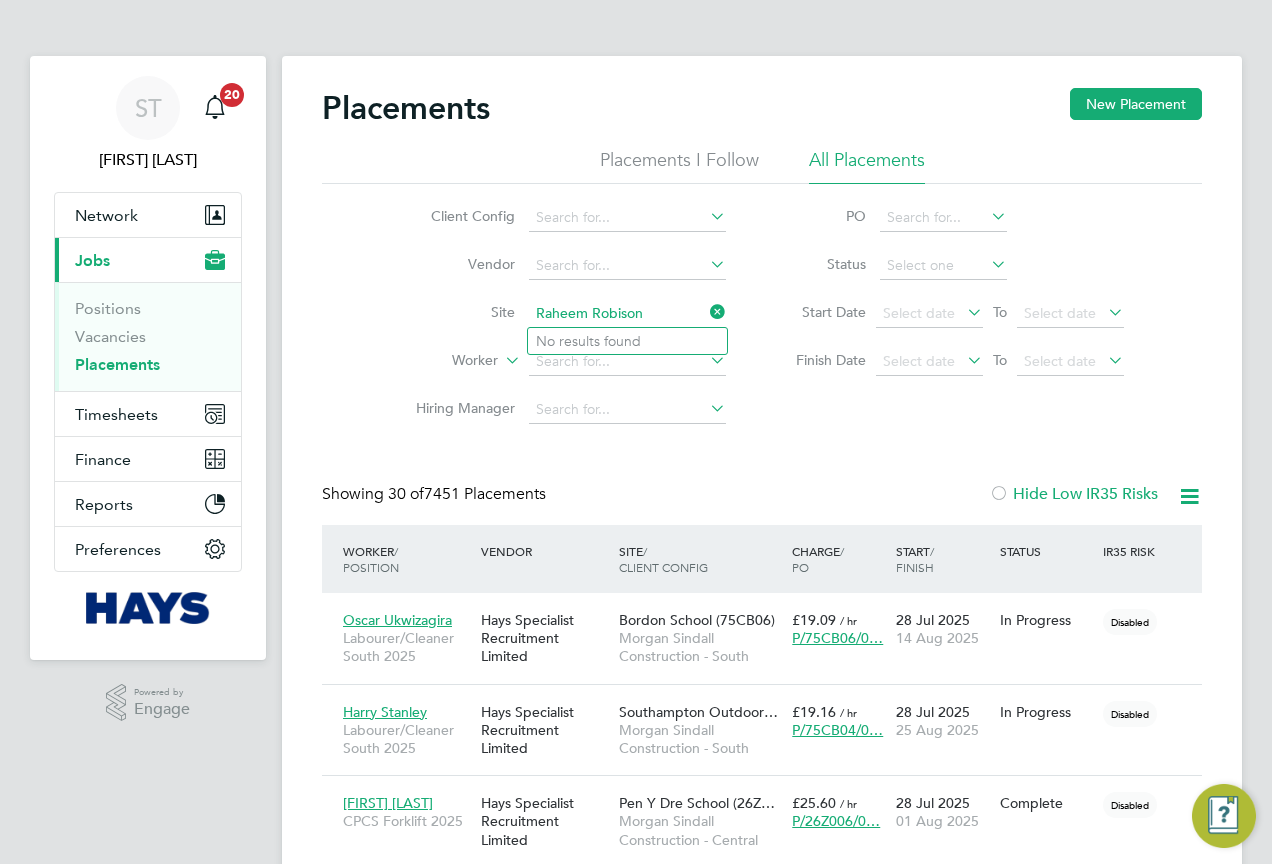 type on "Raheem Robison" 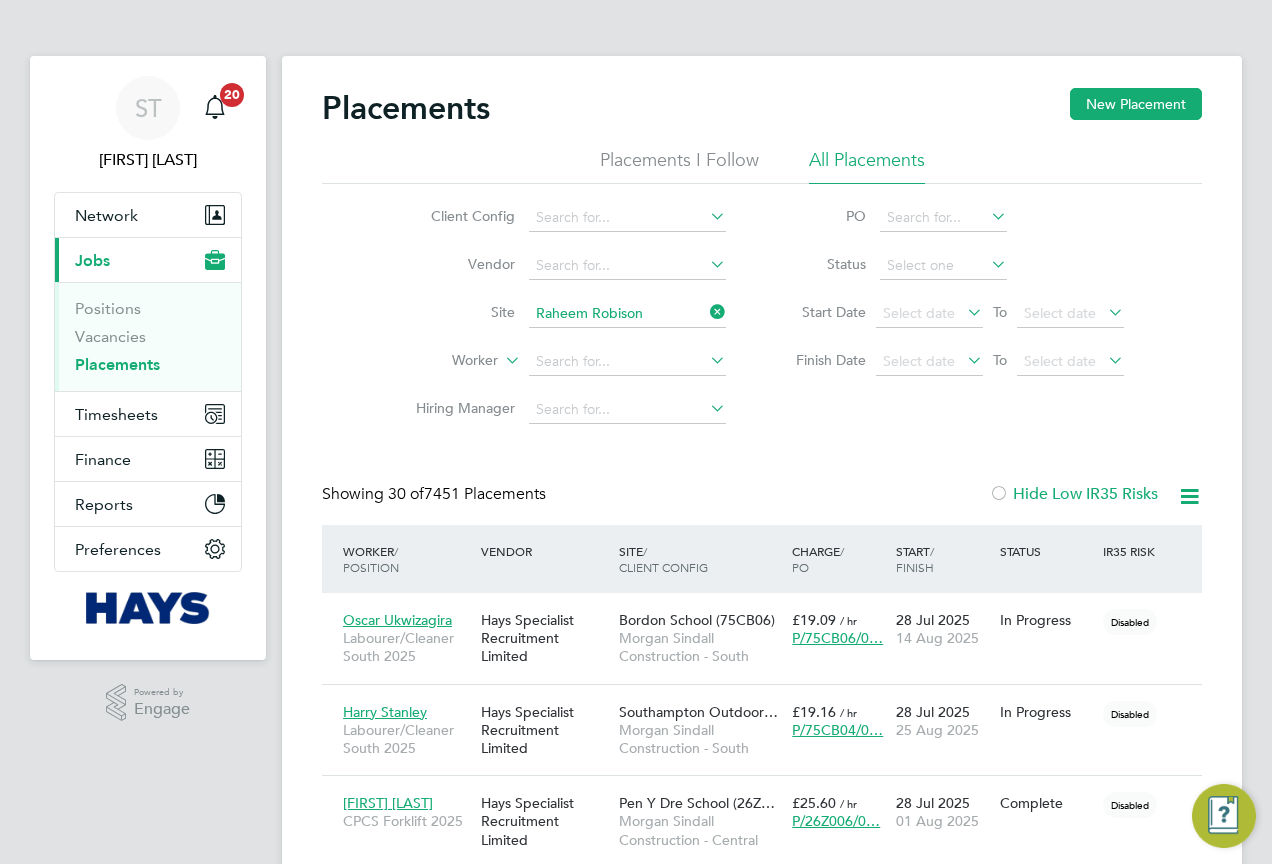type 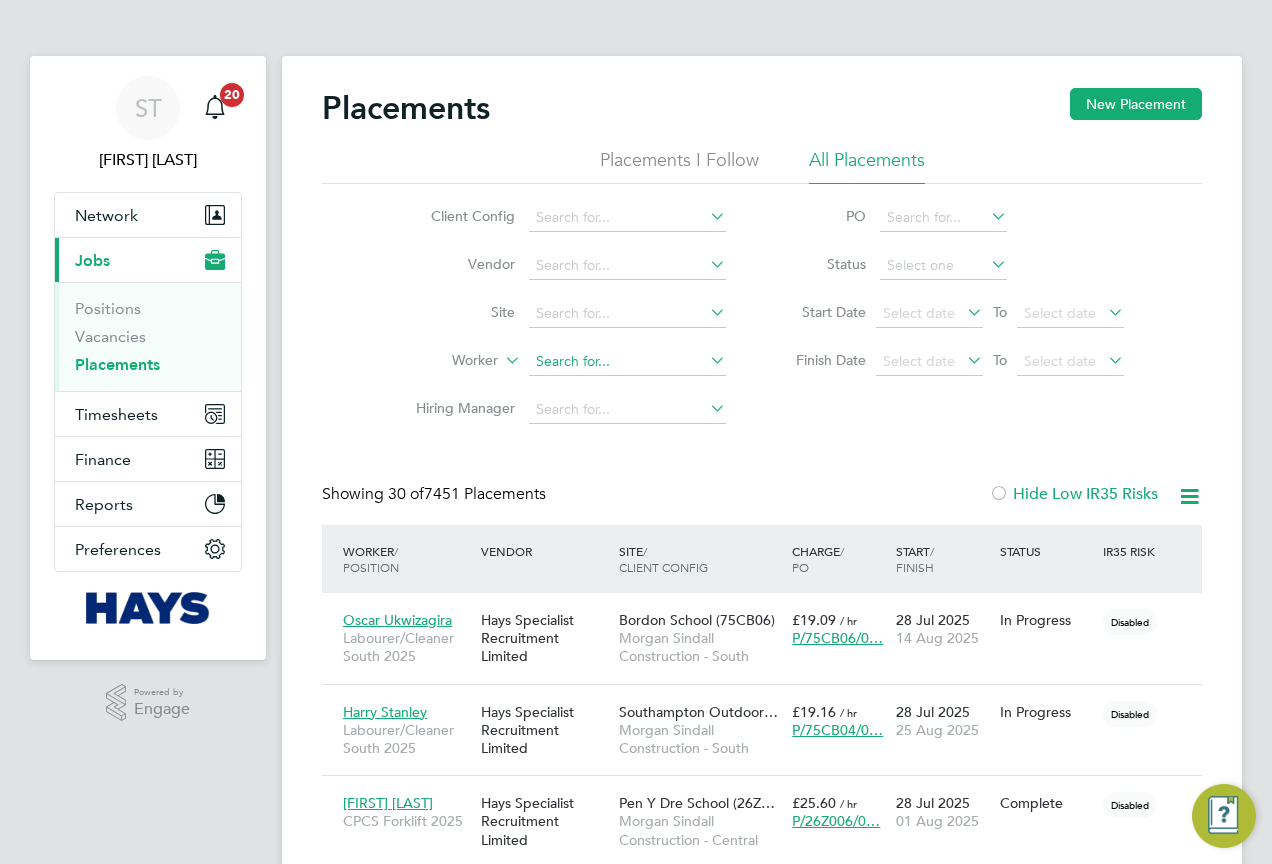 click 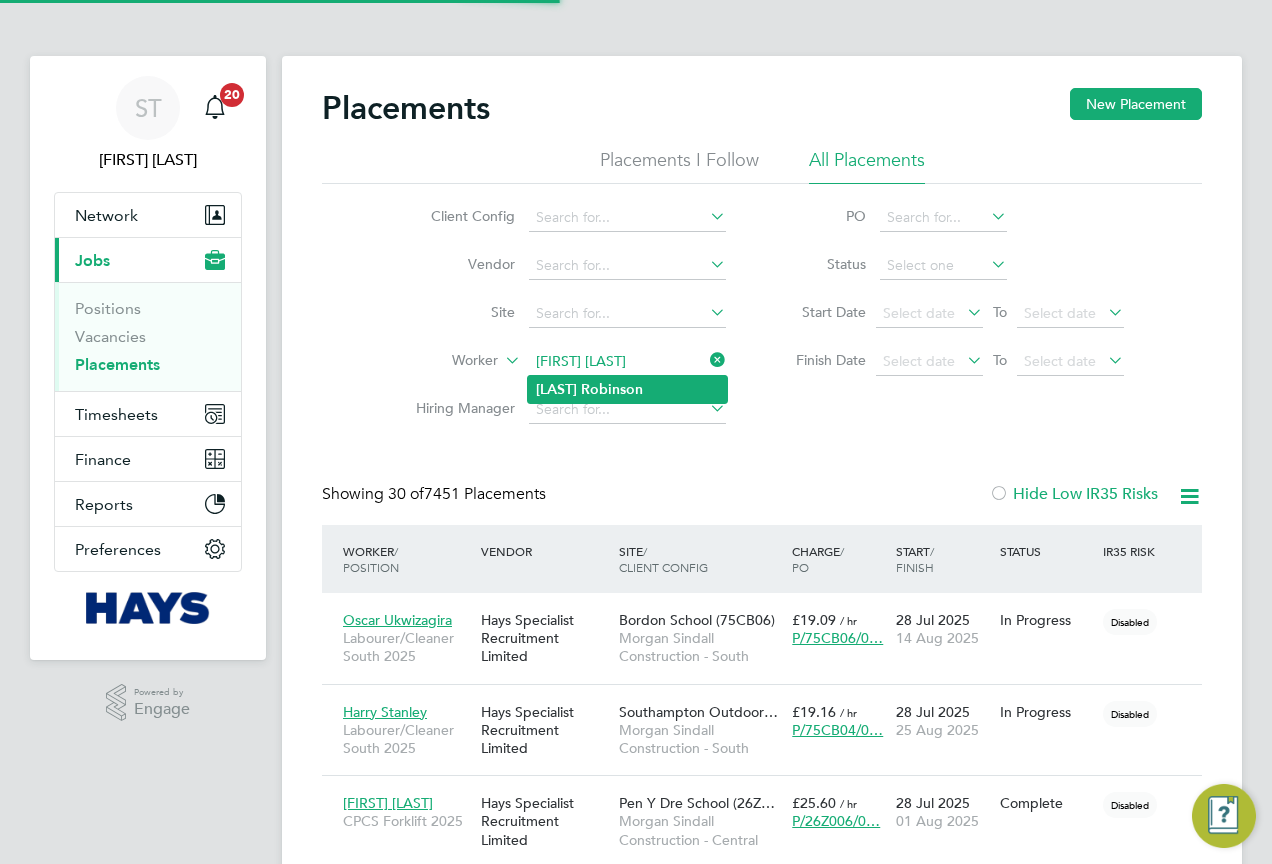 type on "Raheem Robinson" 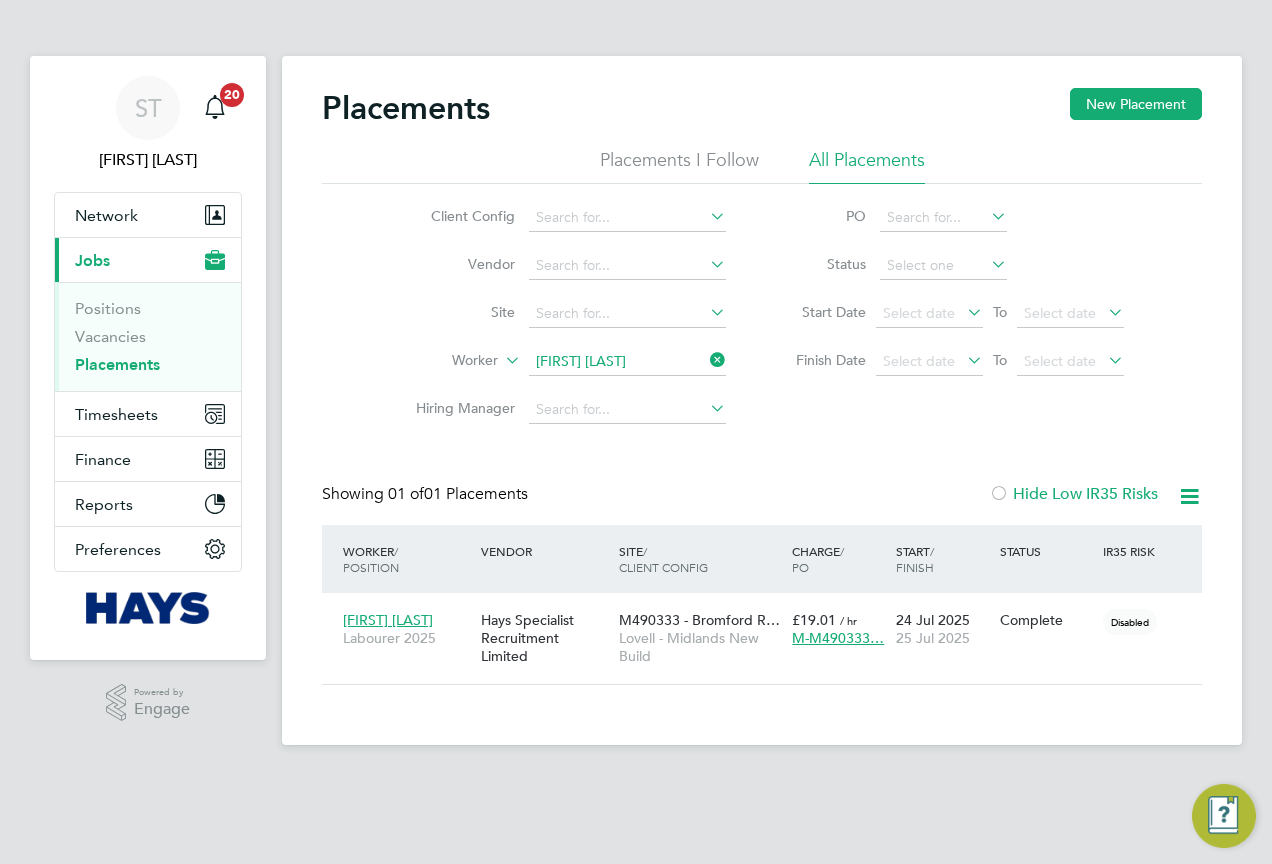 click 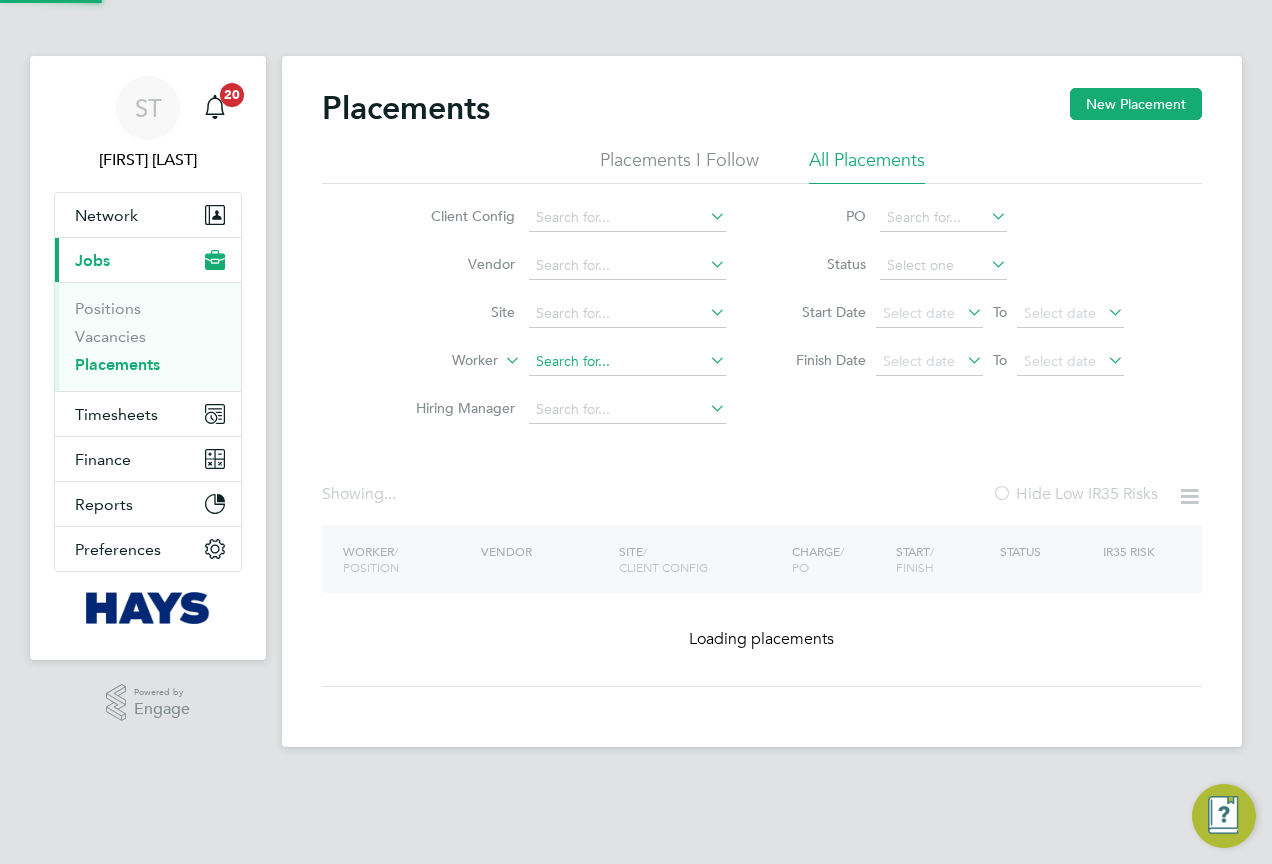 click 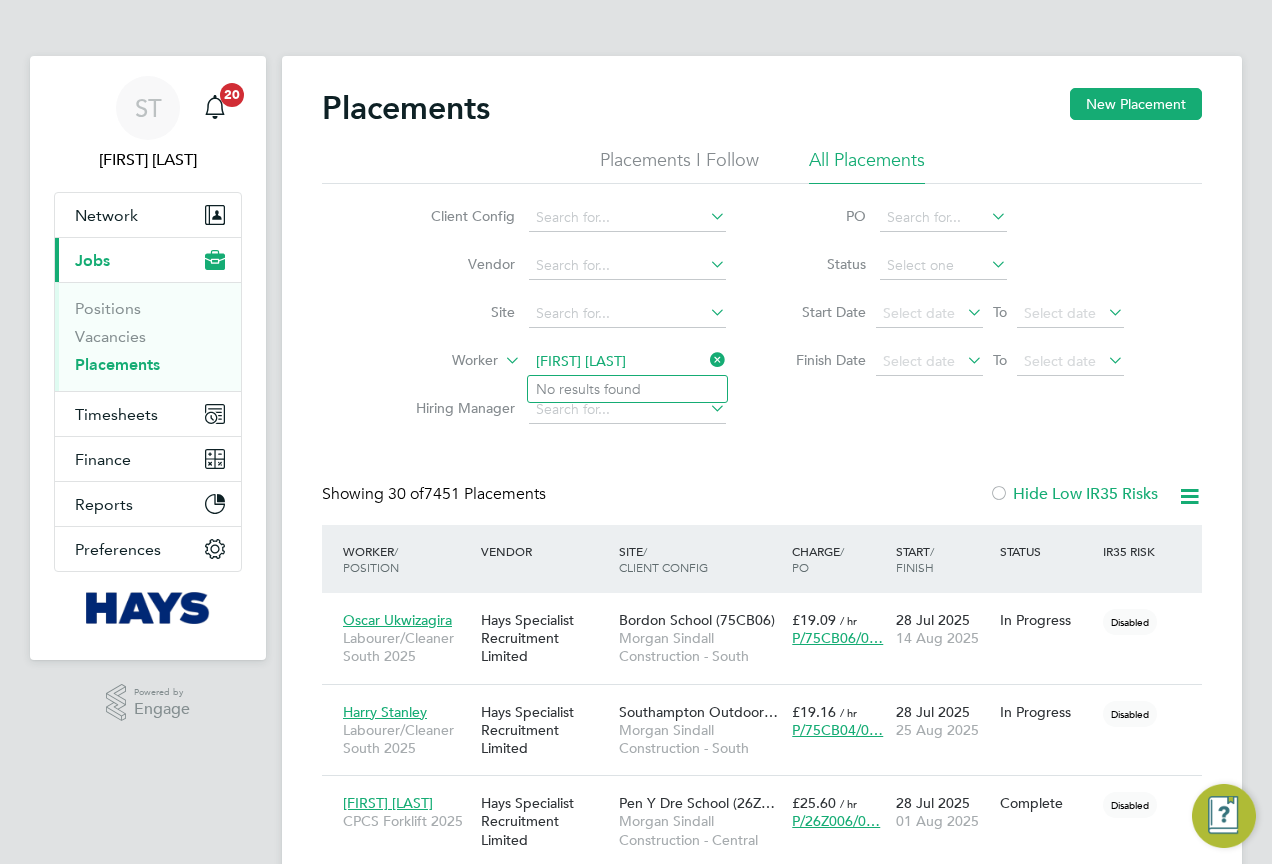 type on "Ilyas Hussain" 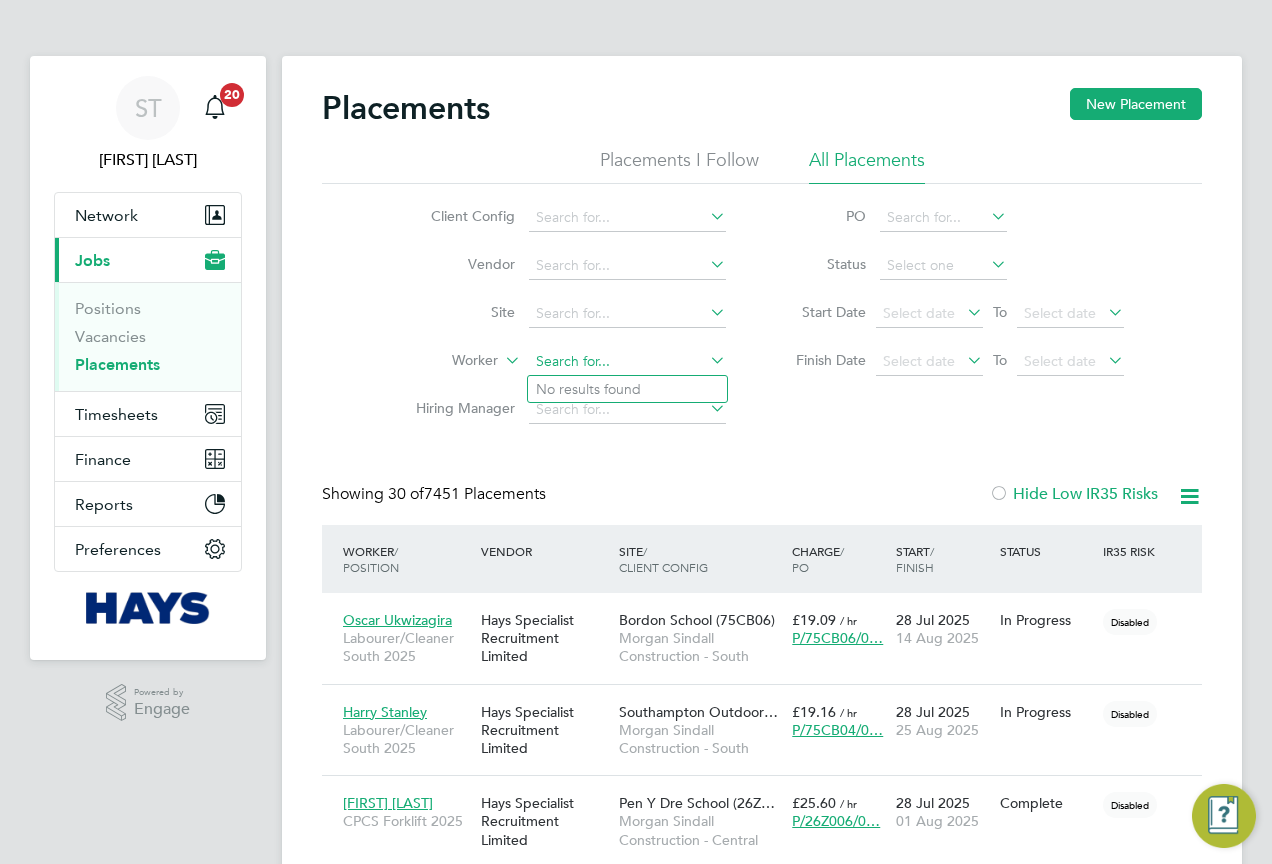 click 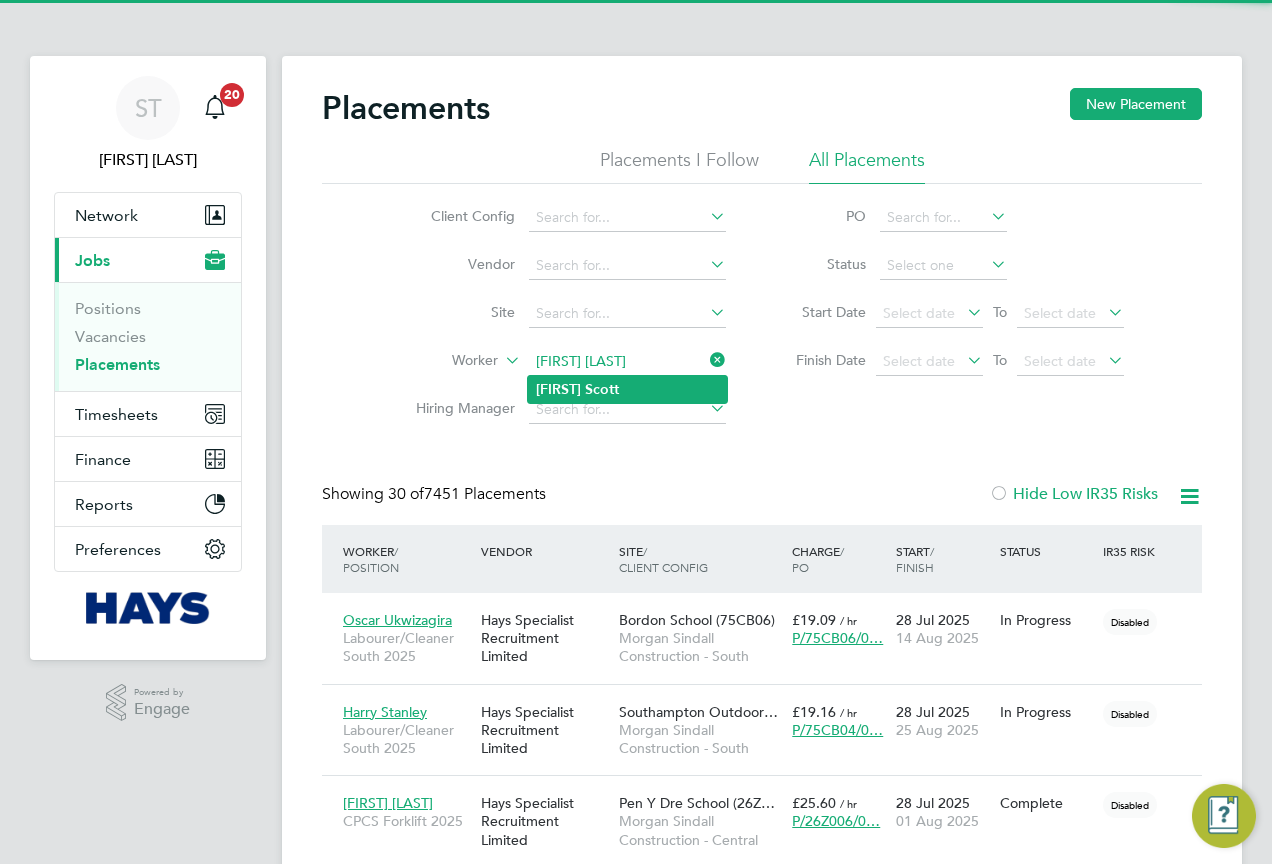 type on "Garry Scott" 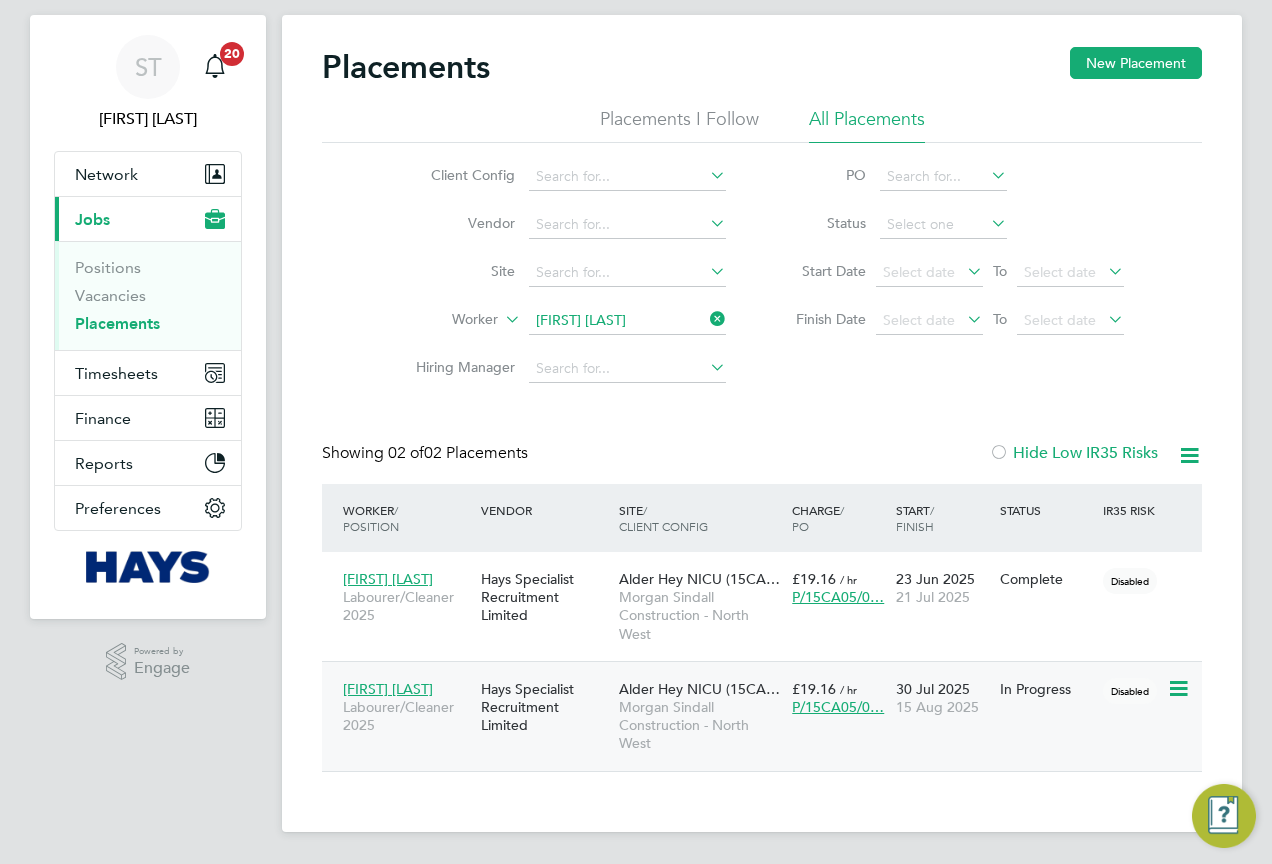 click on "Garry Scott" 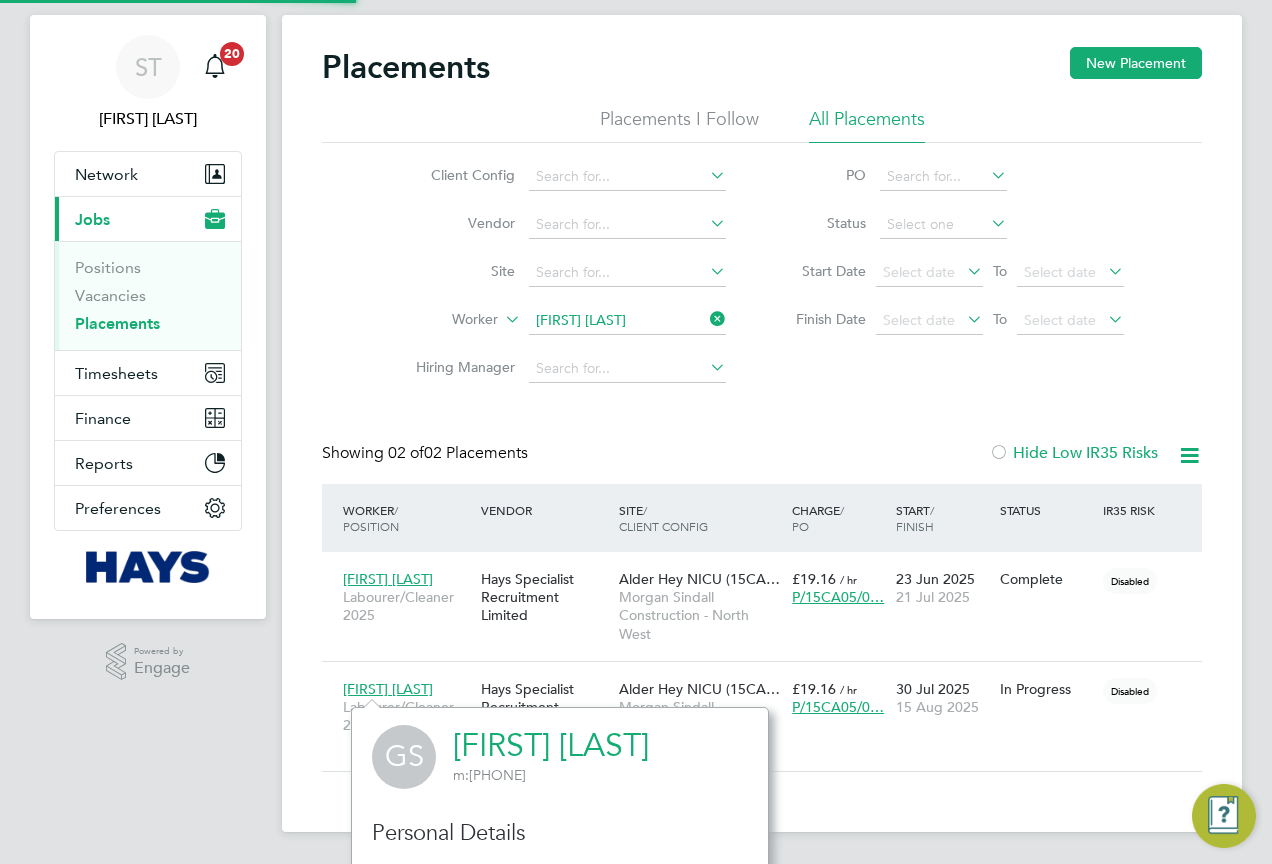 click on "Garry Scott" 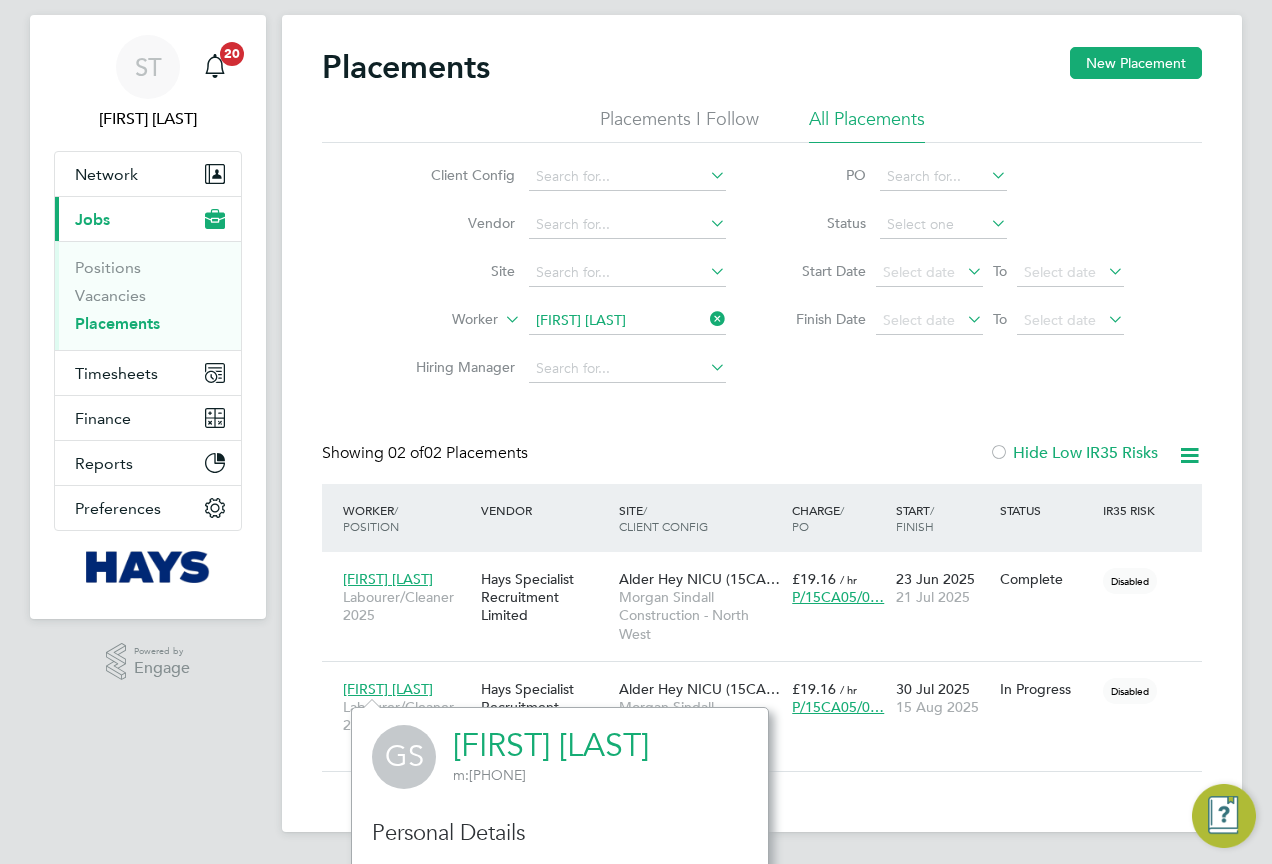 click 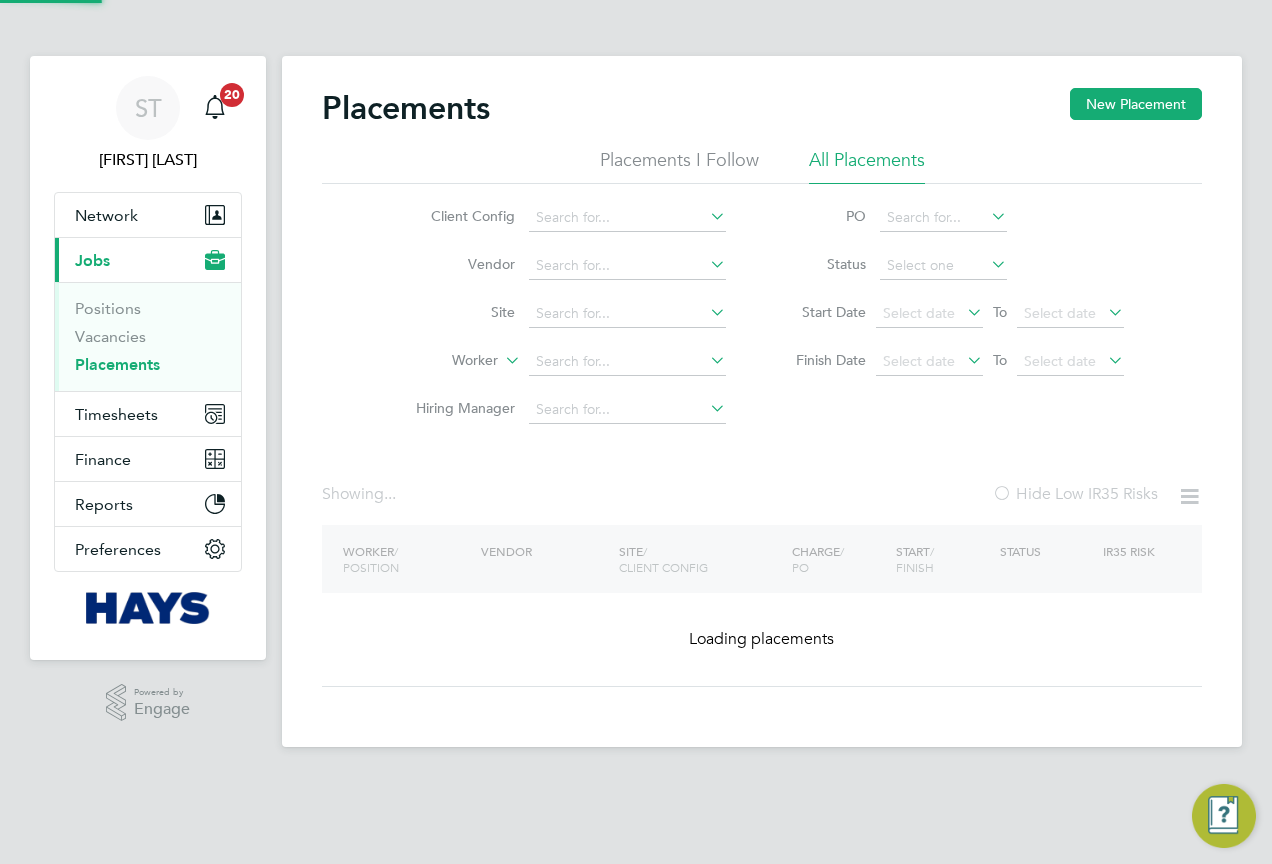 scroll, scrollTop: 0, scrollLeft: 0, axis: both 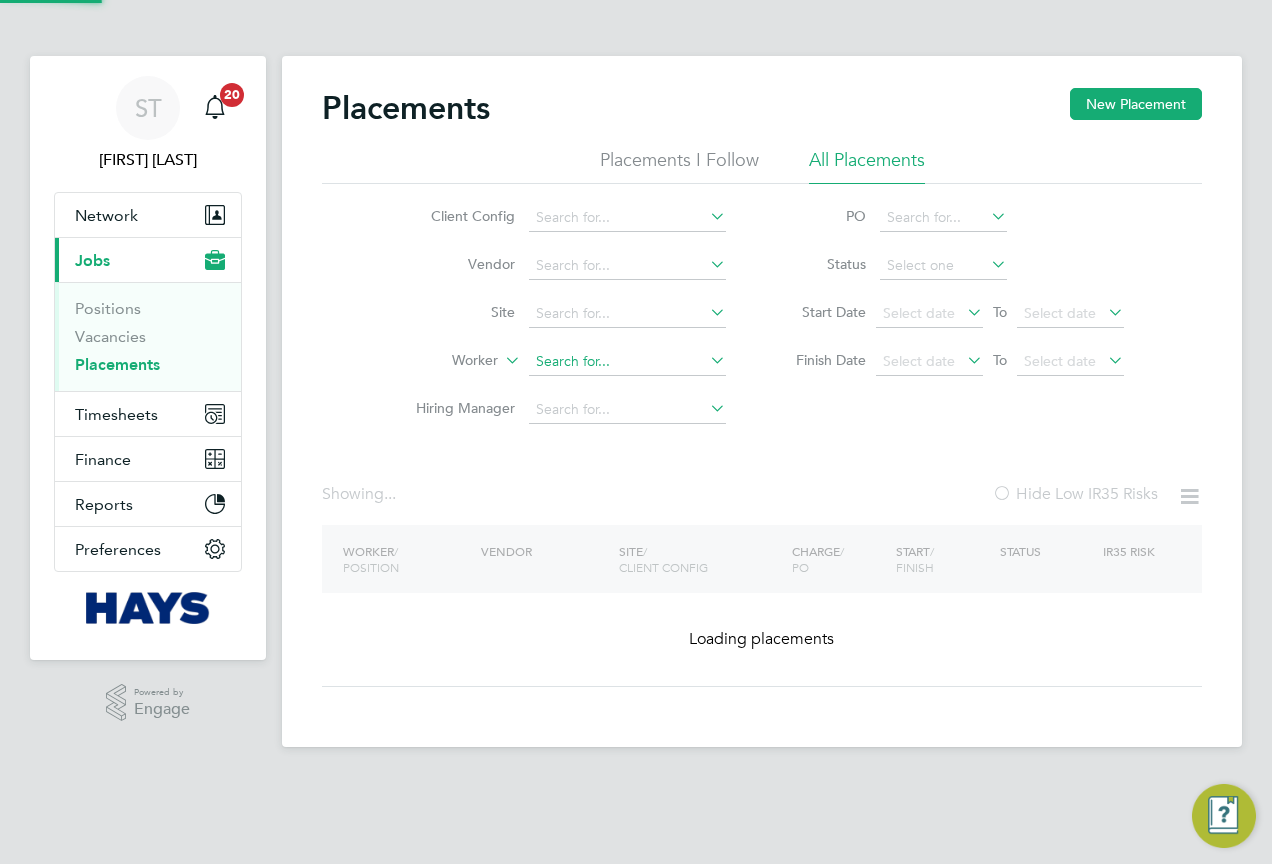 click 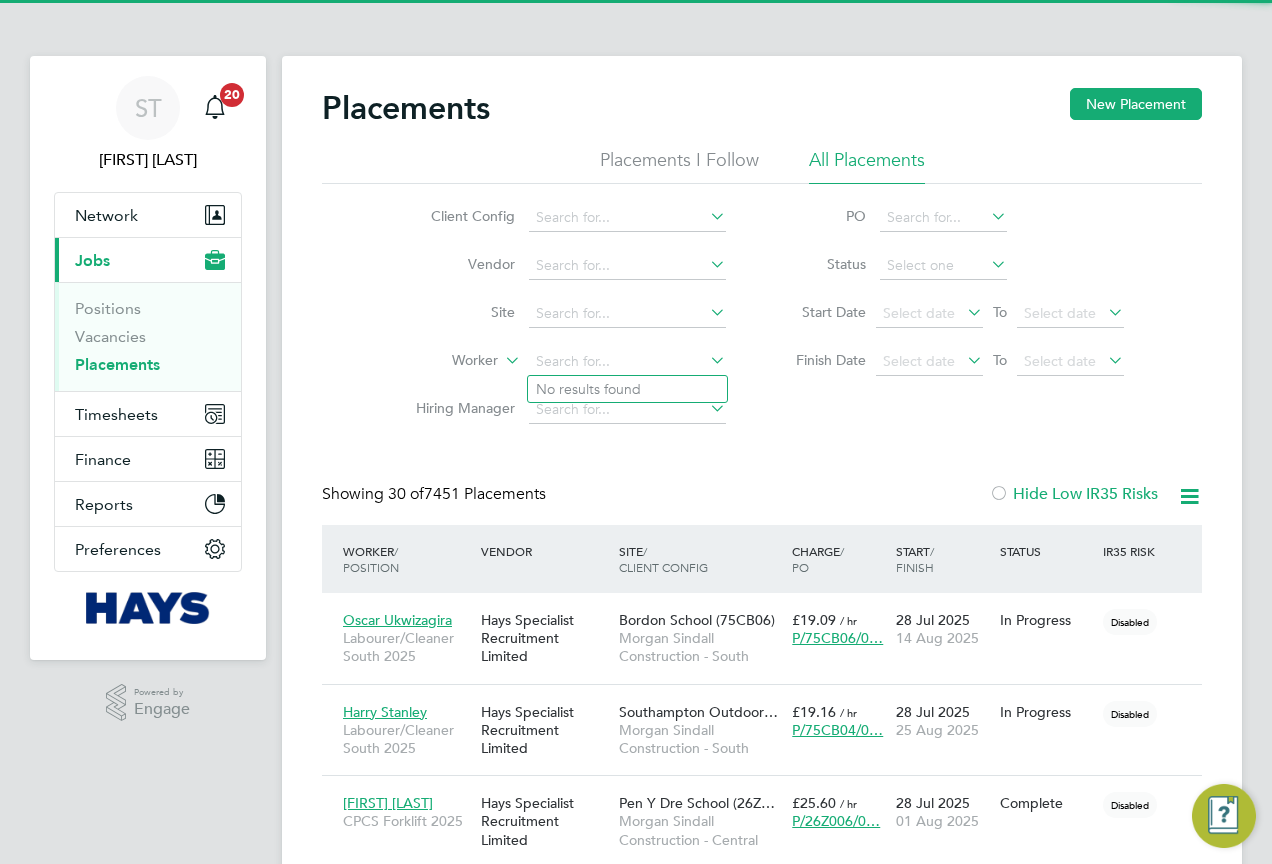 scroll, scrollTop: 10, scrollLeft: 10, axis: both 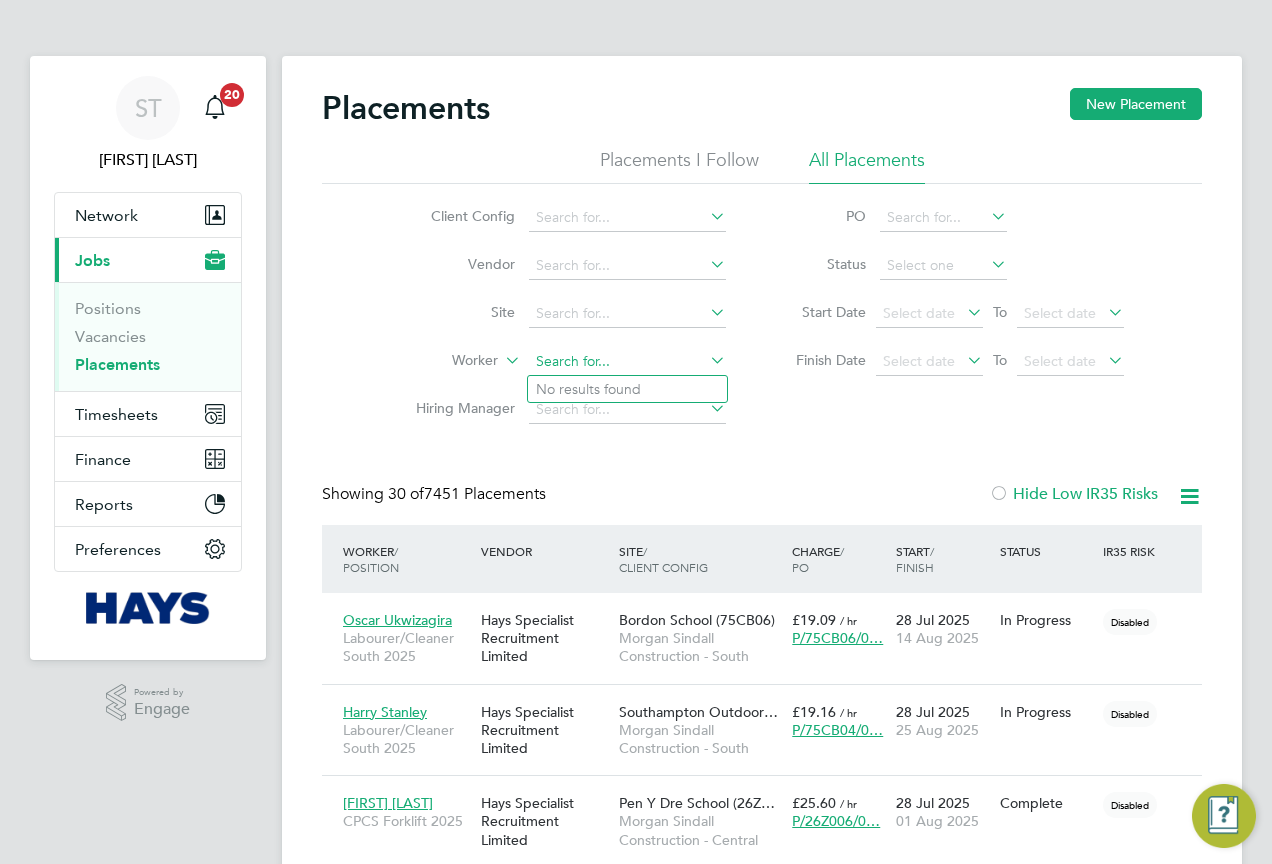 click 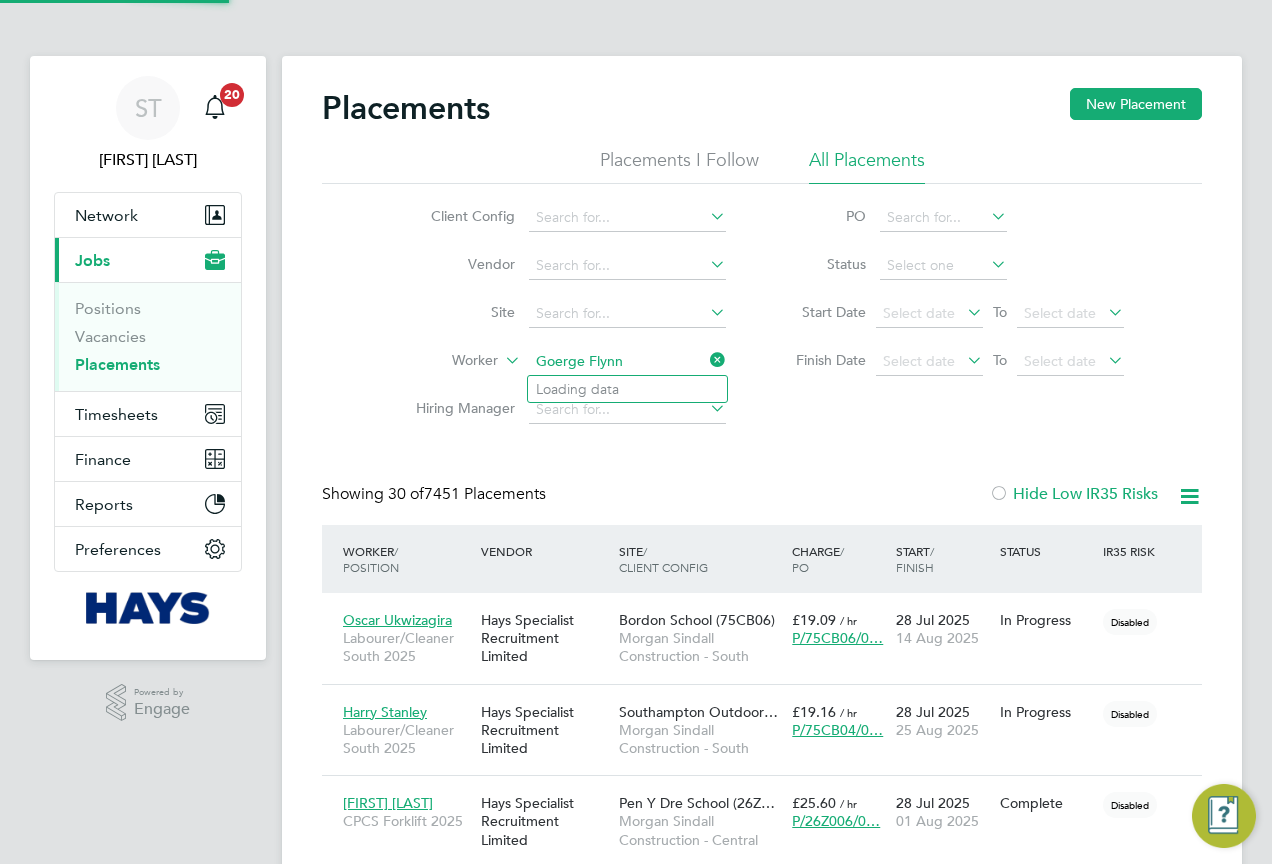 click on "Goerge Flynn" 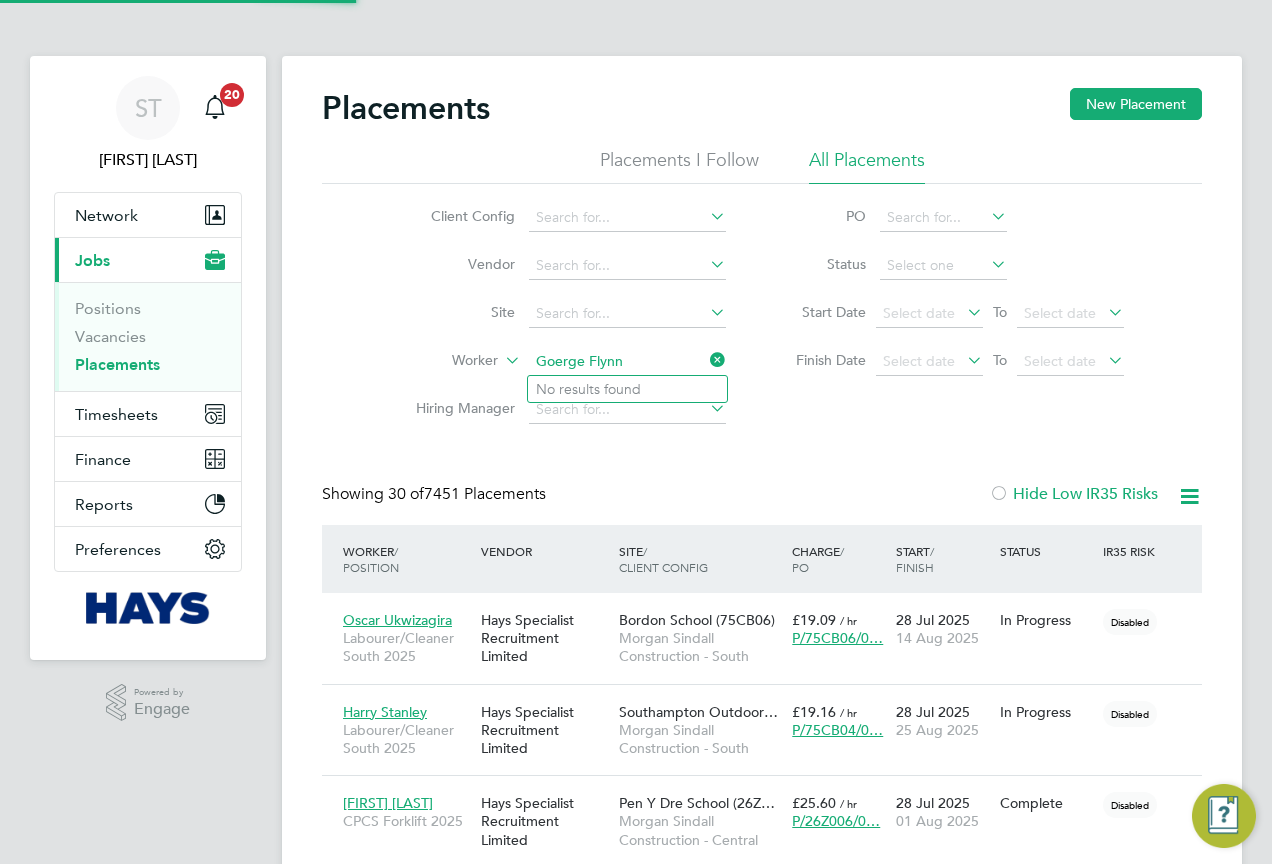 click on "Goerge Flynn" 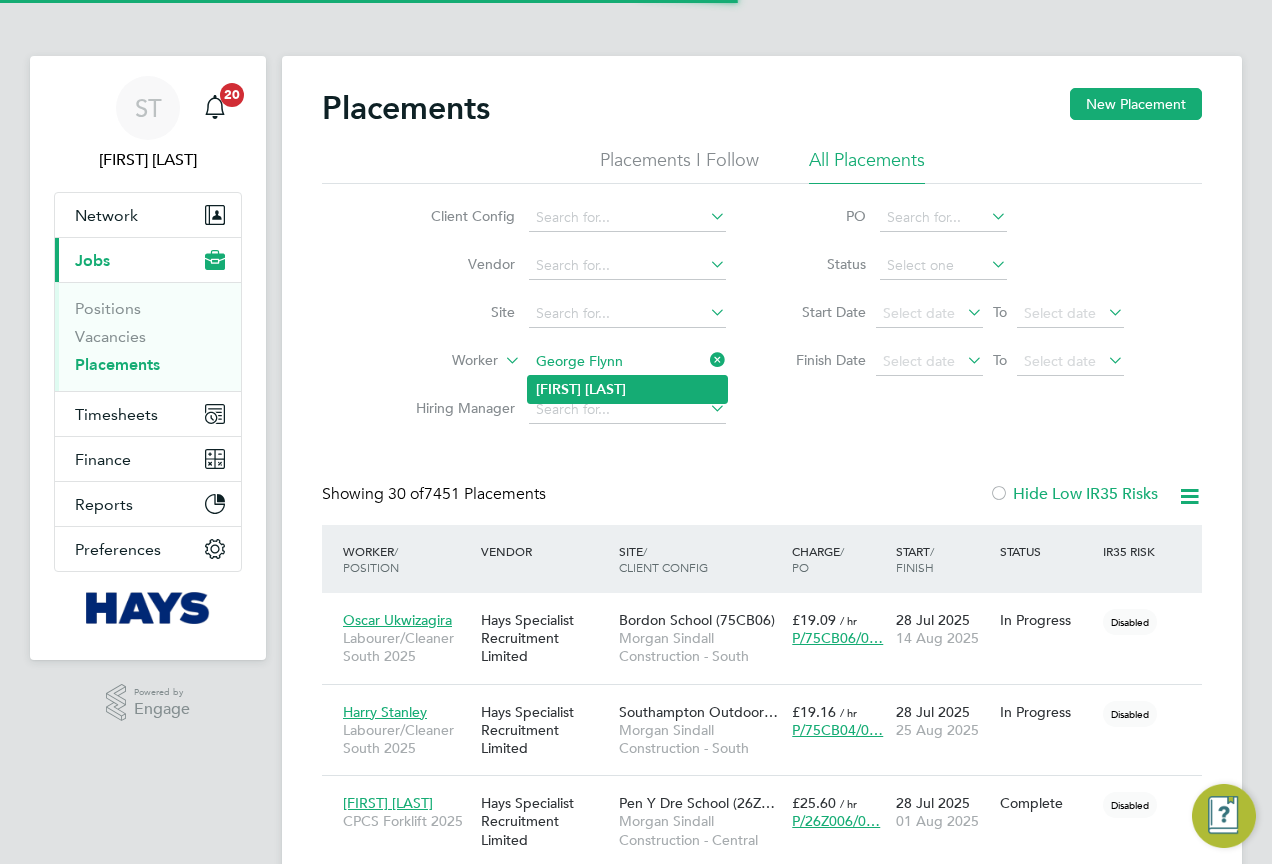 type on "George Flynn" 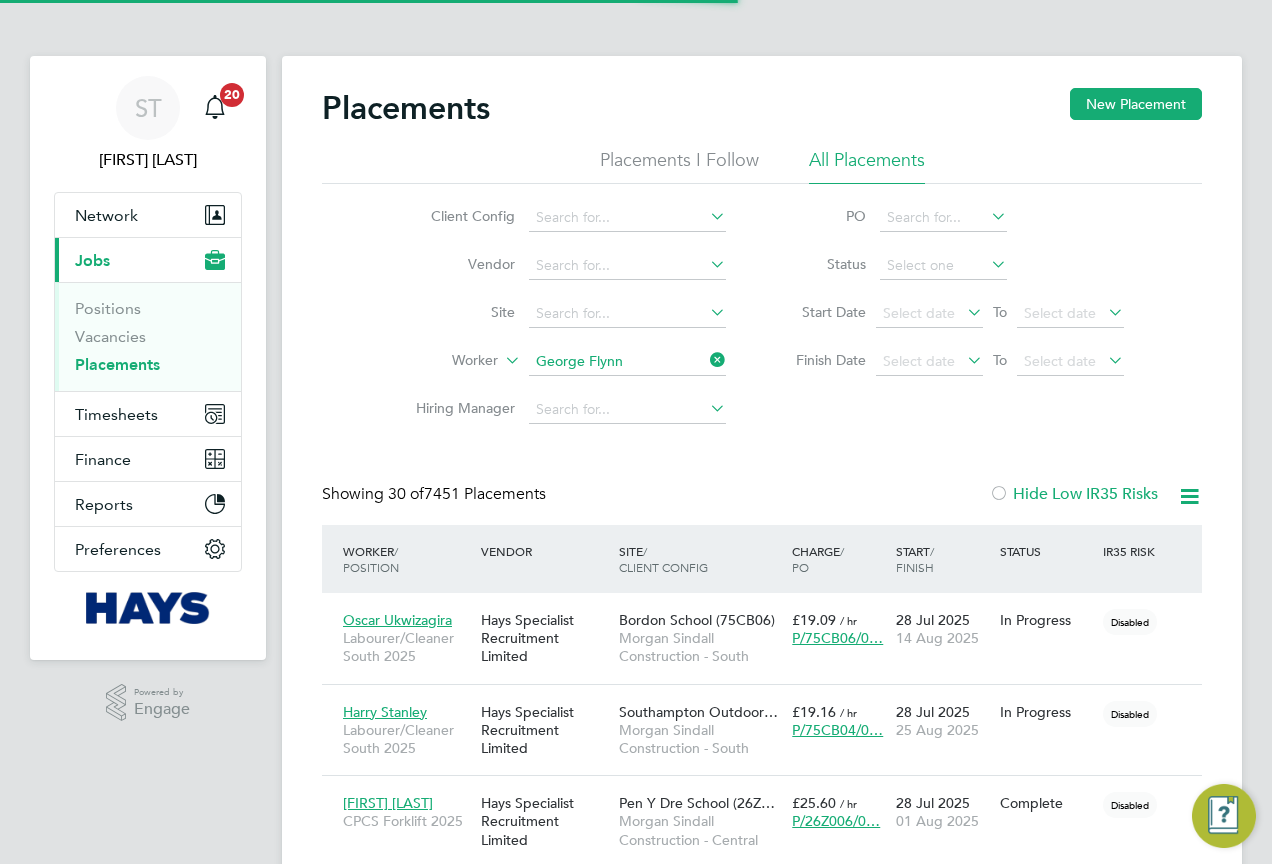click on "George   Flynn" 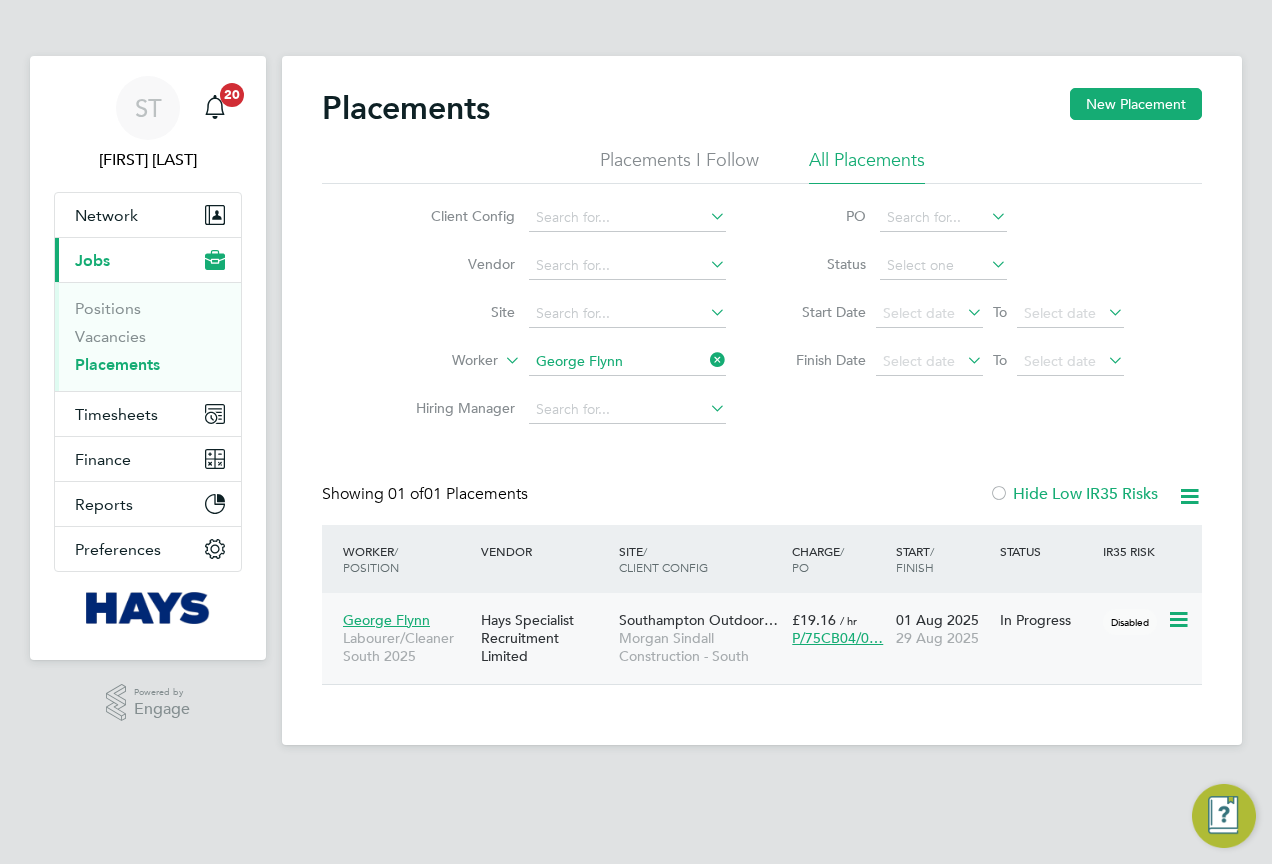 click on "George Flynn" 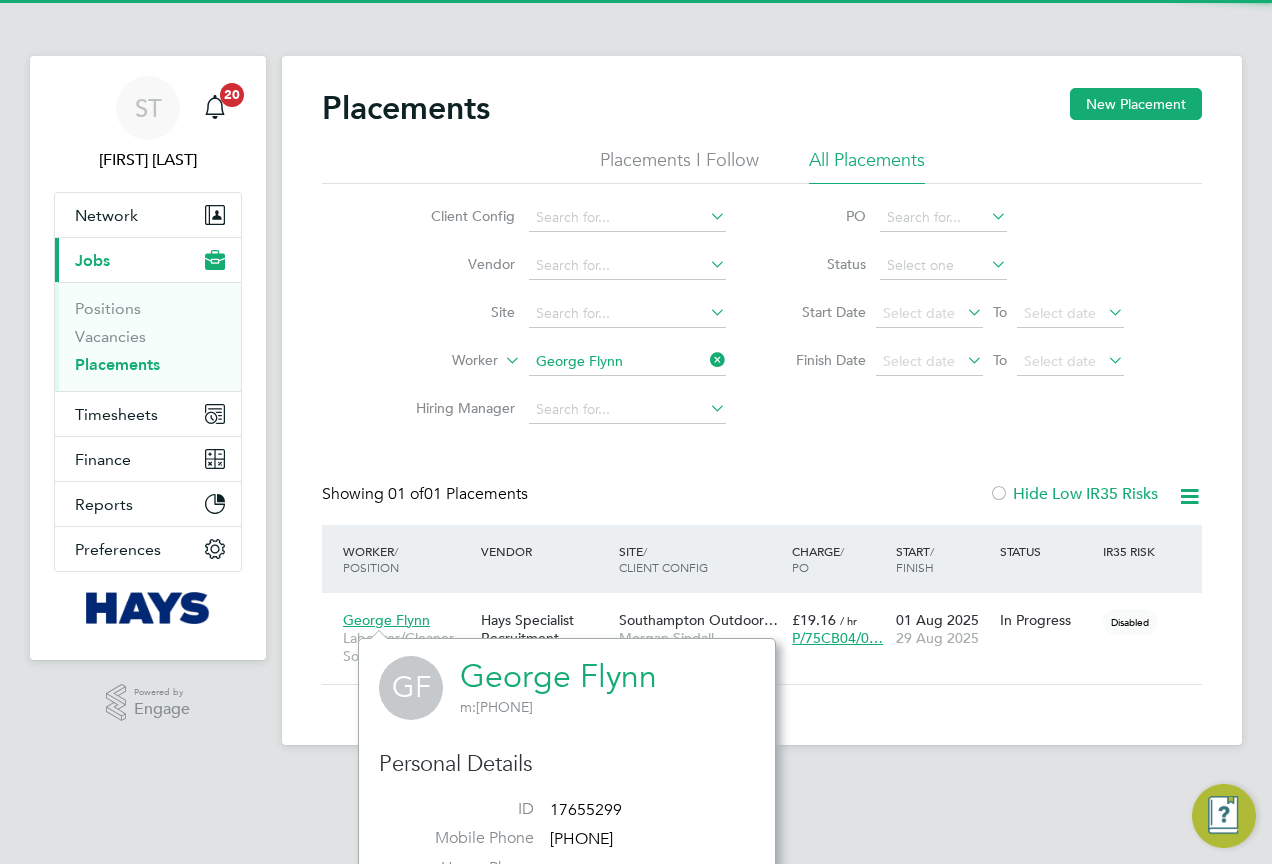 click on "George Flynn" 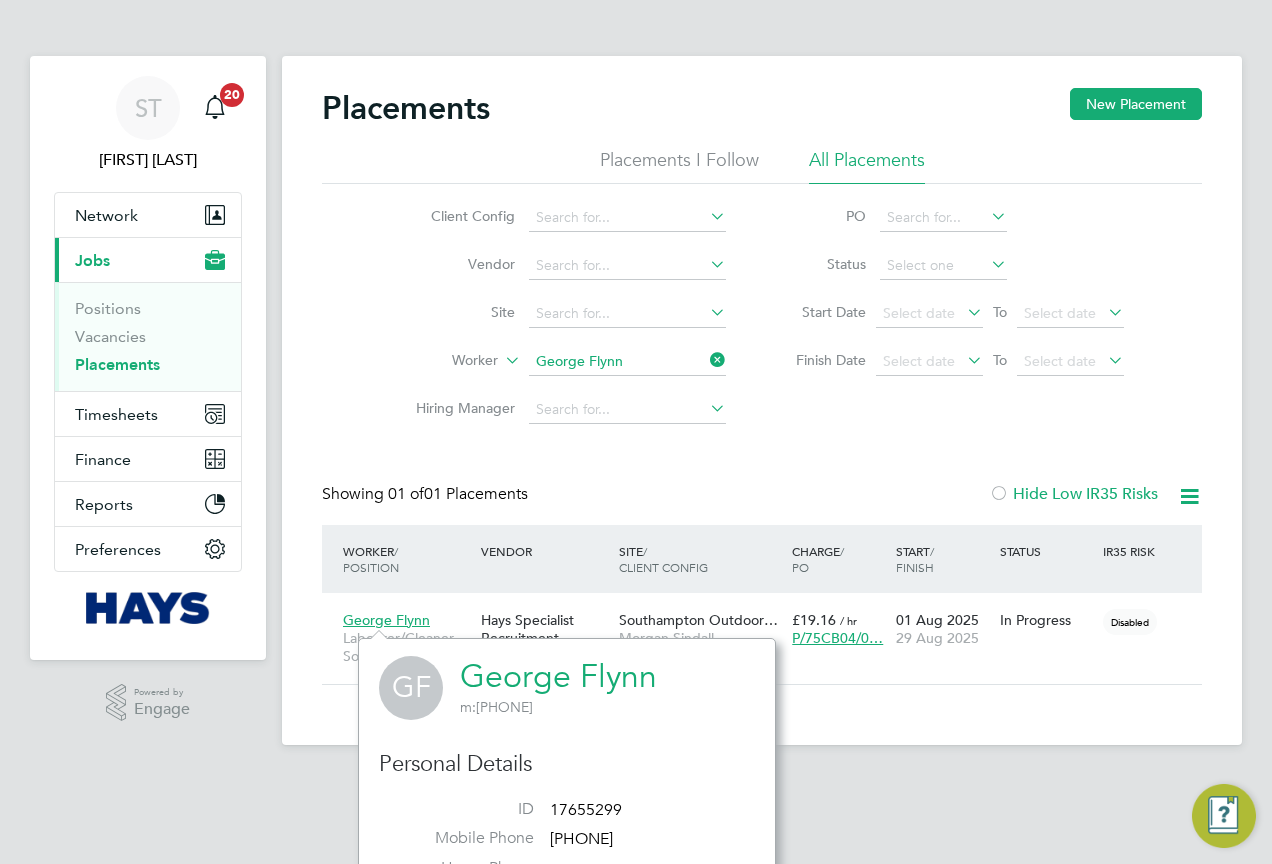 click 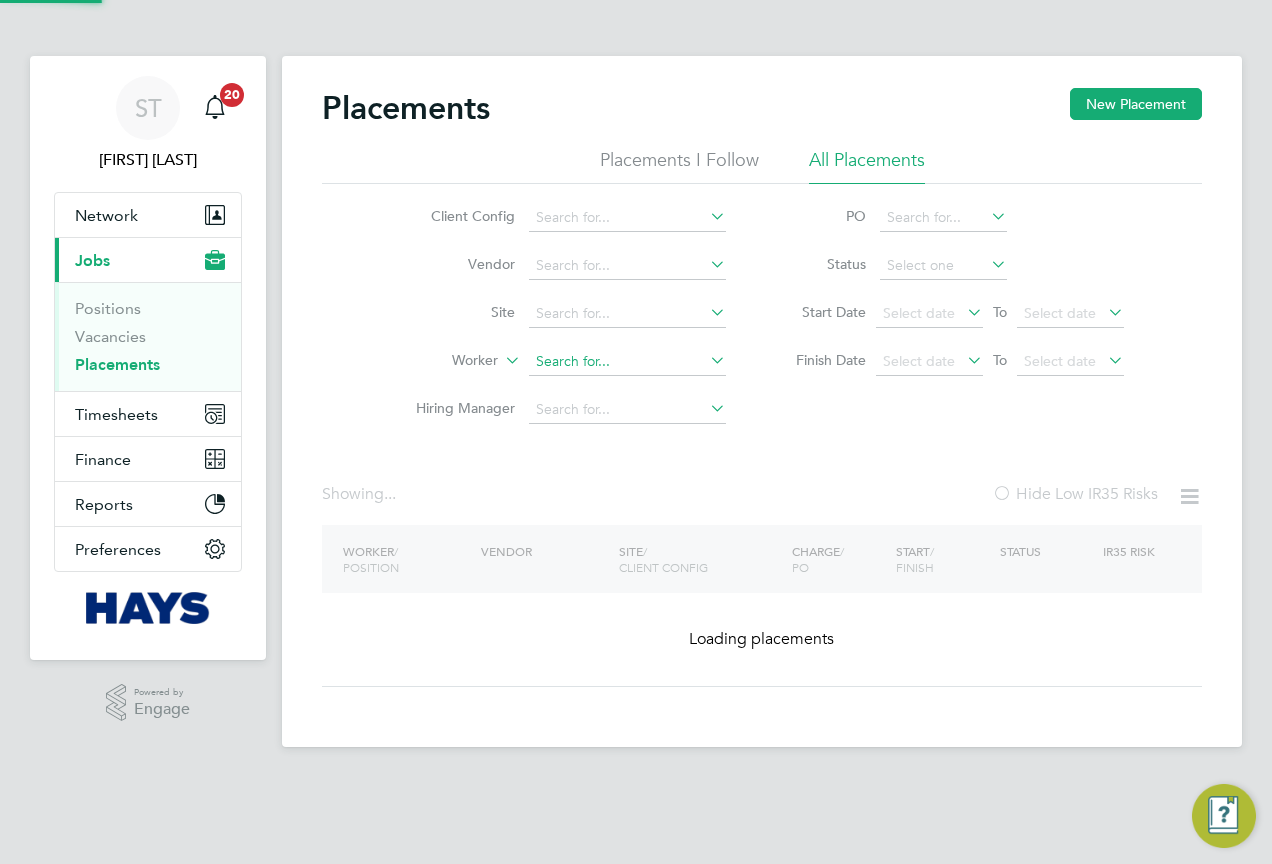 click 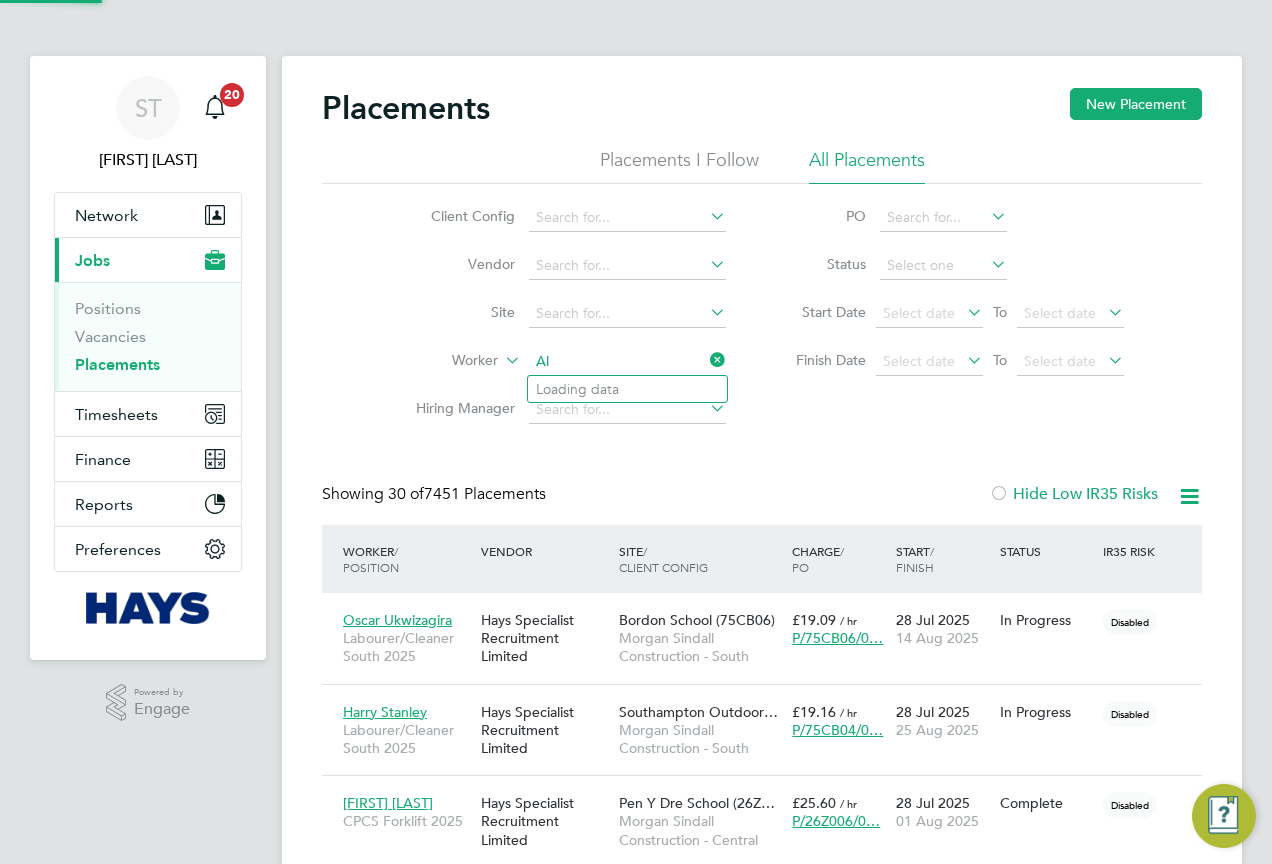 scroll, scrollTop: 10, scrollLeft: 10, axis: both 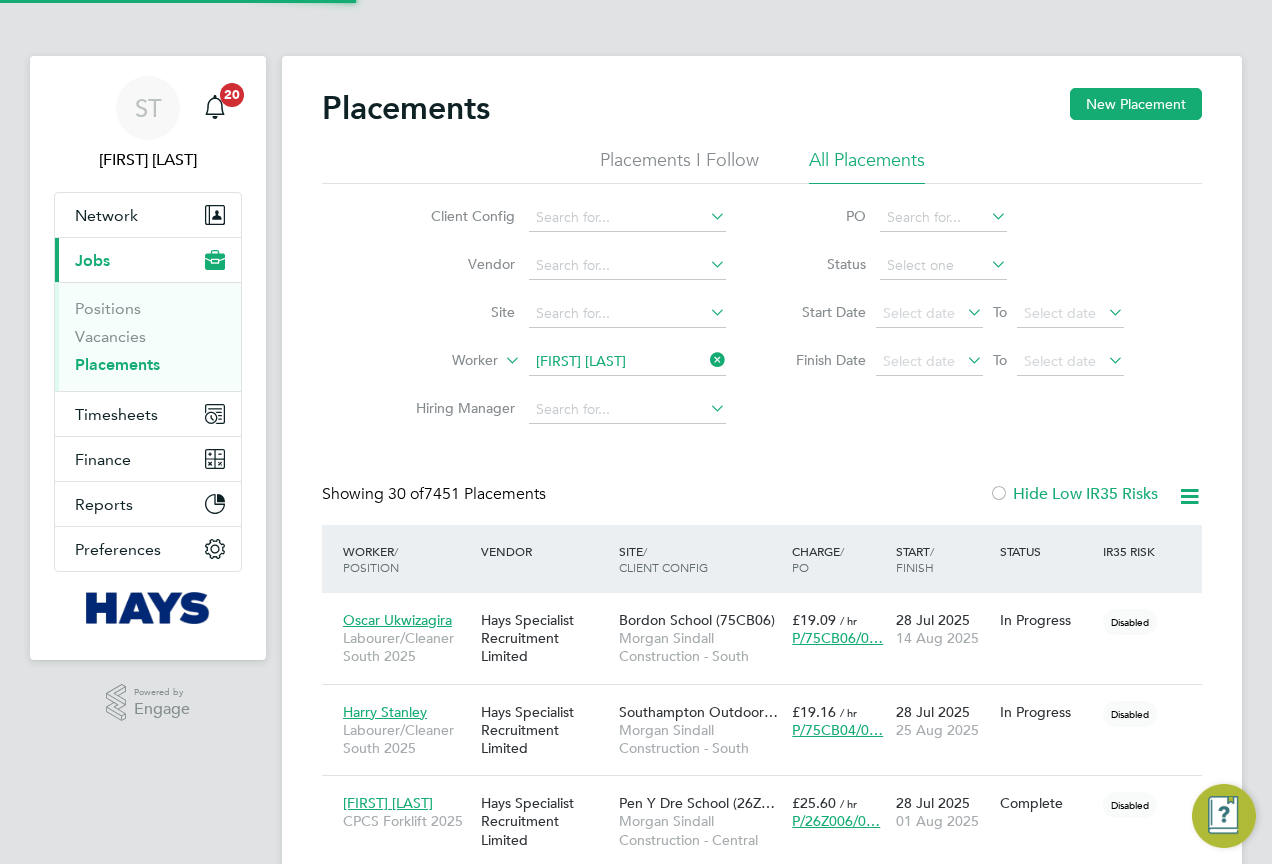 click on "Quarl" 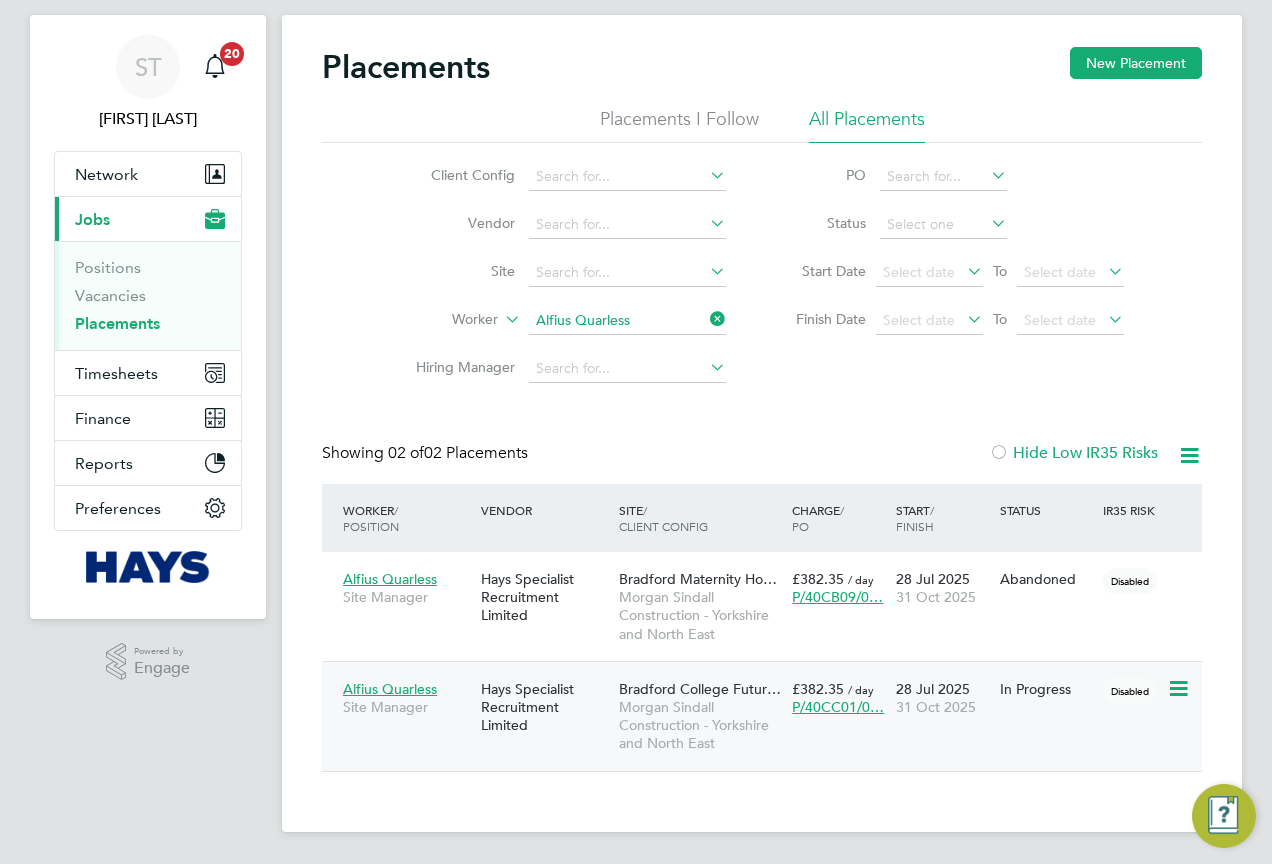 click on "Alfius Quarless" 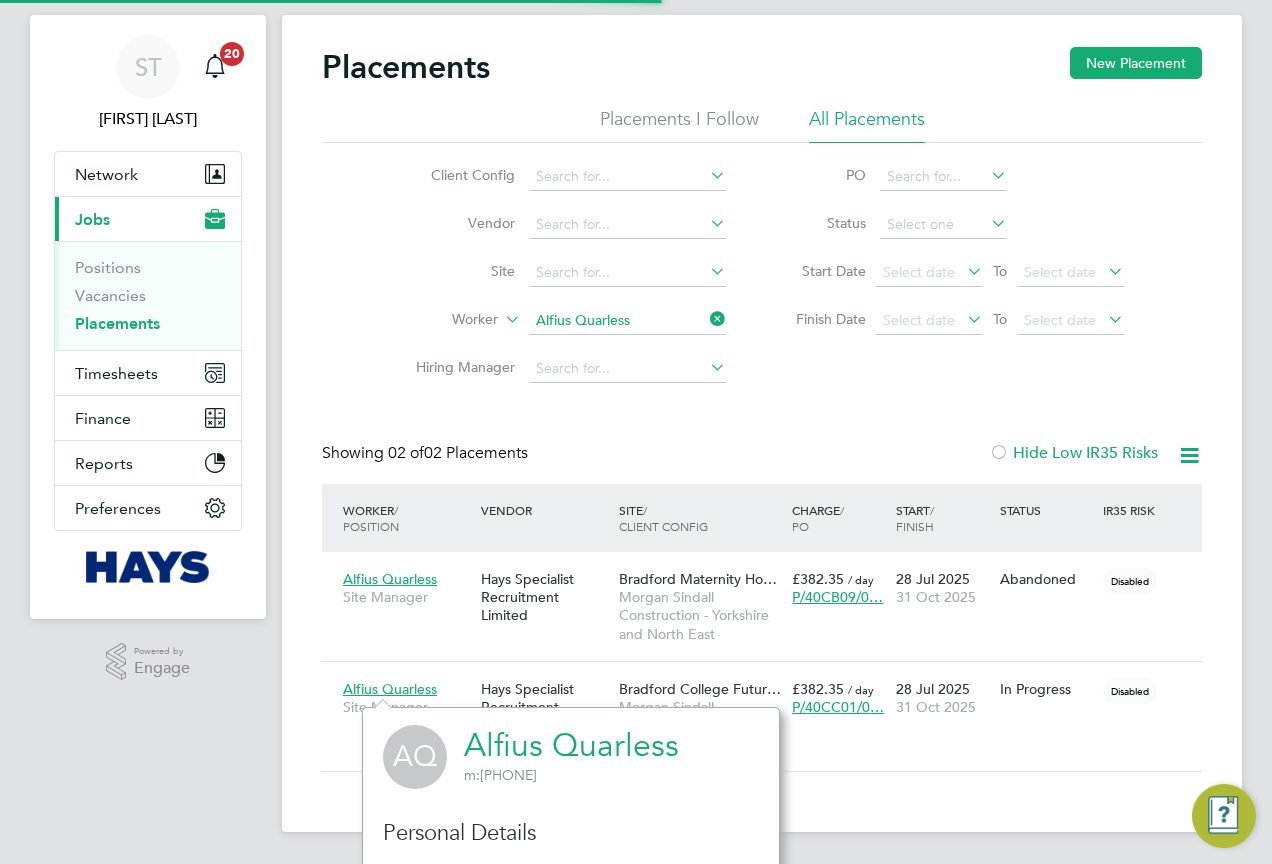 click on "Alfius Quarless" 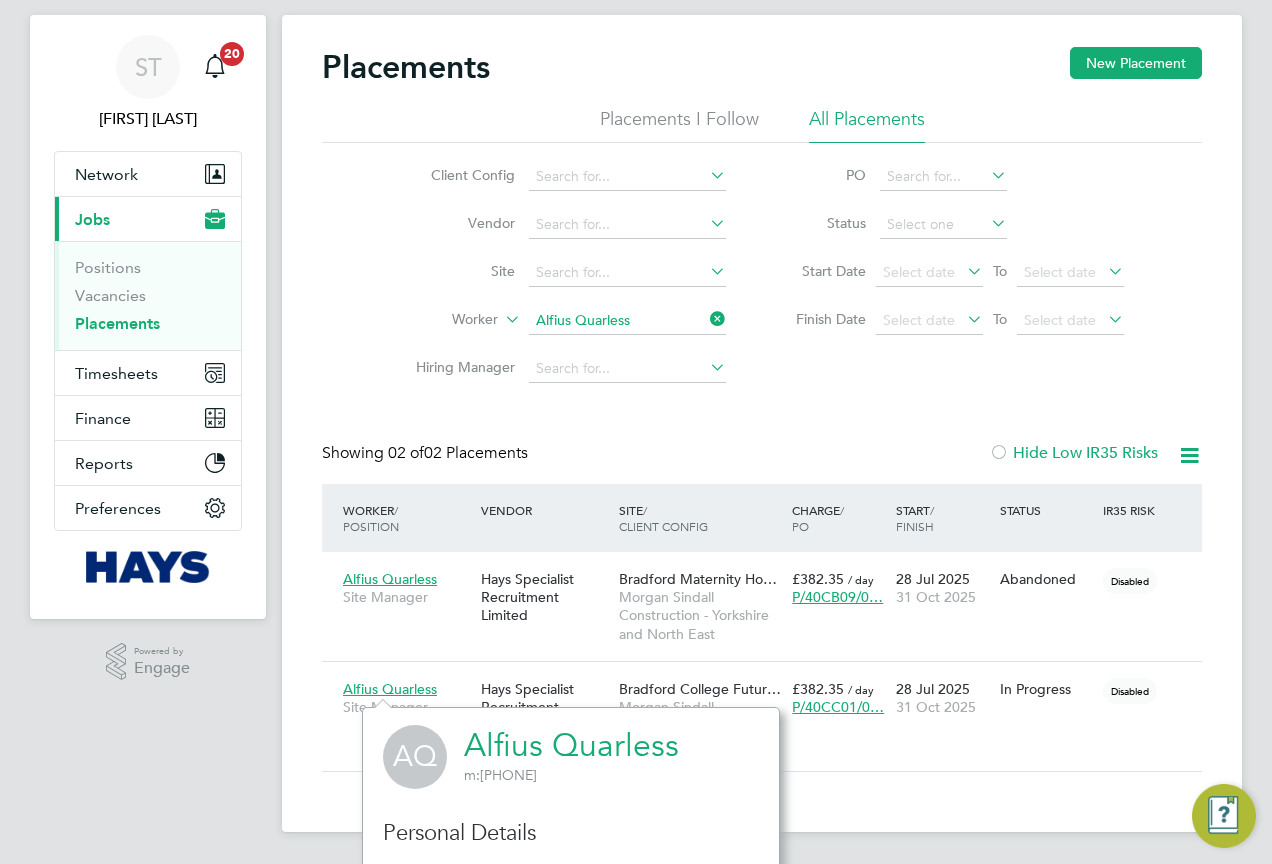 click on "Worker   Alfius Quarless" 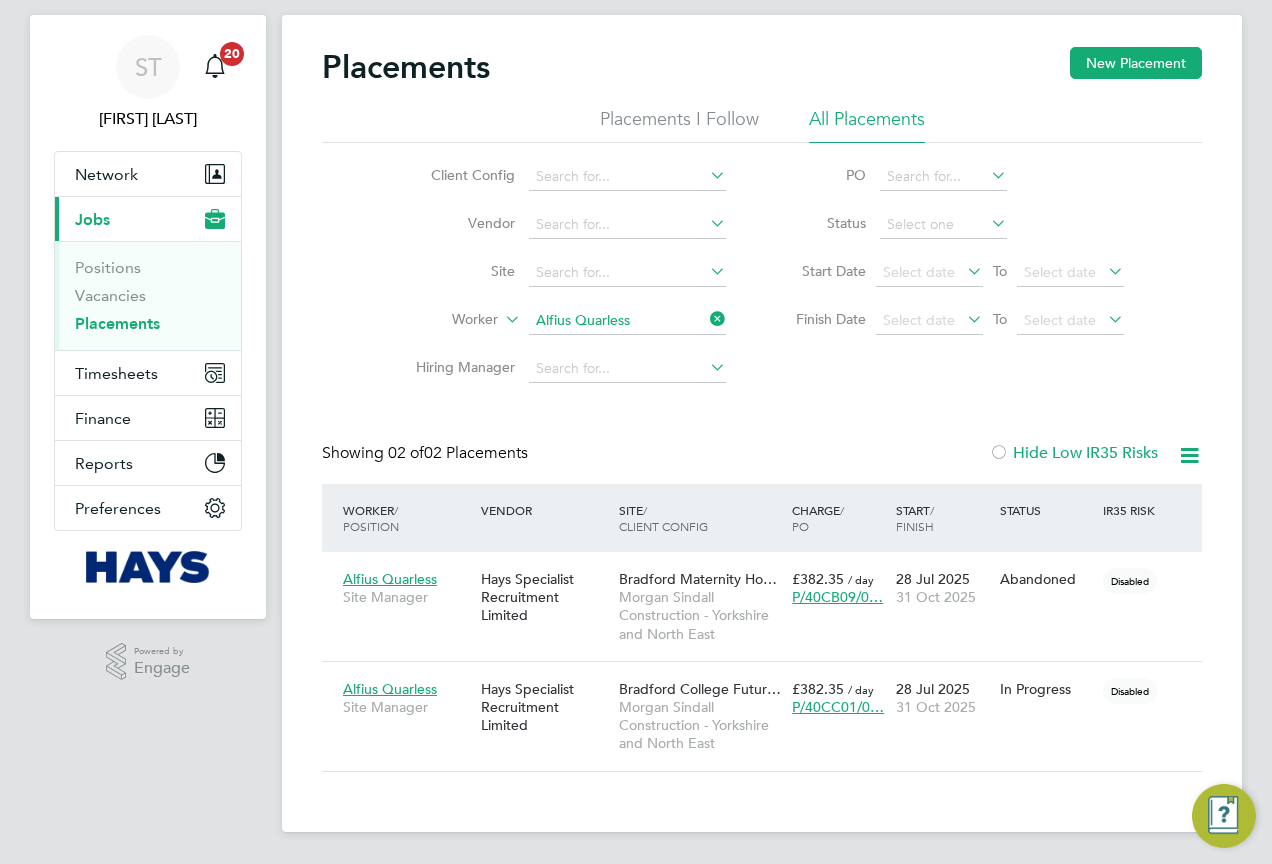 click 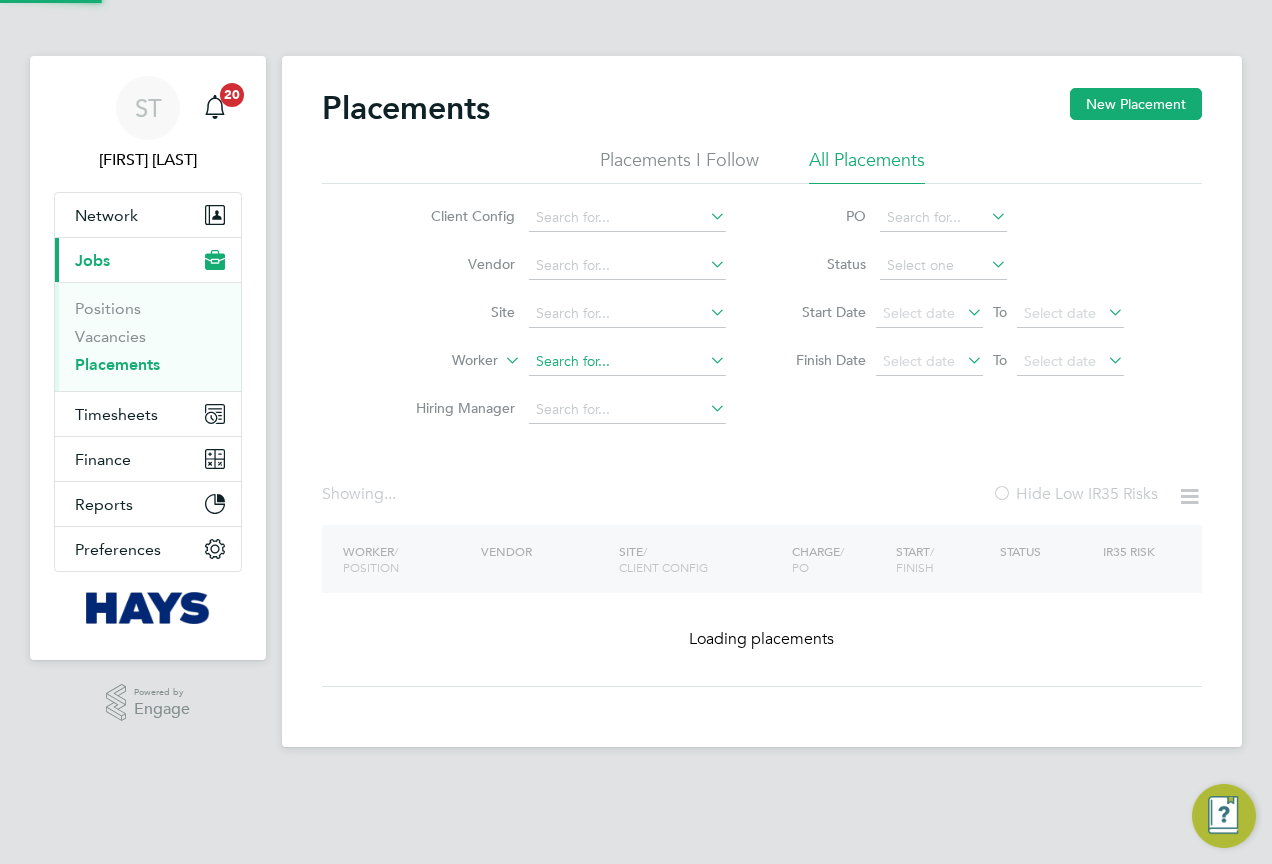 click 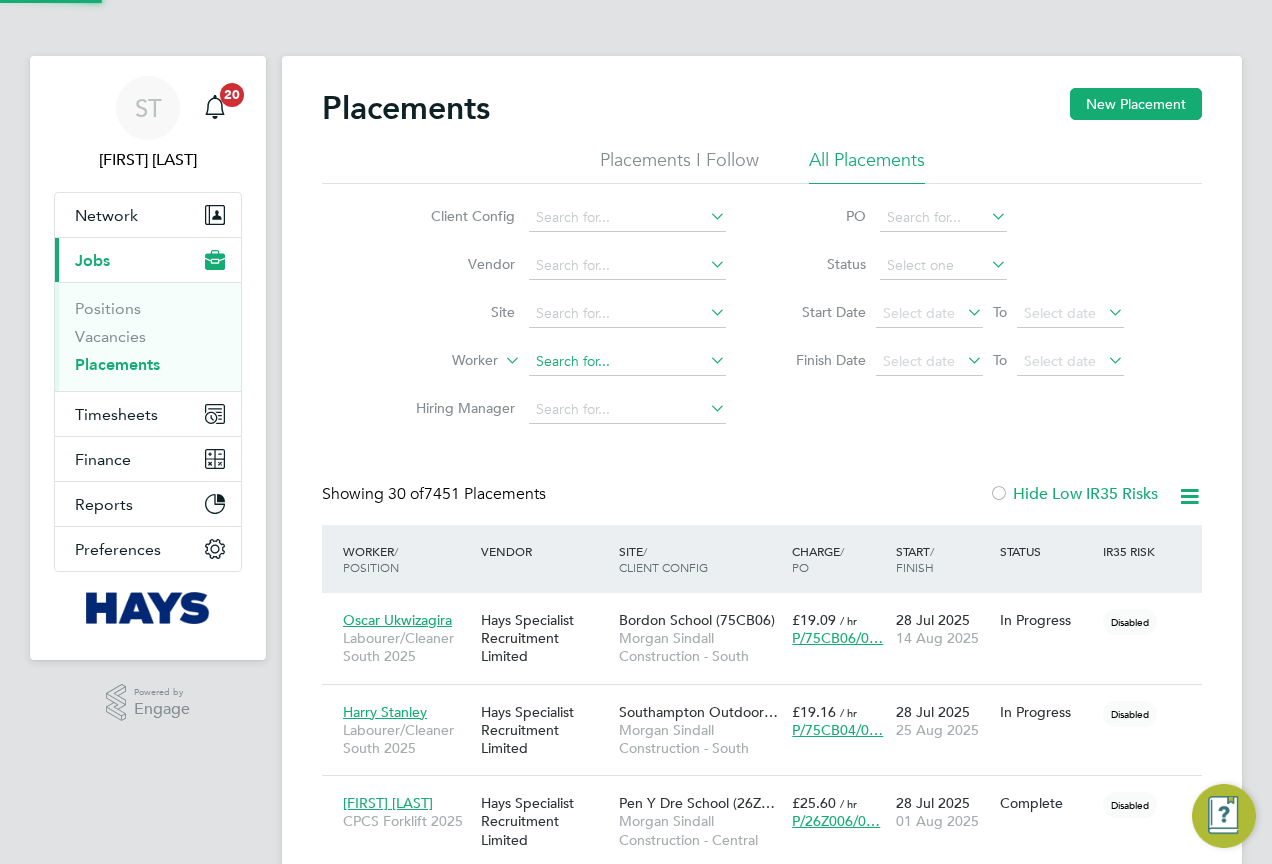 click 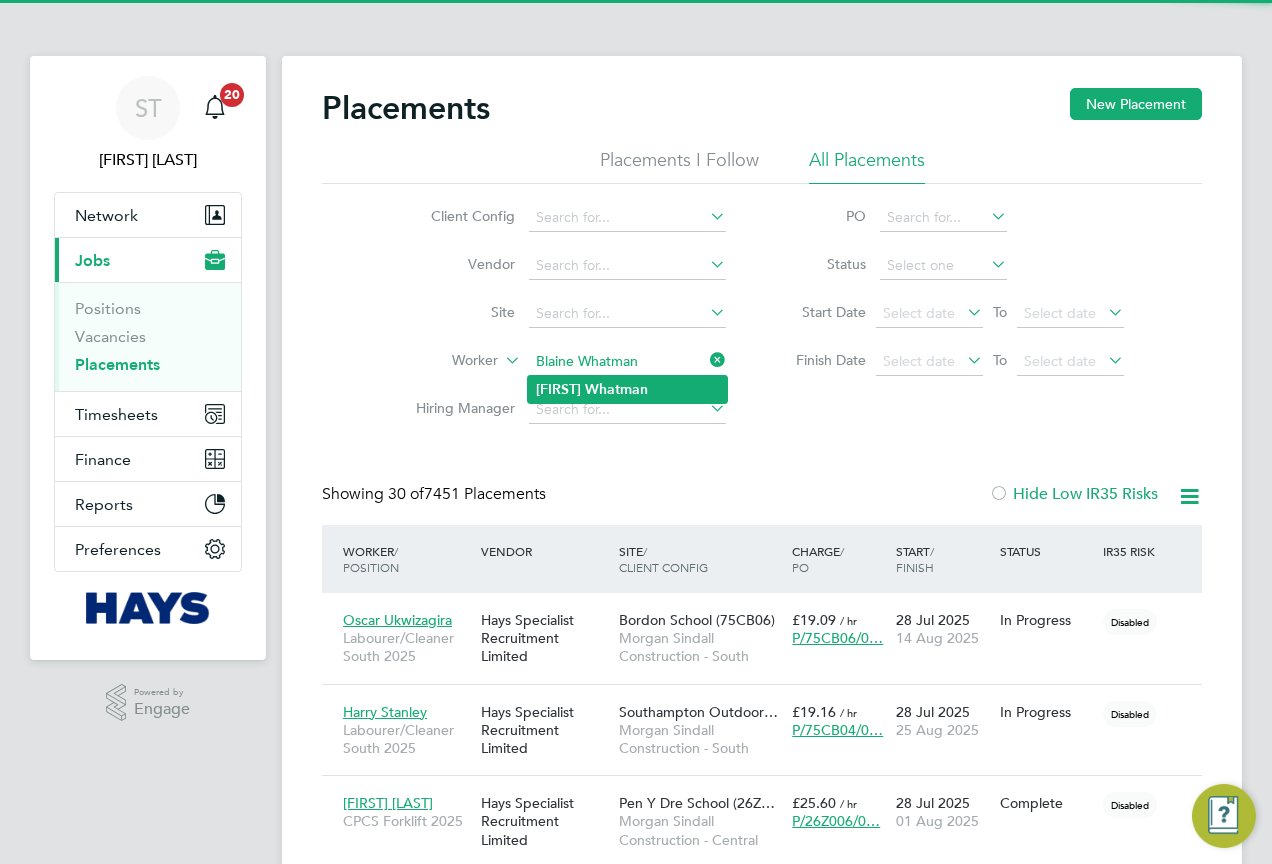 type on "Blaine Whatman" 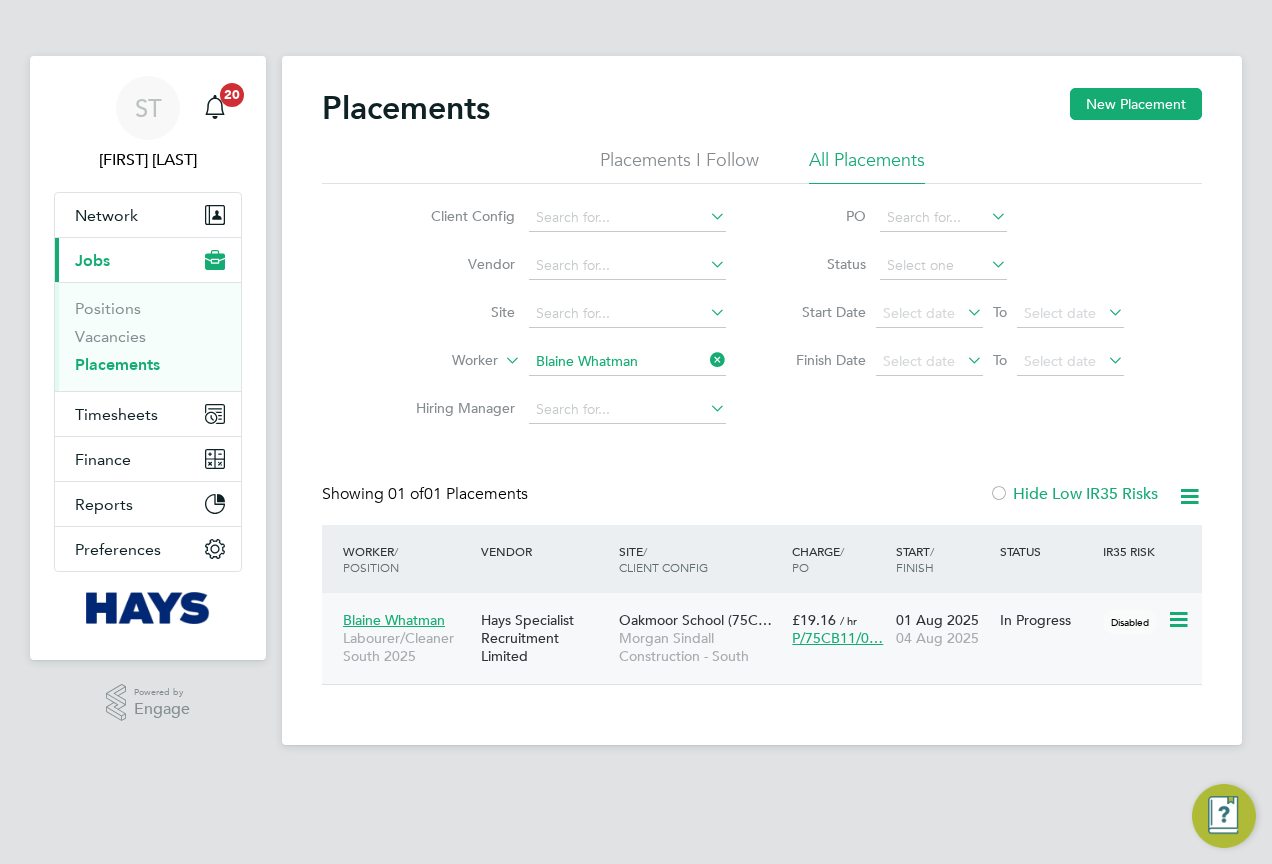 click on "Blaine Whatman" 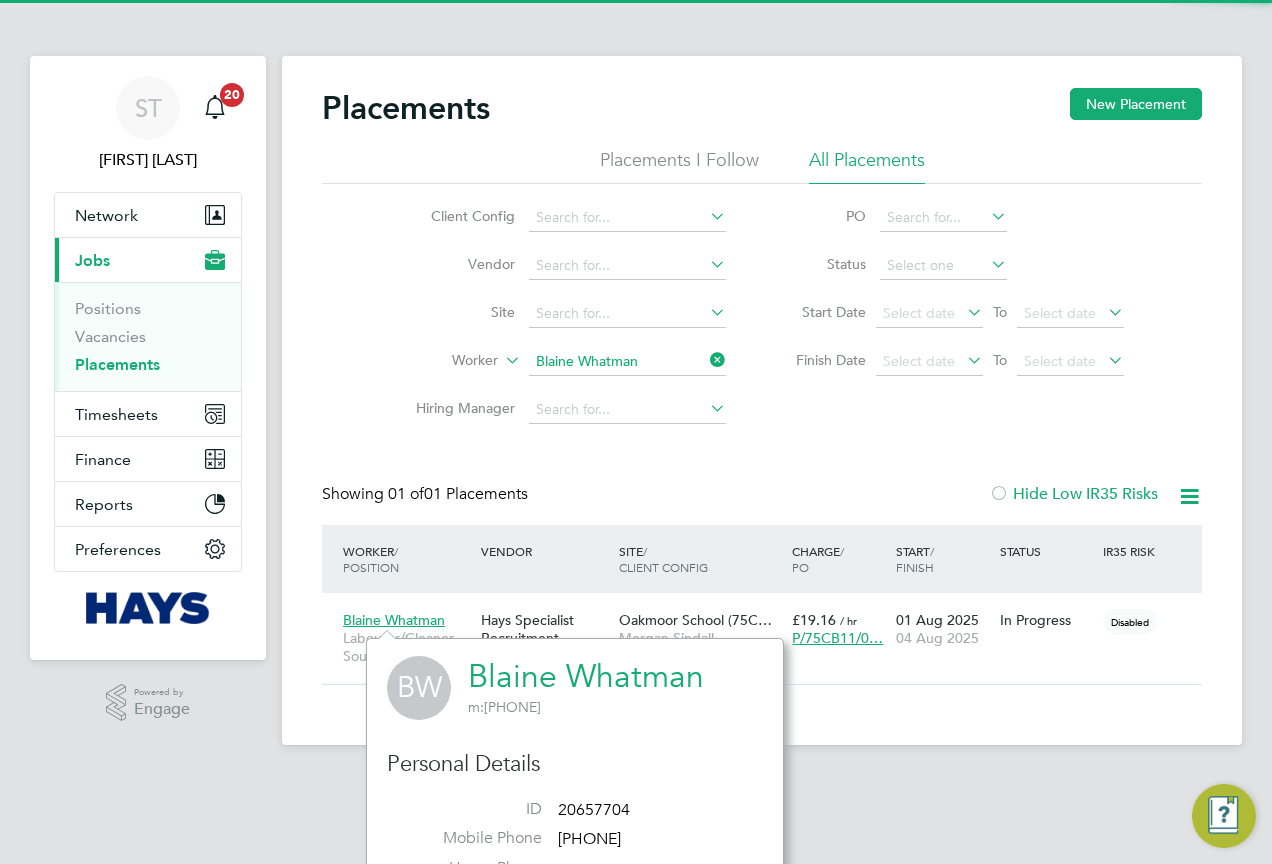 click on "Blaine Whatman" 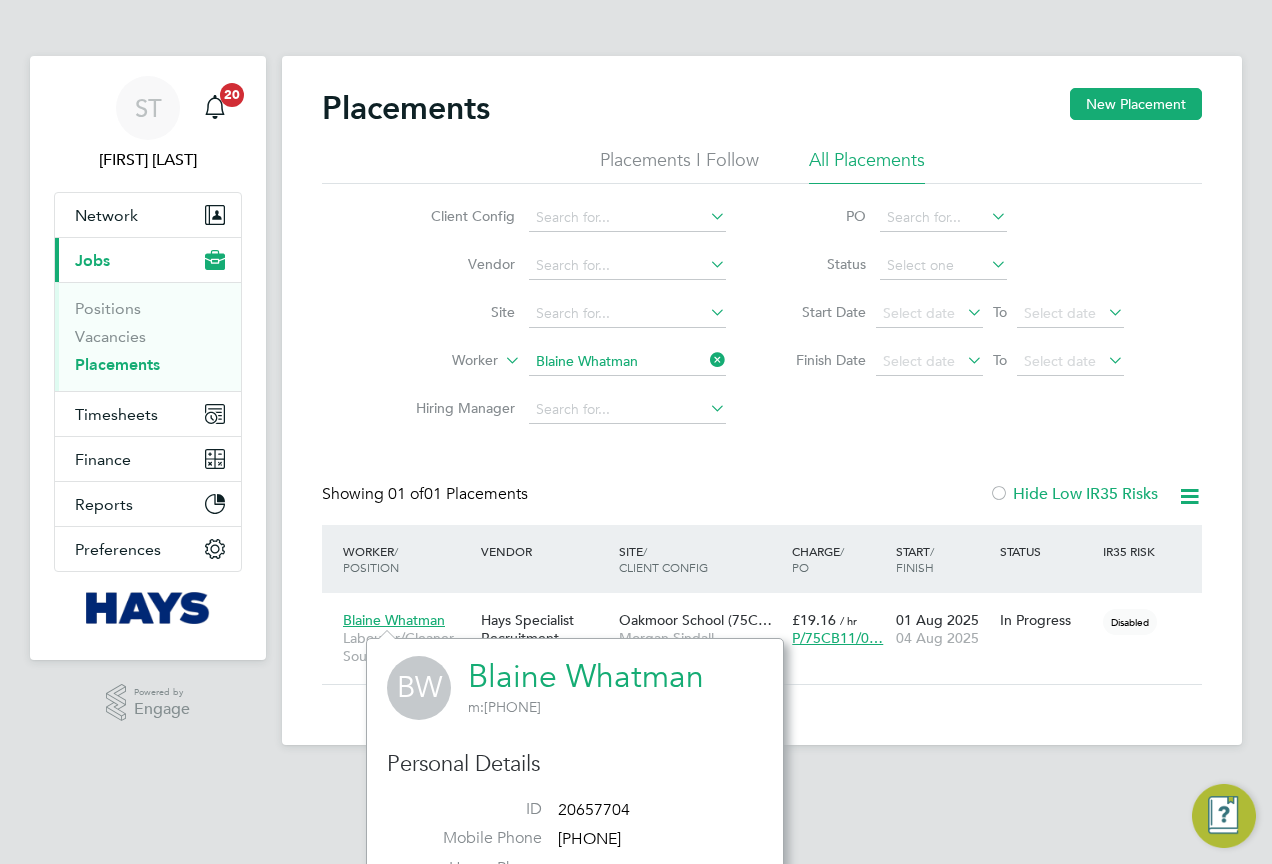 click 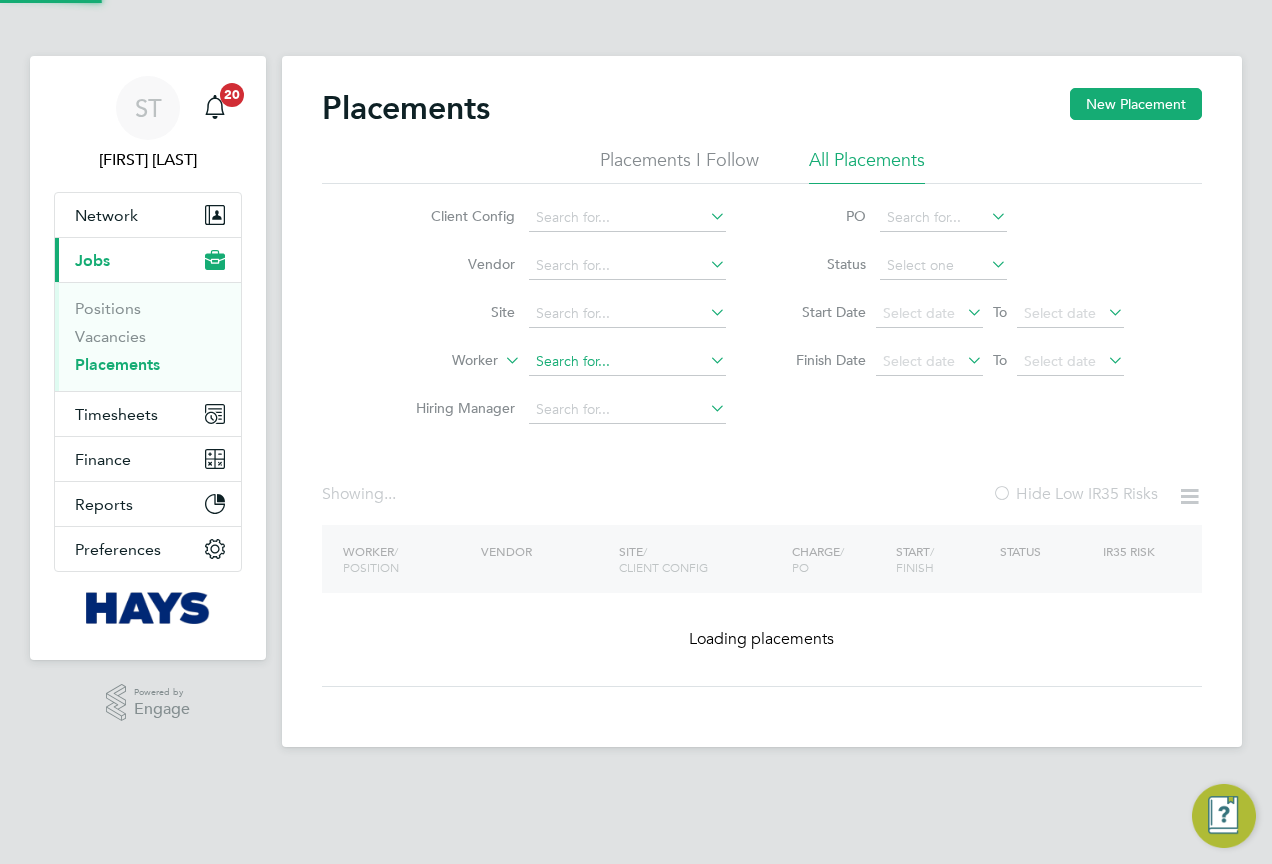 click 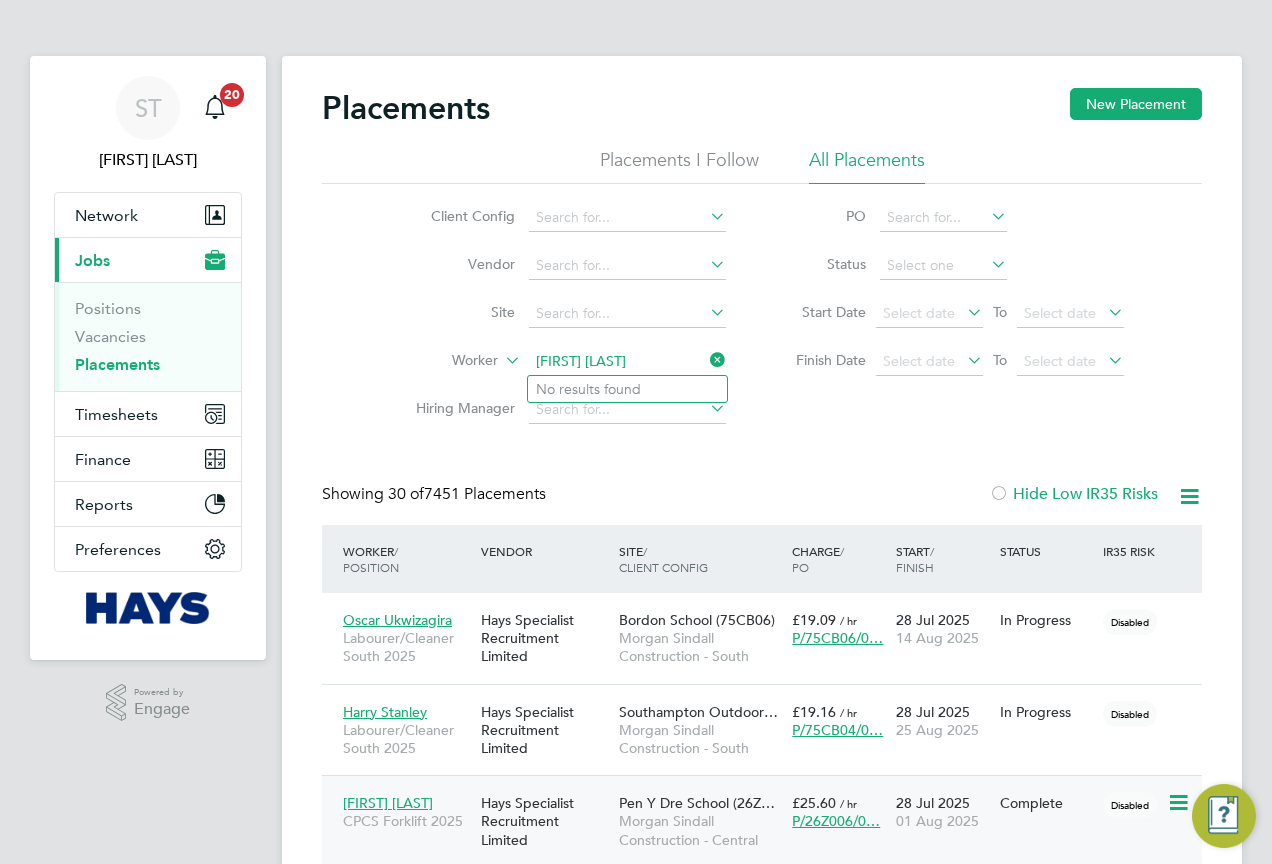 type on "Tyler Evans" 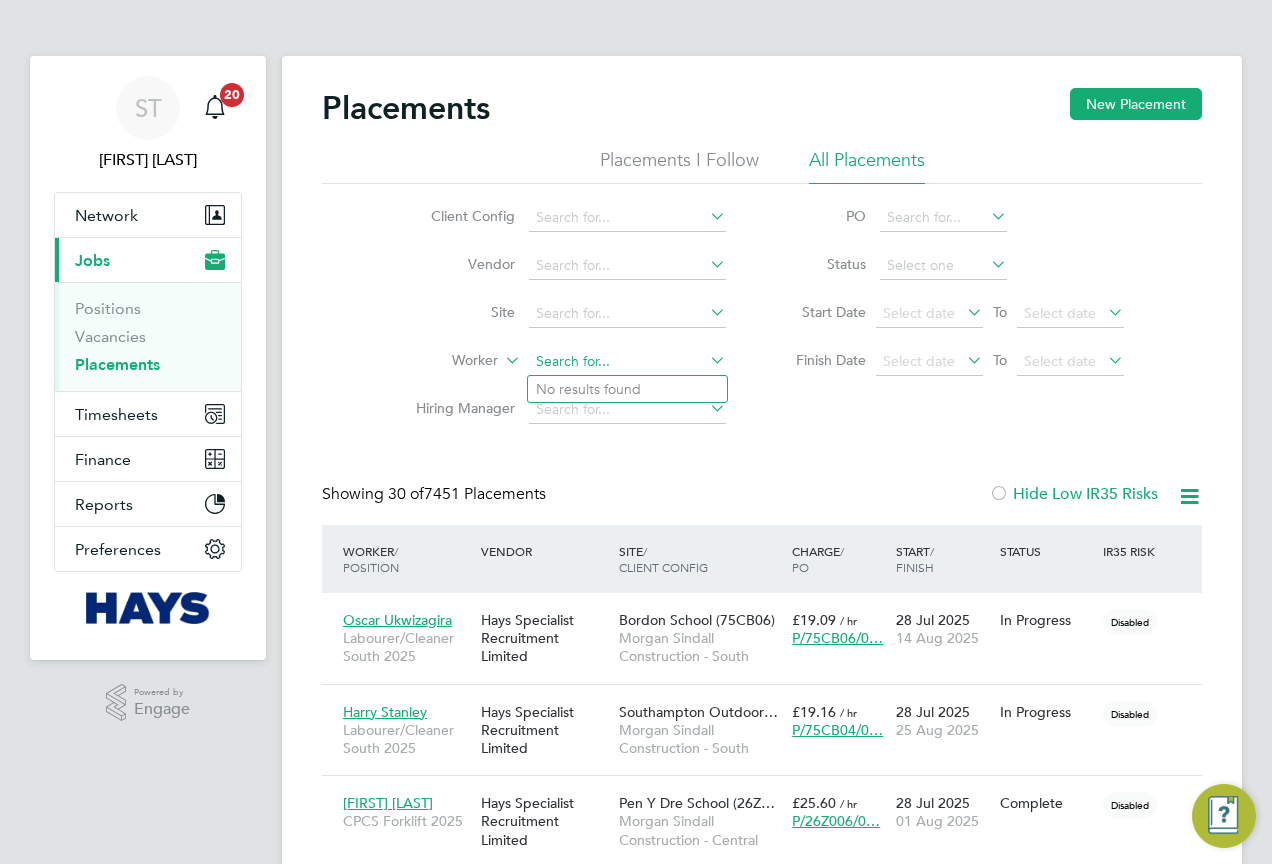 click 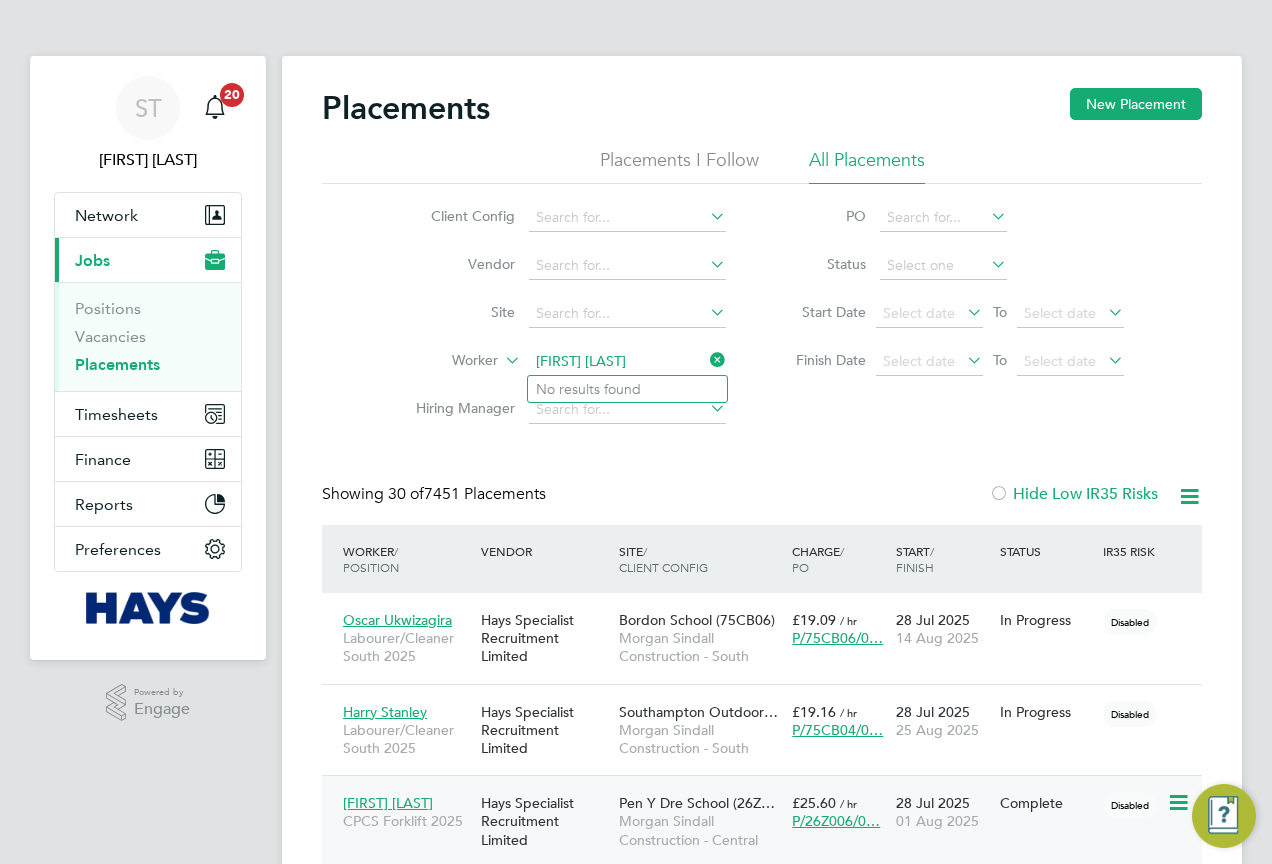 type on "Scott davis" 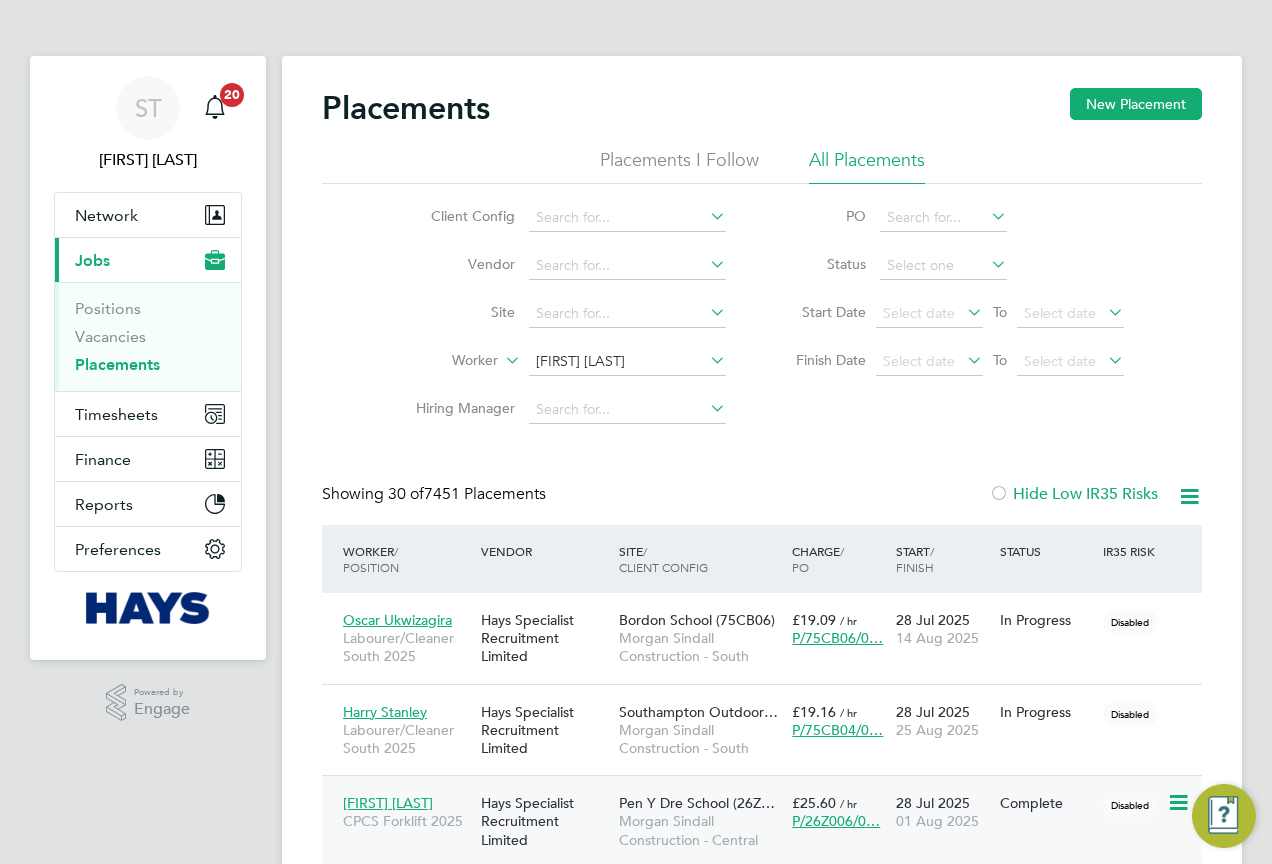type 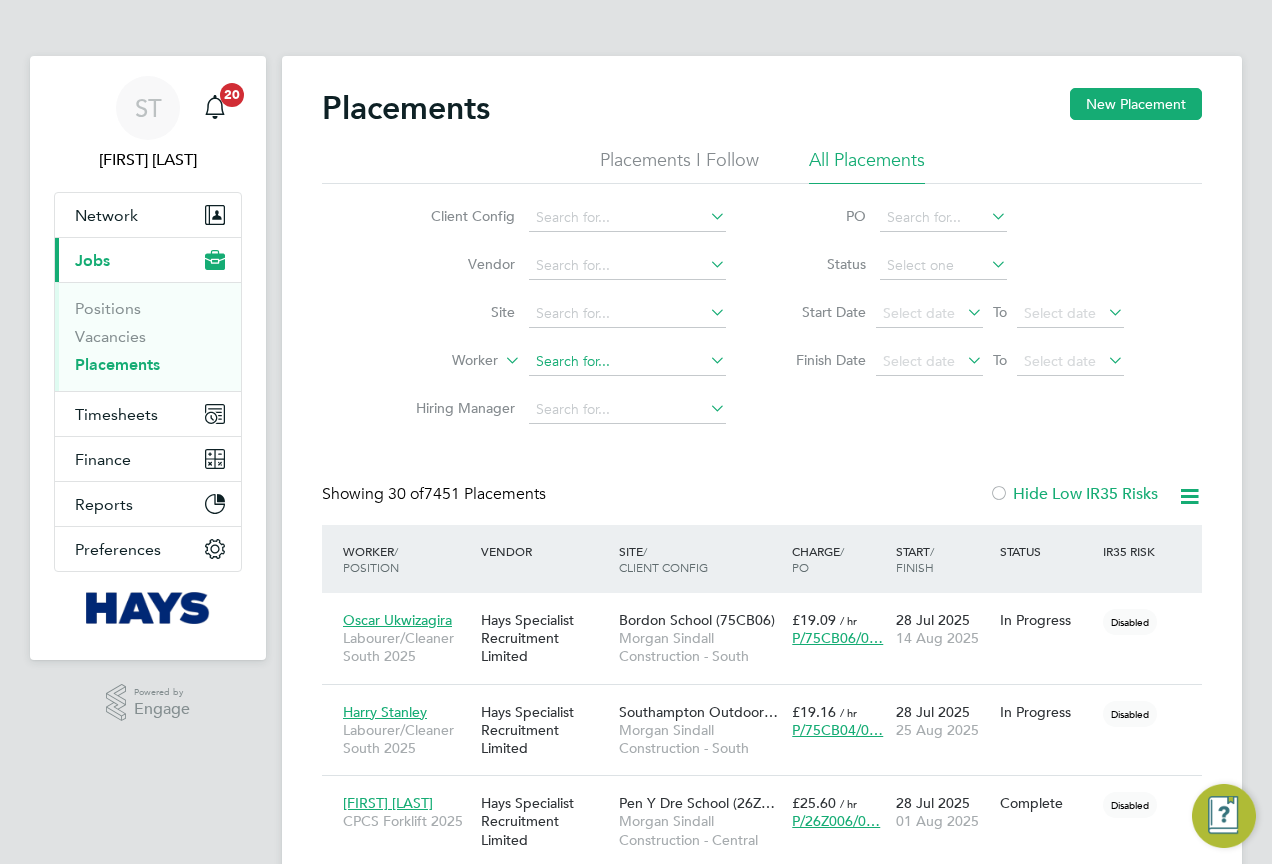 click on "Worker" 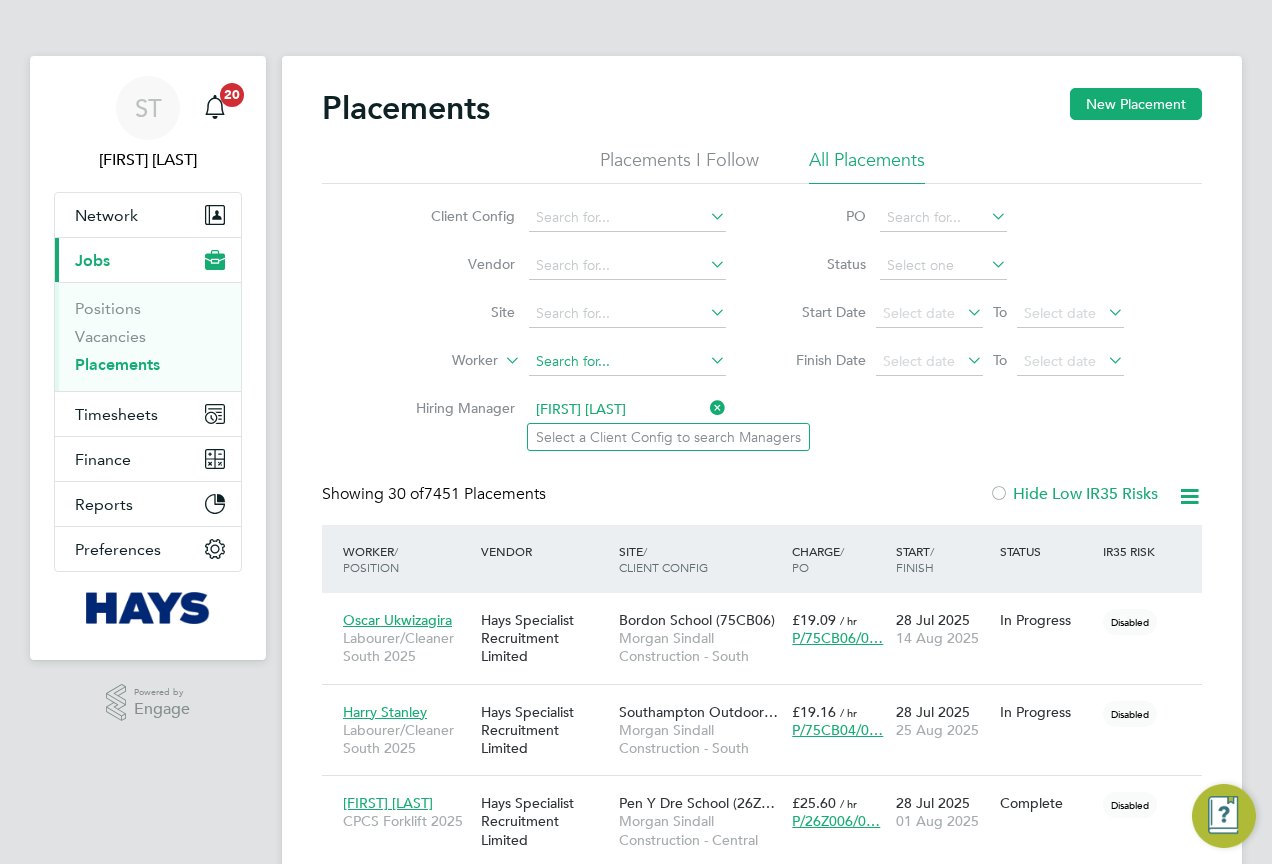type on "Adrian Copson" 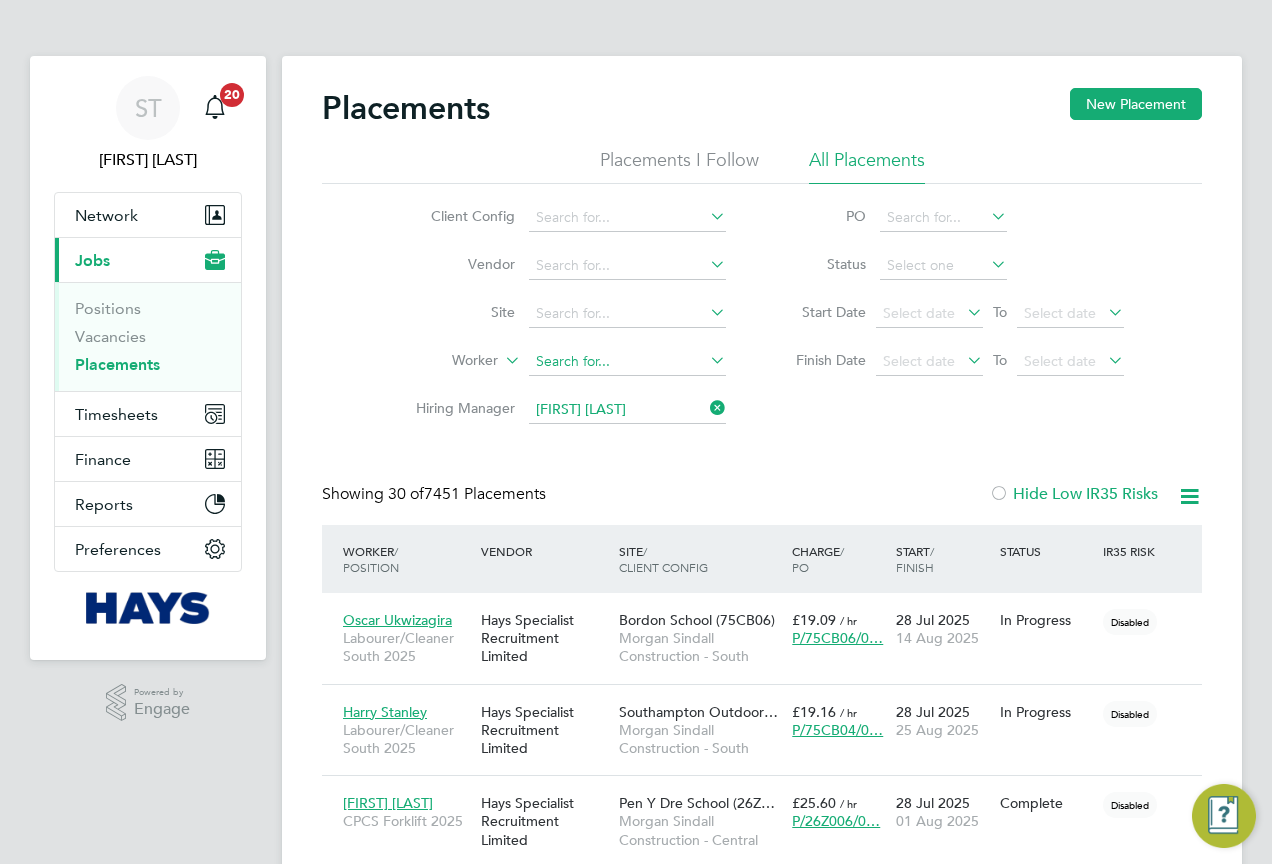 type 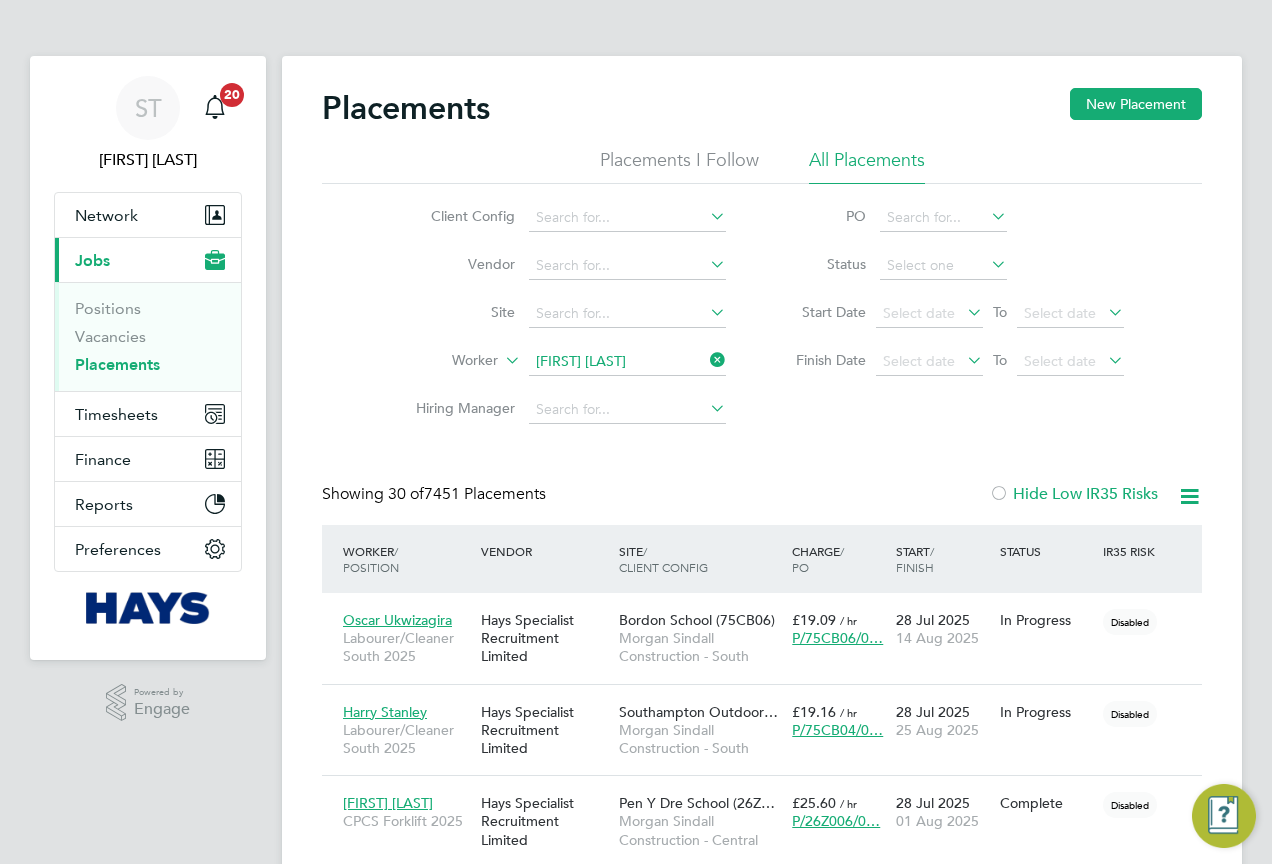 click on "Adrian Copson" 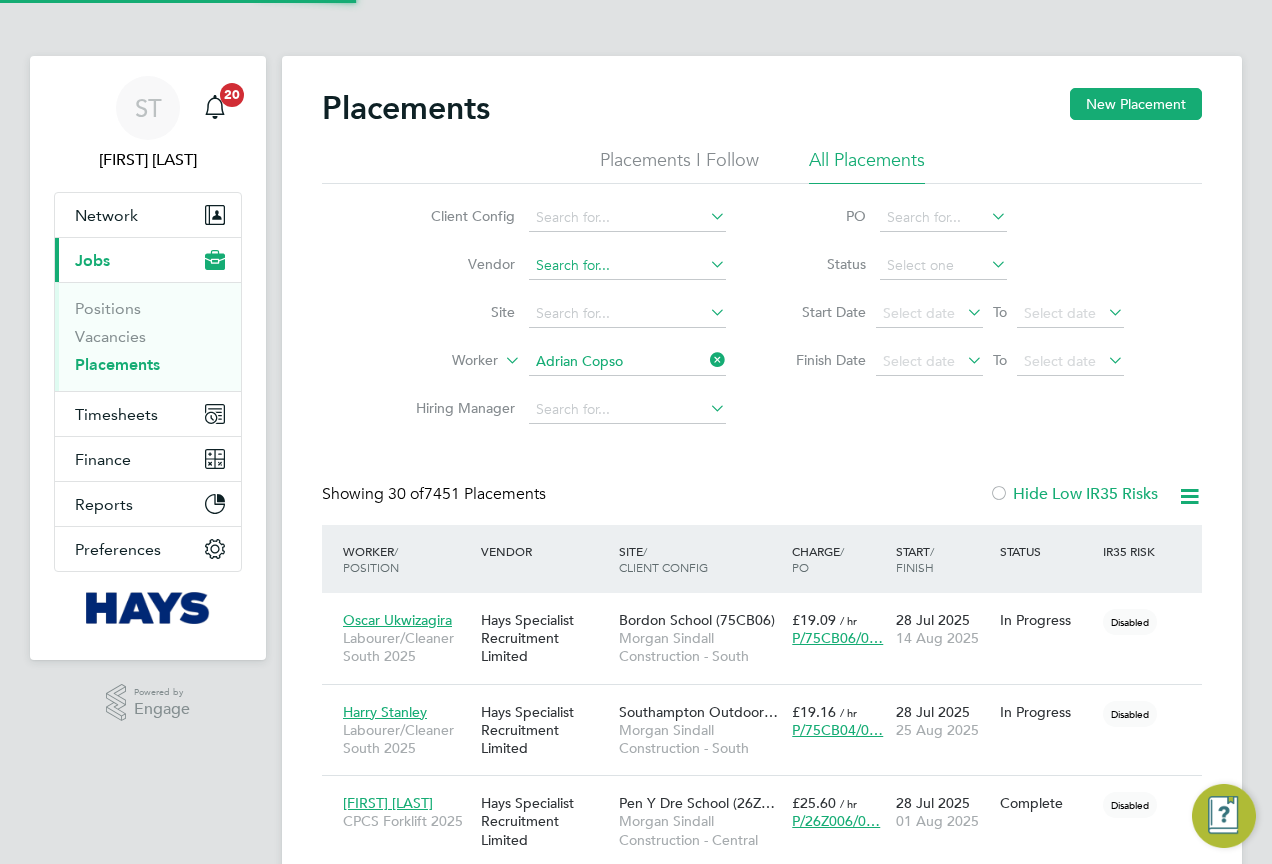 type on "Adrian Copso" 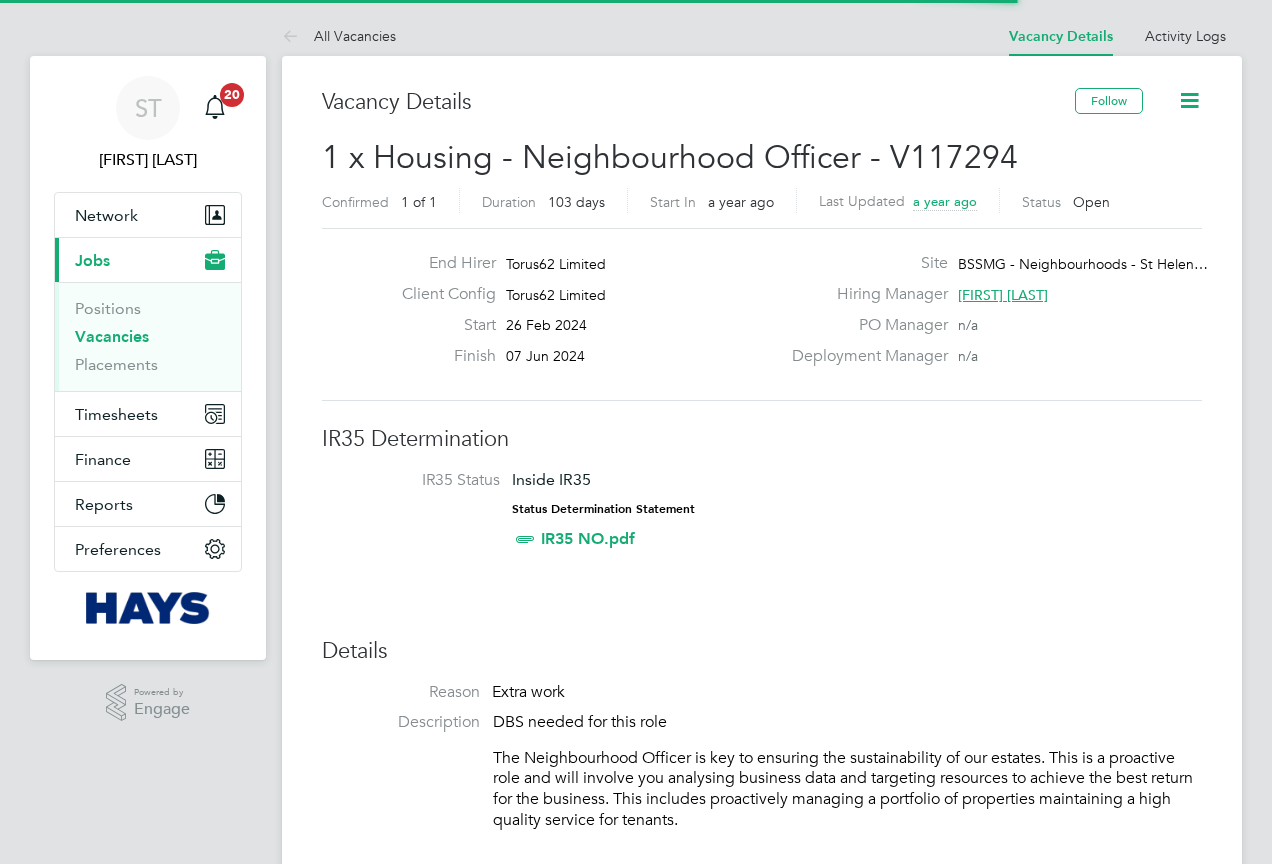 scroll, scrollTop: 0, scrollLeft: 0, axis: both 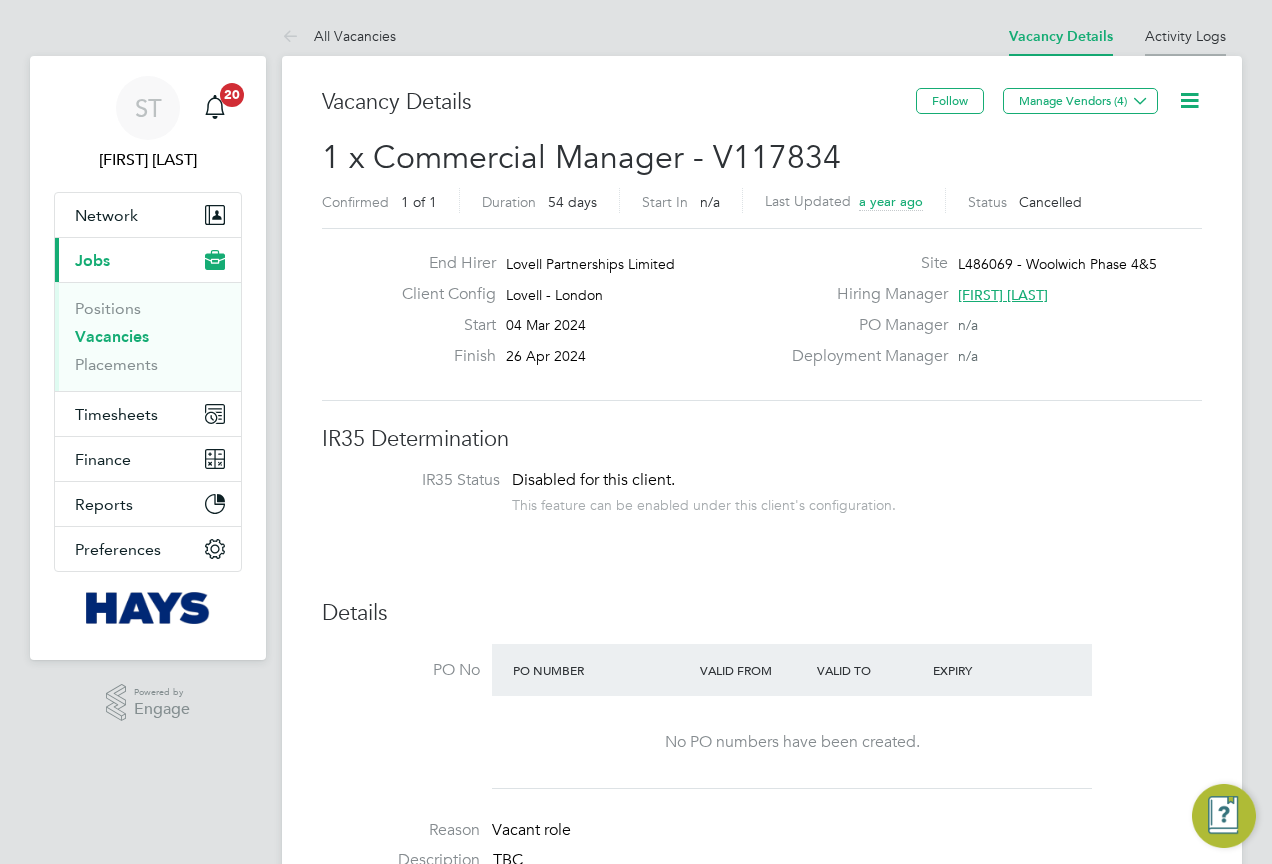 click on "Activity Logs" at bounding box center [1185, 36] 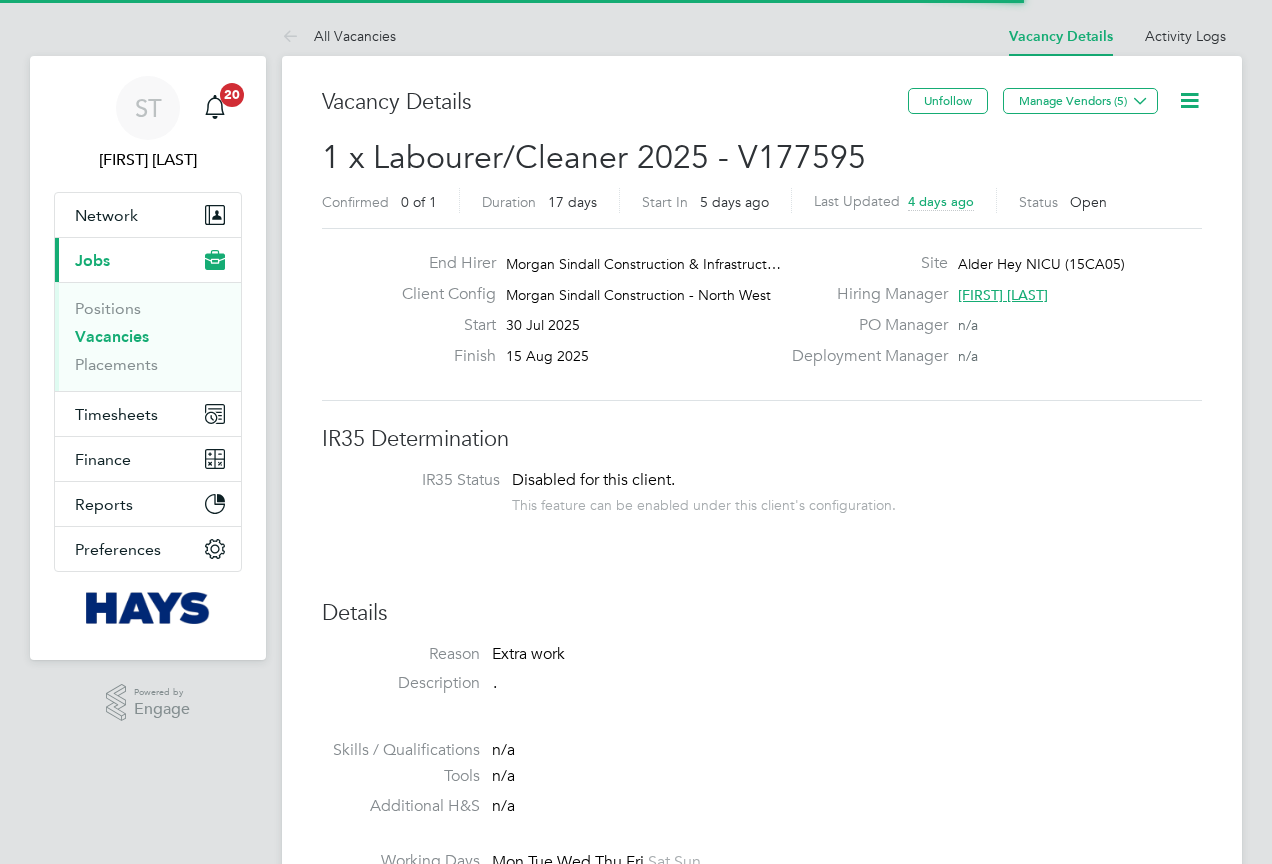 scroll, scrollTop: 0, scrollLeft: 0, axis: both 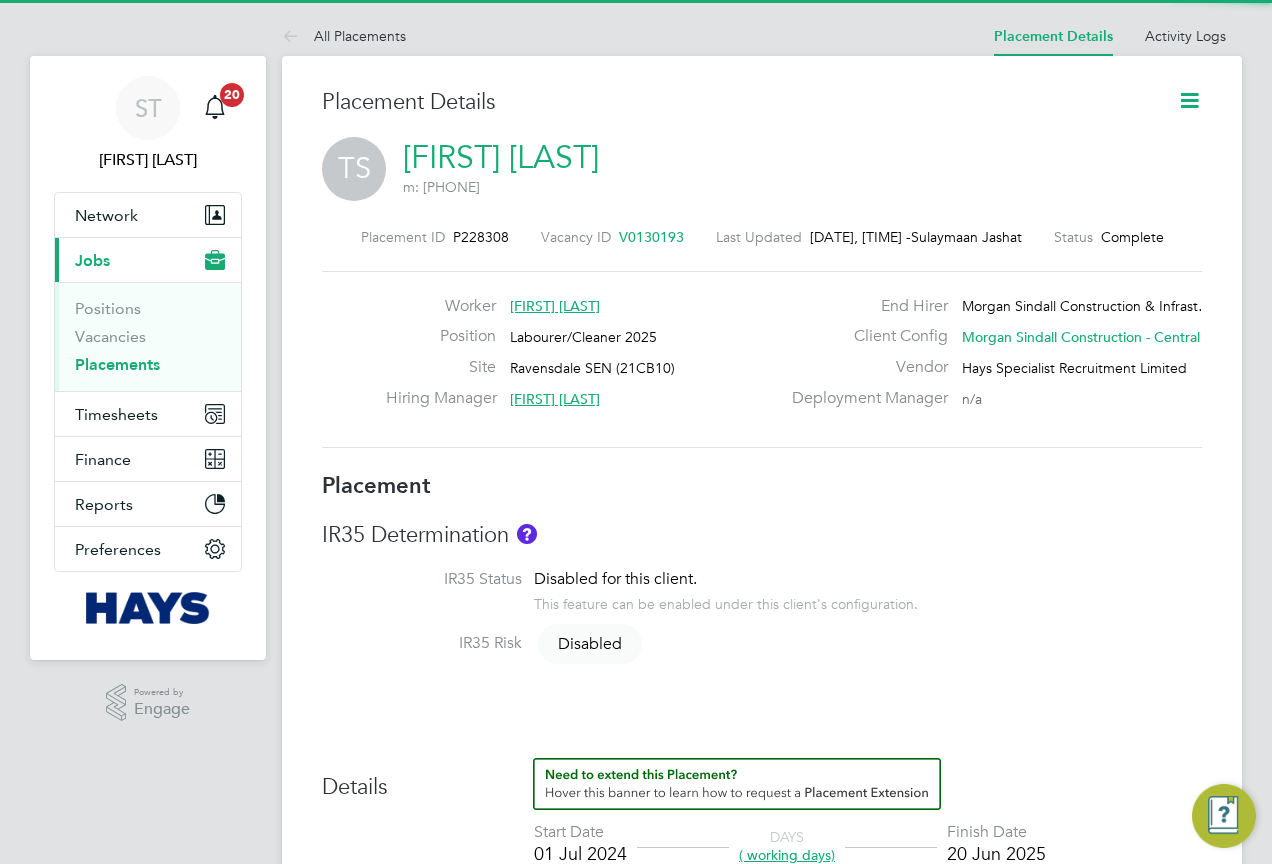 click 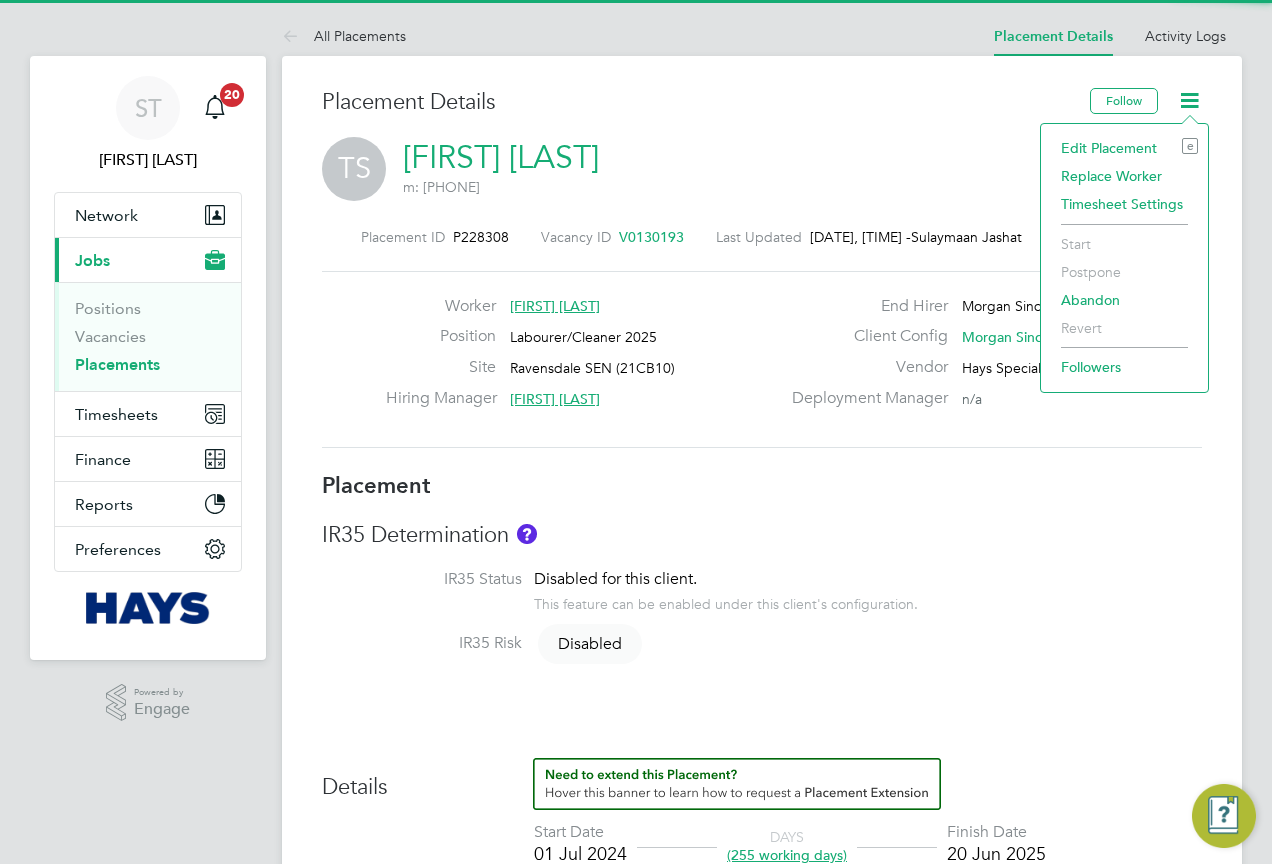 click on "Edit Placement e" 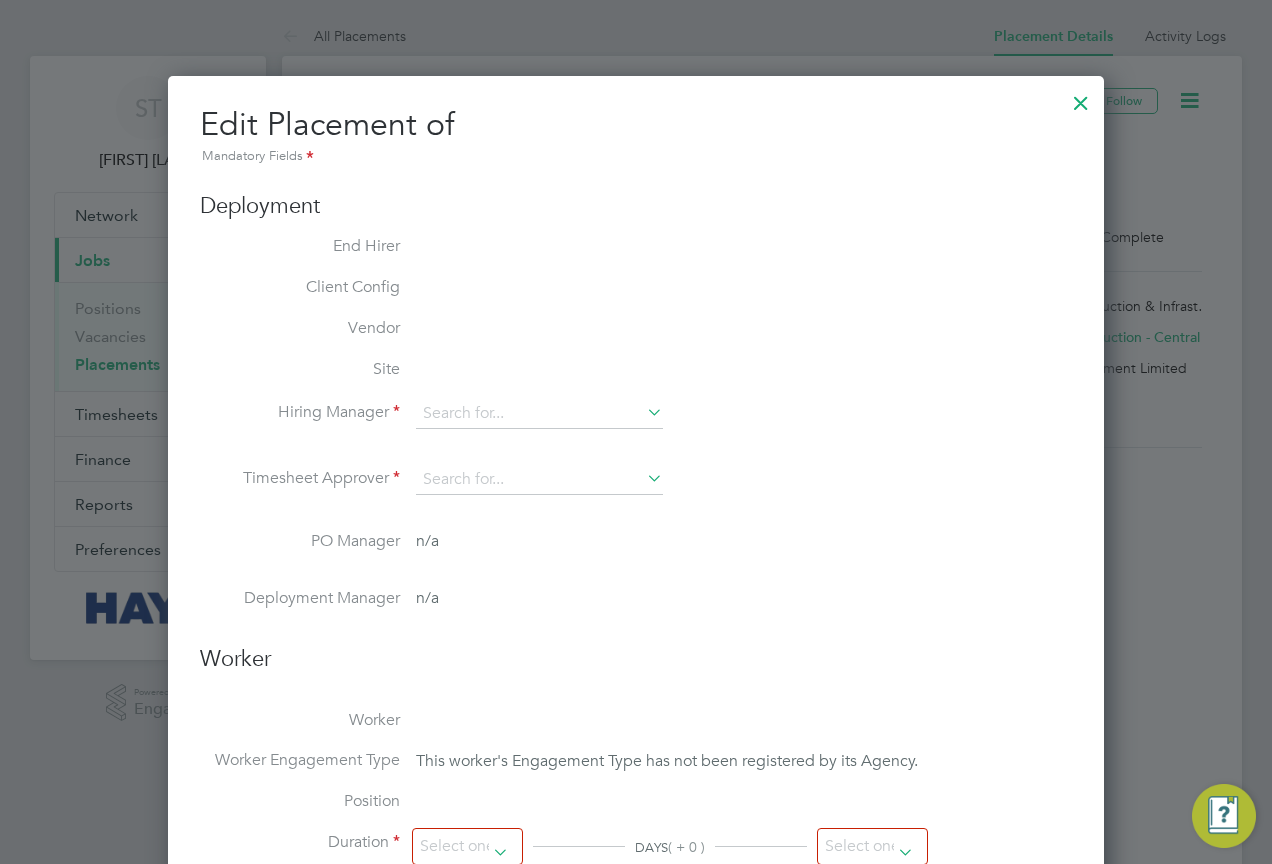 type on "Richard Wilson" 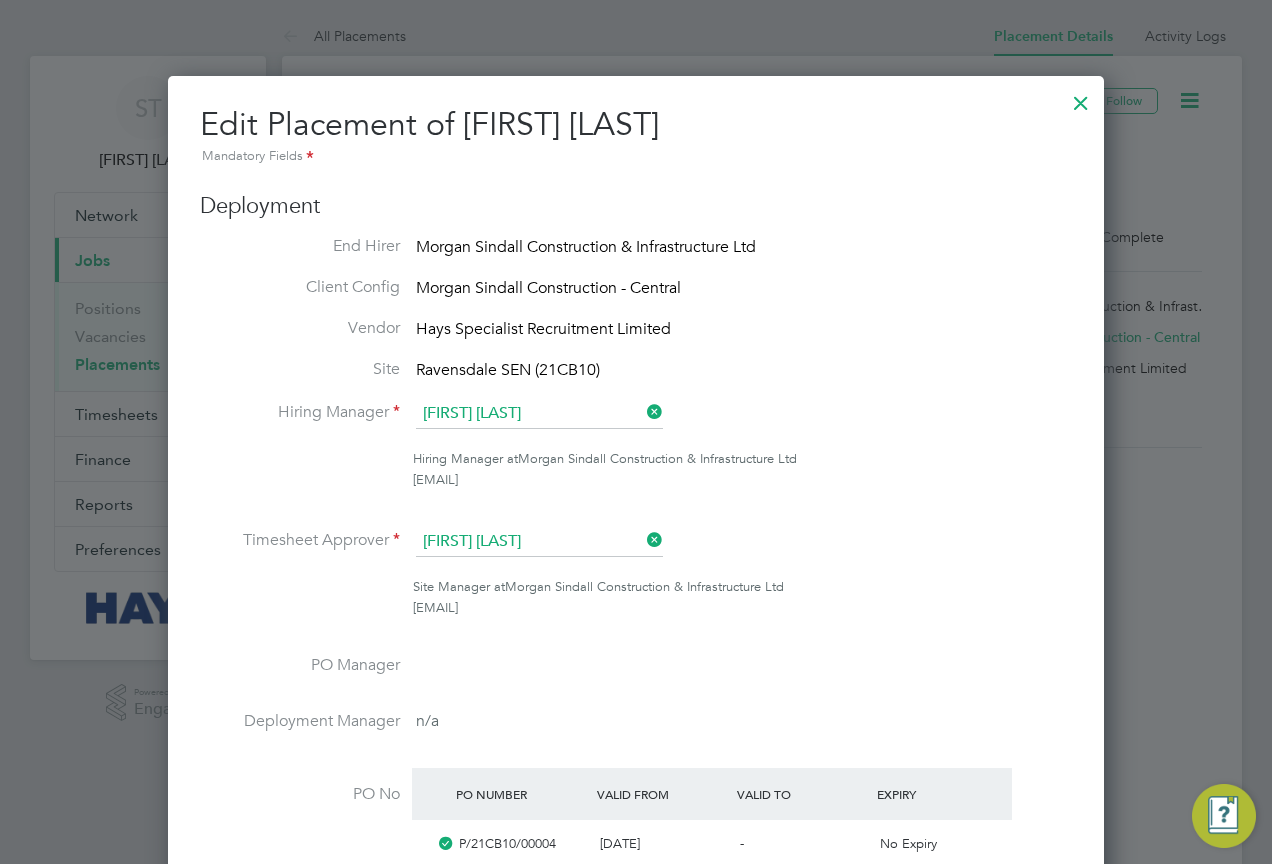 click at bounding box center [1081, 98] 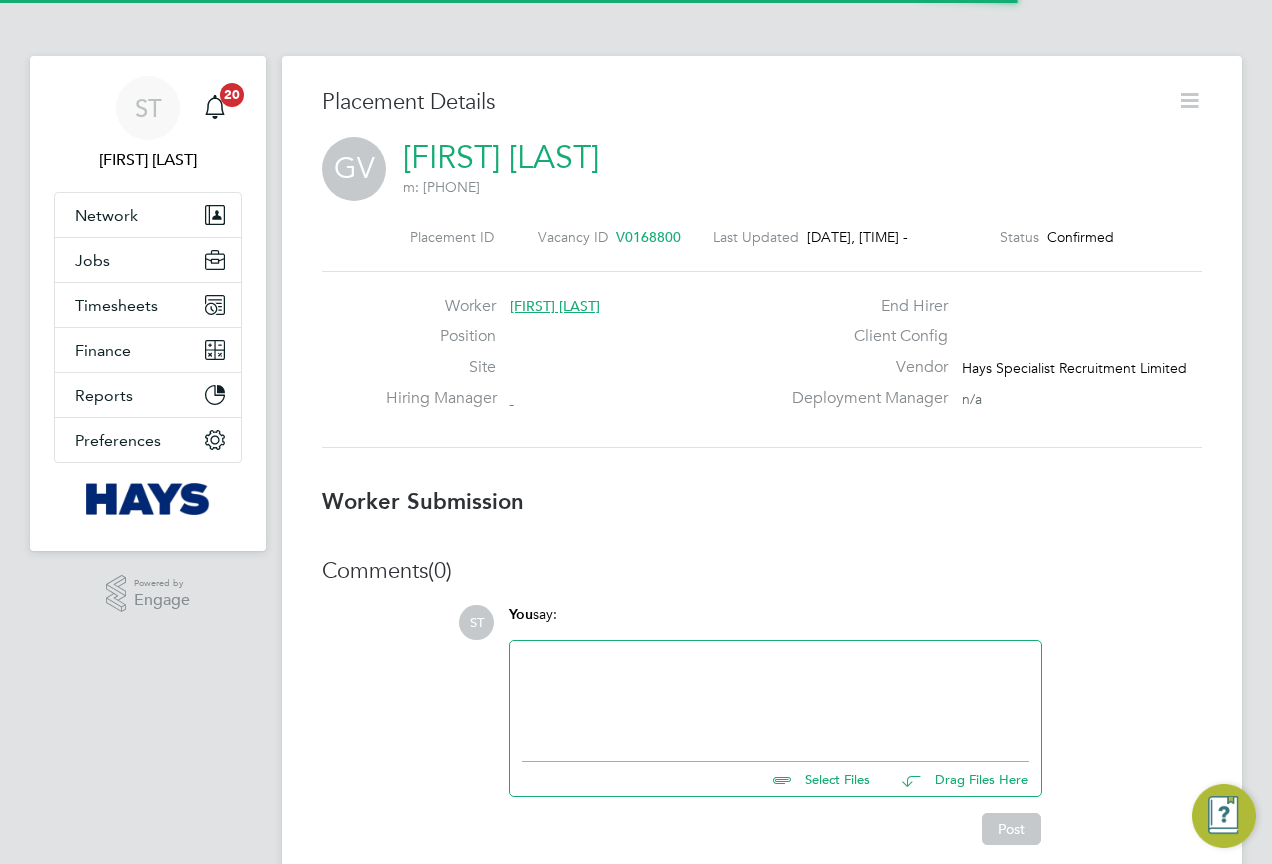 scroll, scrollTop: 0, scrollLeft: 0, axis: both 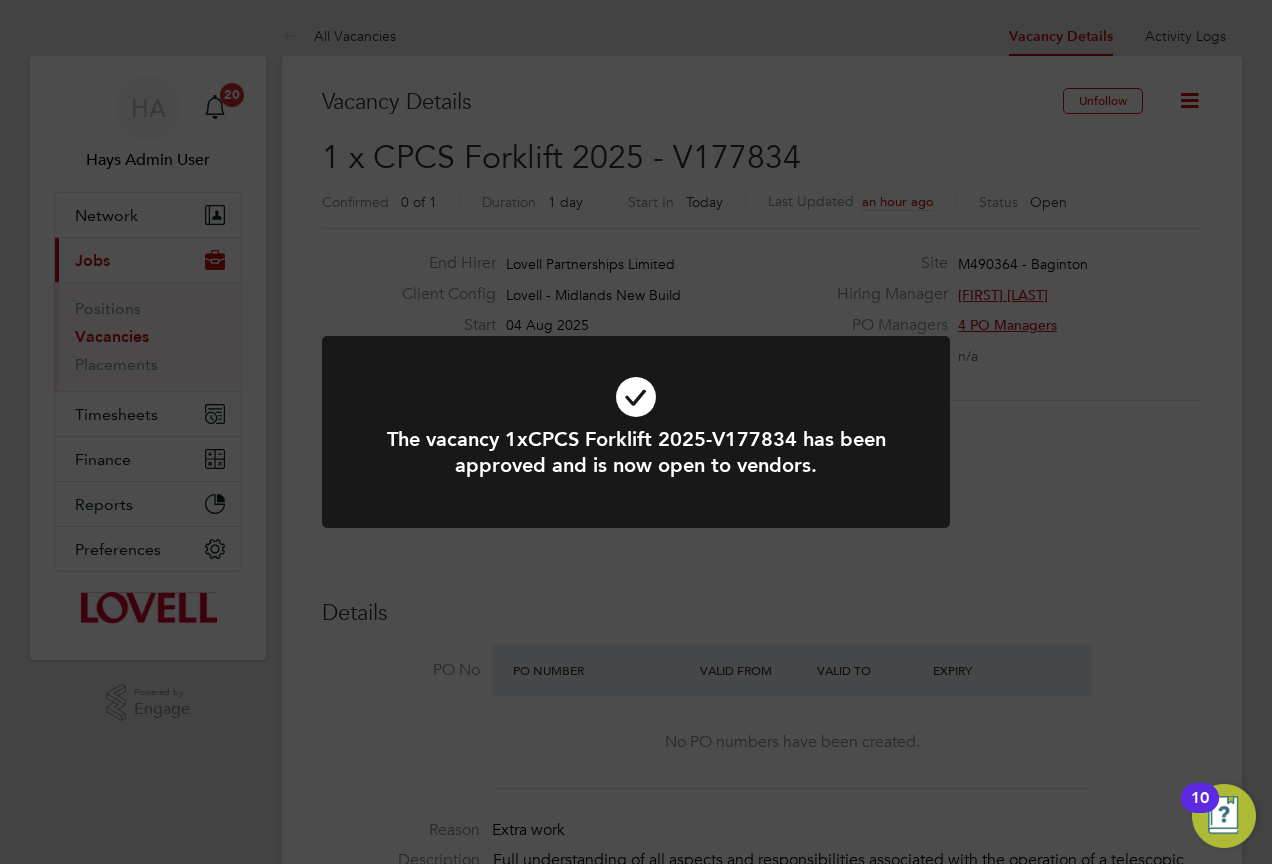click on "The vacancy 1xCPCS Forklift 2025-V177834 has been approved and is now open to vendors. Cancel Okay" 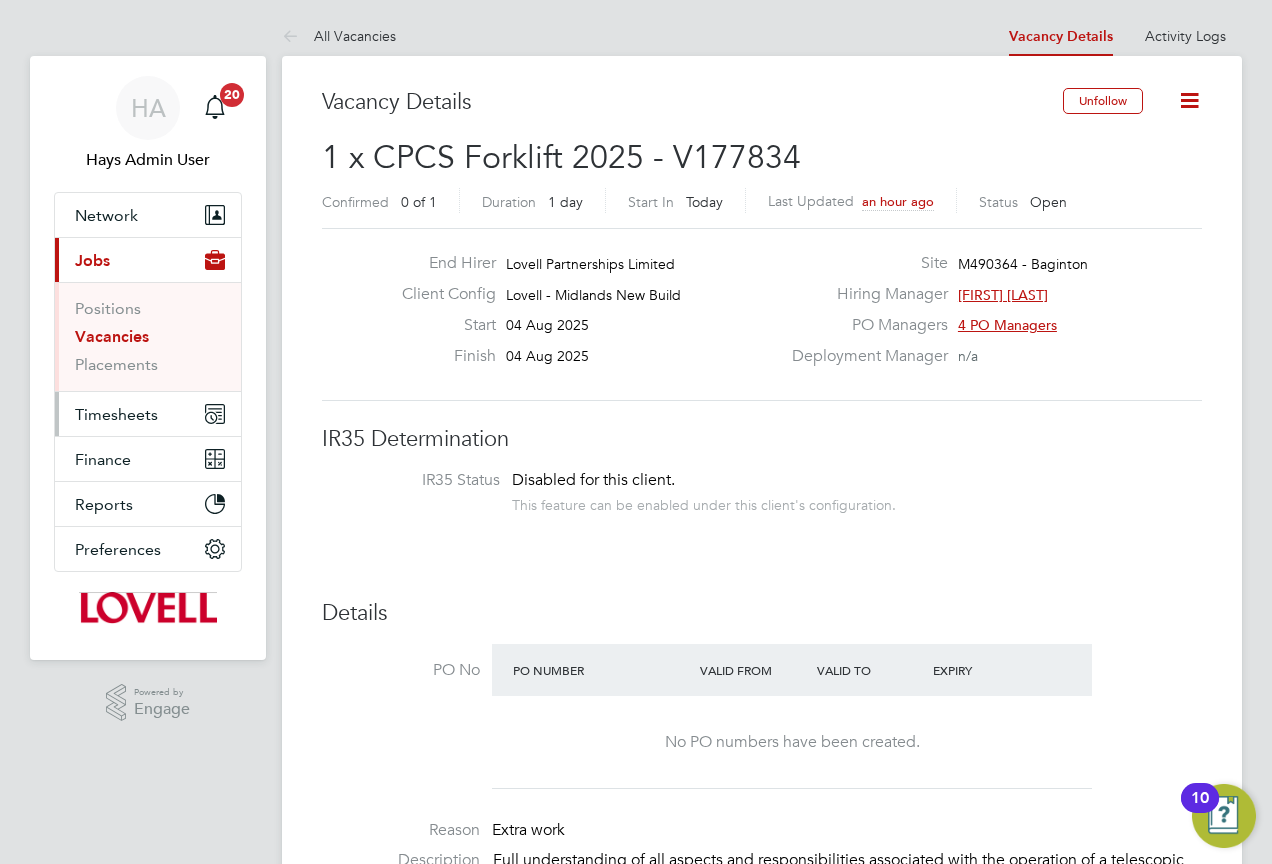 click on "Timesheets" at bounding box center (116, 414) 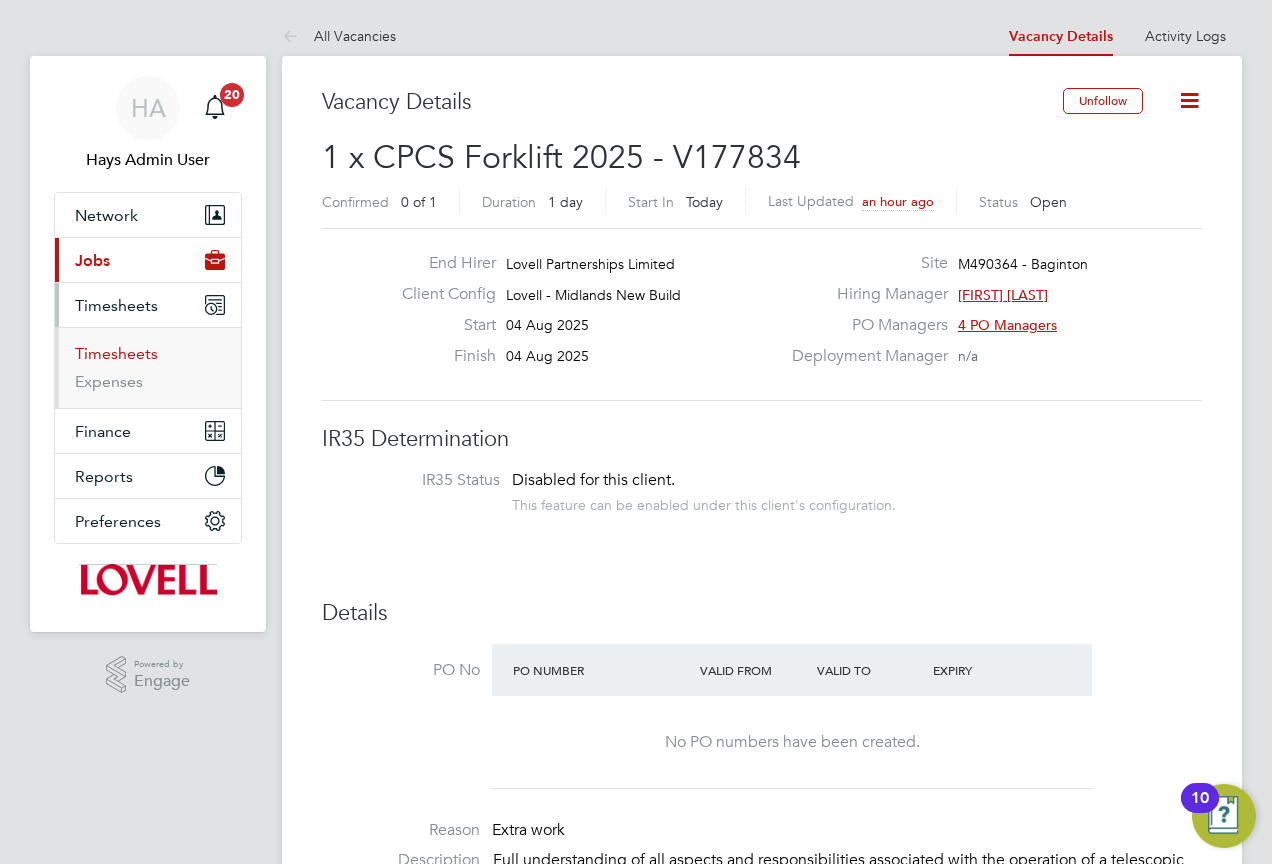 click on "Timesheets" at bounding box center (116, 353) 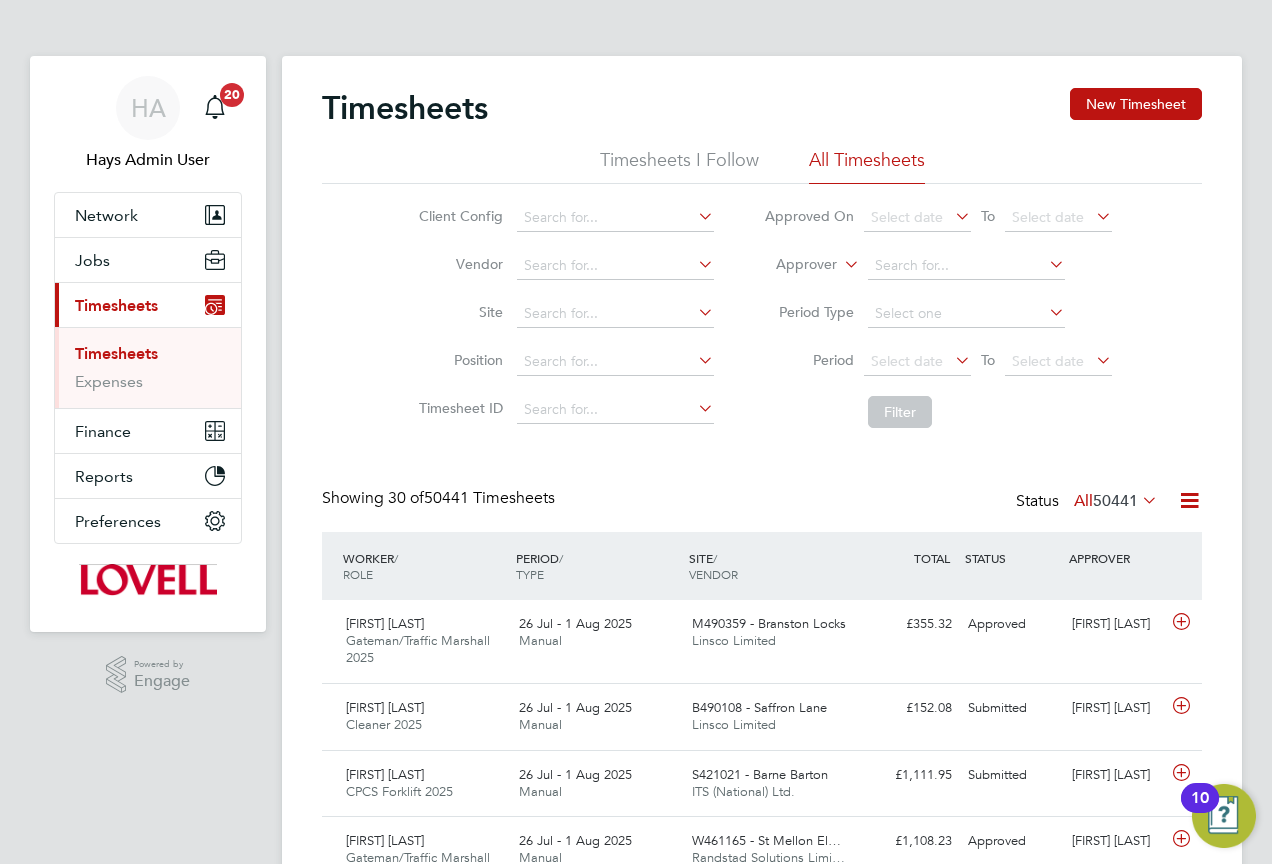 scroll, scrollTop: 10, scrollLeft: 10, axis: both 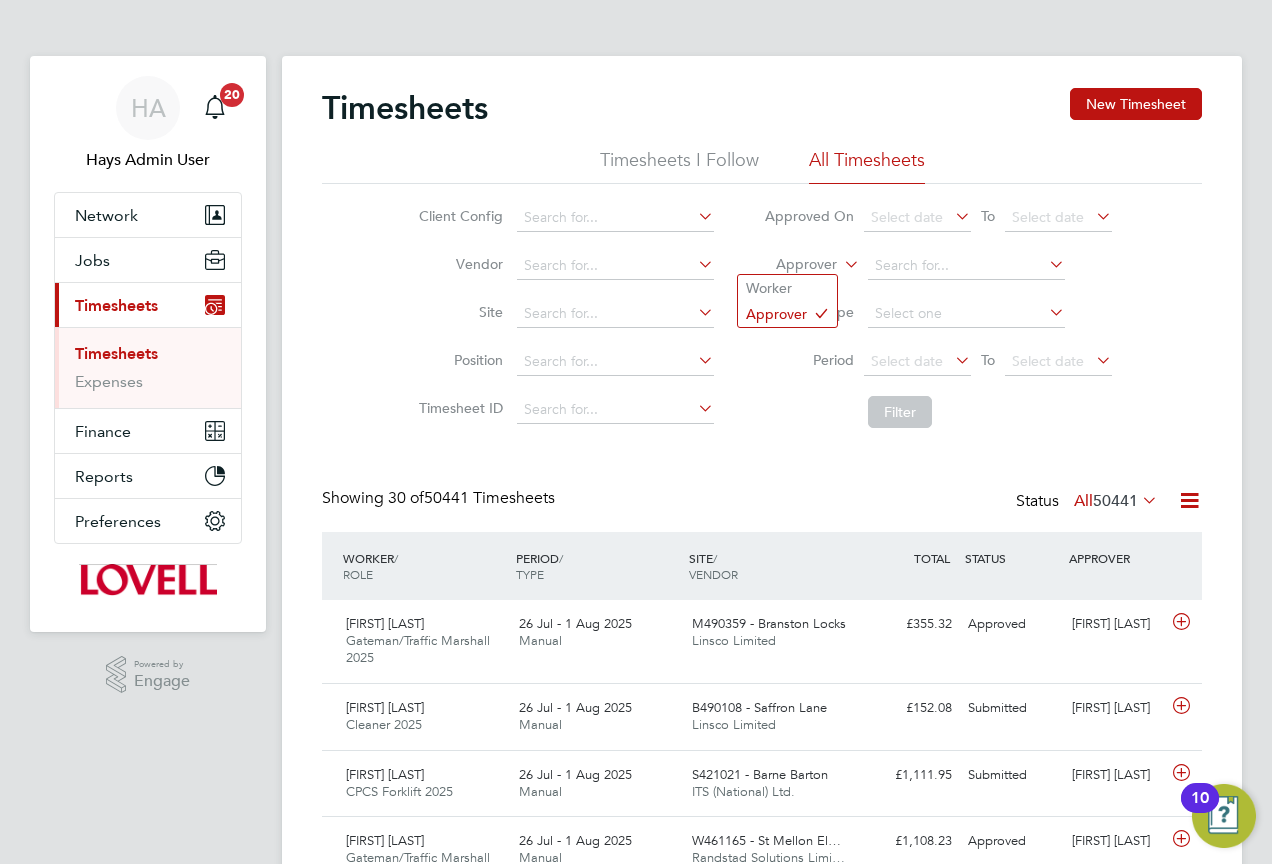 click 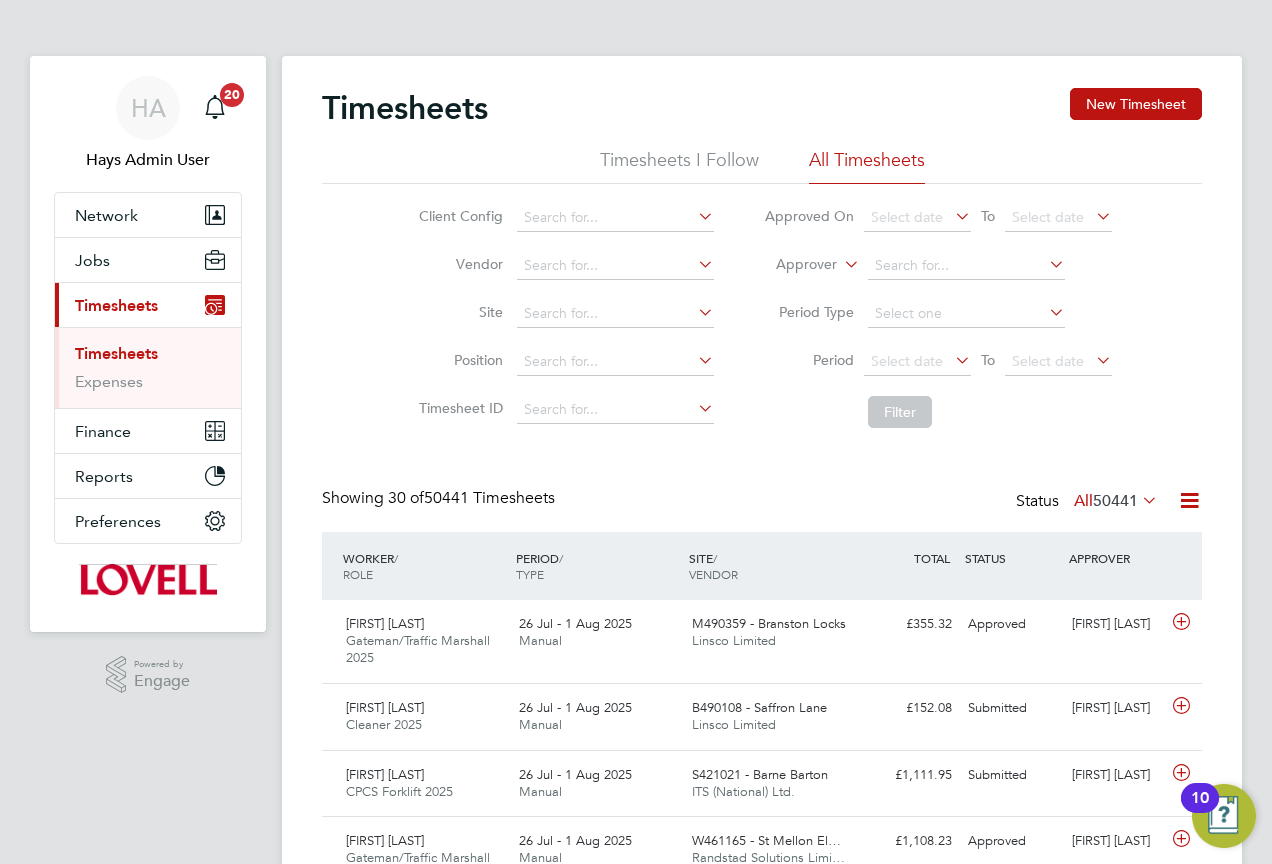 drag, startPoint x: 804, startPoint y: 293, endPoint x: 832, endPoint y: 277, distance: 32.24903 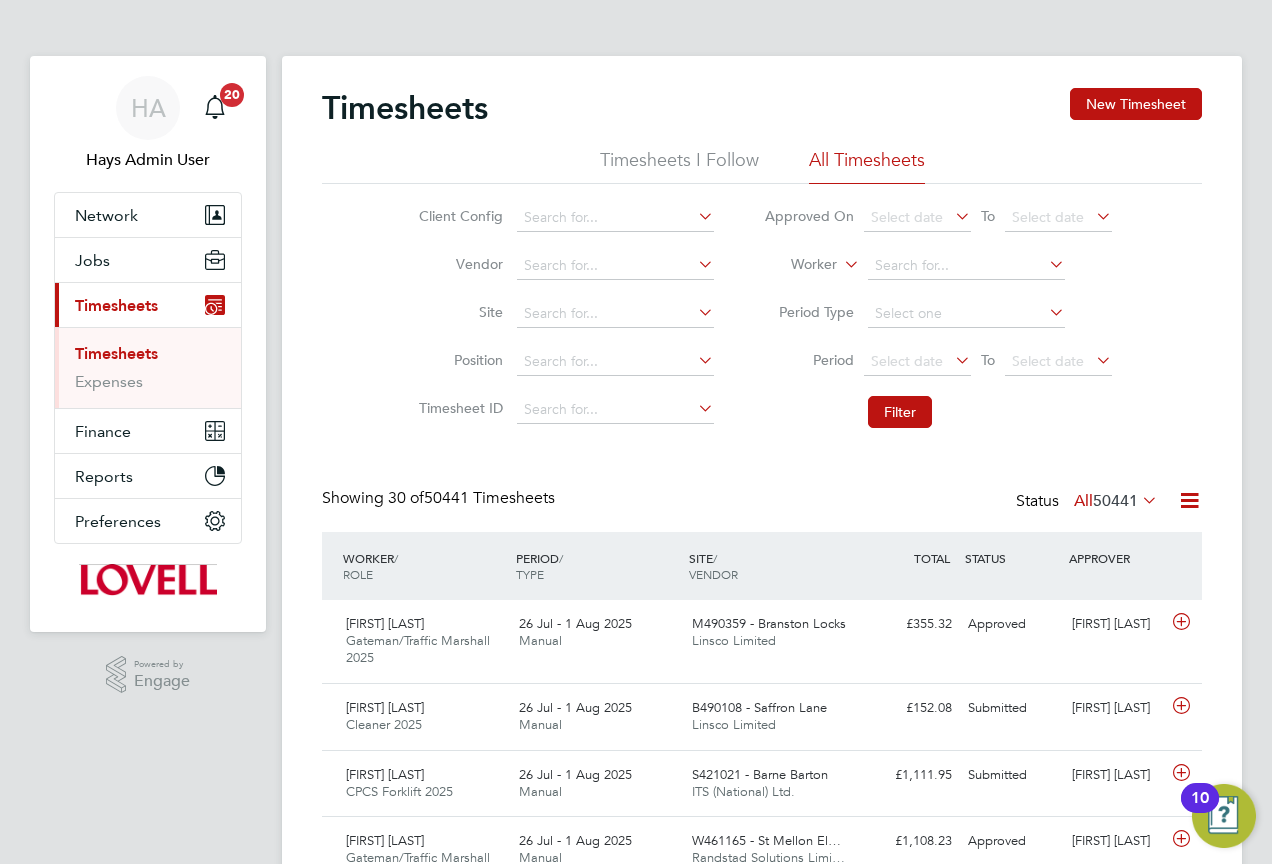 click on "Worker" 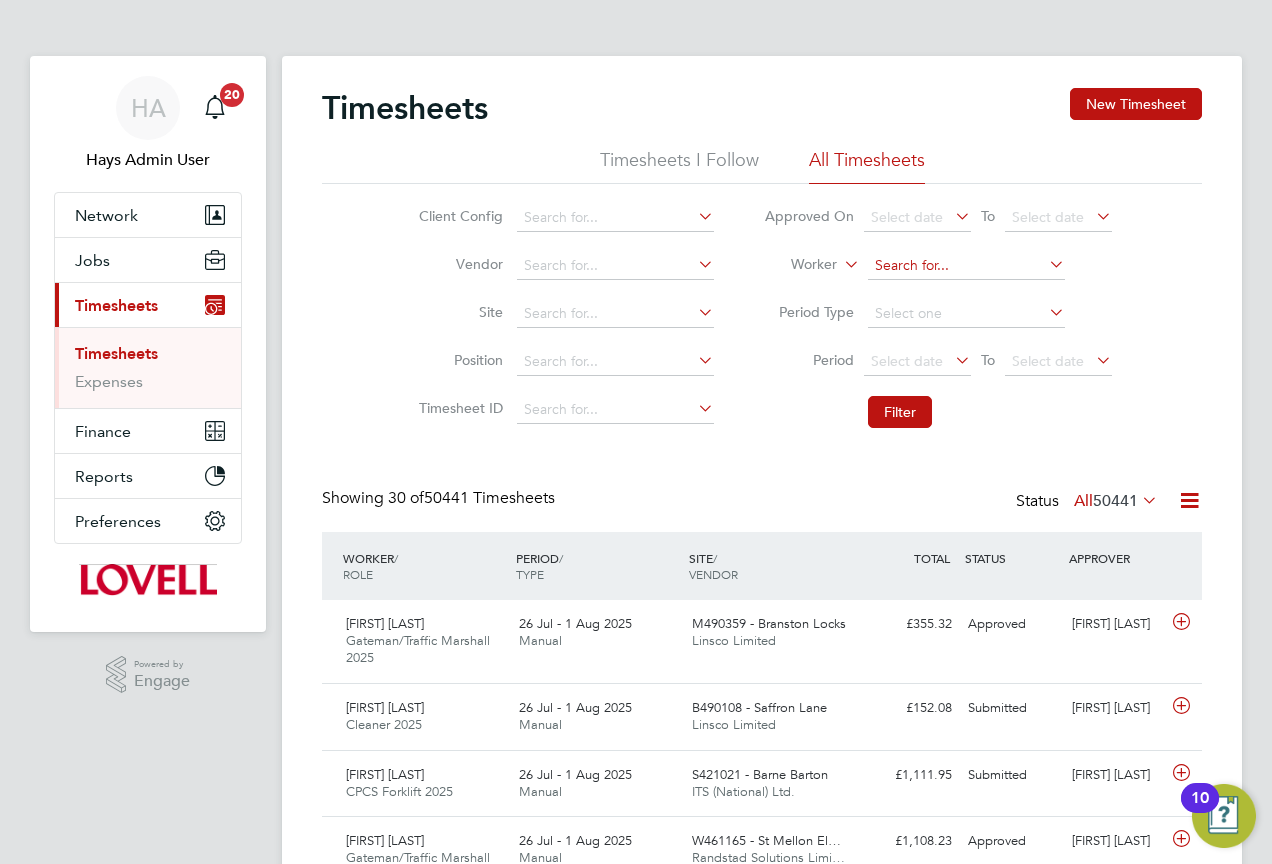 click 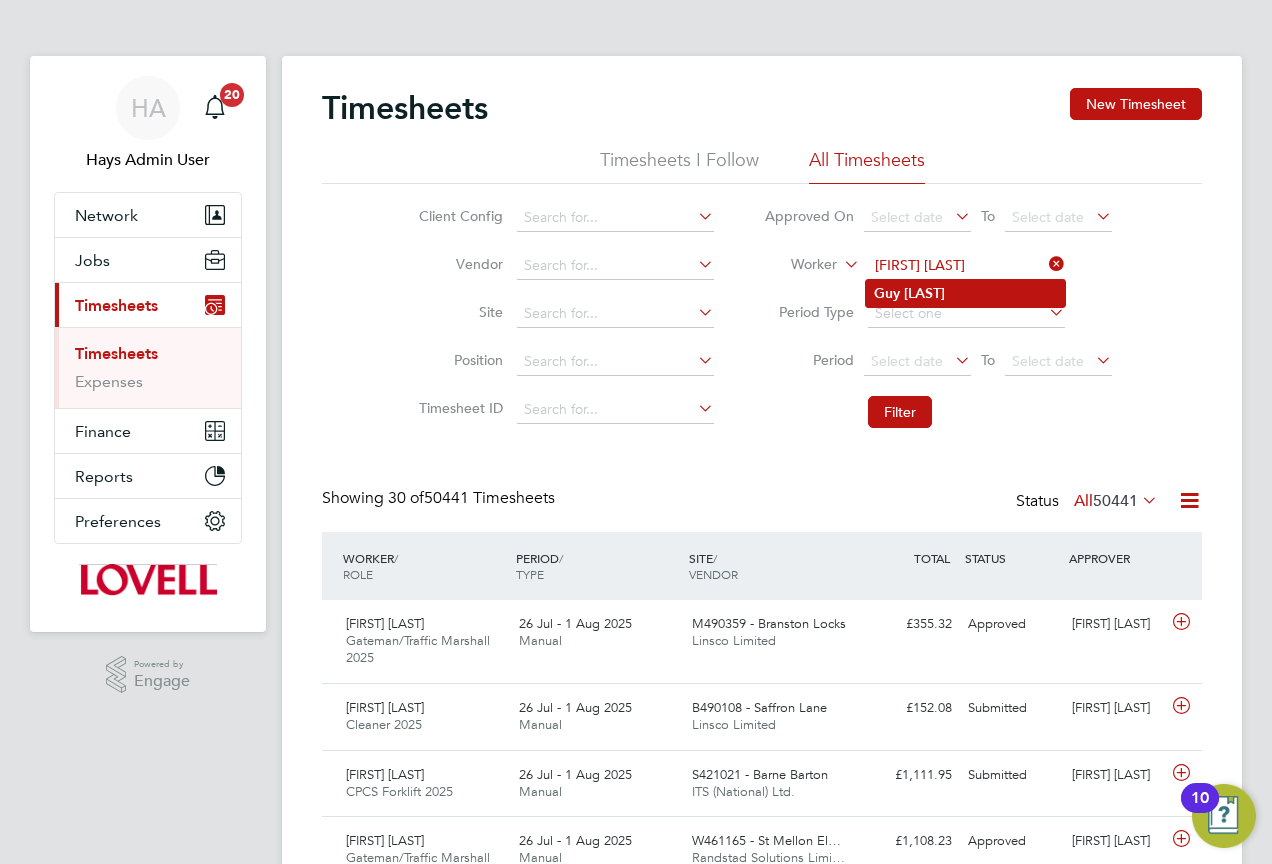 type on "Guy Aldred" 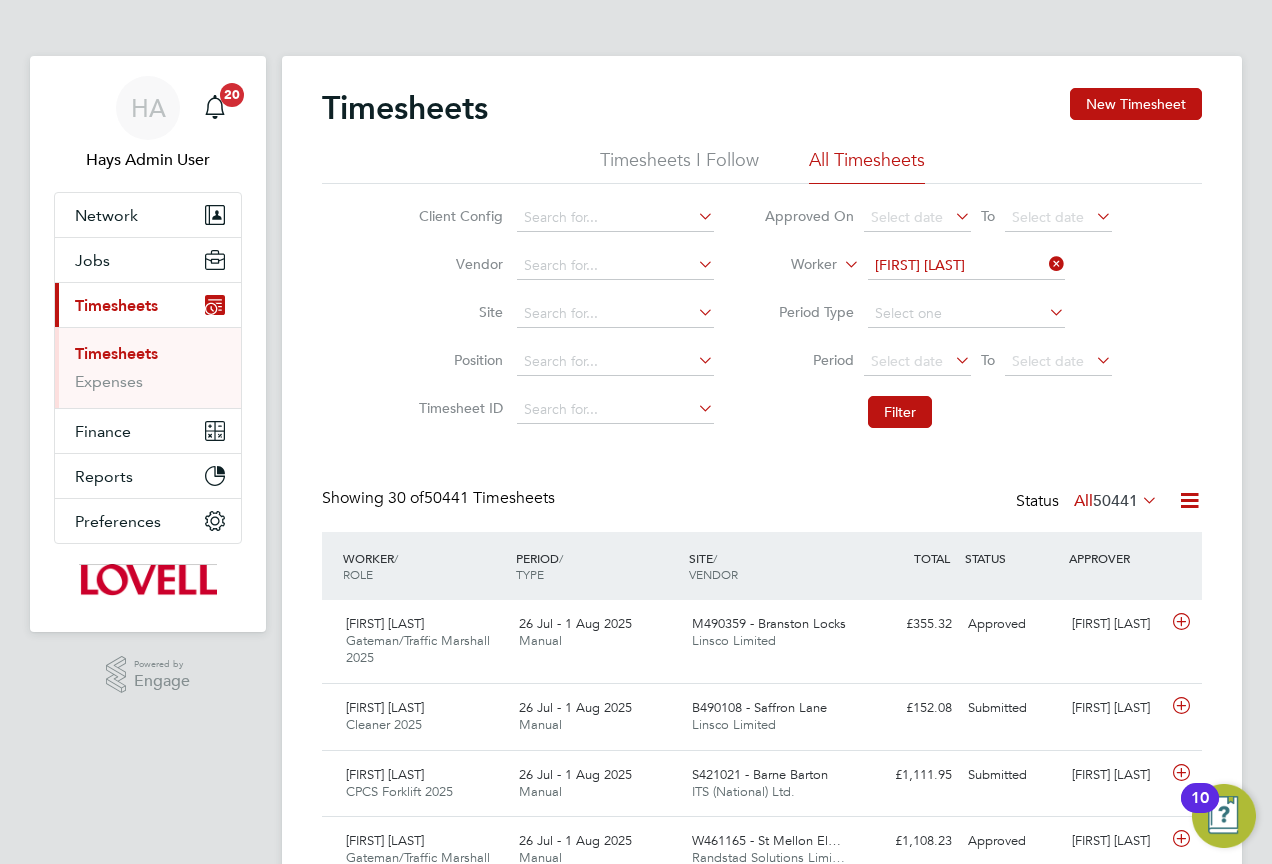 click on "Aldred" 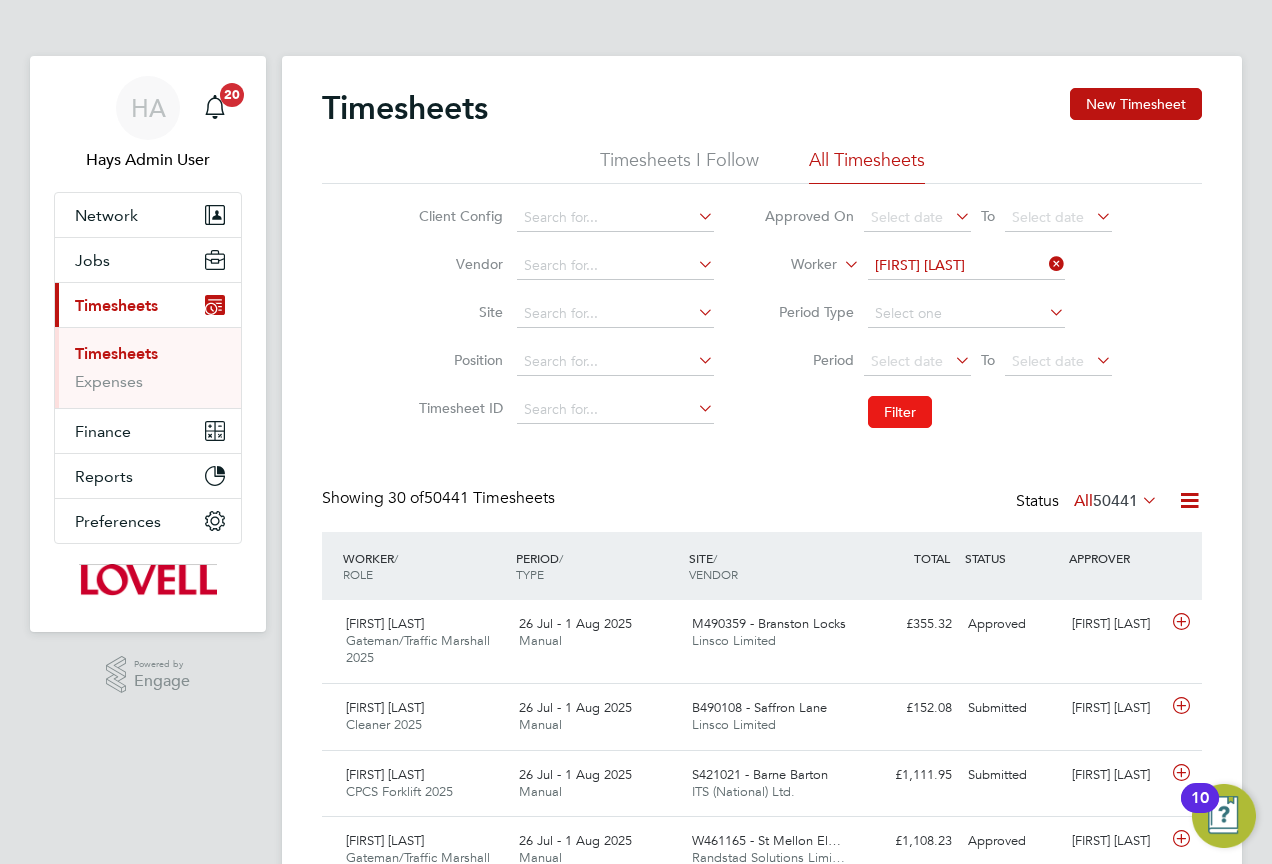 click on "Filter" 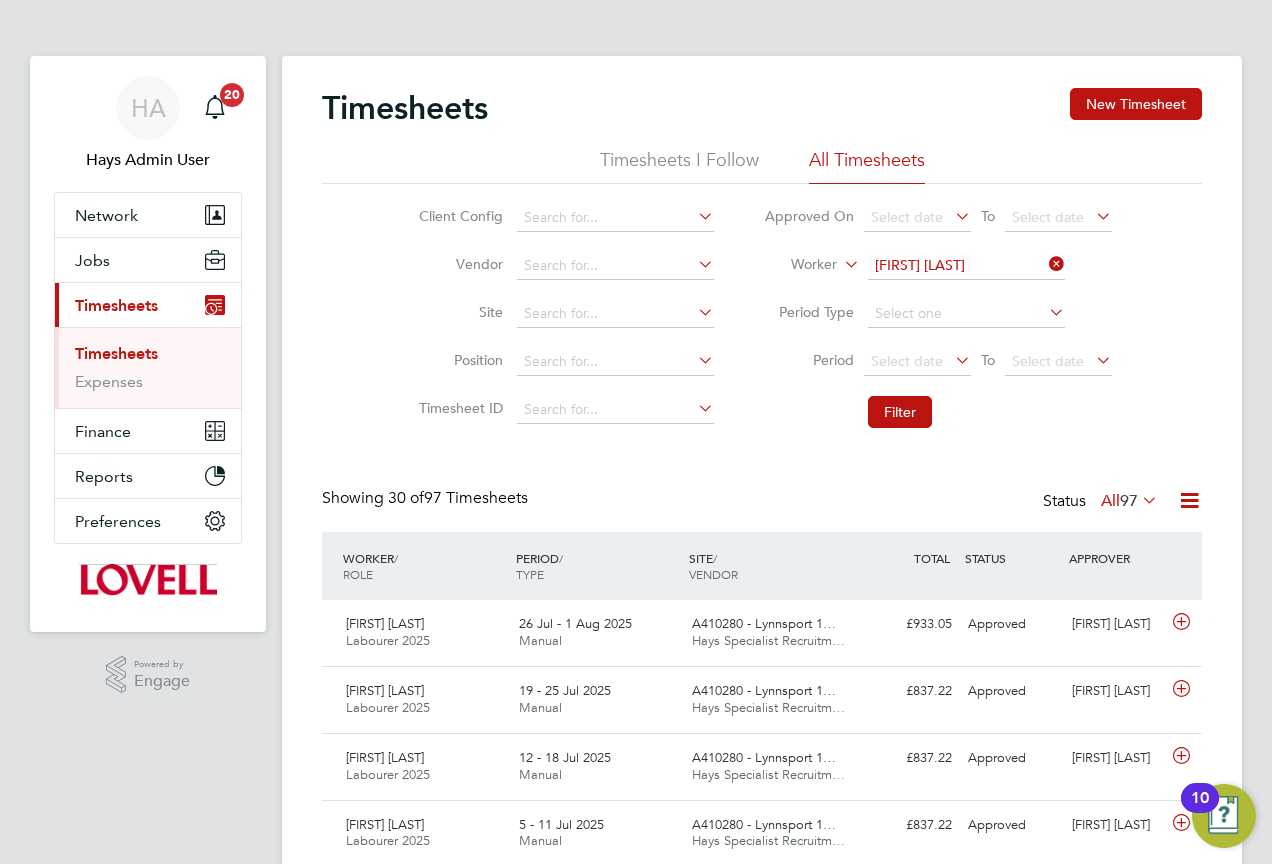 scroll, scrollTop: 10, scrollLeft: 10, axis: both 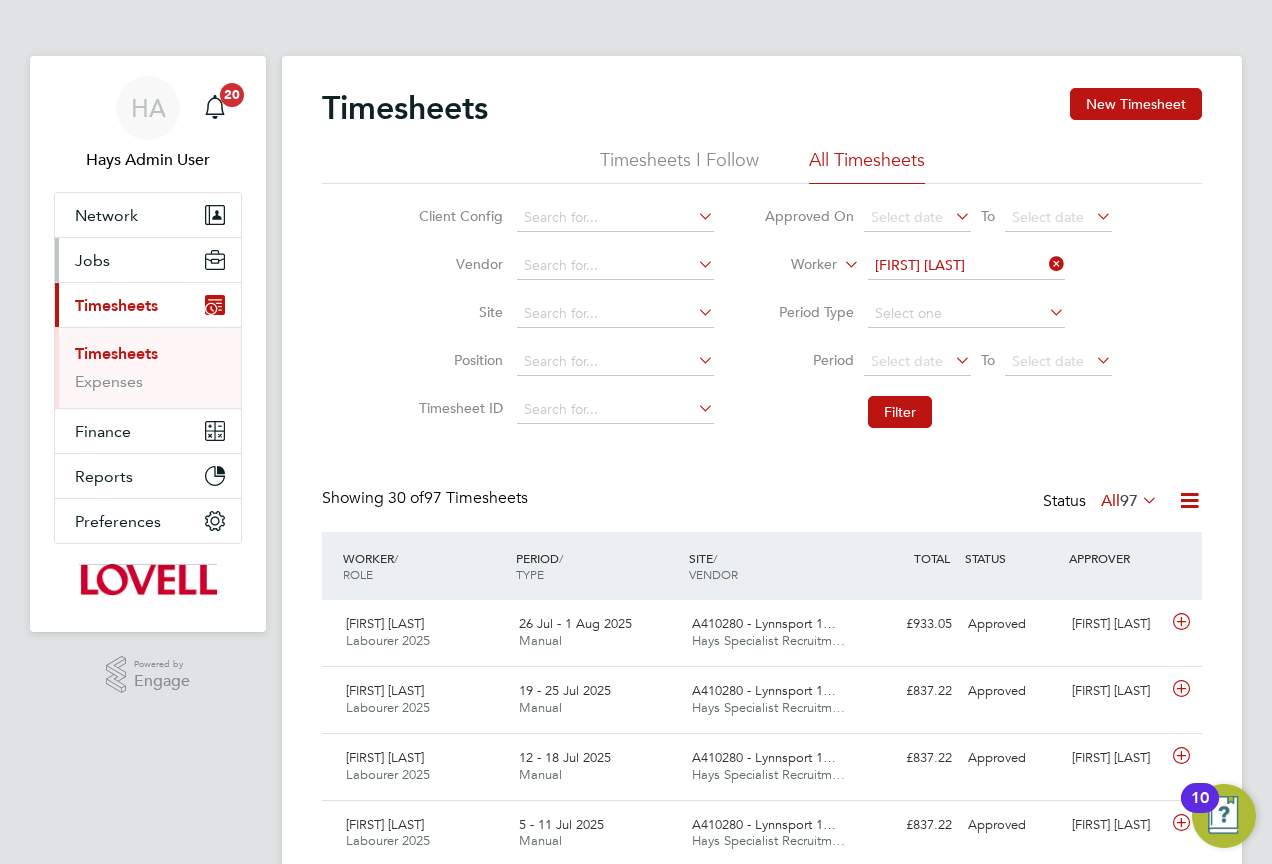 click on "Jobs" at bounding box center [148, 260] 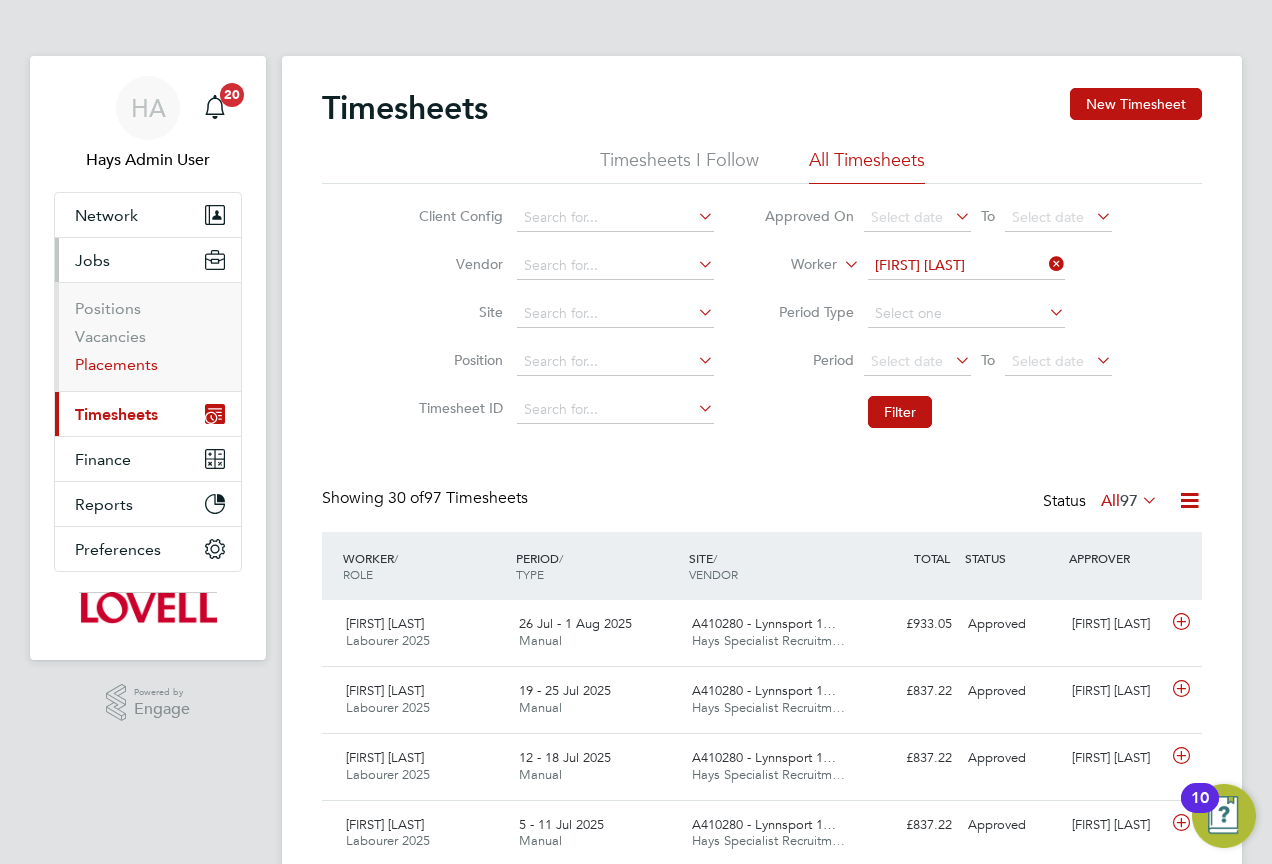 click on "Vacancies" at bounding box center (150, 341) 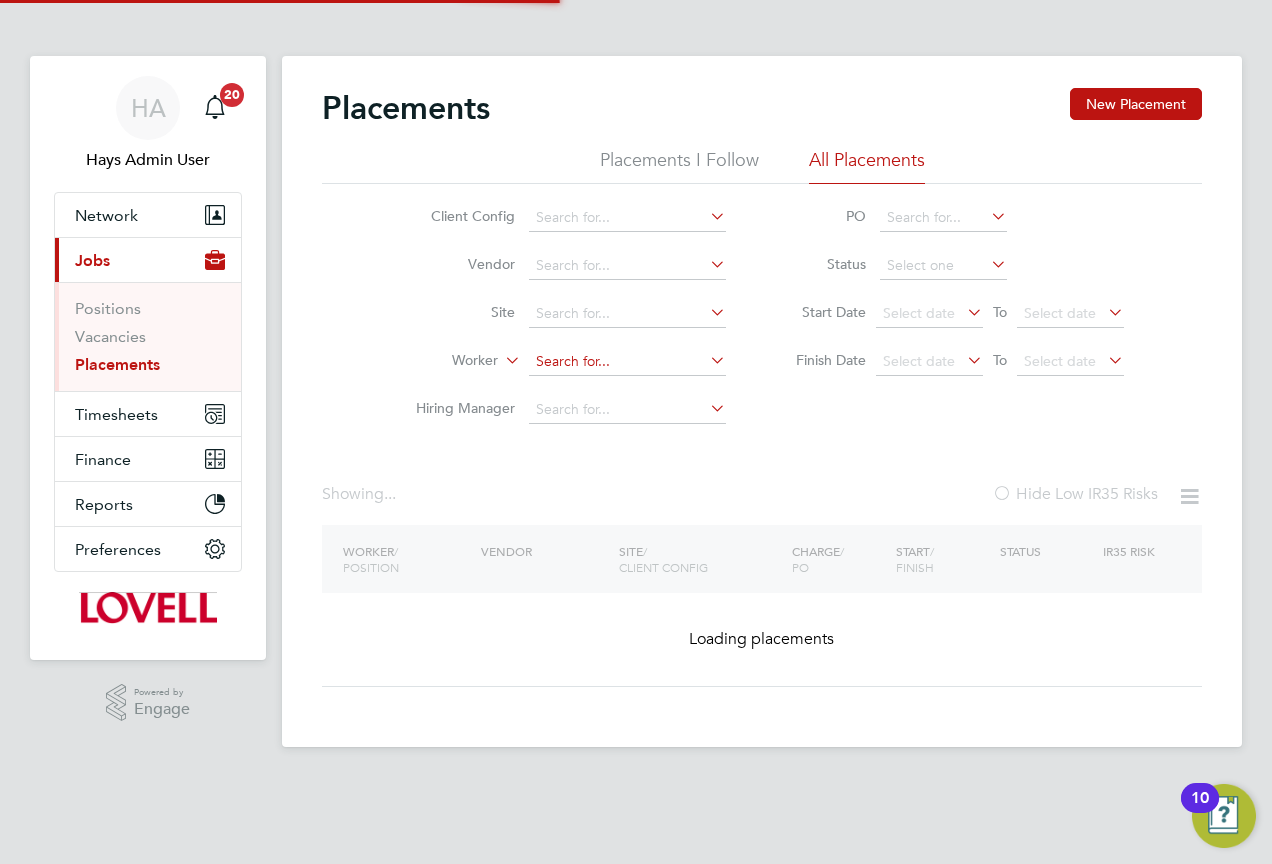click 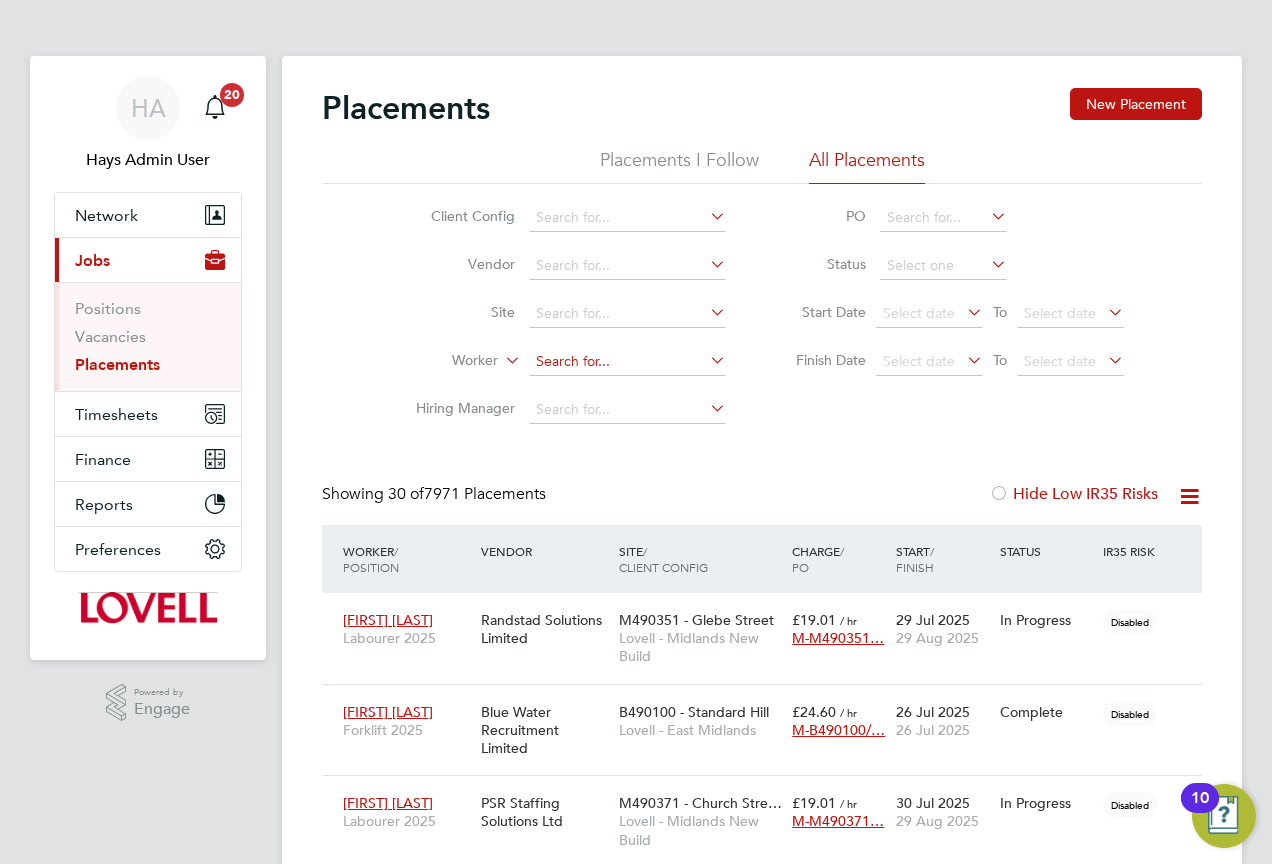 scroll, scrollTop: 10, scrollLeft: 10, axis: both 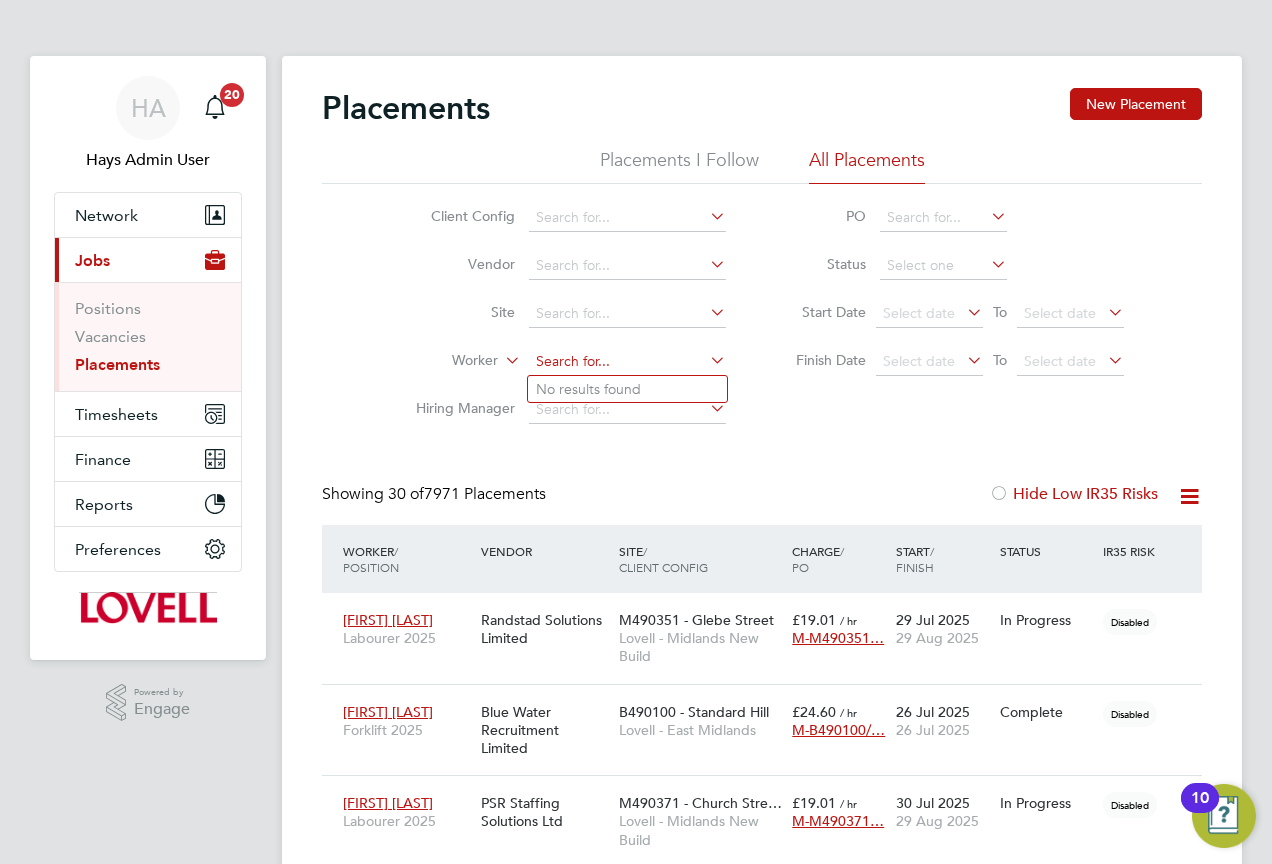 click 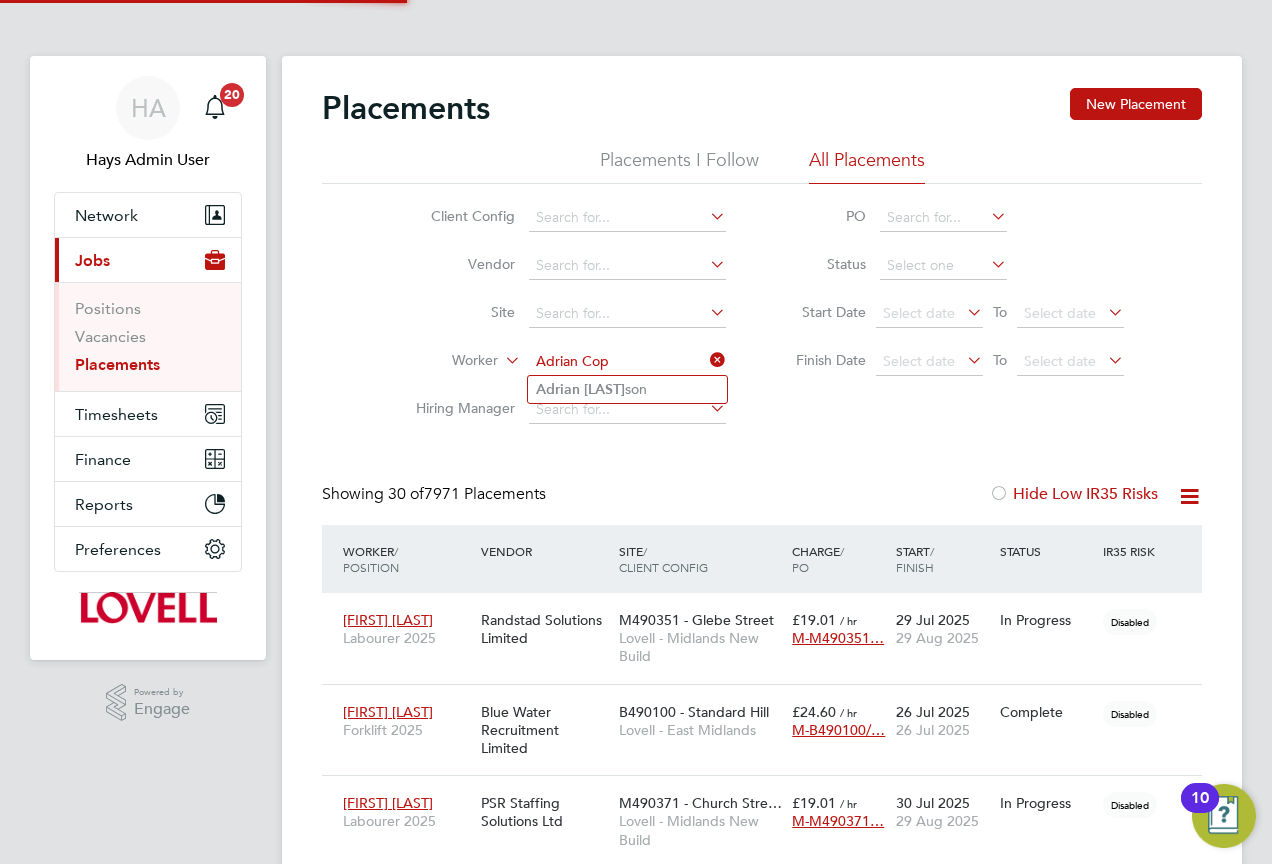 click on "Cop" 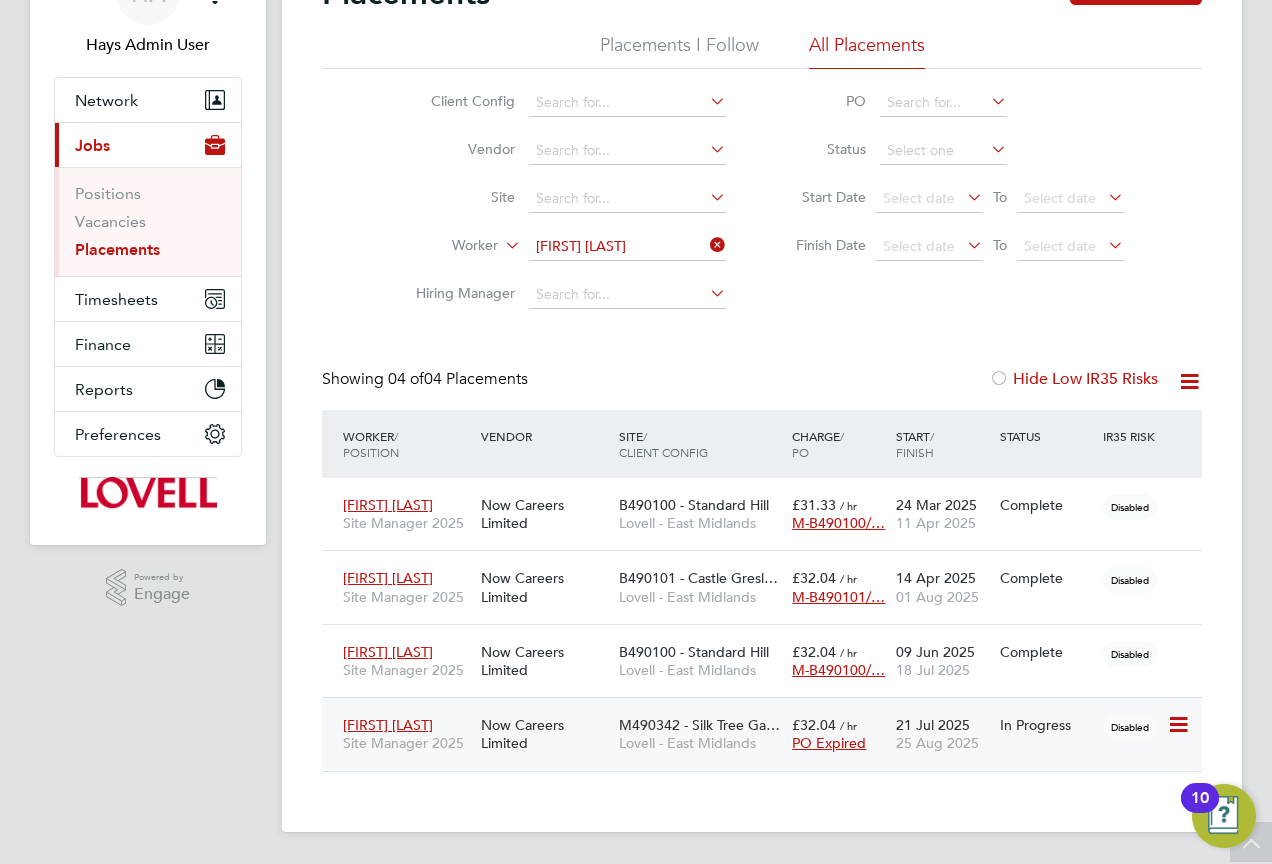 click on "Now Careers Limited" 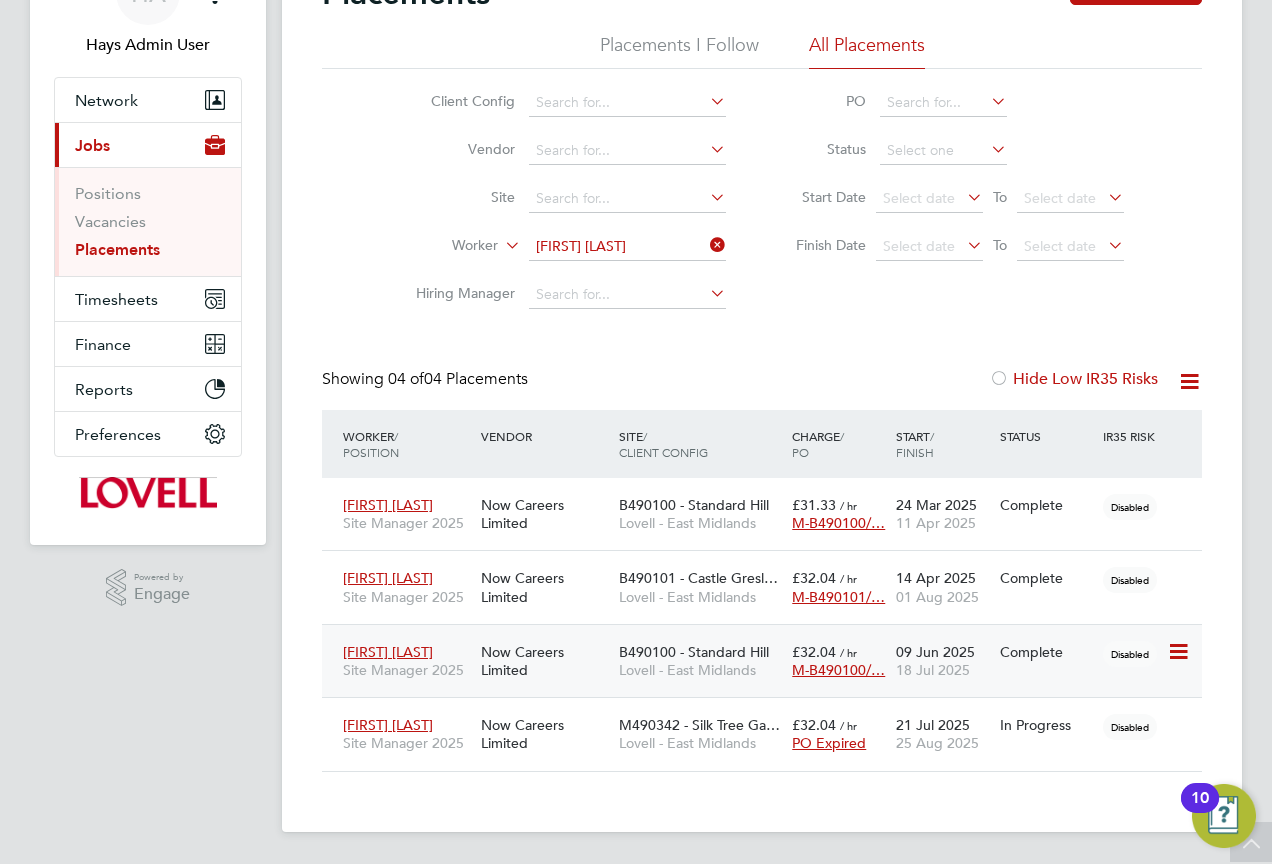 click on "Now Careers Limited" 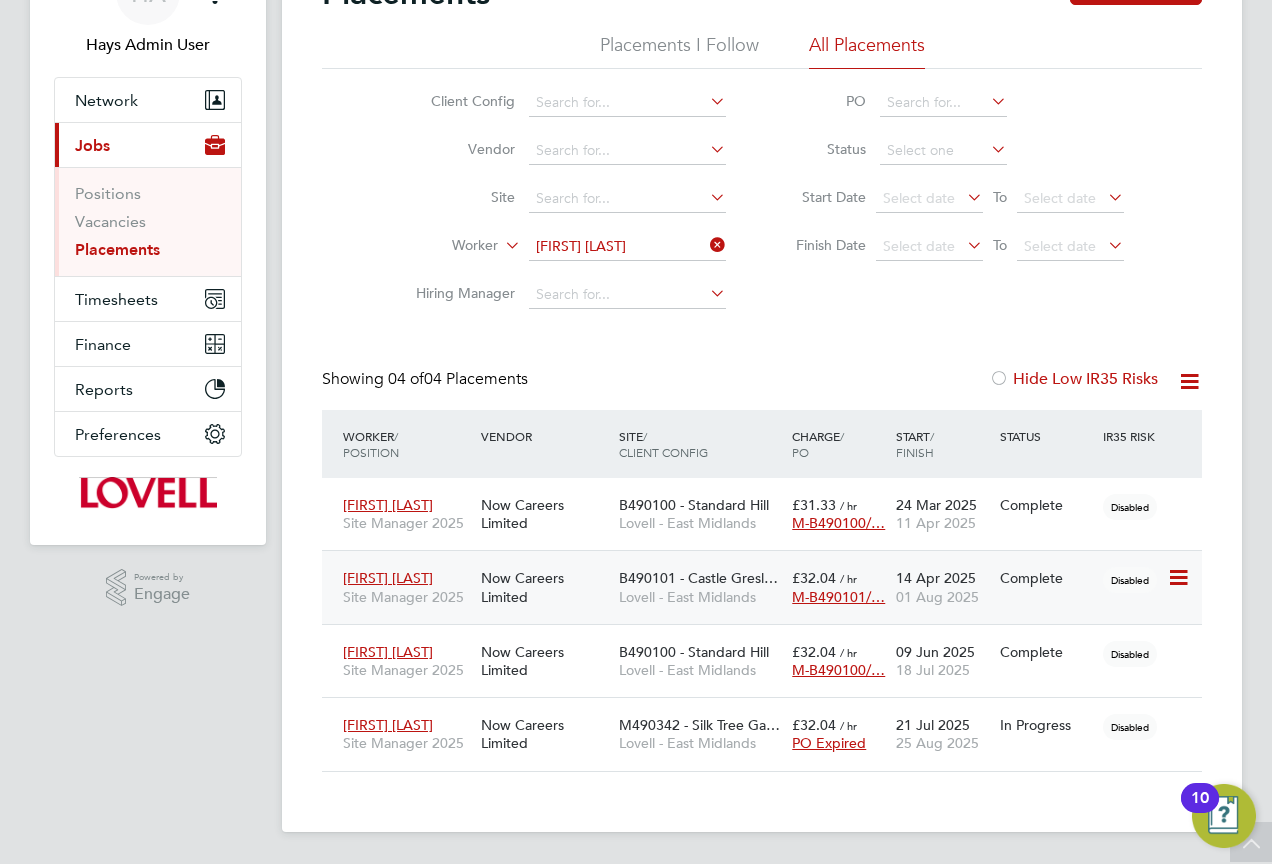 click on "B490101 - Castle Gresl…" 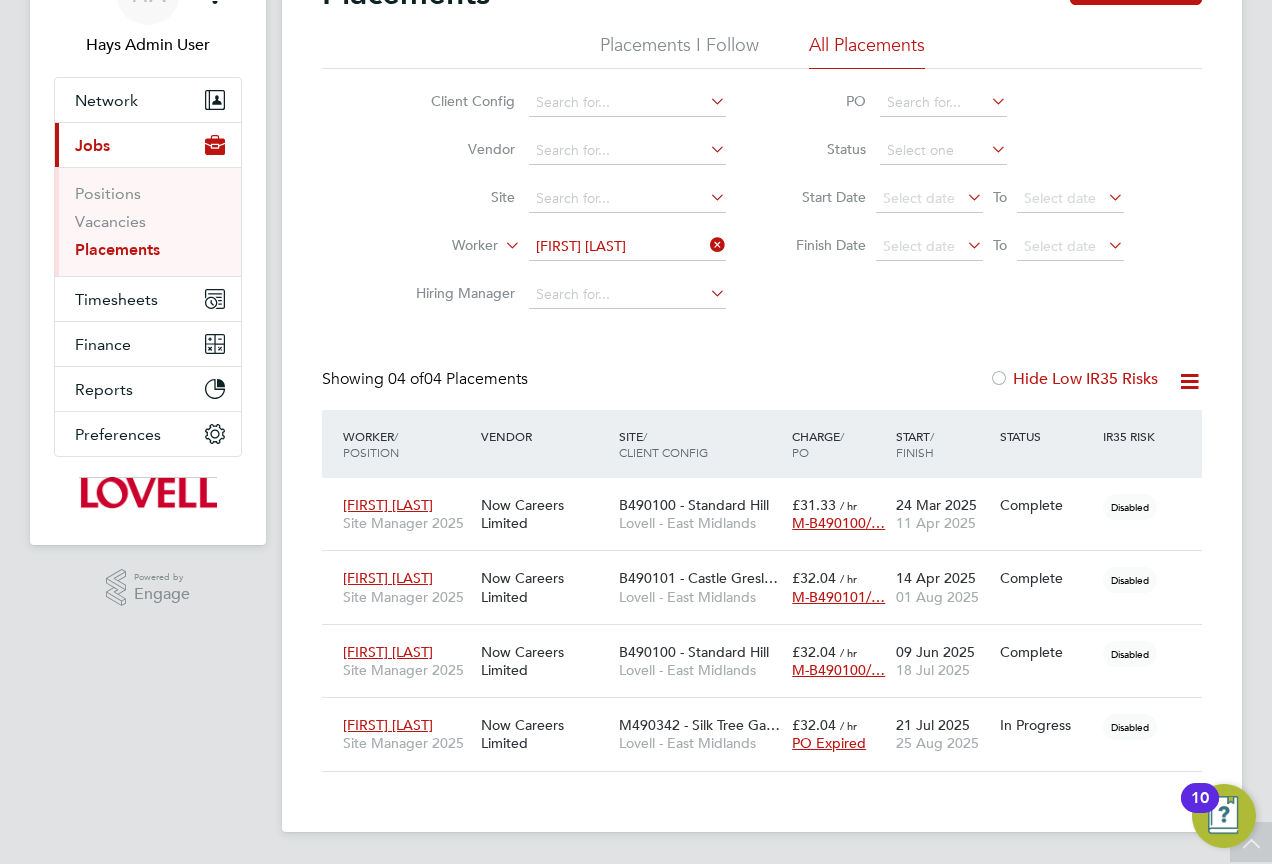 click 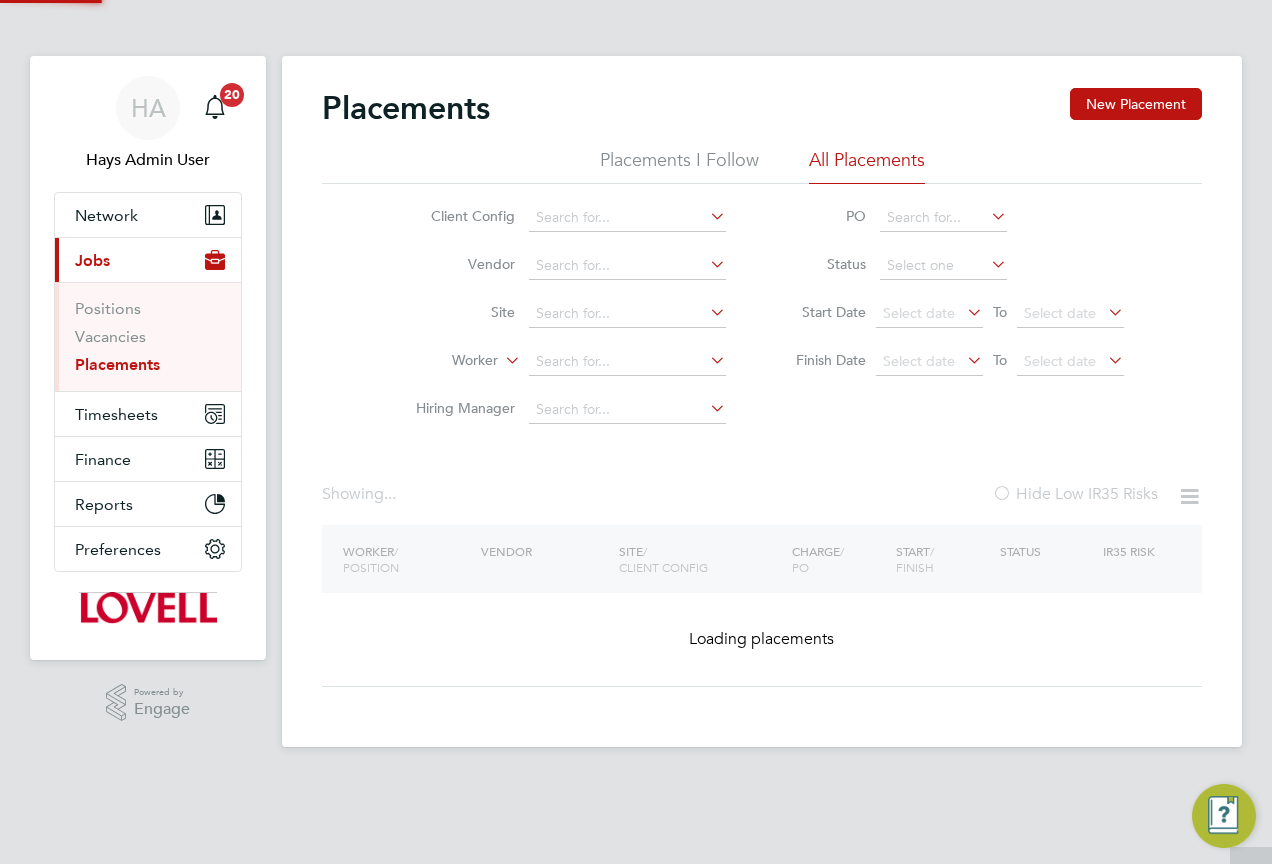 click on "Vendor" 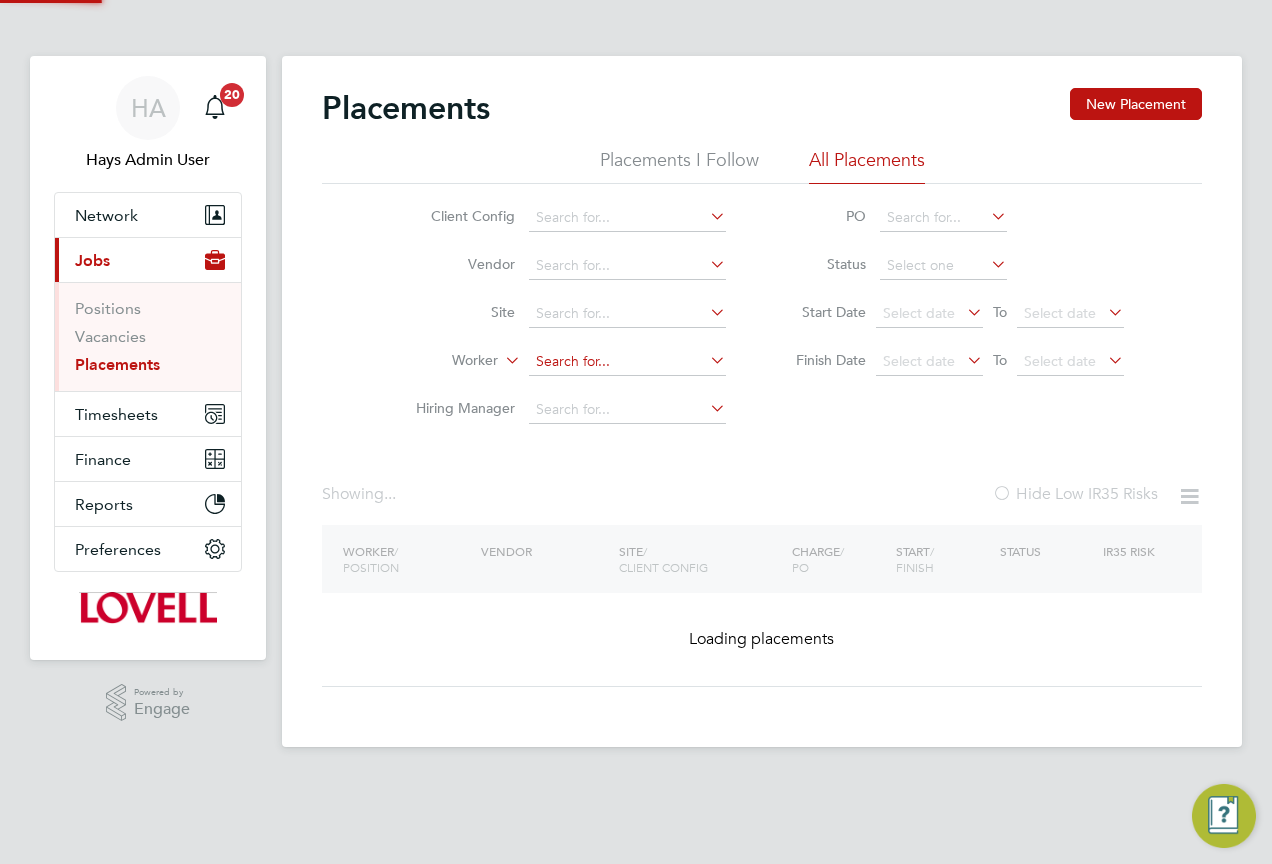 click 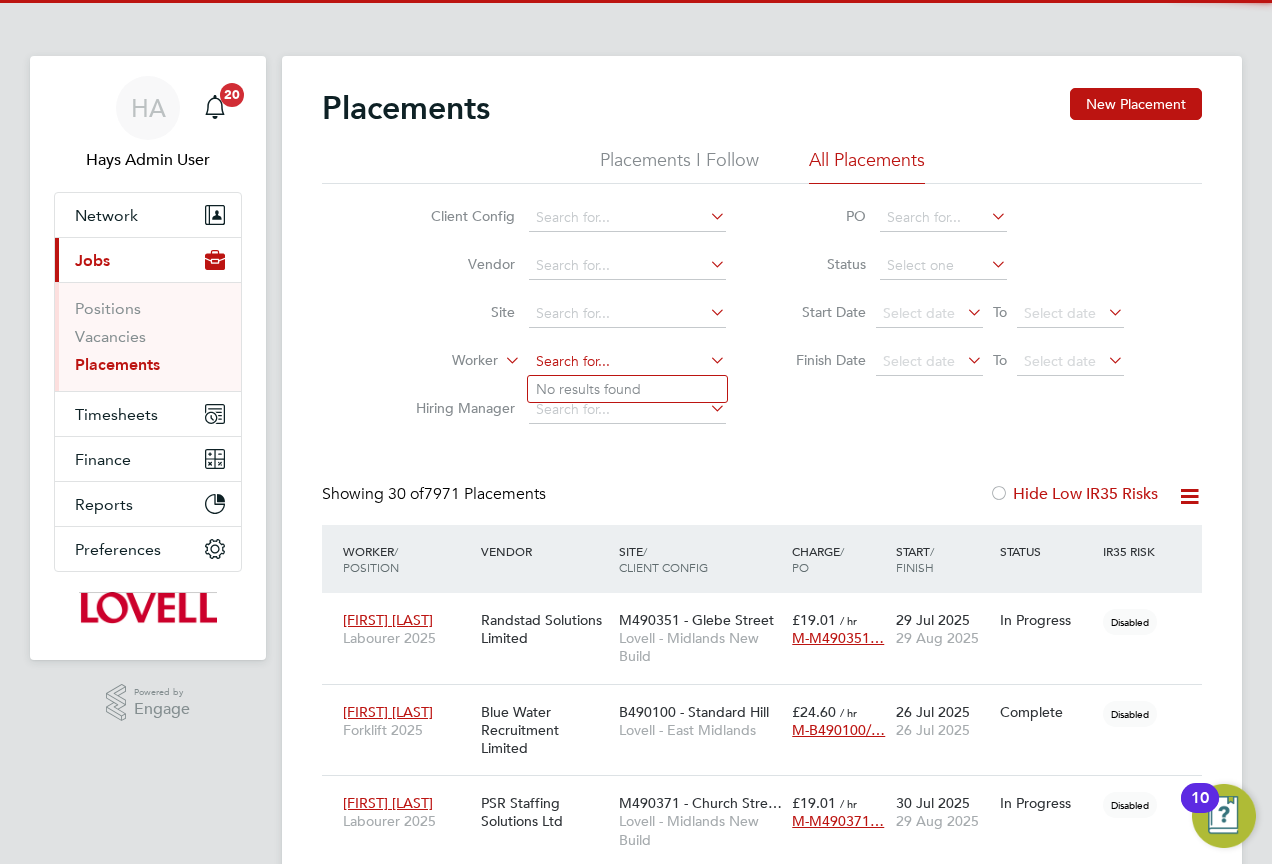 scroll, scrollTop: 10, scrollLeft: 10, axis: both 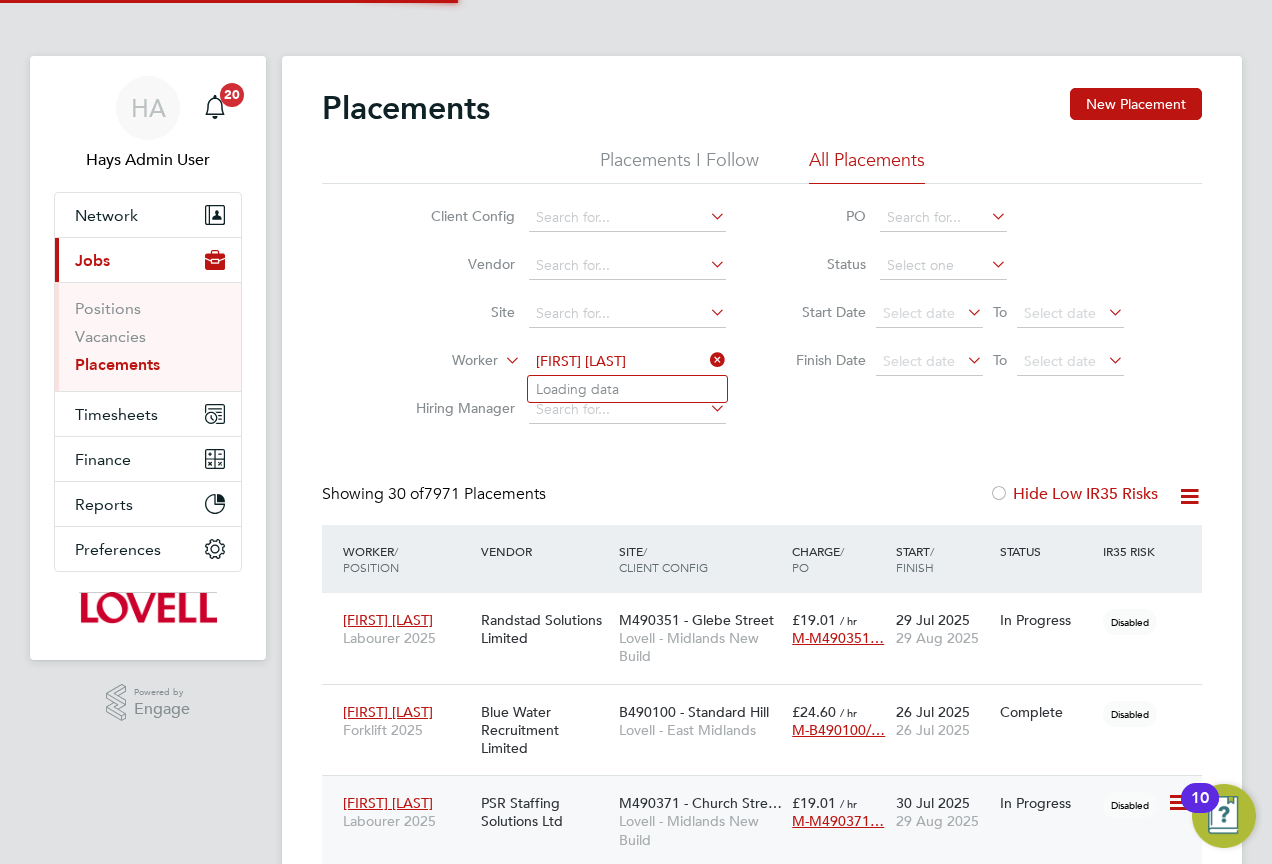 type on "John Crawfor" 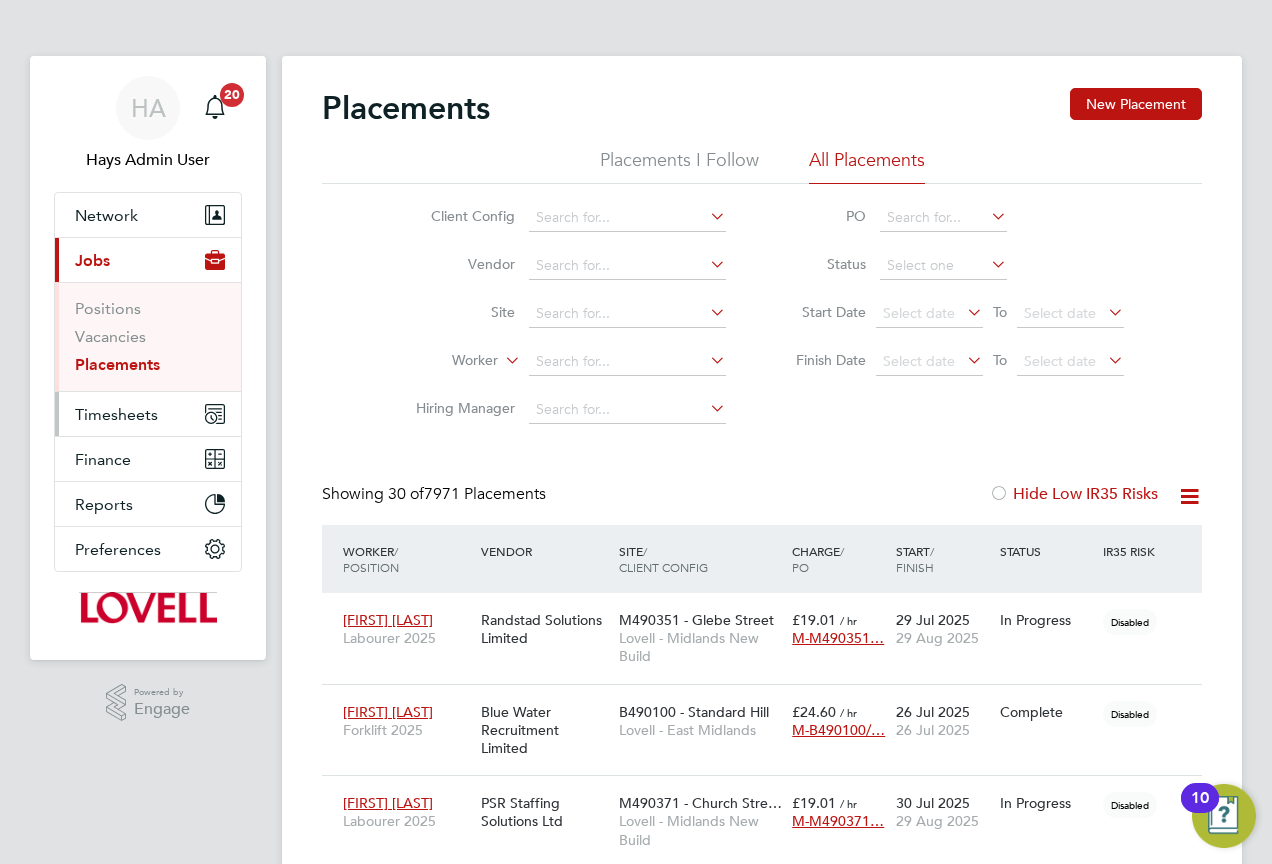 click on "Timesheets" at bounding box center [116, 414] 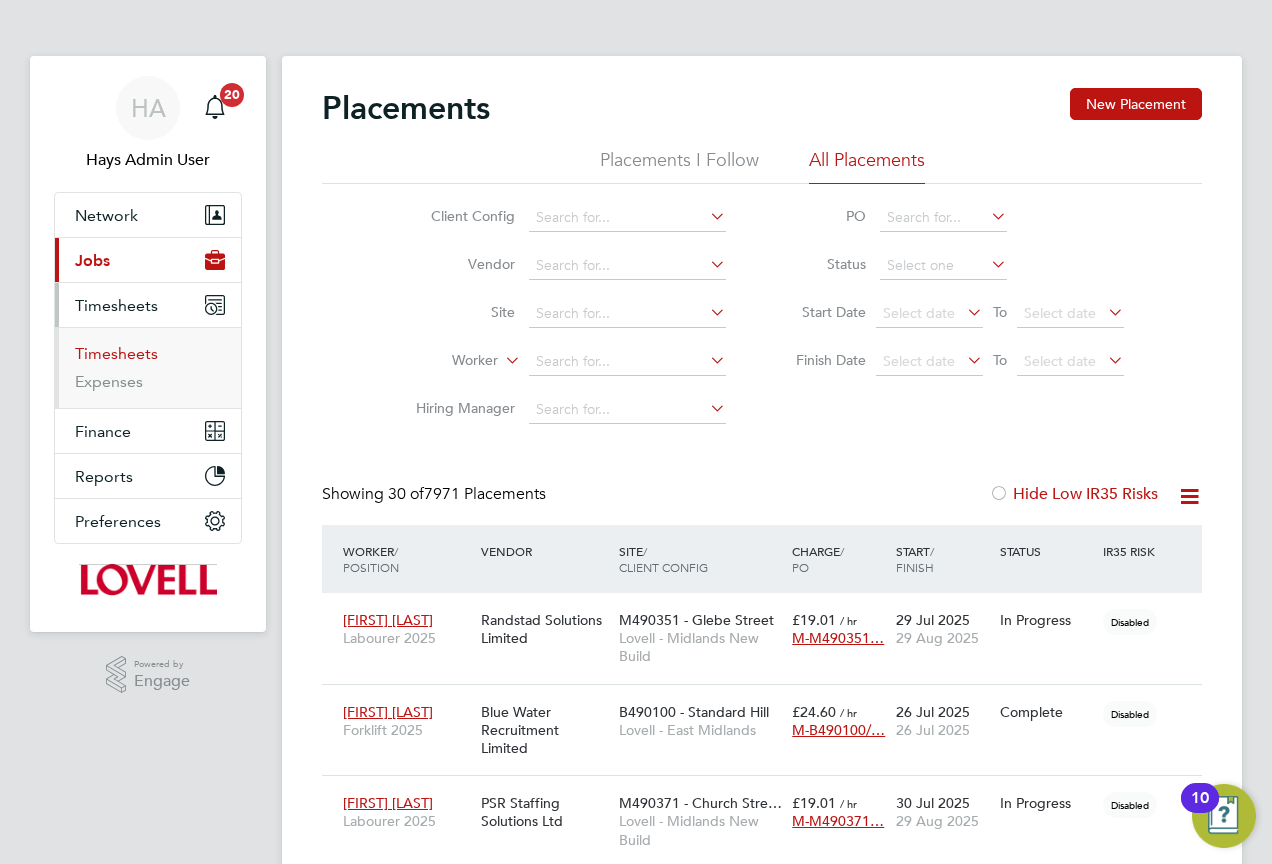 drag, startPoint x: 115, startPoint y: 358, endPoint x: 138, endPoint y: 353, distance: 23.537205 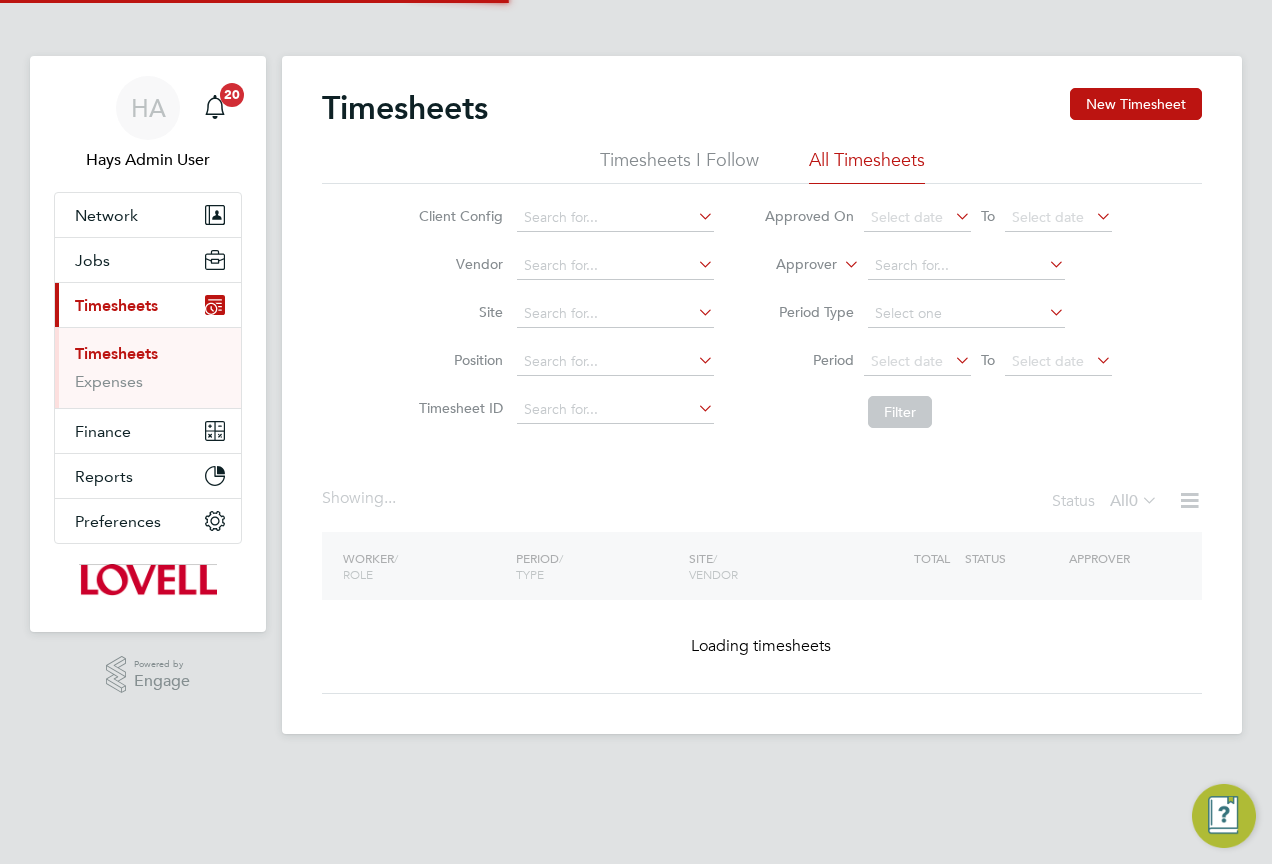 click on "Approver" 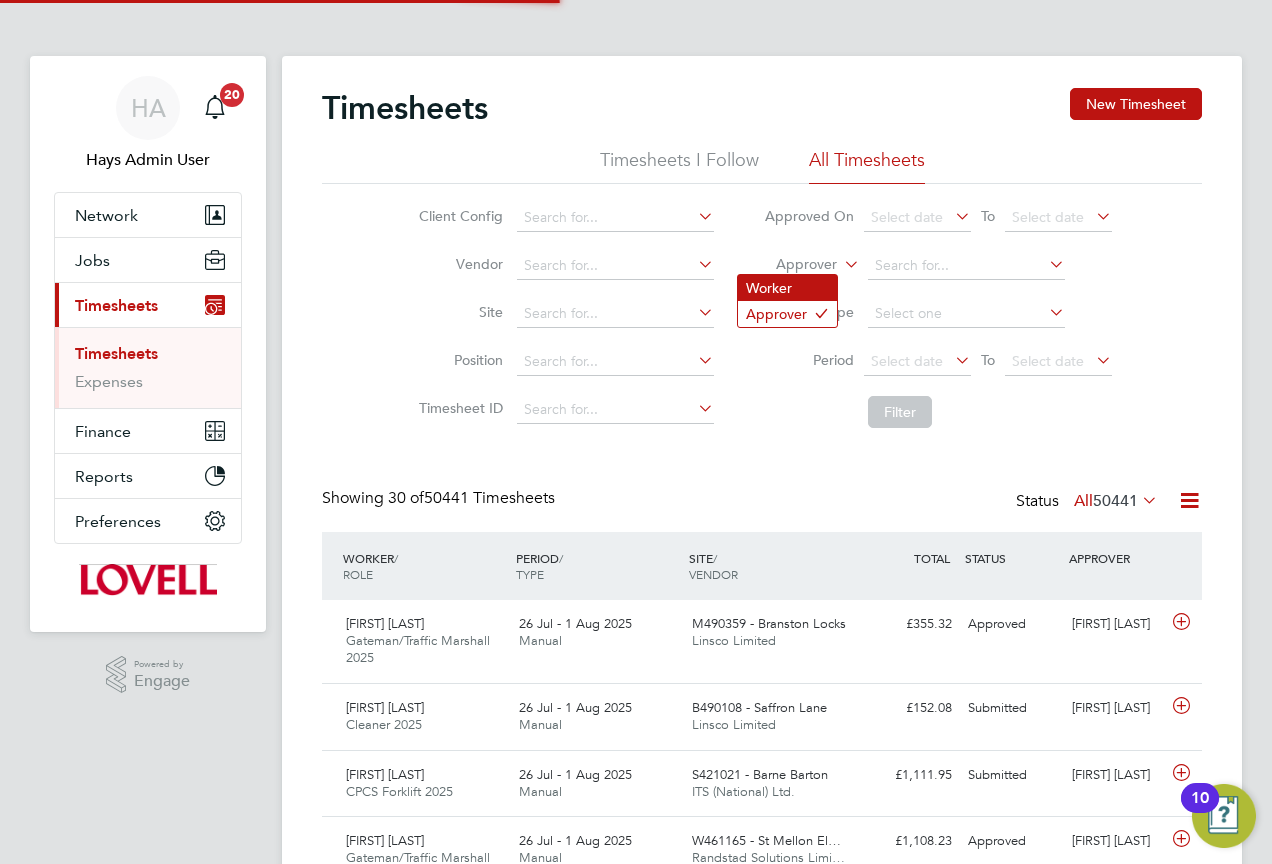 click on "Worker" 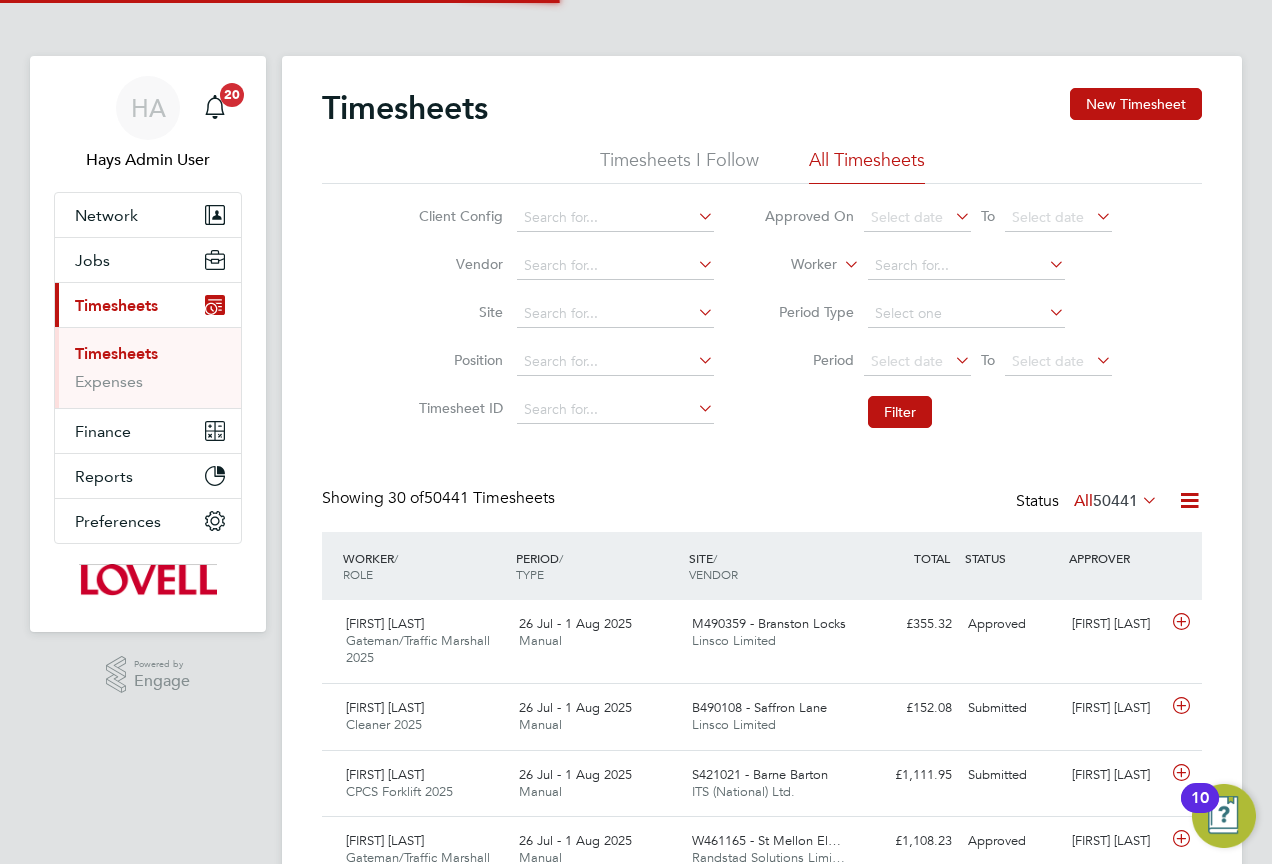 scroll, scrollTop: 10, scrollLeft: 10, axis: both 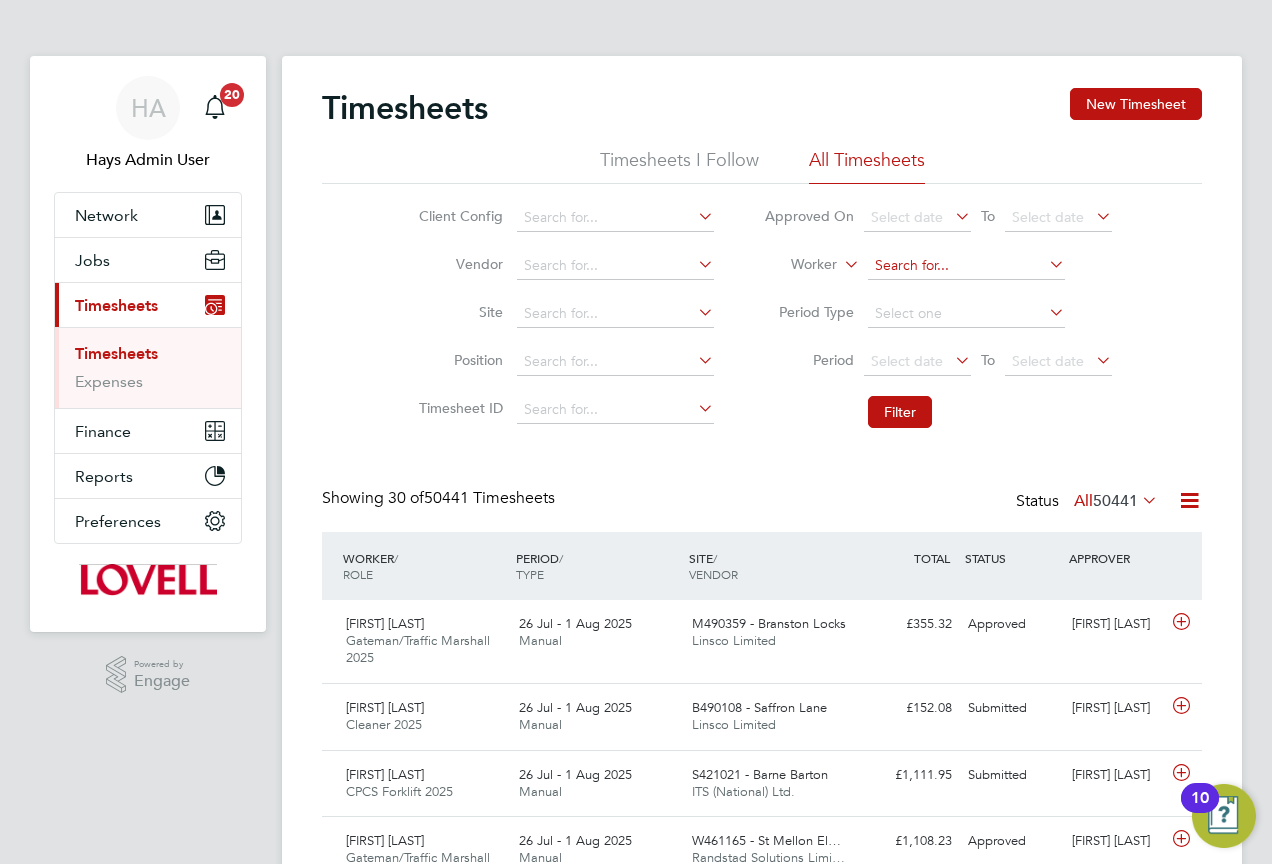 click 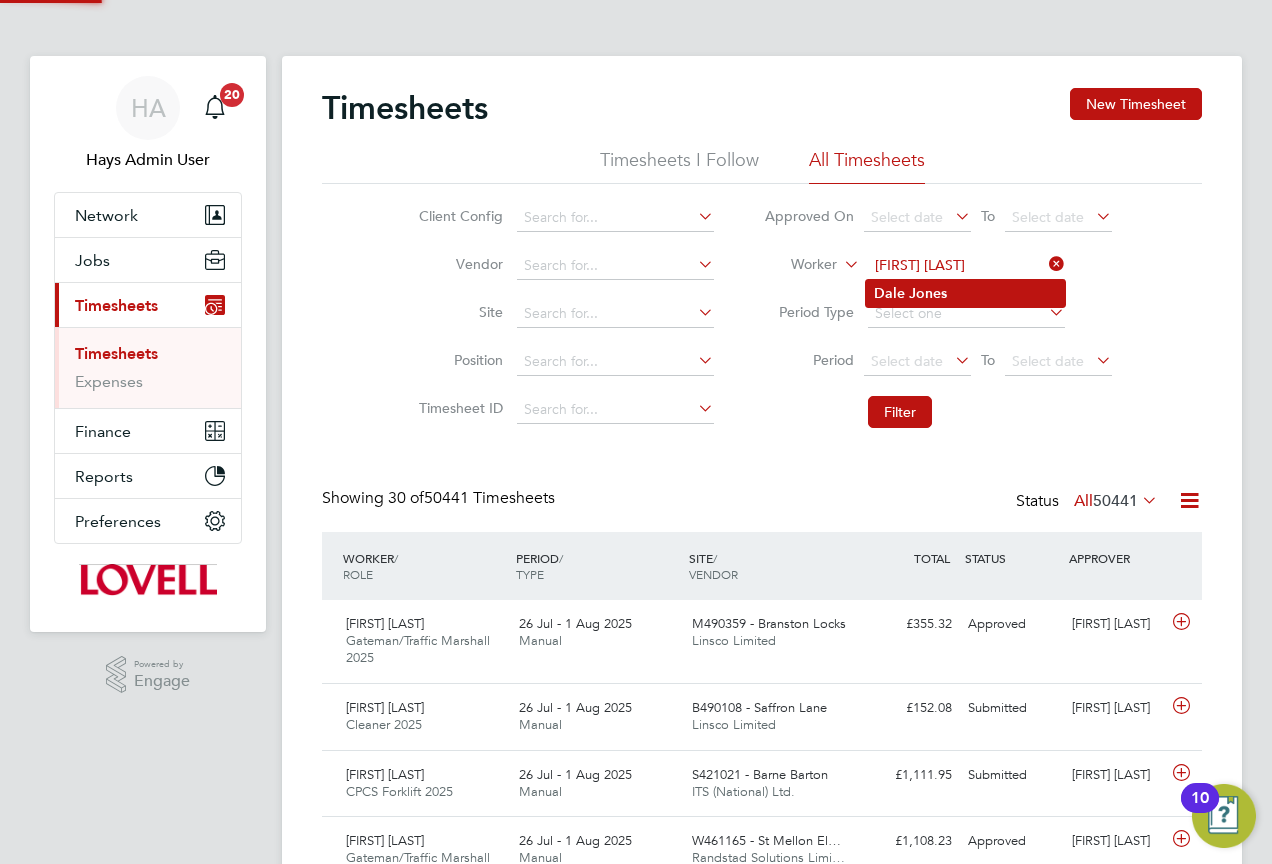 type on "Dale Jones" 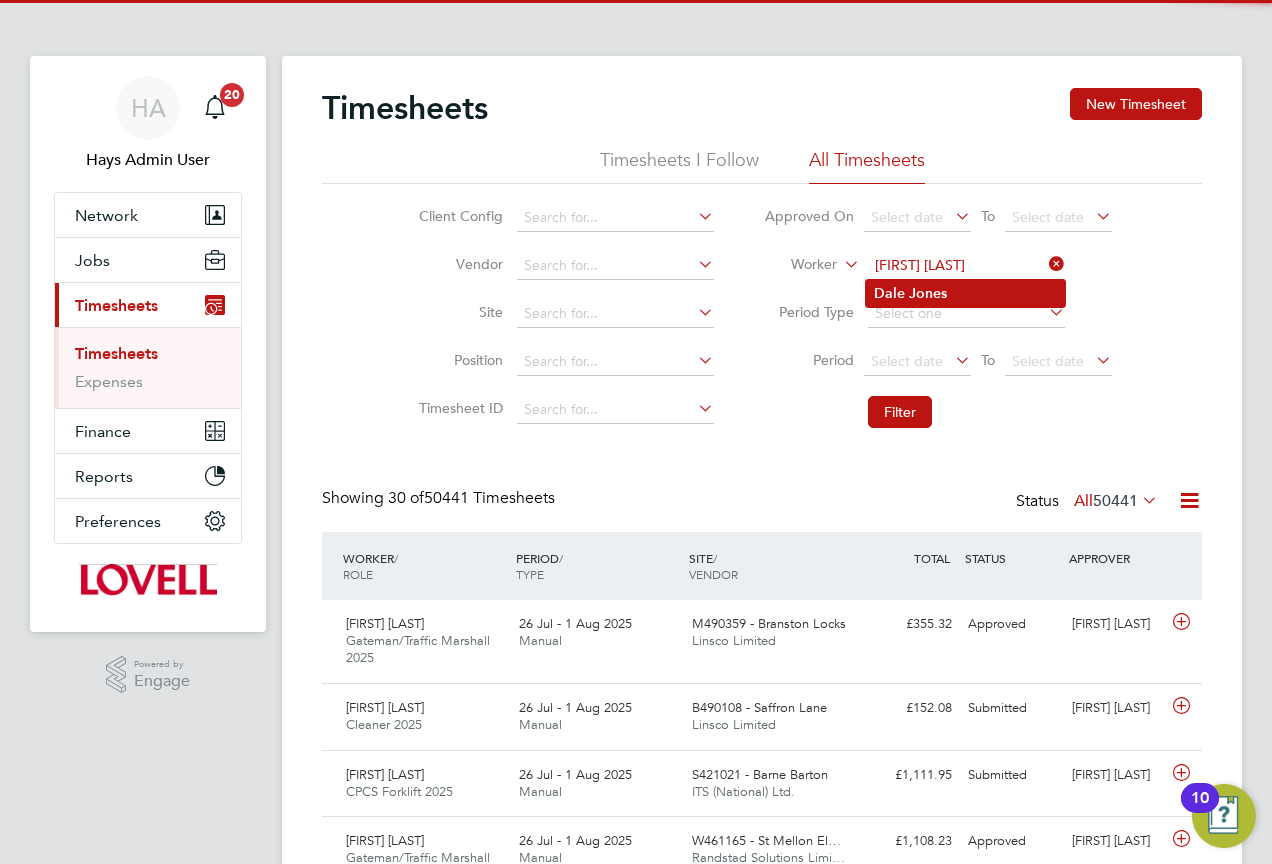 click on "Jones" 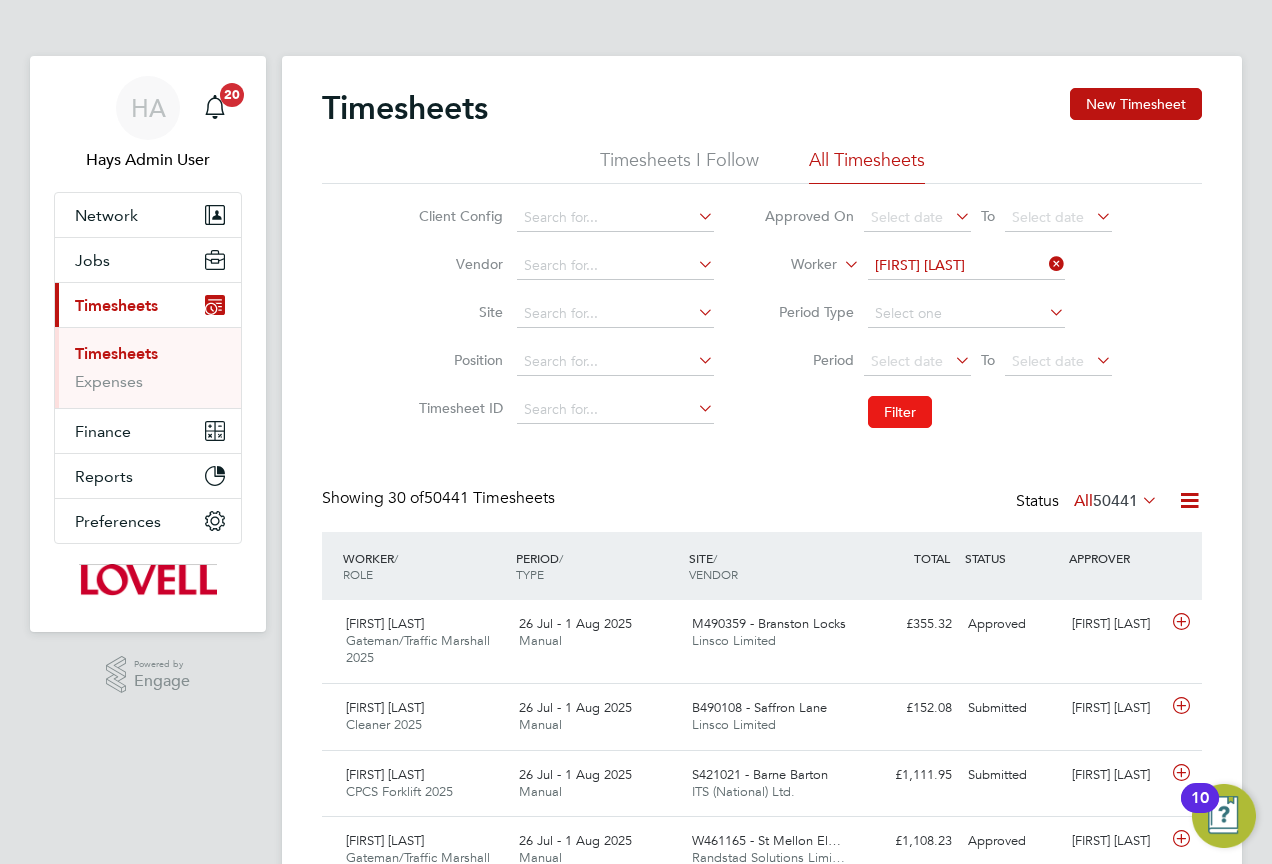 click on "Filter" 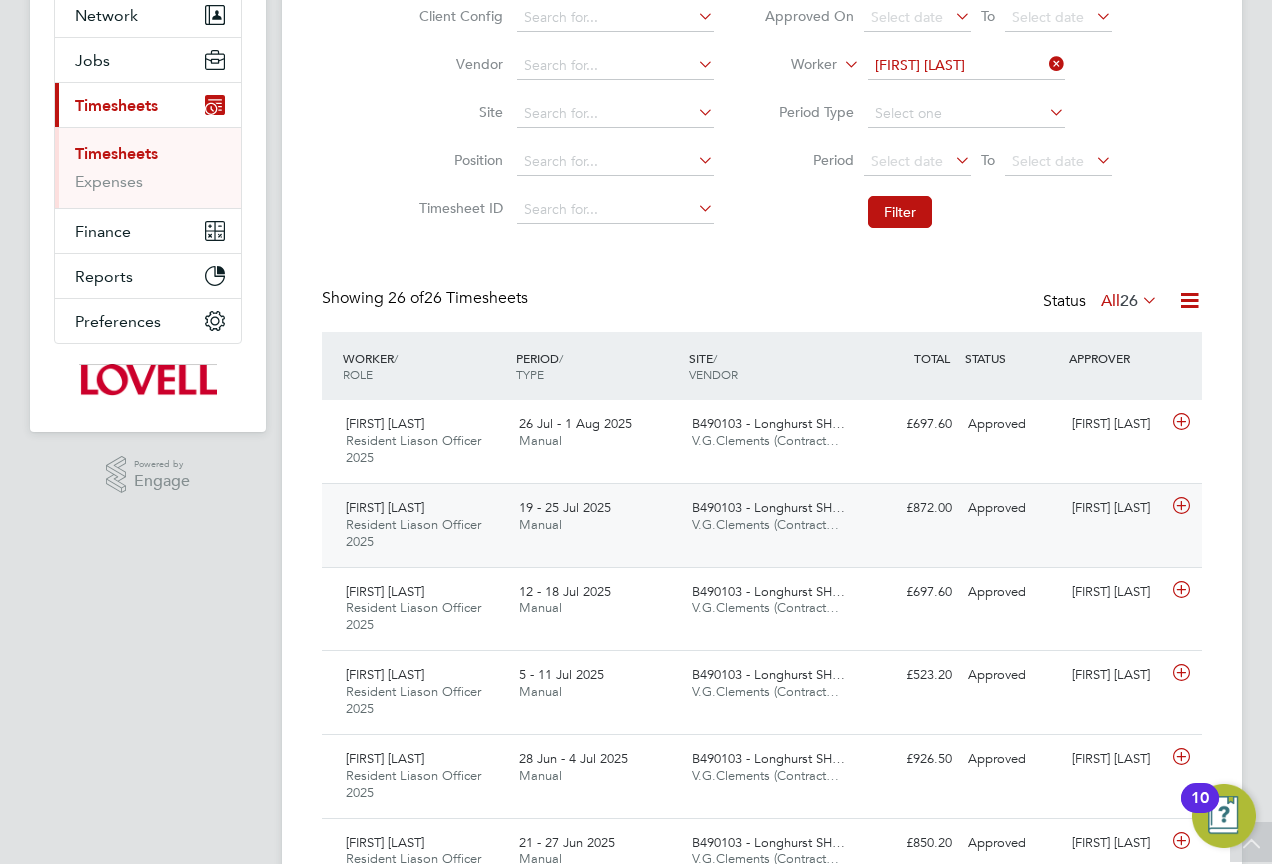click on "Dale Jones Resident Liason Officer 2025   19 - 25 Jul 2025 19 - 25 Jul 2025 Manual B490103 - Longhurst SH… V.G.Clements (Contract… £872.00 Approved Approved David Hind" 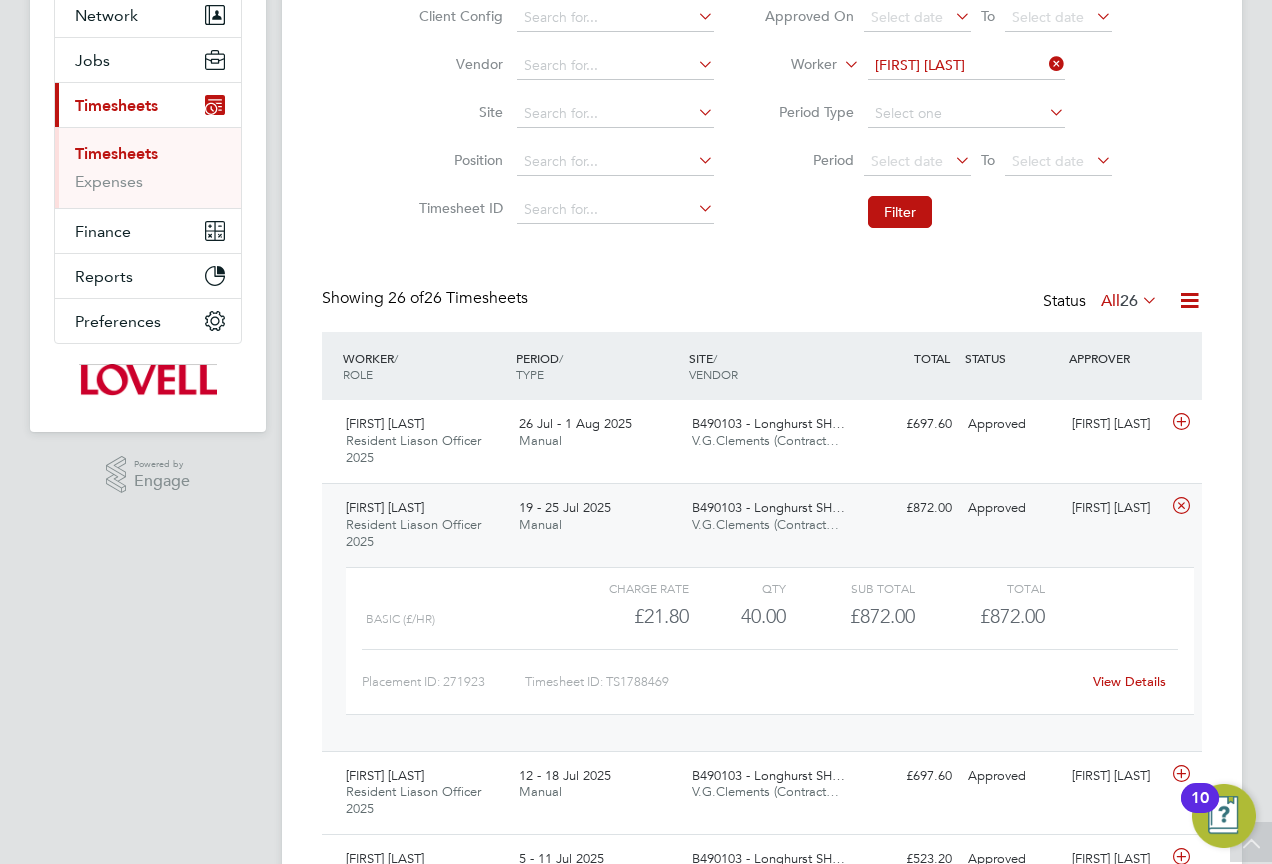 click on "View Details" 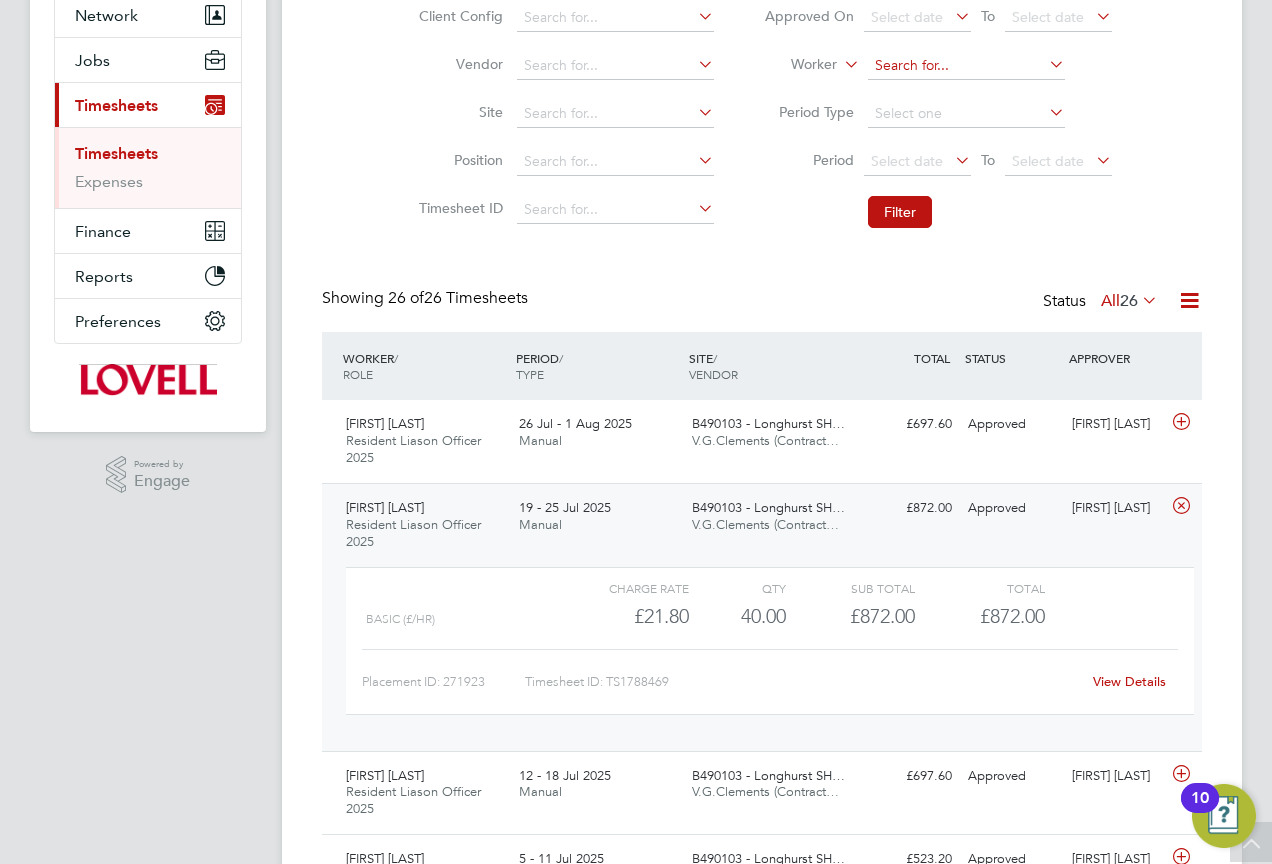 click 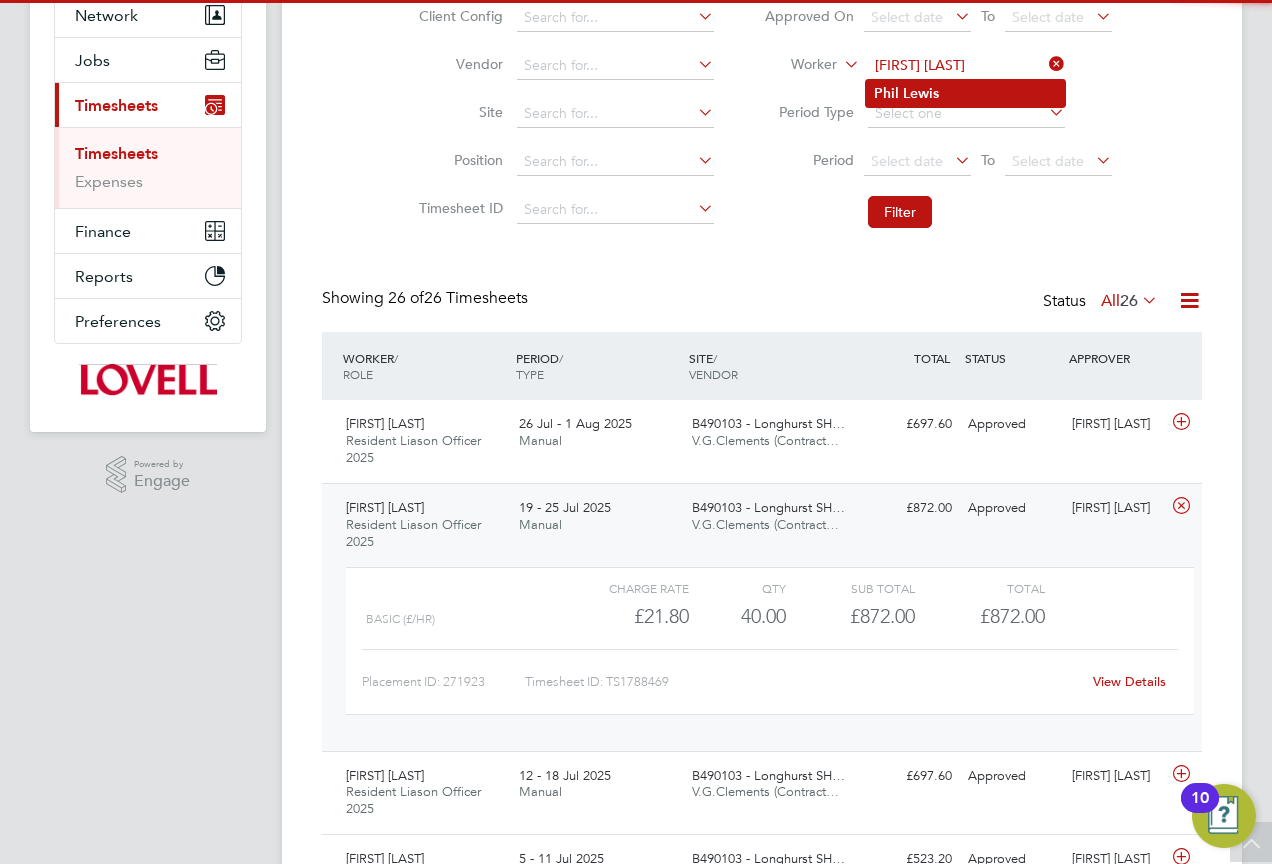 type on "Phil Lewis" 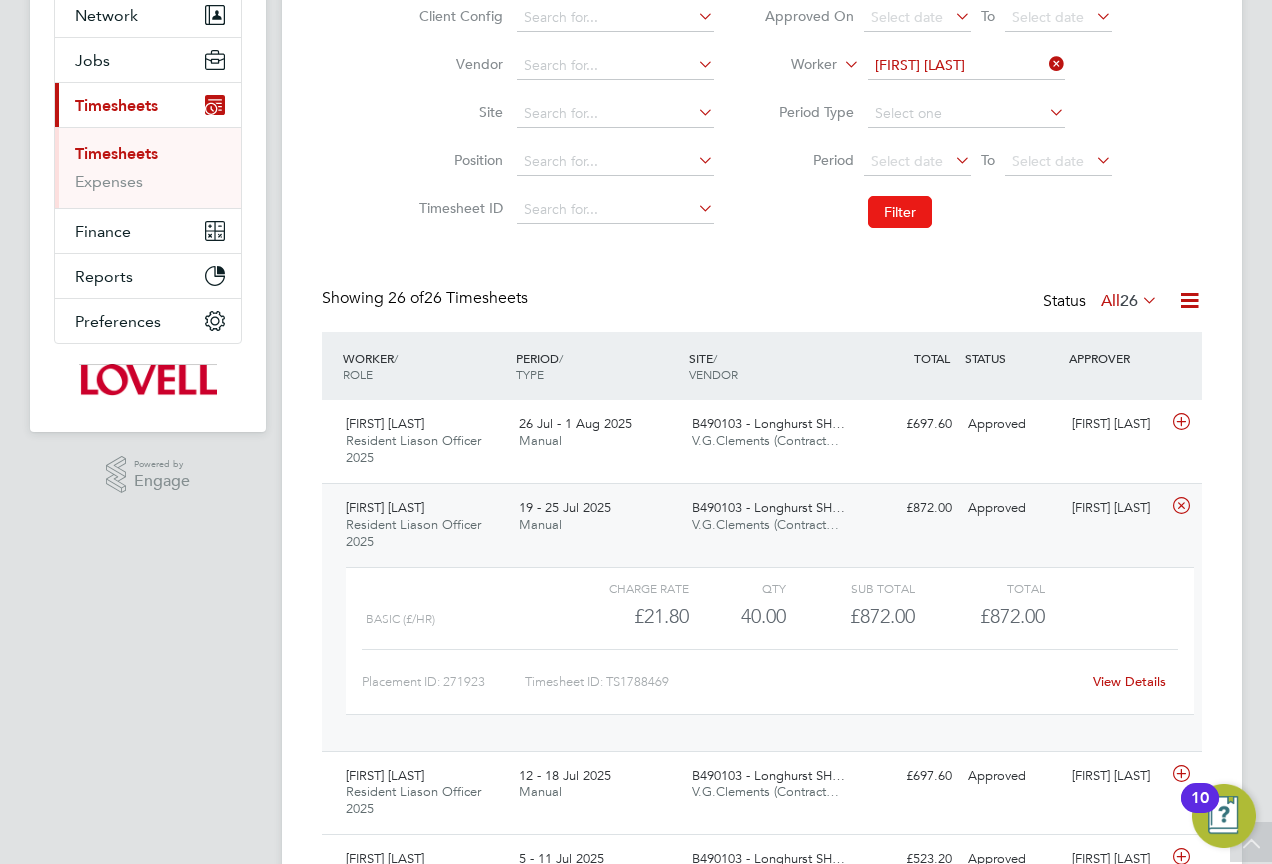 click on "Filter" 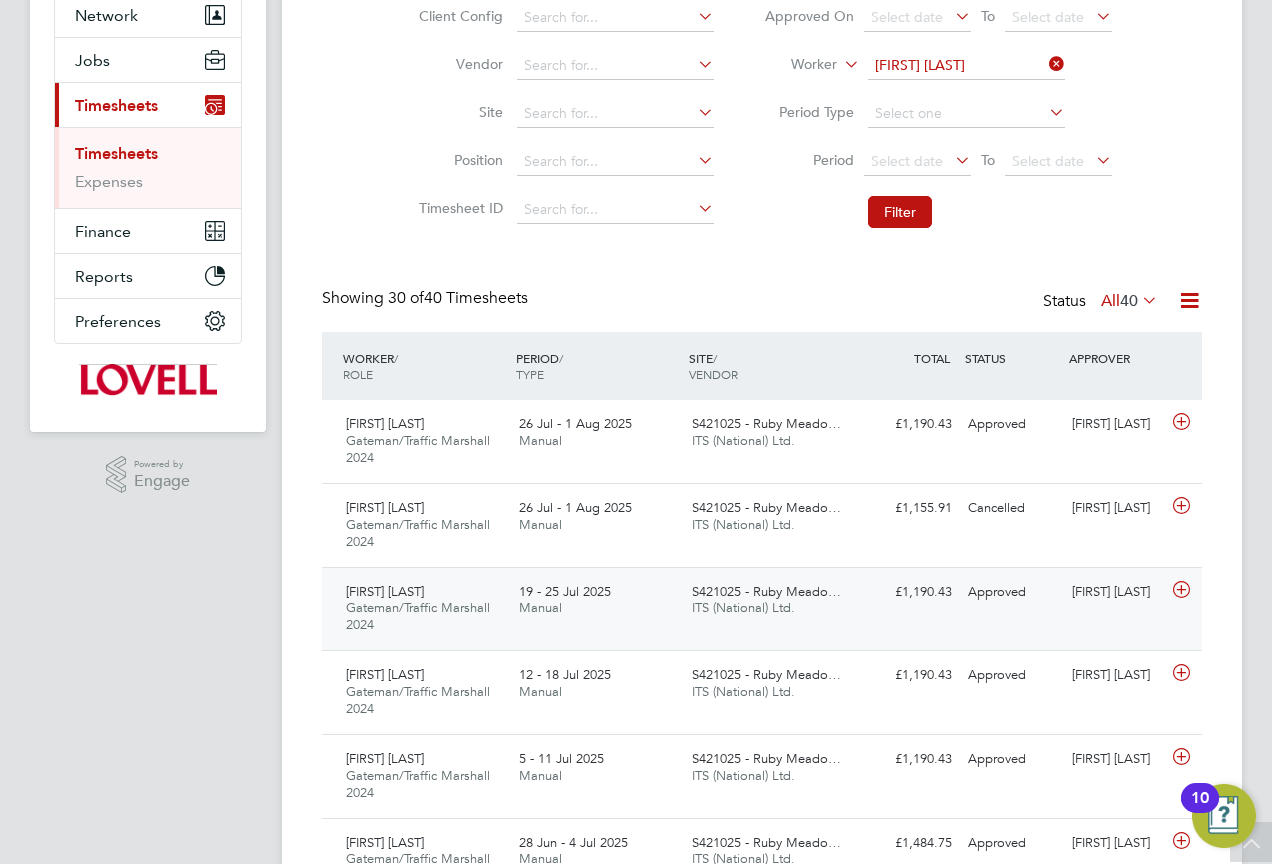 click on "Phil Lewis Gateman/Traffic Marshall 2024   19 - 25 Jul 2025 19 - 25 Jul 2025 Manual S421025 - Ruby Meado… ITS (National) Ltd. £1,190.43 Approved Approved Dave Clark" 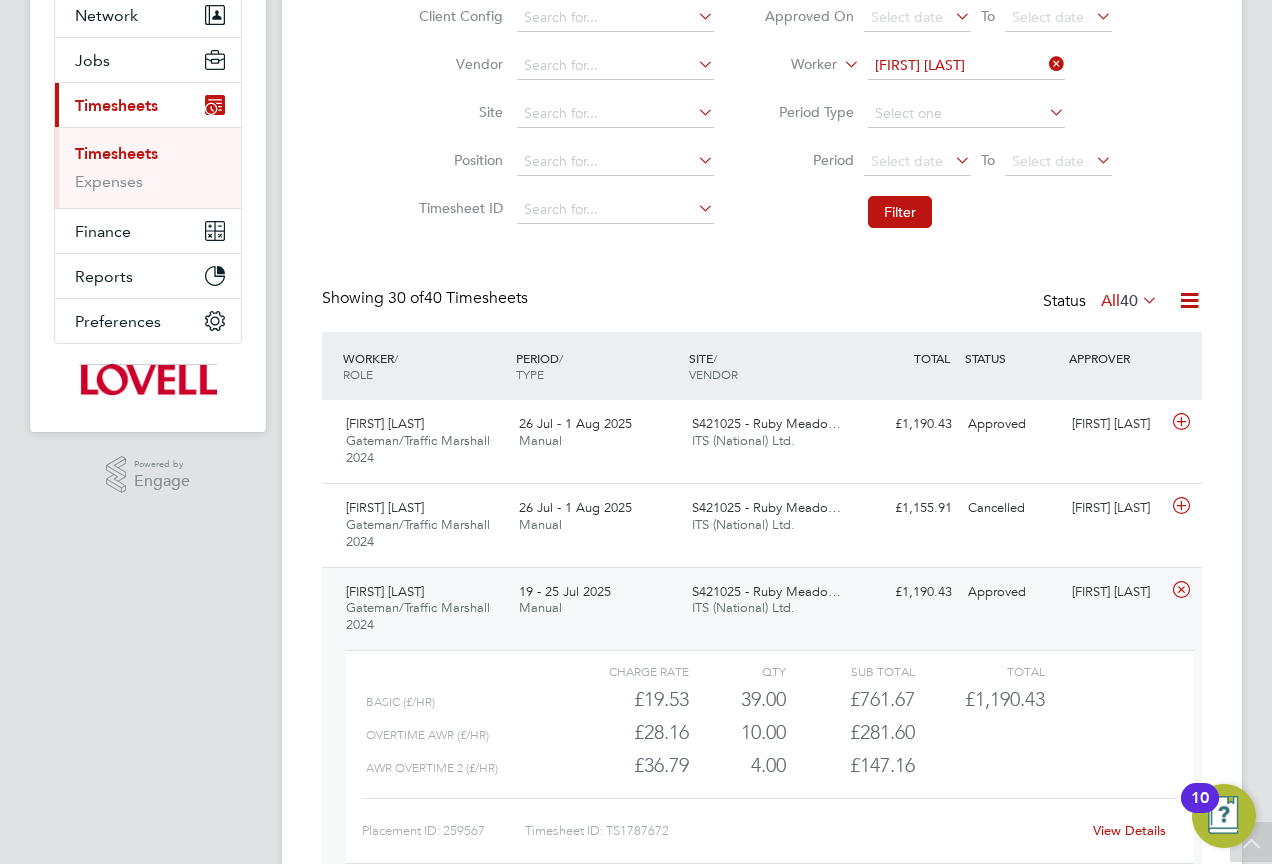 click on "View Details" 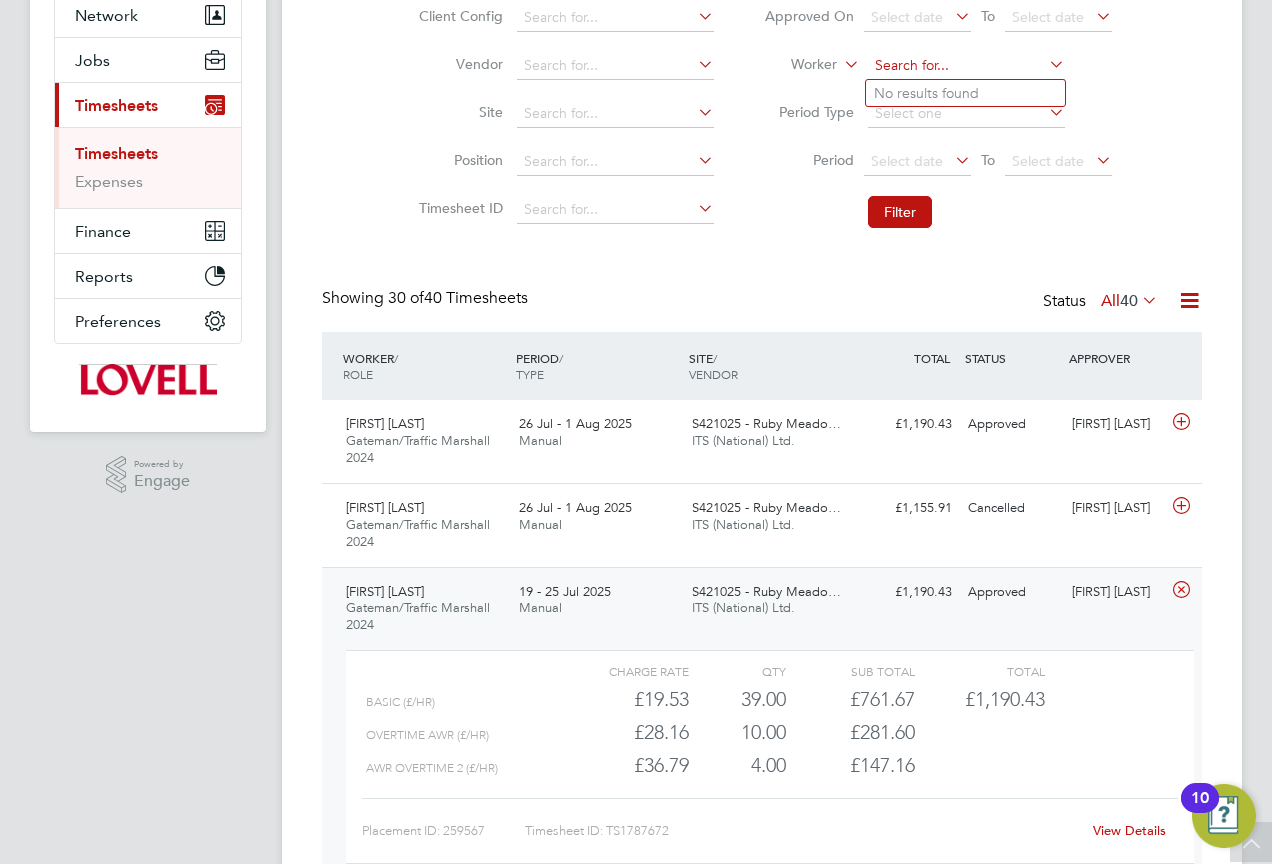 click 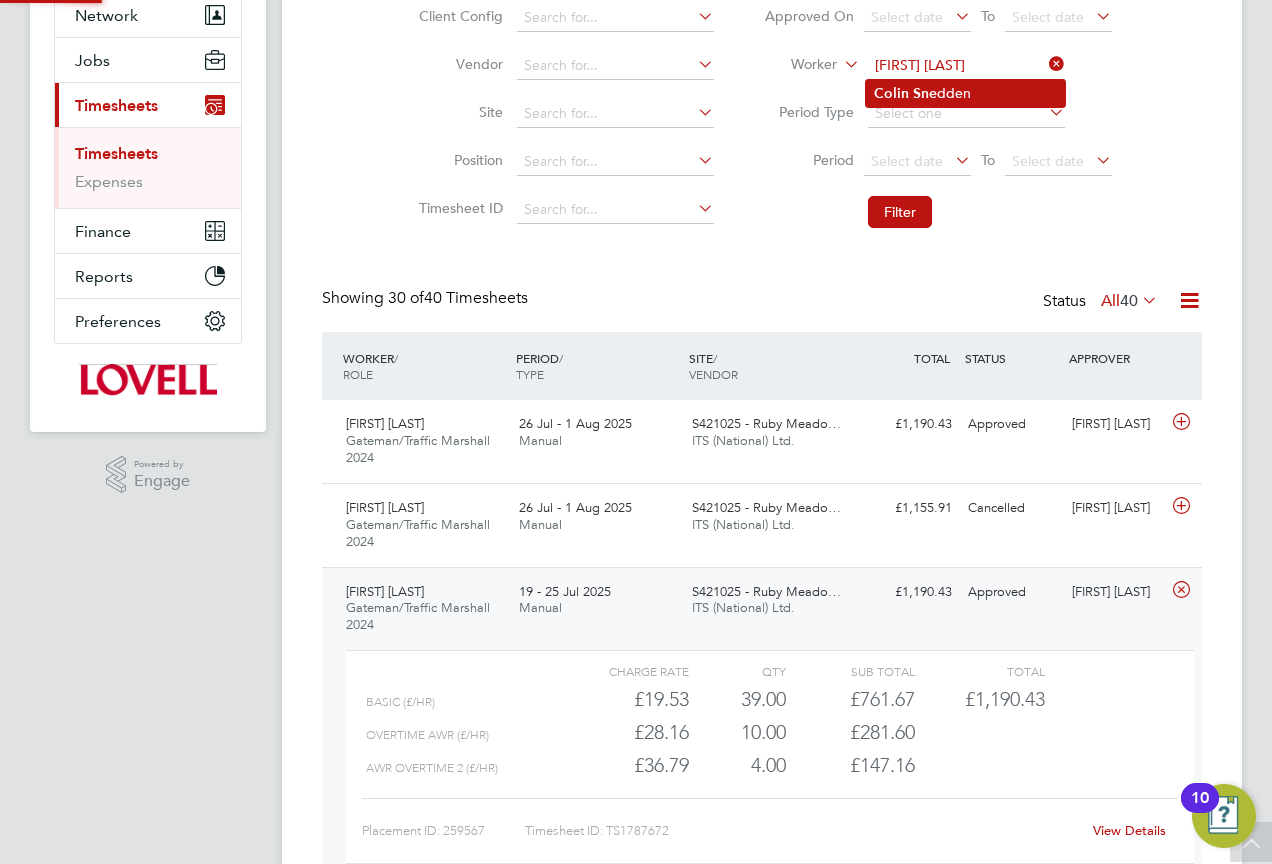 click on "Colin   Sne dden" 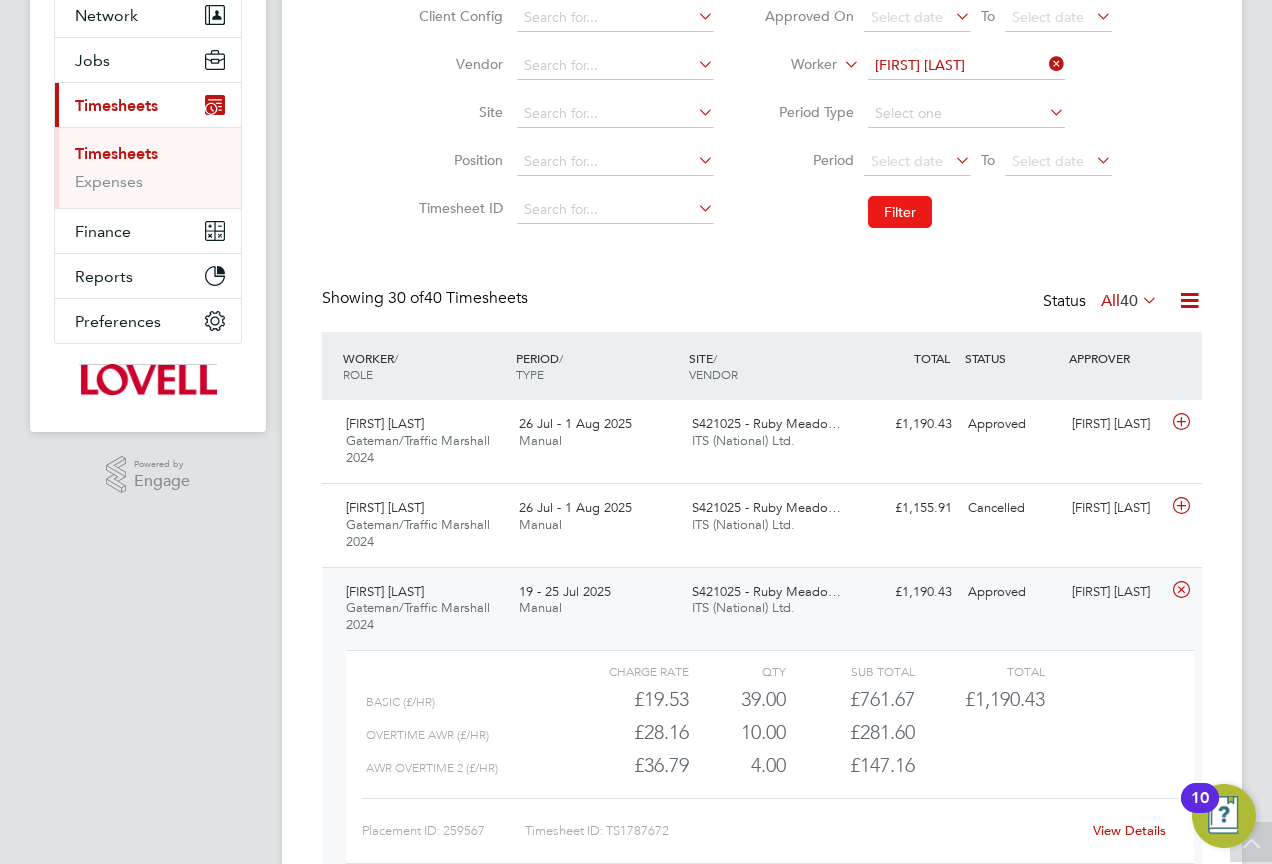 click on "Filter" 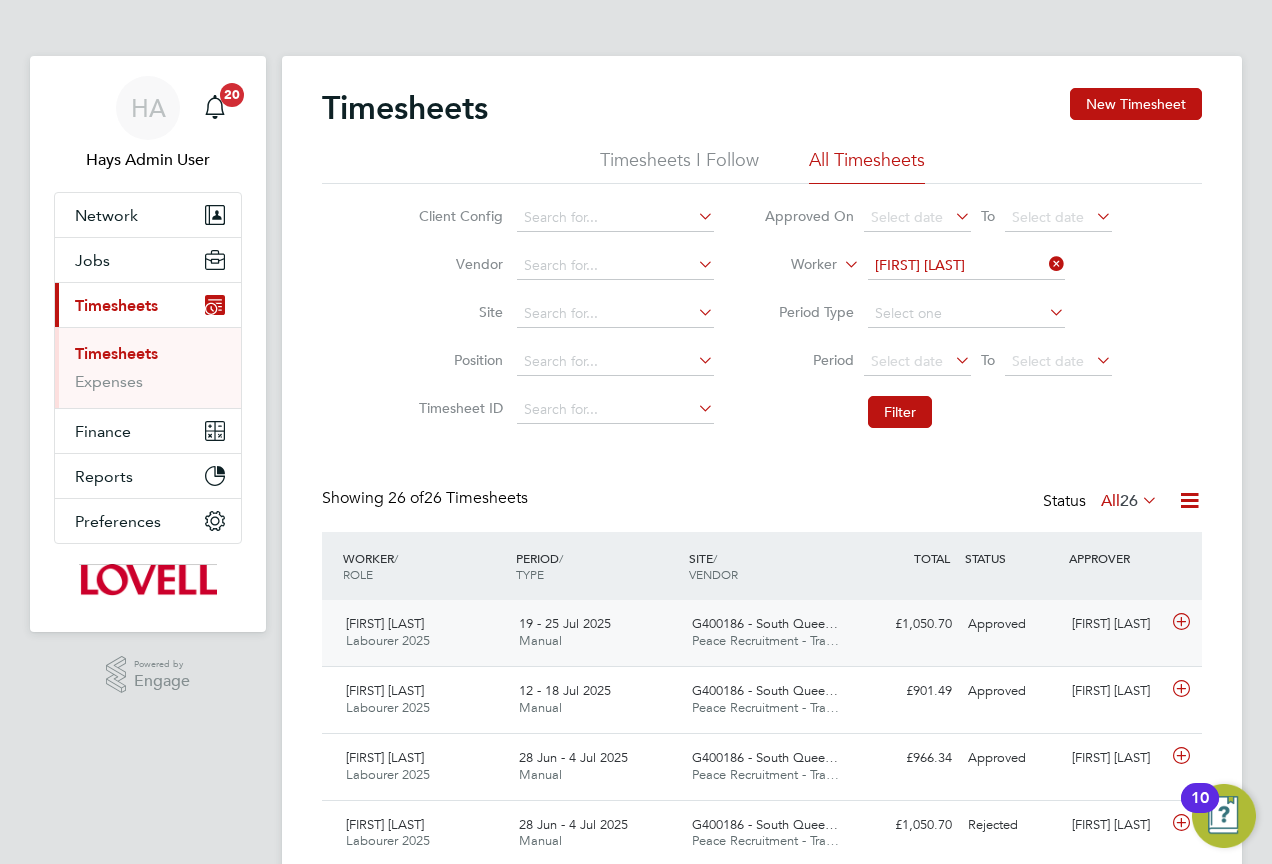 click on "Colin Snedden Labourer 2025   19 - 25 Jul 2025 19 - 25 Jul 2025 Manual G400186 - South Quee… Peace Recruitment - Tra… £1,050.70 Approved Approved Matthew Collins" 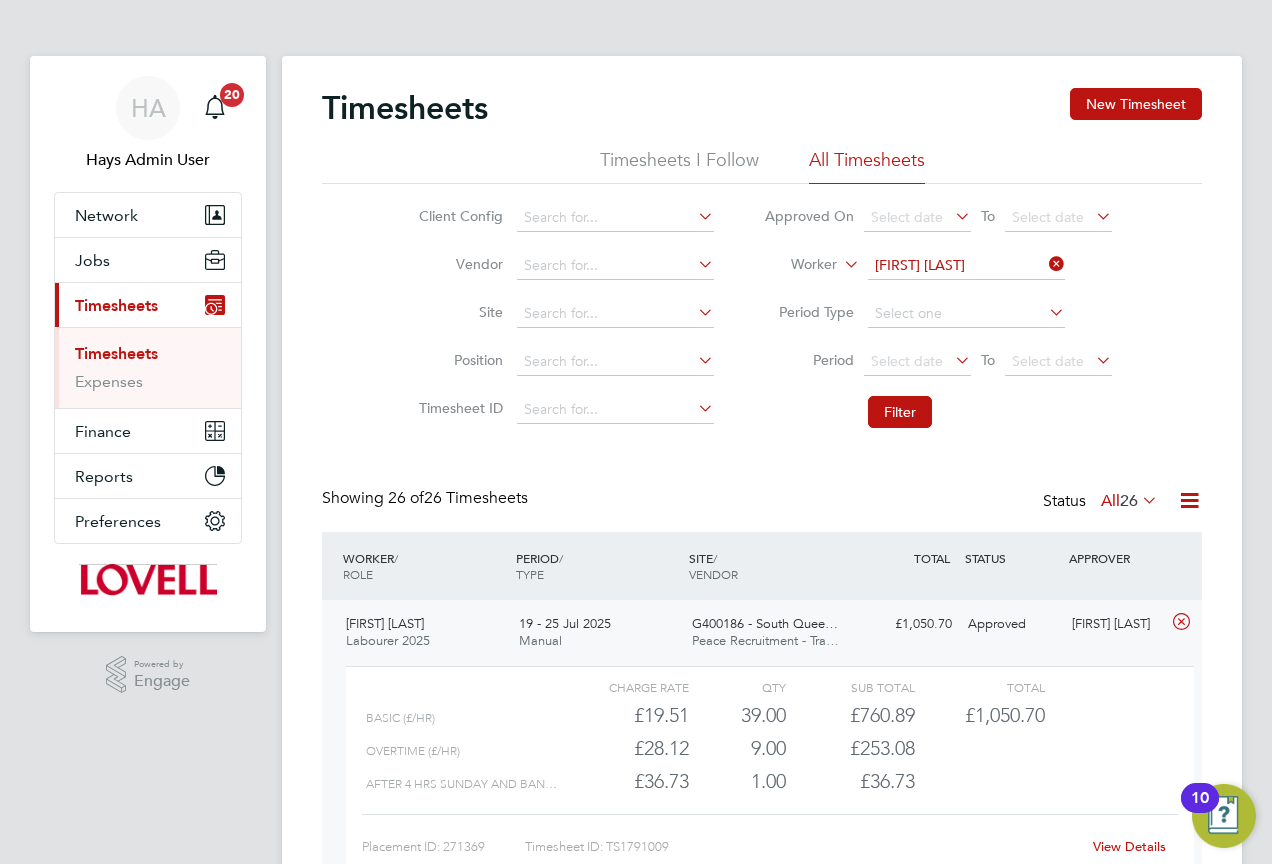 click on "View Details" 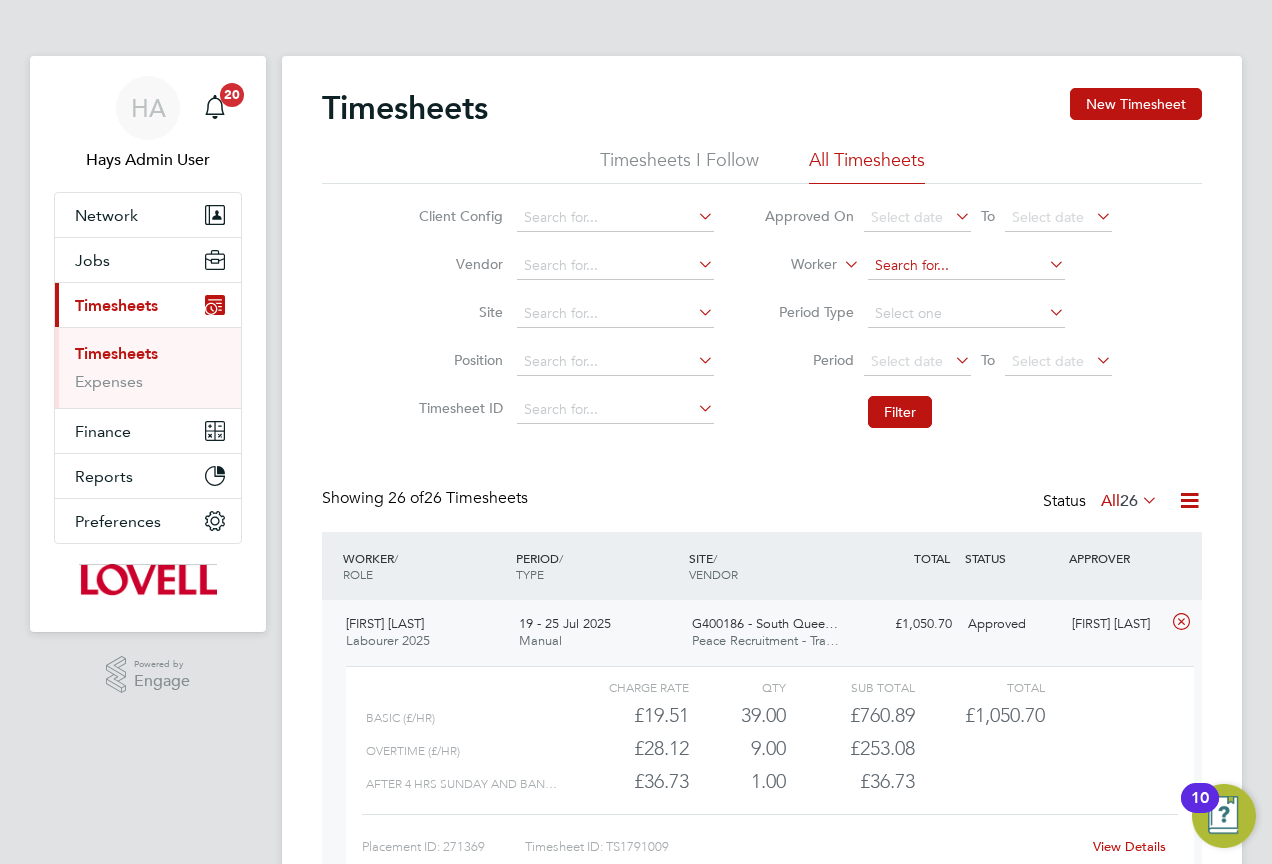click 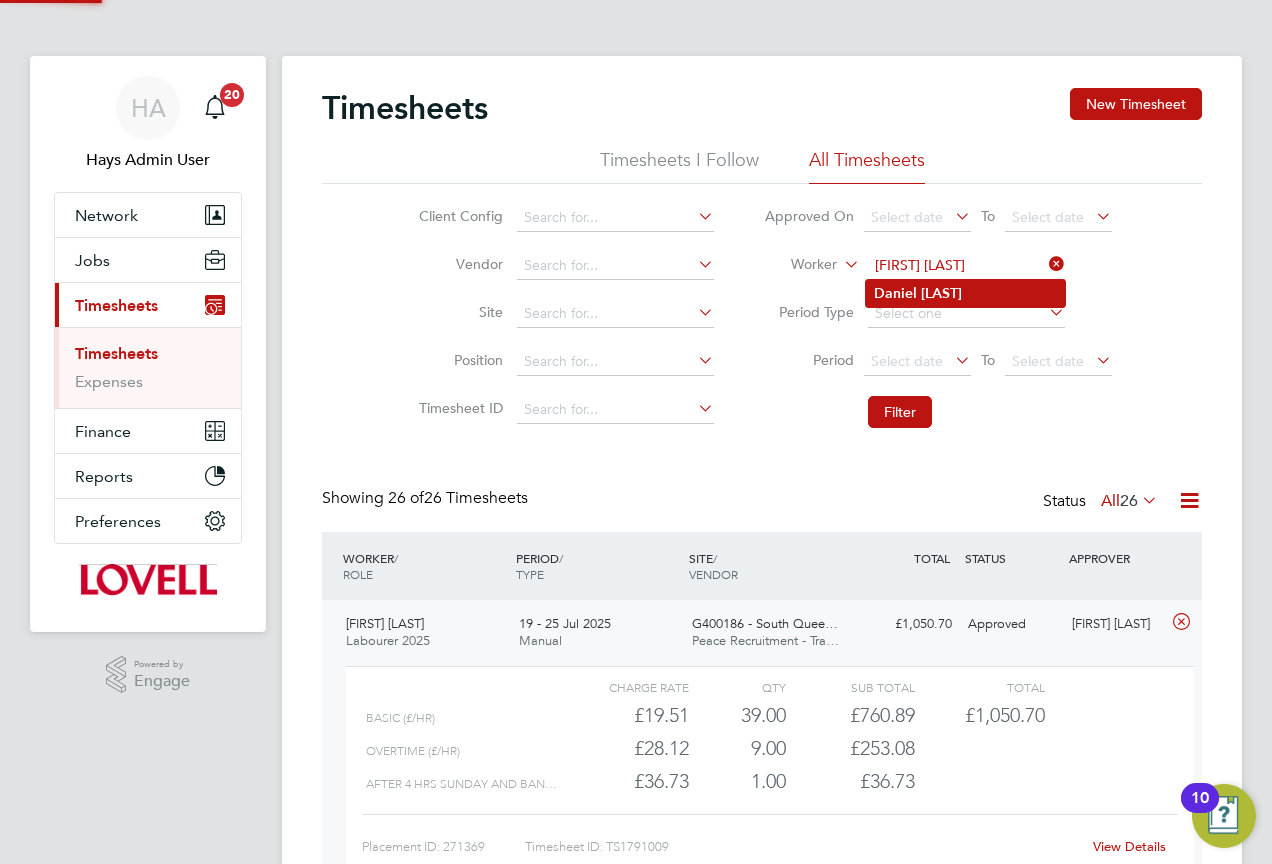 click on "Rayner" 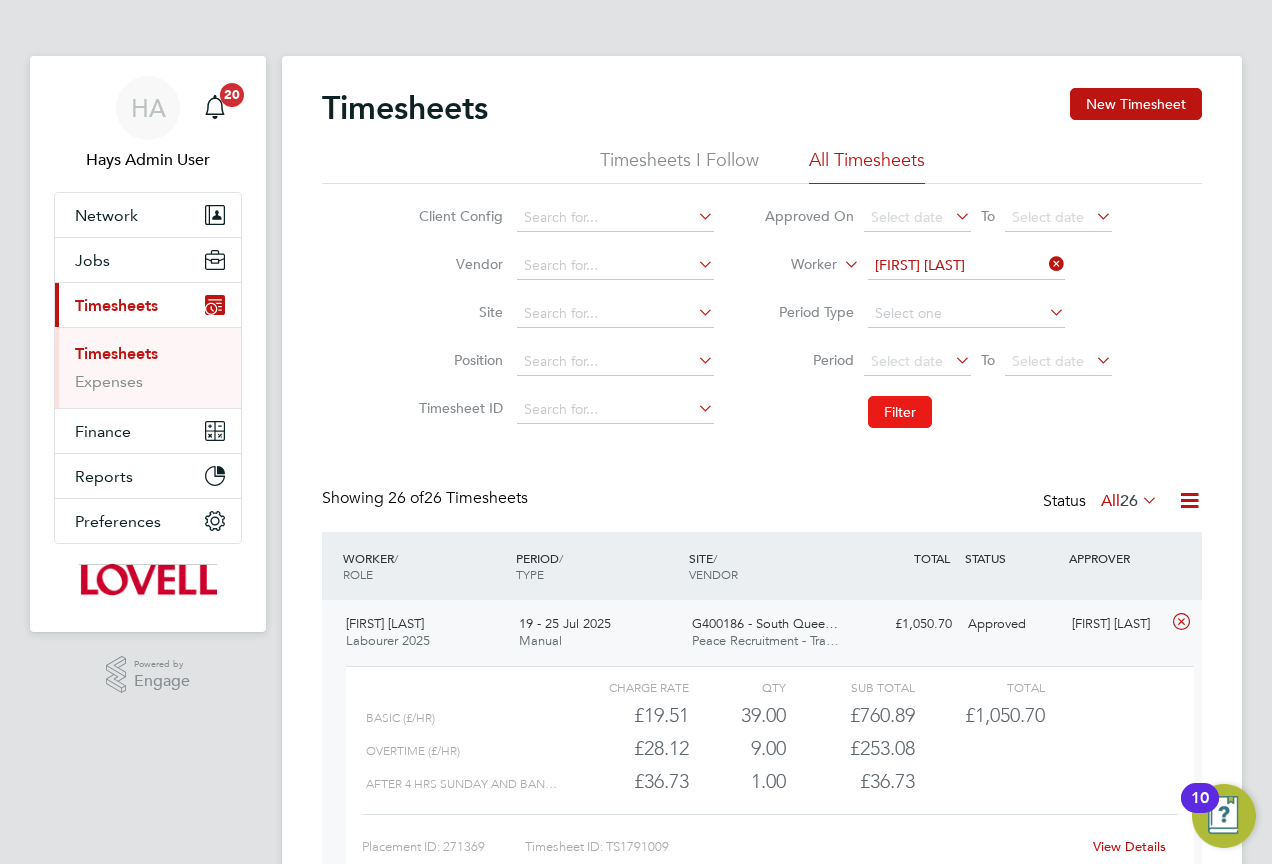 click on "Filter" 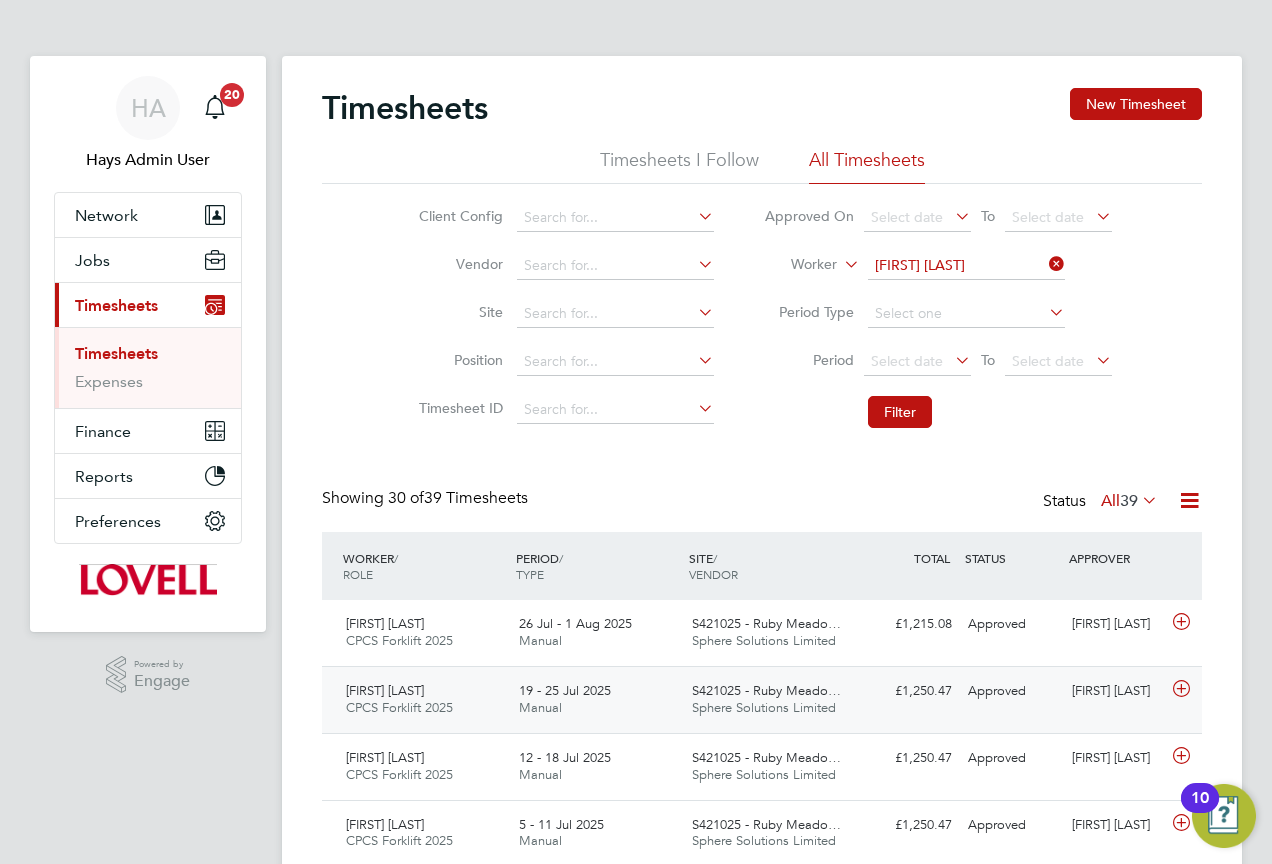 click on "Daniel Rayner CPCS Forklift 2025   19 - 25 Jul 2025 19 - 25 Jul 2025 Manual S421025 - Ruby Meado… Sphere Solutions Limited £1,250.47 Approved Approved Dave Clark" 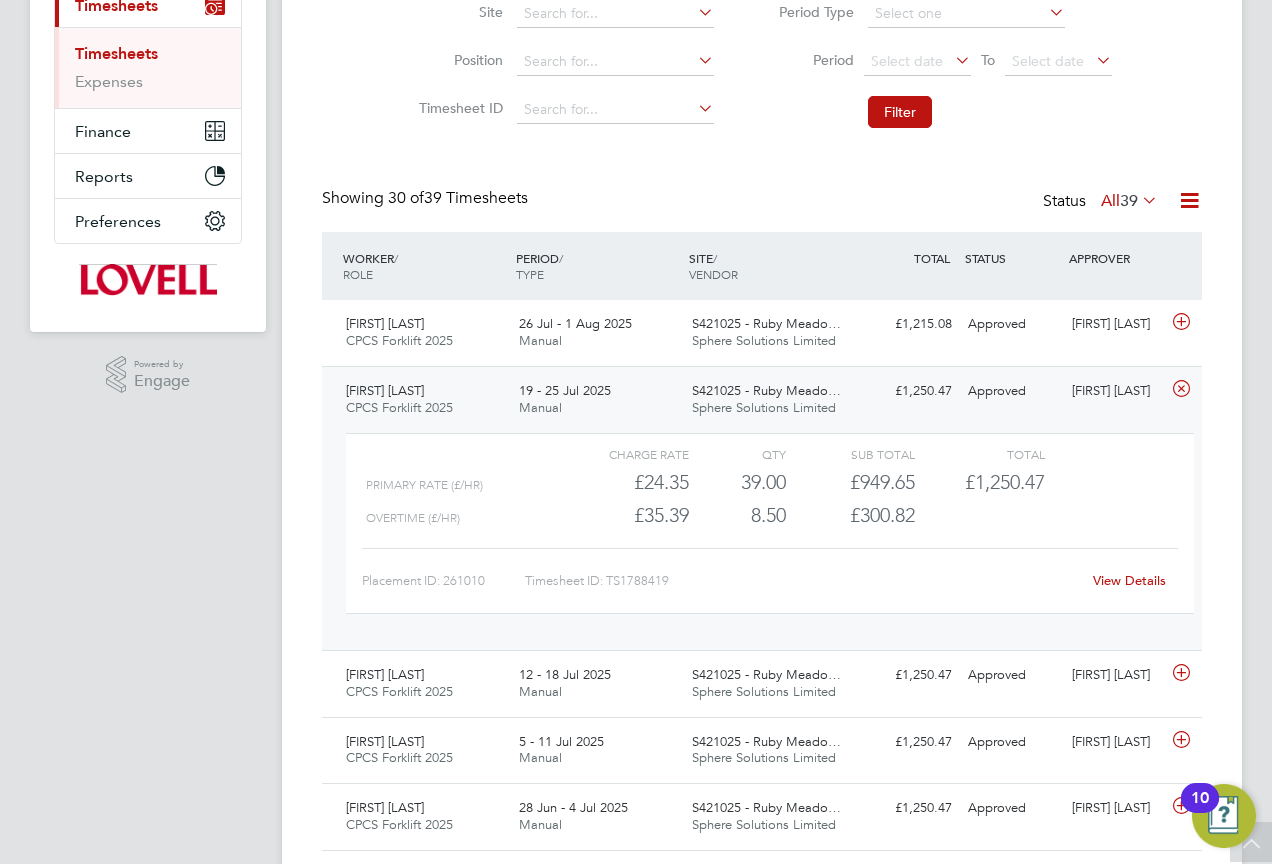 click on "View Details" 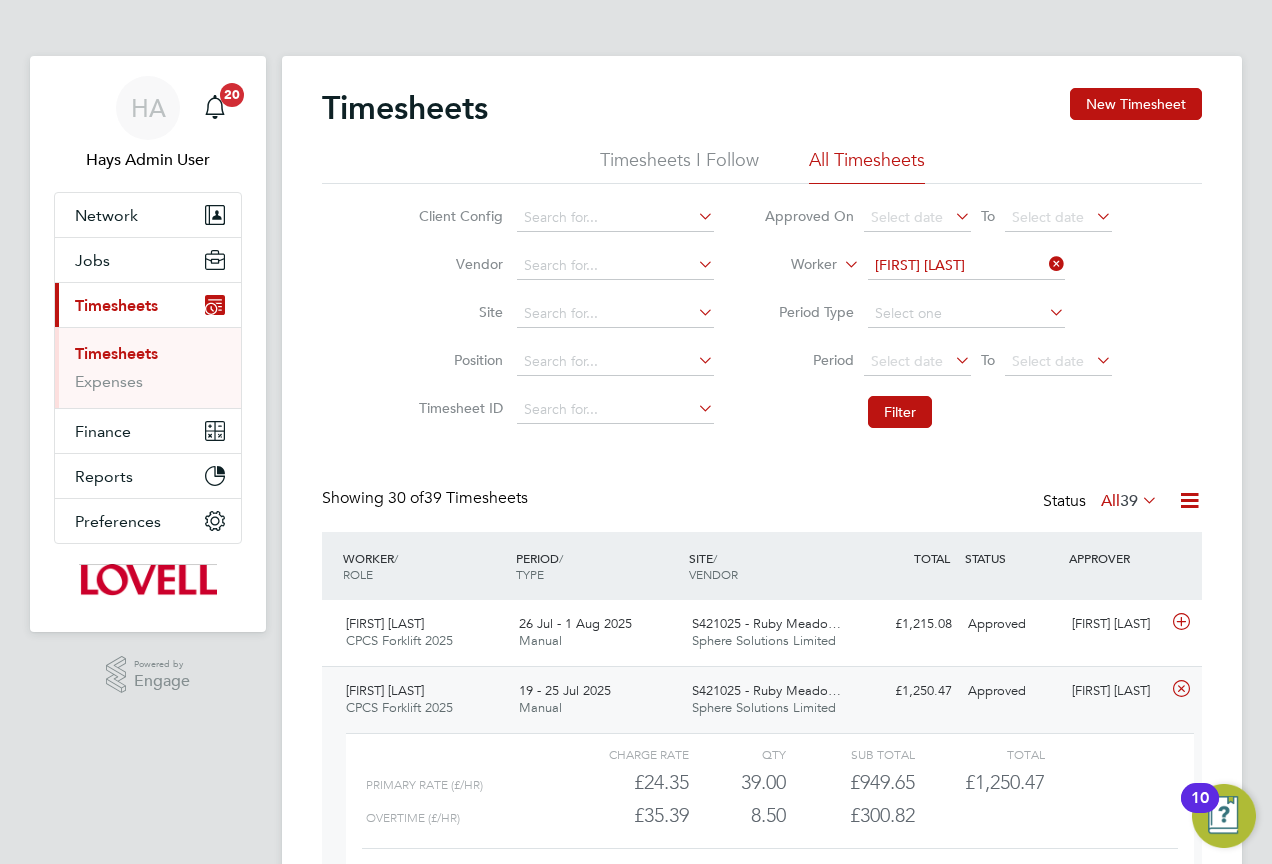 click 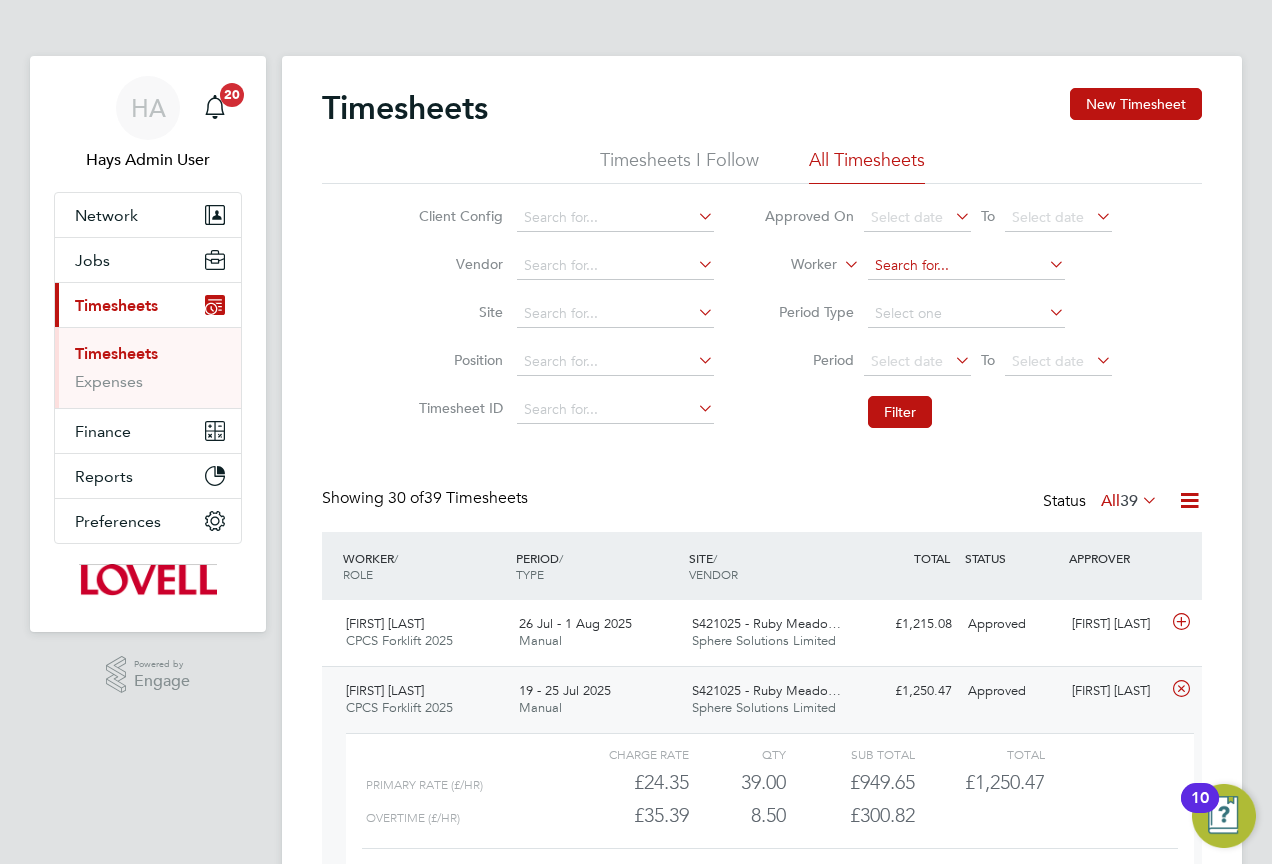 click on "Timesheets New Timesheet Timesheets I Follow All Timesheets Client Config   Vendor   Site   Position   Timesheet ID   Approved On
Select date
To
Select date
Worker     Period Type   Period
Select date
To
Select date
Filter Showing   30 of  39 Timesheets Status  All  39  WORKER  / ROLE WORKER  / PERIOD PERIOD  / TYPE SITE  / VENDOR TOTAL   TOTAL  / STATUS STATUS APPROVER Daniel Rayner CPCS Forklift 2025   26 Jul - 1 Aug 2025 26 Jul - 1 Aug 2025 Manual S421025 - Ruby Meado… Sphere Solutions Limited £1,215.08 Approved Approved Dave Clark Daniel Rayner CPCS Forklift 2025   19 - 25 Jul 2025 19 - 25 Jul 2025 Manual S421025 - Ruby Meado… Sphere Solutions Limited £1,250.47 Approved Approved Dave Clark   Charge rate QTY Sub Total Total Primary Rate (£/HR)     £24.35 39 39.00 39 £949.65 £1,250.47 Overtime (£/HR)     £35.39 8.5 8.50 9 £300.82 Placement ID: 261010 Timesheet ID: TS1788419 View Details Daniel Rayner CPCS Forklift 2025   12 - 18 Jul 2025 Manual" 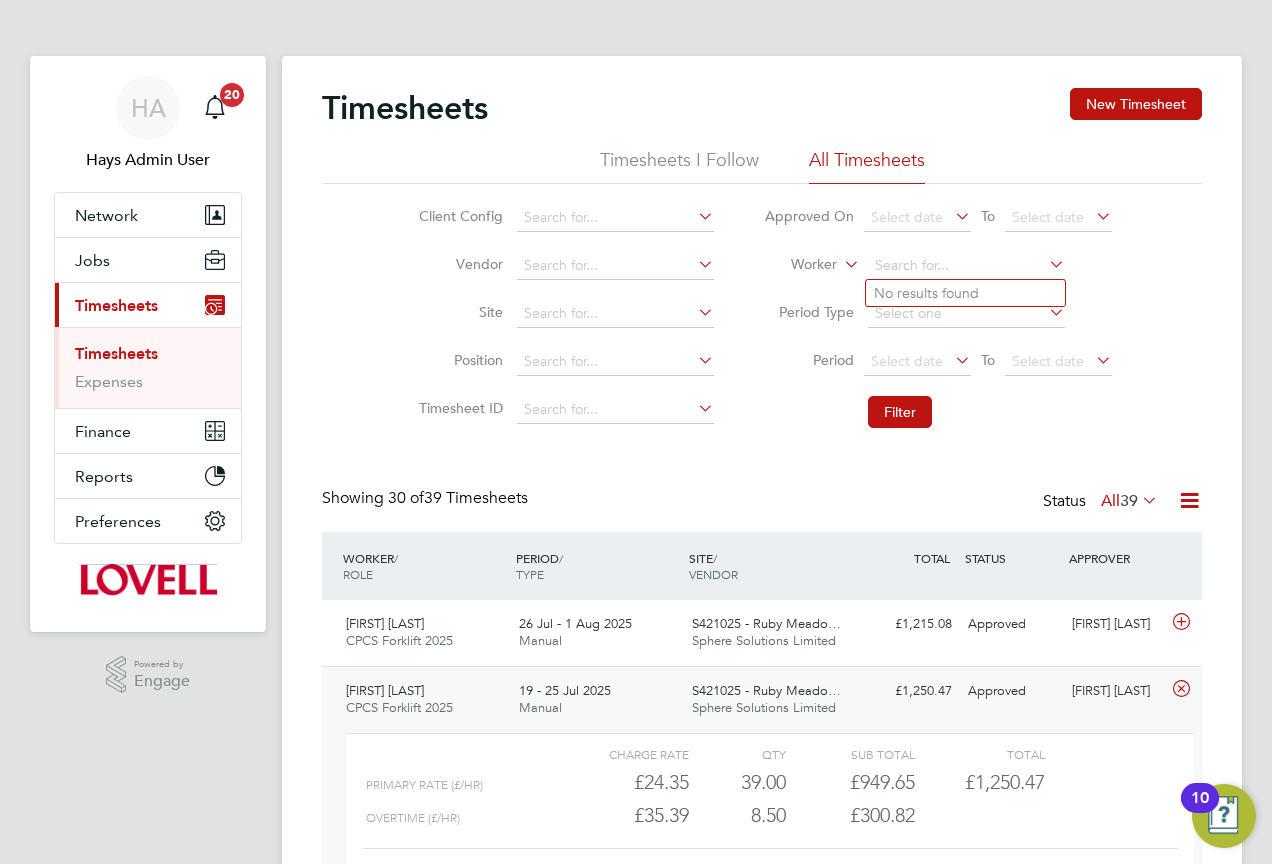 paste on "Michael Fahey" 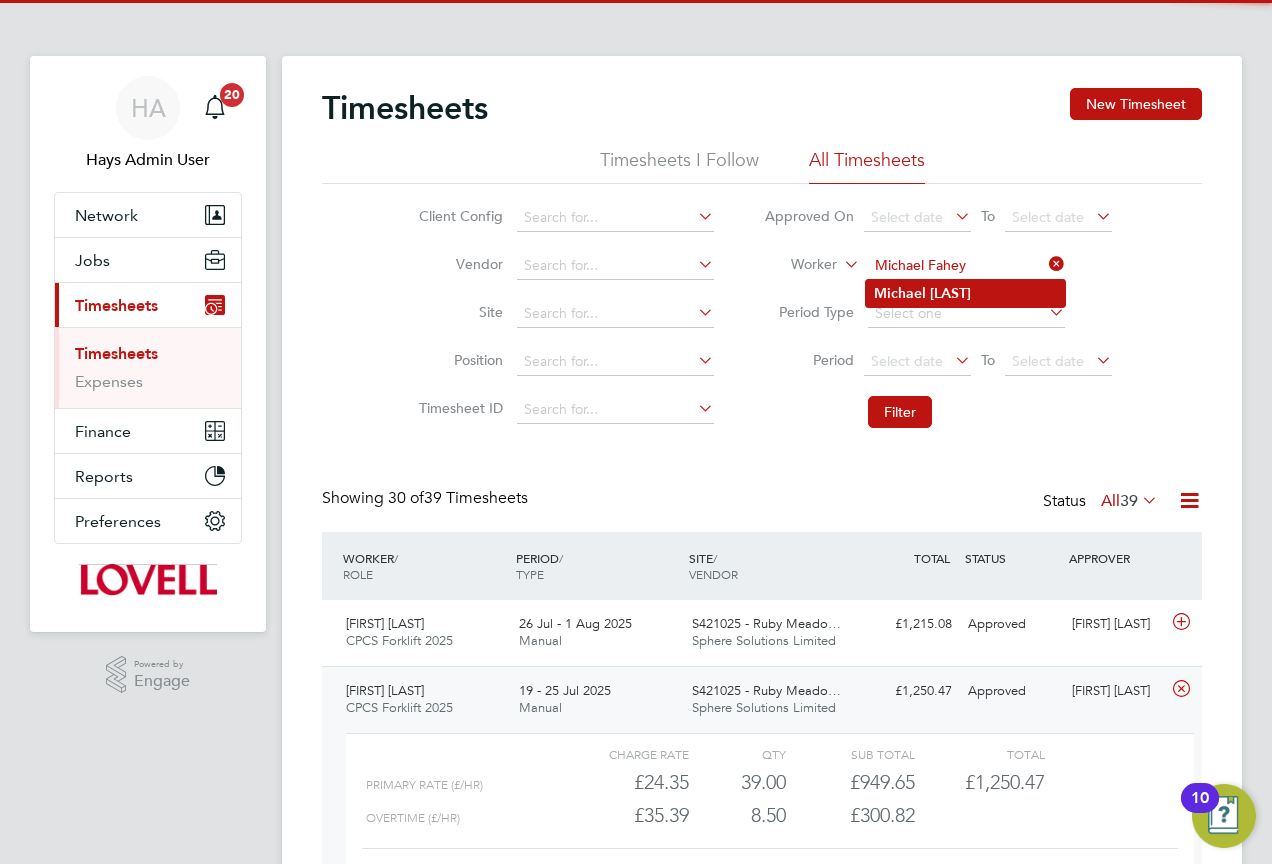 type on "Michael Fahey" 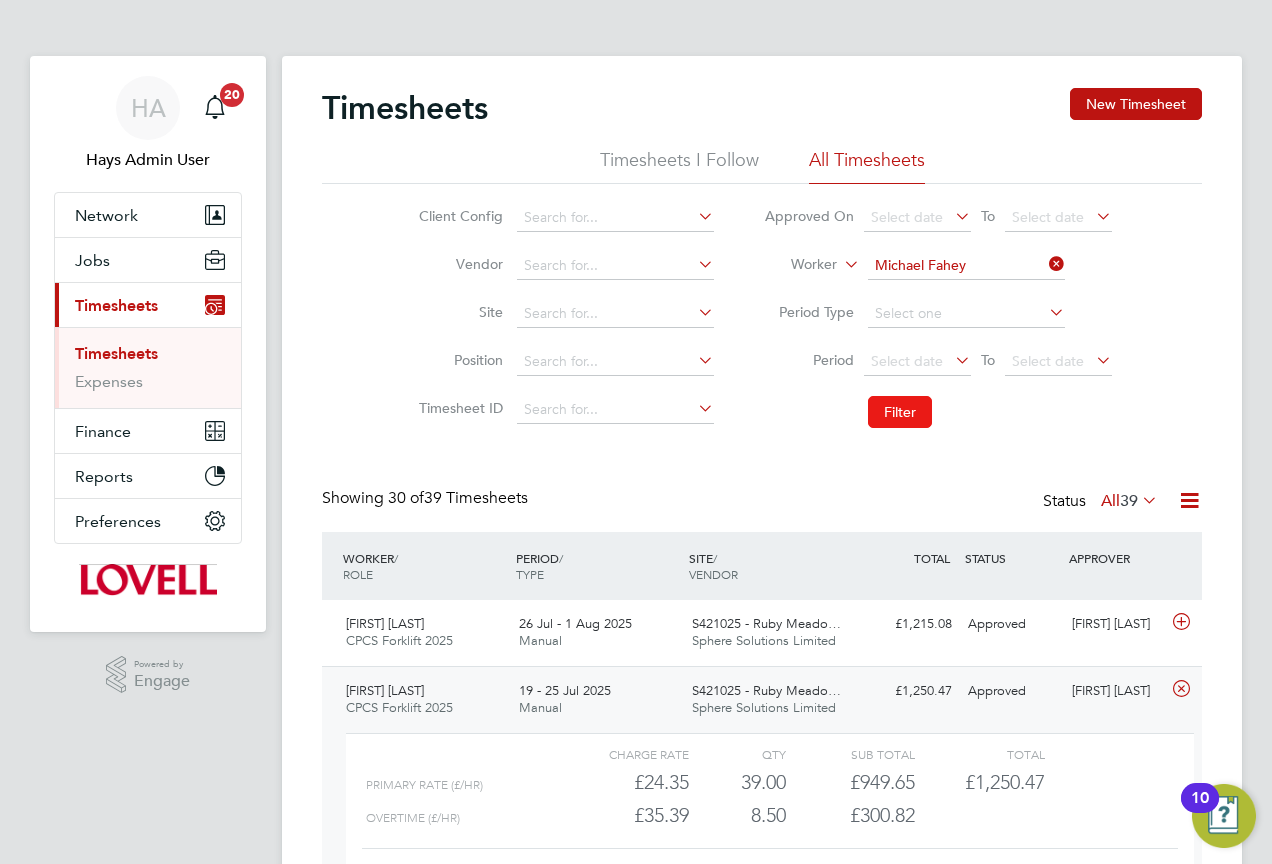 click on "Filter" 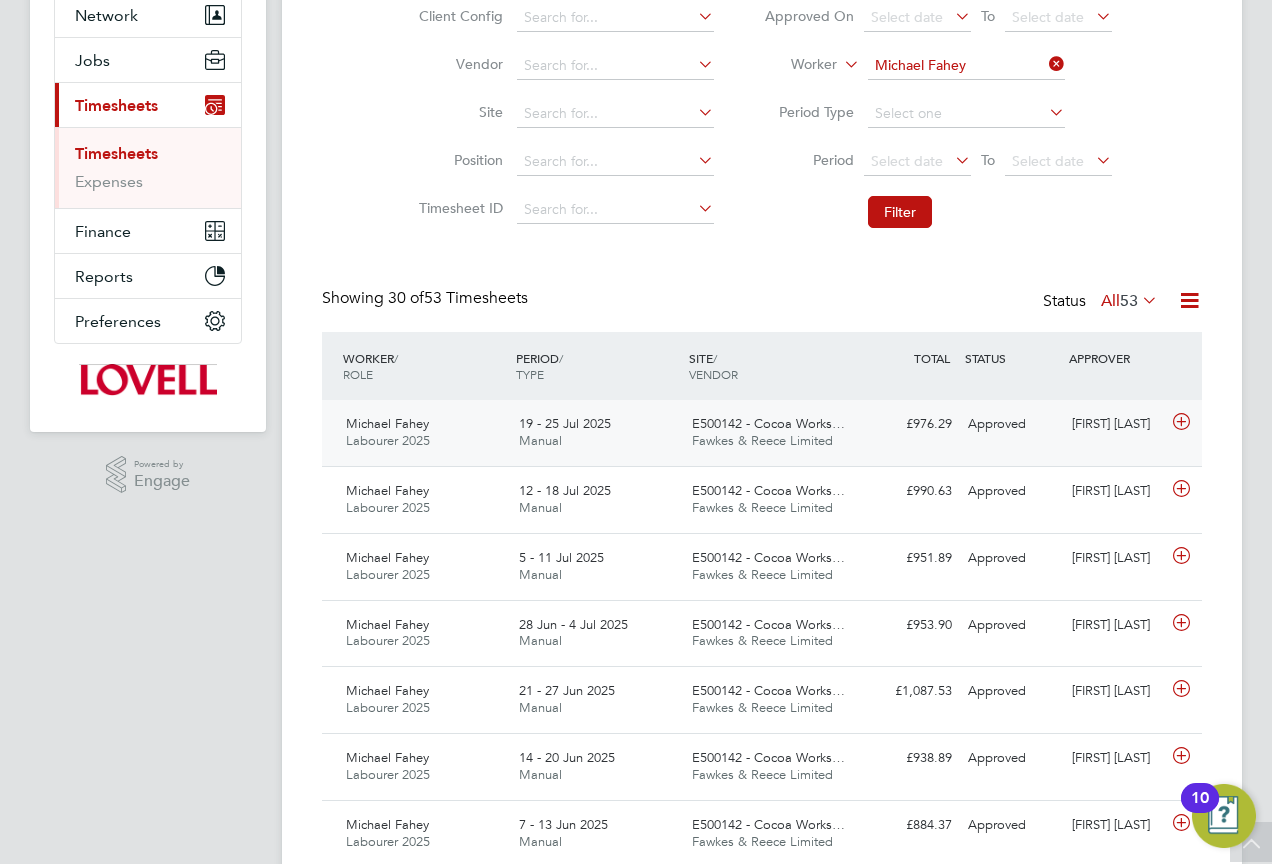 click on "Approved" 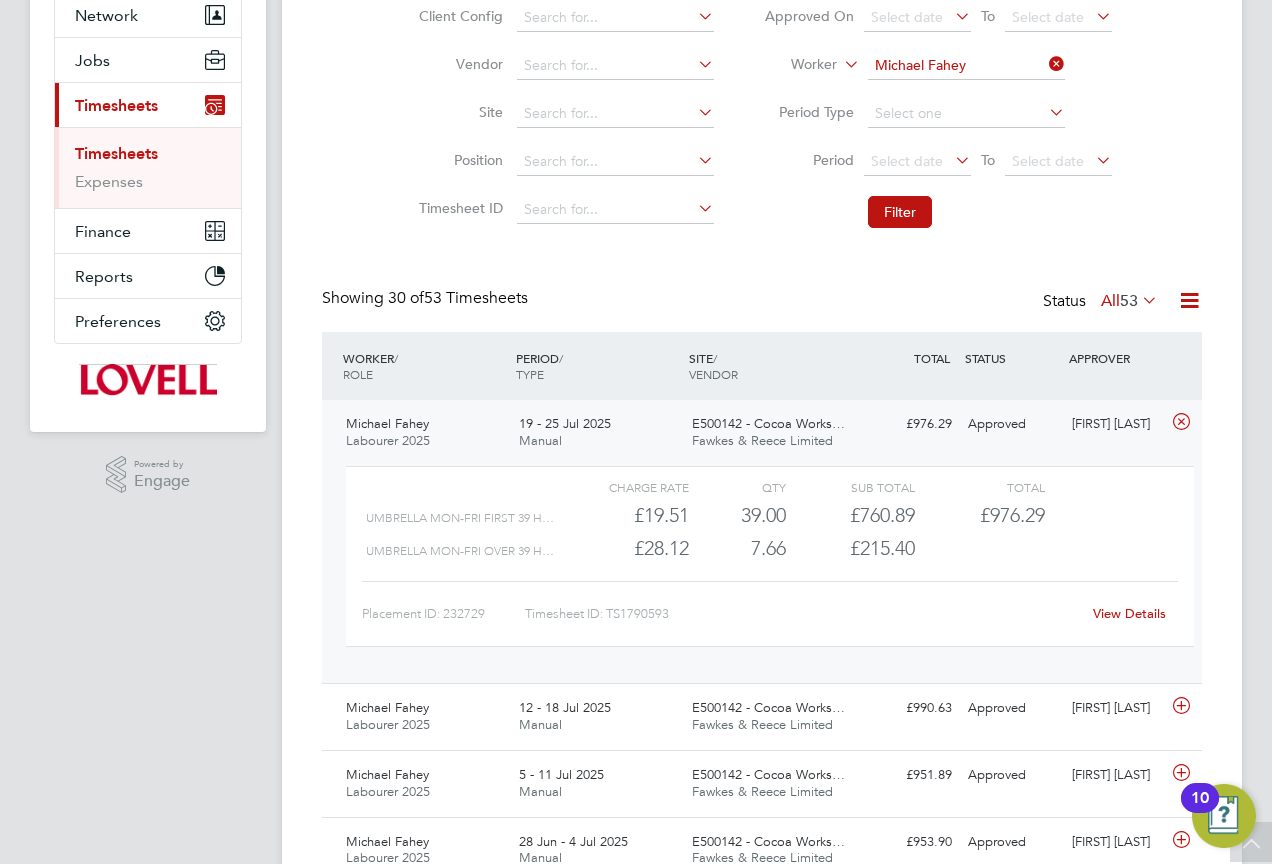 click on "View Details" 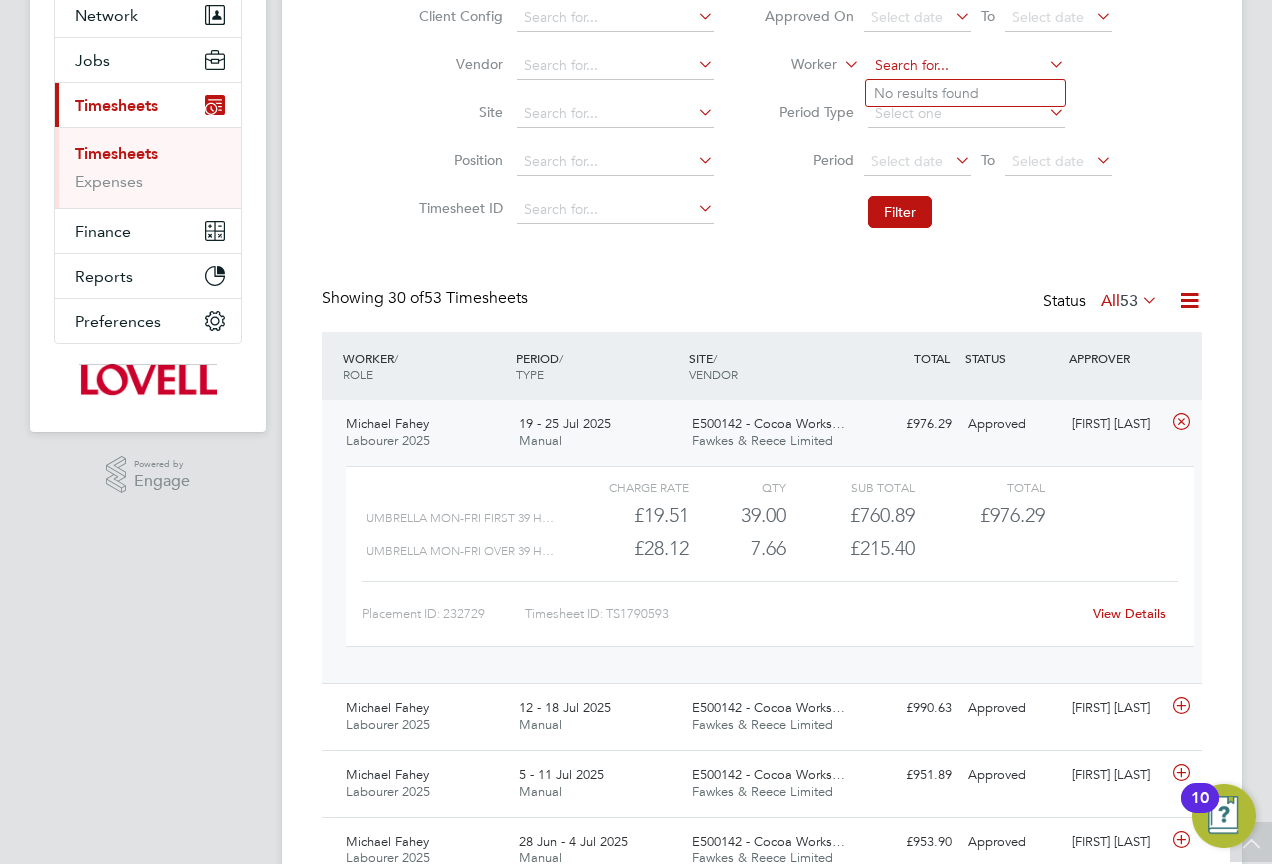 click 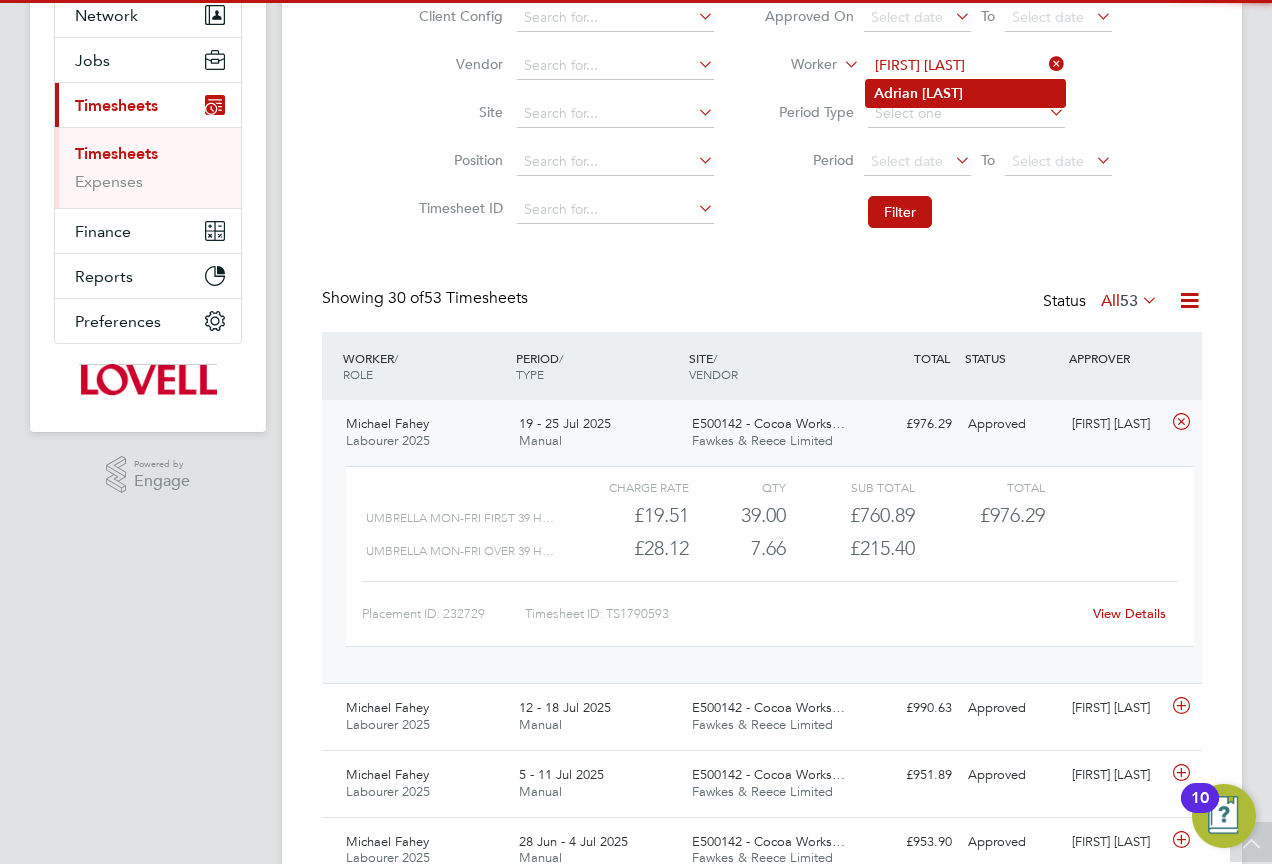 type on "Adrian Copson" 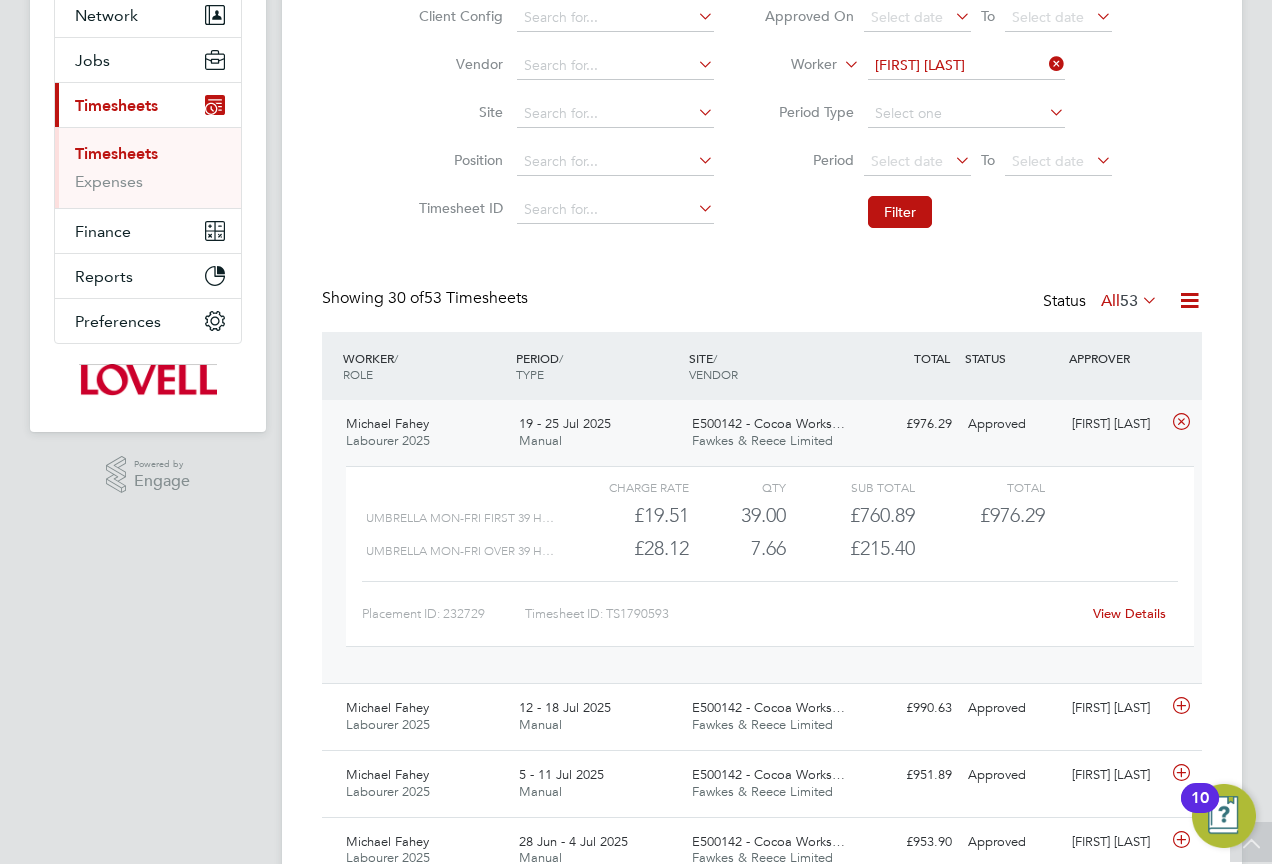 click on "Filter" 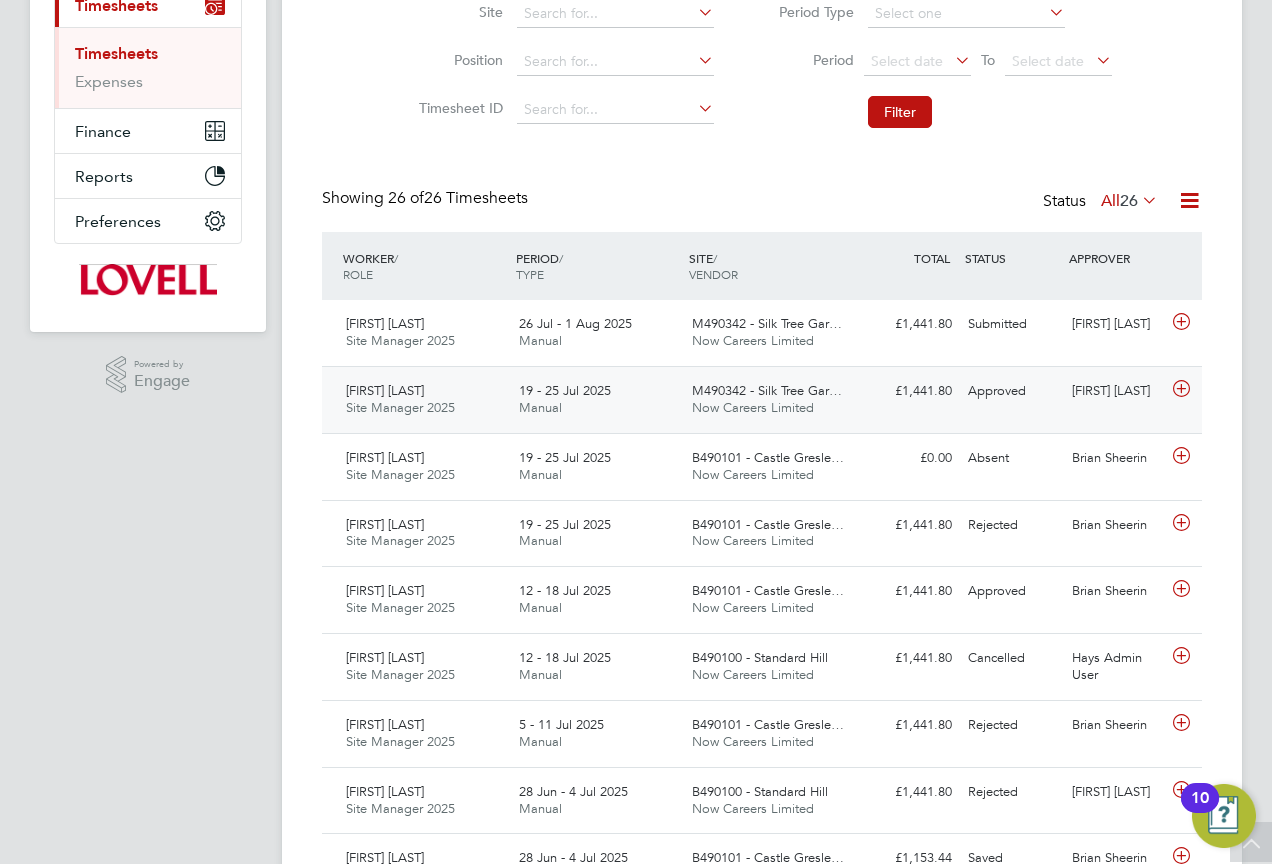 click on "Adrian Copson Site Manager 2025   19 - 25 Jul 2025 19 - 25 Jul 2025 Manual M490342 - Silk Tree Gar… Now Careers Limited £1,441.80 Approved Approved Bob Nugent" 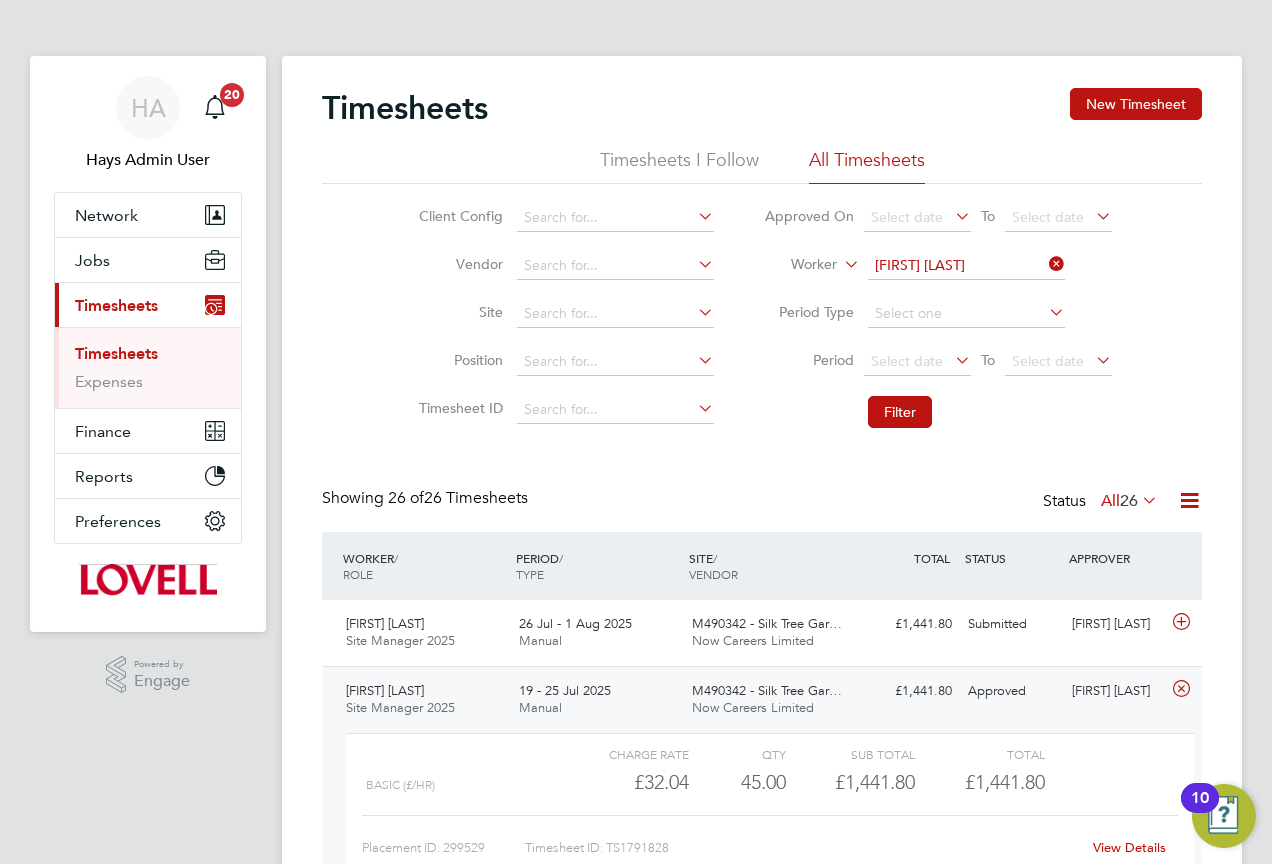 click 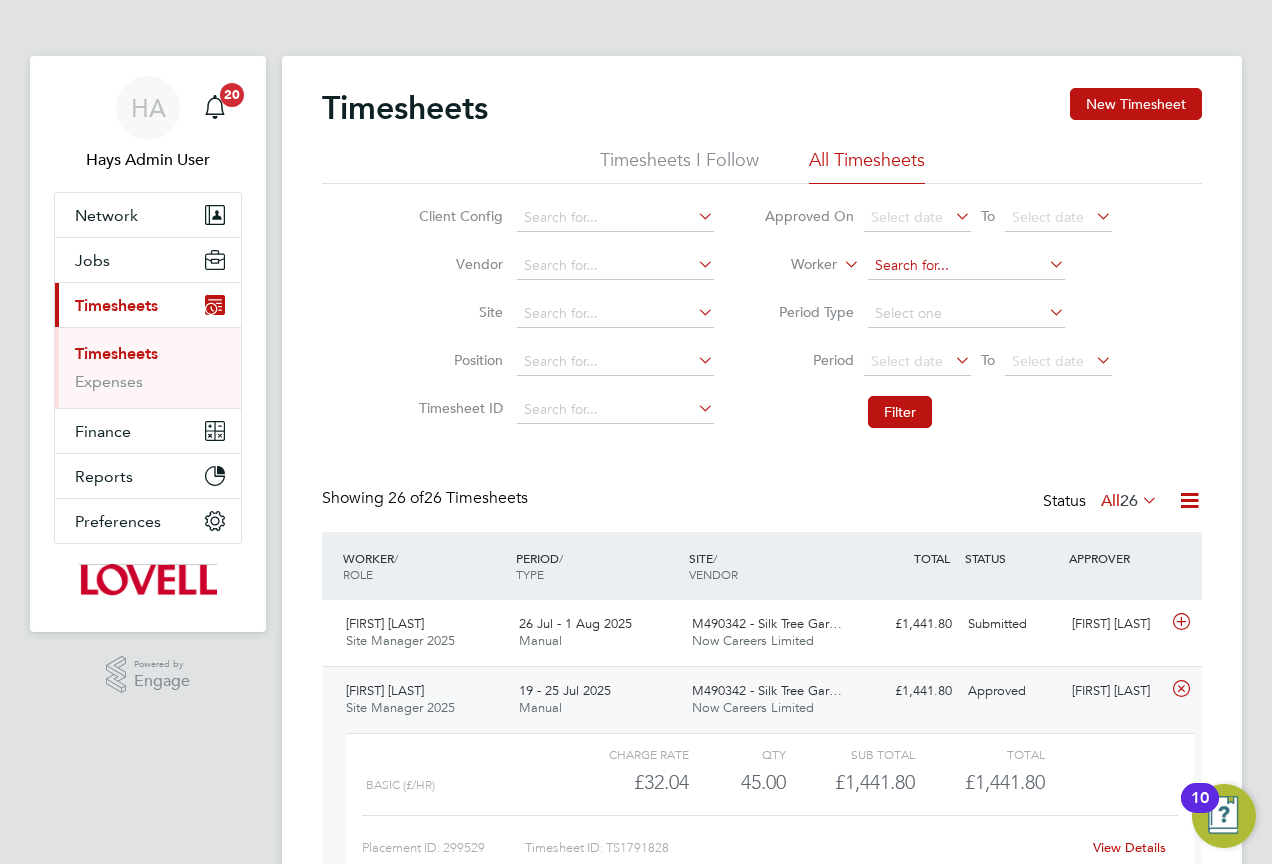 click 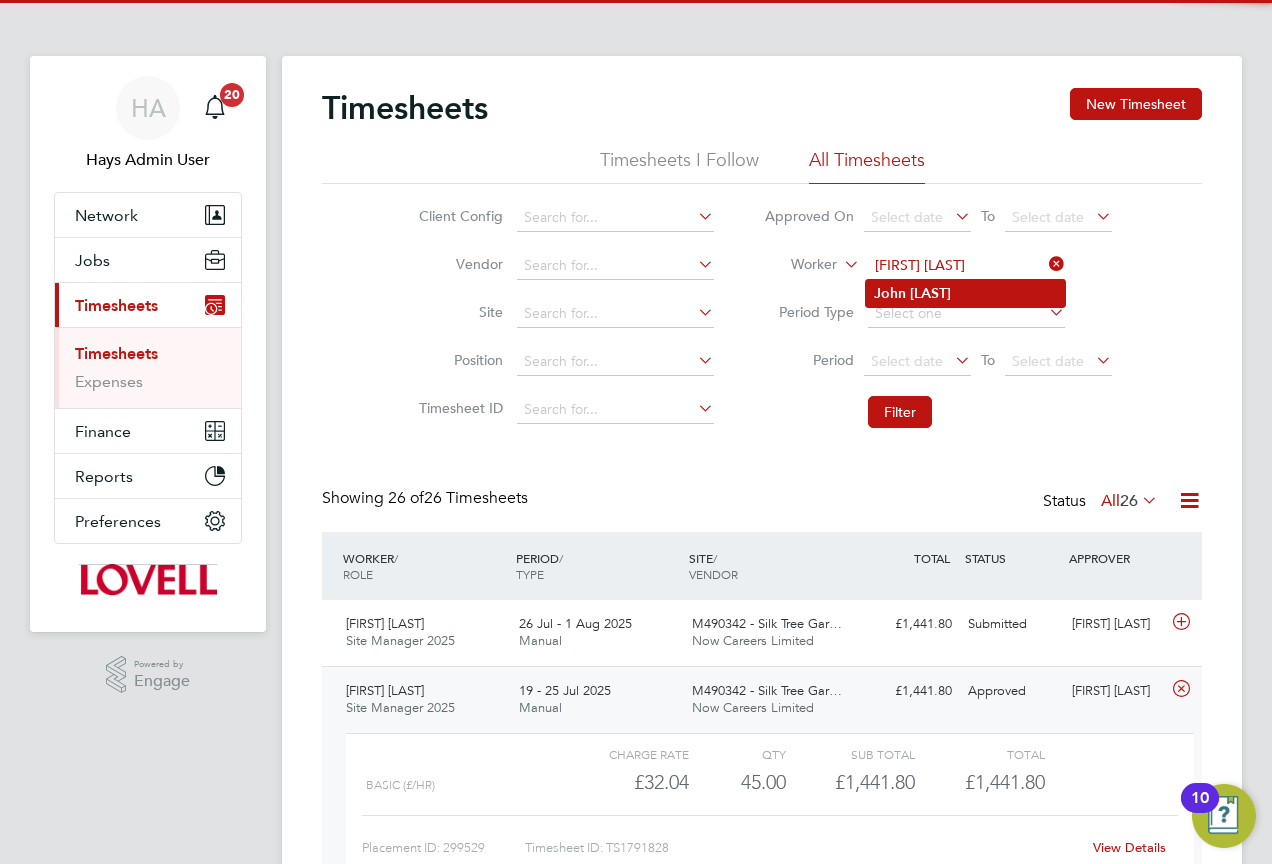 type on "John Crawford" 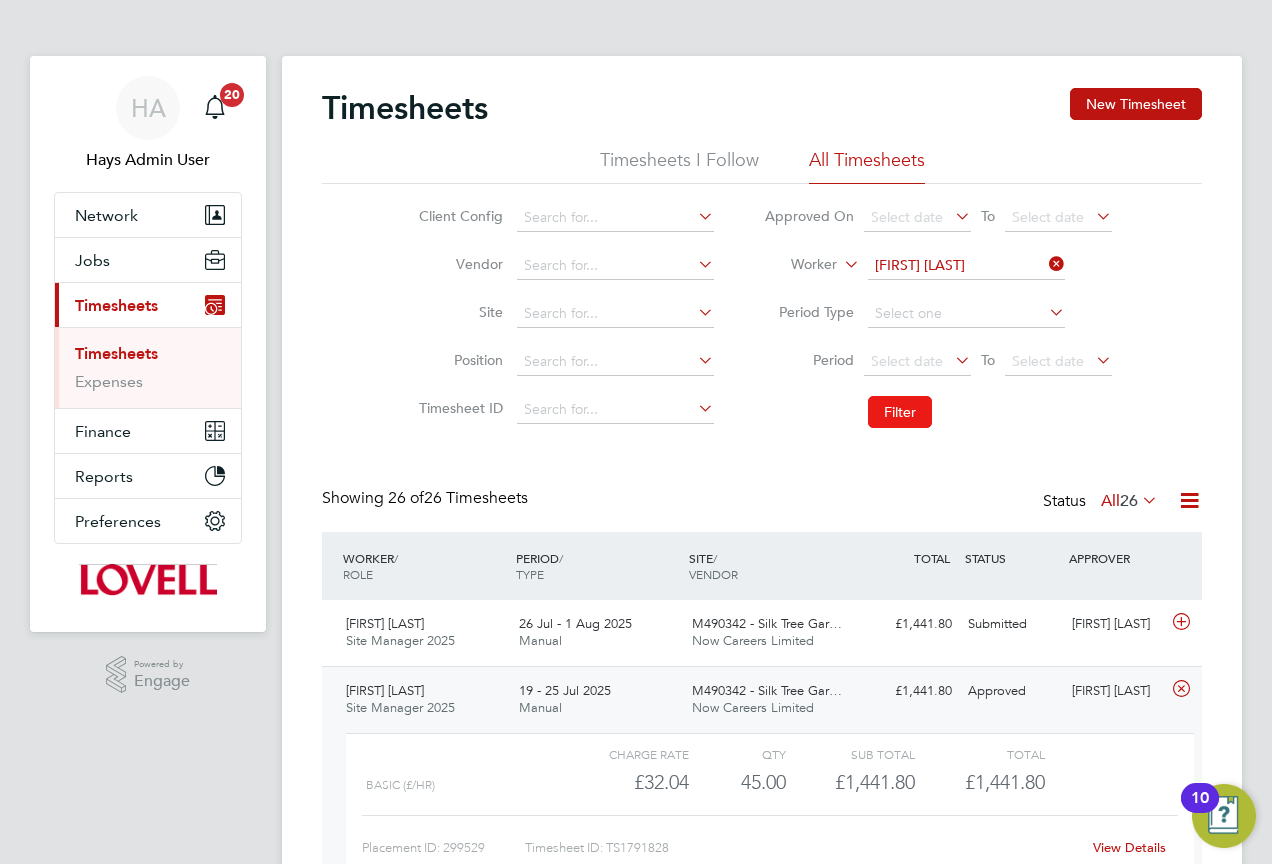 click on "Filter" 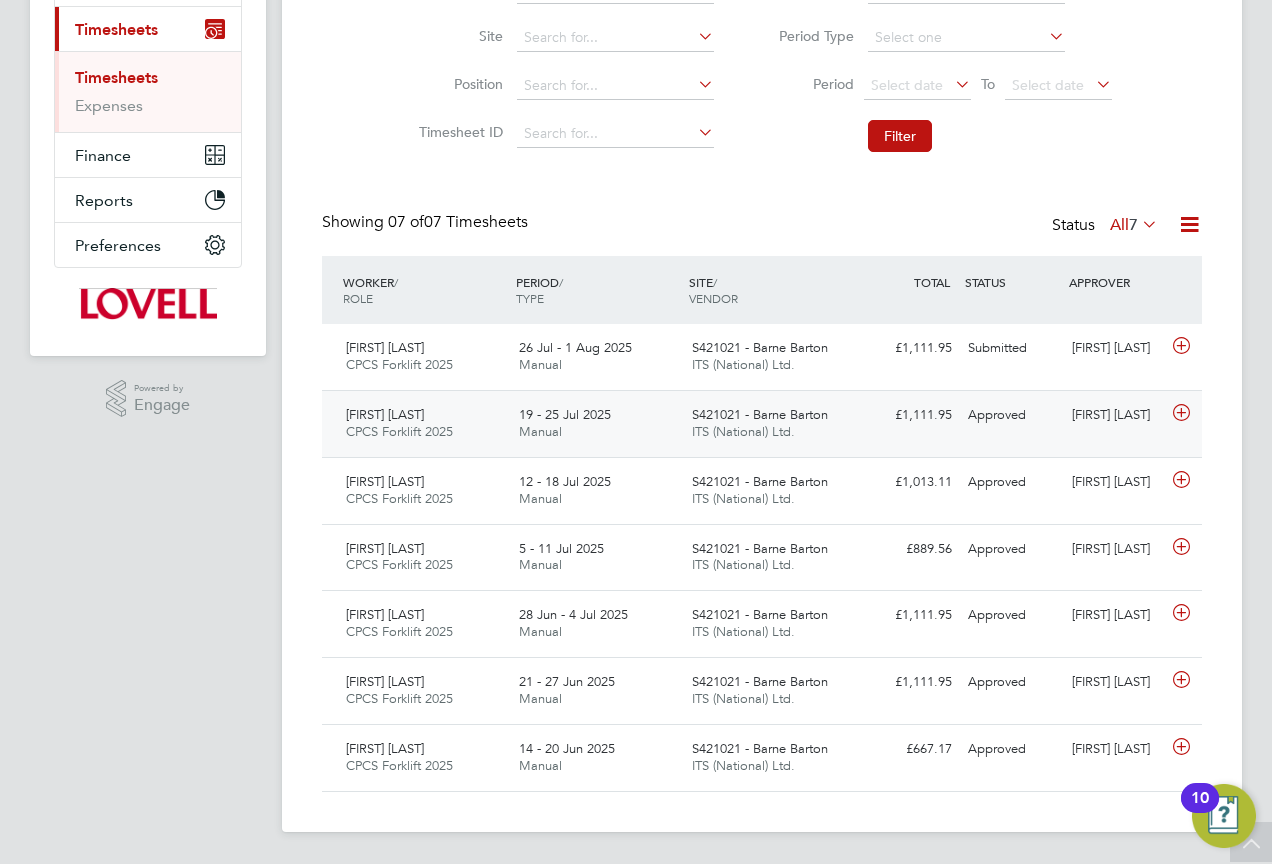 click on "John Crawford CPCS Forklift 2025   19 - 25 Jul 2025 19 - 25 Jul 2025 Manual S421021 - Barne Barton ITS (National) Ltd. £1,111.95 Approved Approved Steve Richards" 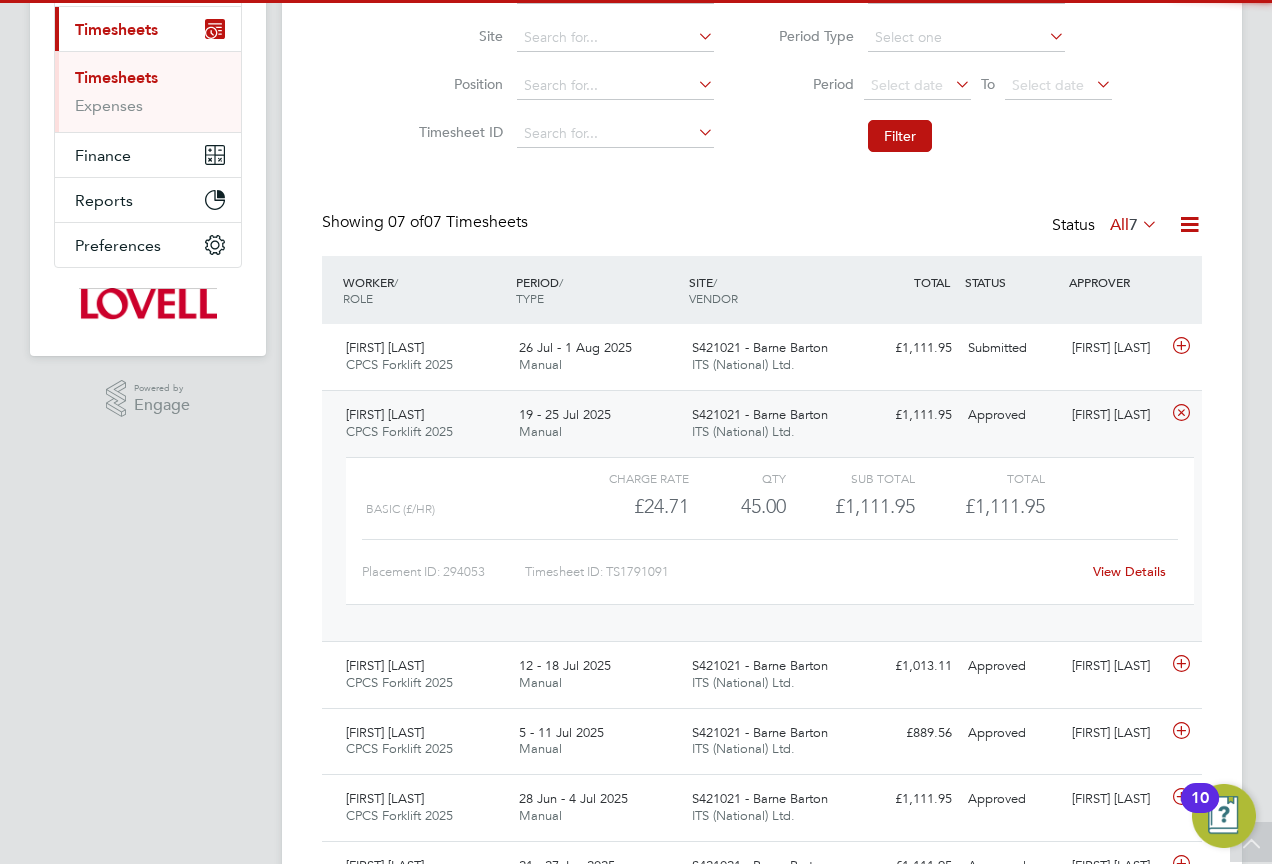 click on "View Details" 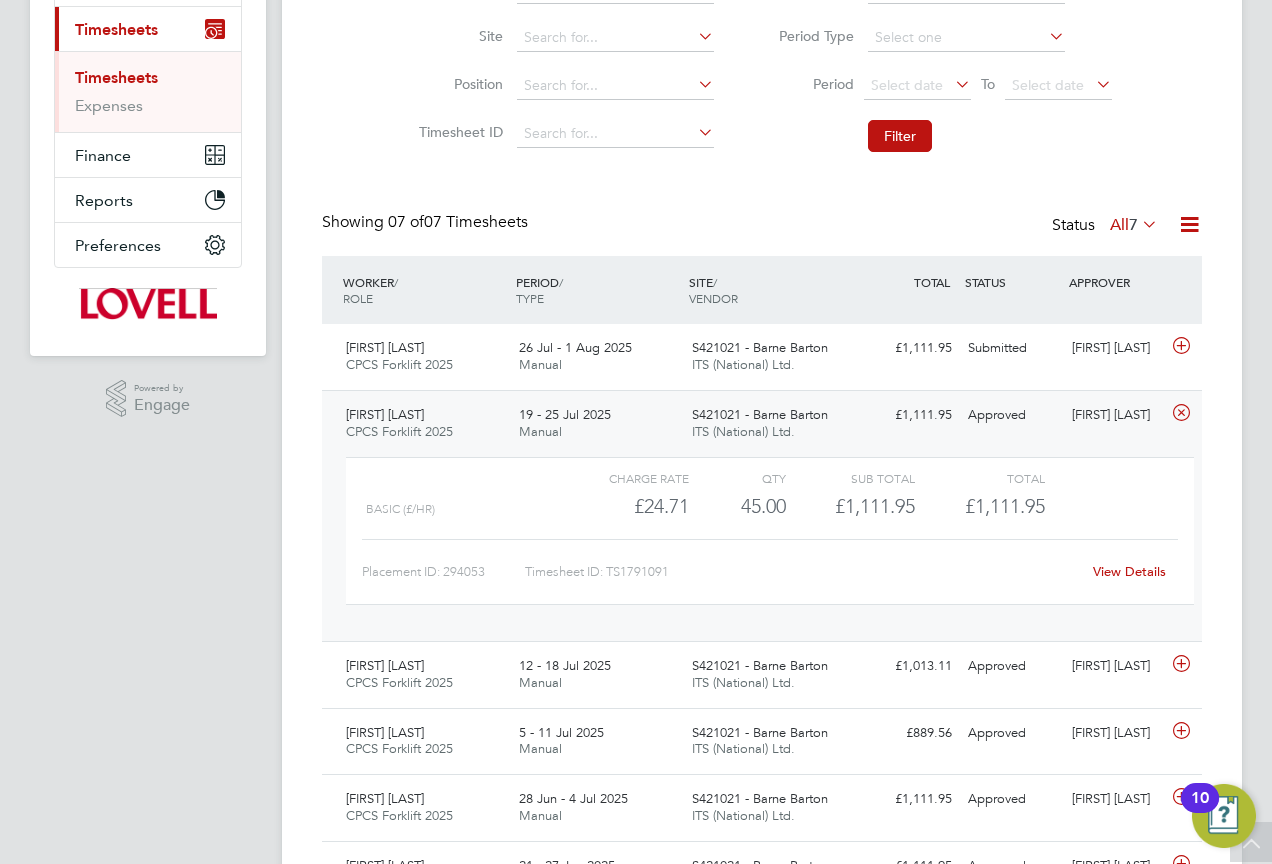 click on "View Details" 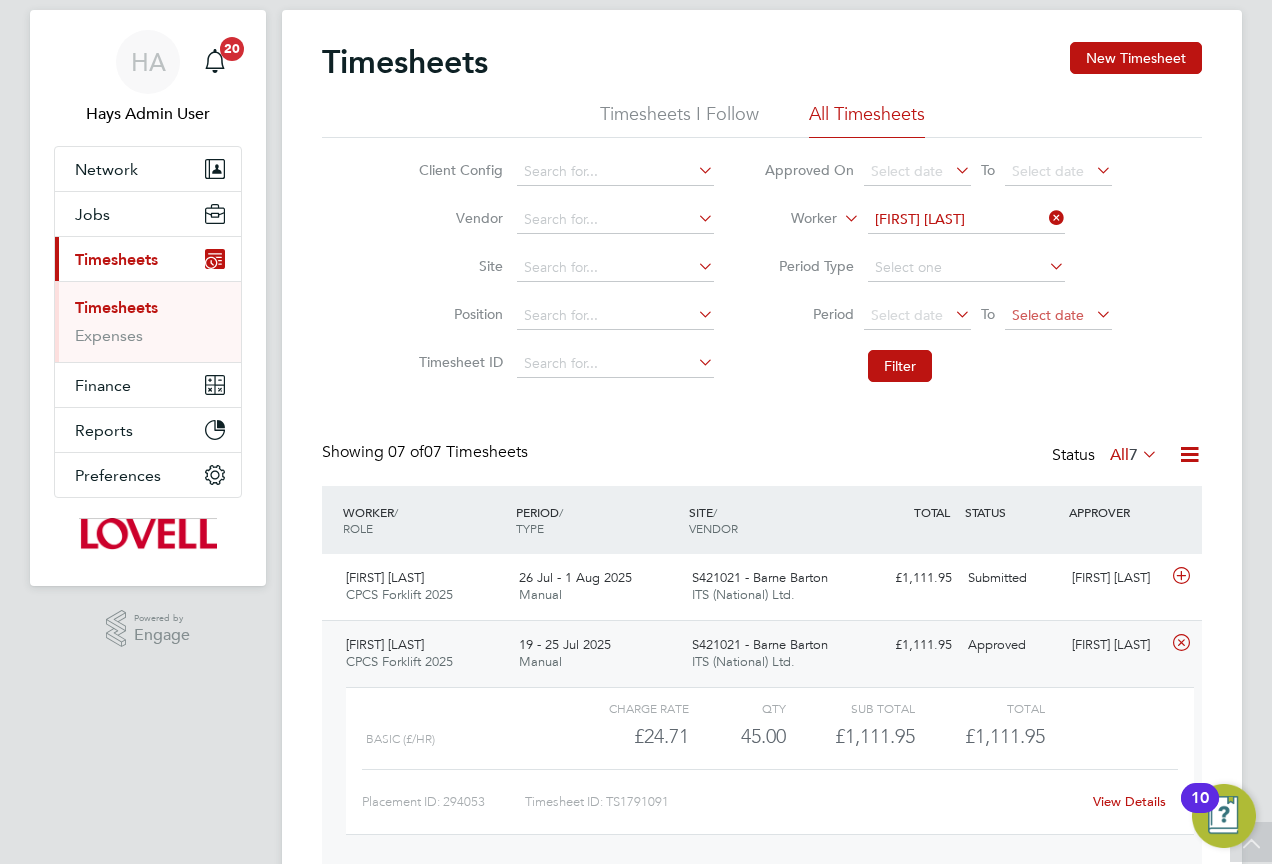 scroll, scrollTop: 0, scrollLeft: 0, axis: both 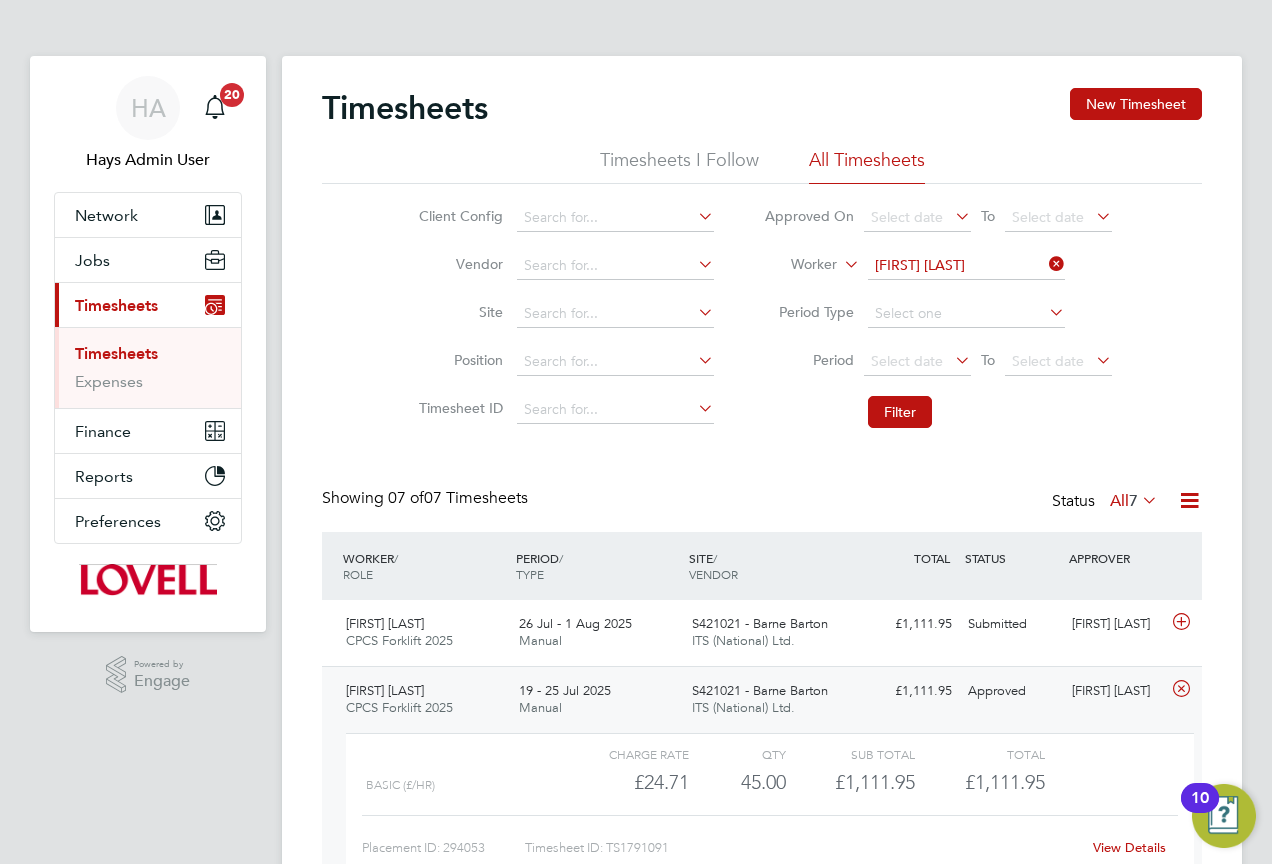 click 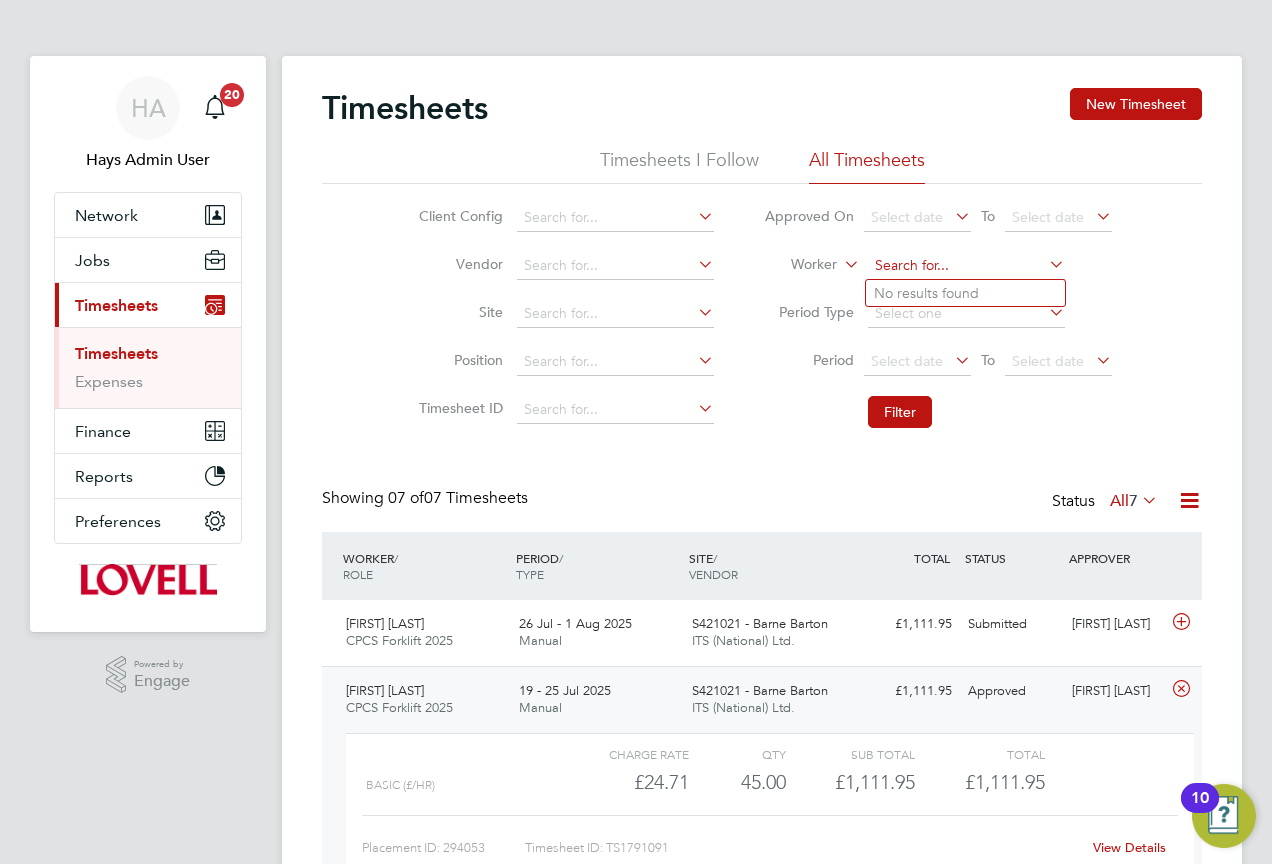 click 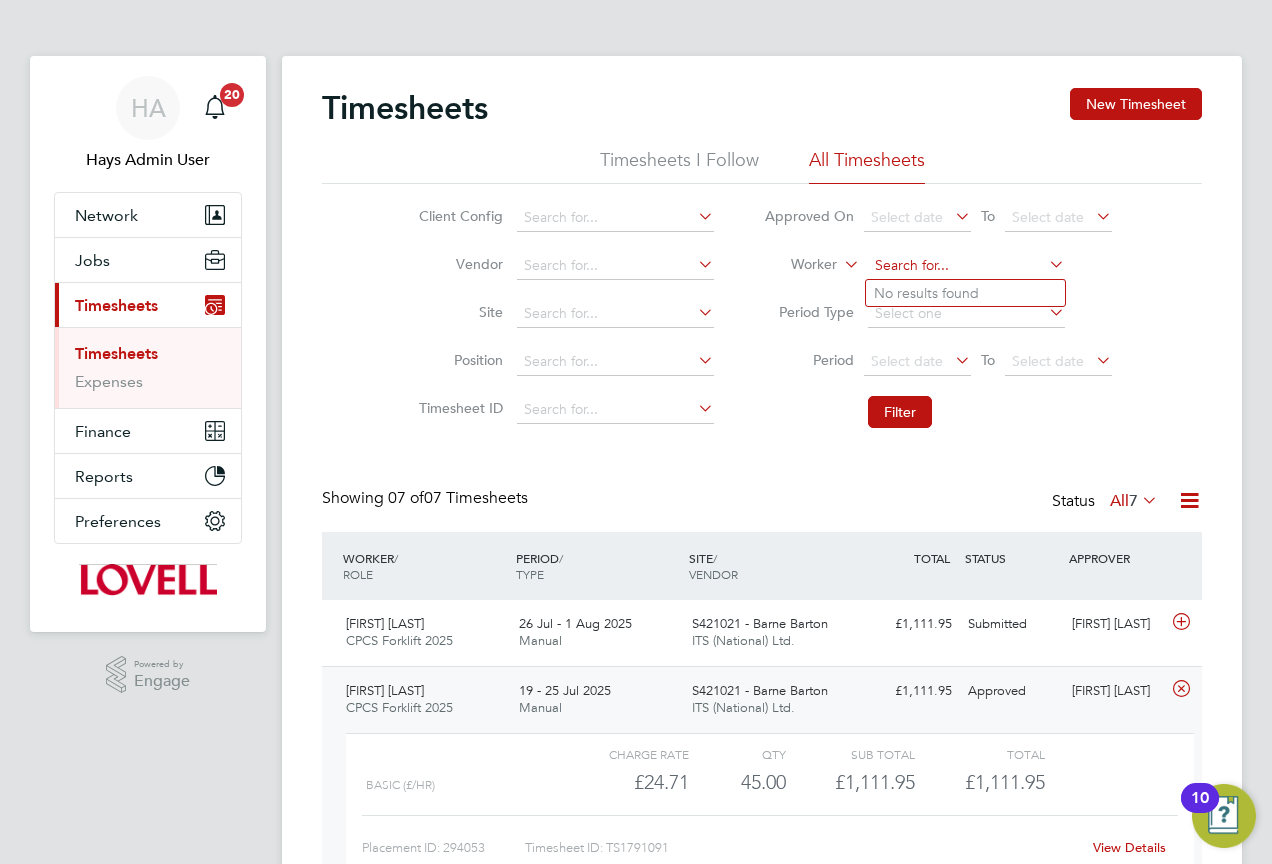 paste on "Bridget Mcloughlin" 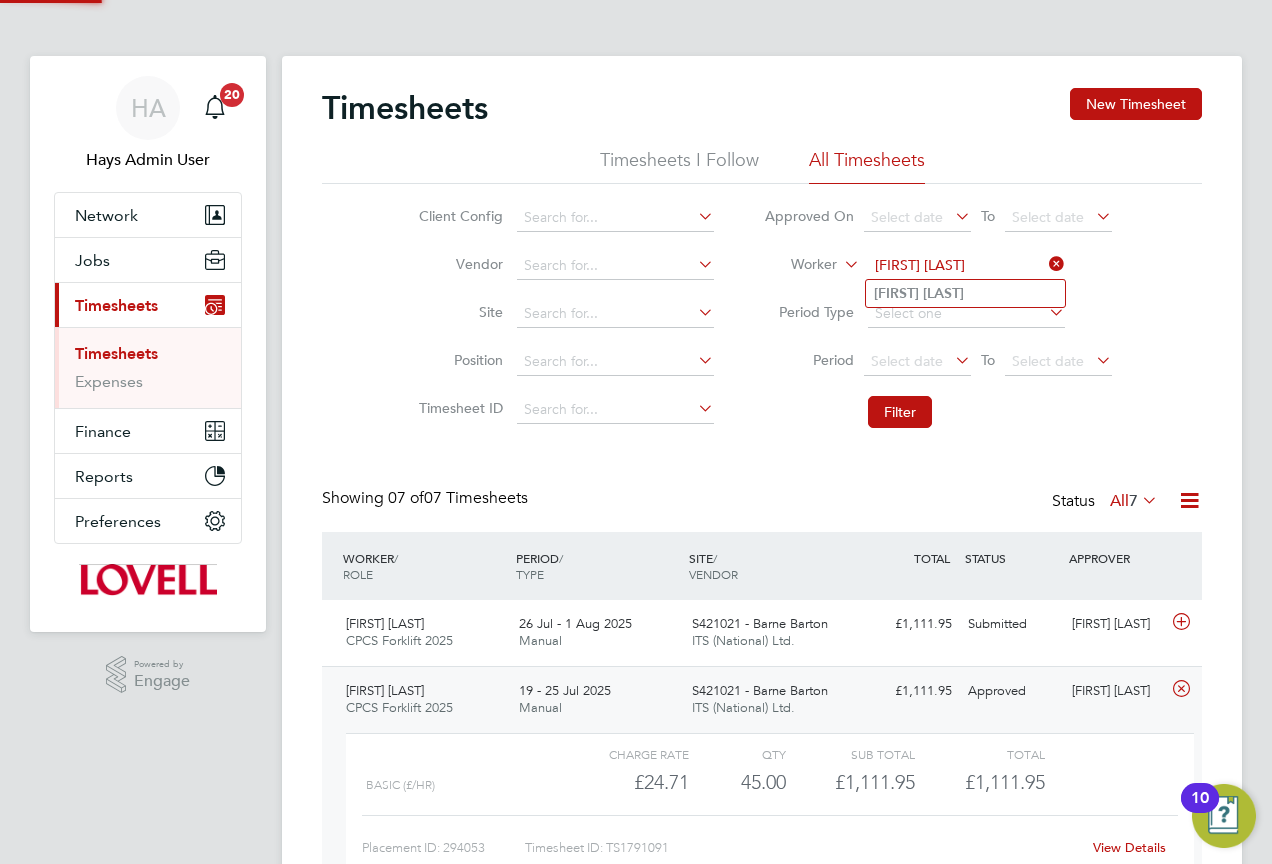 type on "Bridget Mcloughlin" 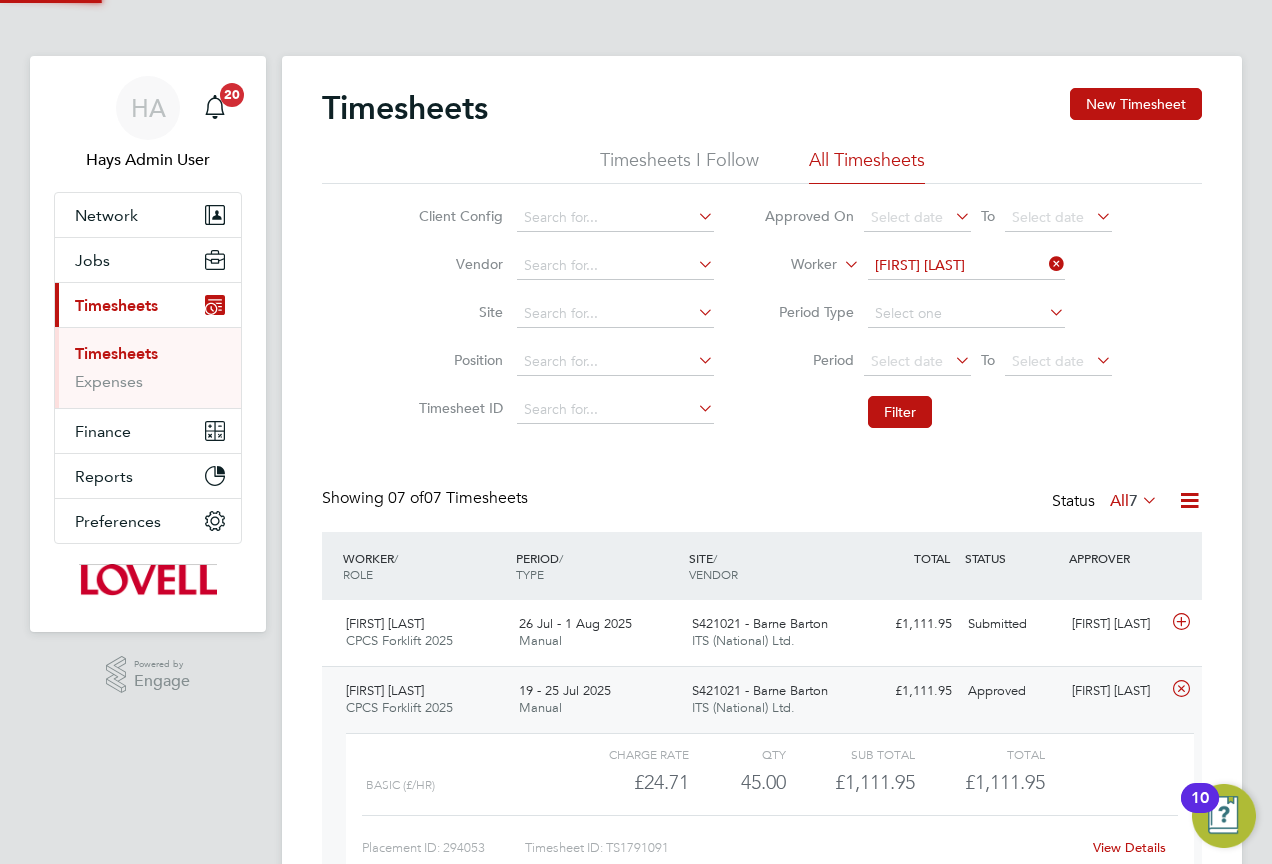 click on "Mcloughlin" 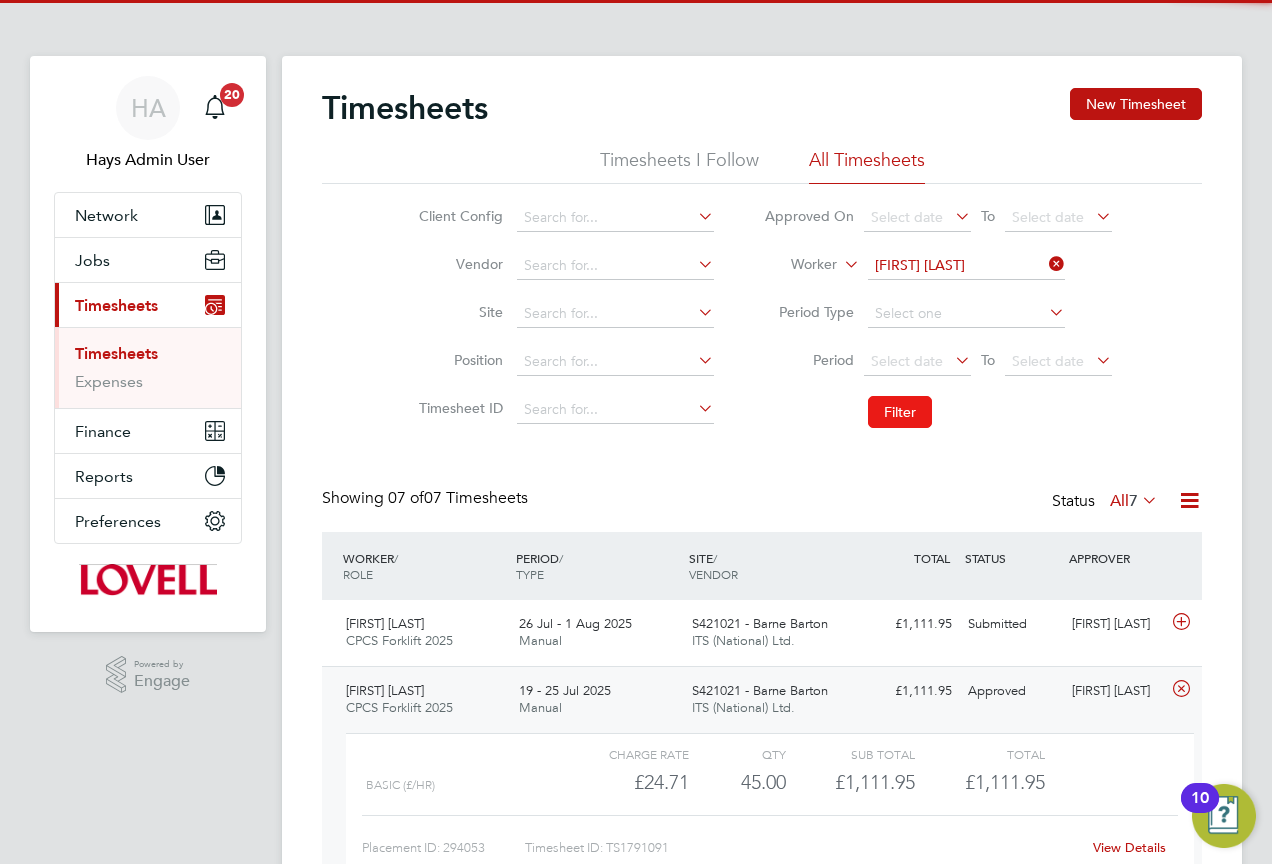 click on "Filter" 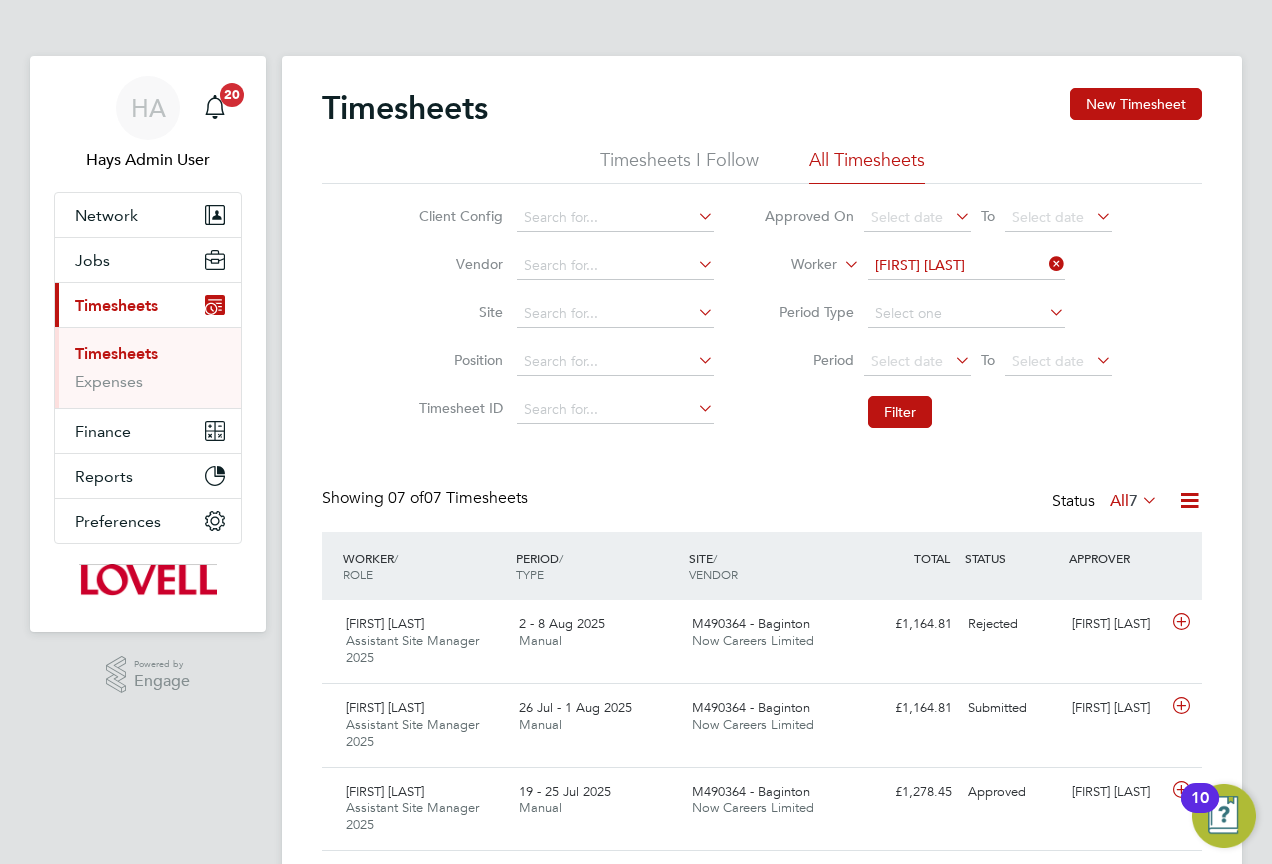 scroll, scrollTop: 10, scrollLeft: 10, axis: both 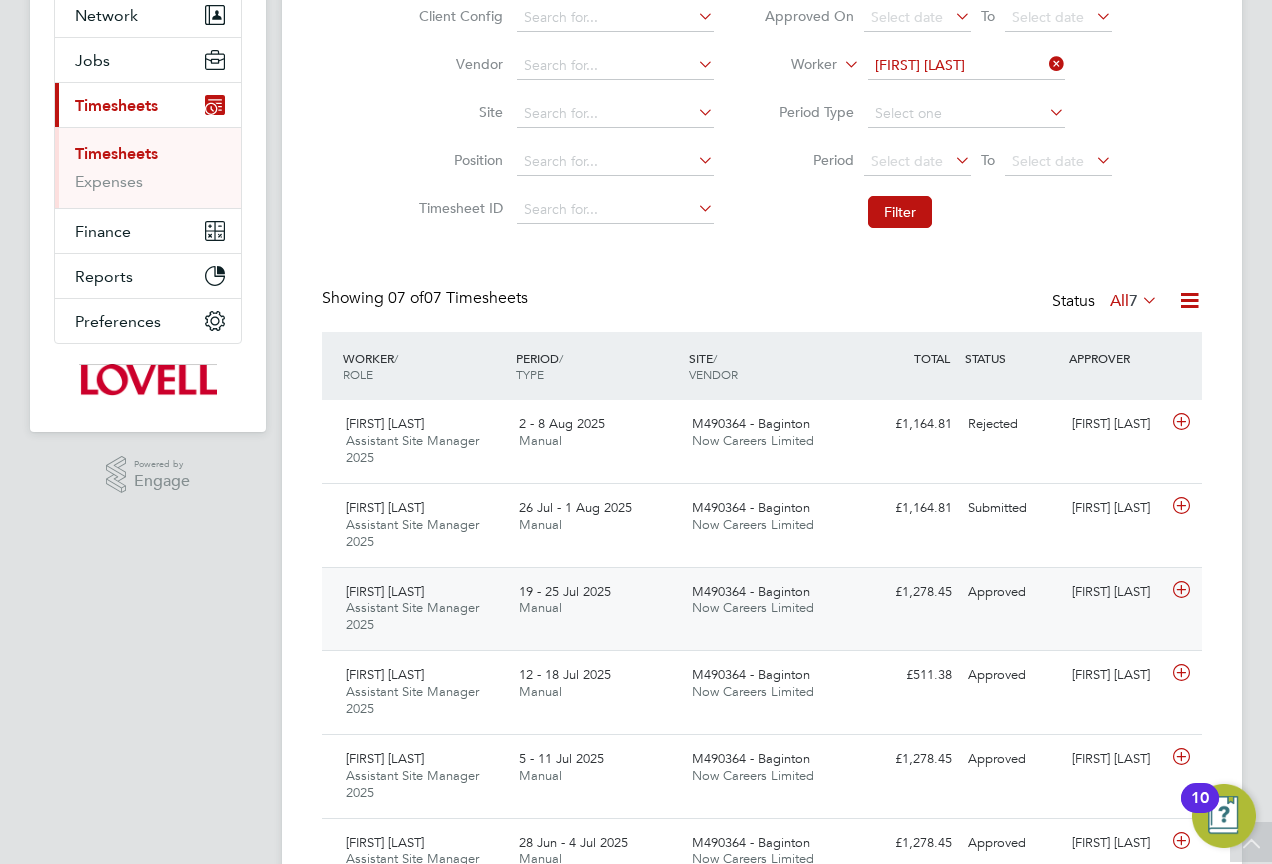 click on "Bridget Mcloughlin Assistant Site Manager 2025   19 - 25 Jul 2025 19 - 25 Jul 2025 Manual M490364 - Baginton Now Careers Limited £1,278.45 Approved Approved Wayne Bromage" 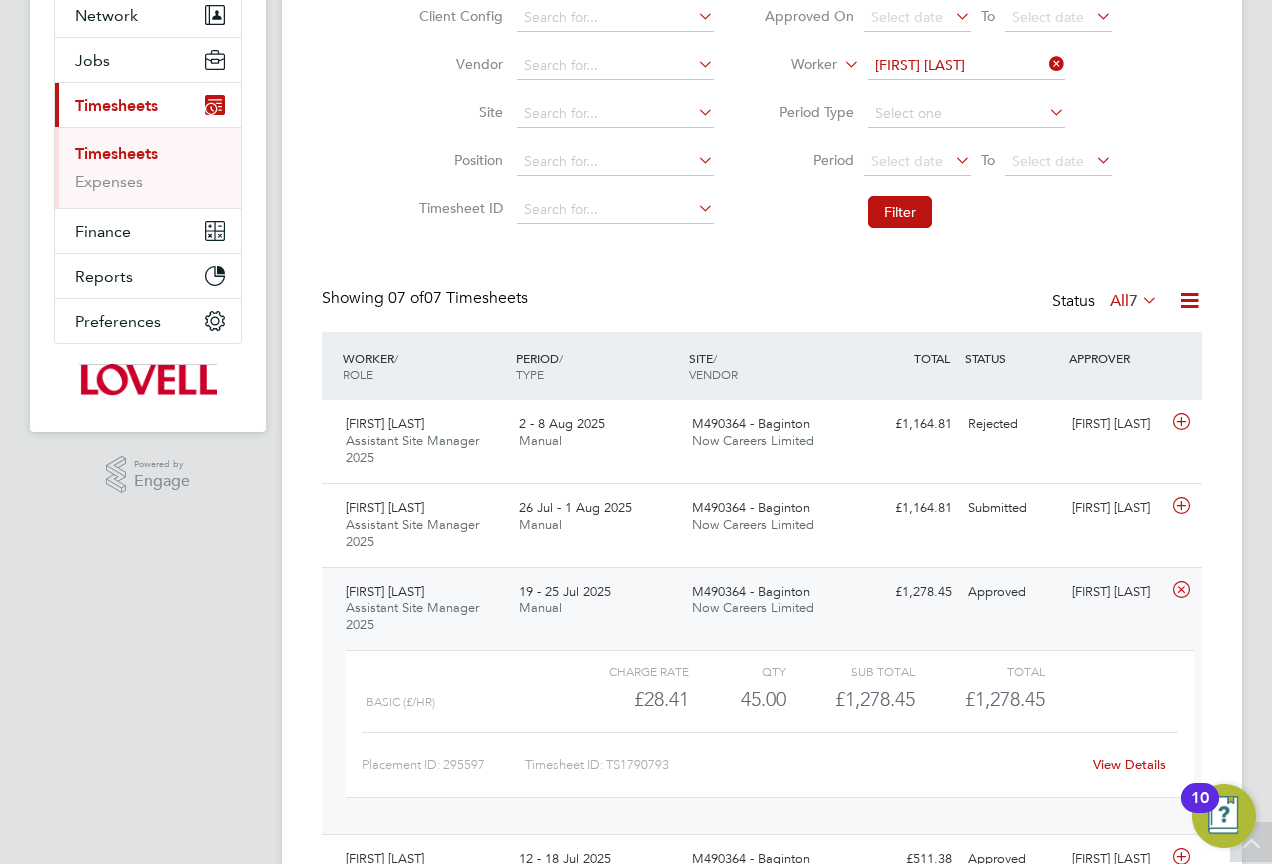 click on "View Details" 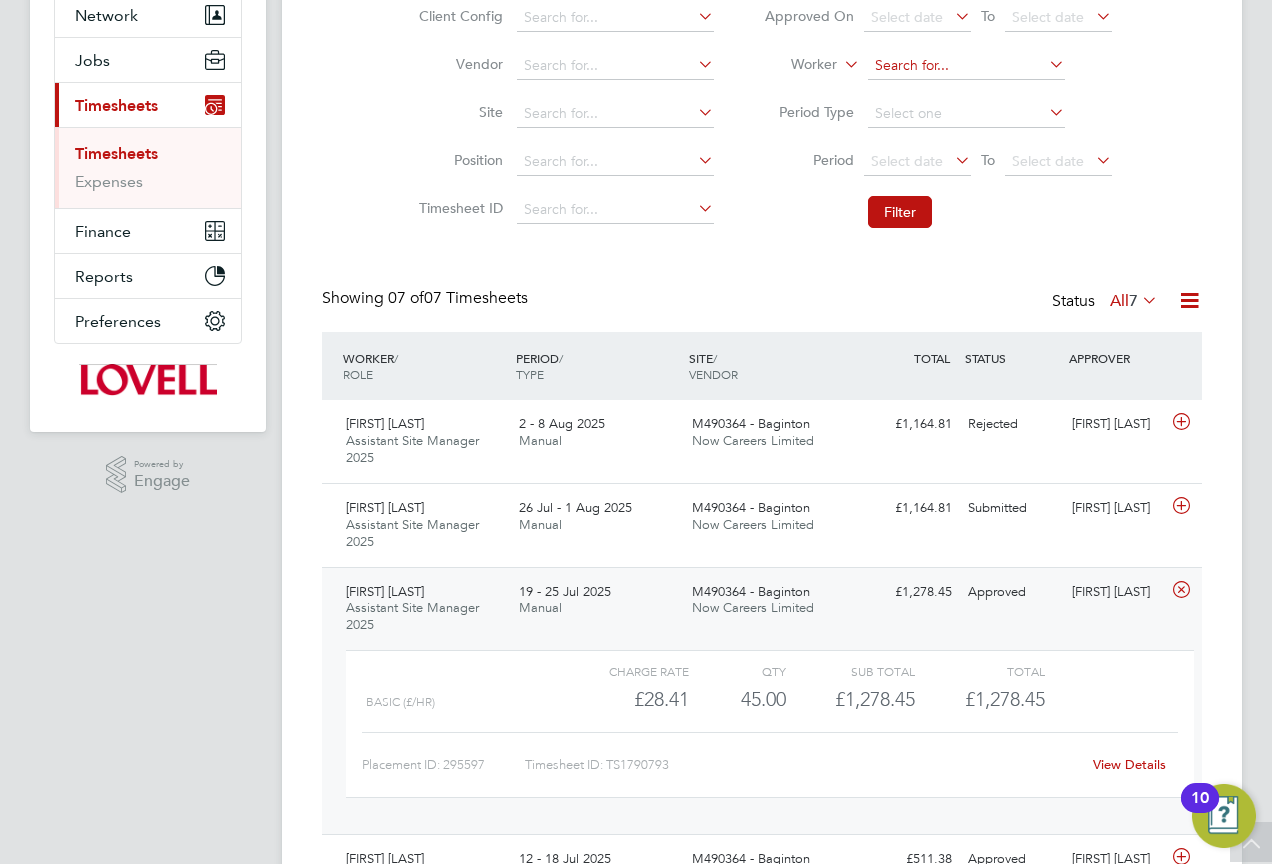 click 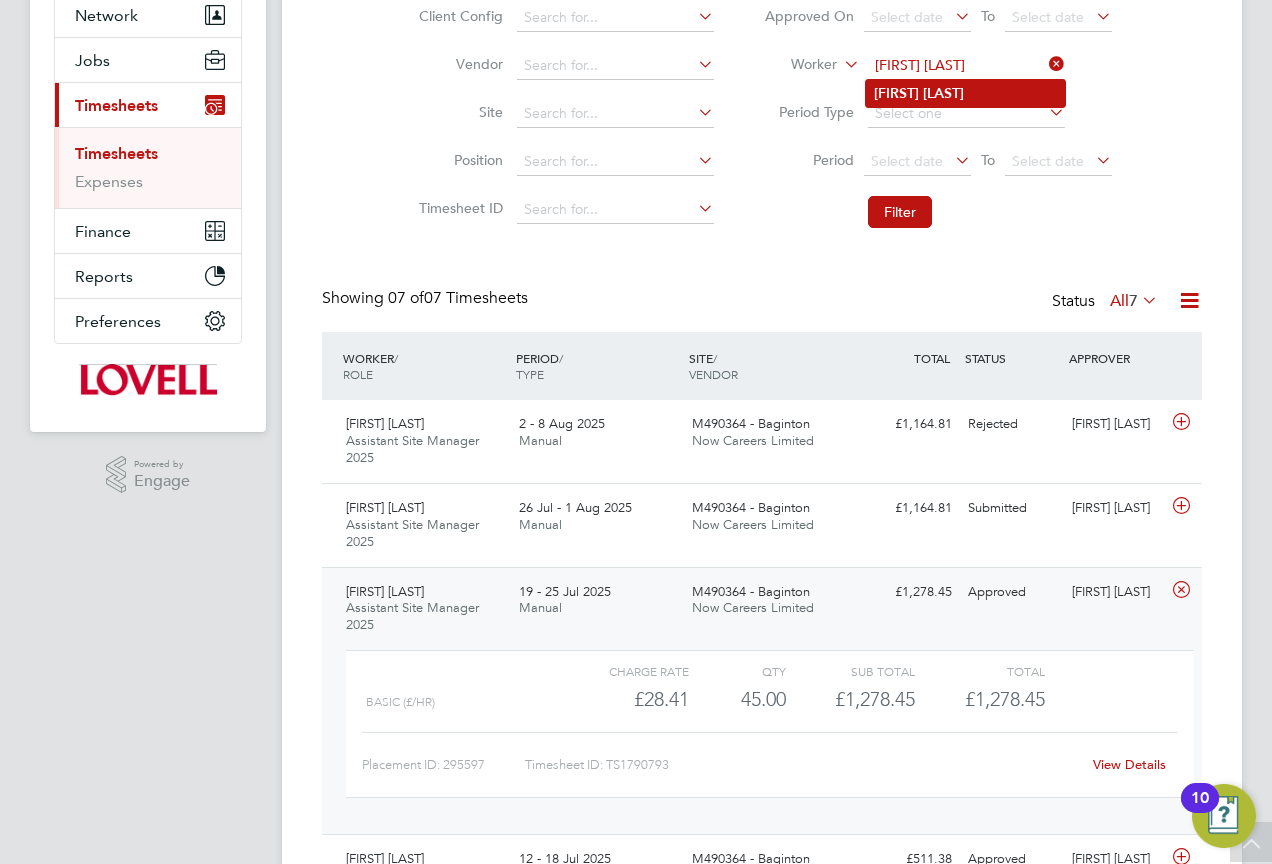 type on "Wesley Moore" 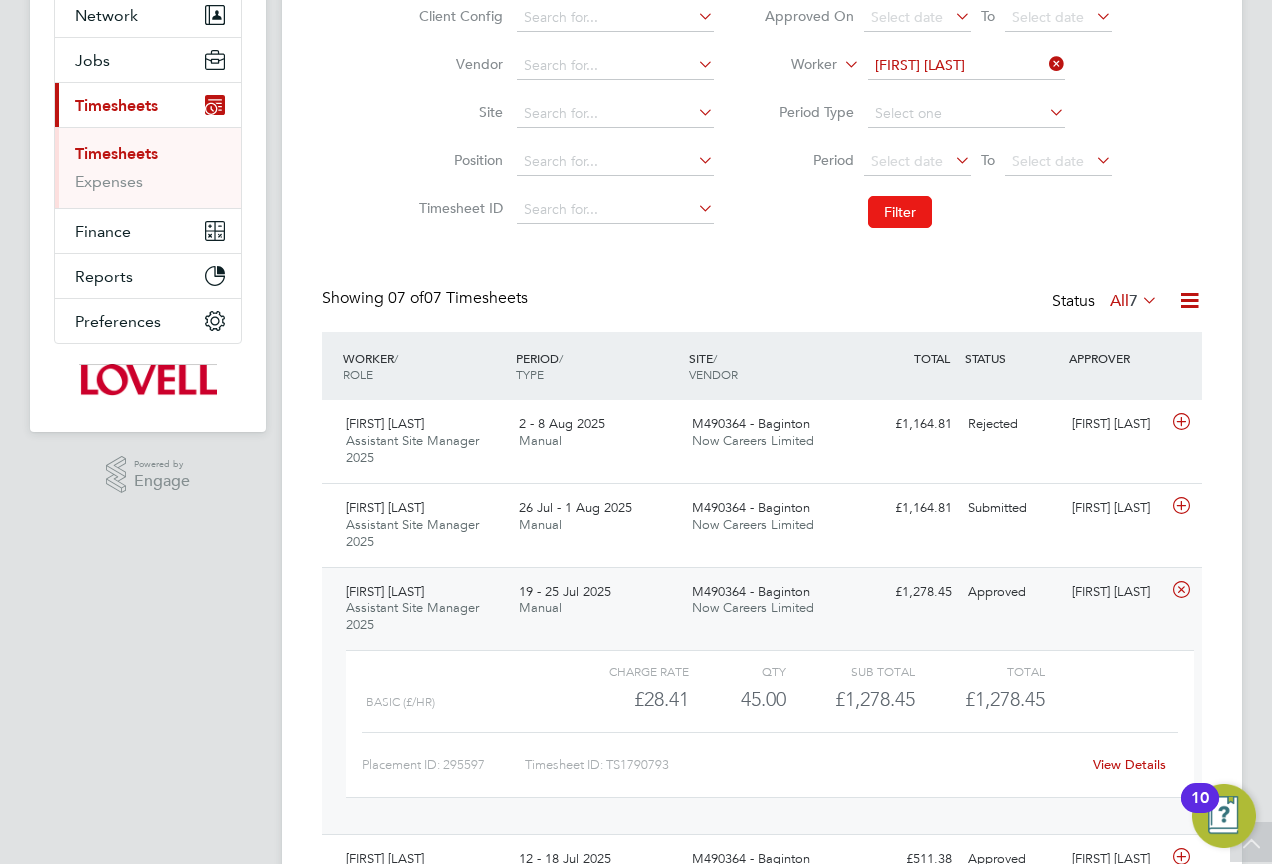 click on "Filter" 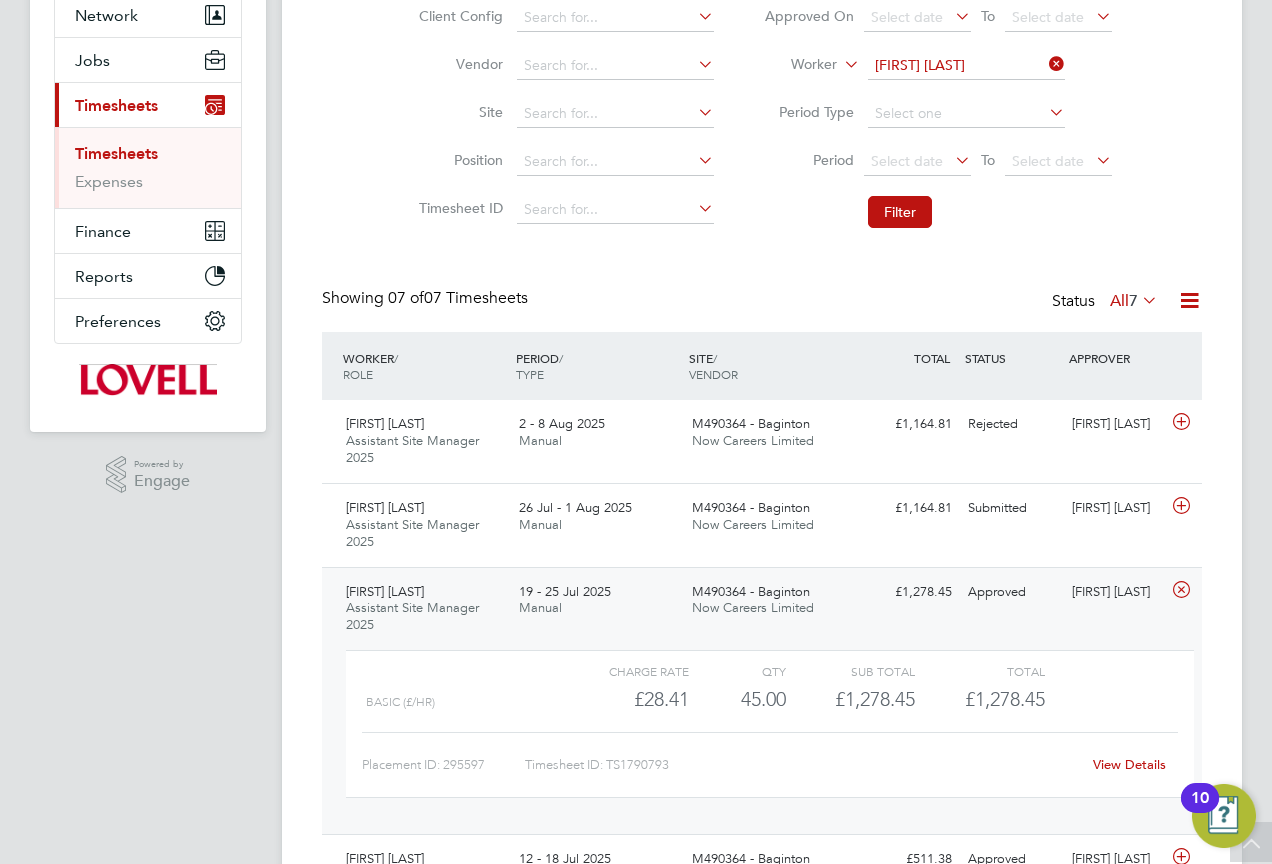 scroll, scrollTop: 0, scrollLeft: 0, axis: both 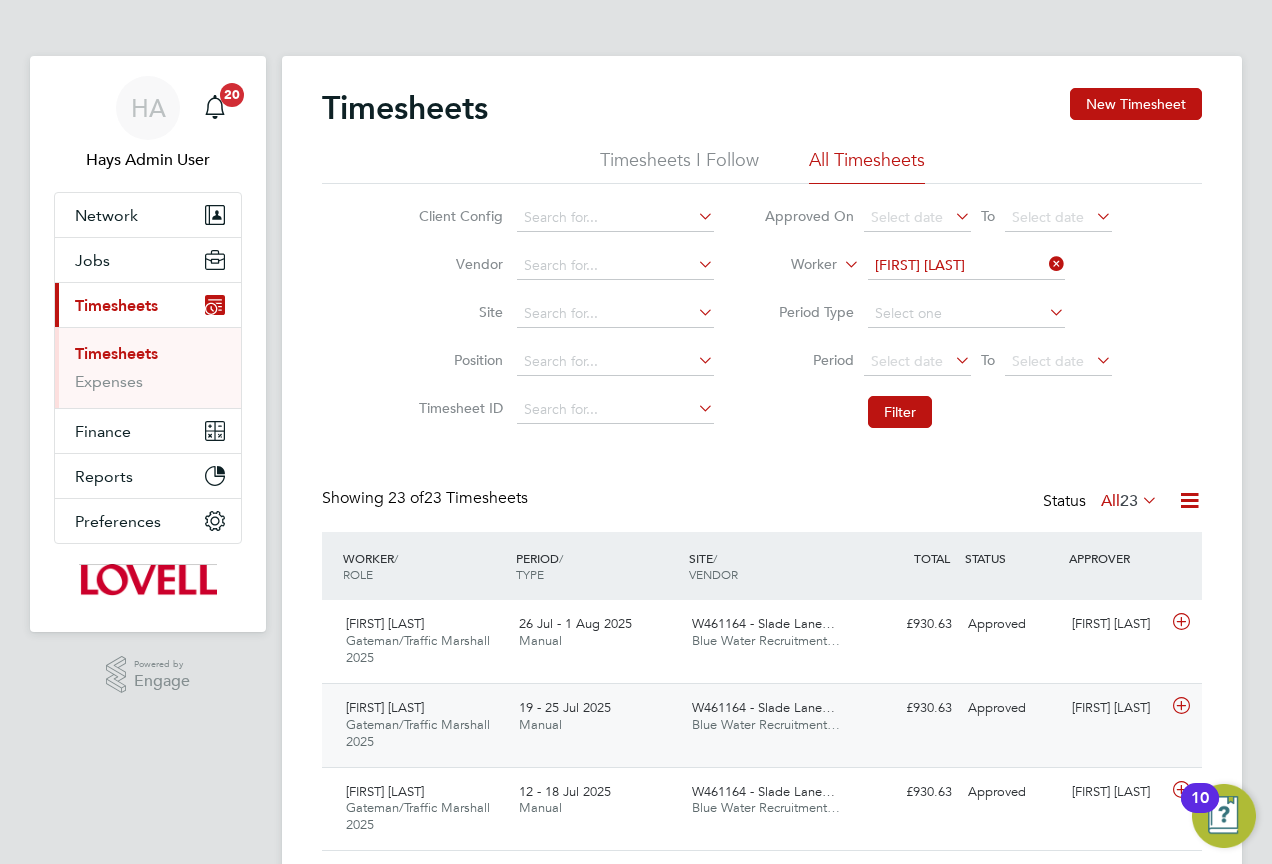 click on "Blue Water Recruitment…" 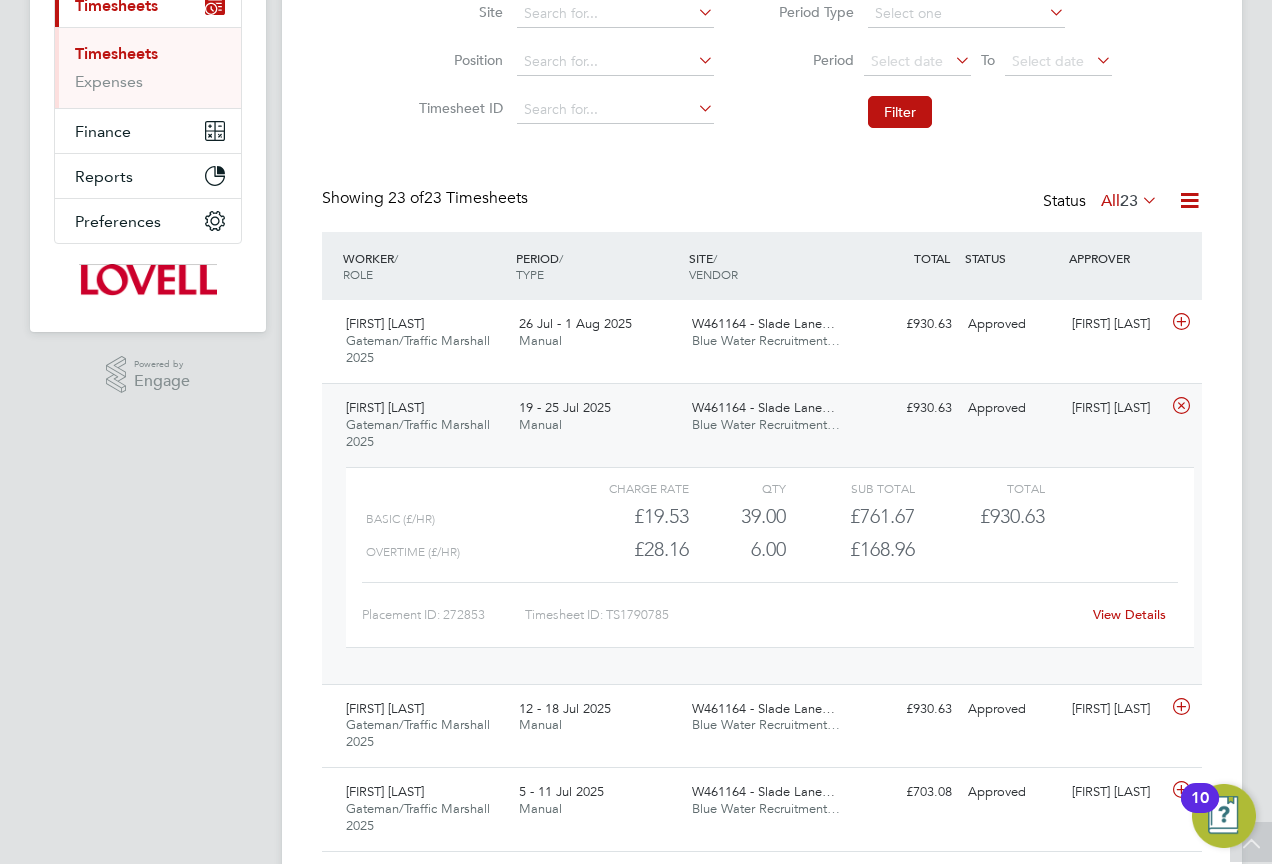 click on "View Details" 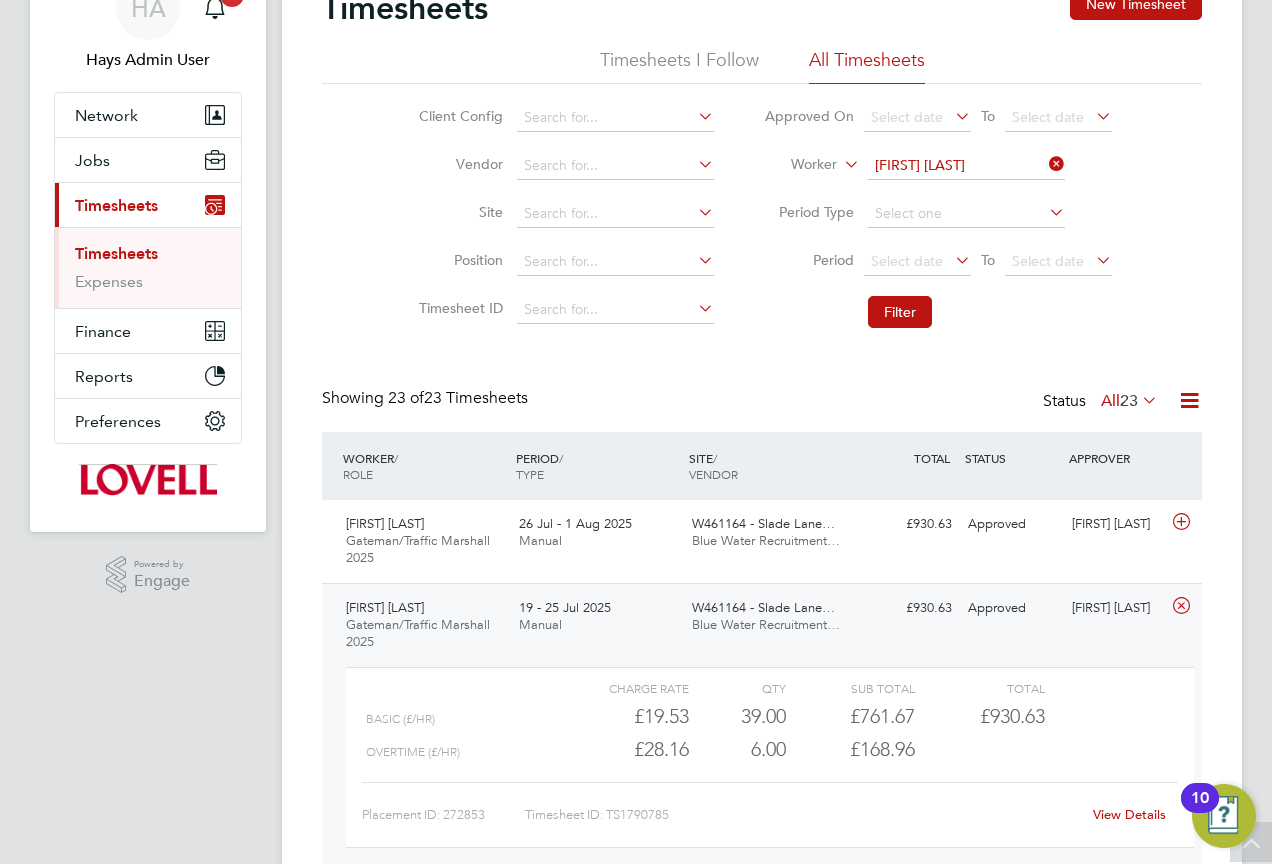 click 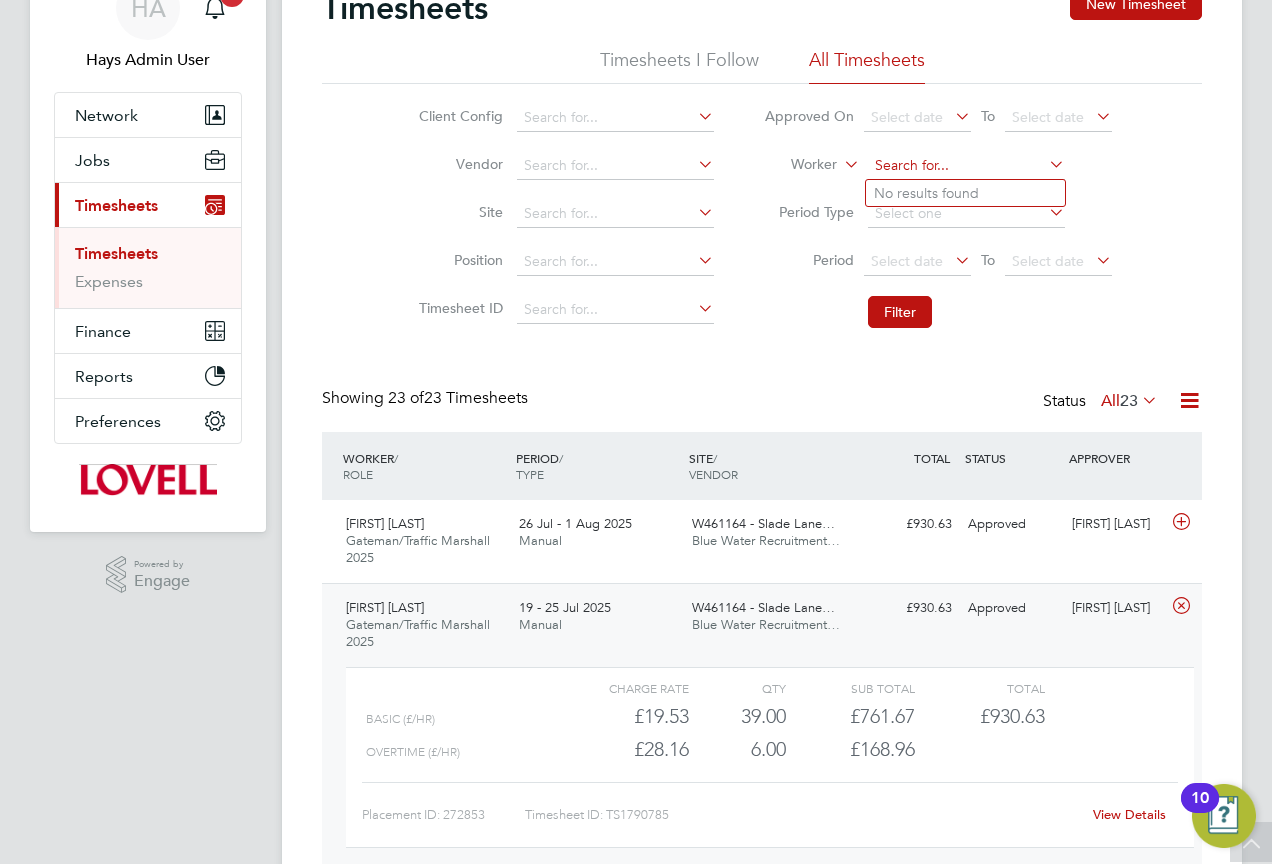 click 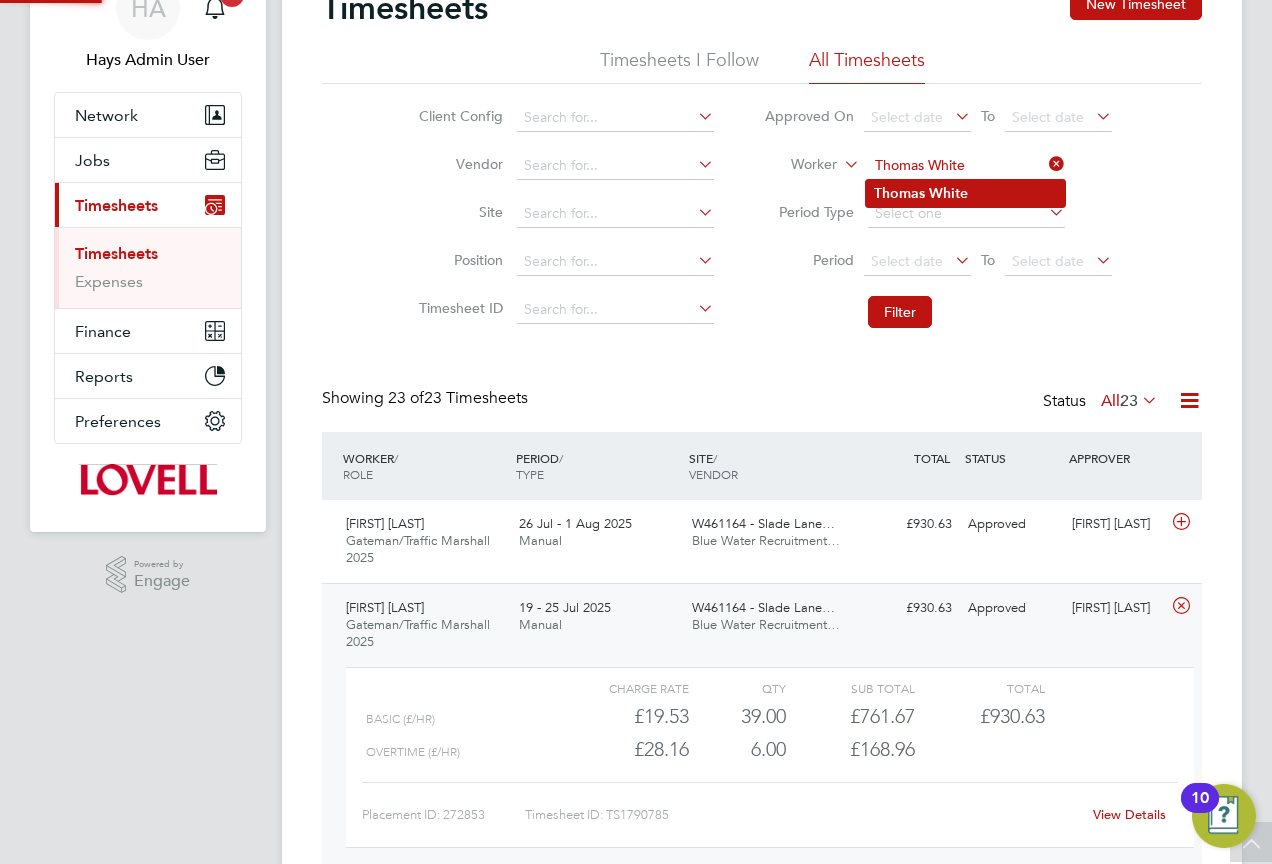 type on "Thomas White" 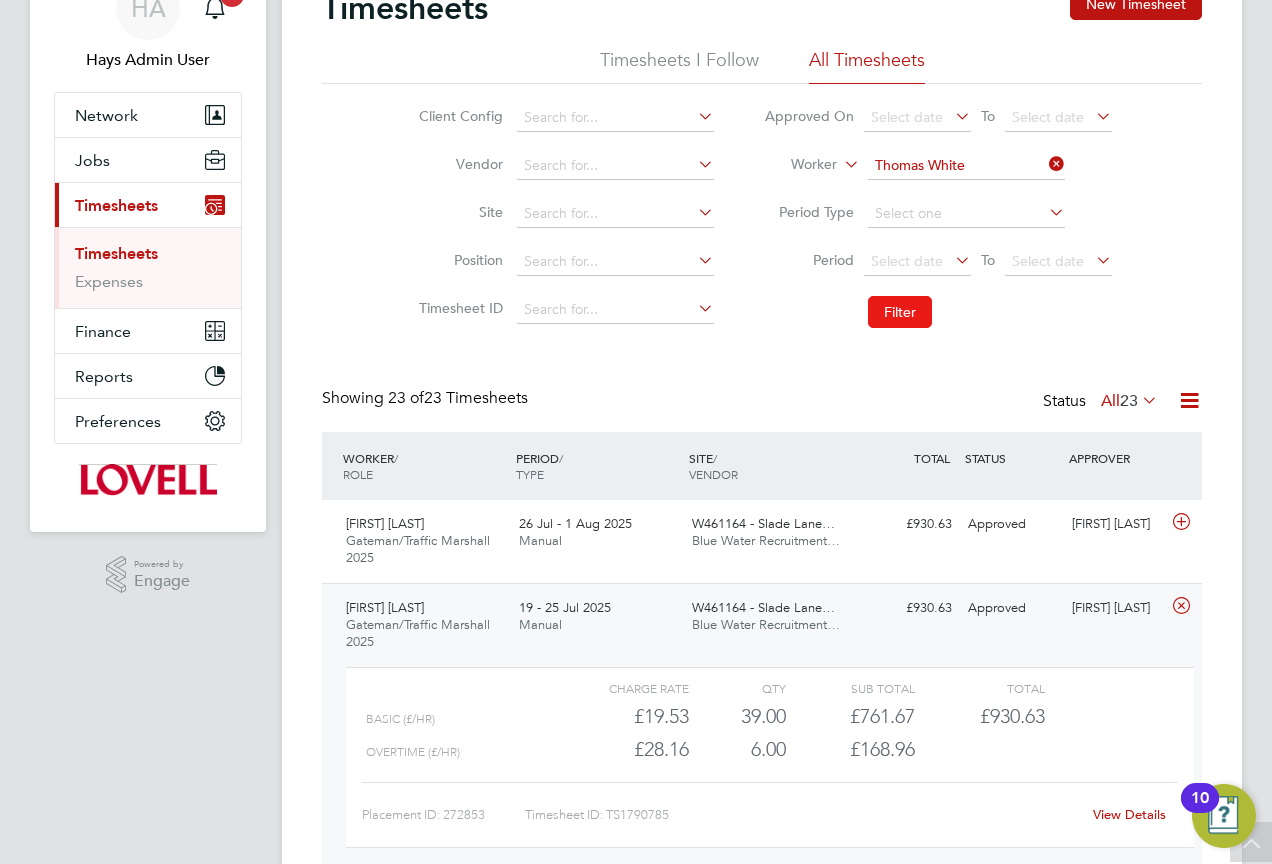 click on "Filter" 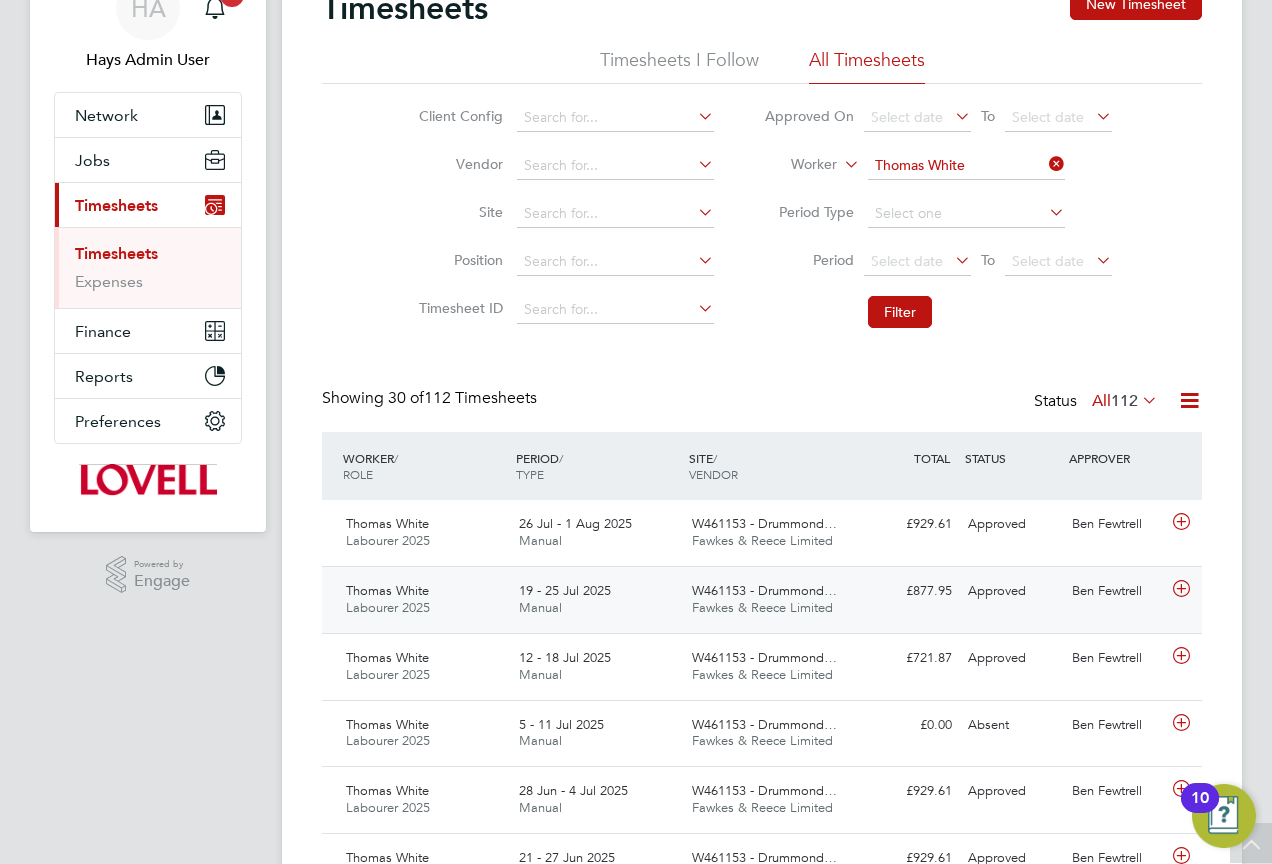 click on "Approved" 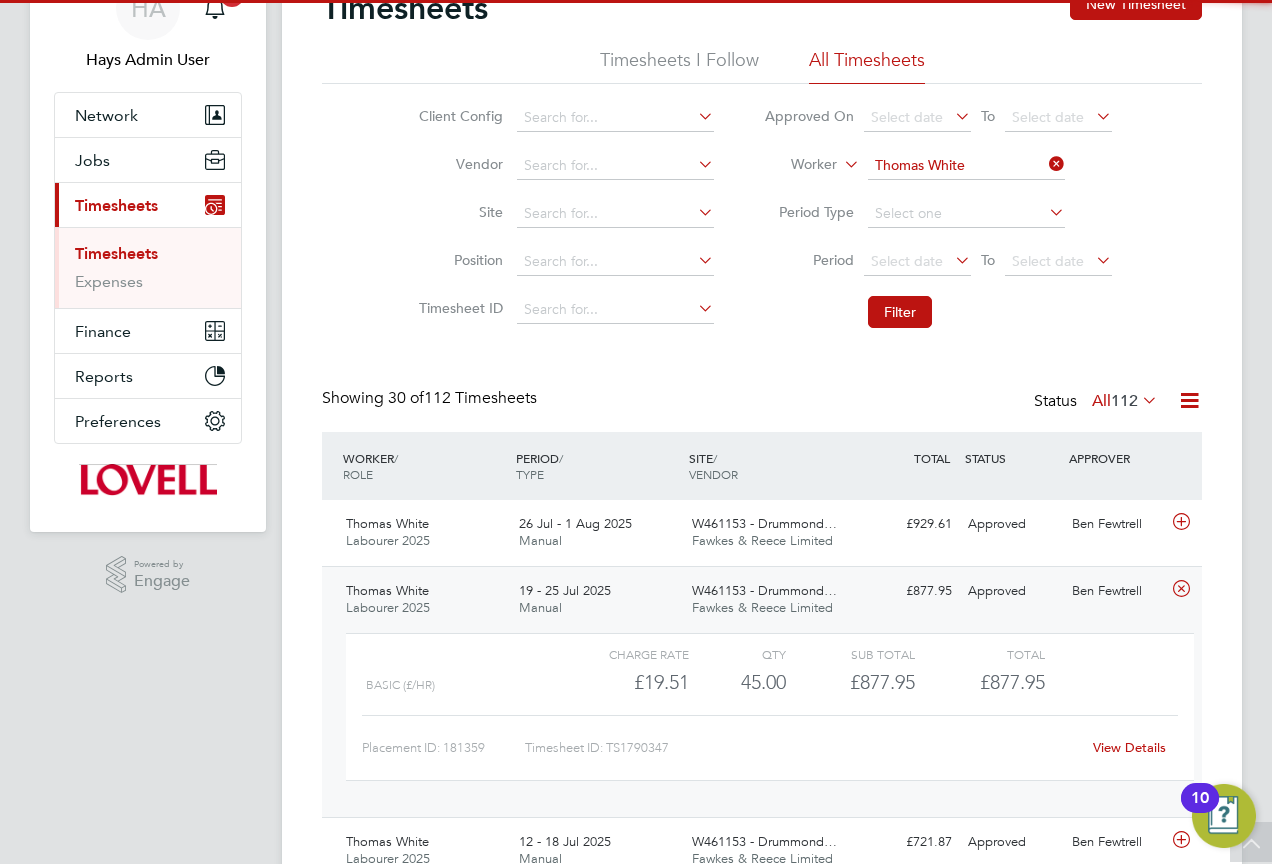 click on "View Details" 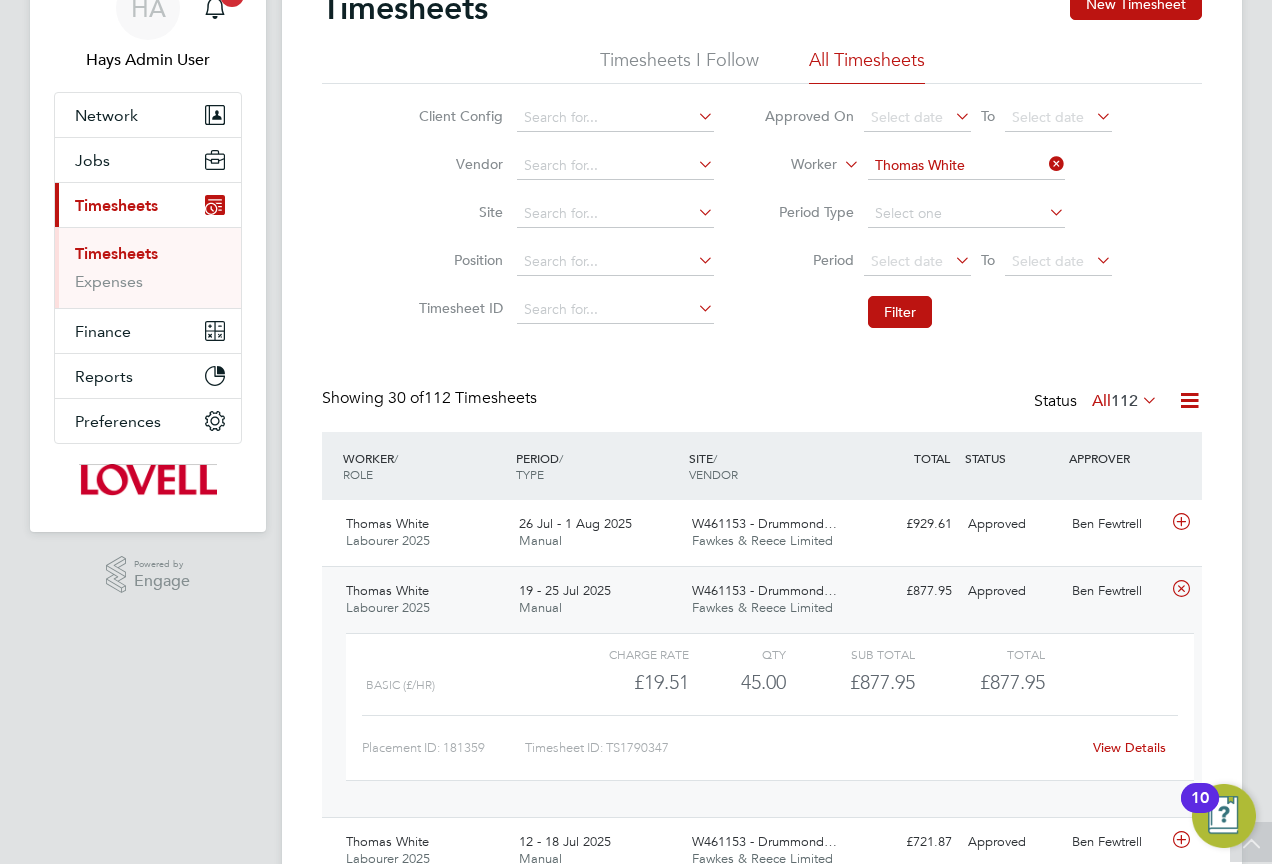 click 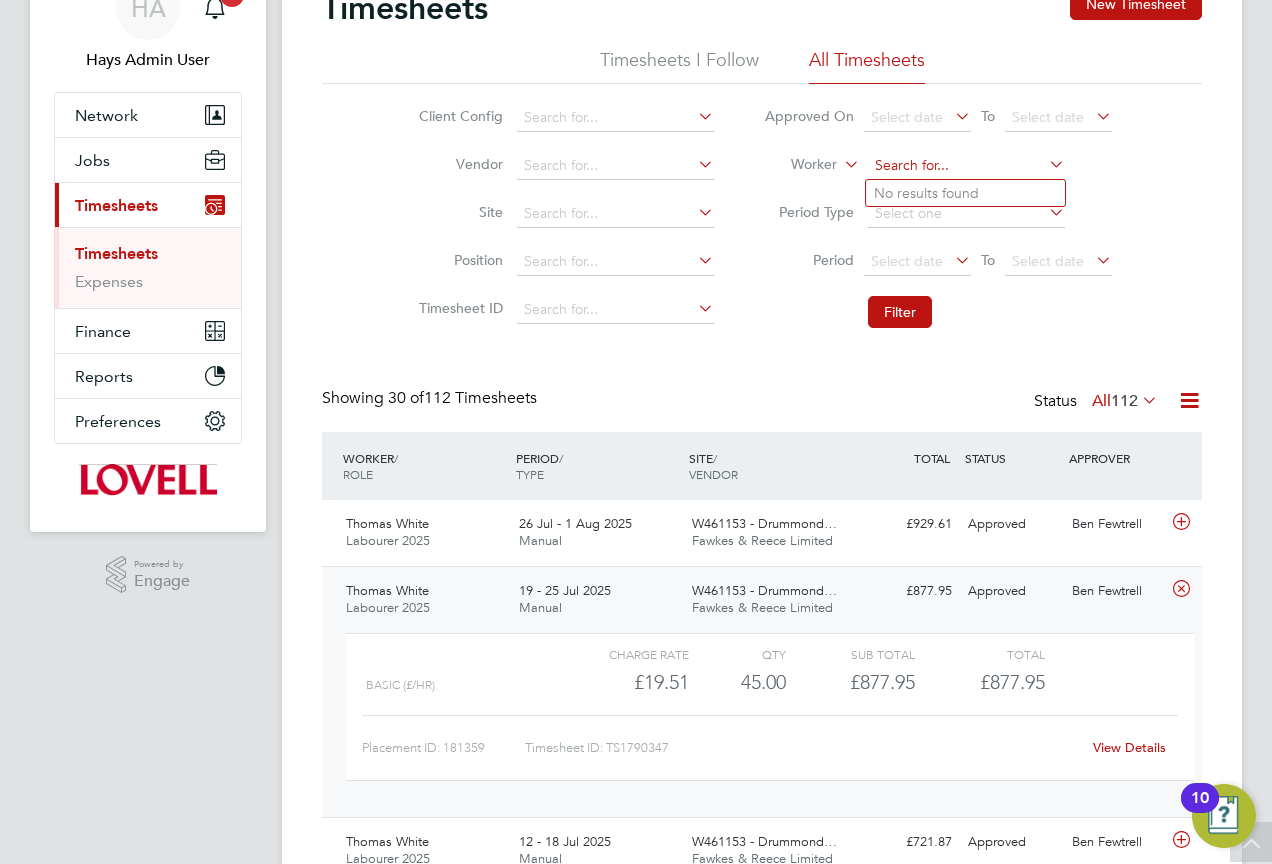 click 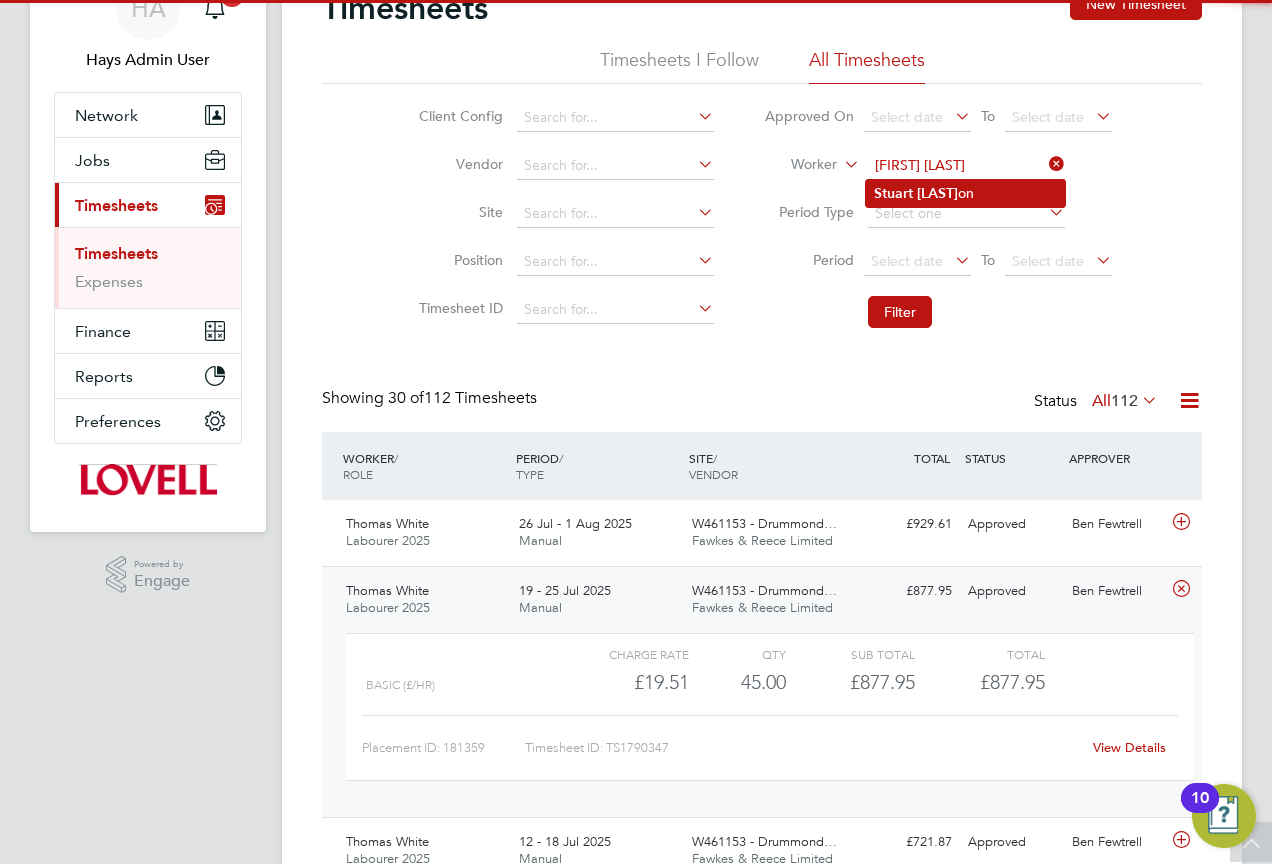 click on "Stuart   Snadd on" 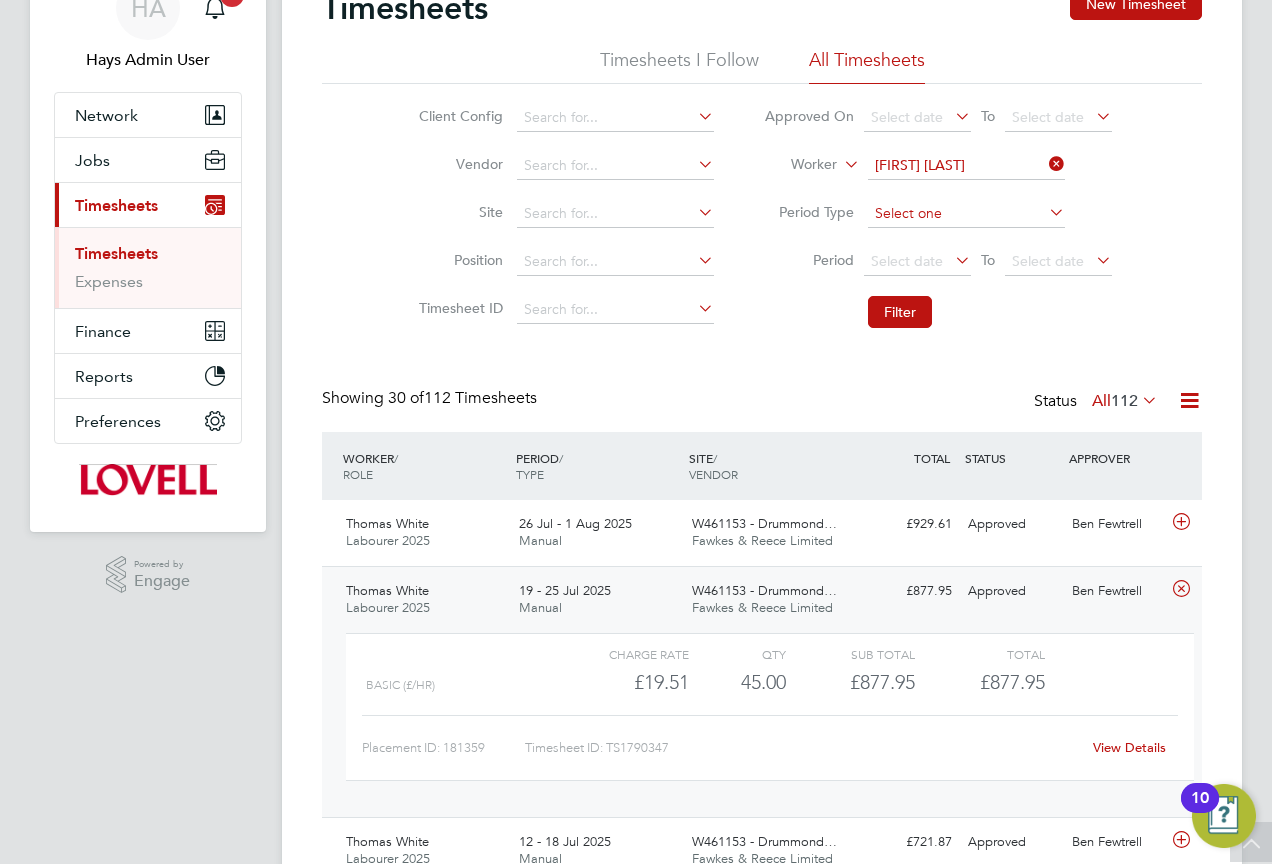 click on "Filter" 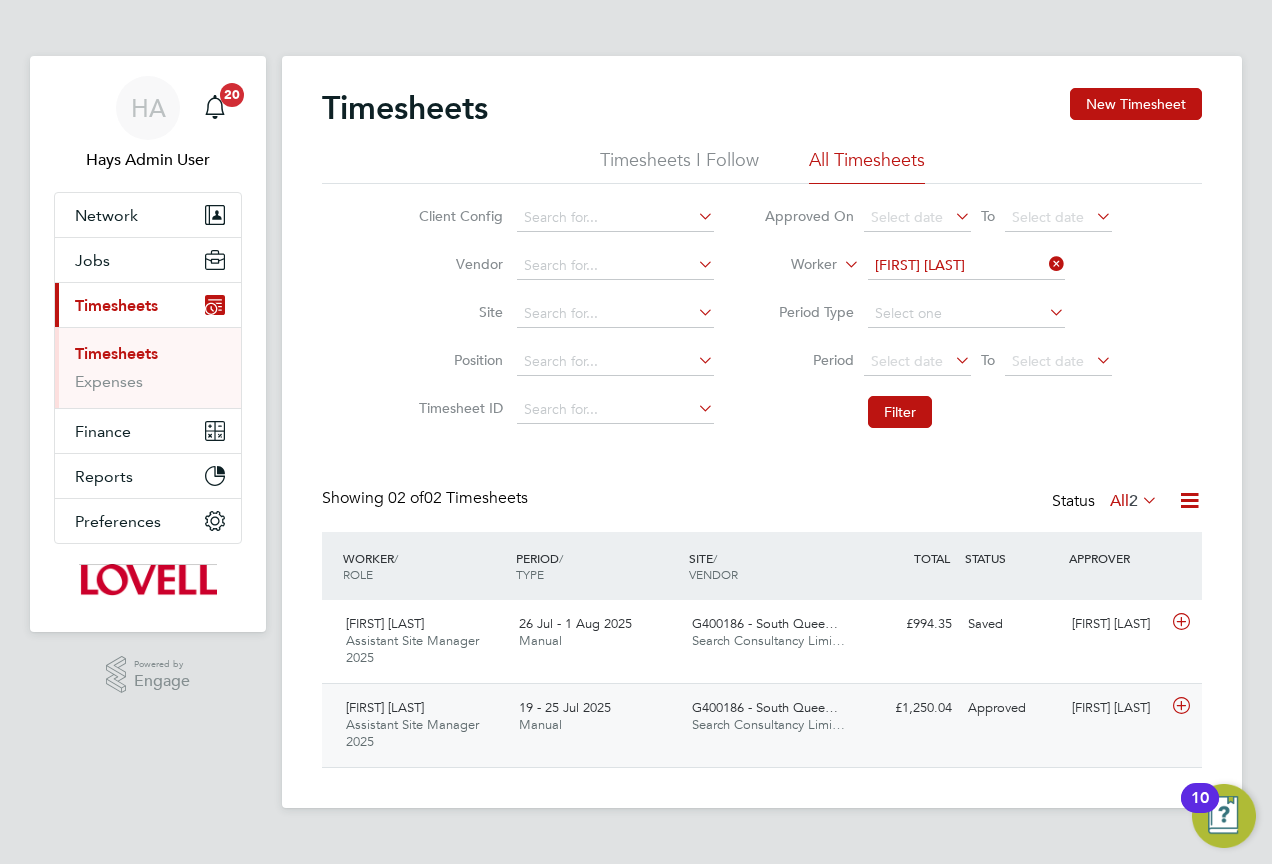 click on "Approved" 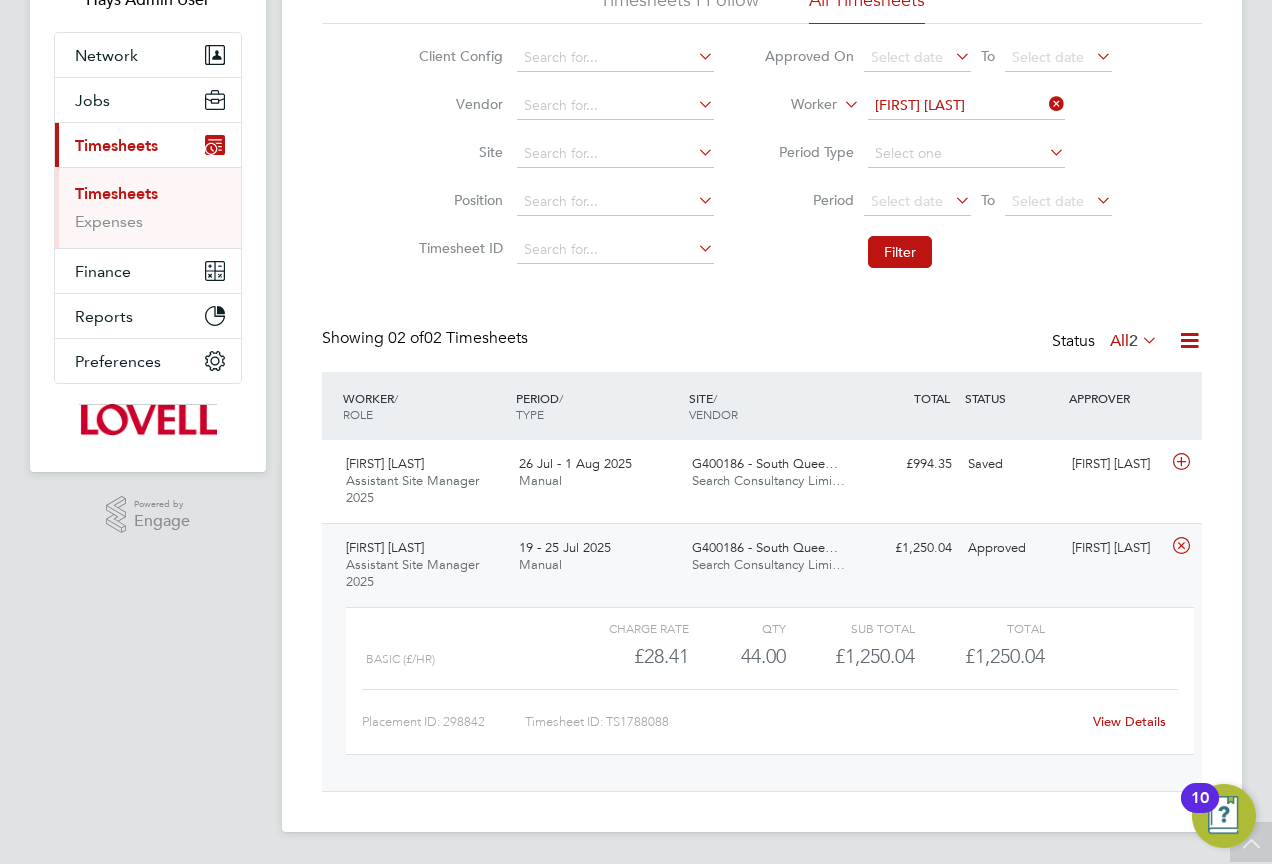 click on "View Details" 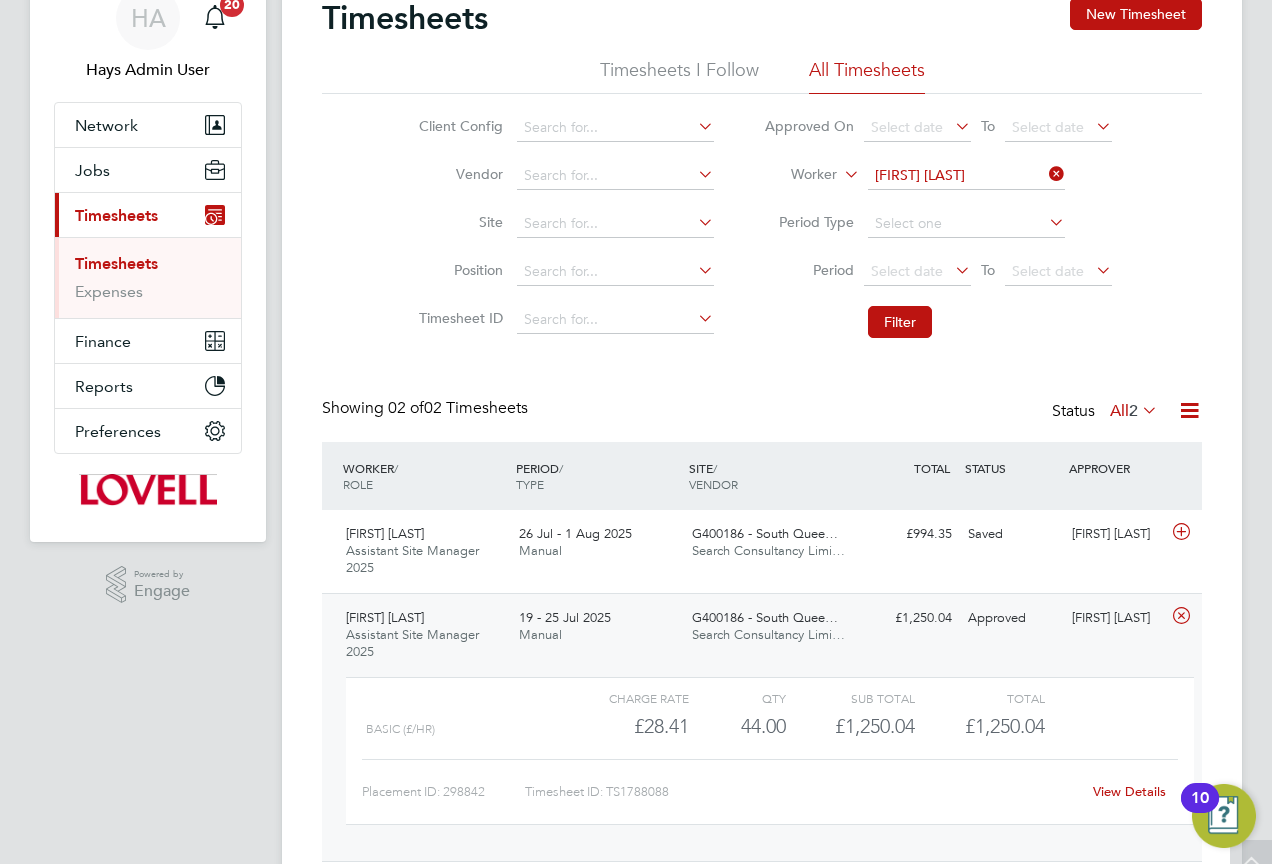 scroll, scrollTop: 0, scrollLeft: 0, axis: both 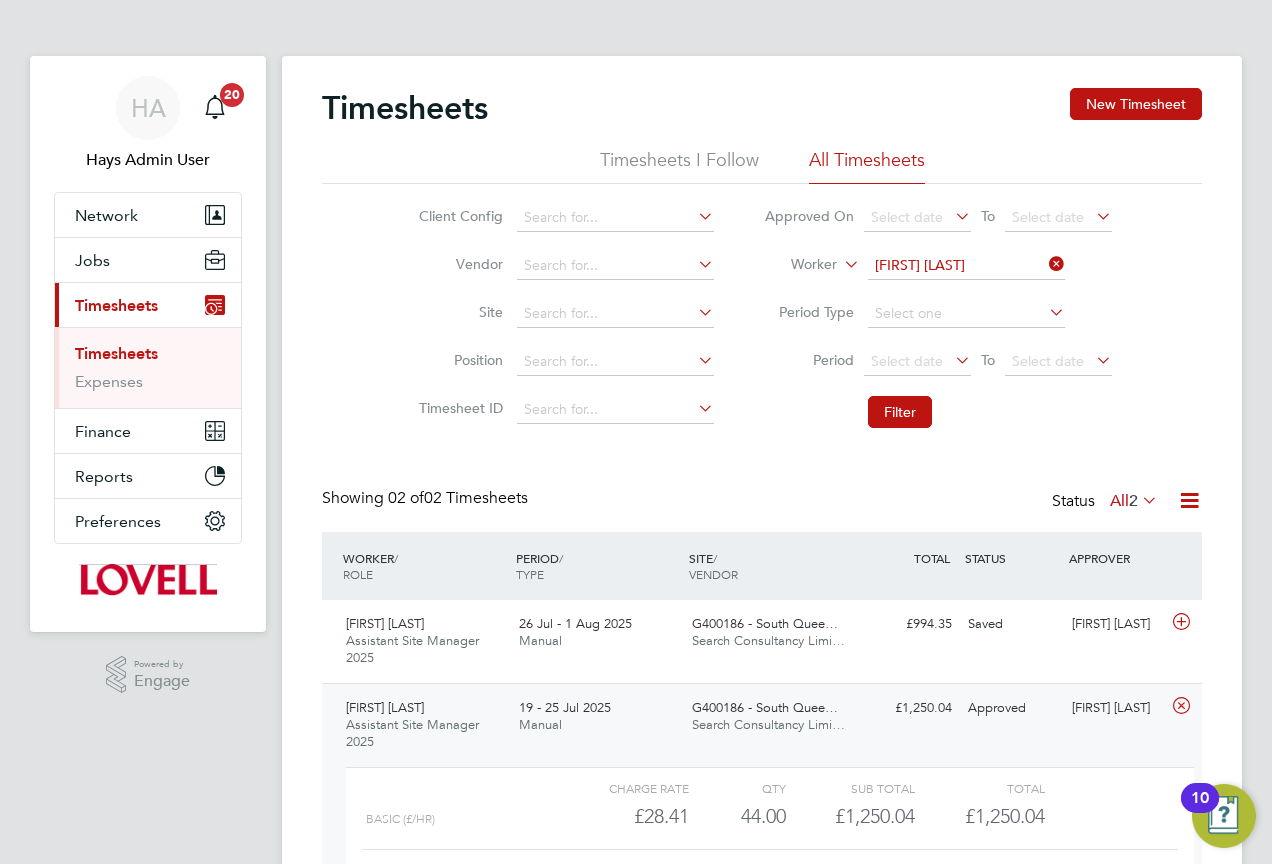 click 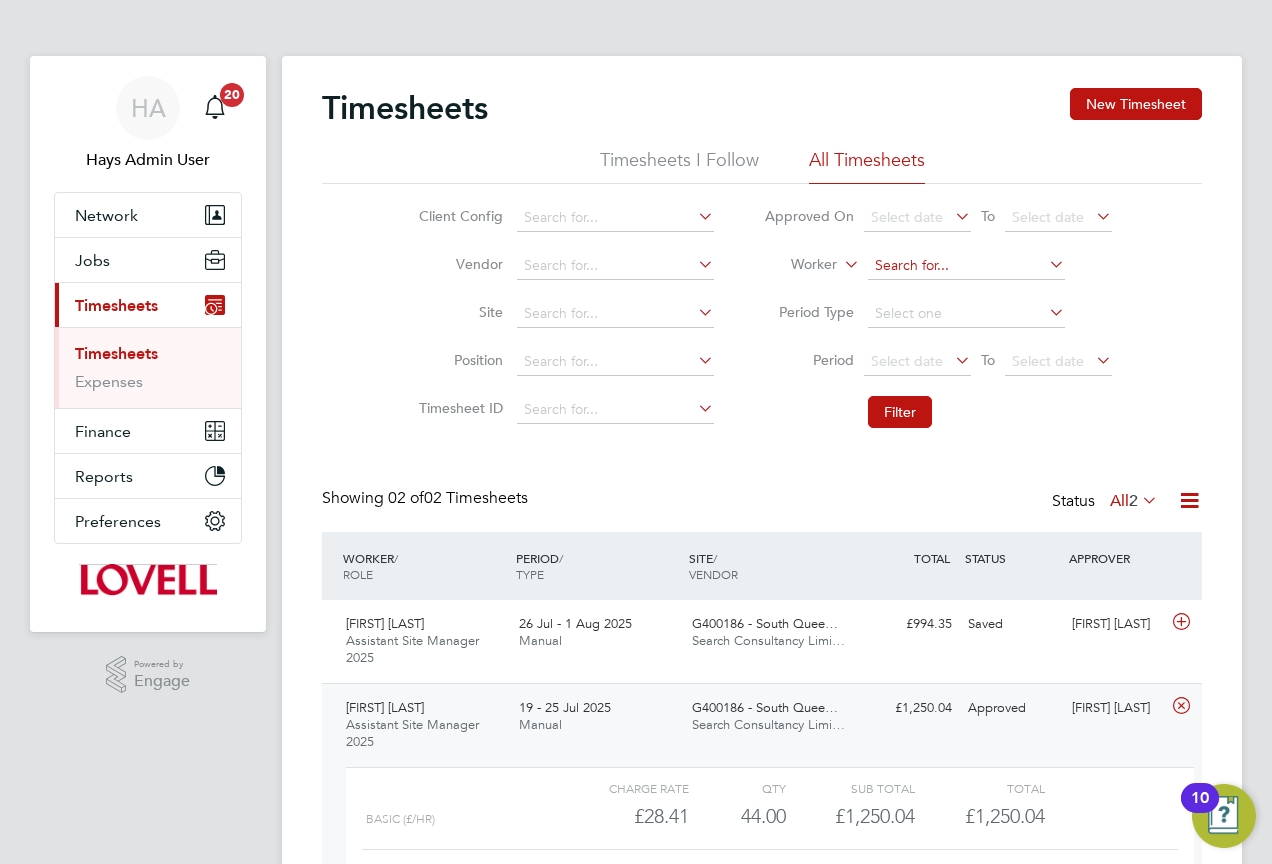 click 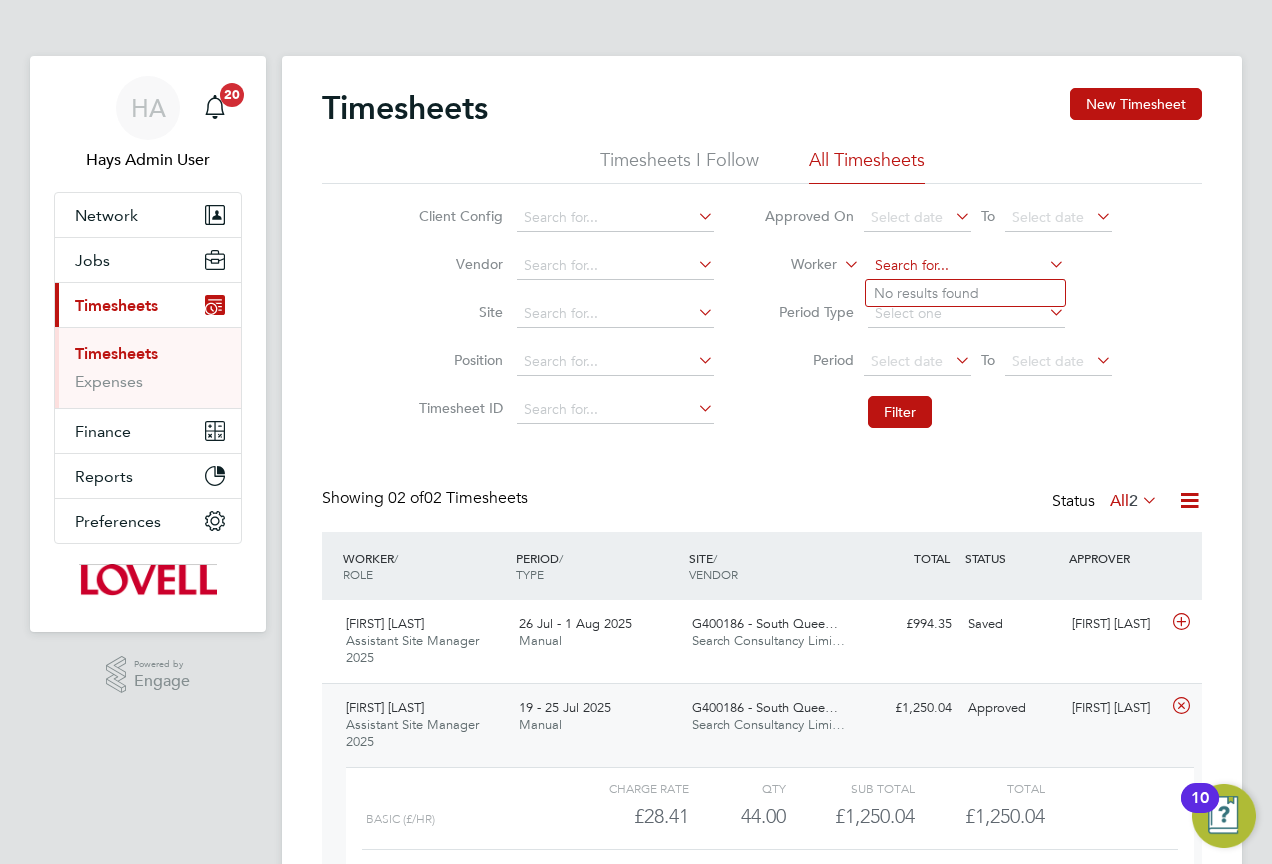 paste on "Paul Michael" 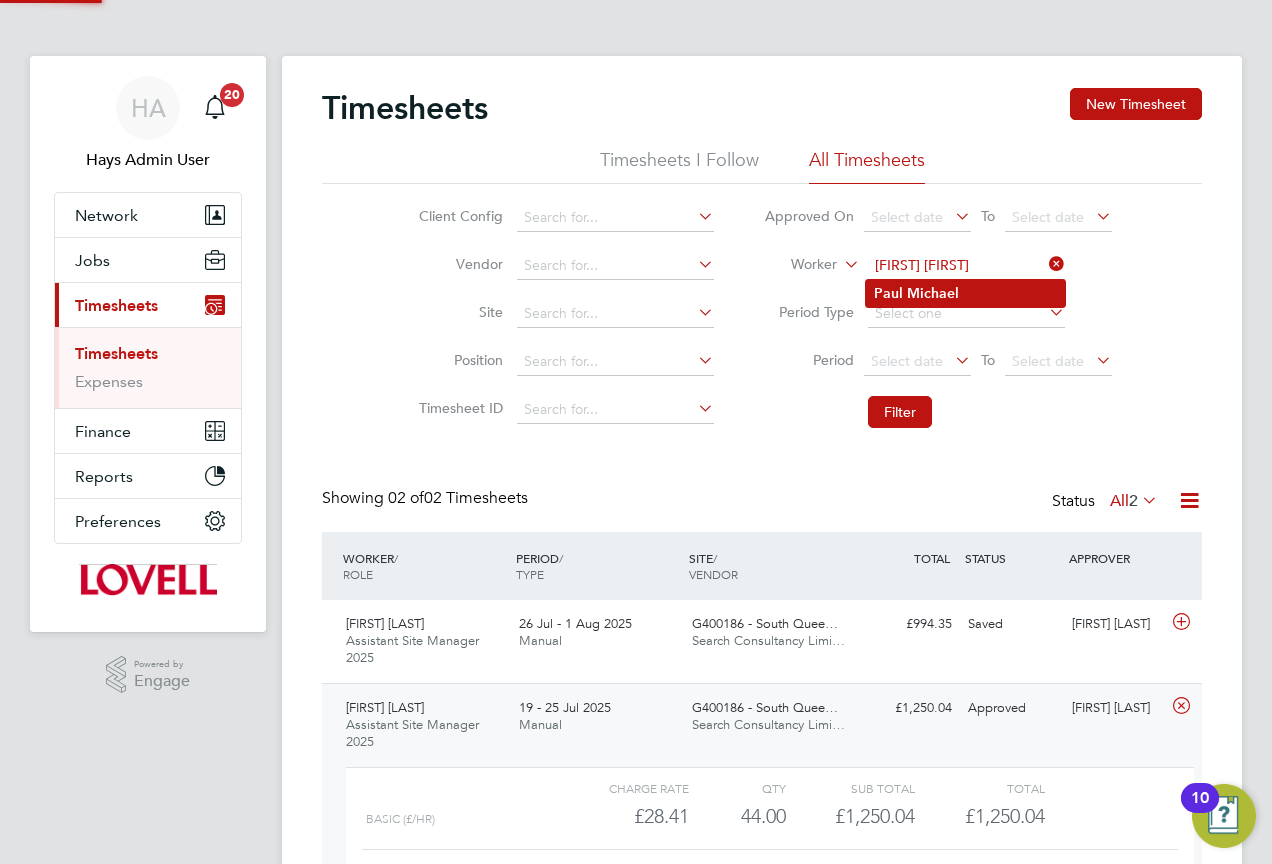 type on "Paul Michael" 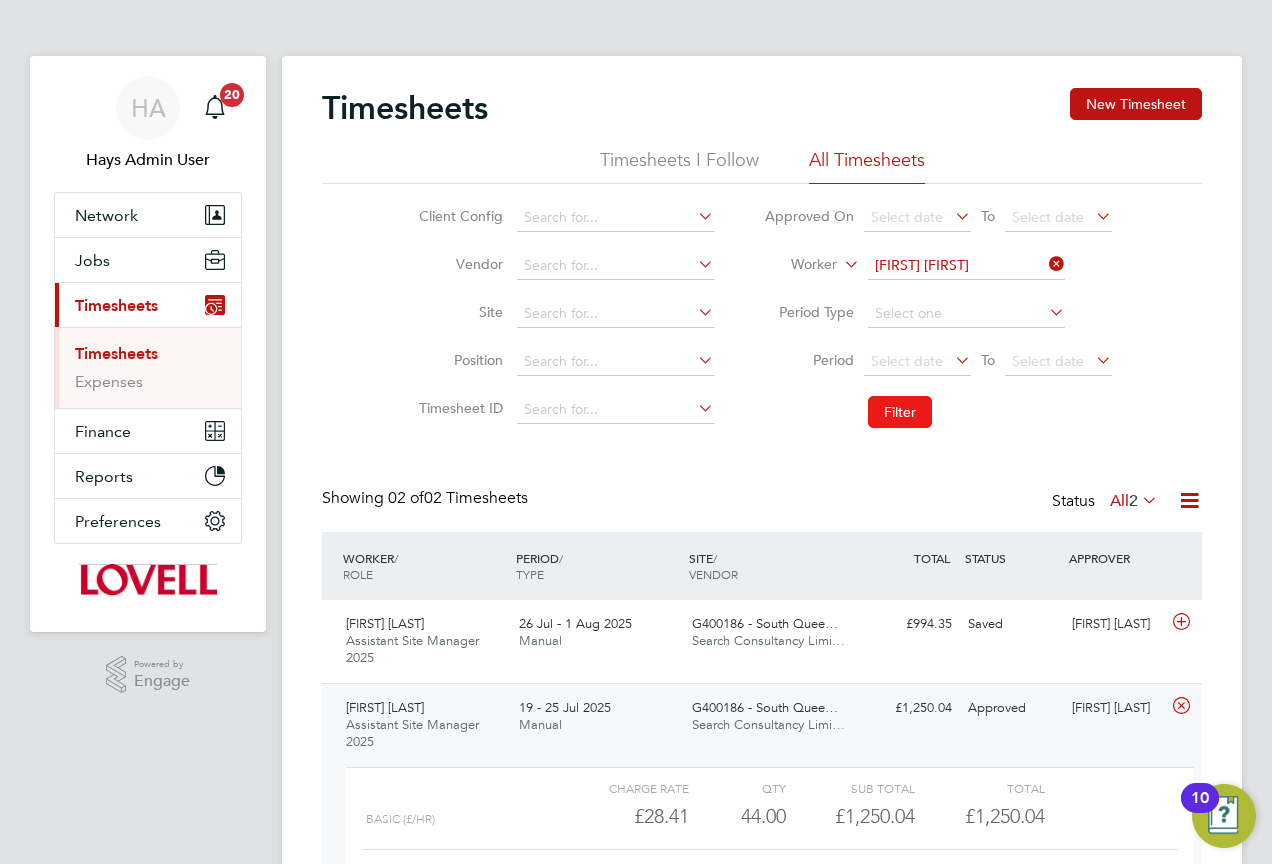 click on "Filter" 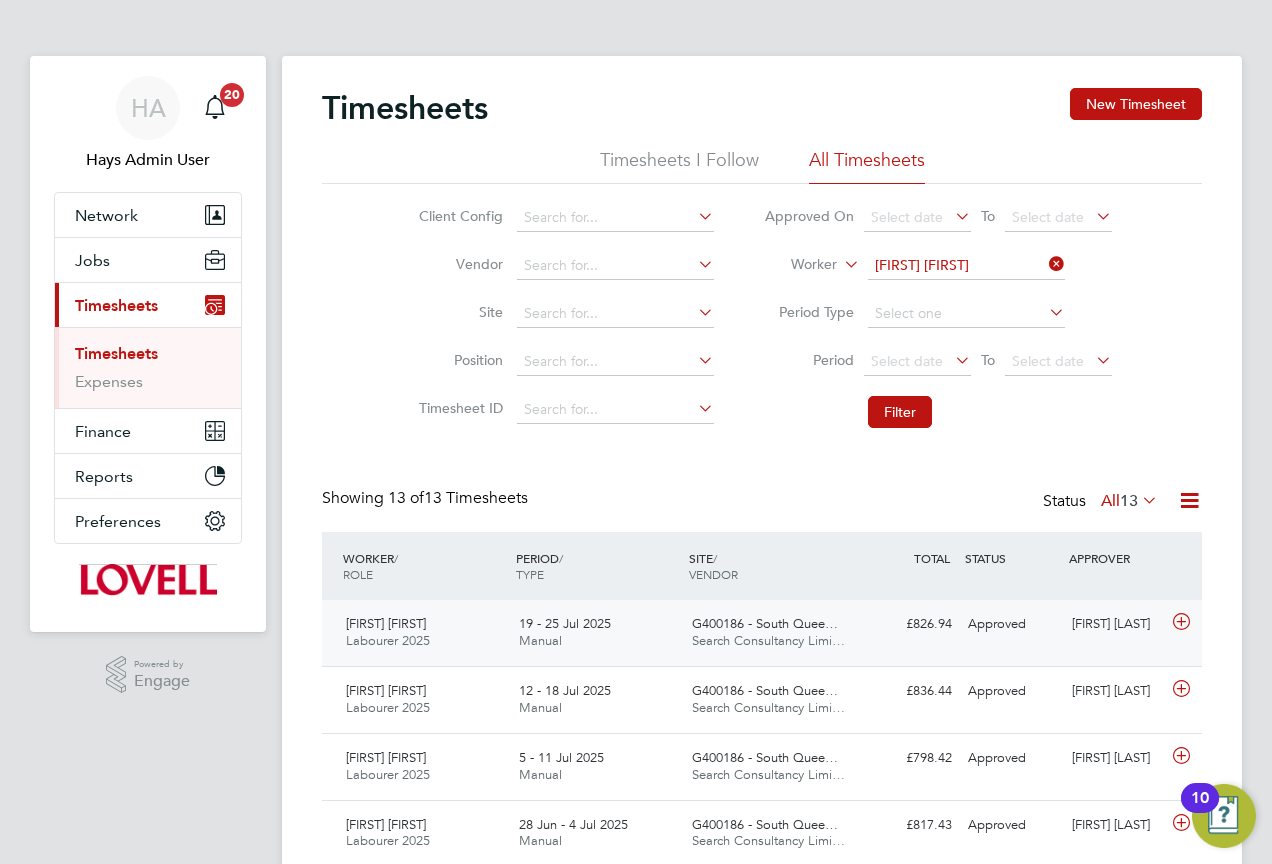 scroll, scrollTop: 10, scrollLeft: 10, axis: both 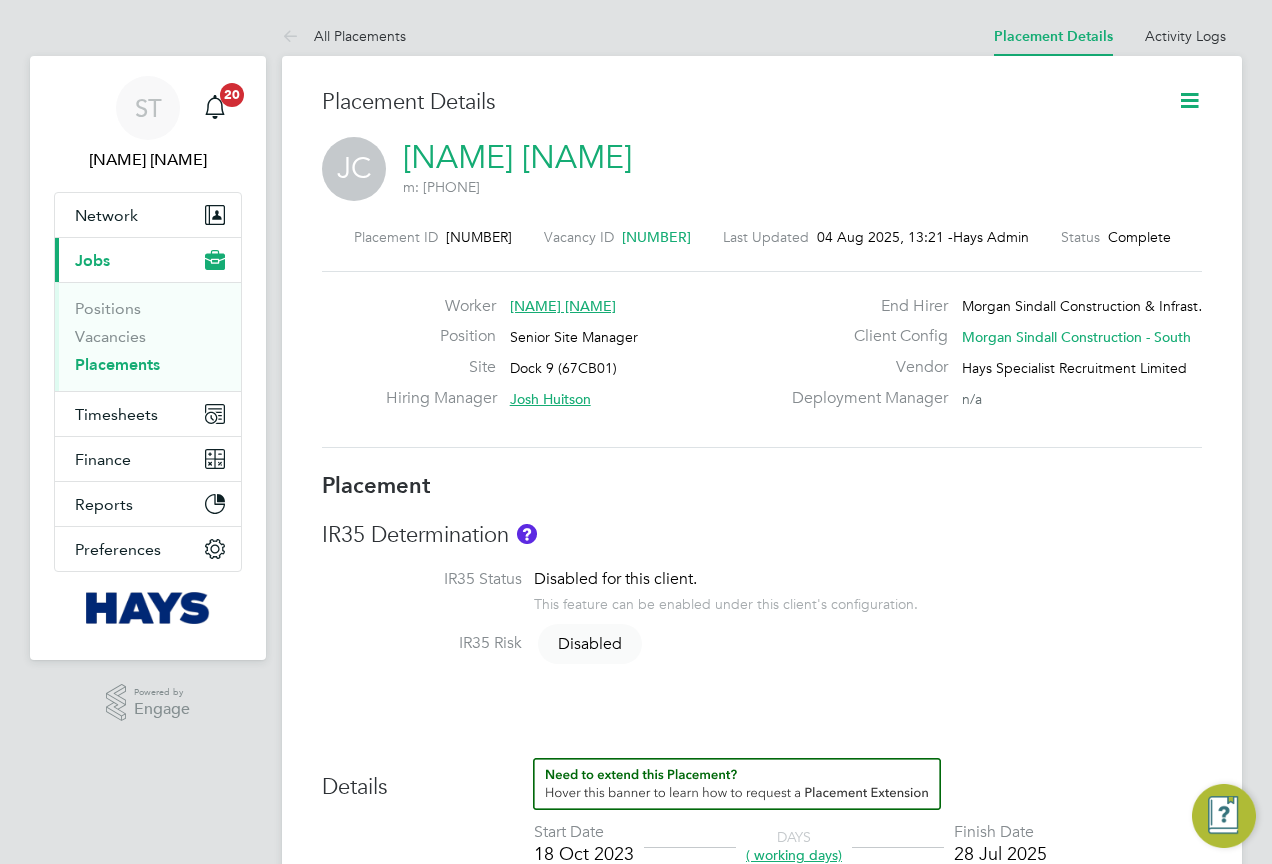 click 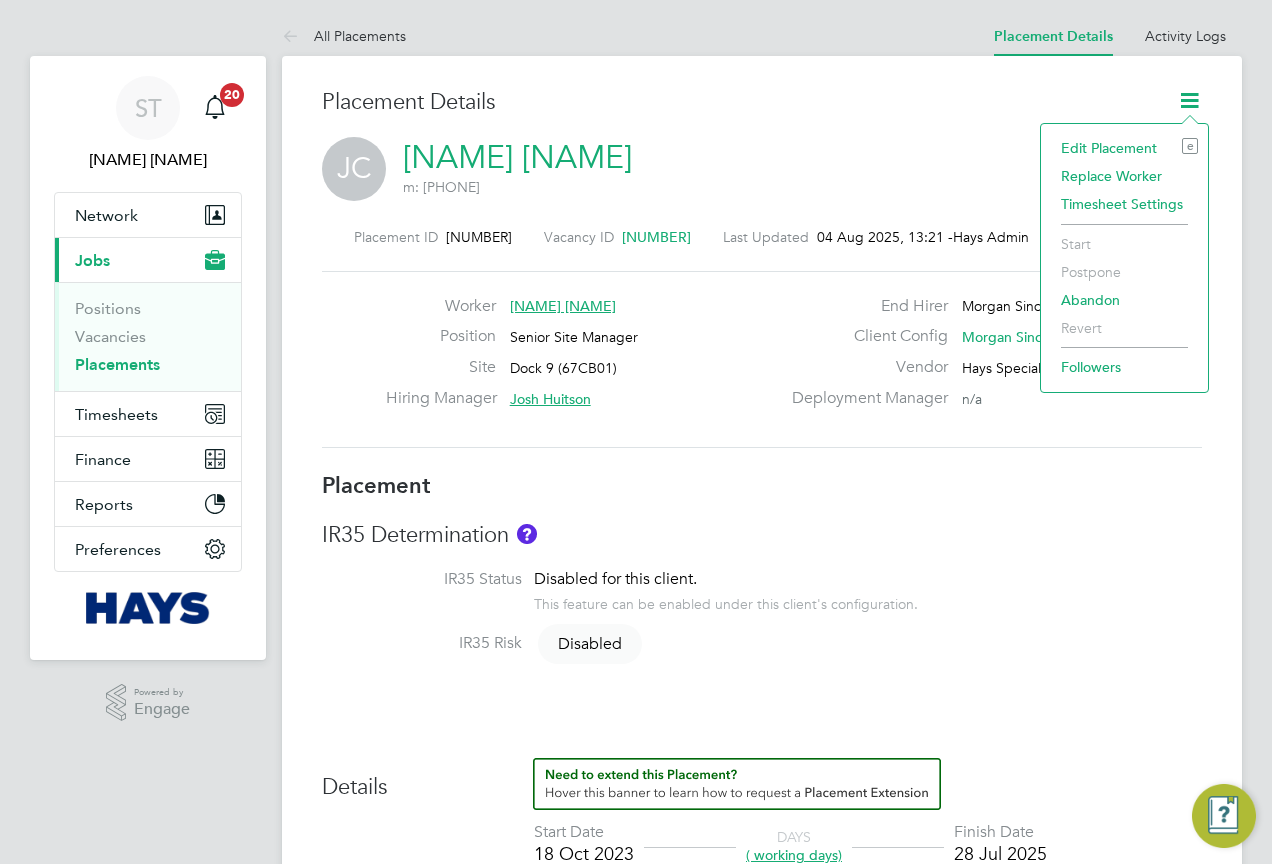 click on "Edit Placement e" 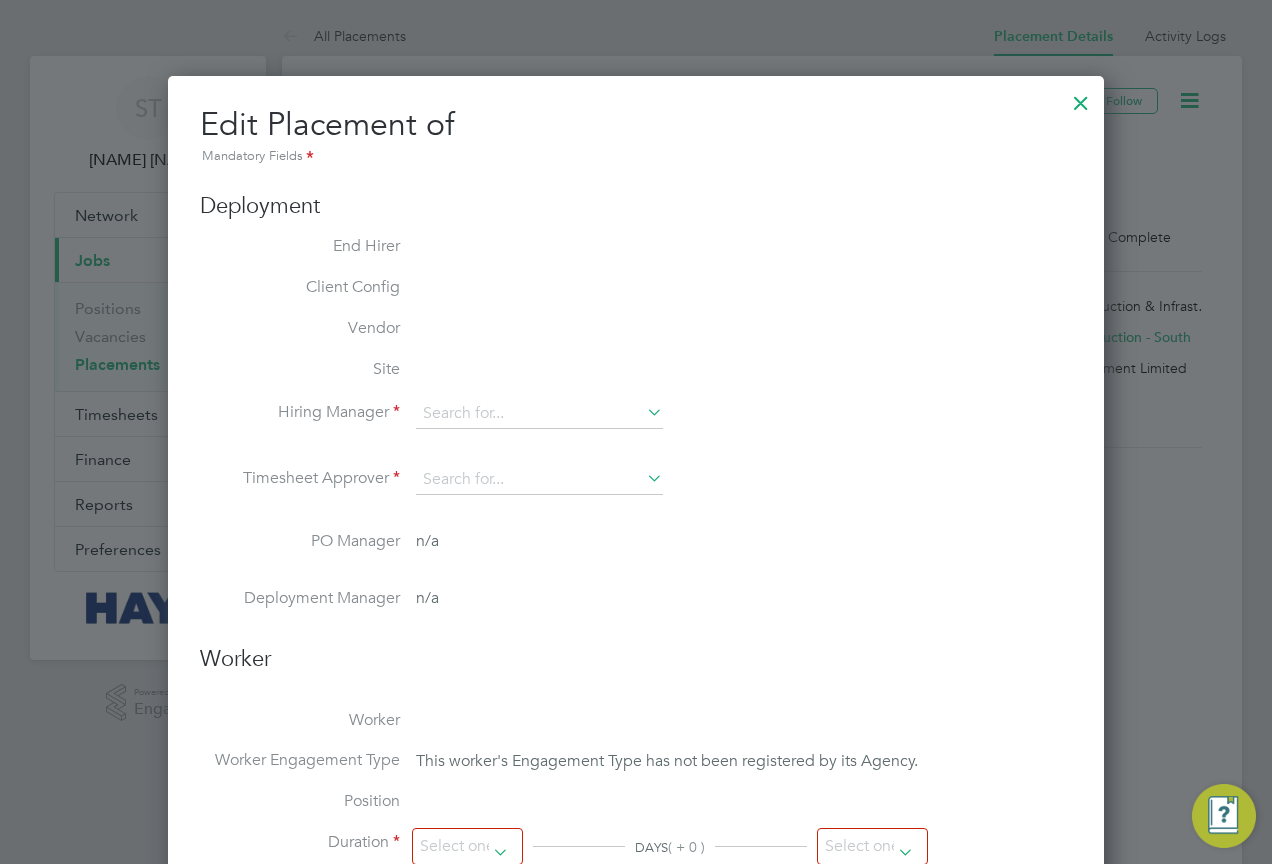 type on "Josh Huitson" 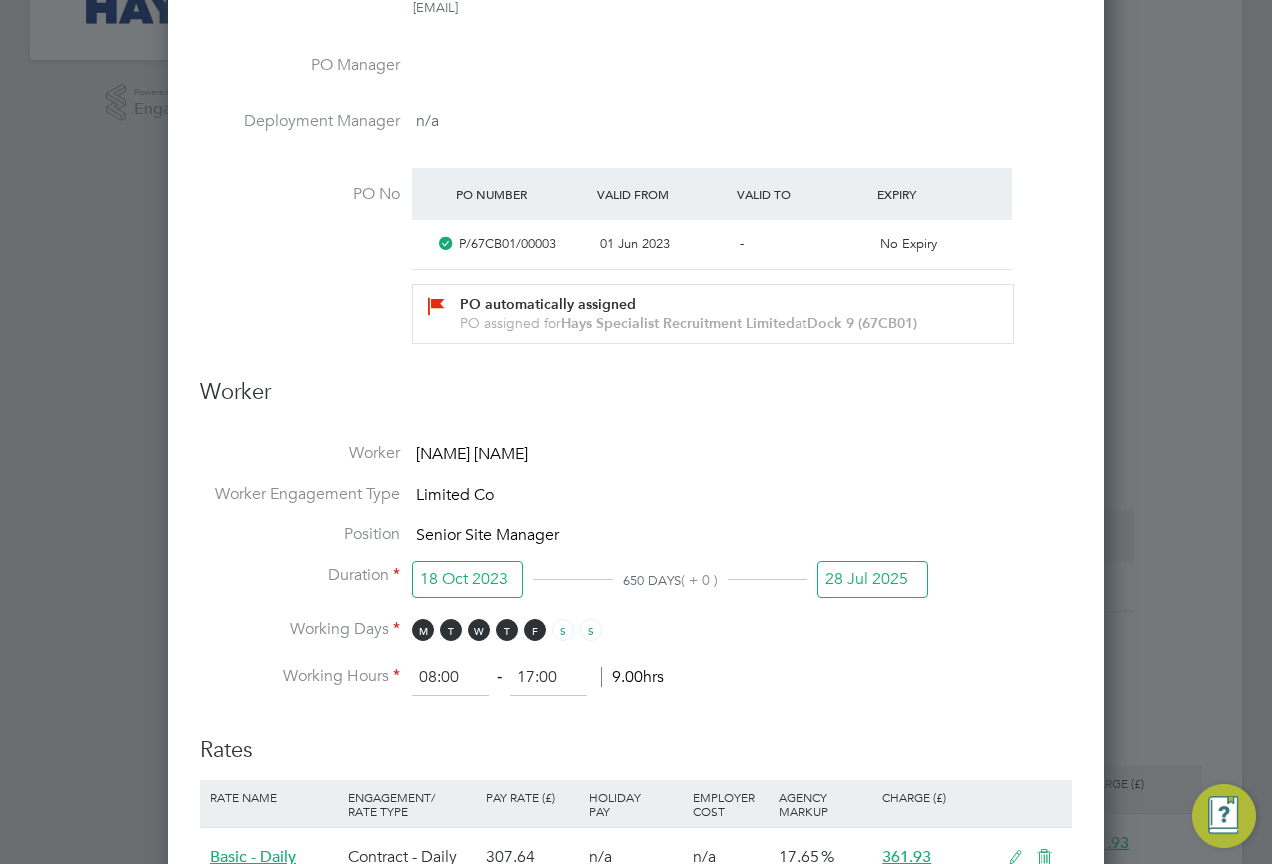 click on "28 Jul 2025" at bounding box center [872, 579] 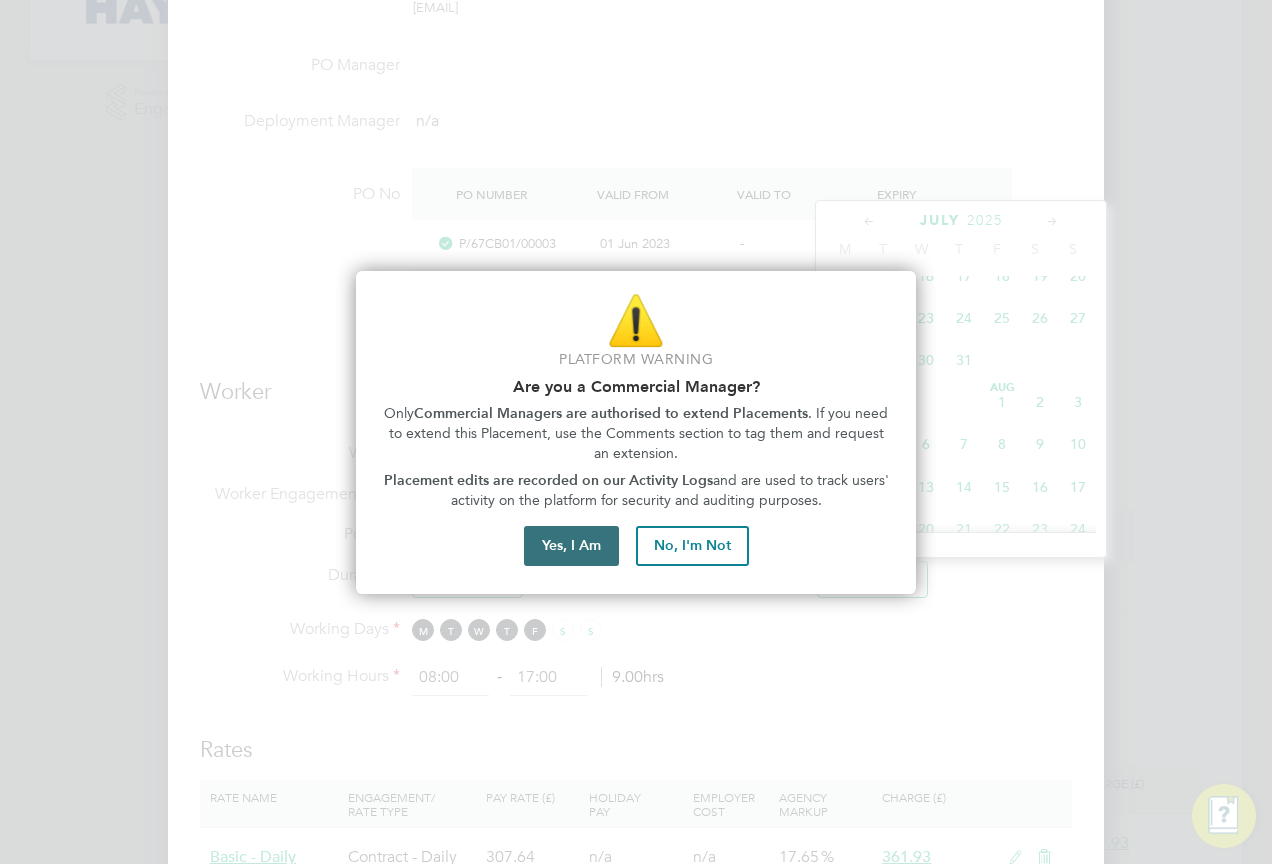 click on "Yes, I Am" at bounding box center (571, 546) 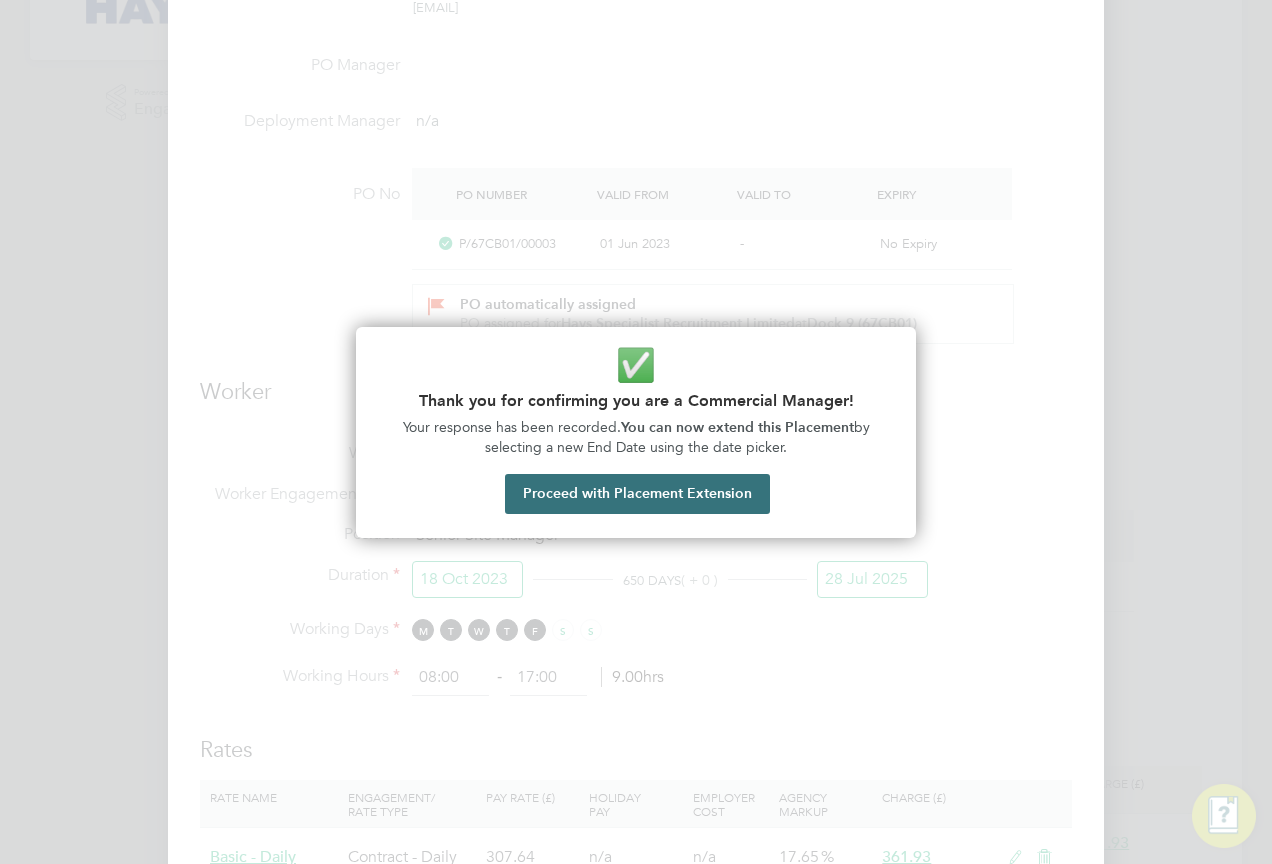 click on "Proceed with Placement Extension" at bounding box center [637, 494] 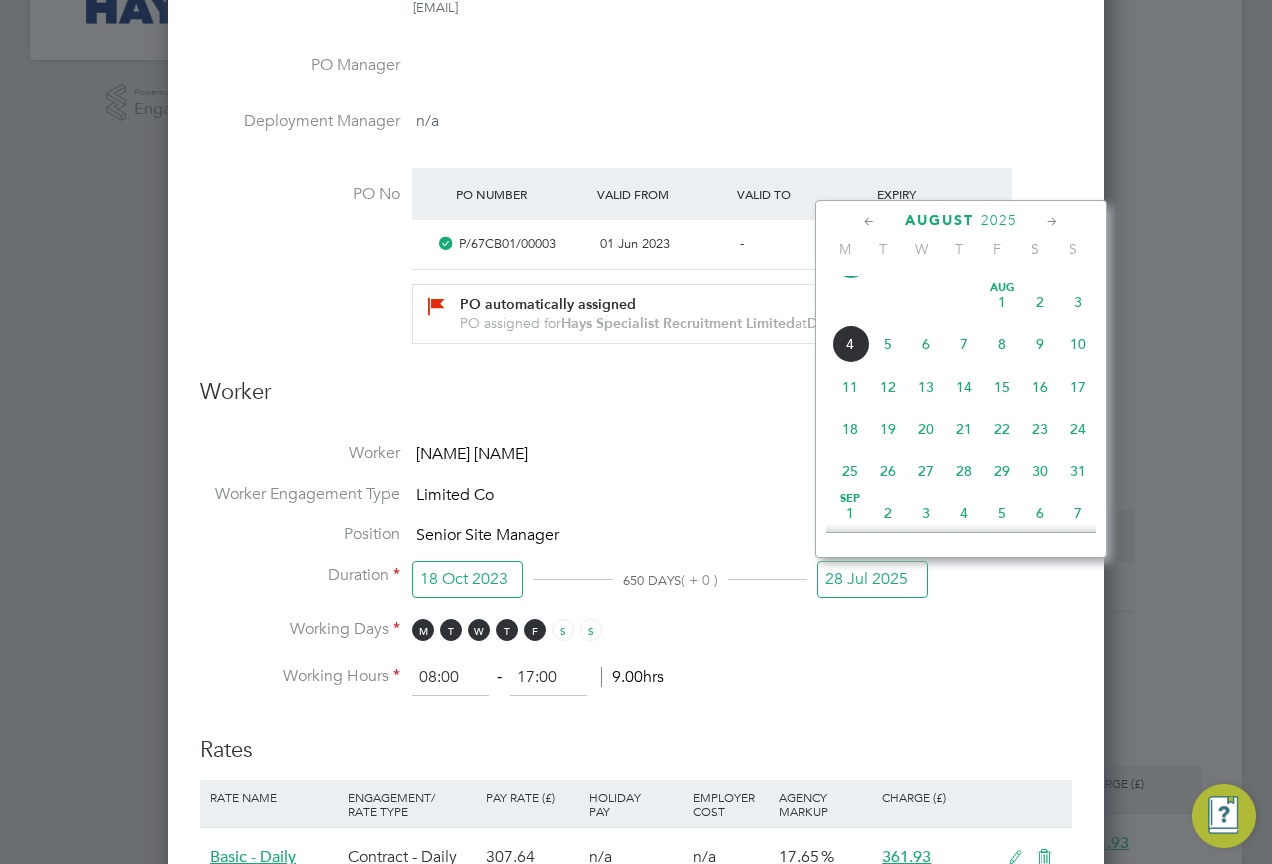 click on "25" 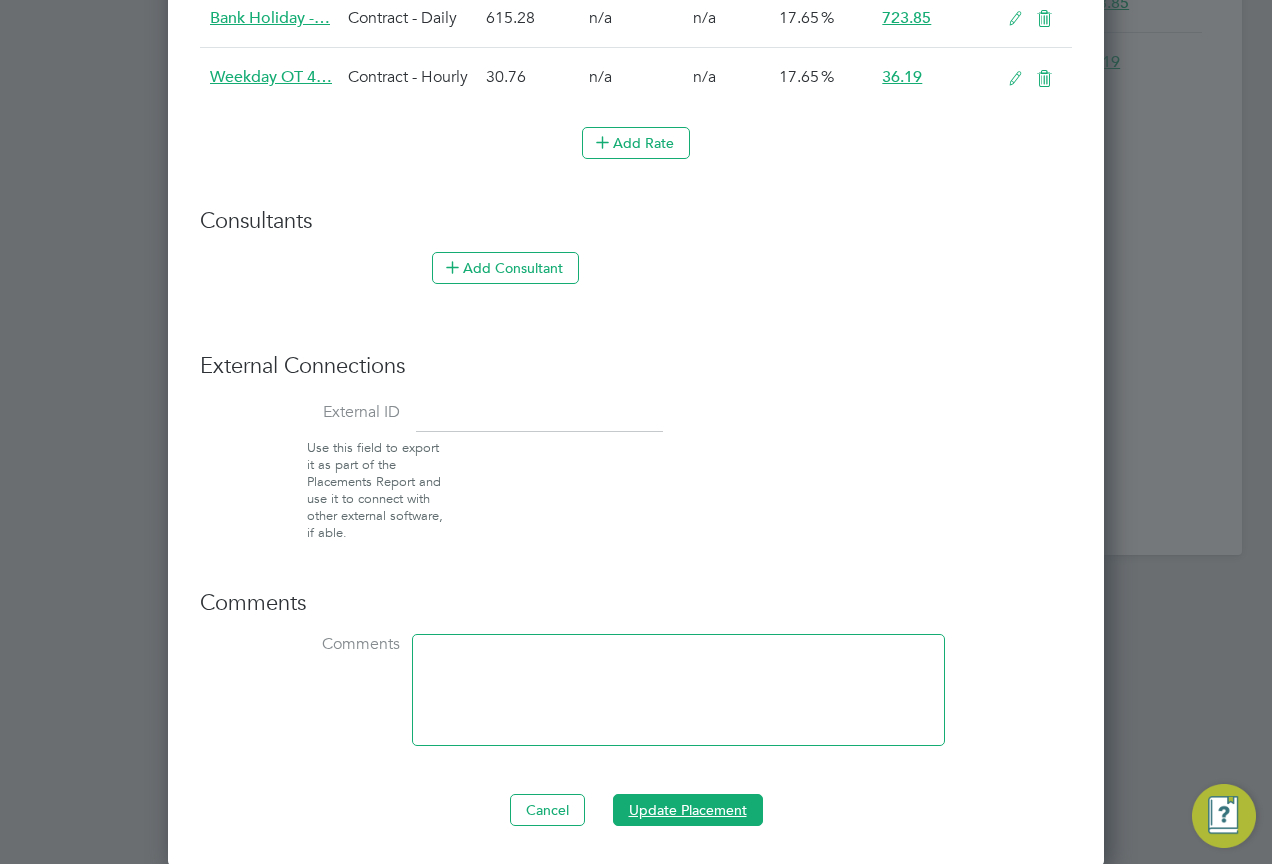 drag, startPoint x: 668, startPoint y: 795, endPoint x: 687, endPoint y: 787, distance: 20.615528 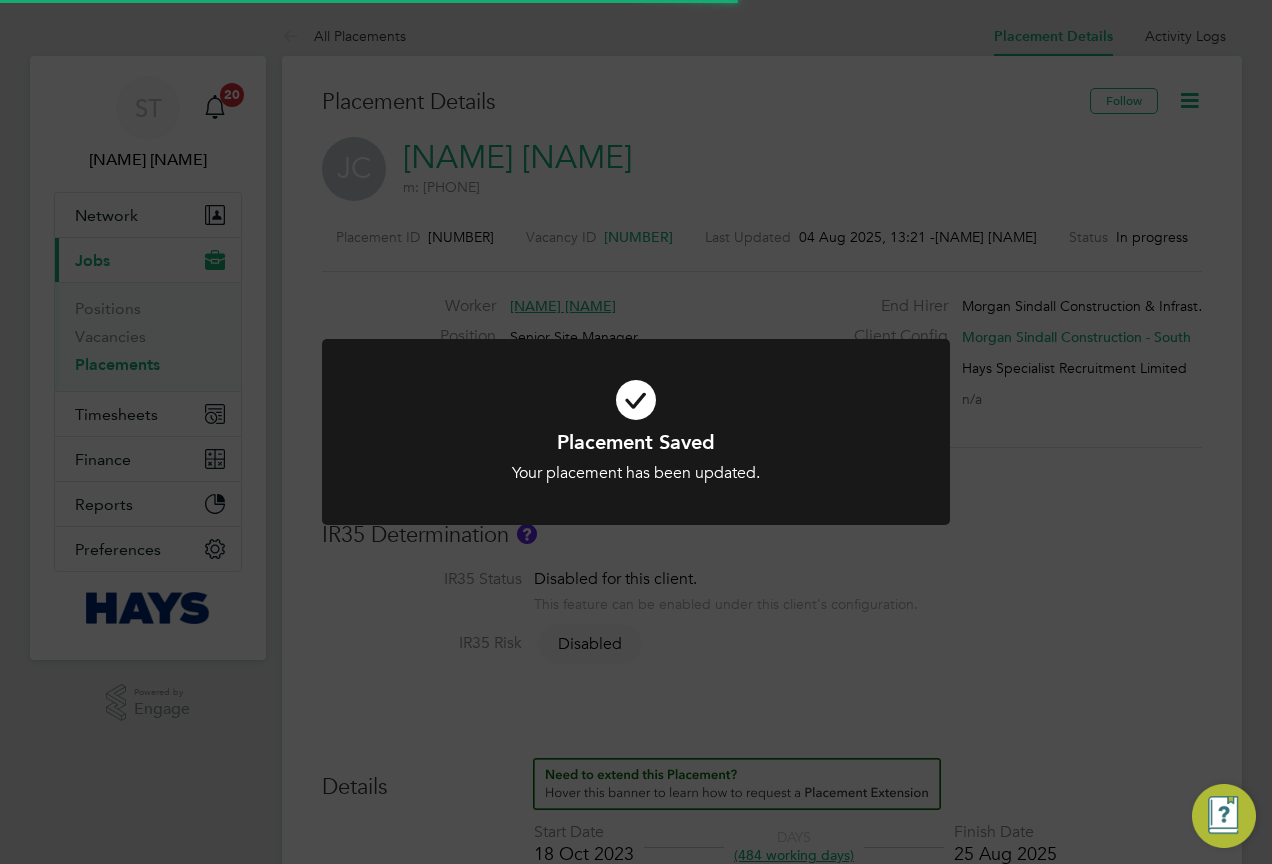 click on "Placement Saved Your placement has been updated. Cancel Okay" 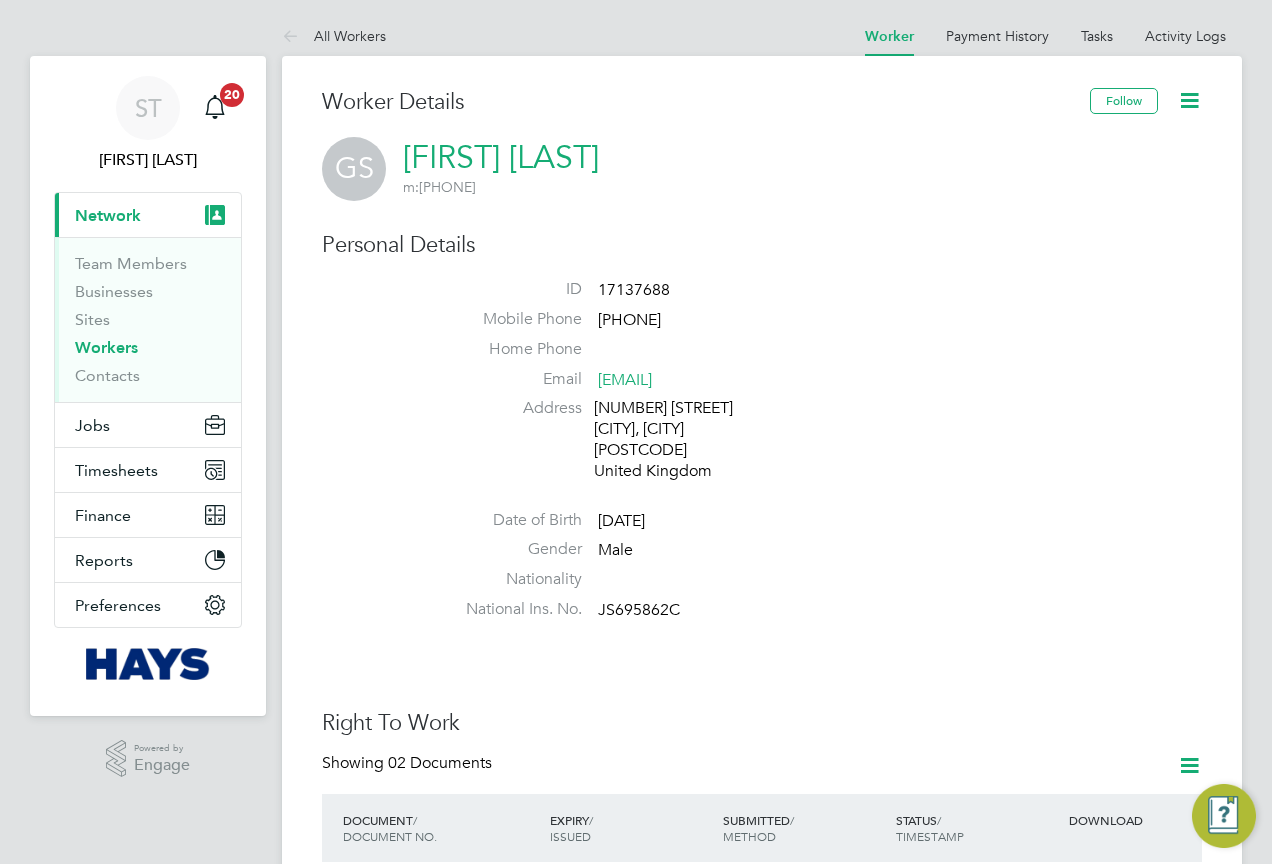 scroll, scrollTop: 0, scrollLeft: 0, axis: both 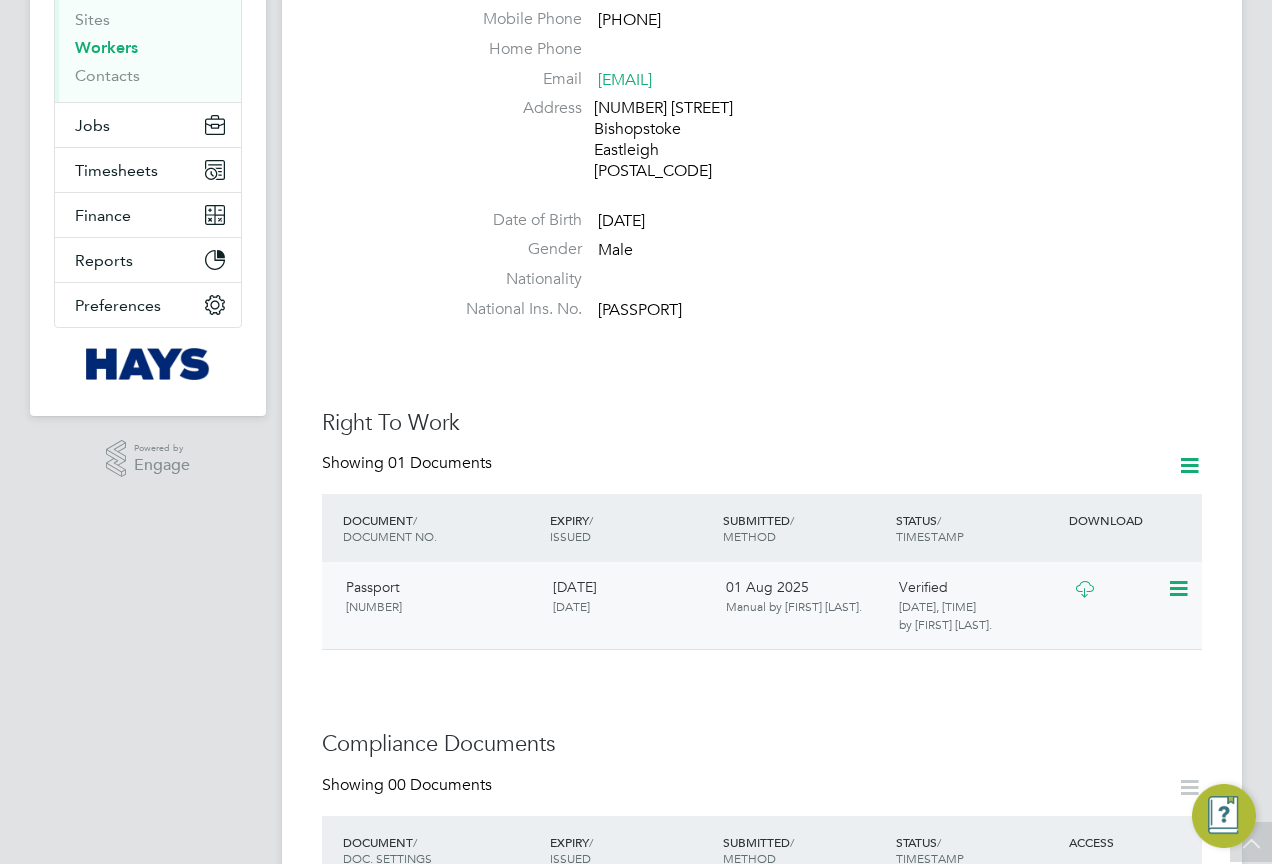 click 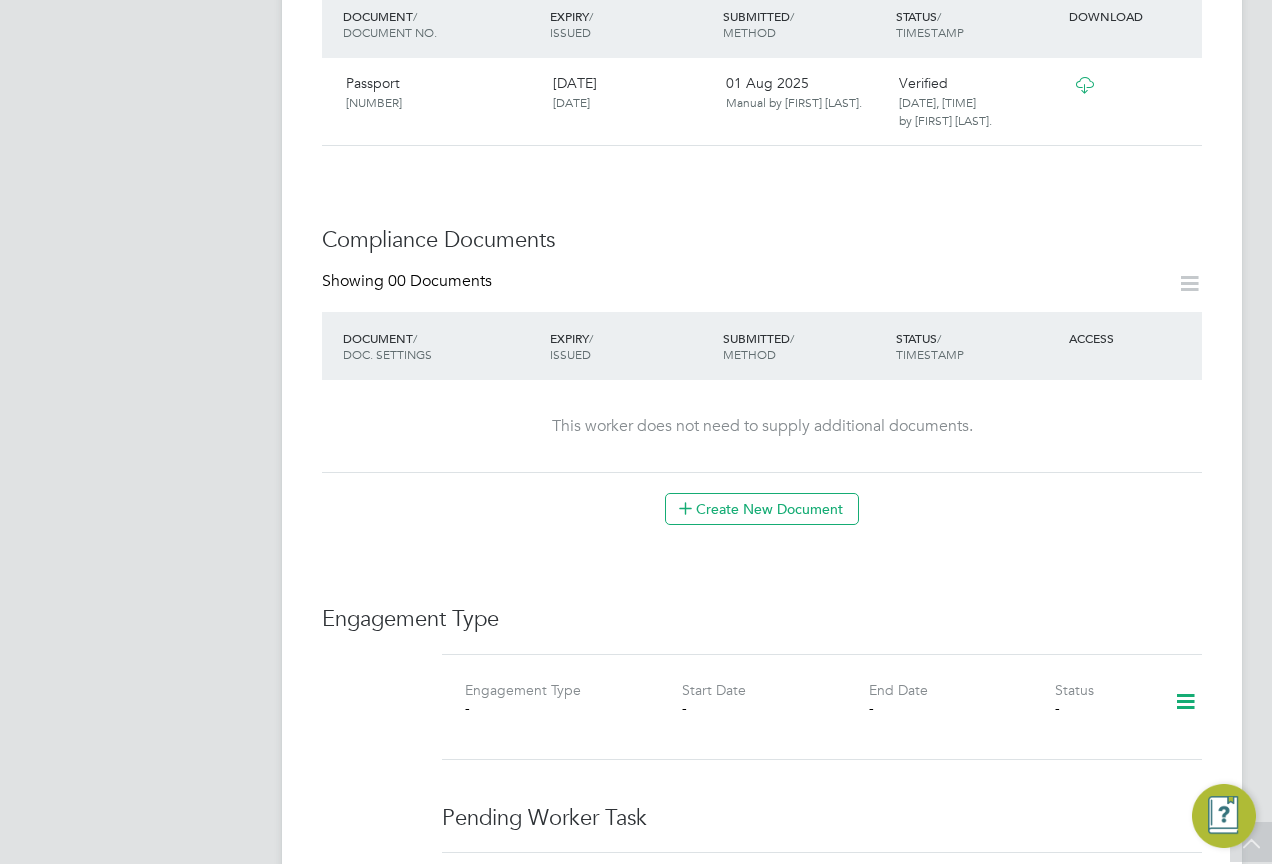 scroll, scrollTop: 1000, scrollLeft: 0, axis: vertical 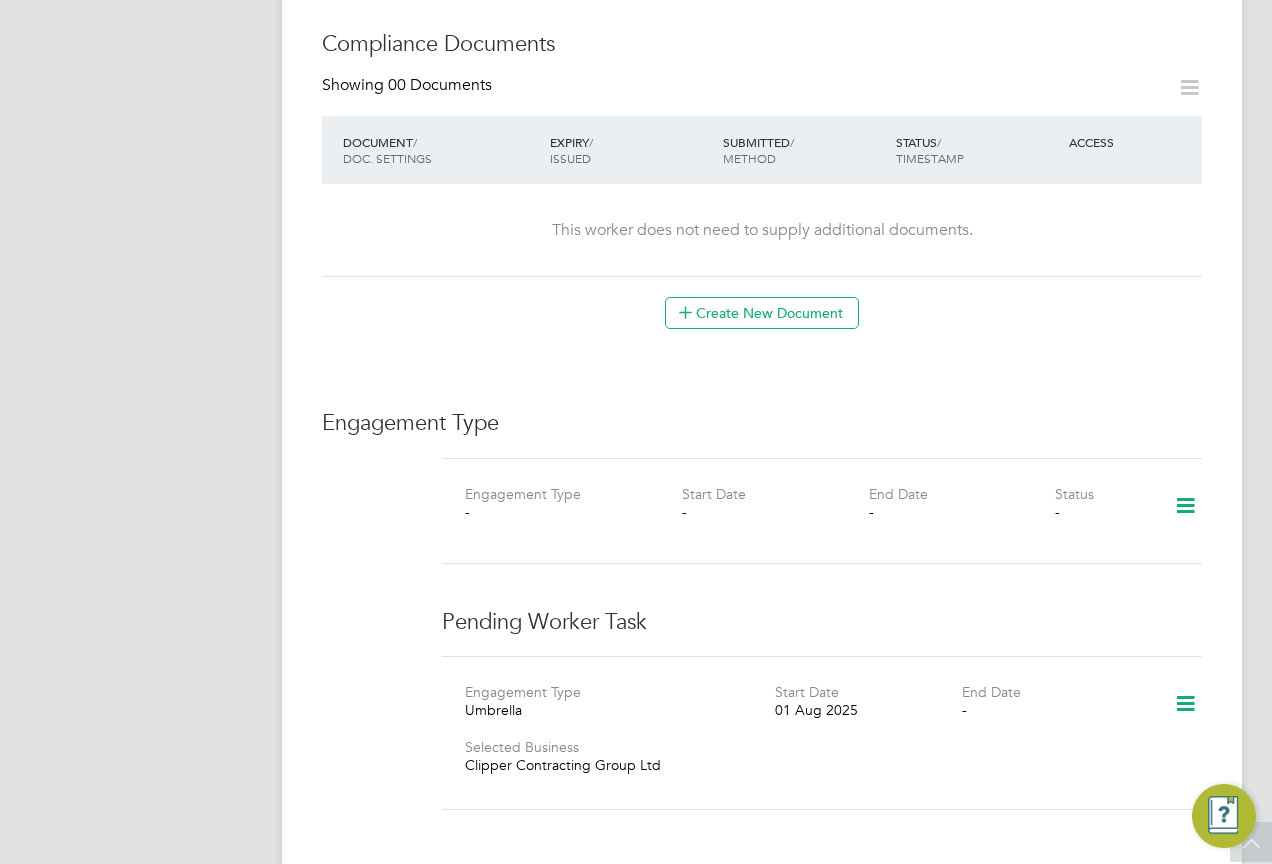 click 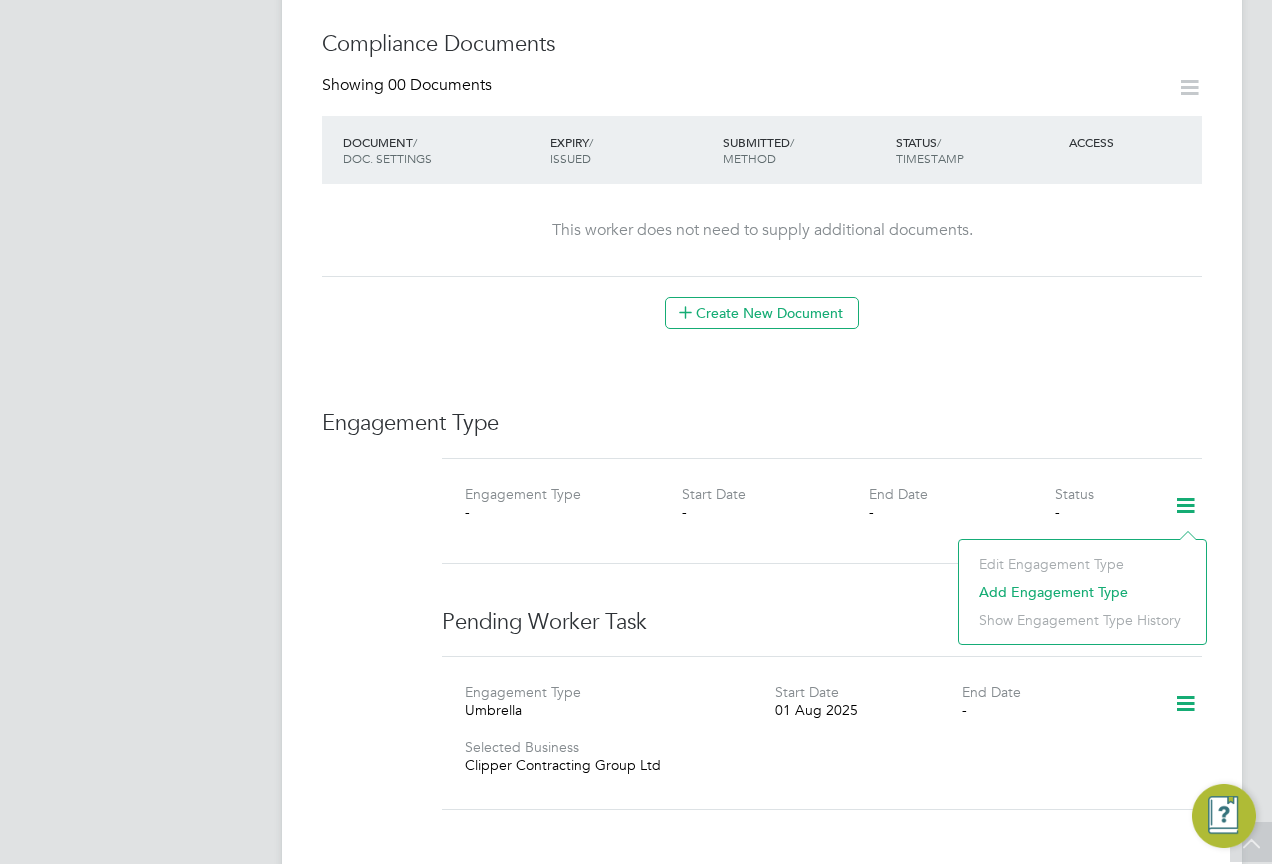 click on "Add Engagement Type" 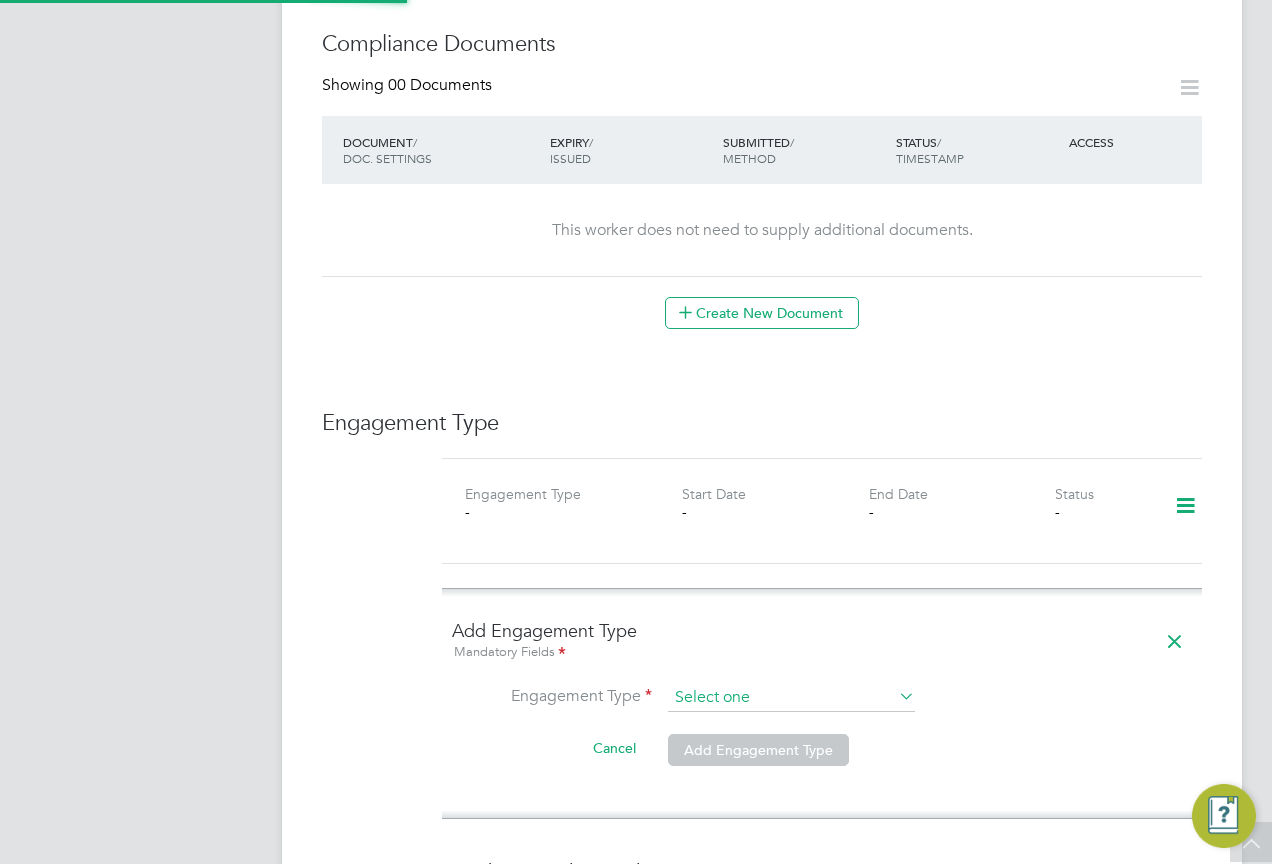click 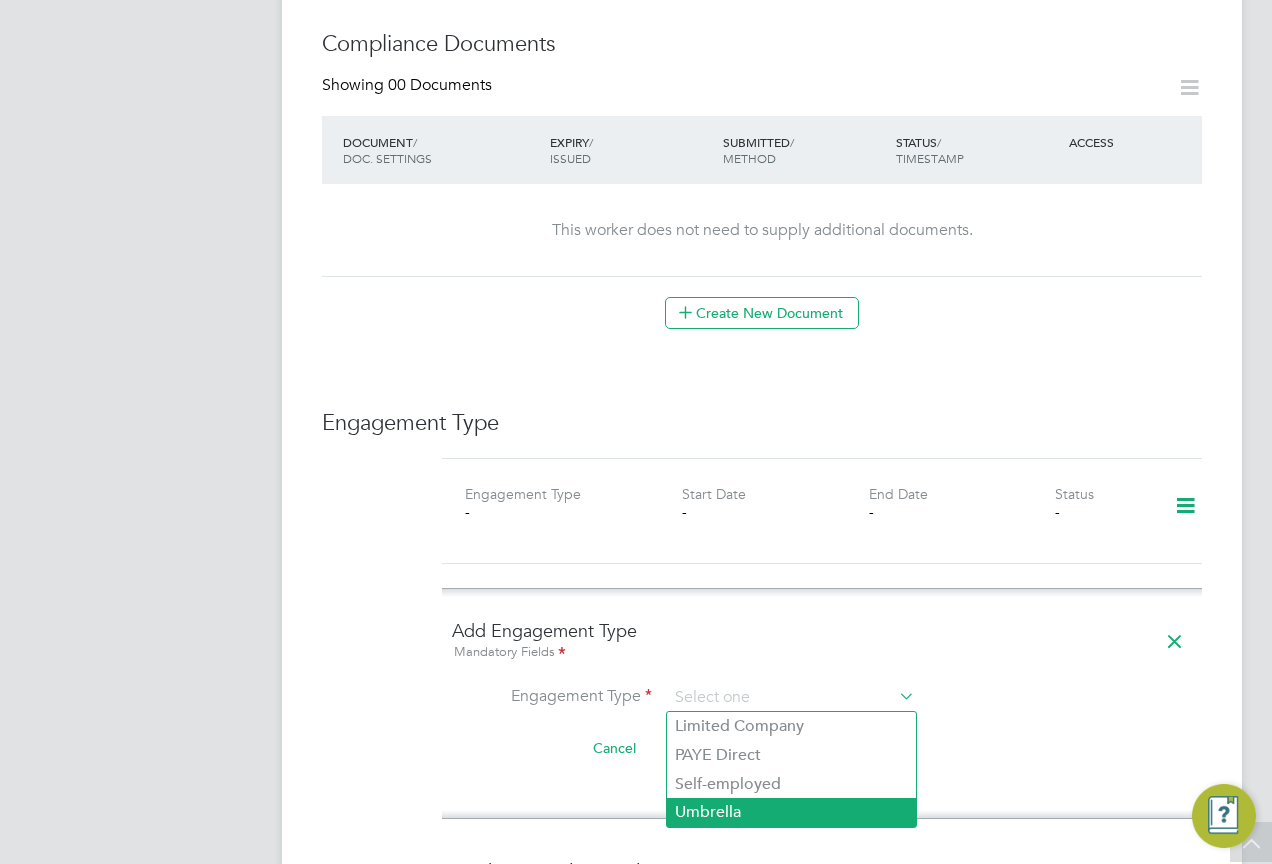 click on "Umbrella" 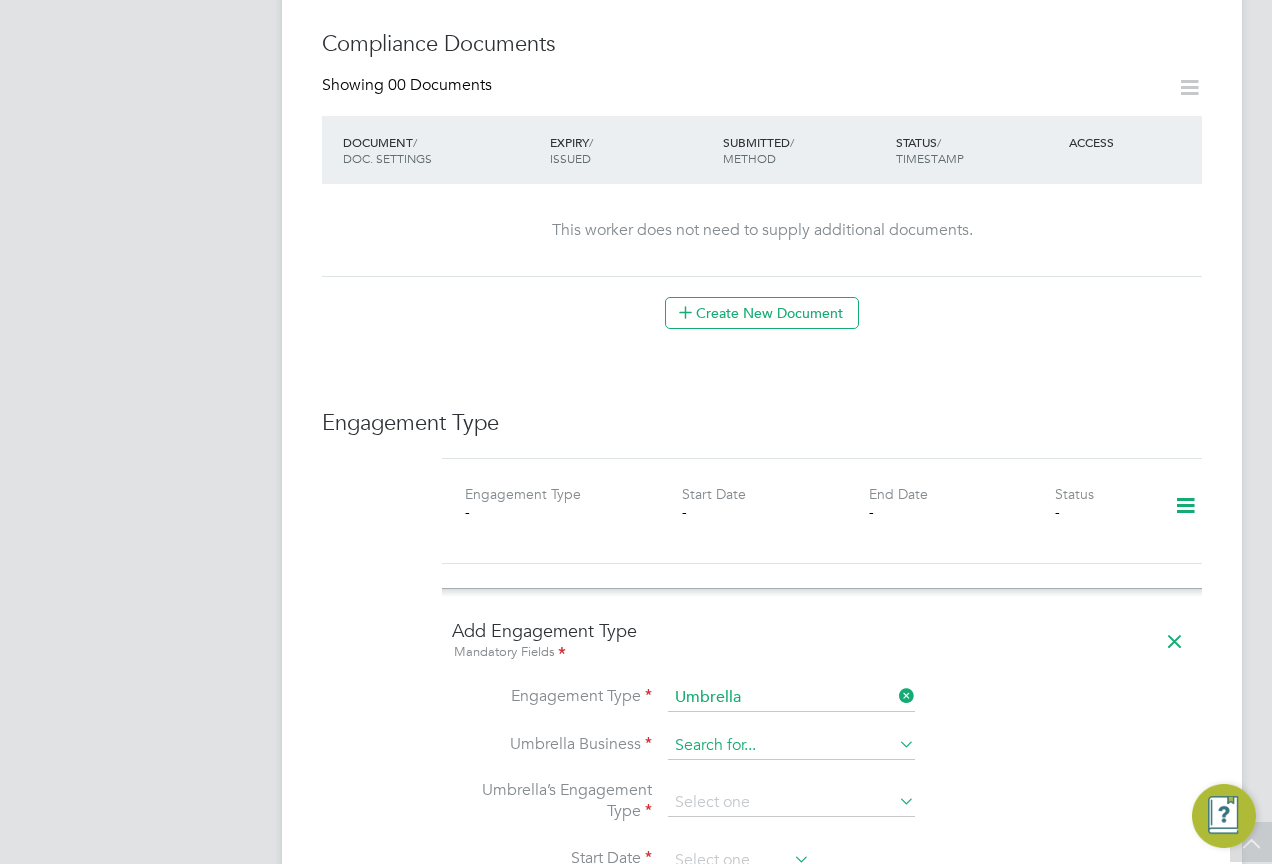 click 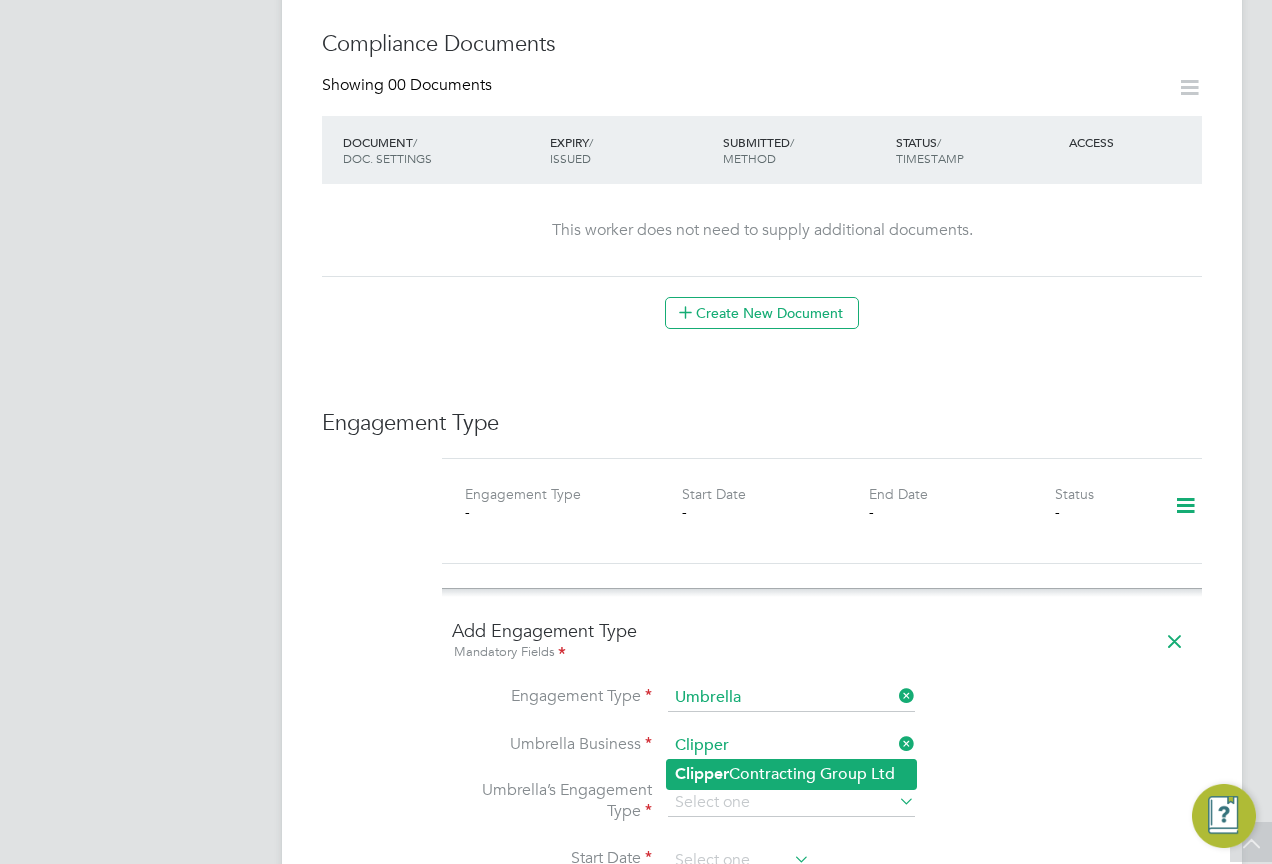 click on "Clipper  Contracting Group Ltd" 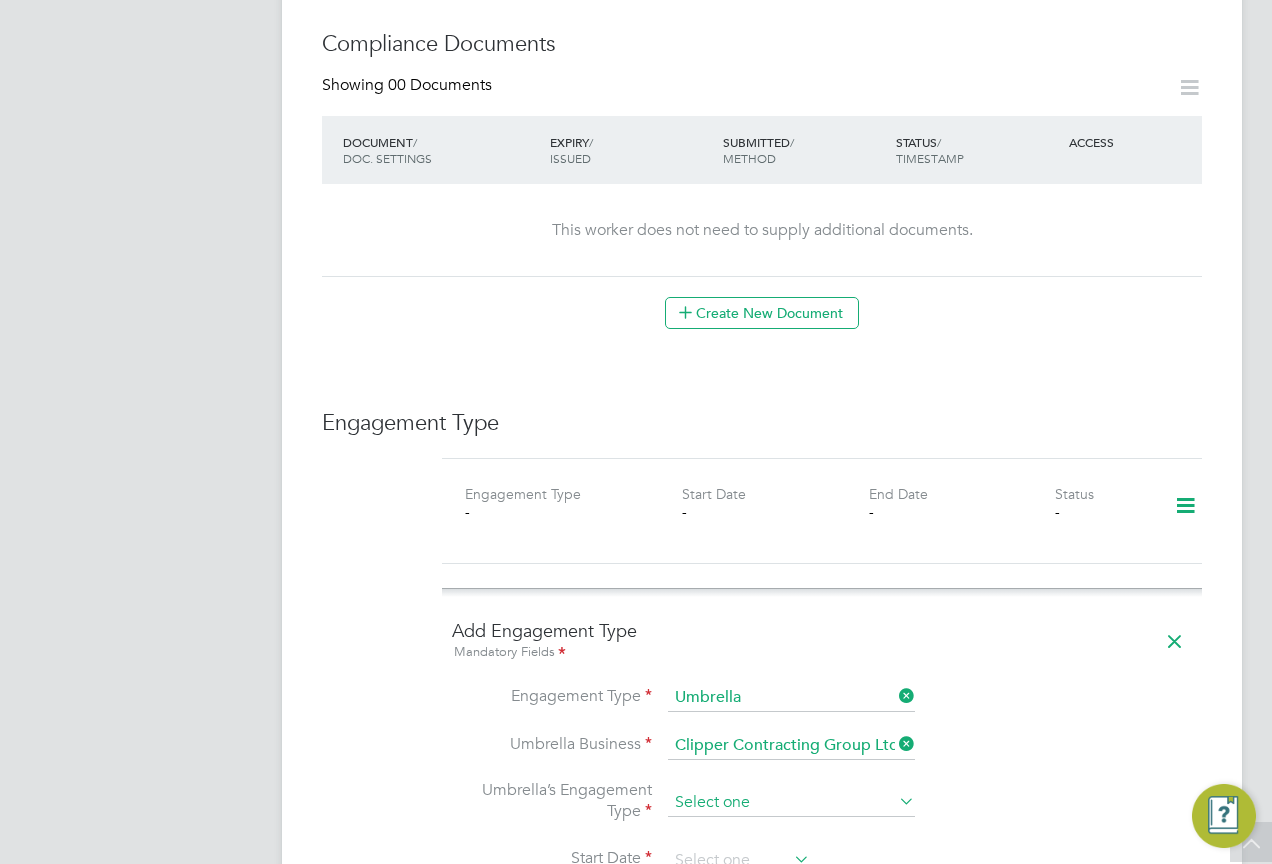 click 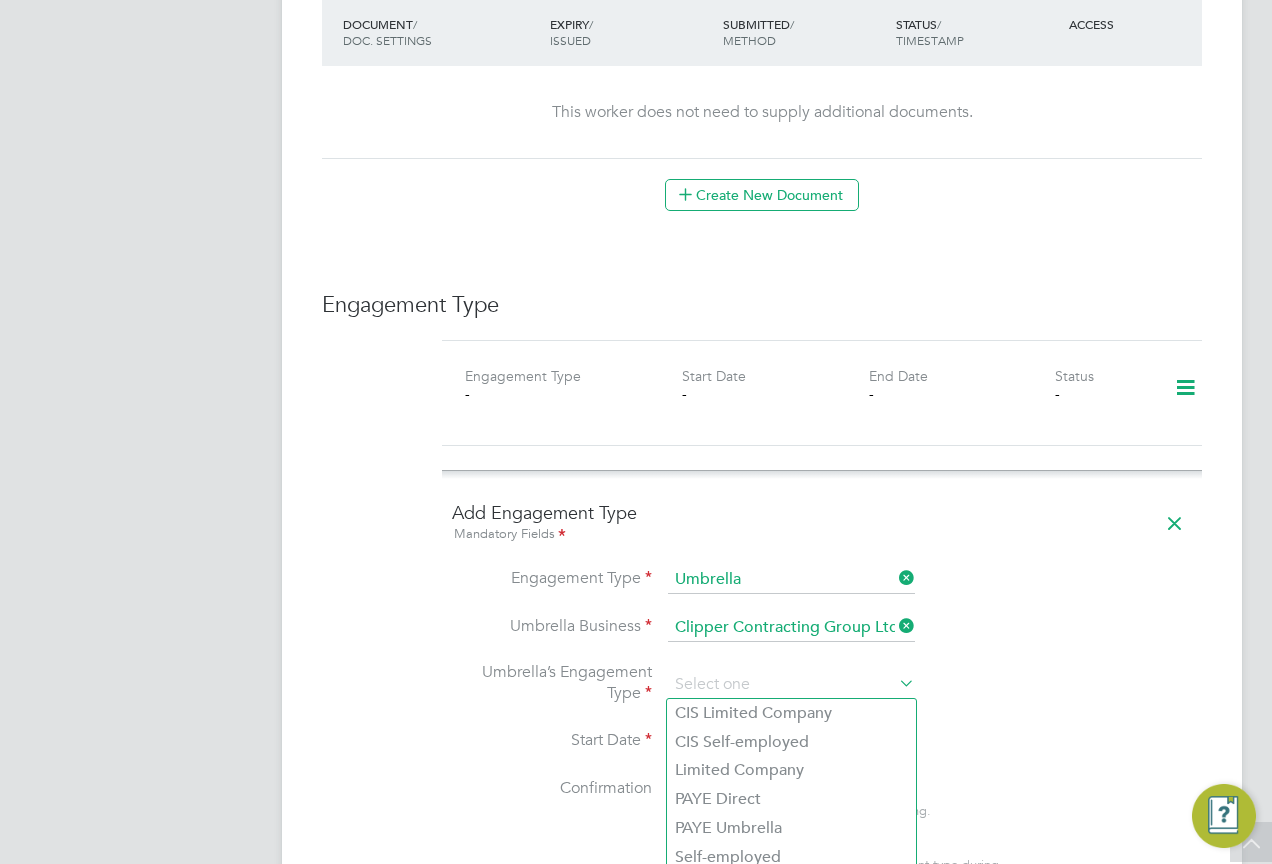 scroll, scrollTop: 1300, scrollLeft: 0, axis: vertical 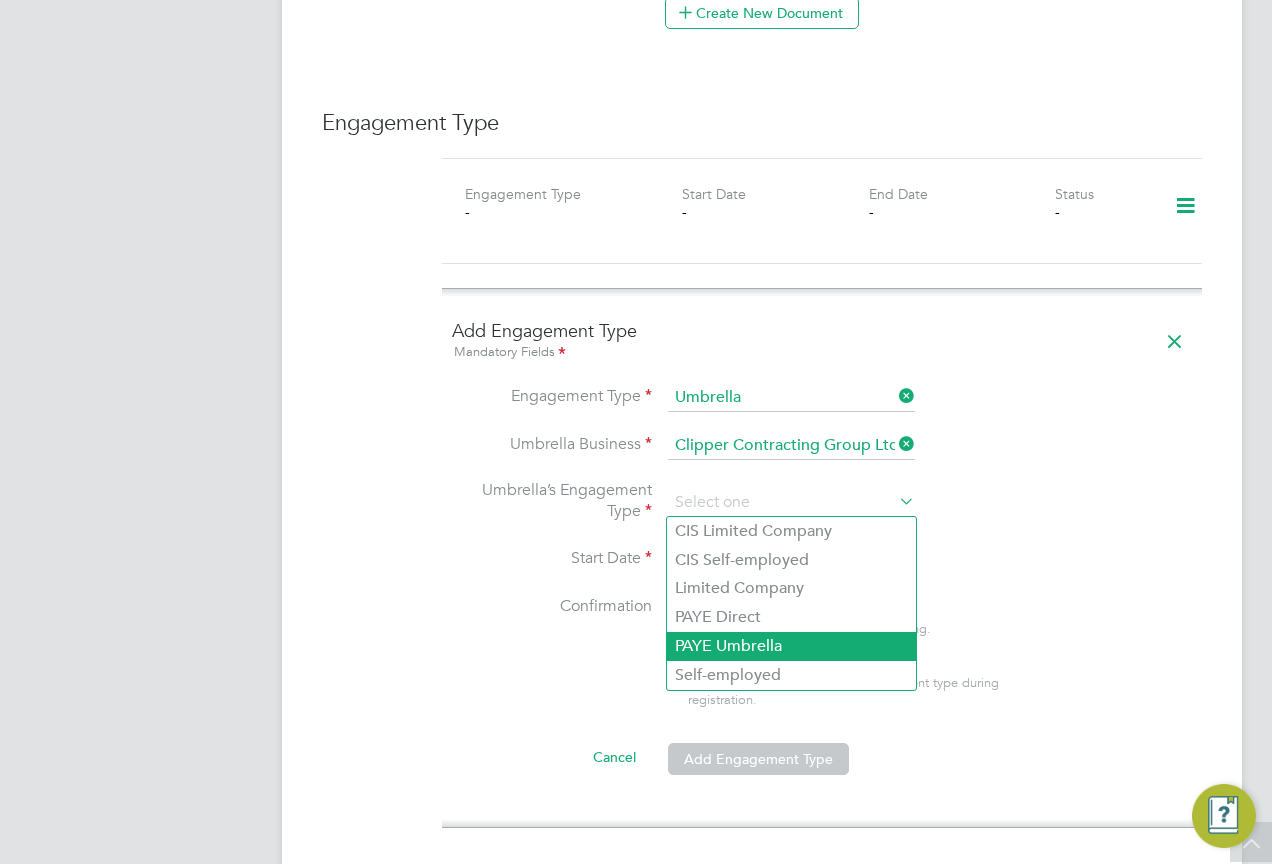 click on "PAYE Umbrella" 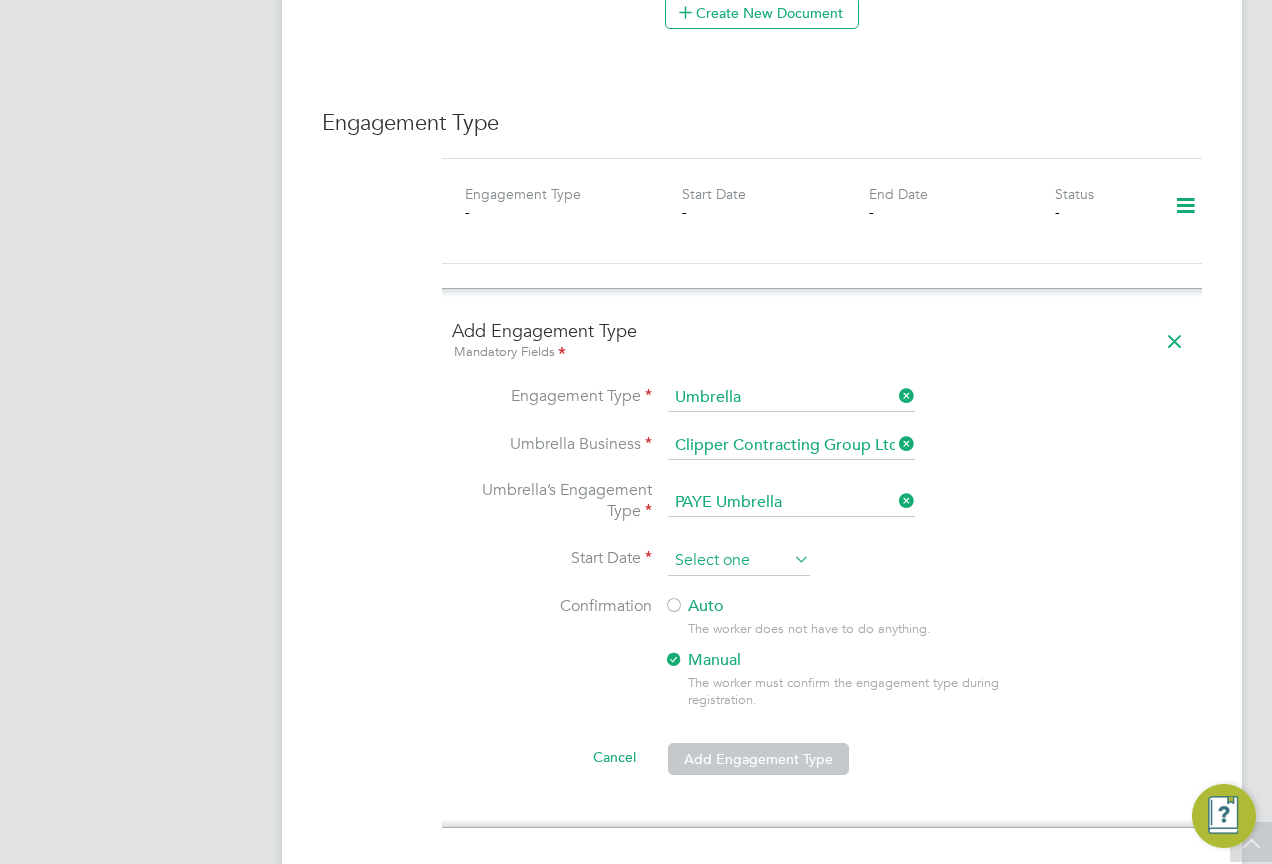 click 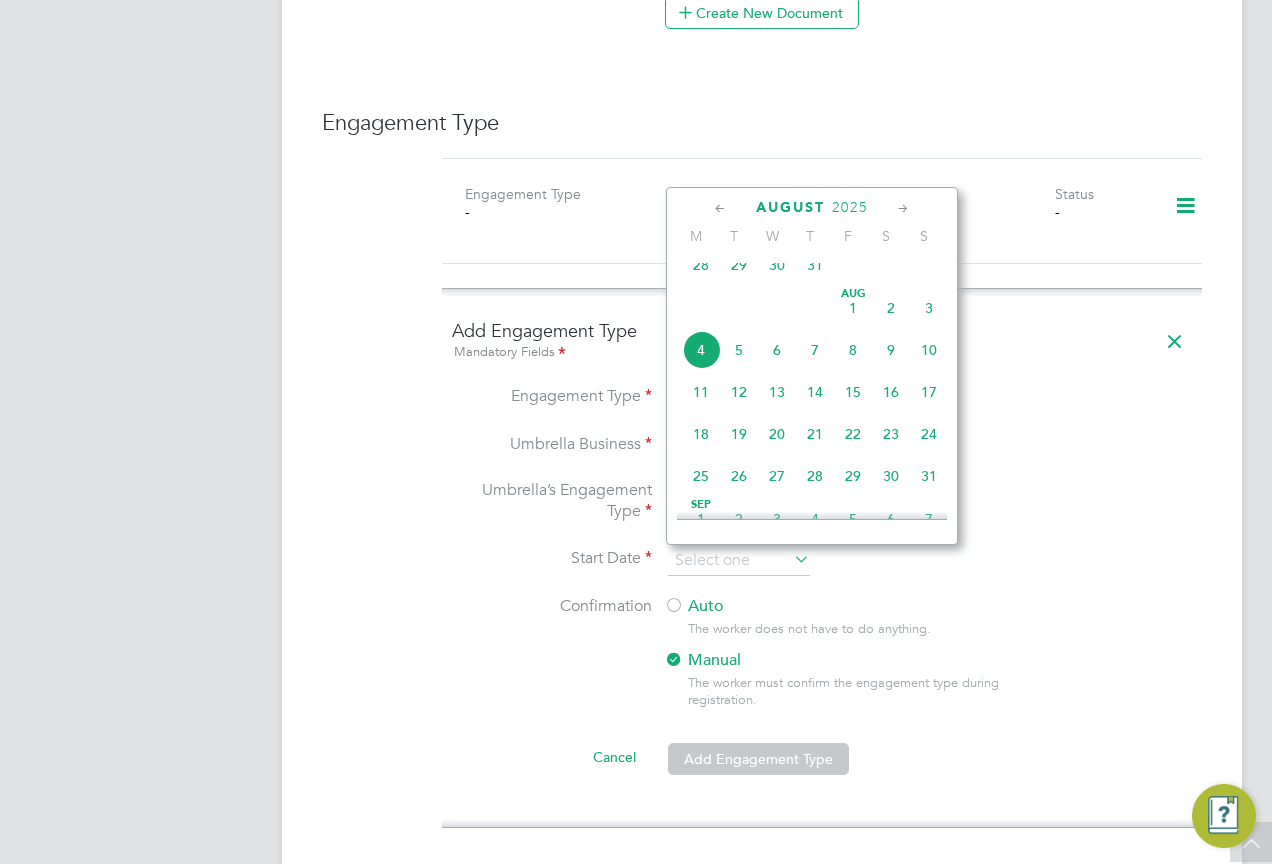 click on "Aug 1" 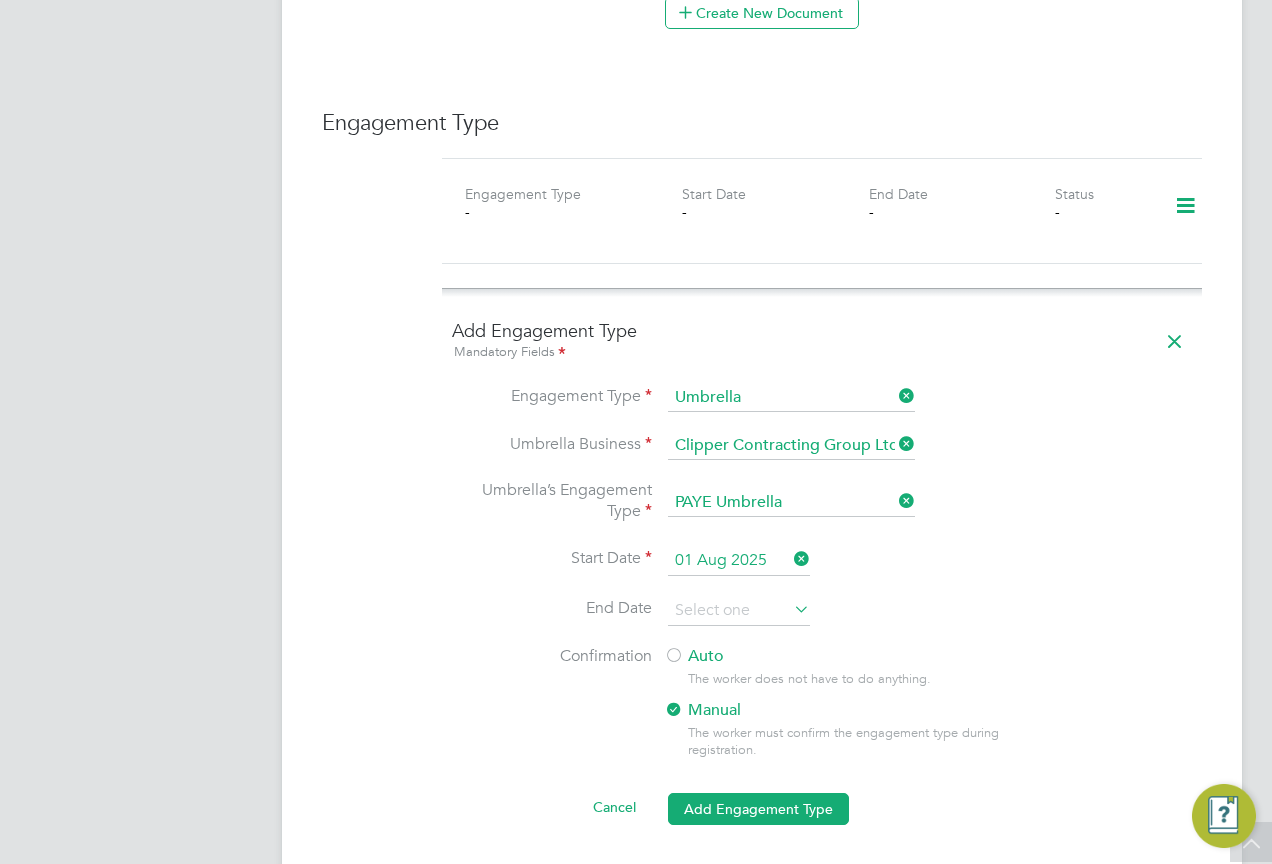 click on "Auto" 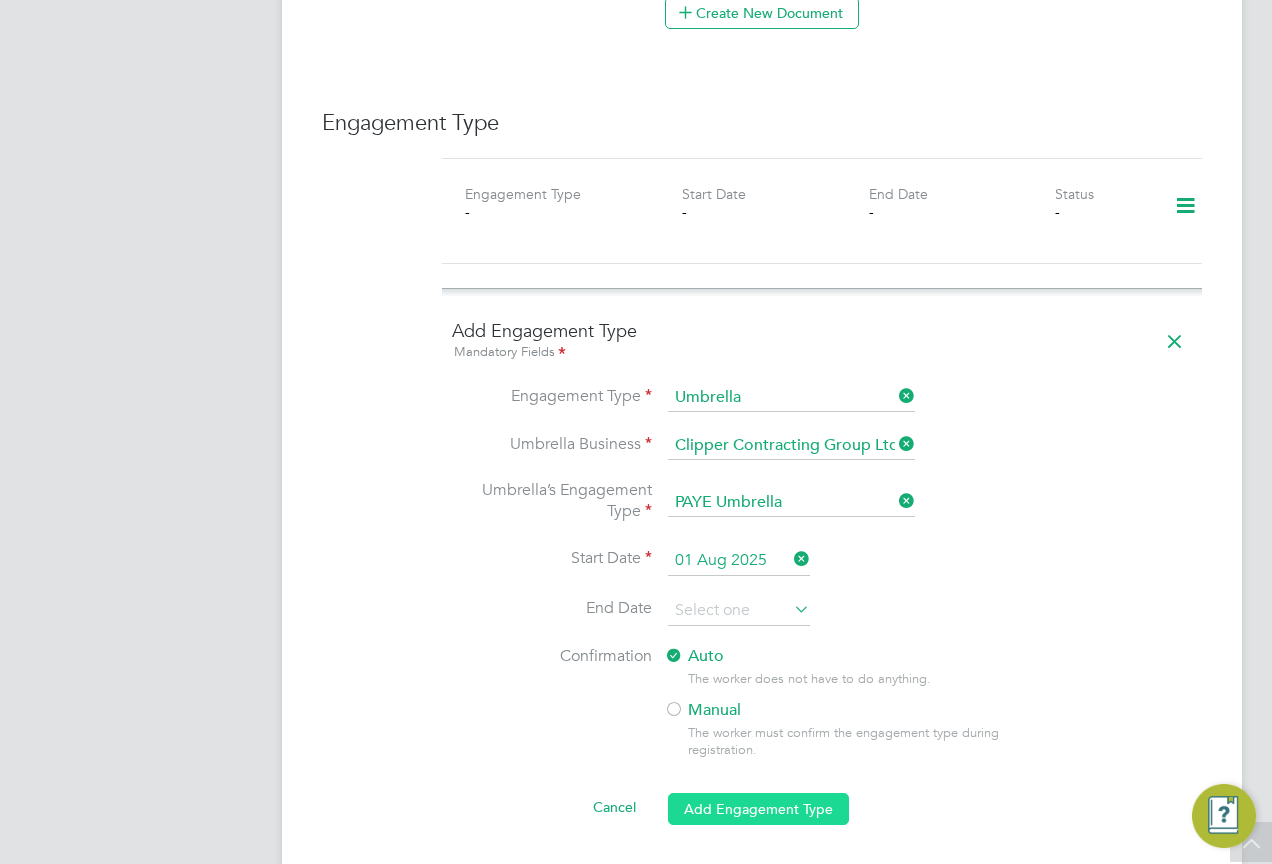 click on "Add Engagement Type" 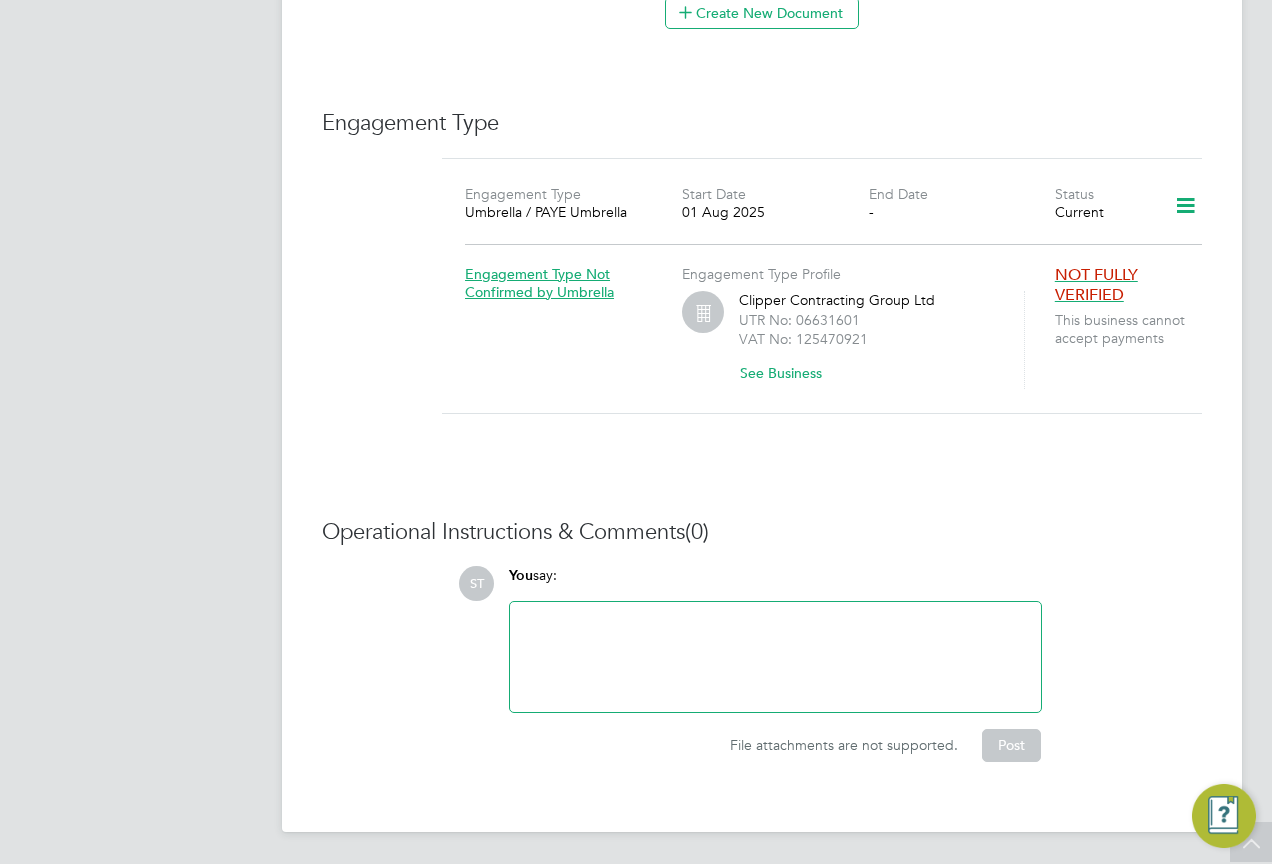 scroll, scrollTop: 1298, scrollLeft: 0, axis: vertical 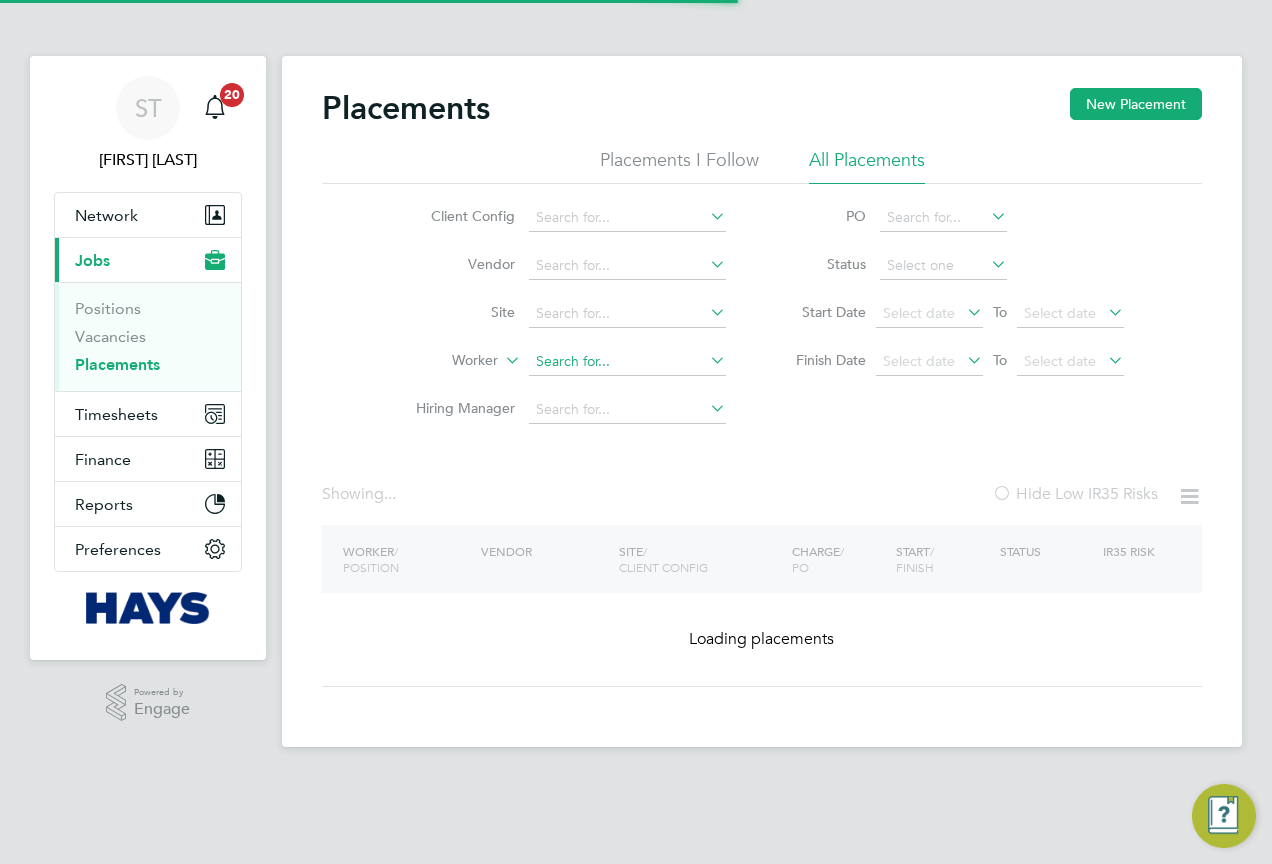 click 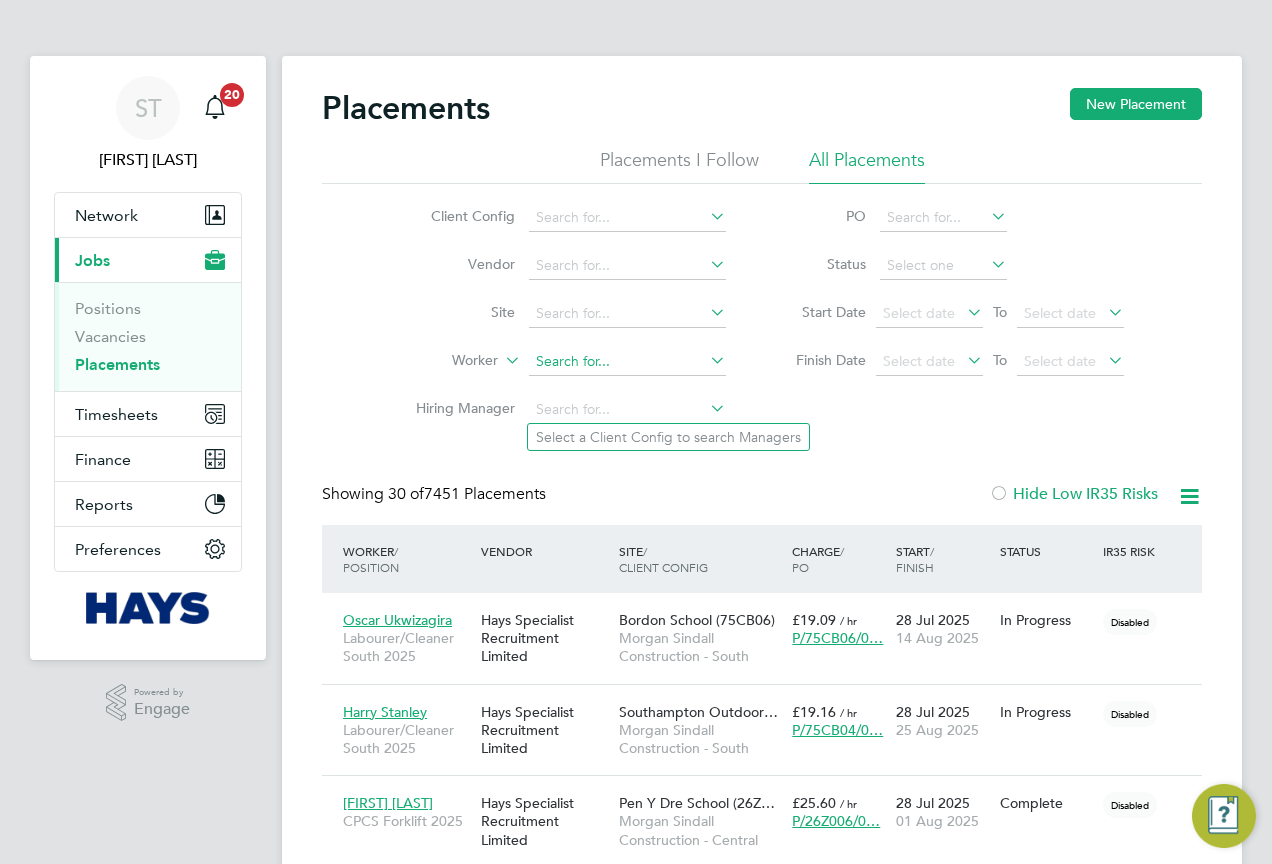 scroll, scrollTop: 10, scrollLeft: 10, axis: both 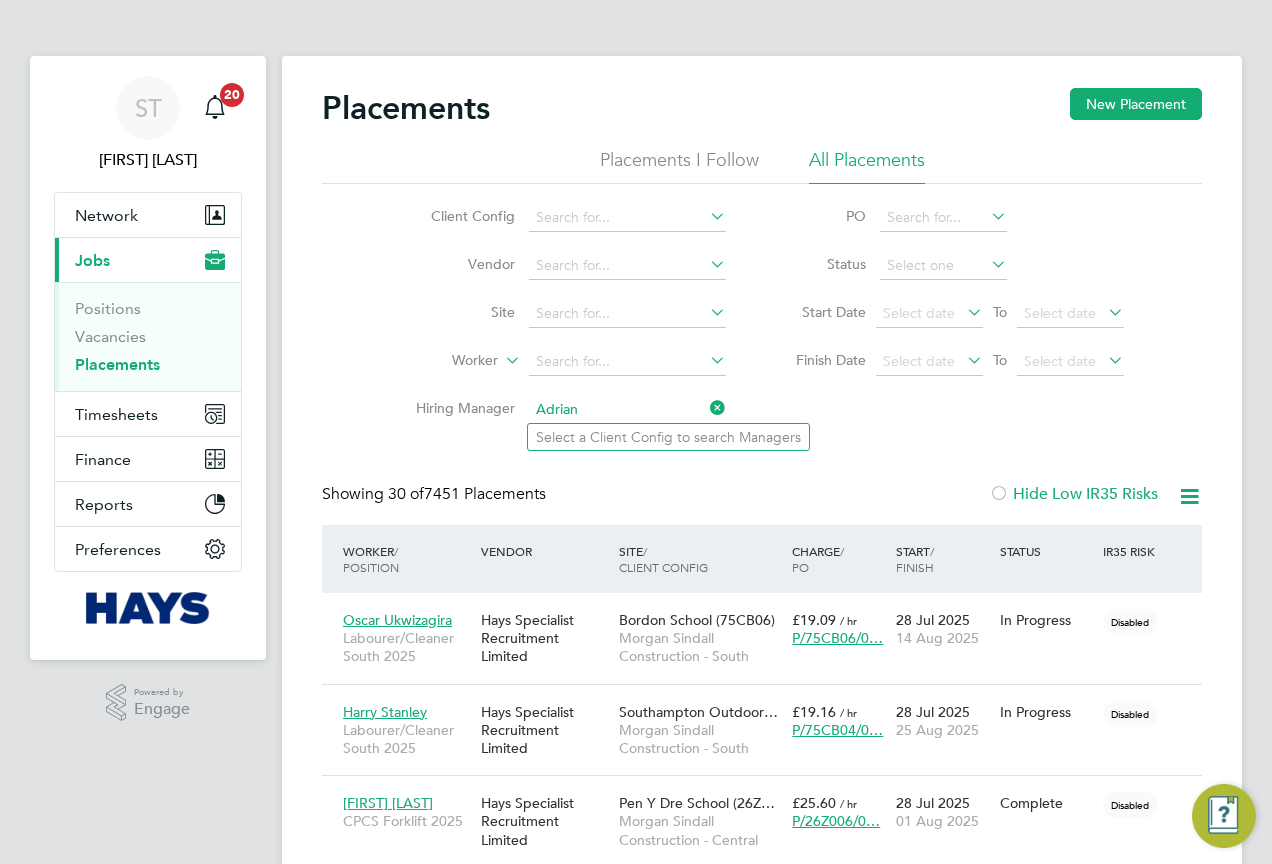 type on "Adrian" 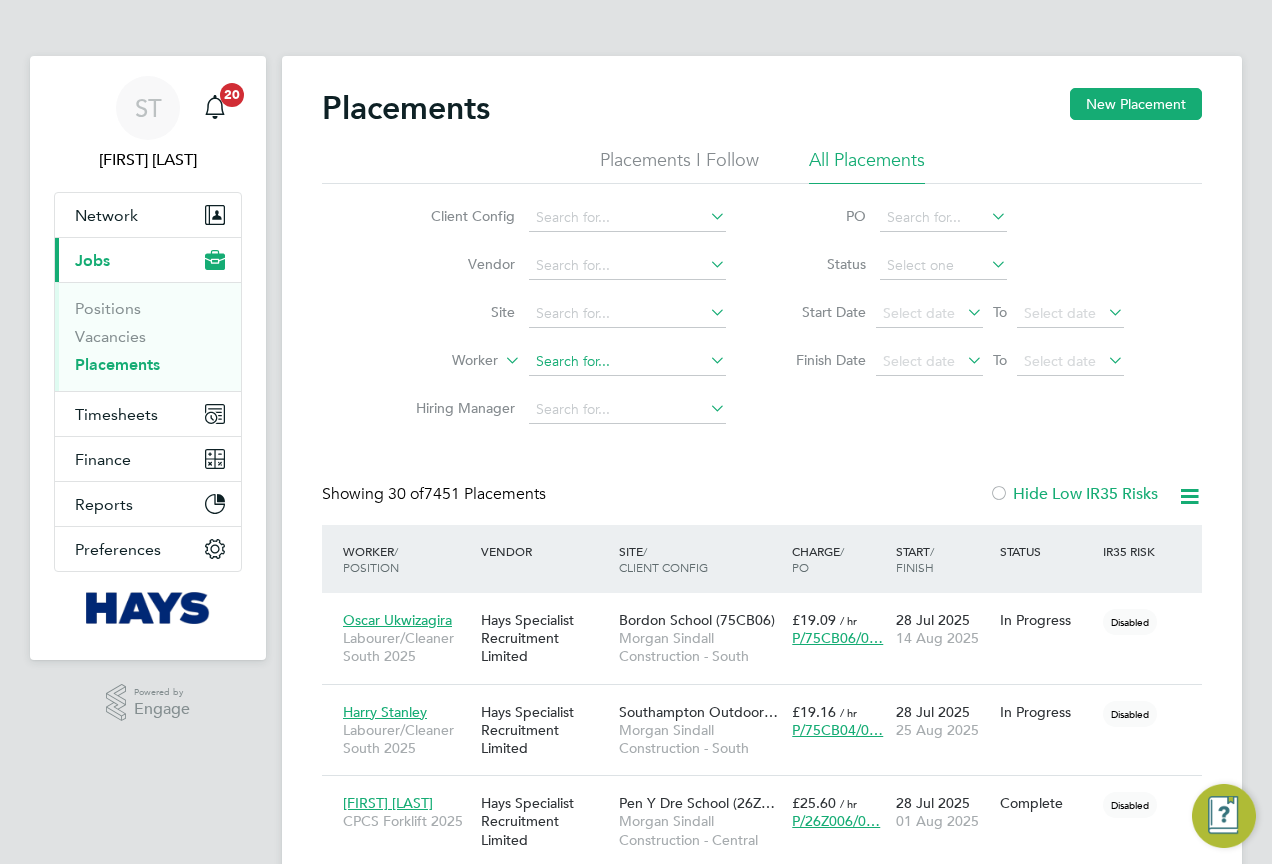 click 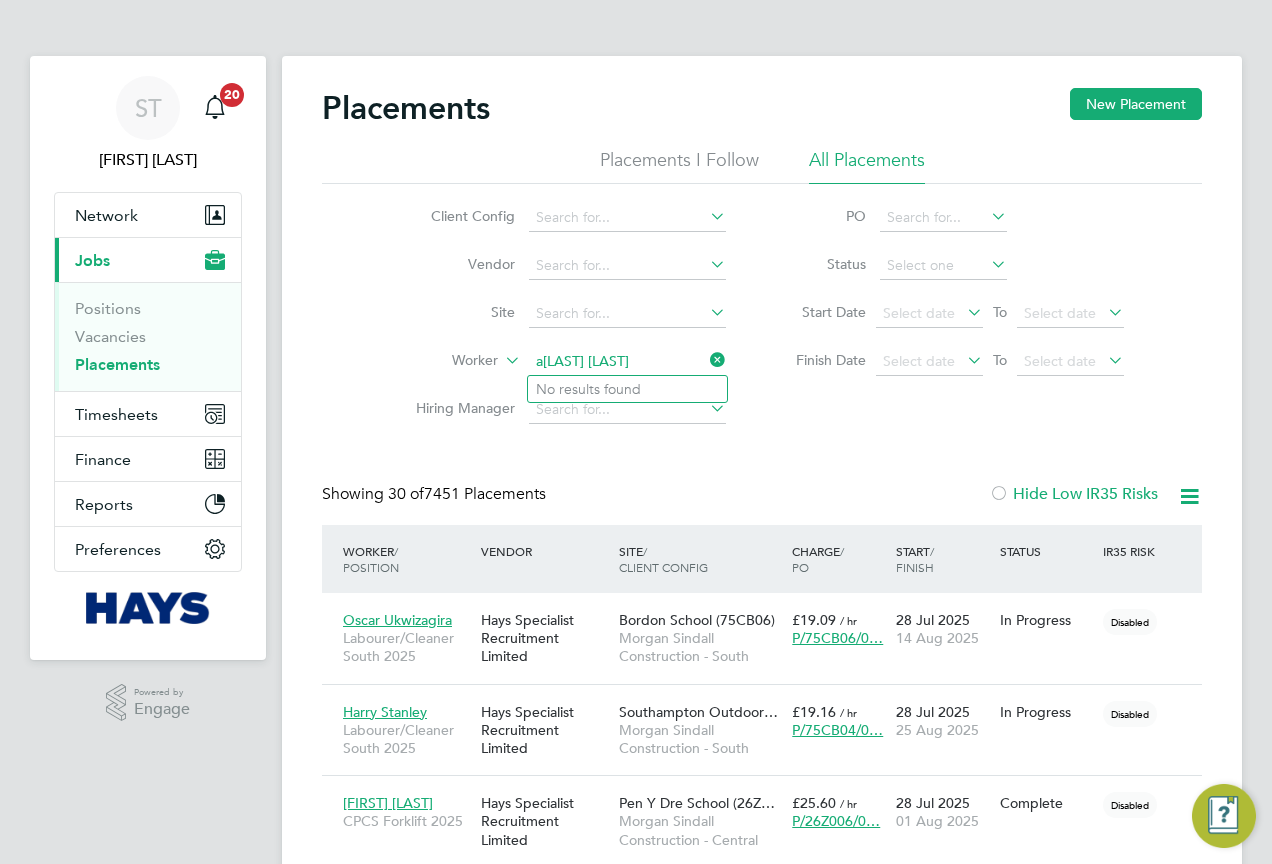 type on "aDRIAN cOPSON" 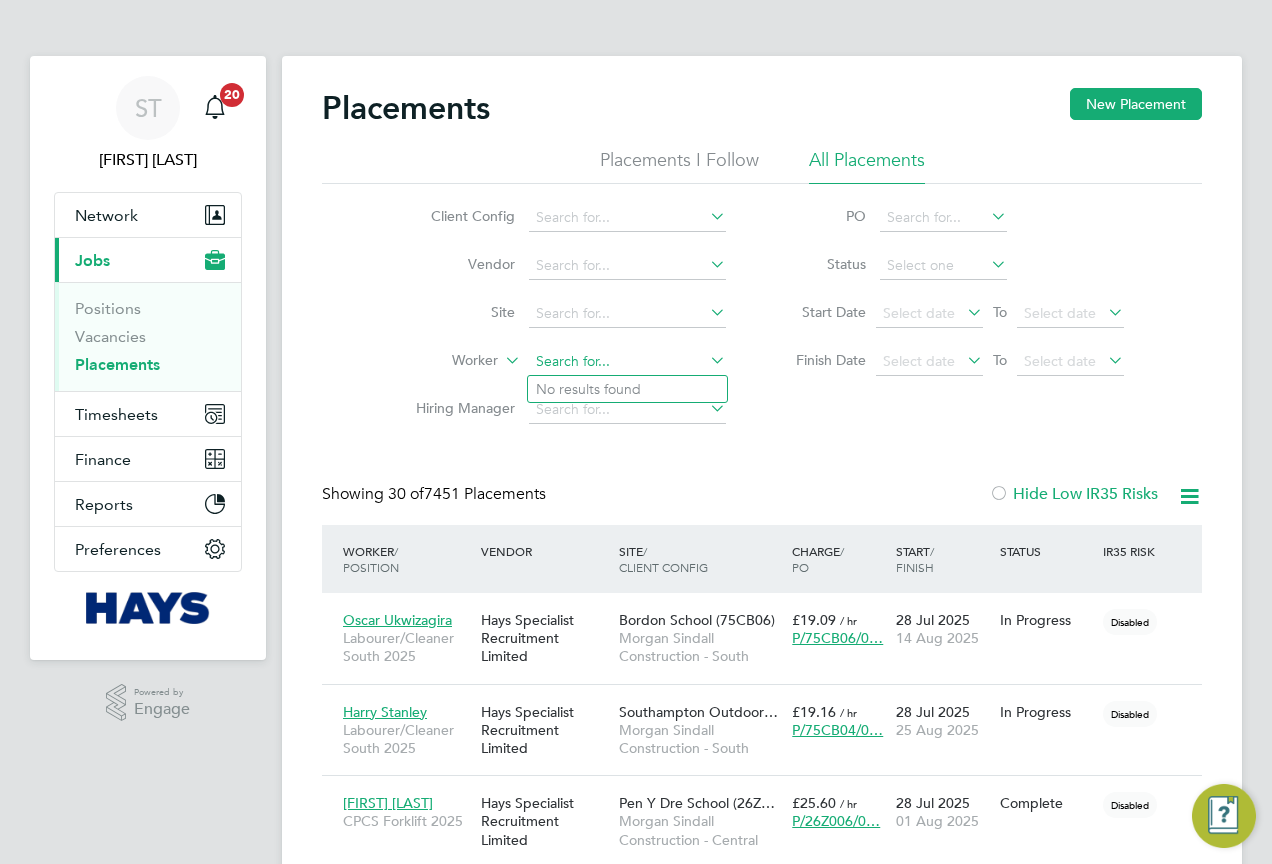 click 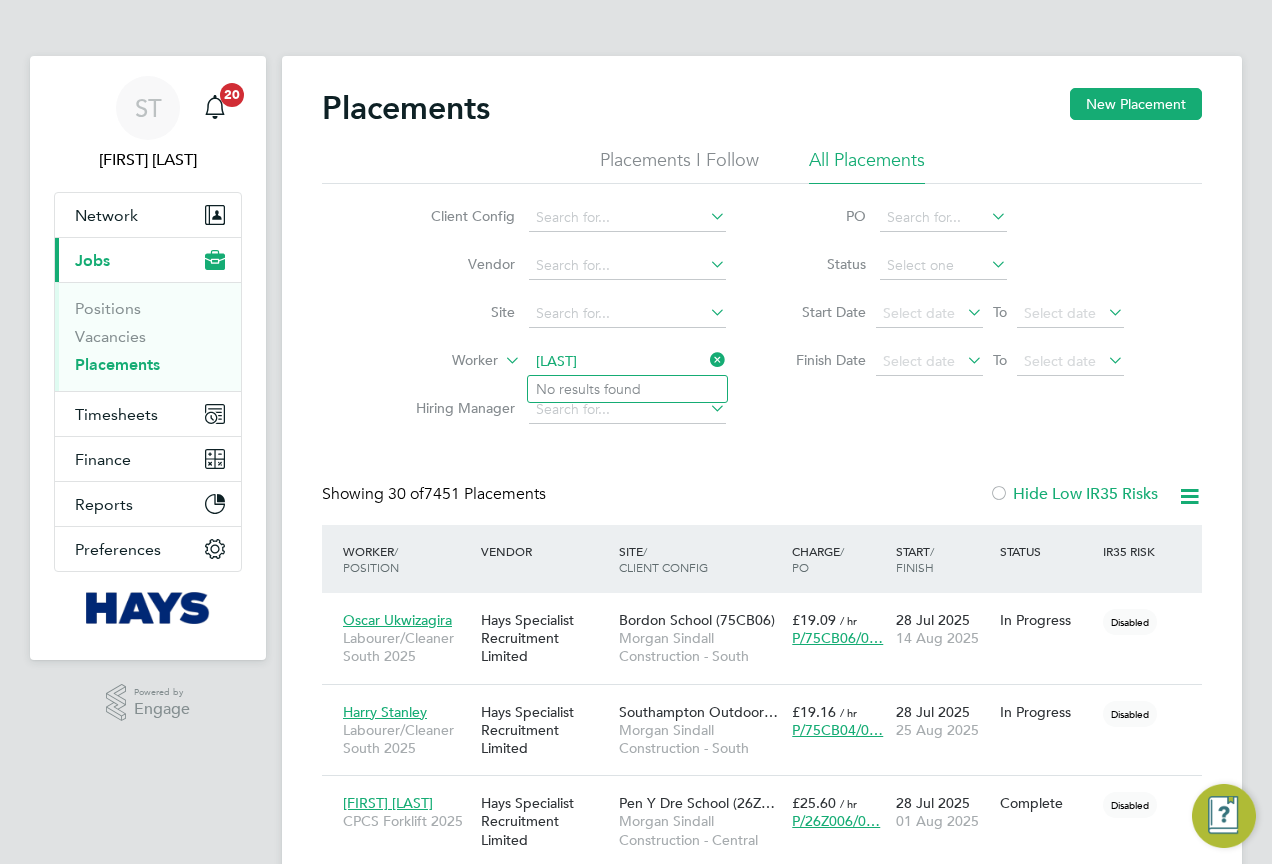 type on "cOPSON" 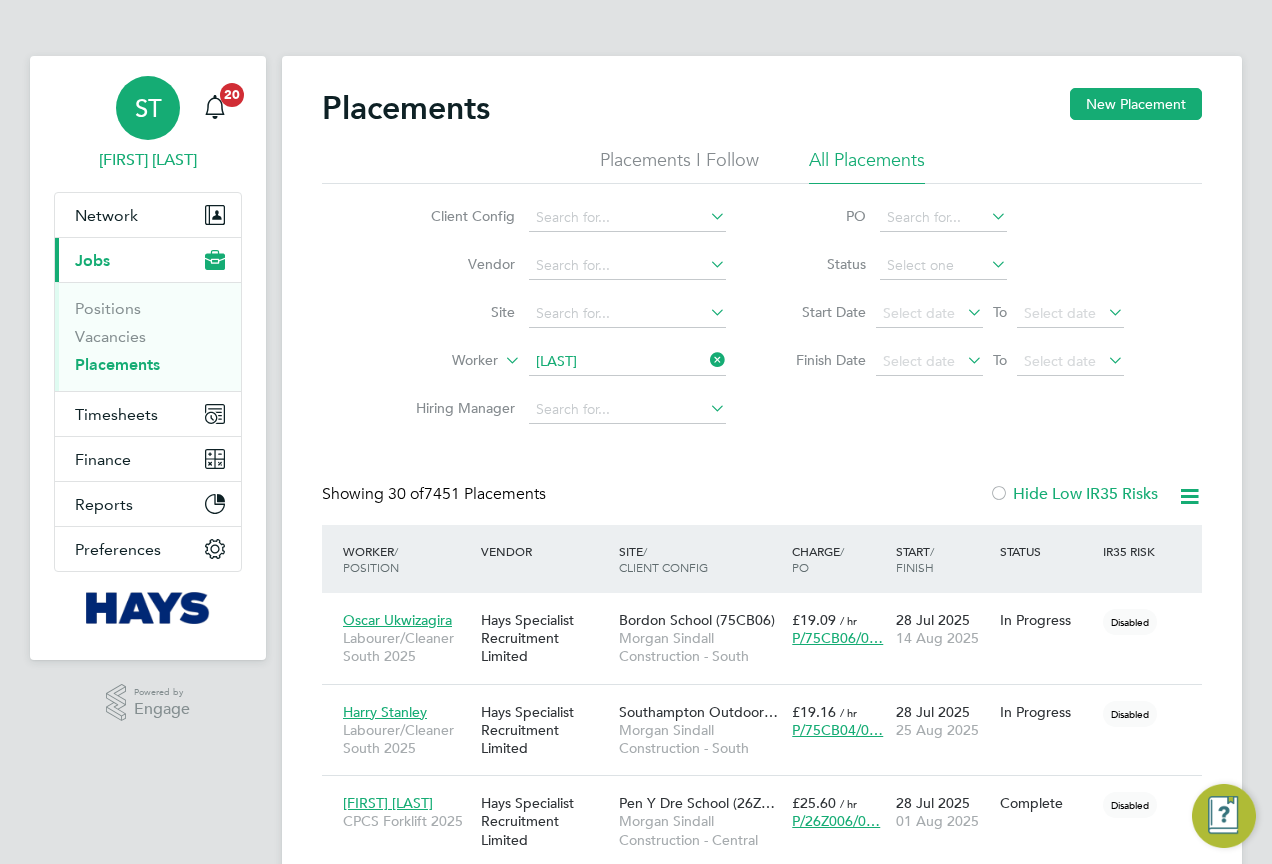 type 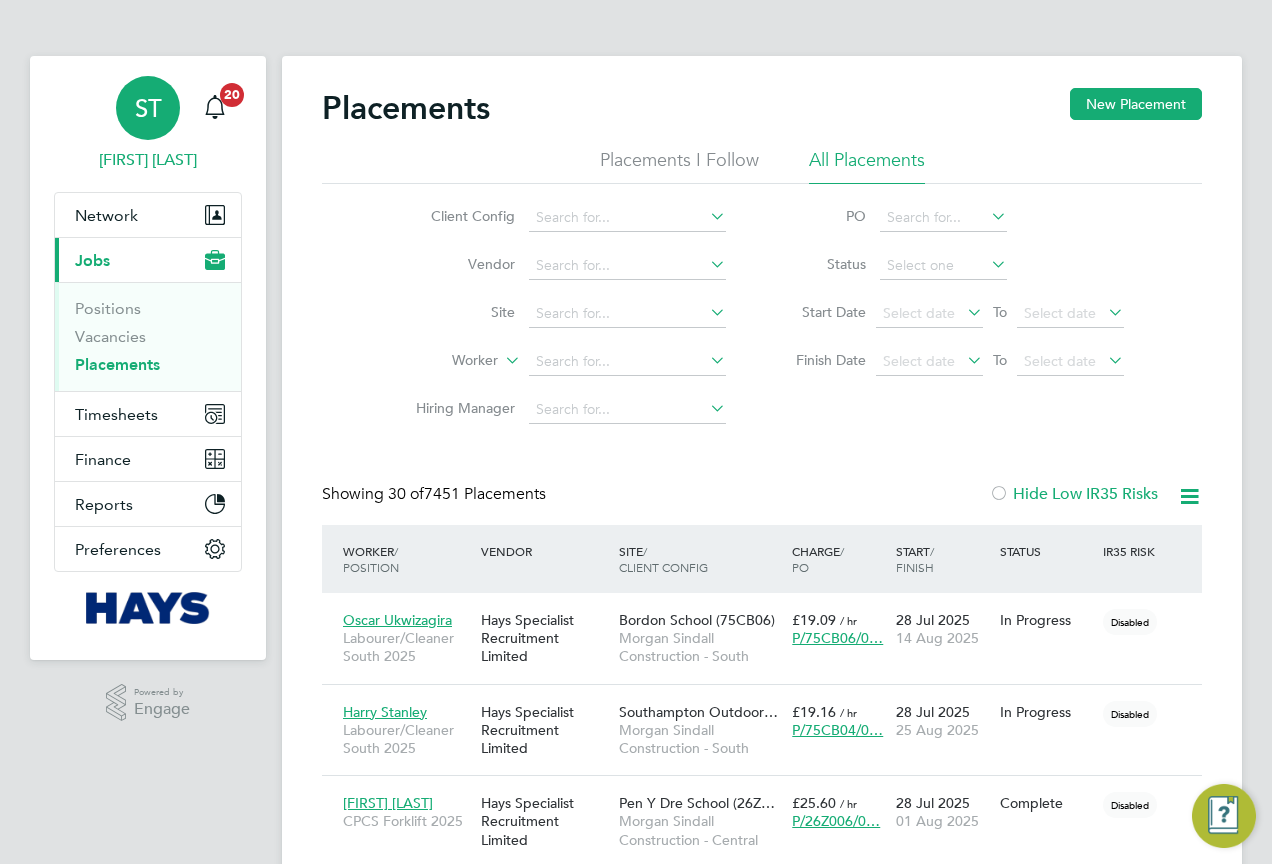 click on "[FIRST] [LAST]" at bounding box center [148, 160] 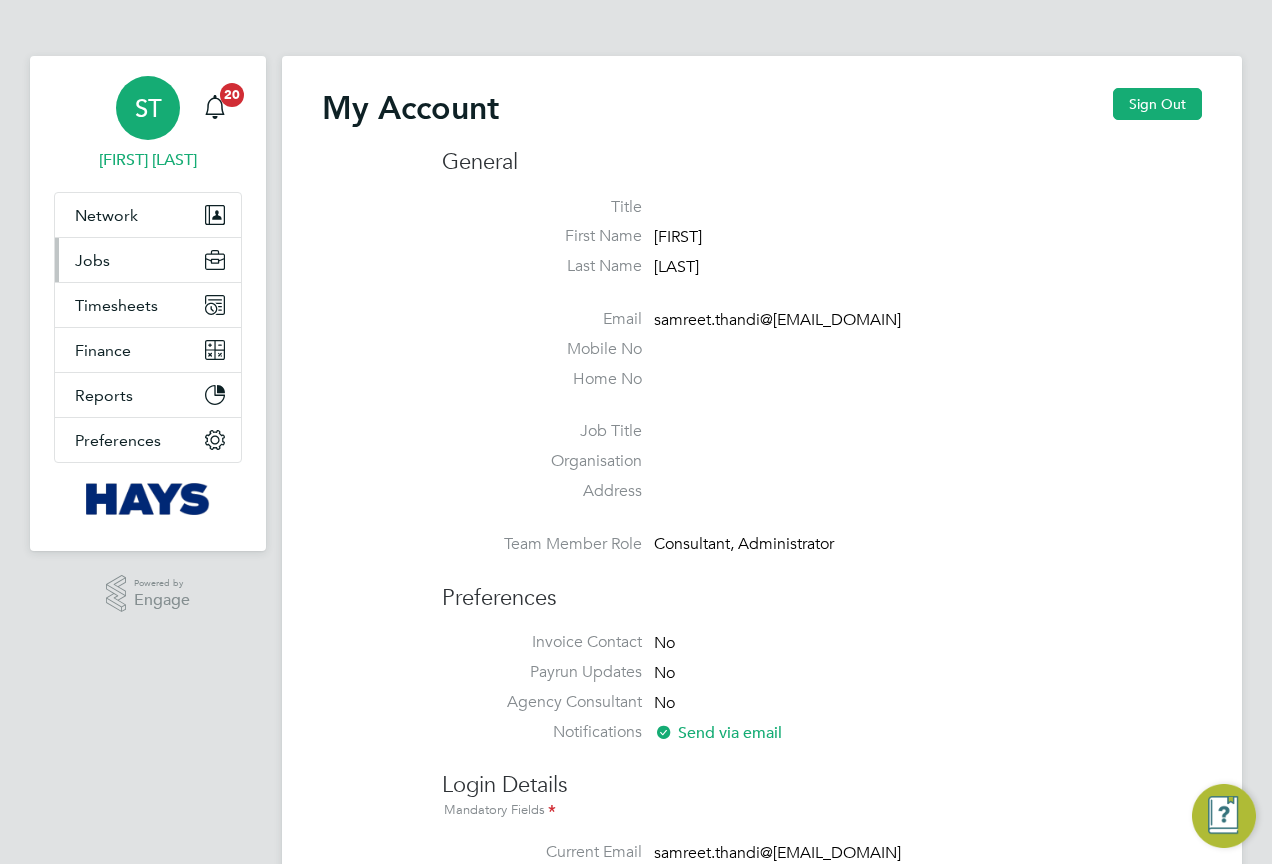 click on "Jobs" at bounding box center [148, 260] 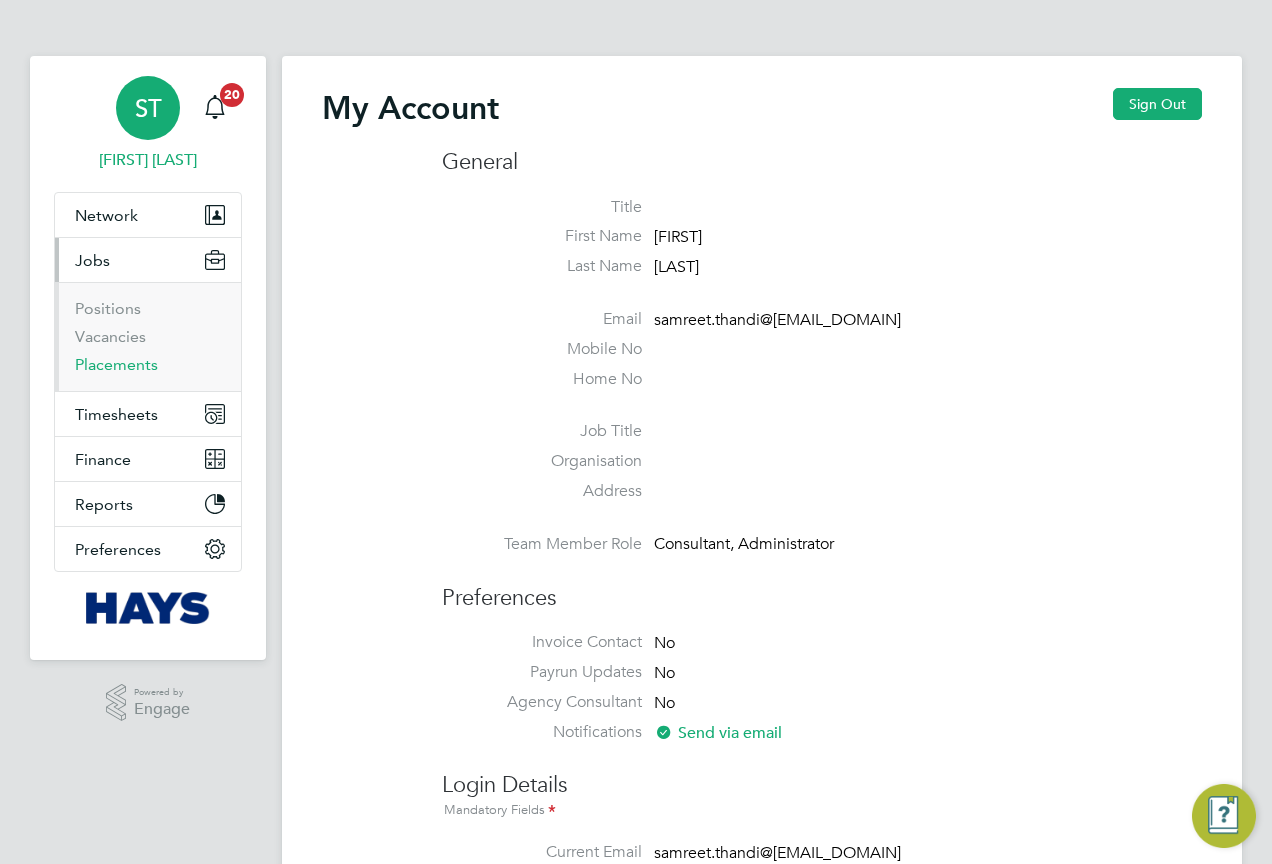 click on "Placements" at bounding box center [116, 364] 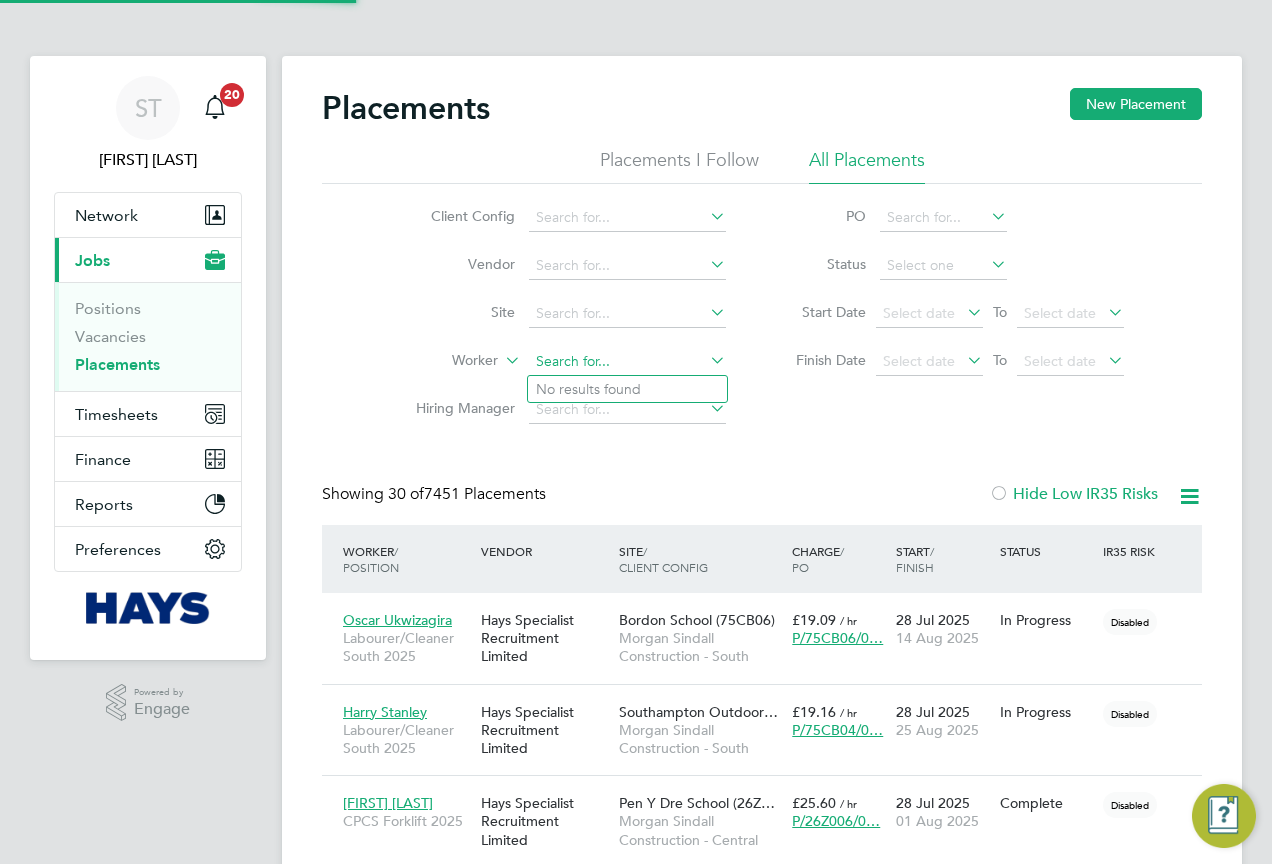 click 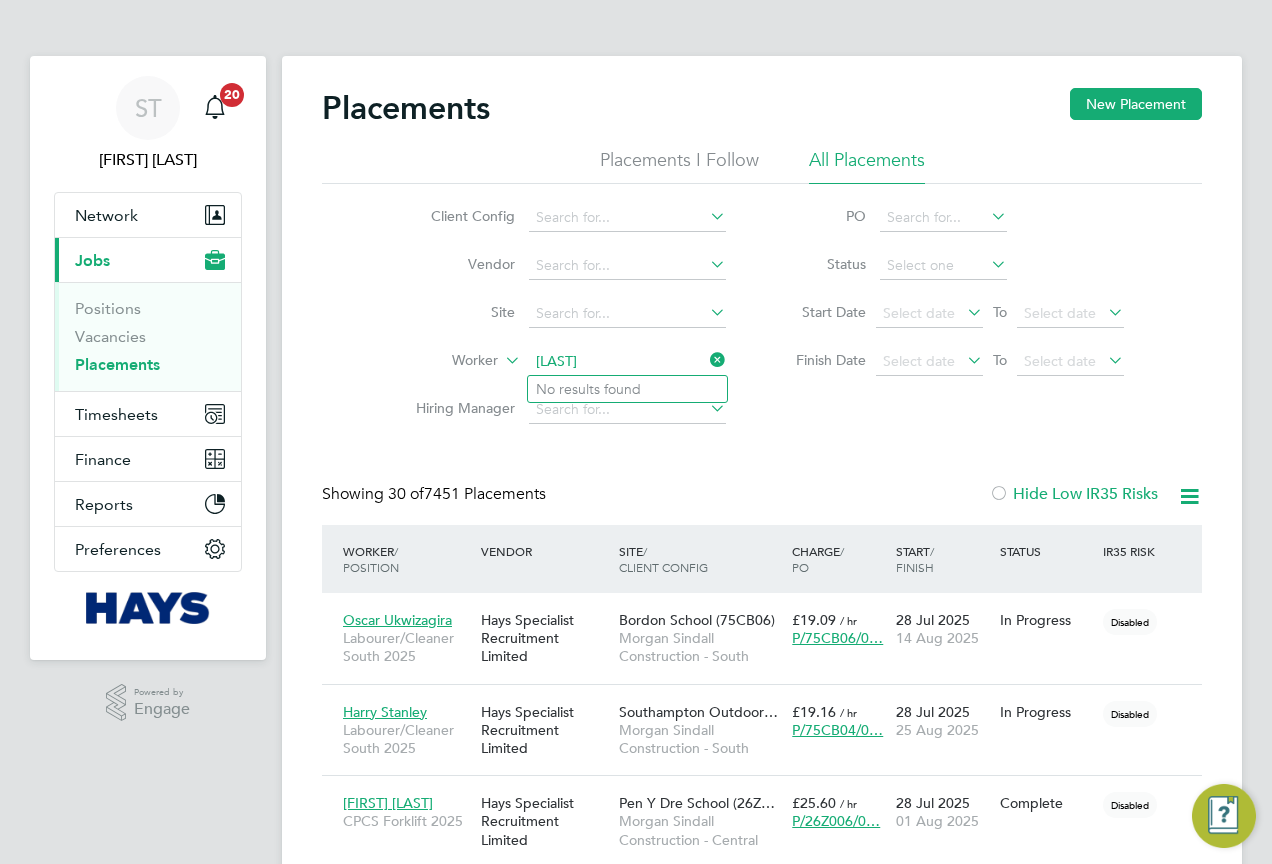 click on "Copson" 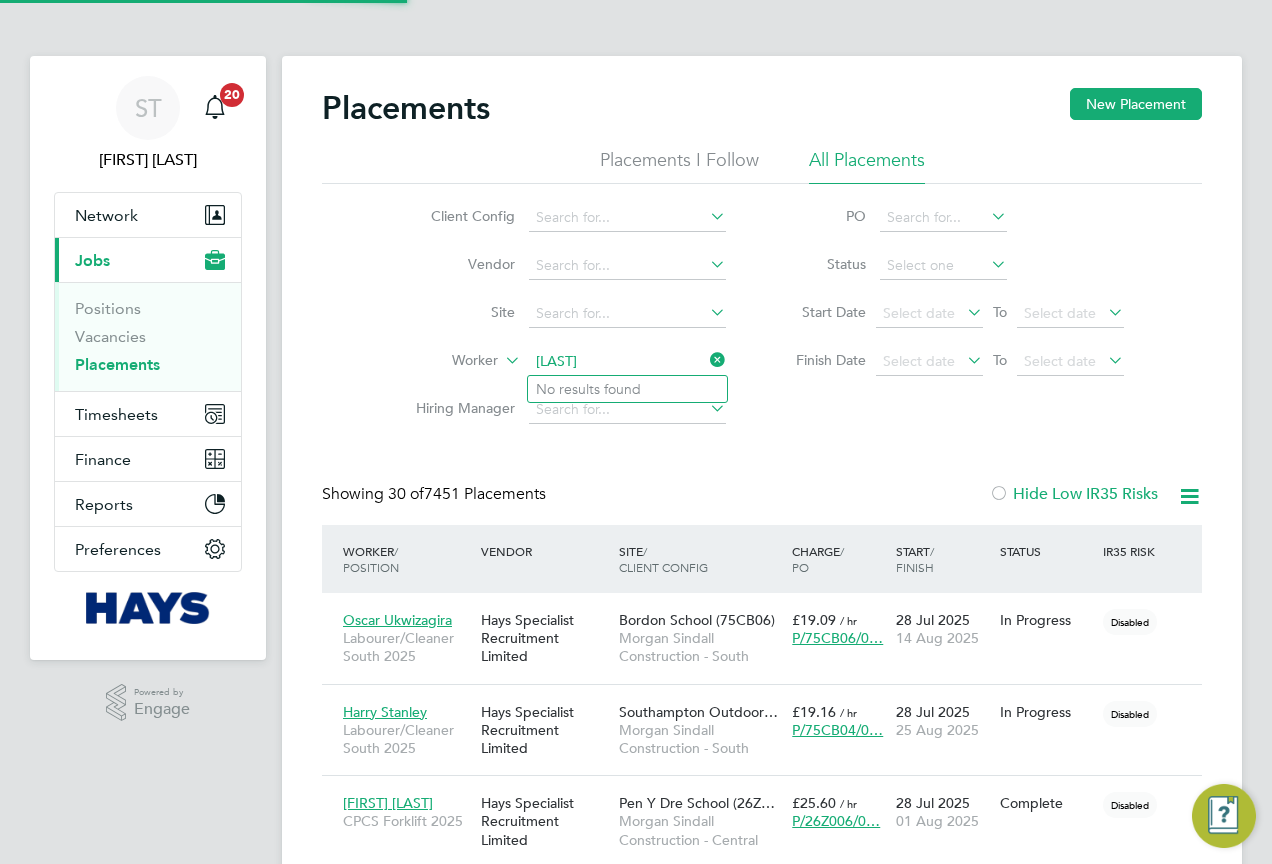 type on "Coopson" 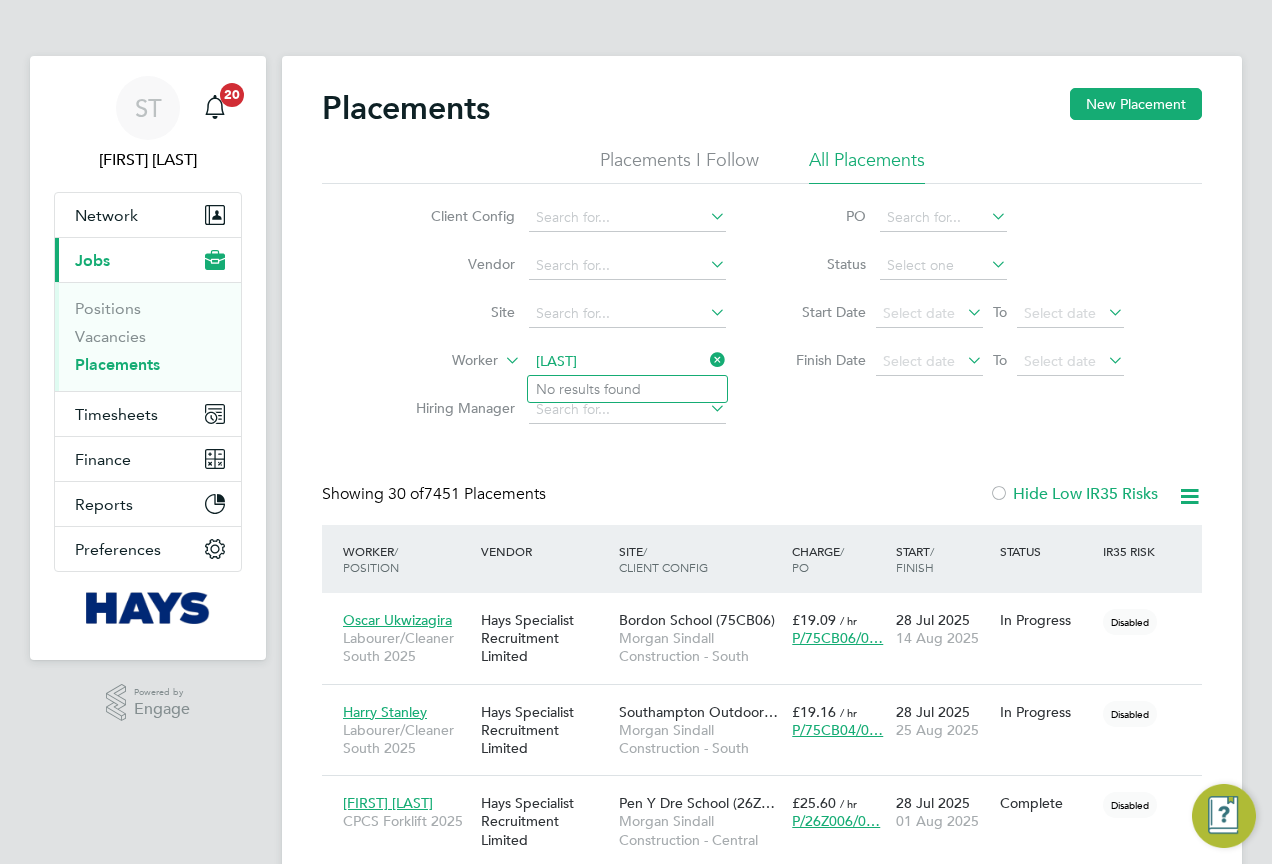 click 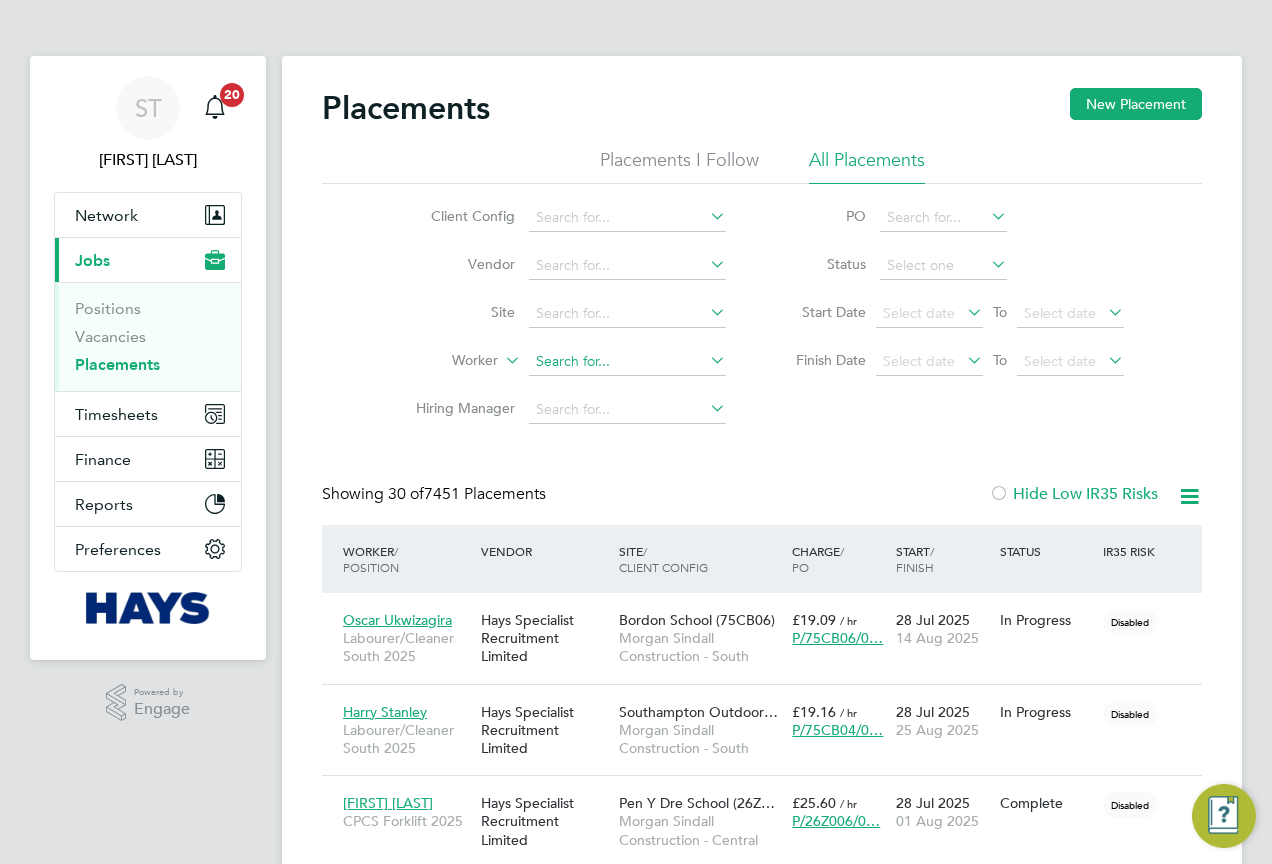 click 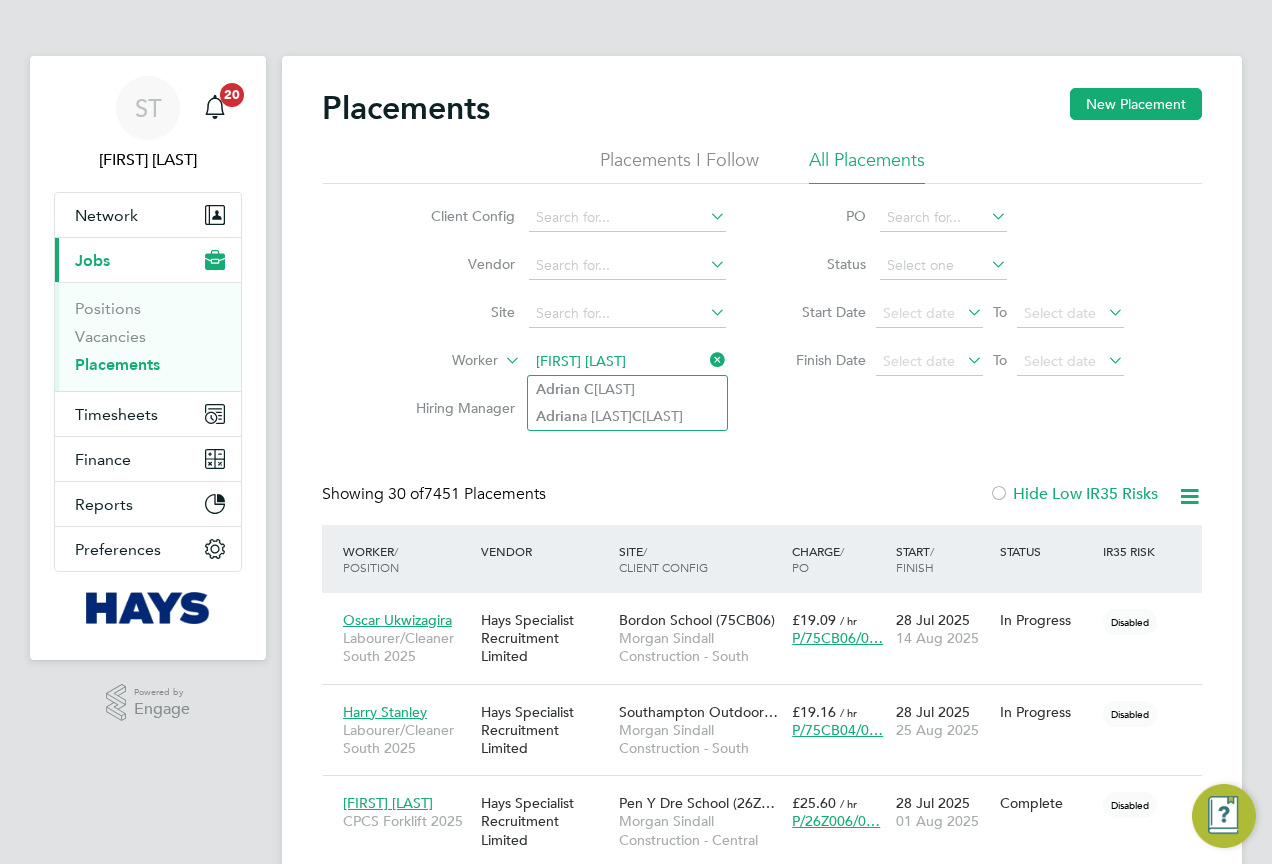 type on "Adrian c" 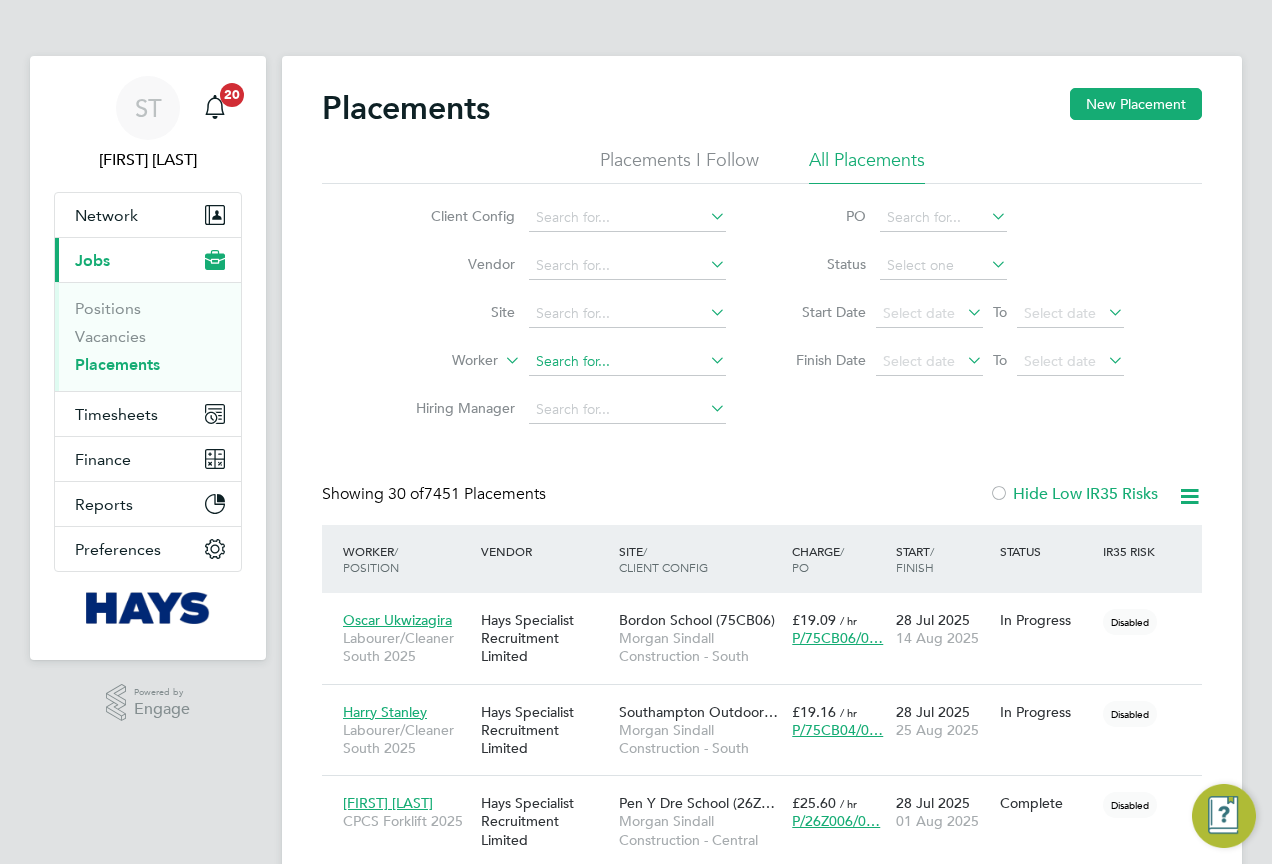 click 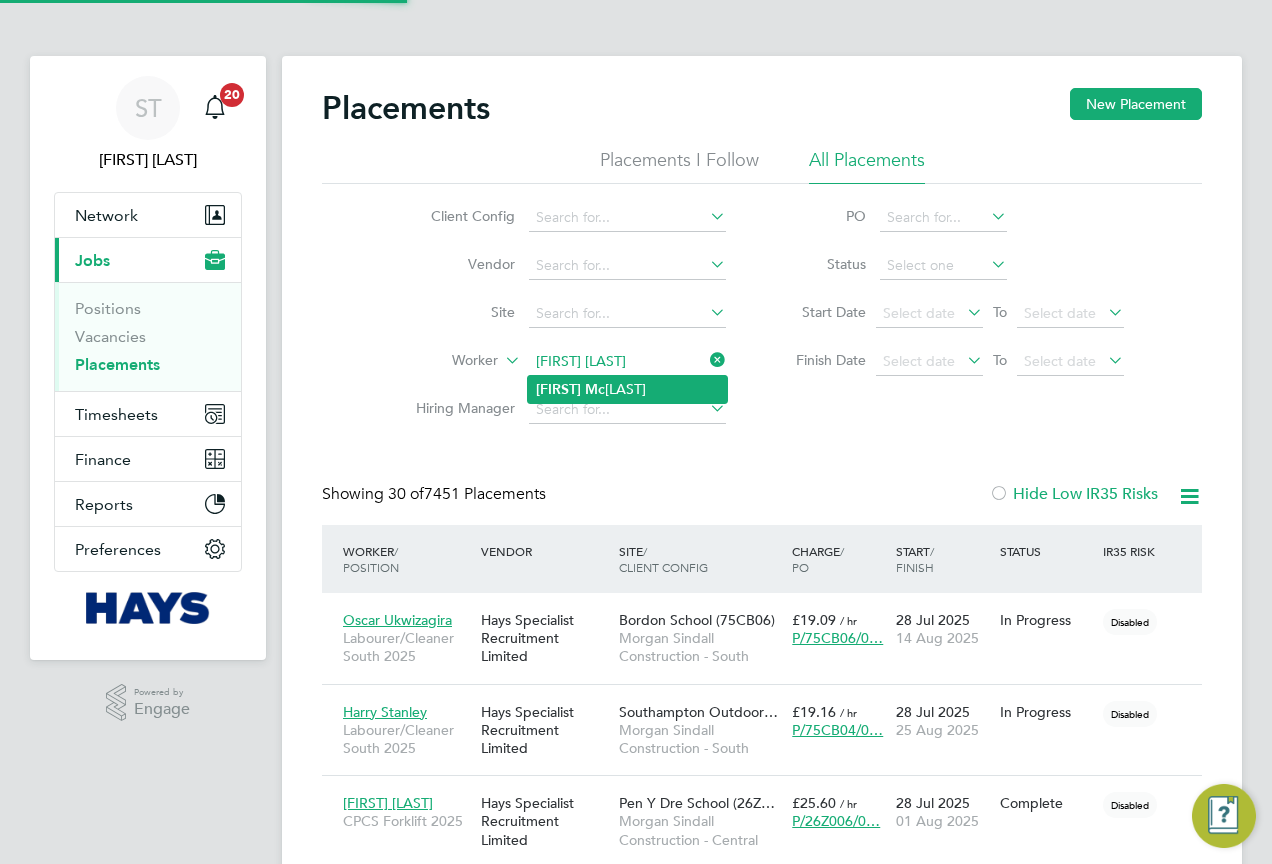 click on "Ashley   Mc allister" 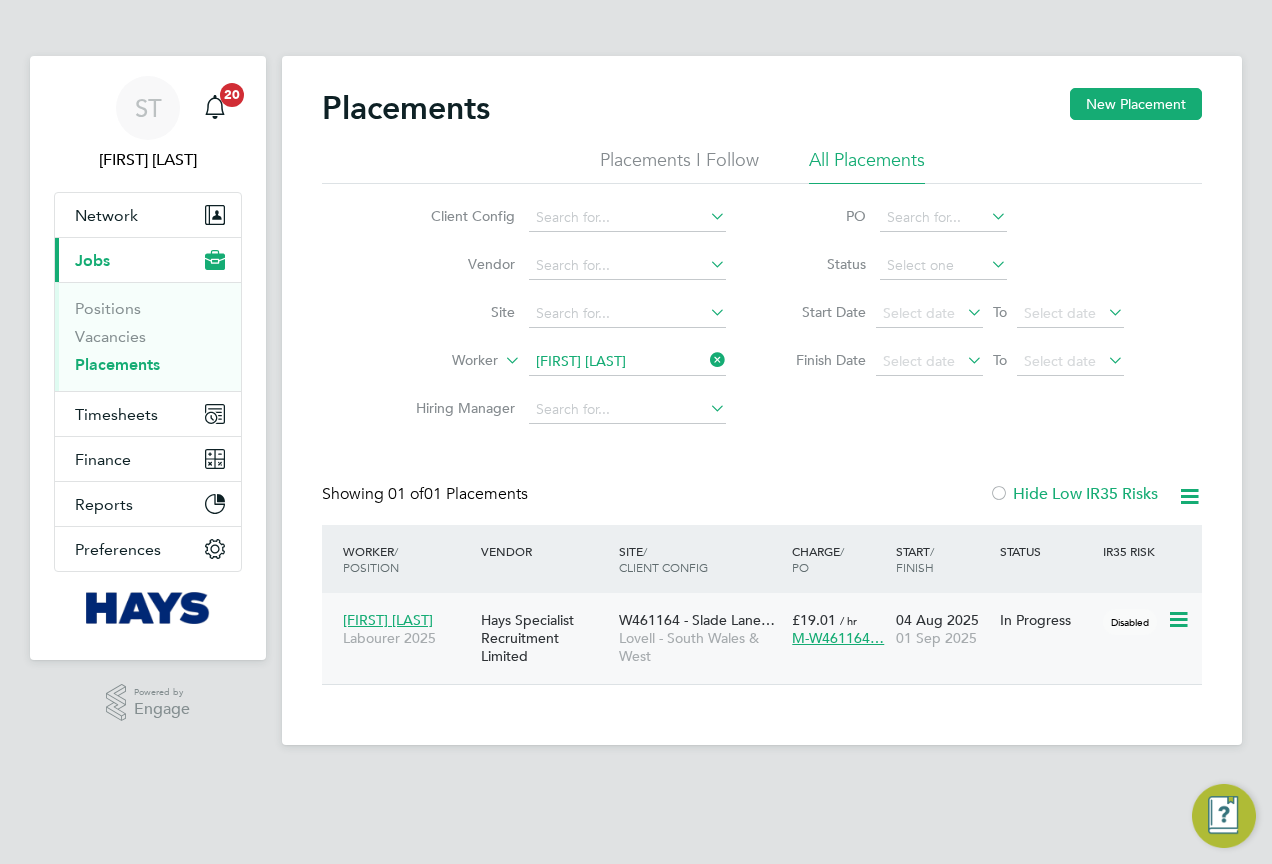 click on "Ashley Mcallister Labourer 2025" 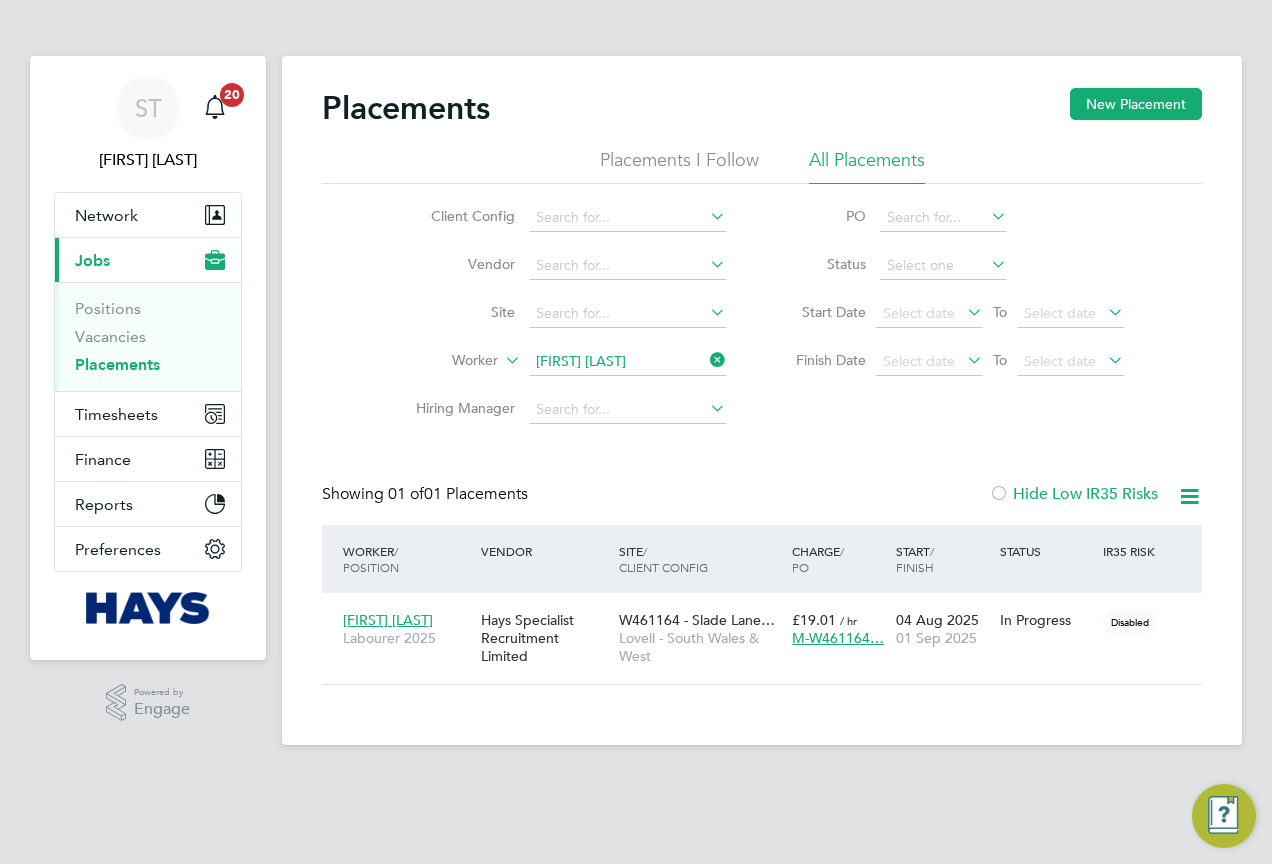 drag, startPoint x: 721, startPoint y: 357, endPoint x: 700, endPoint y: 359, distance: 21.095022 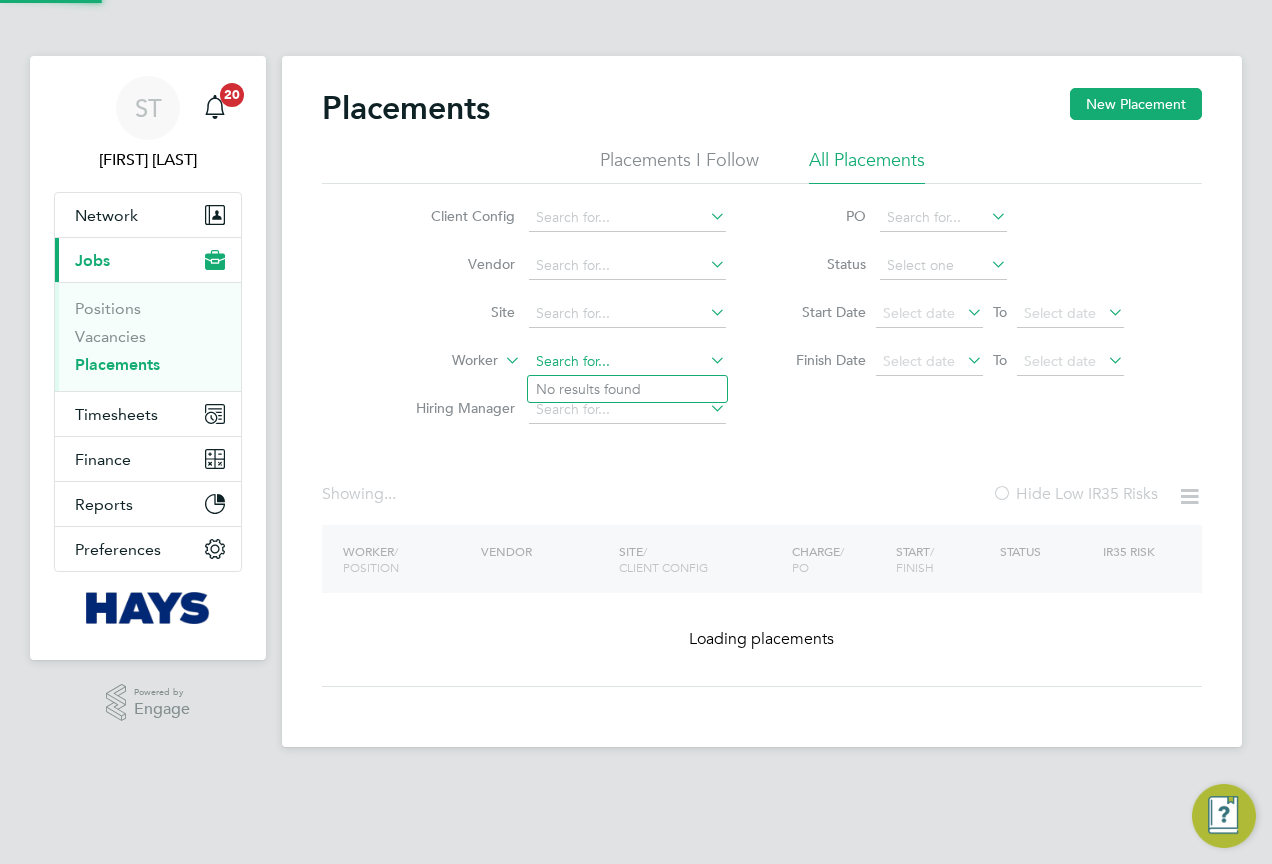 click 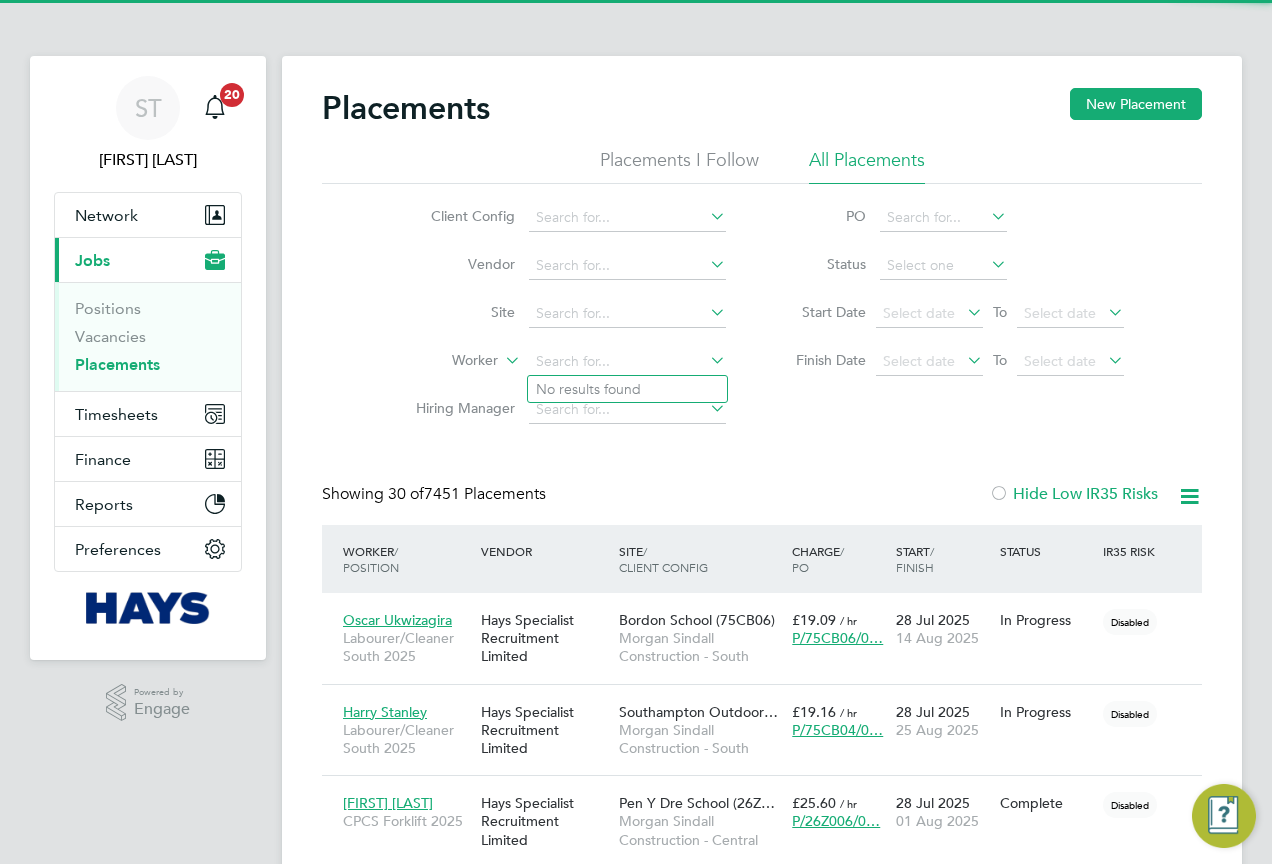 scroll, scrollTop: 10, scrollLeft: 10, axis: both 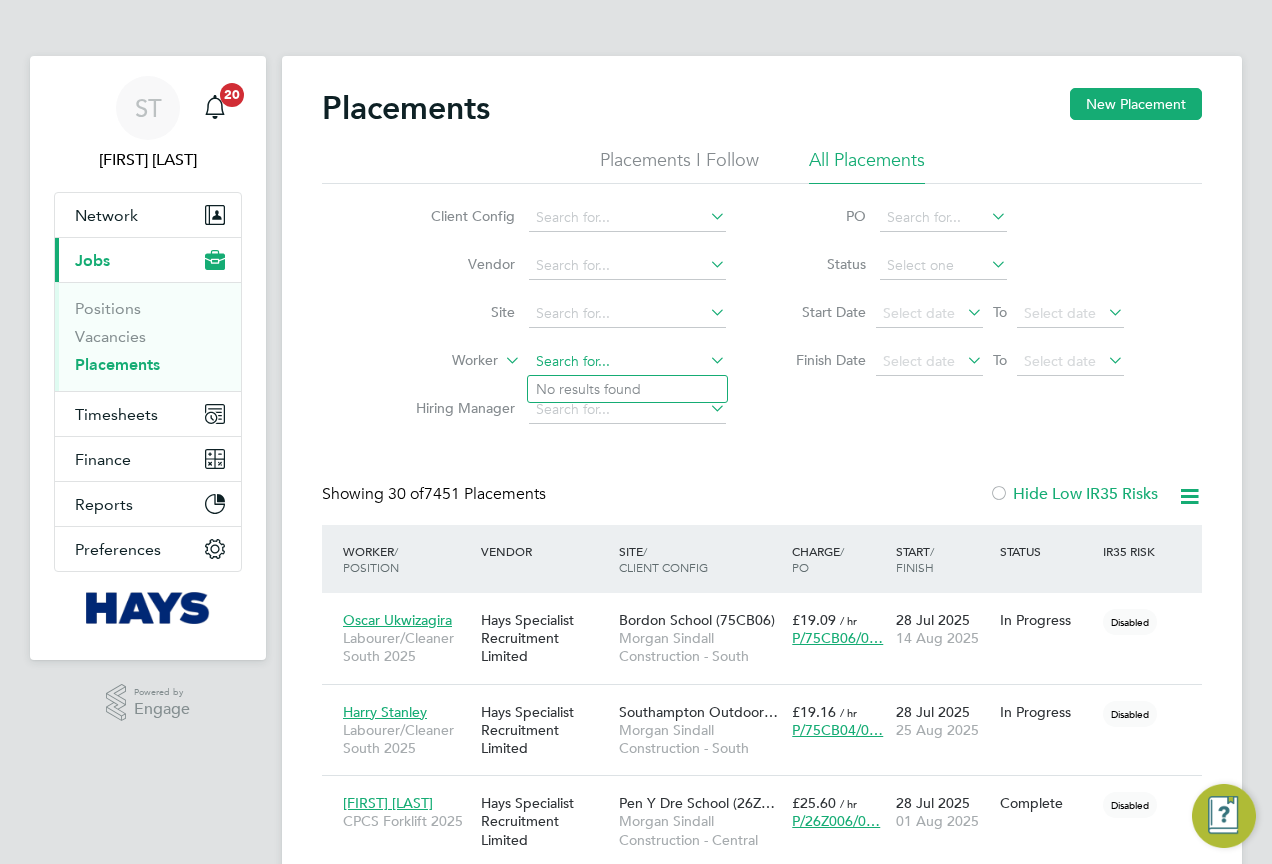 click 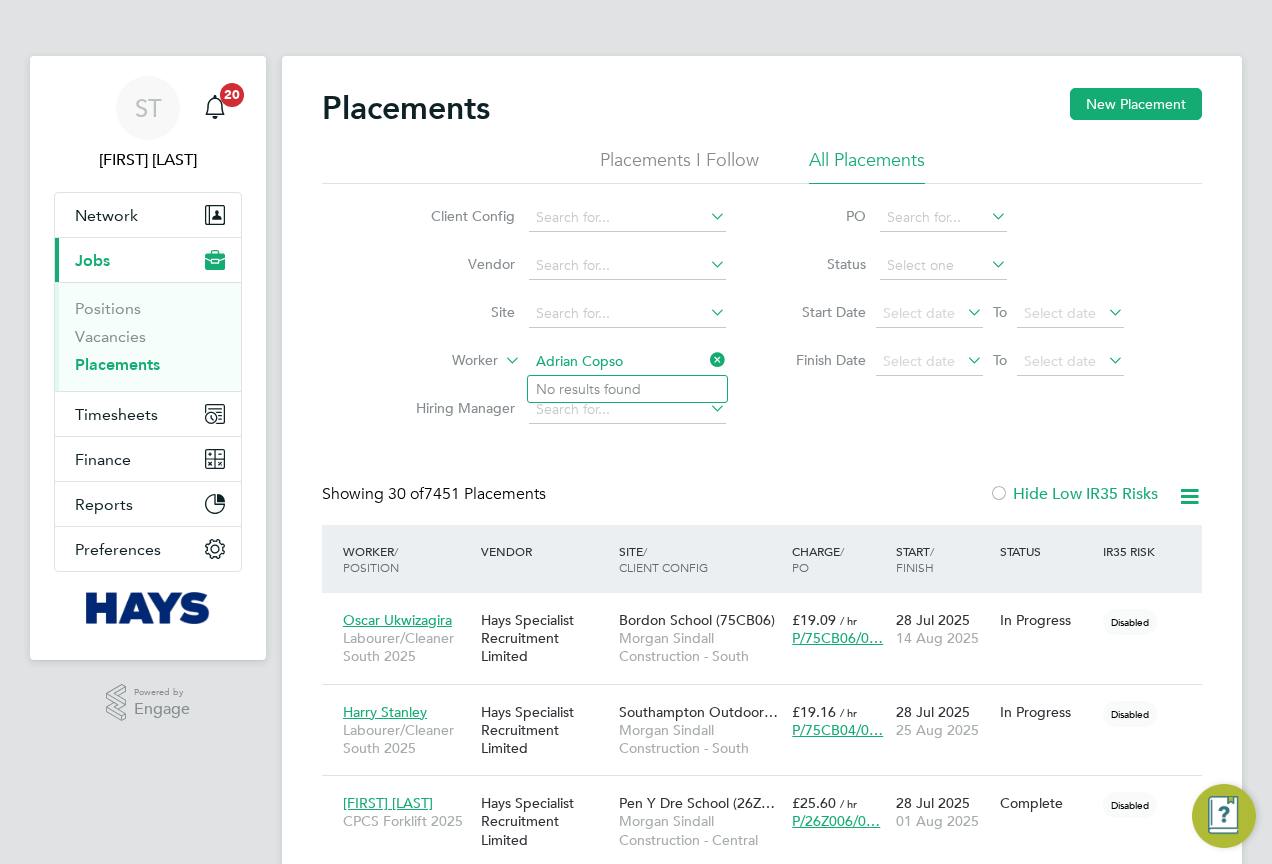 type on "Adrian Copso" 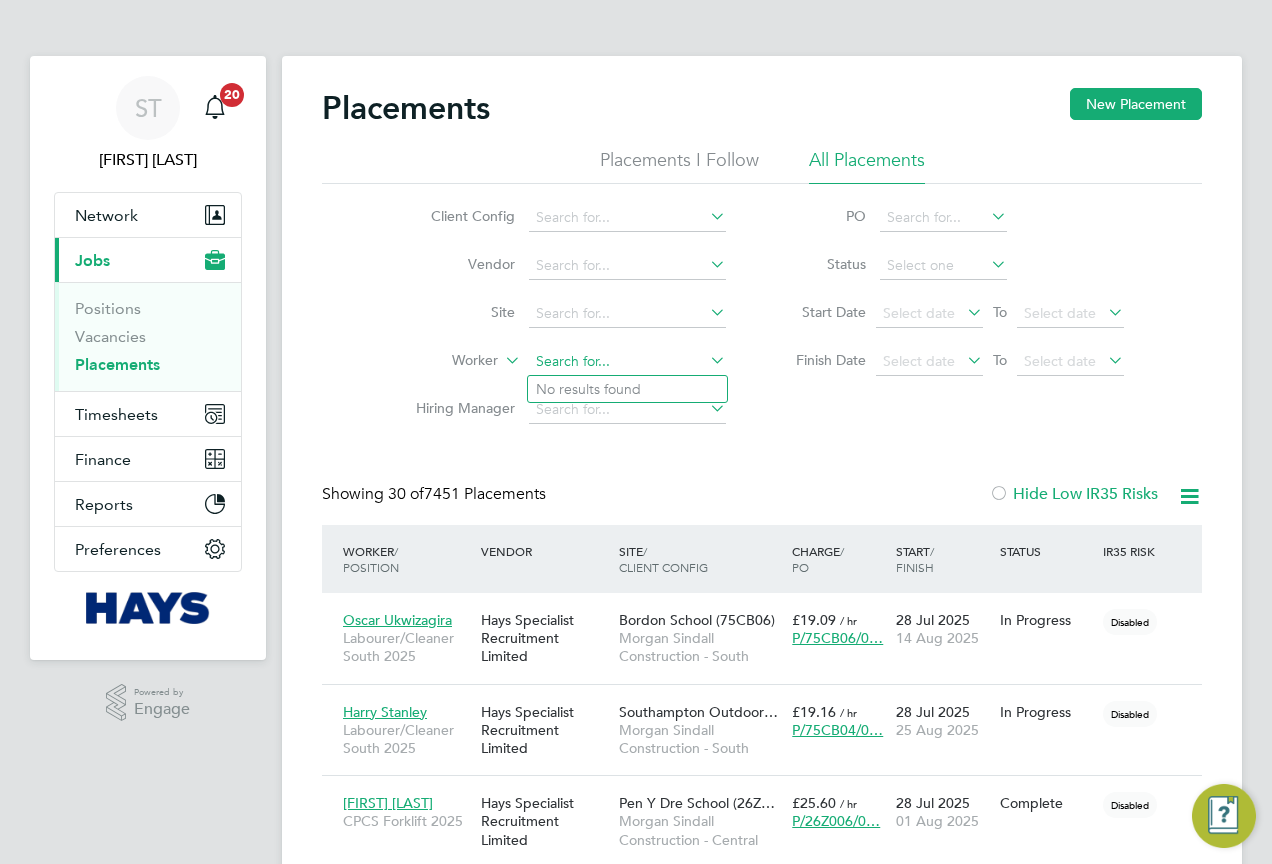 click 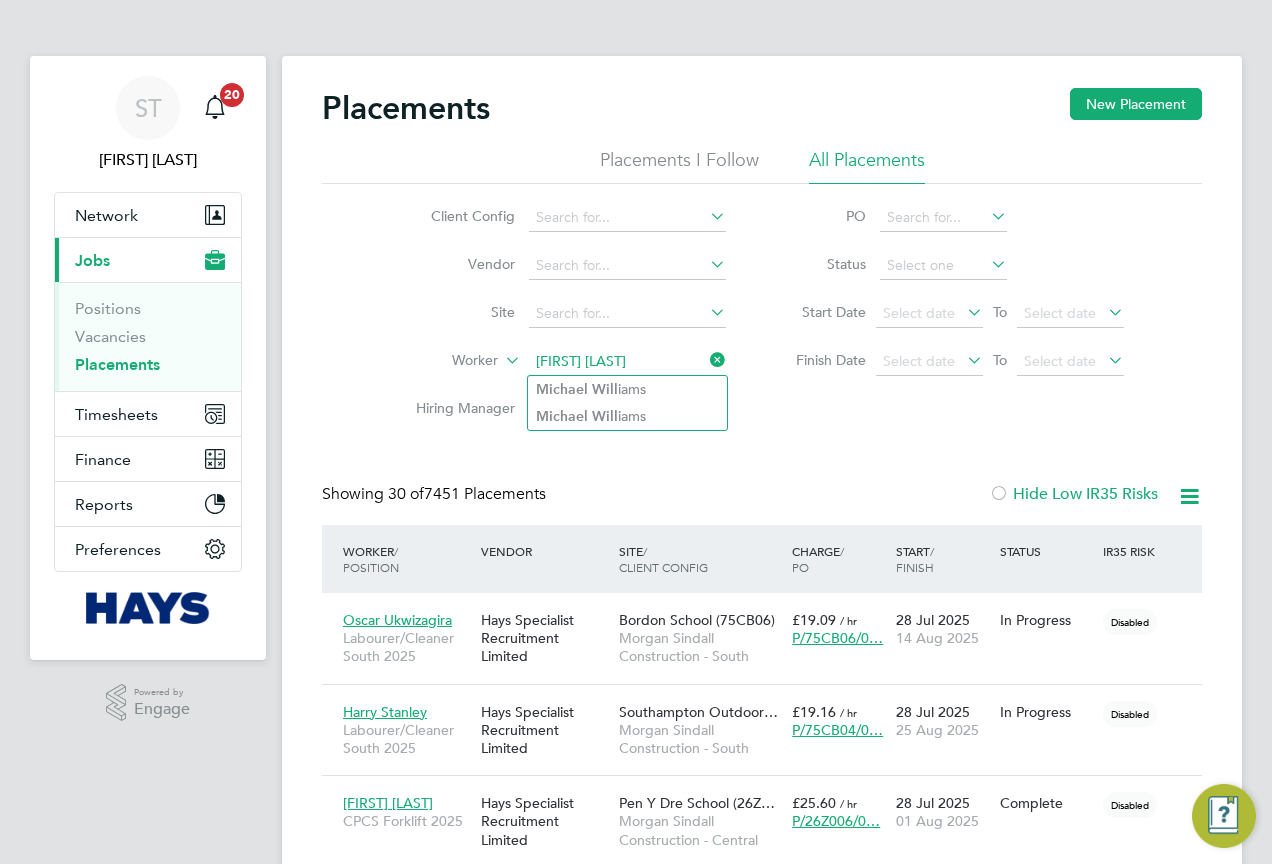click on "Michael   Will iams" 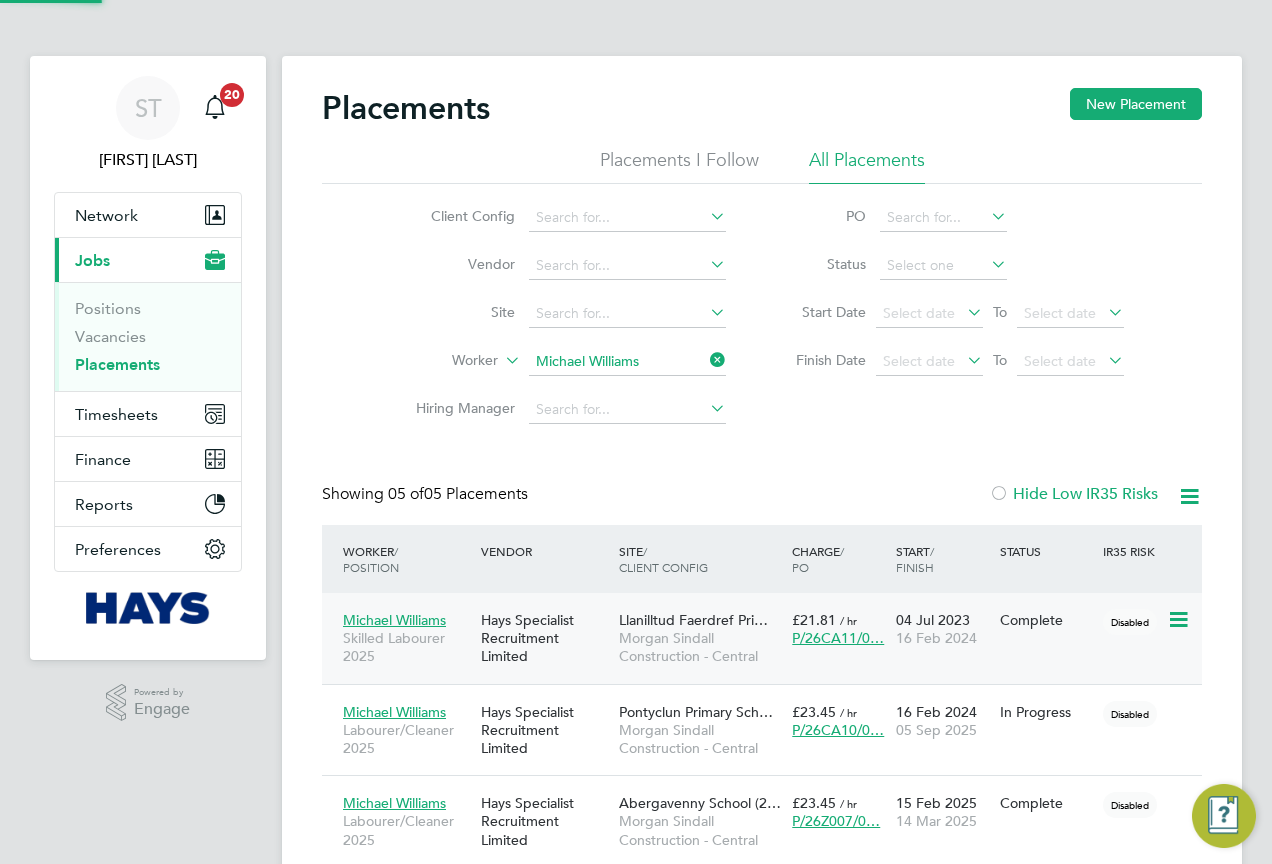scroll, scrollTop: 10, scrollLeft: 10, axis: both 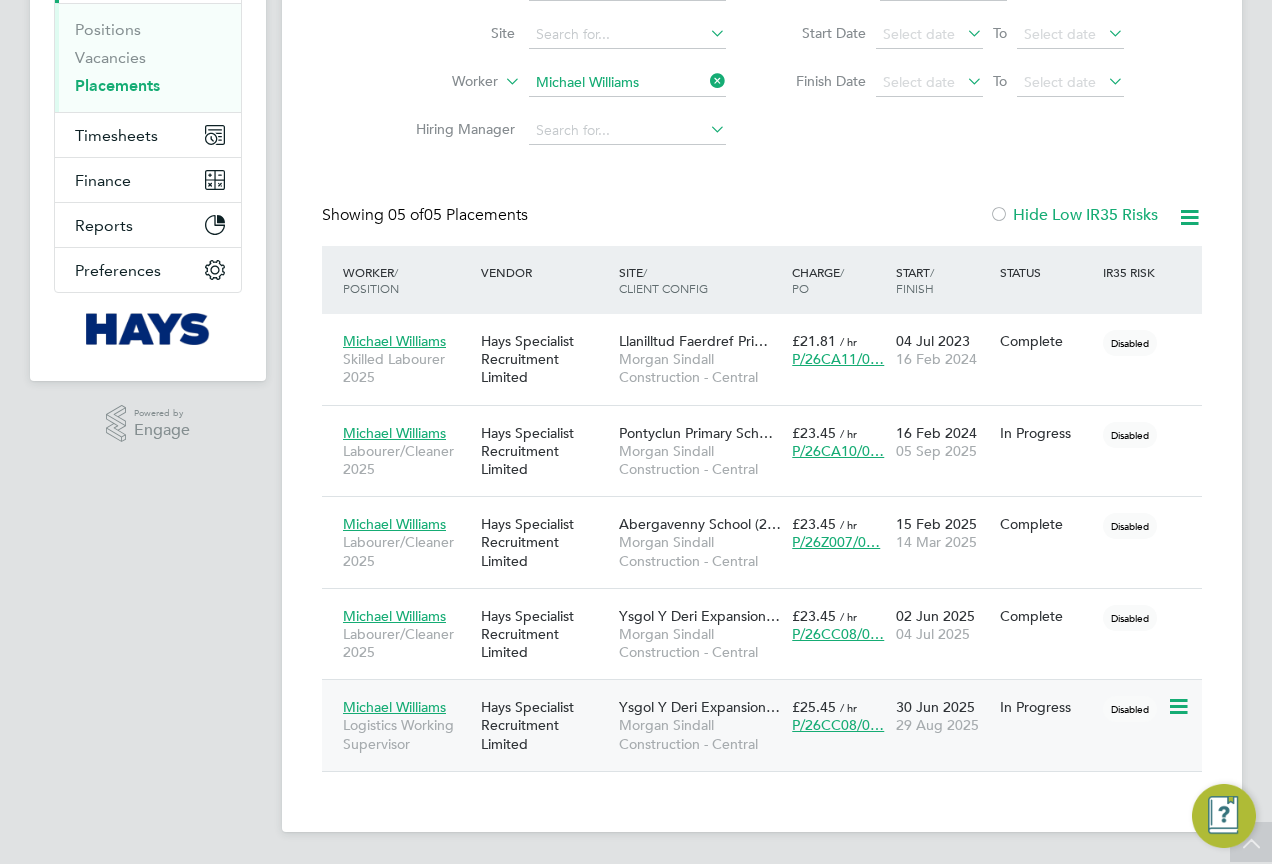 click on "Morgan Sindall Construction - Central" 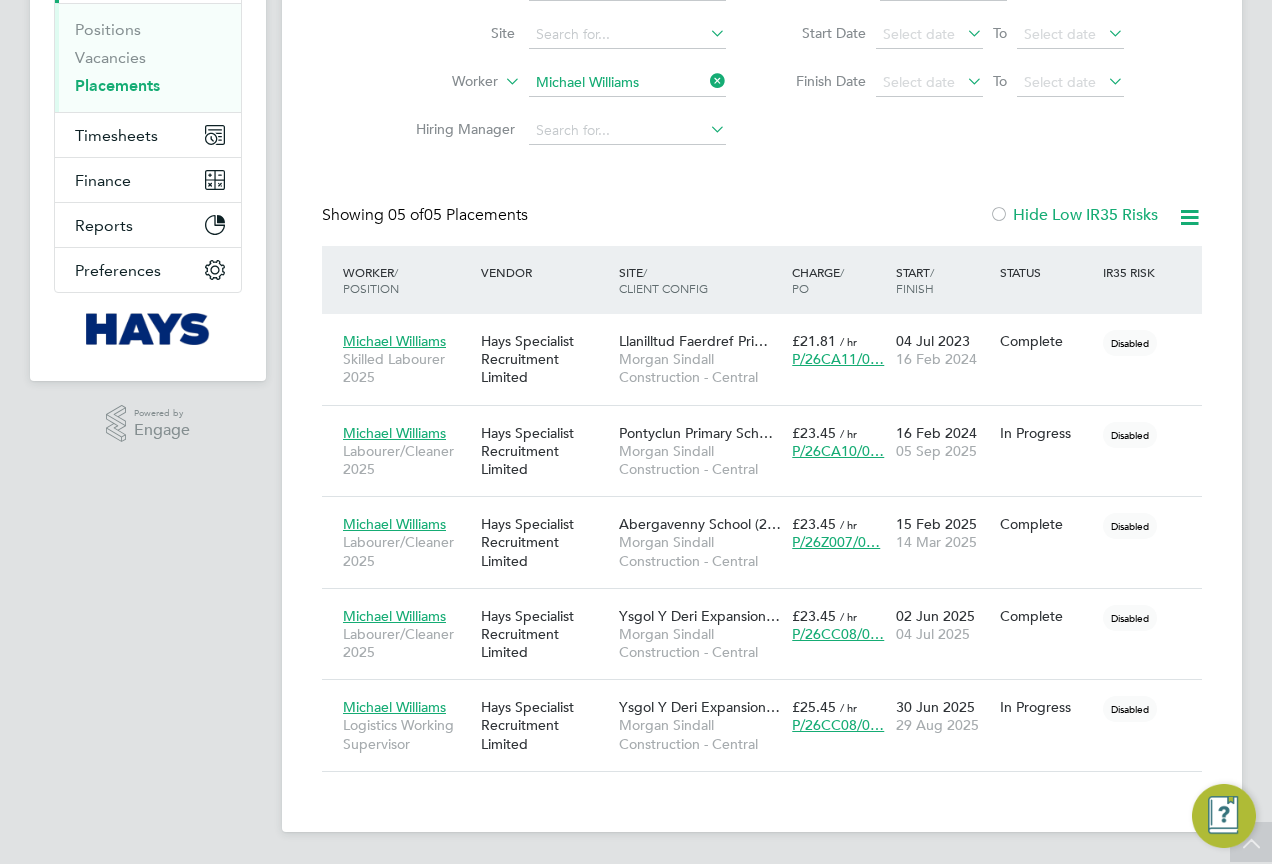 scroll, scrollTop: 0, scrollLeft: 0, axis: both 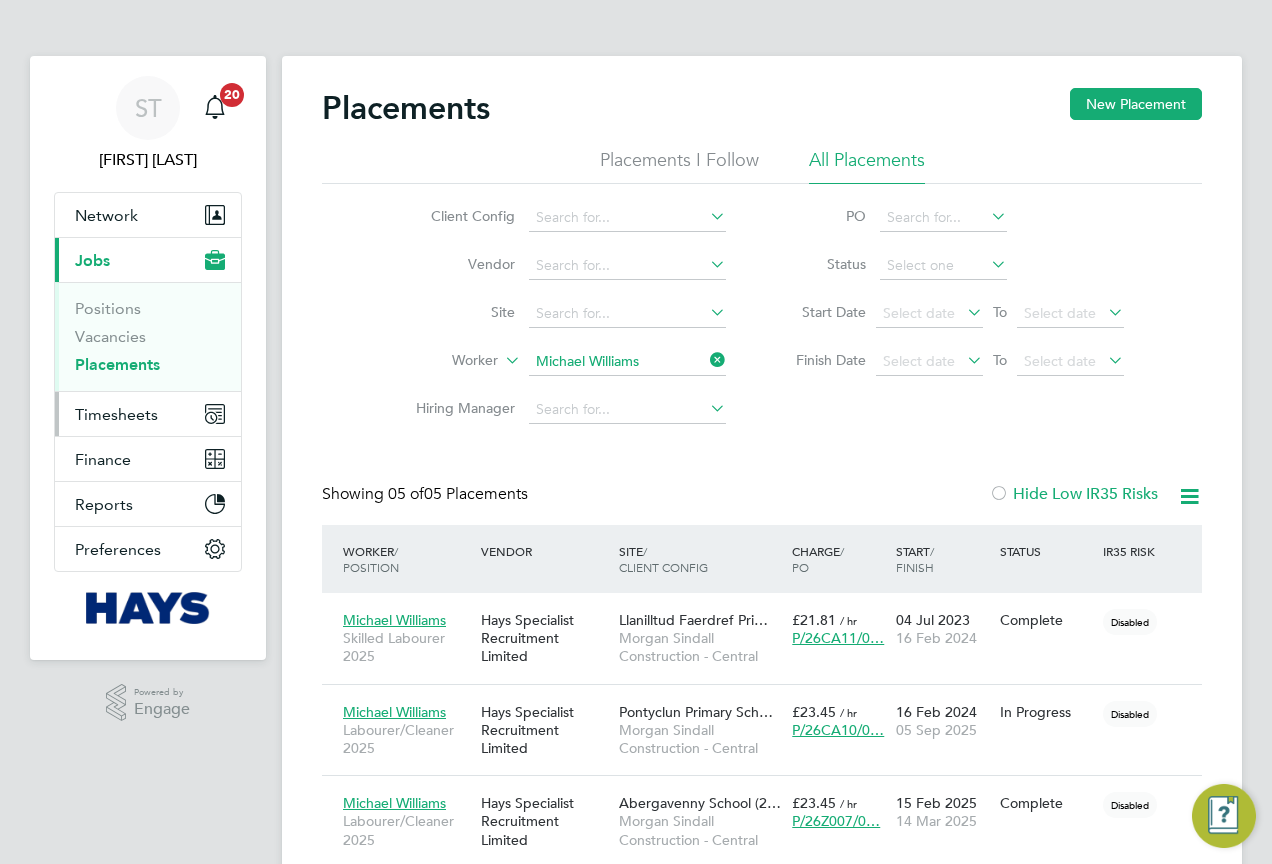 click on "Timesheets" at bounding box center [148, 414] 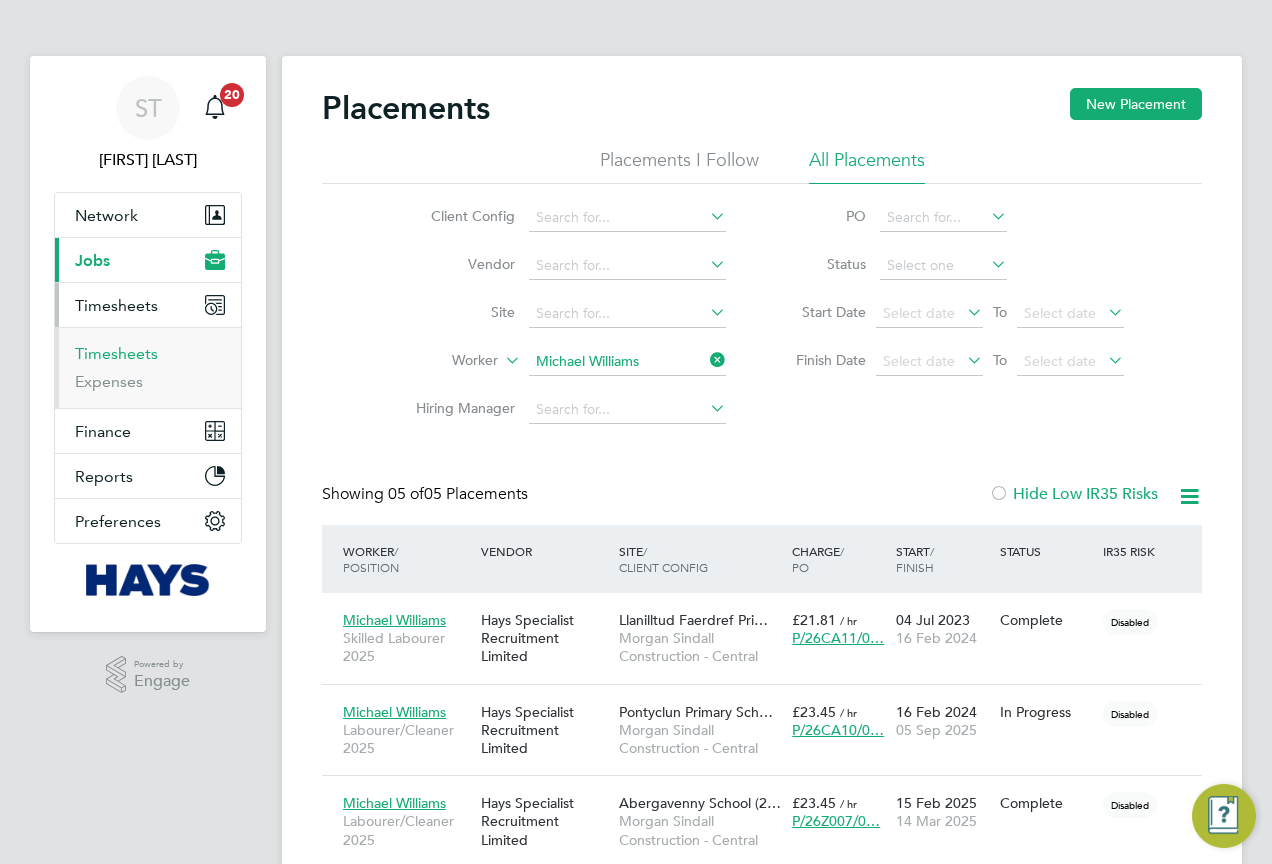 click on "Timesheets" at bounding box center (116, 353) 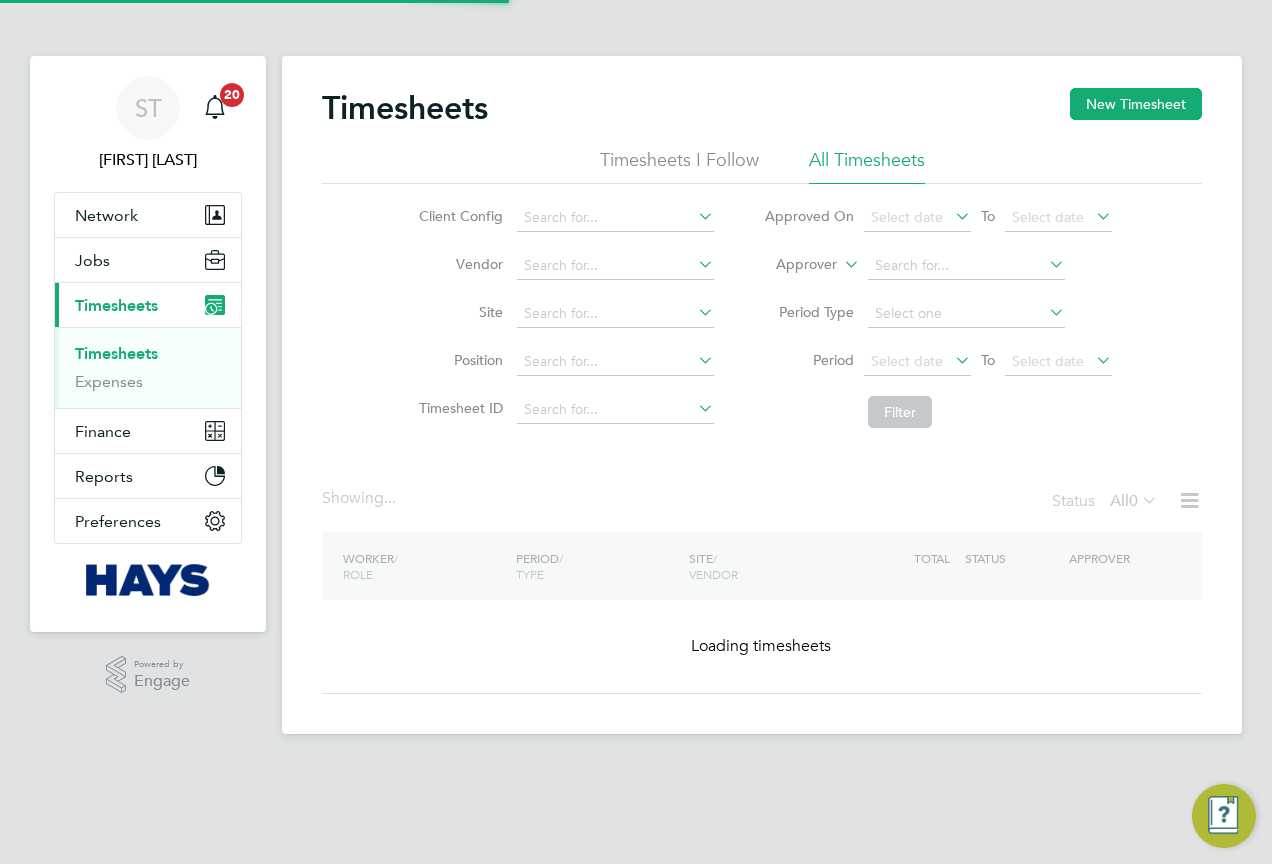 click on "Approver" 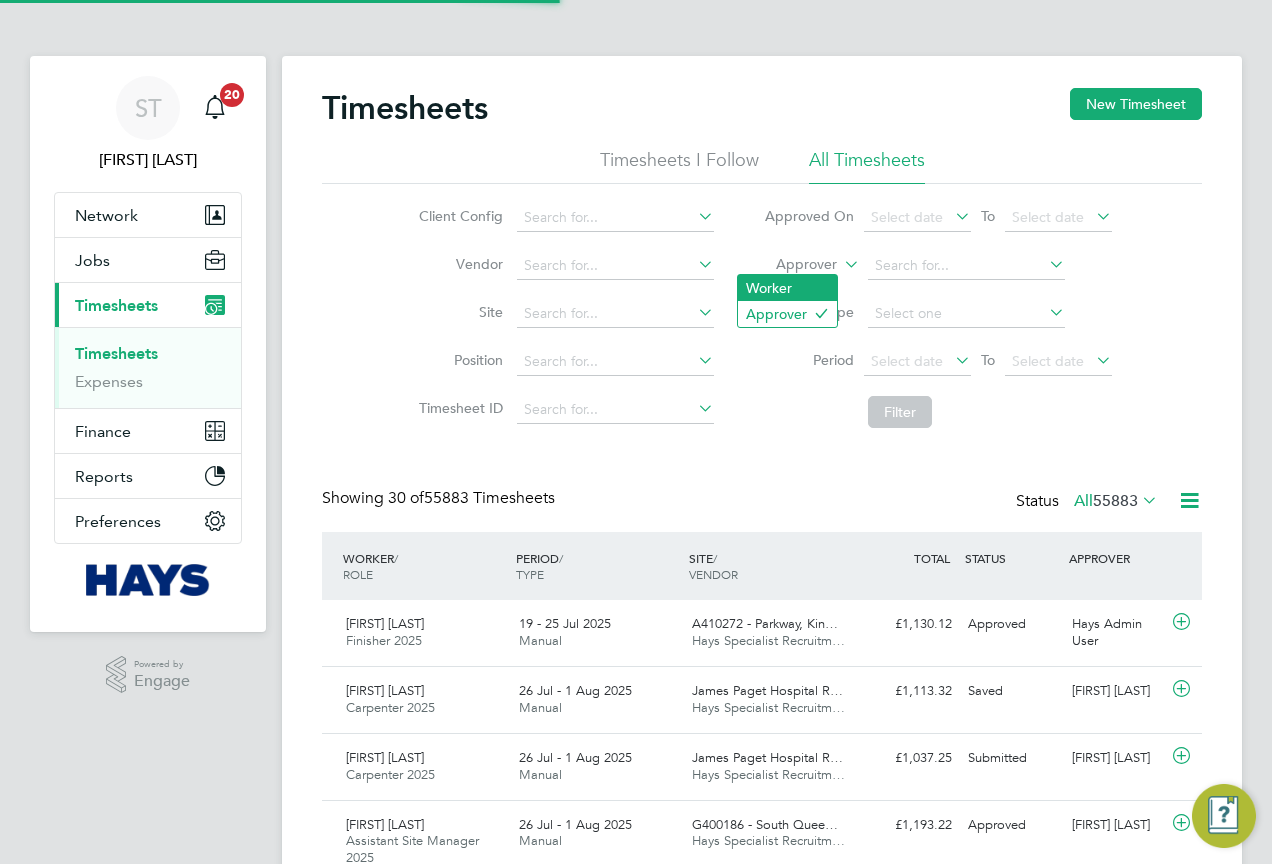 scroll, scrollTop: 10, scrollLeft: 10, axis: both 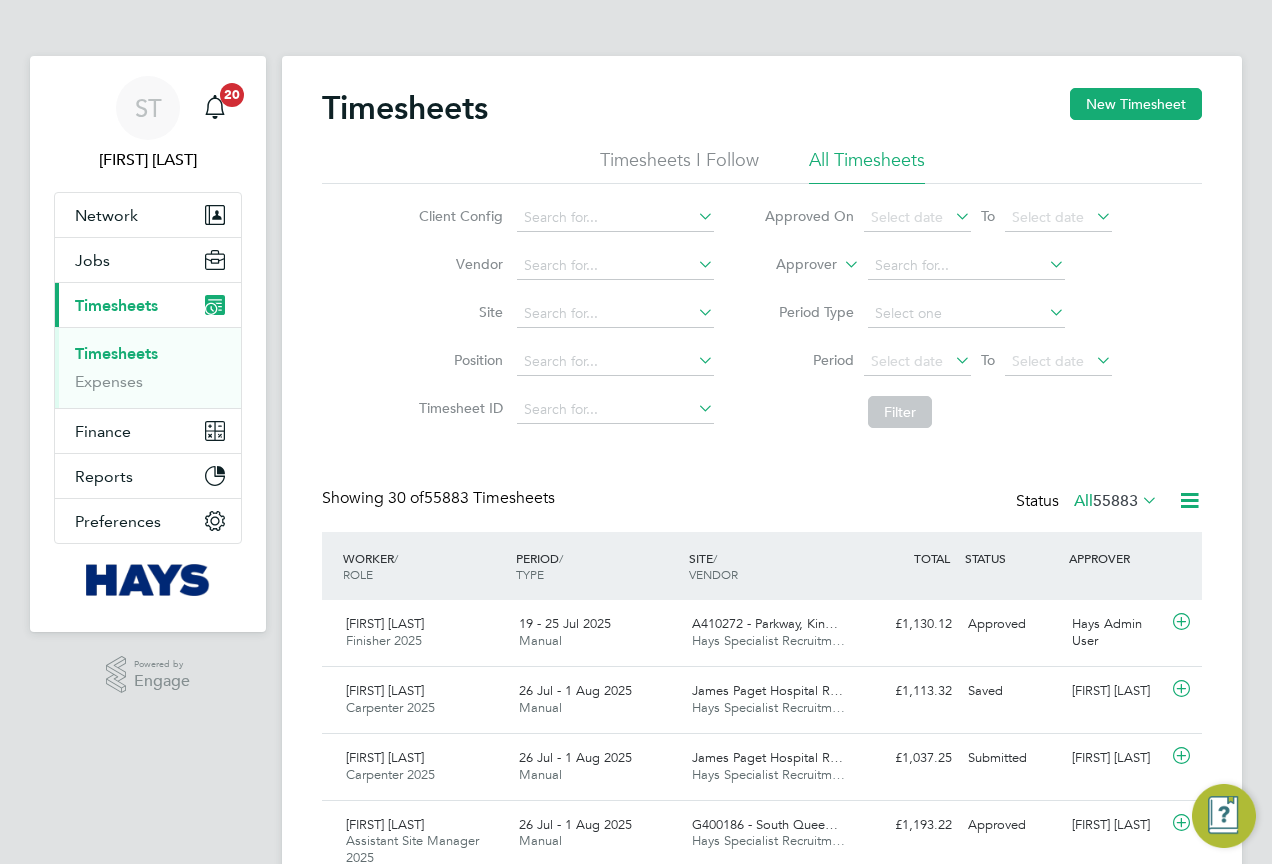click on "Worker" 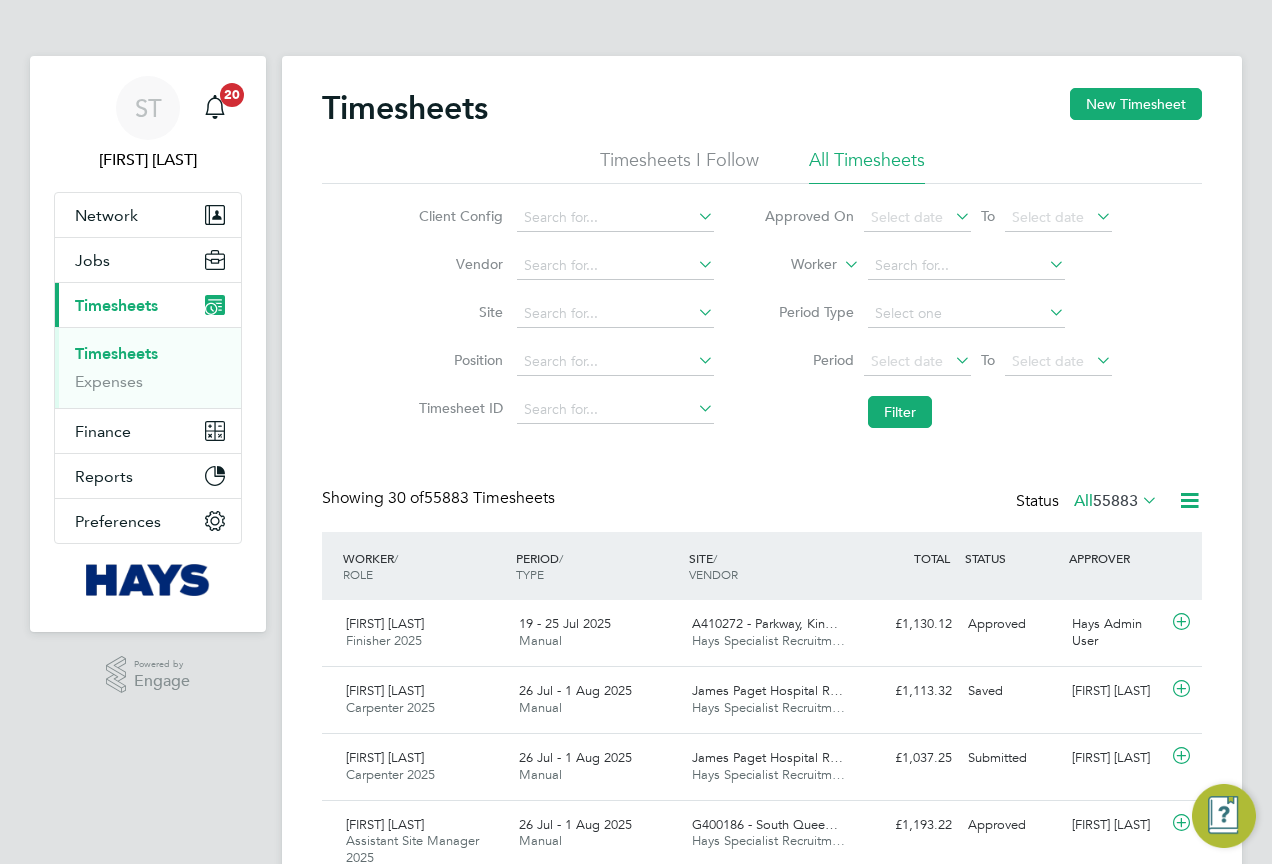click on "Worker" 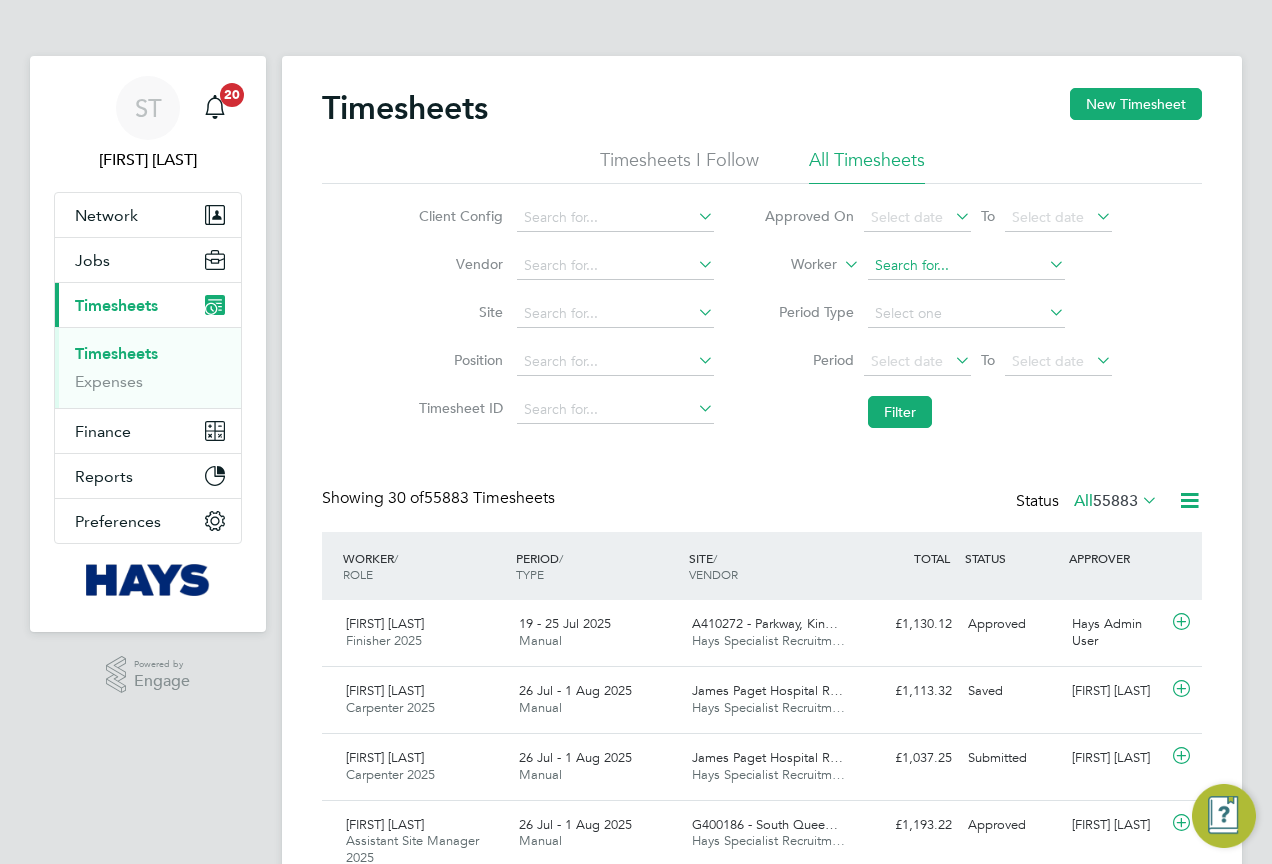 click 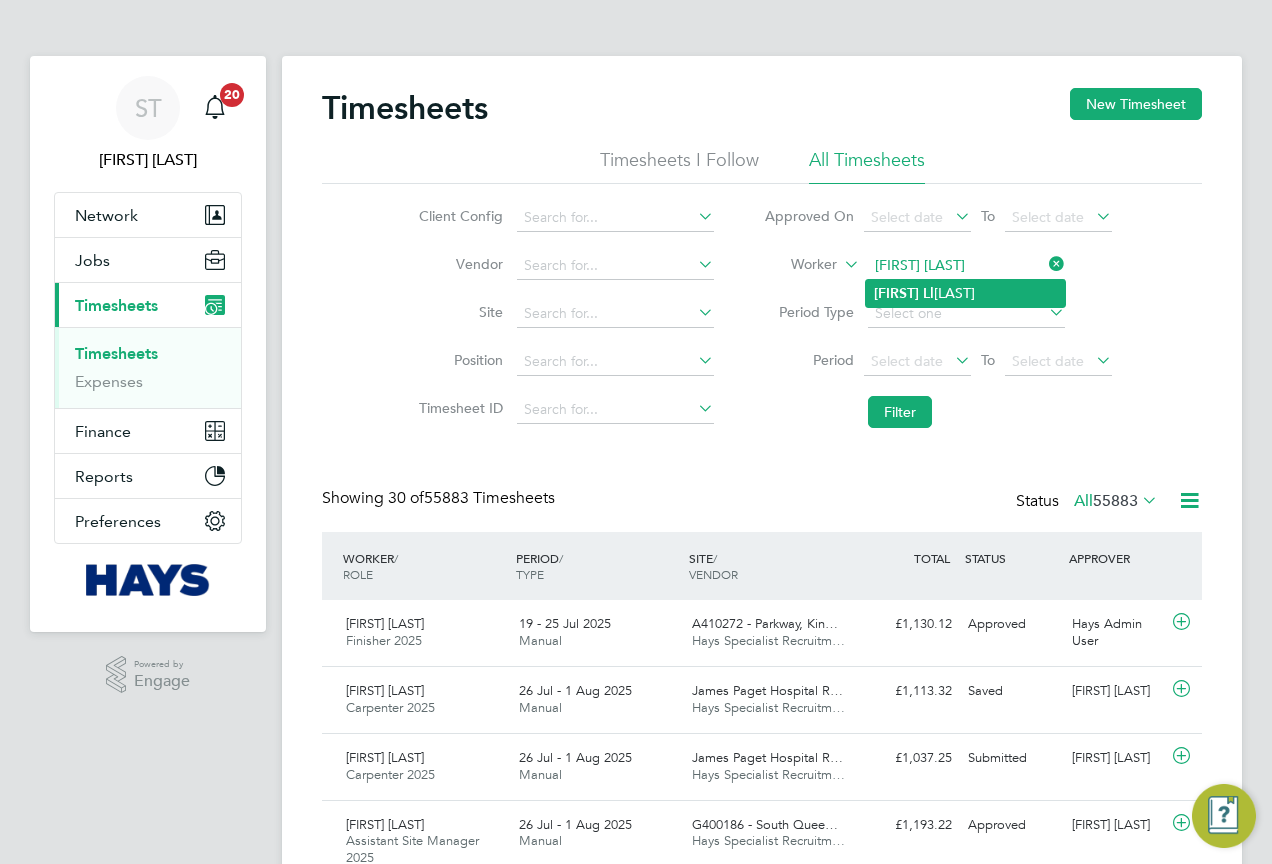 click on "Ashley   Ll oyd" 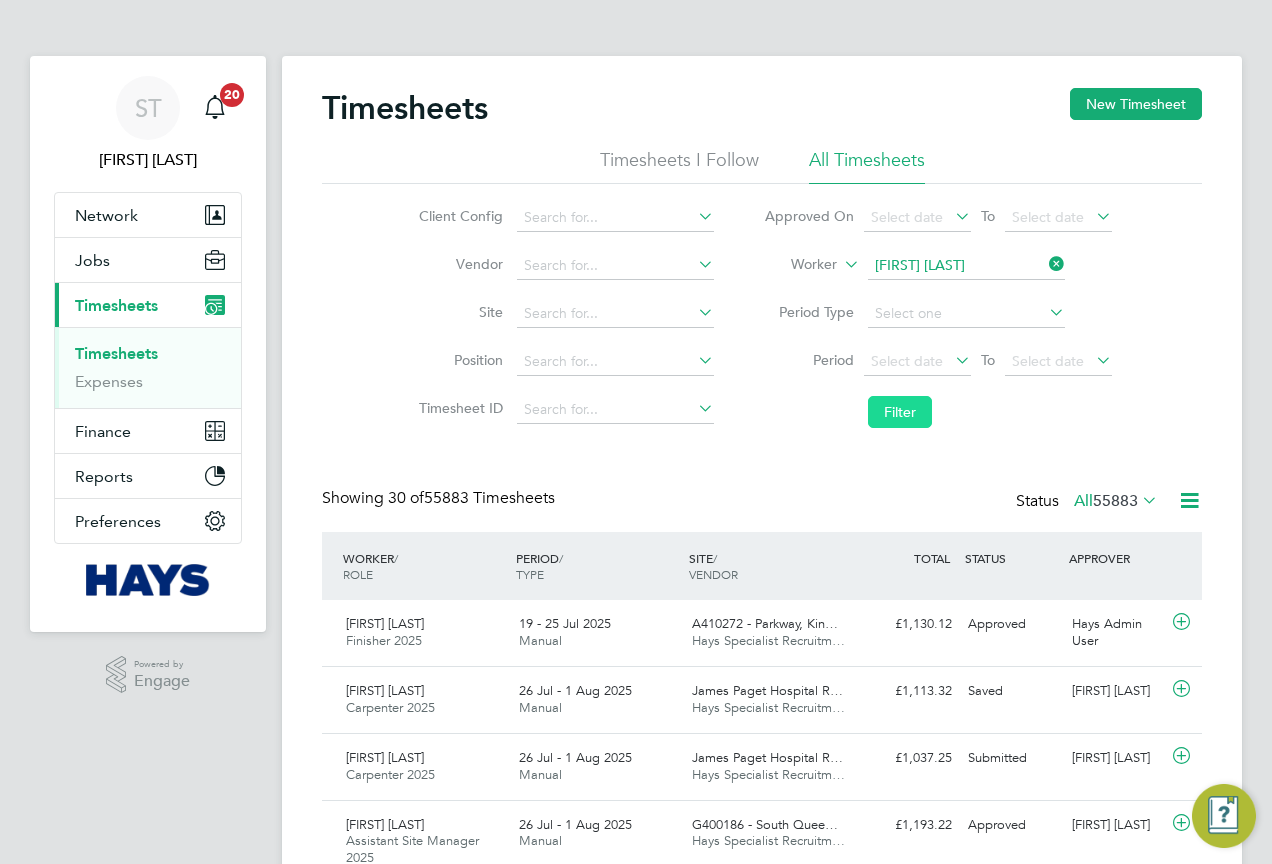 click on "Filter" 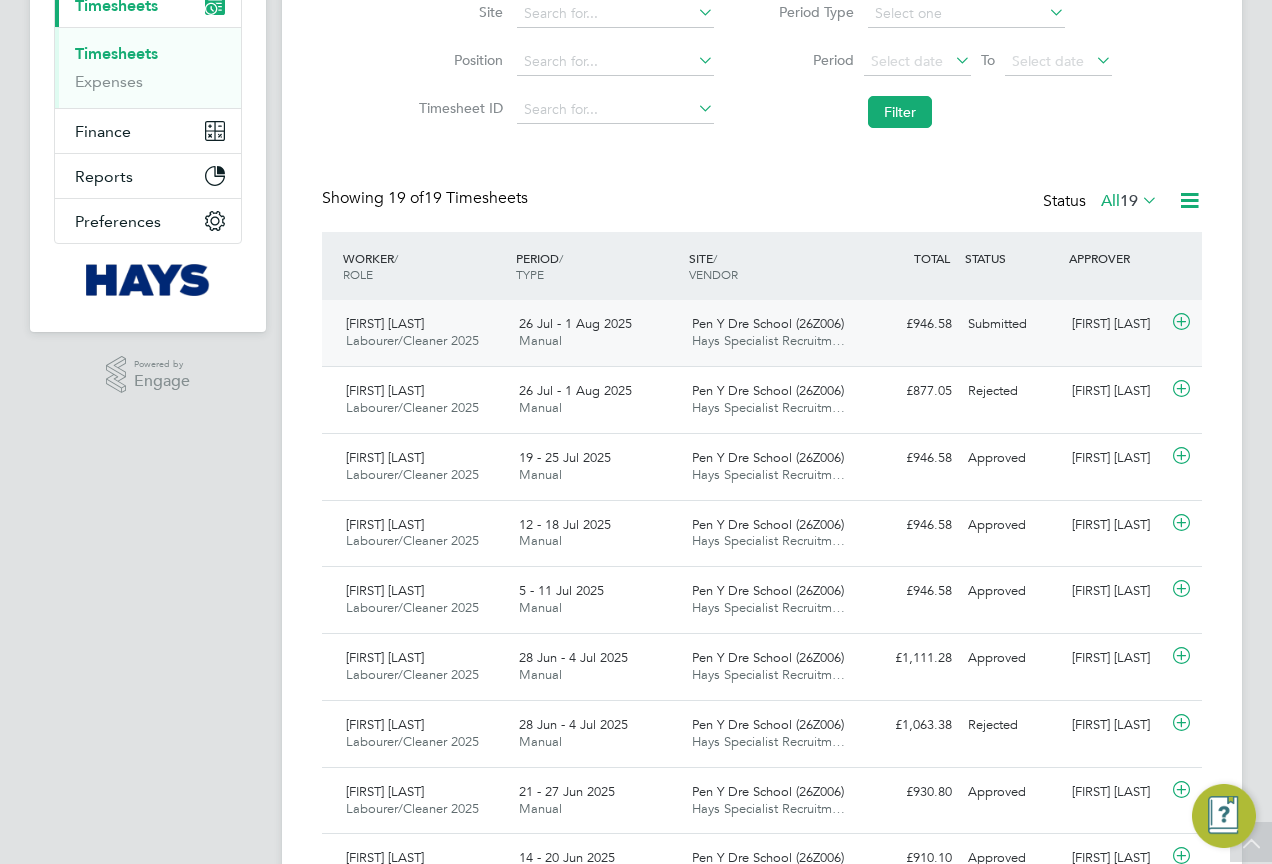 click on "Alan Murphy" 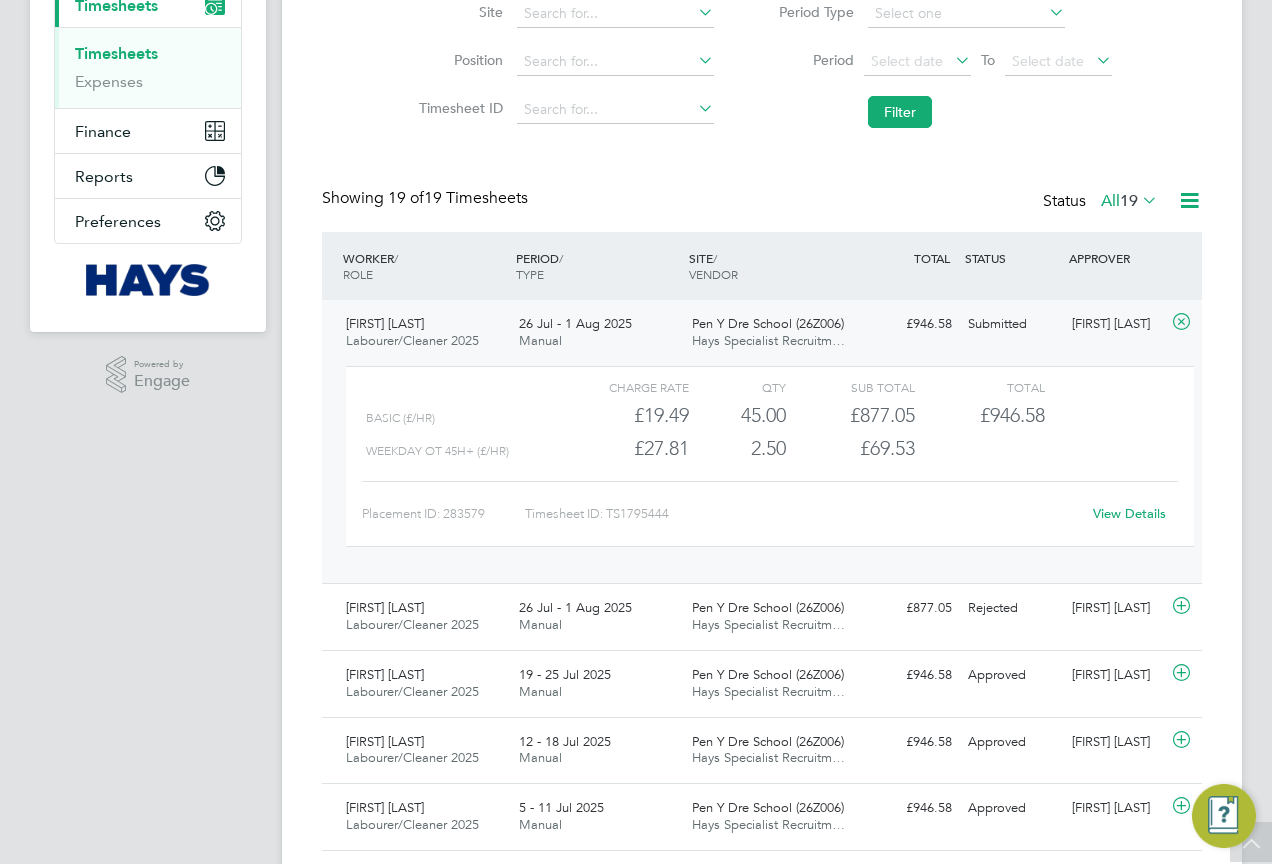 click on "View Details" 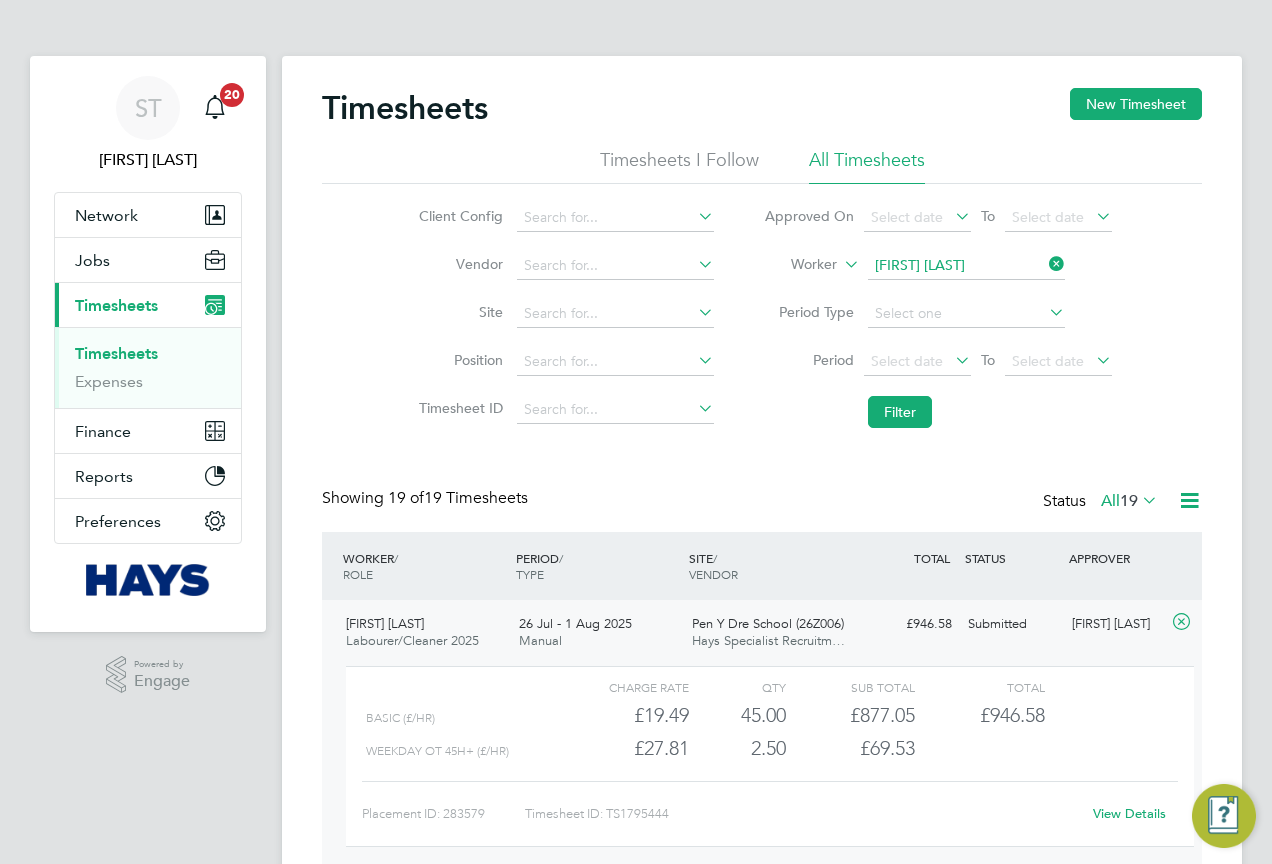 click 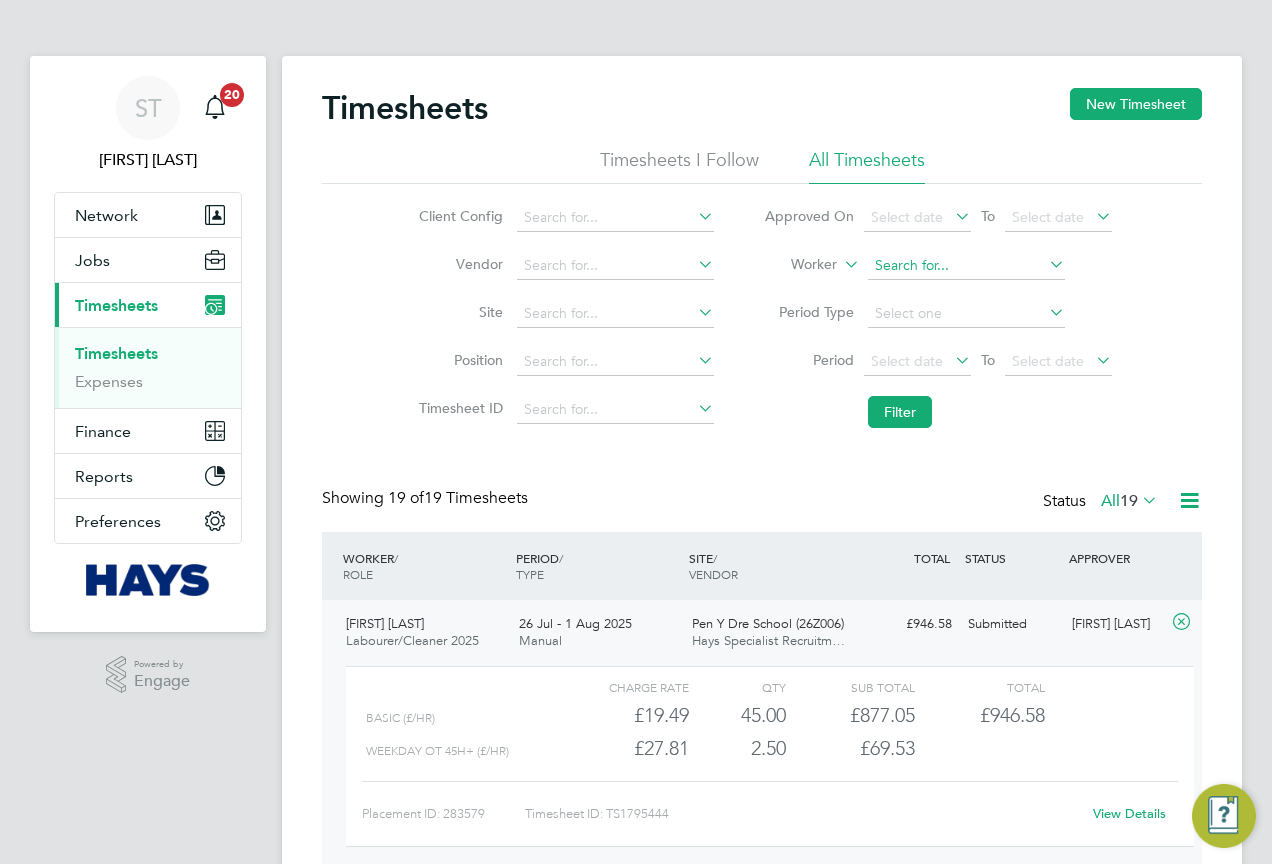click 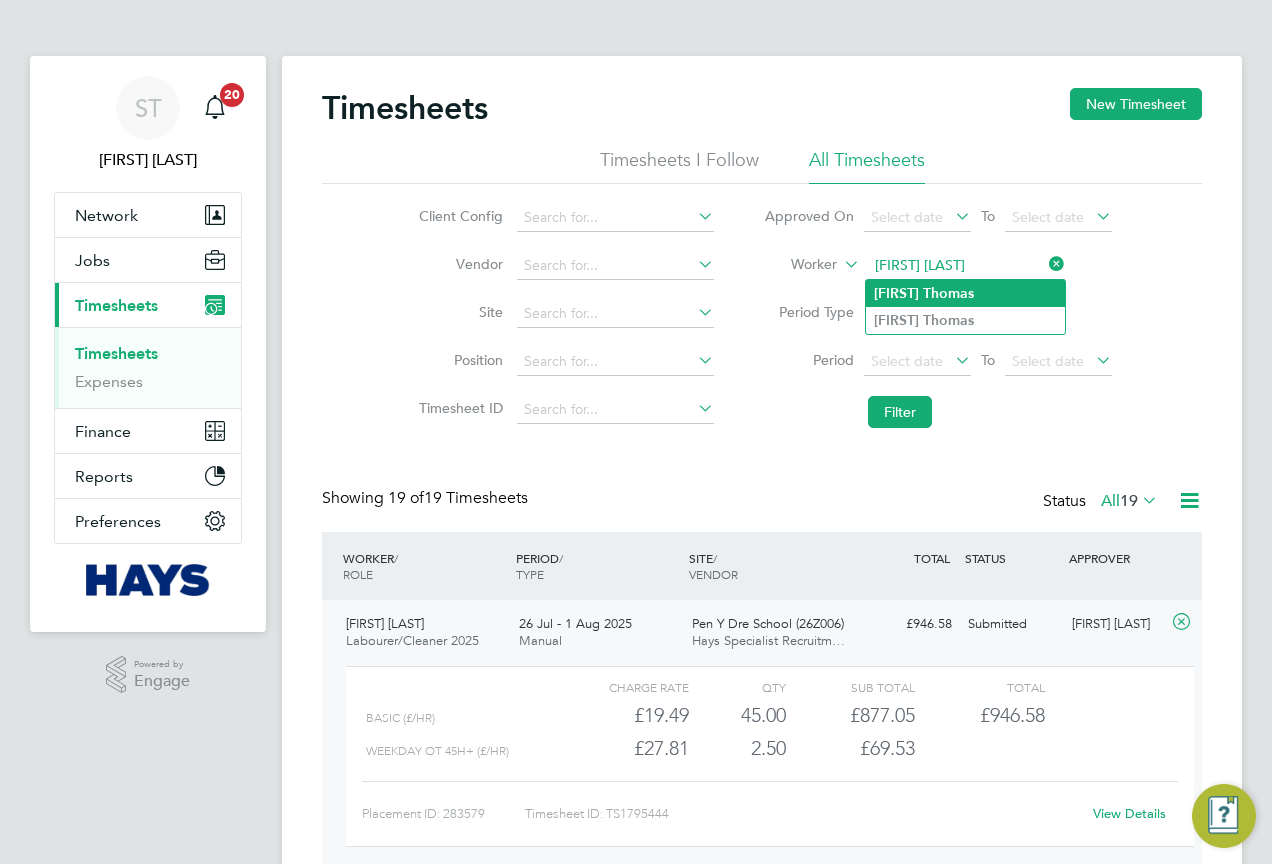 type on "Stephen Thomas" 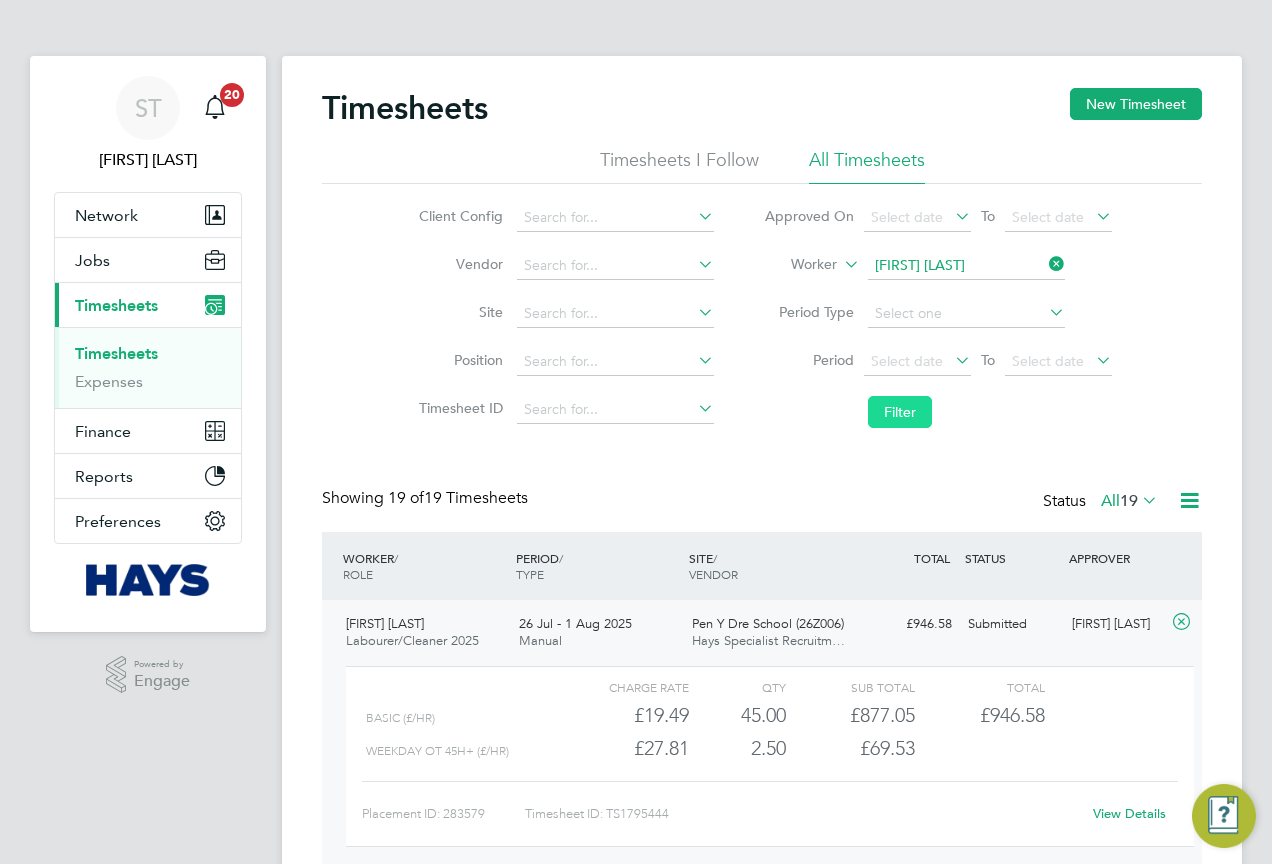 click on "Filter" 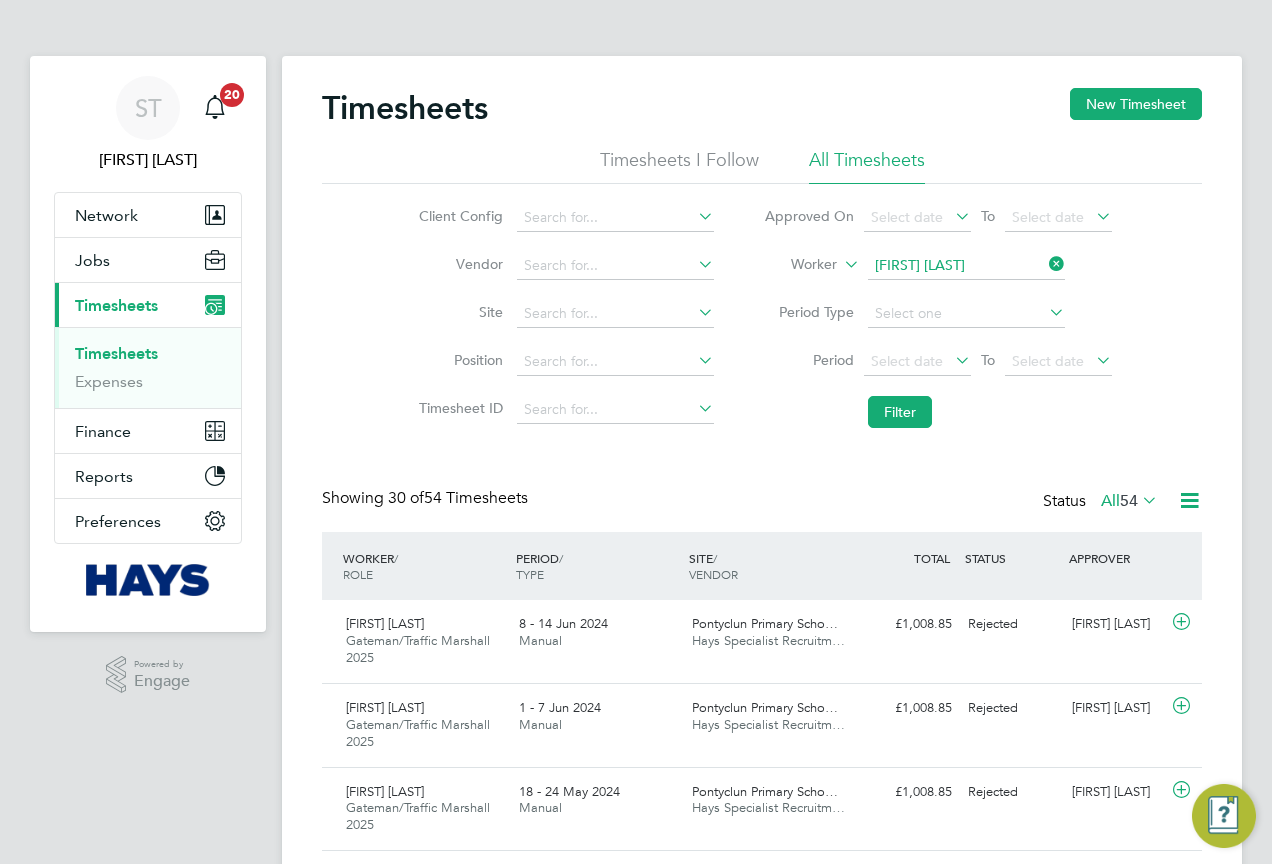 click 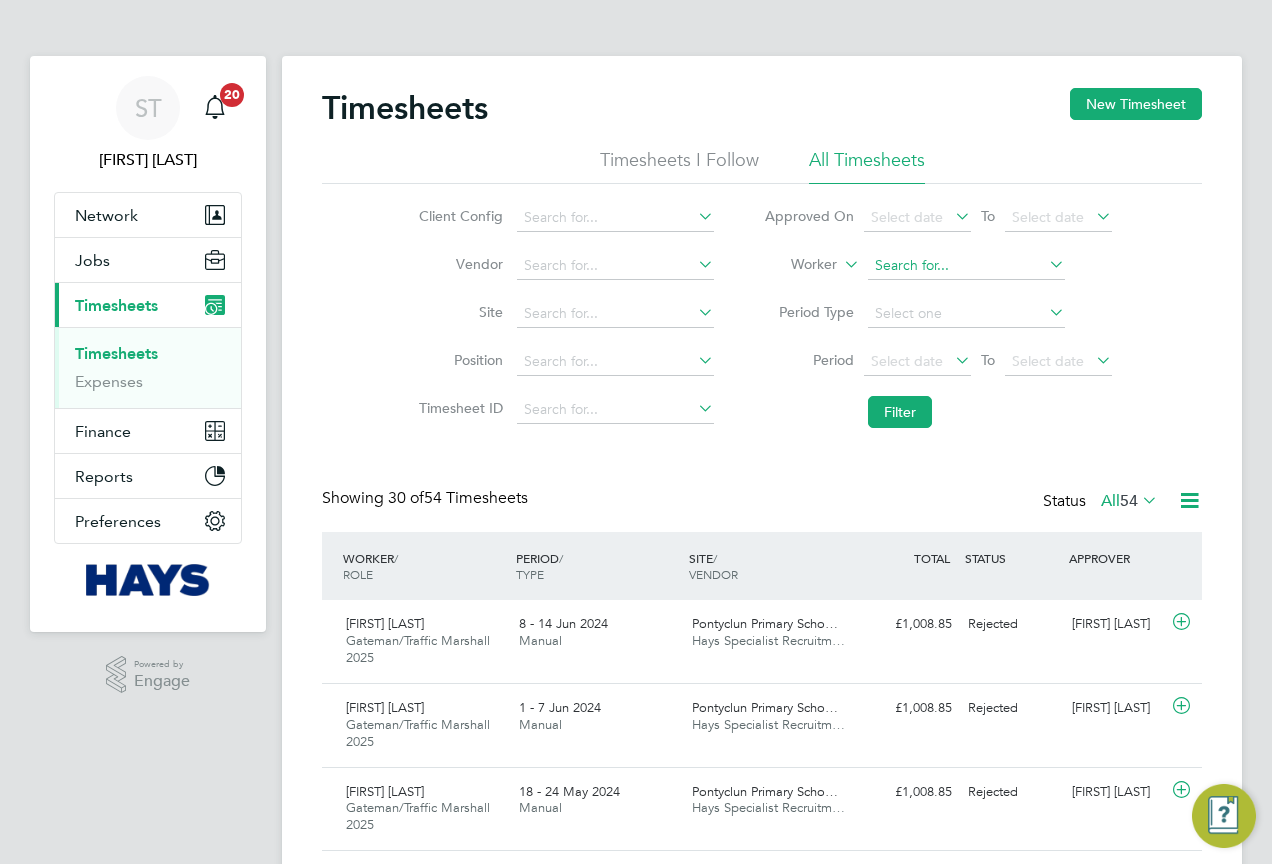 click 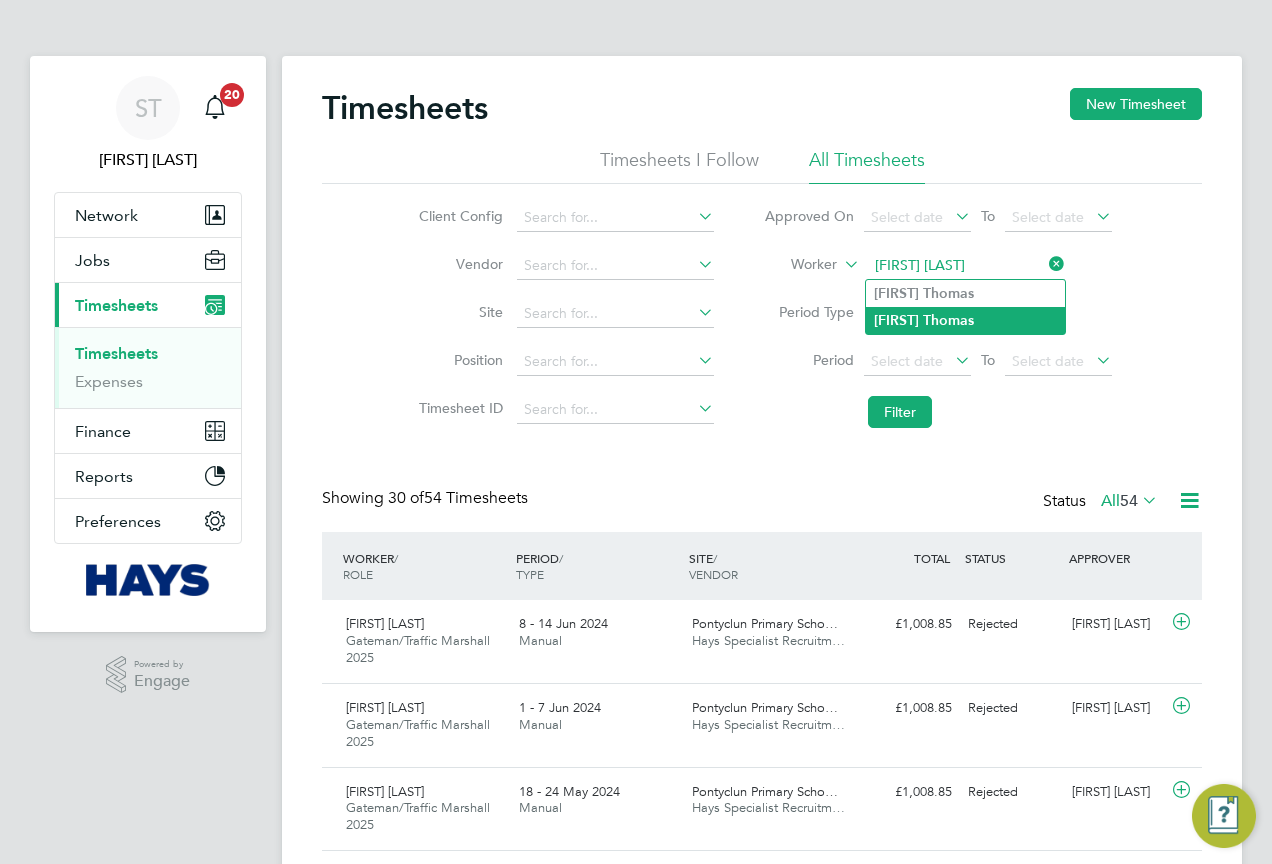 type on "Stephen Thomas" 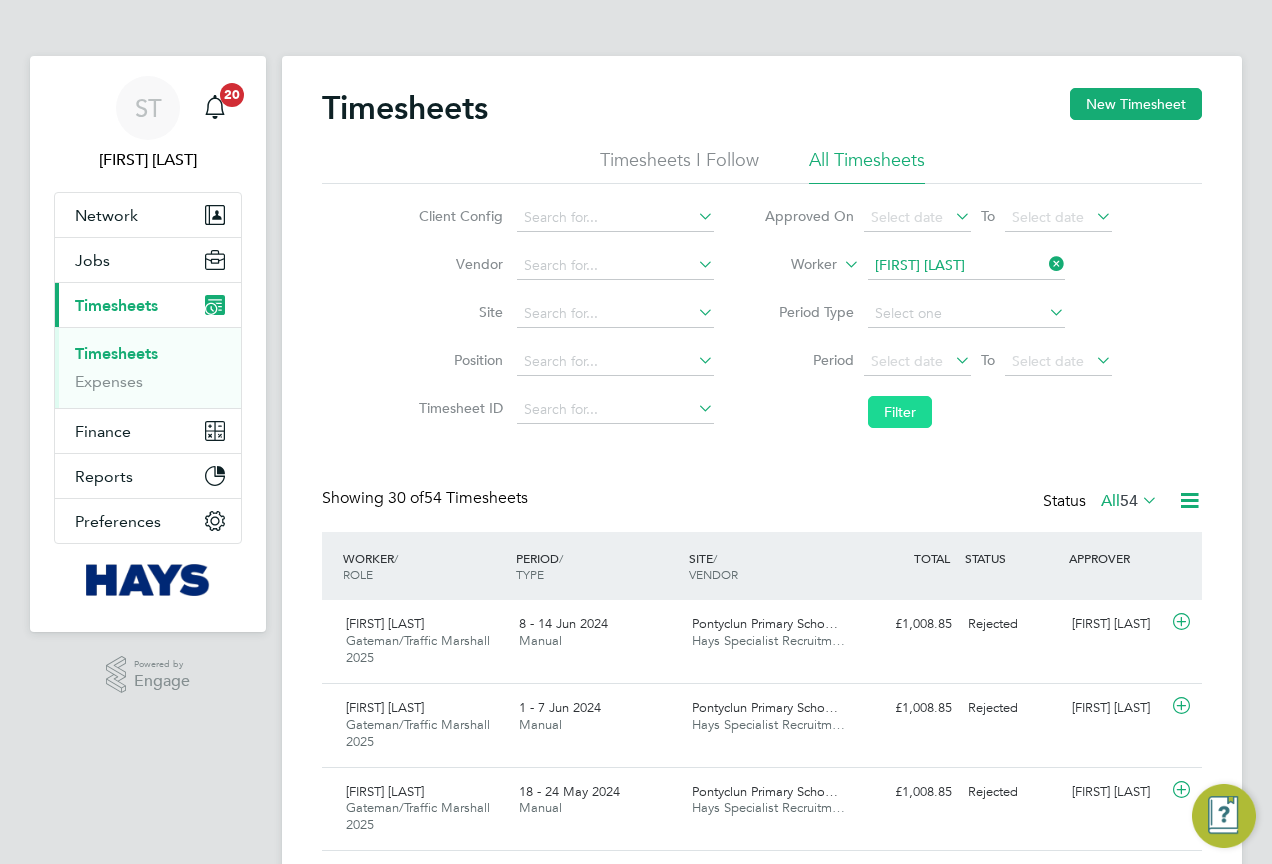 click on "Filter" 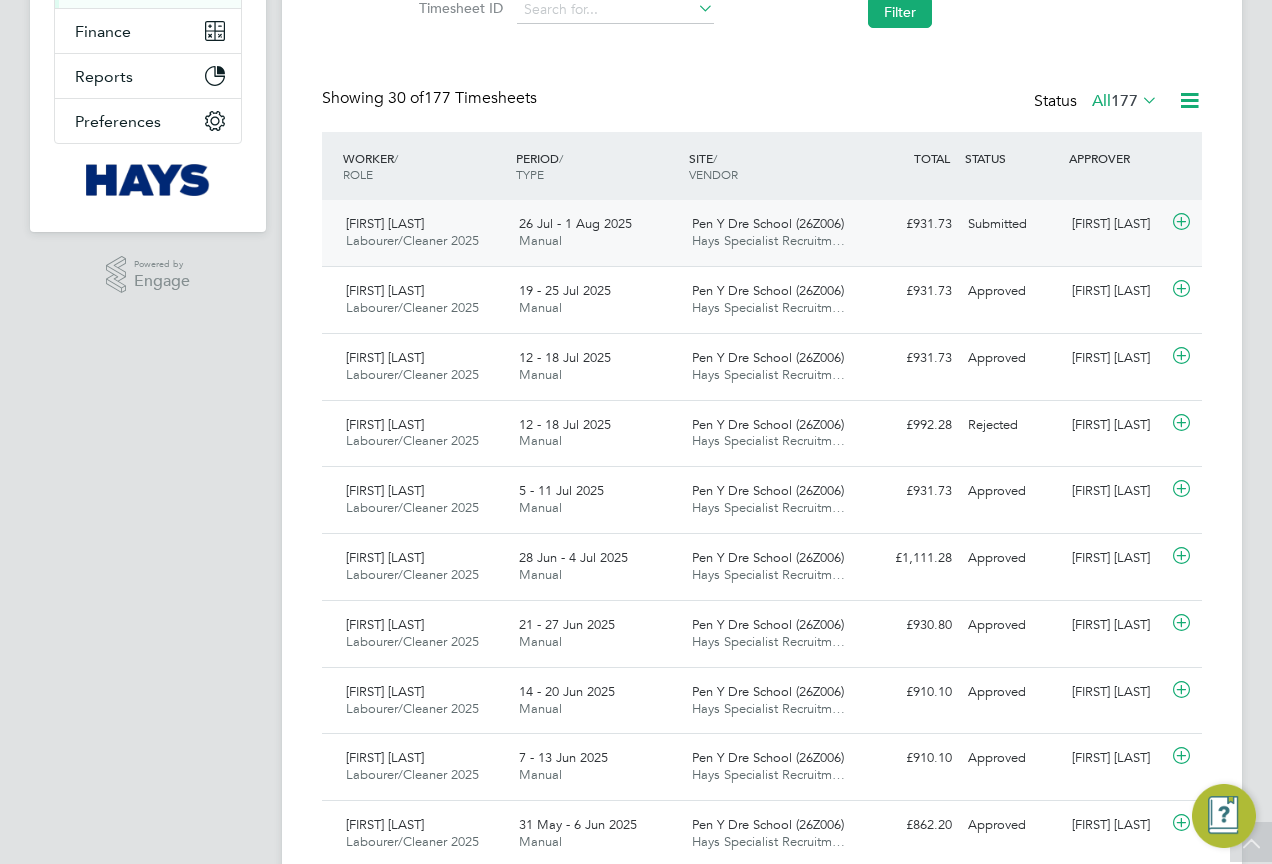 click on "Submitted" 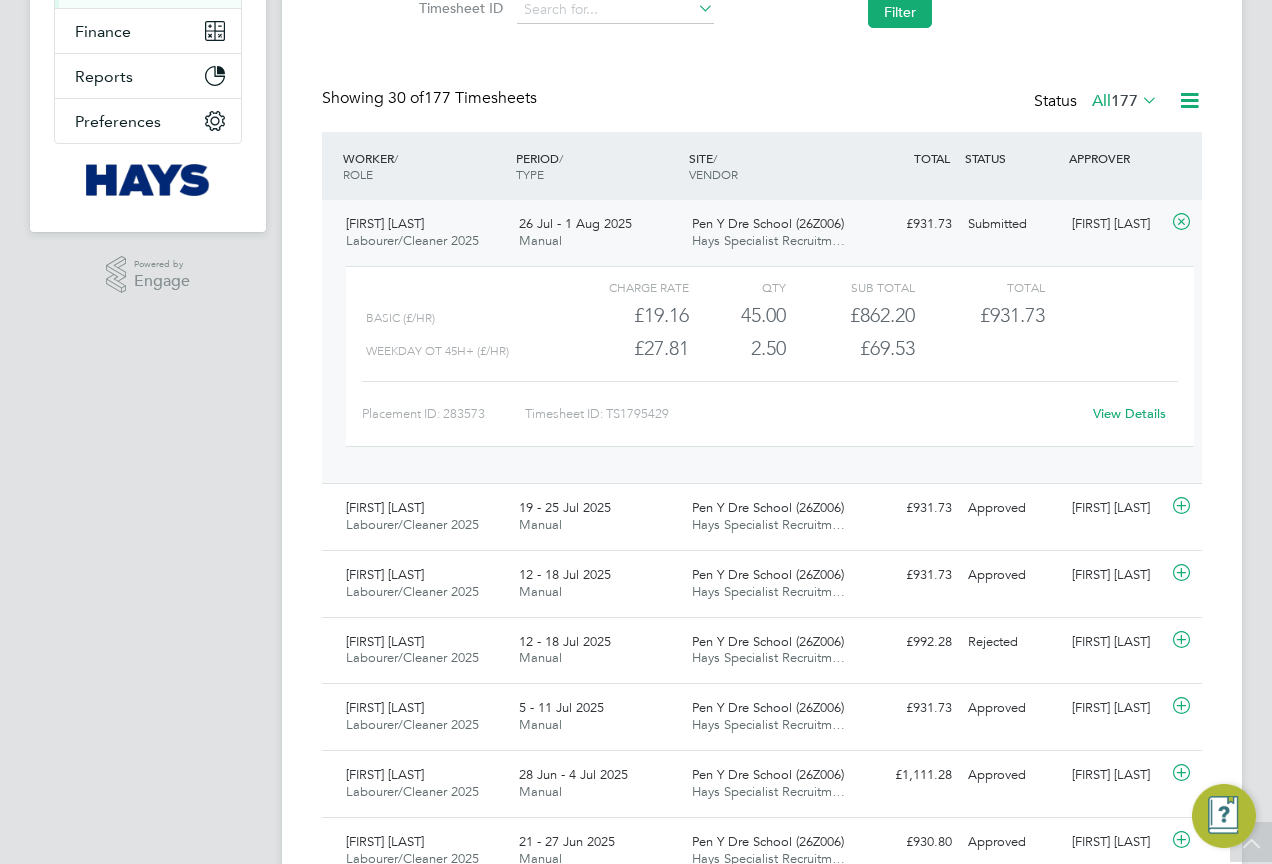 click on "View Details" 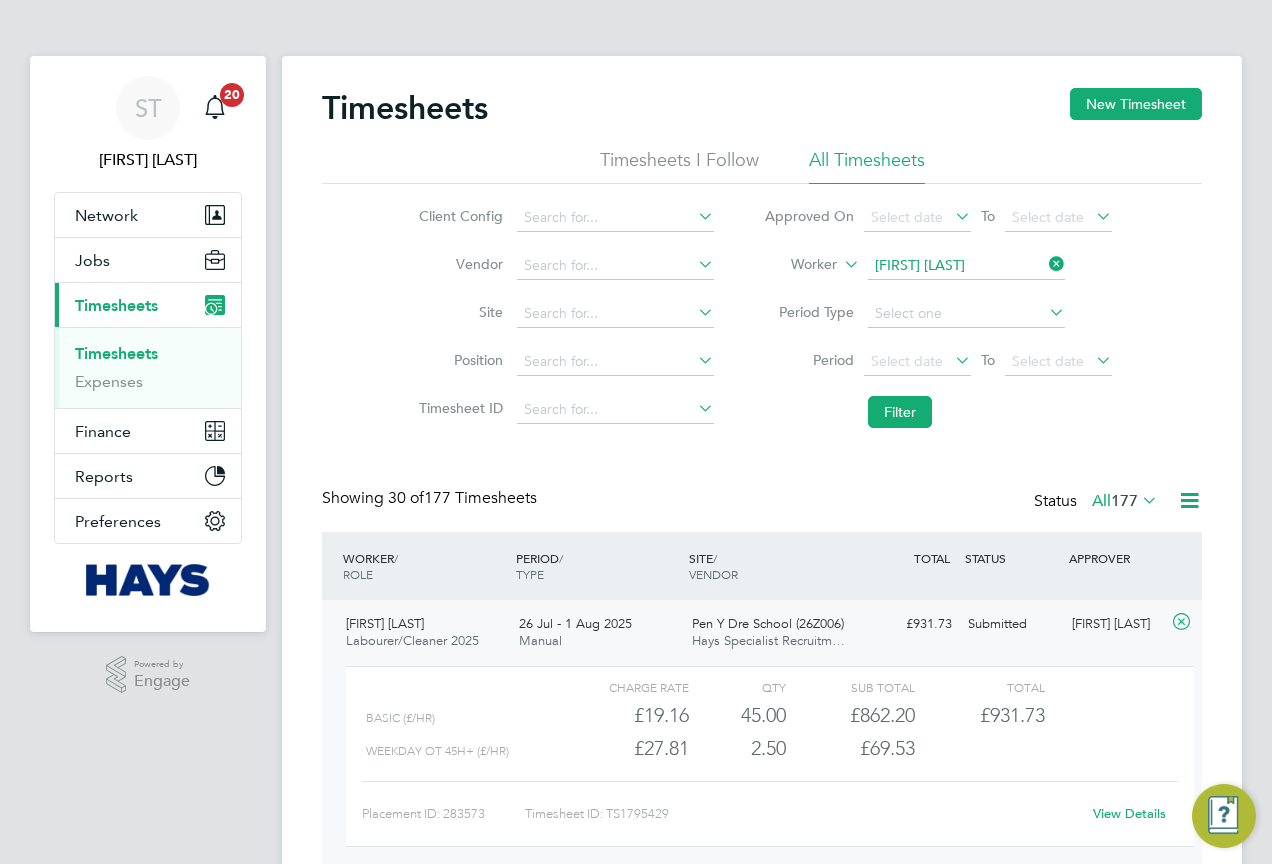 click 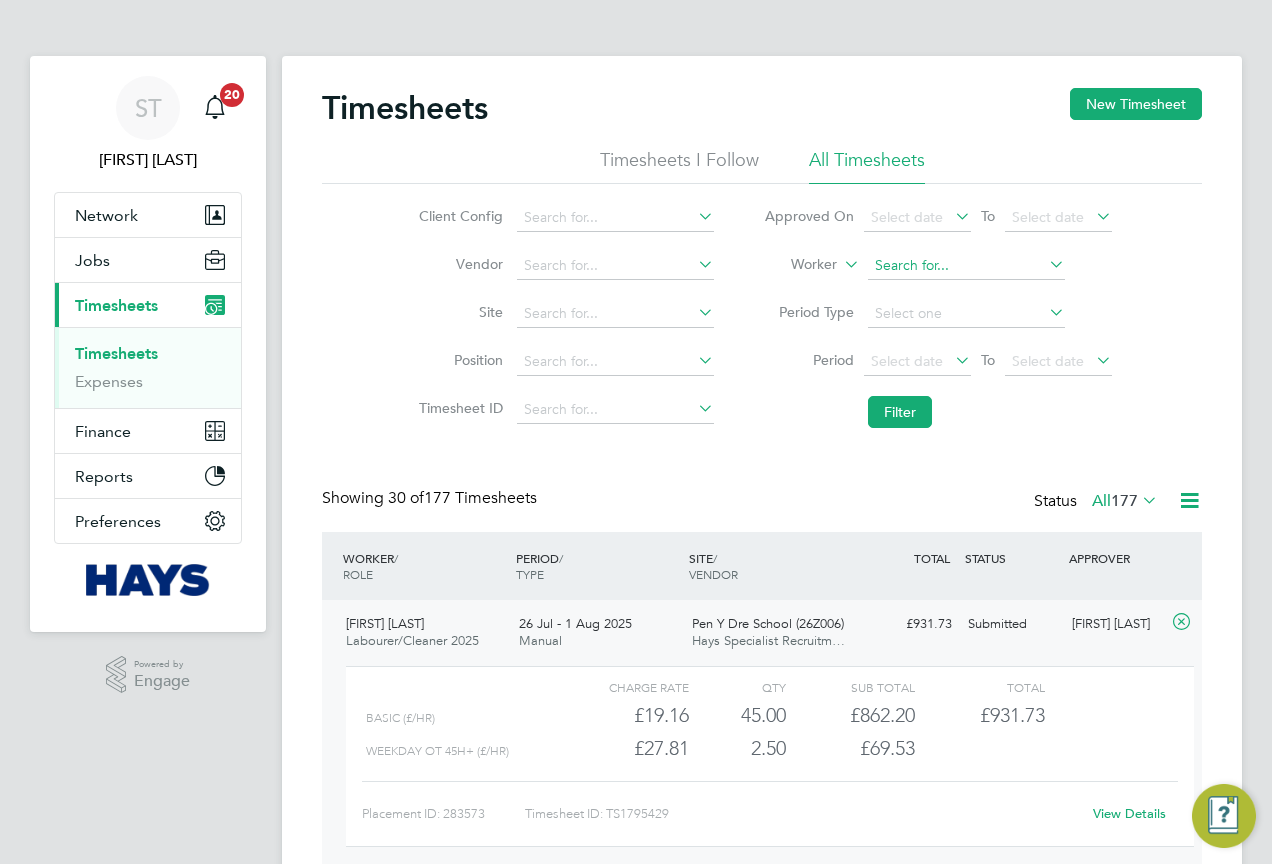 click 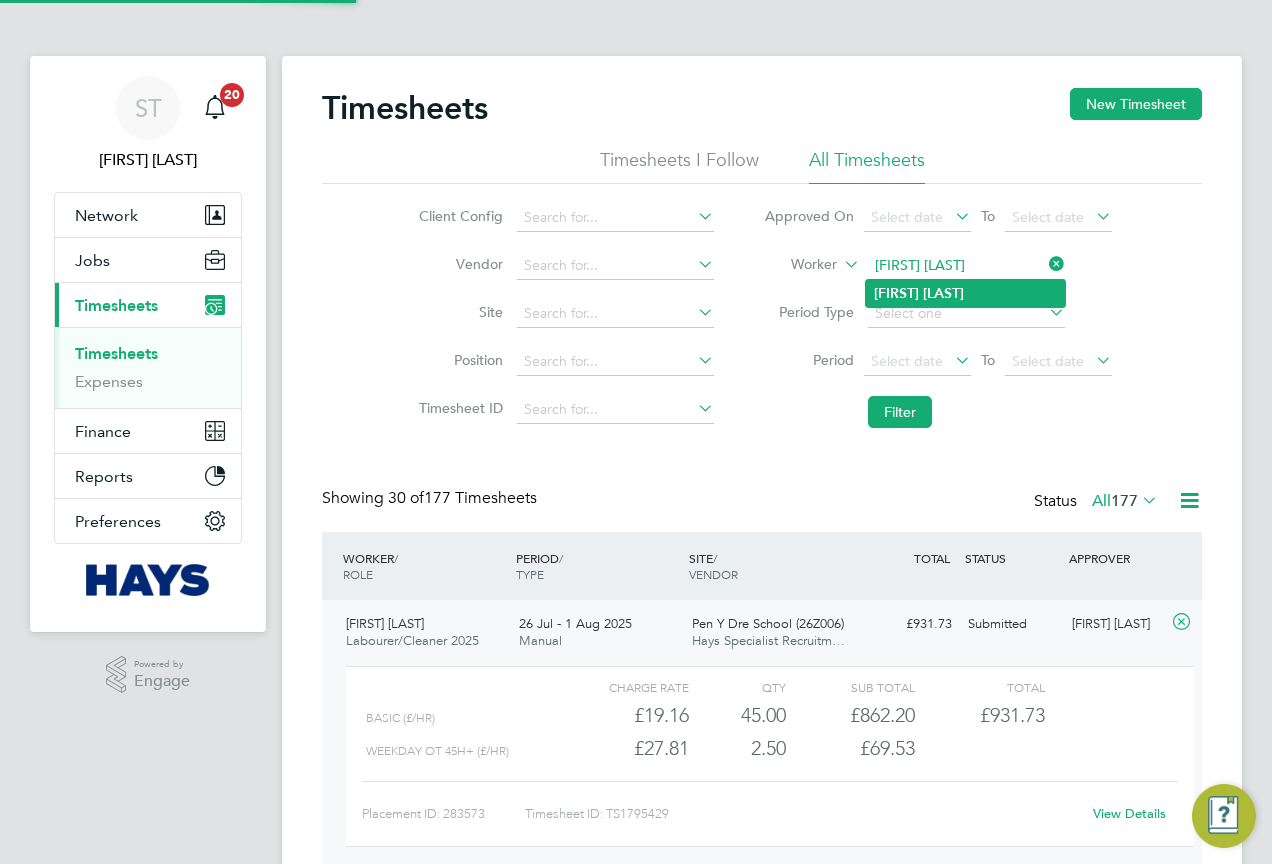 click on "Ashley   Lloyd" 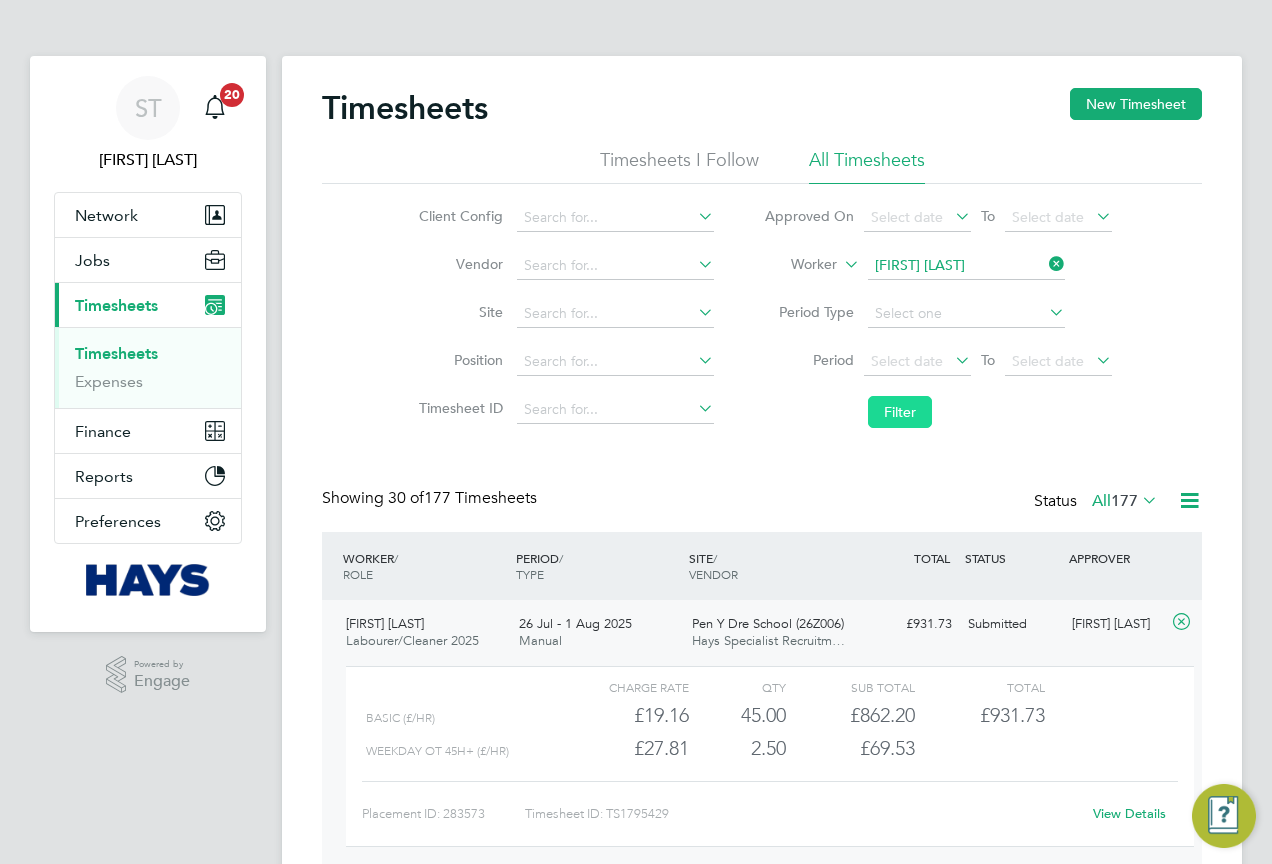 click on "Filter" 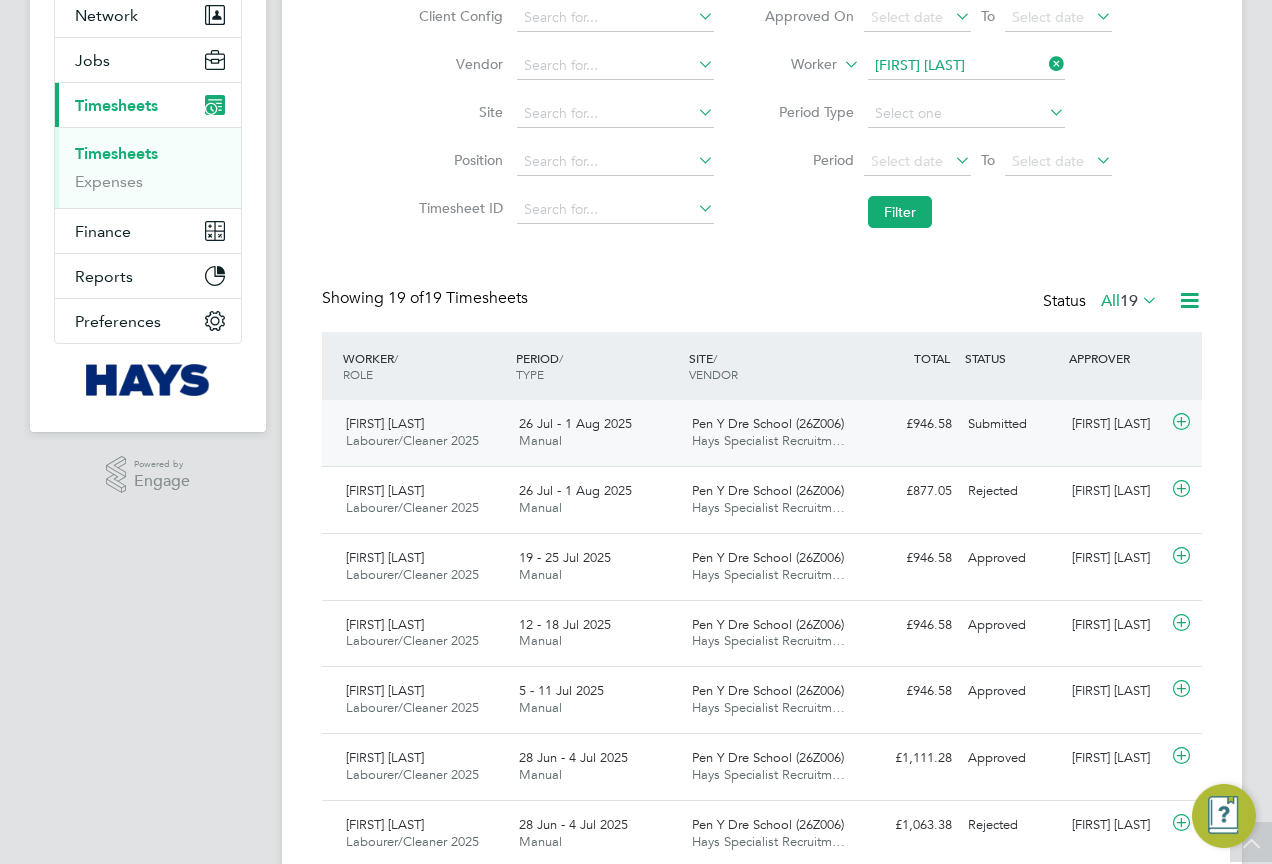 click on "Alan Murphy" 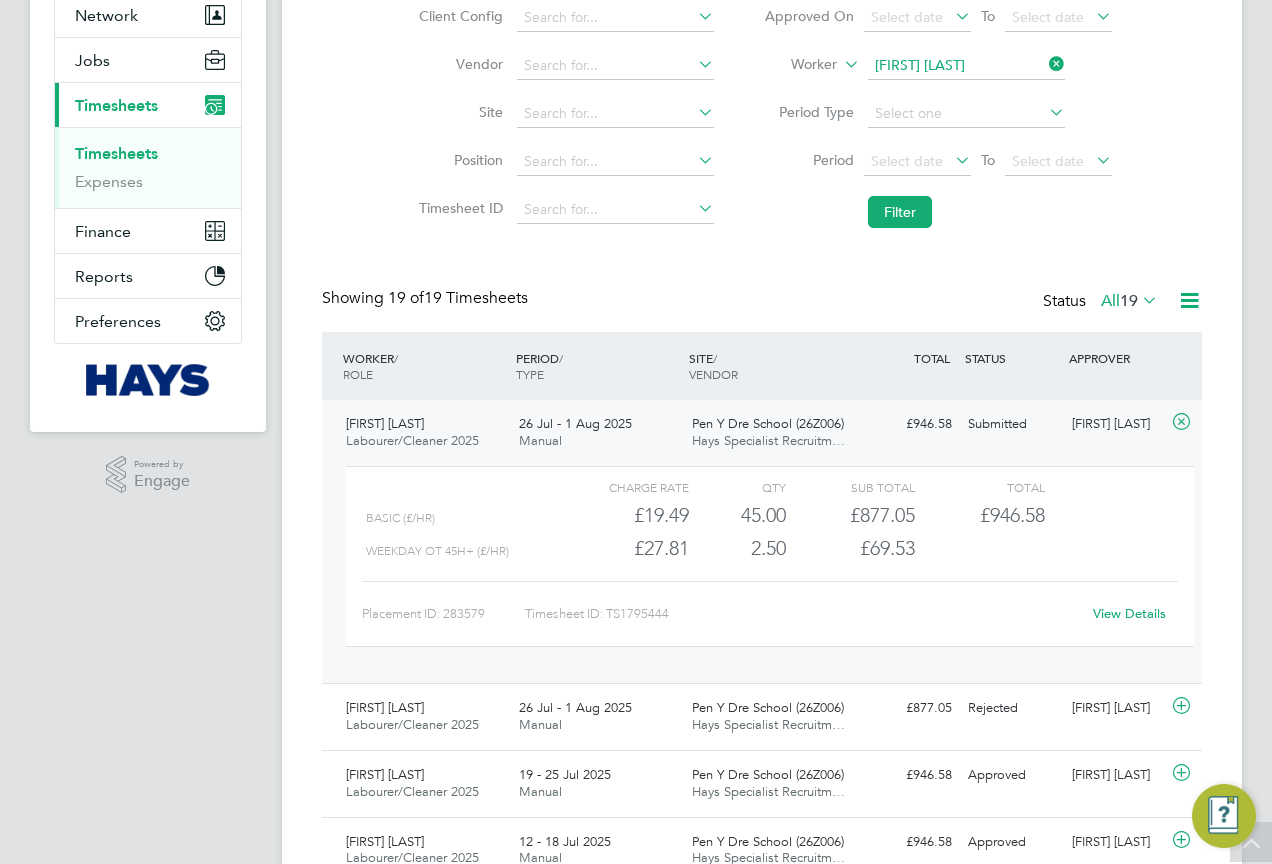 click on "View Details" 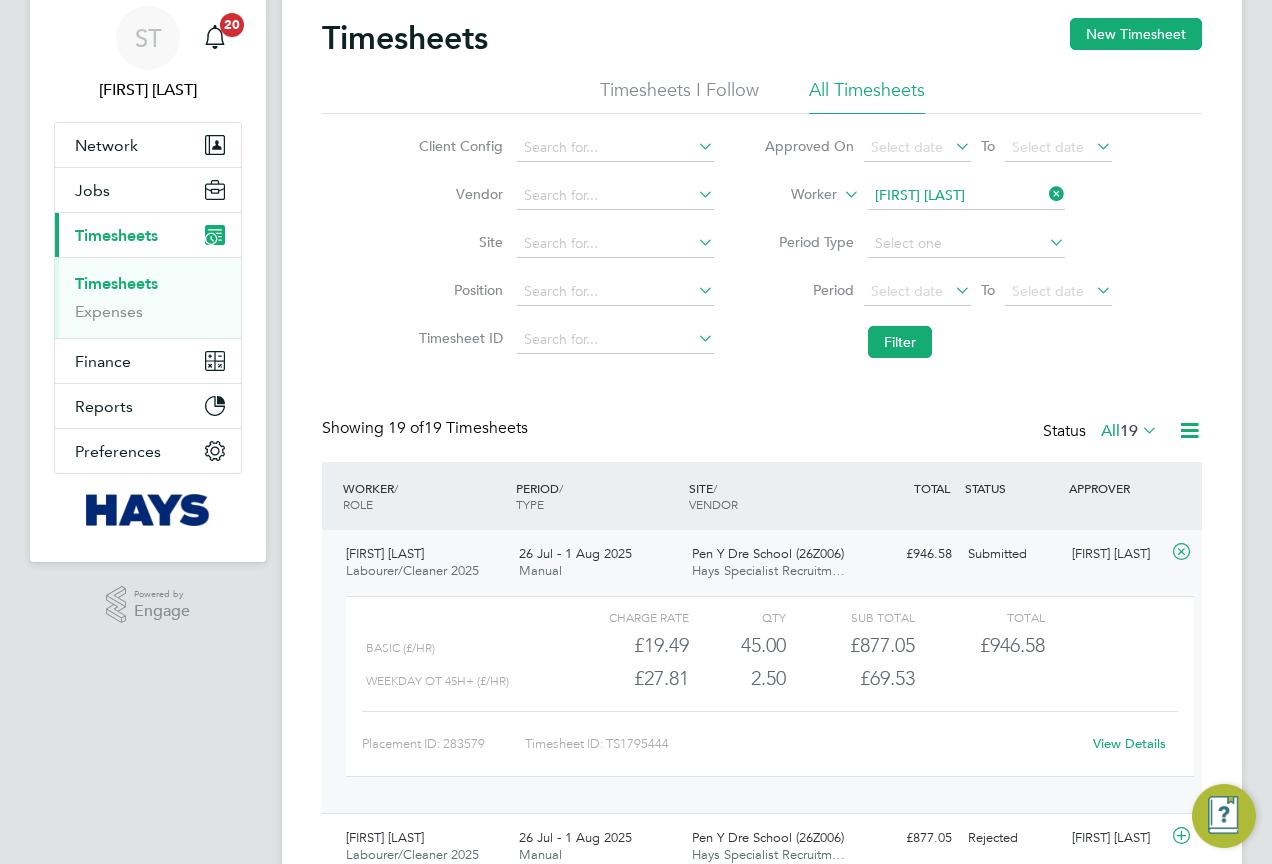 scroll, scrollTop: 200, scrollLeft: 0, axis: vertical 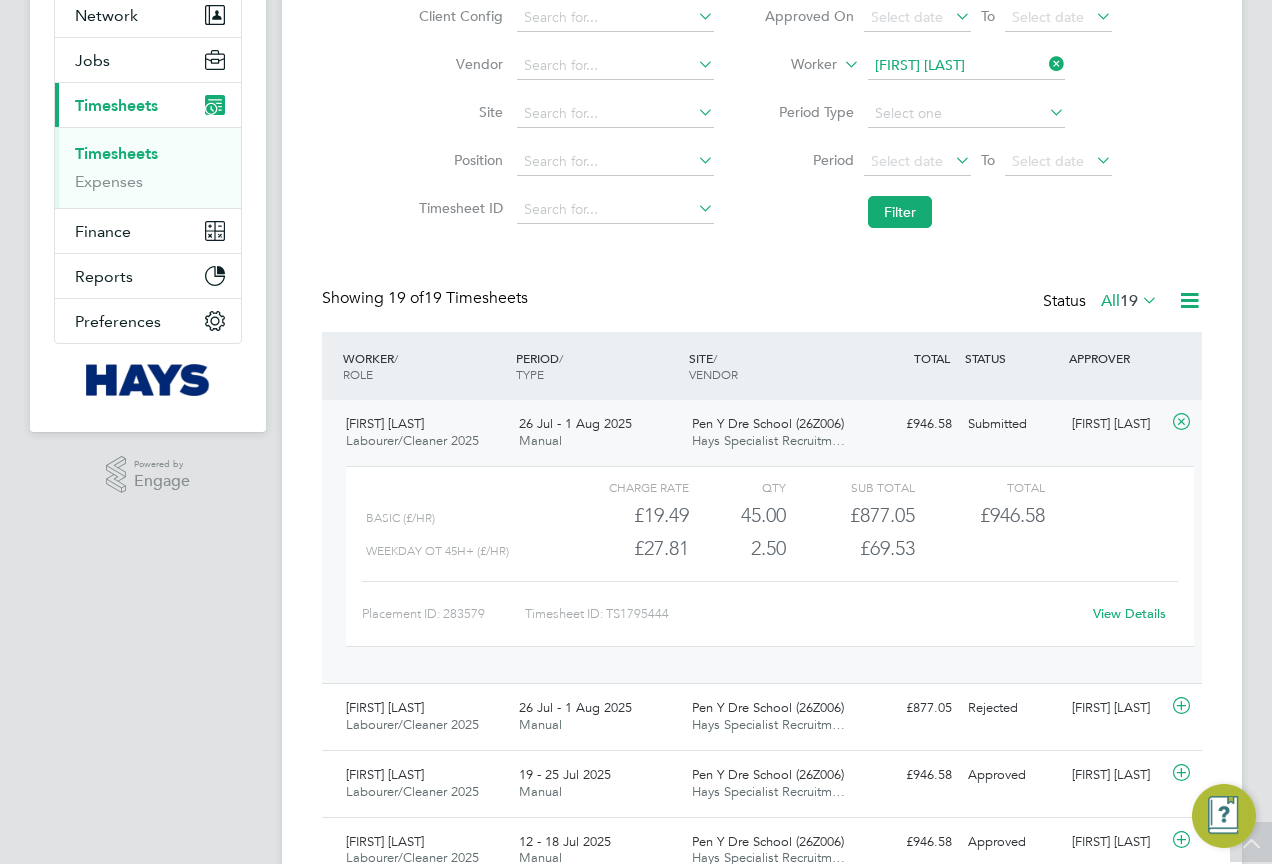 click on "View Details" 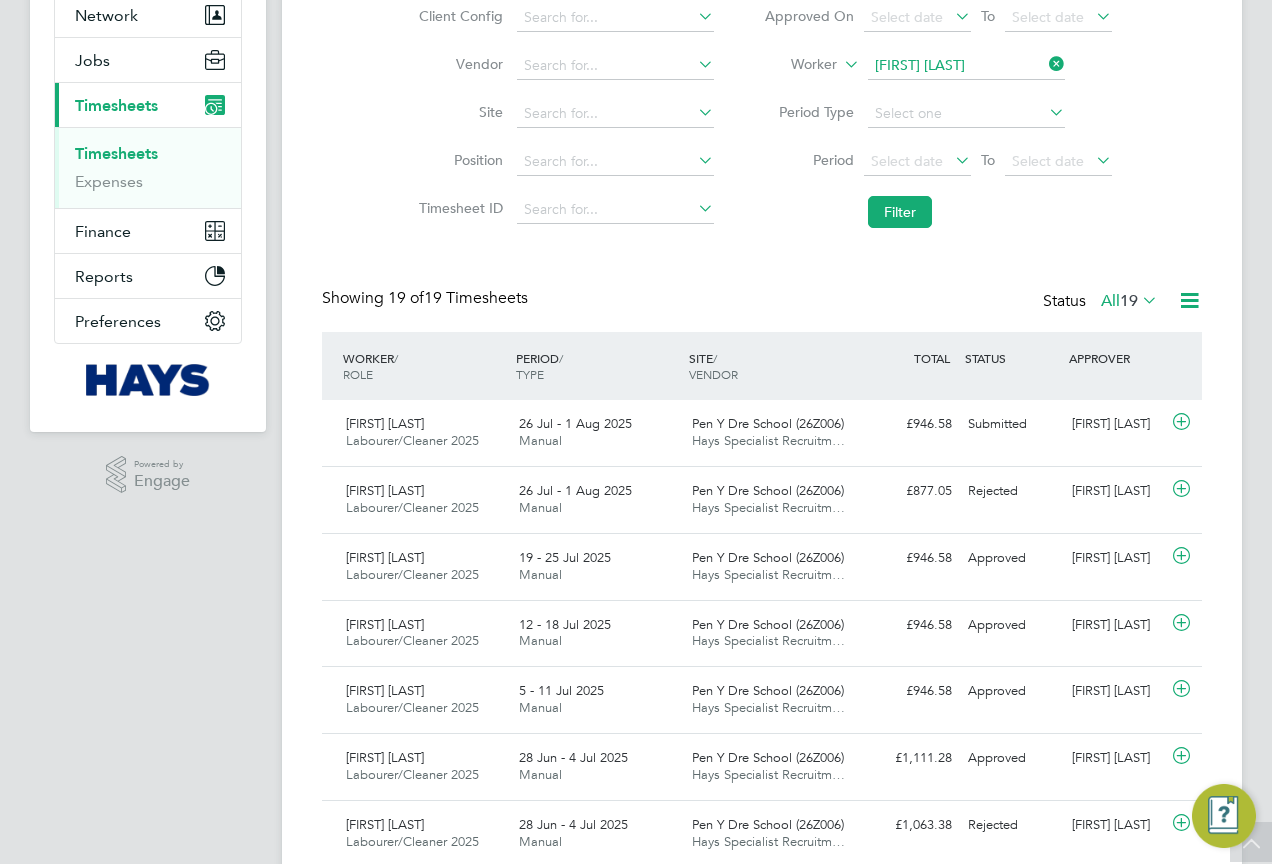 click 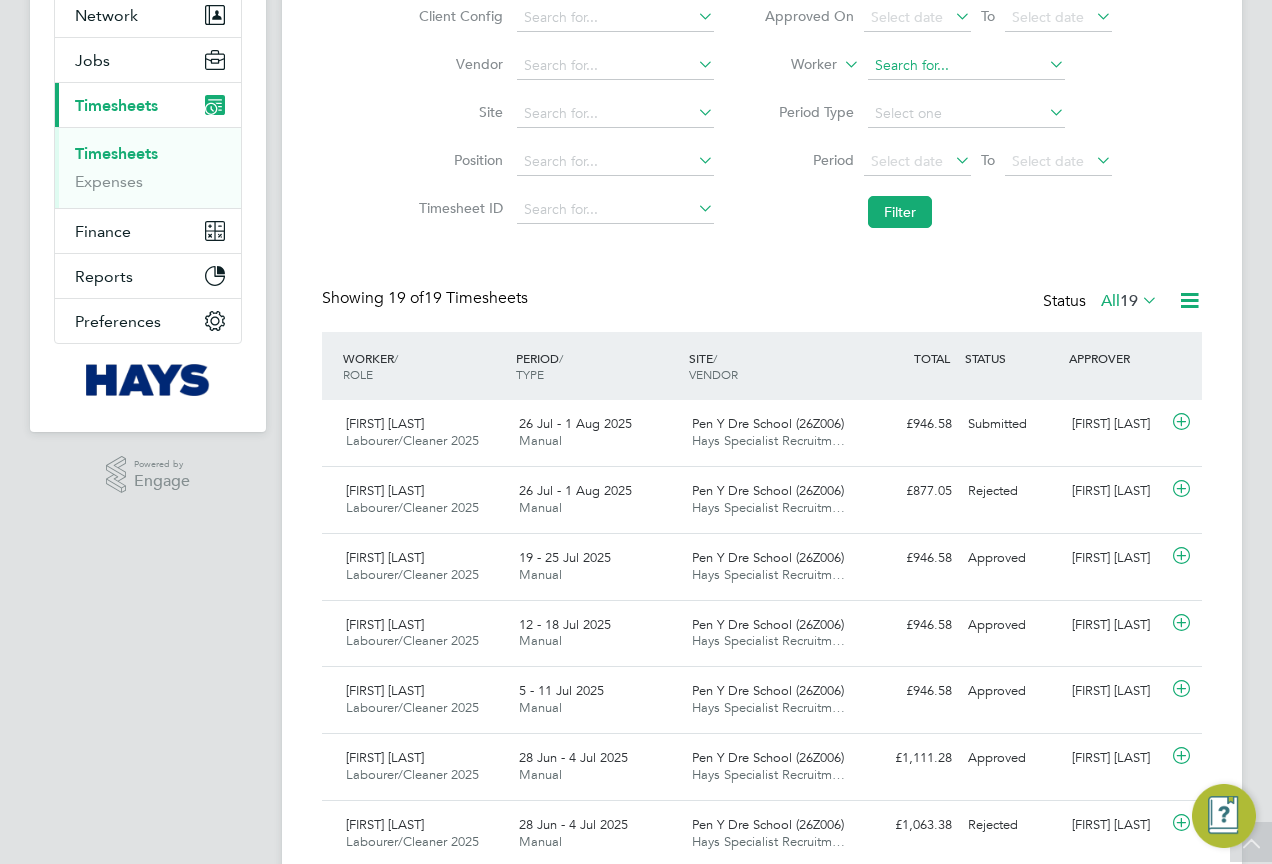 click 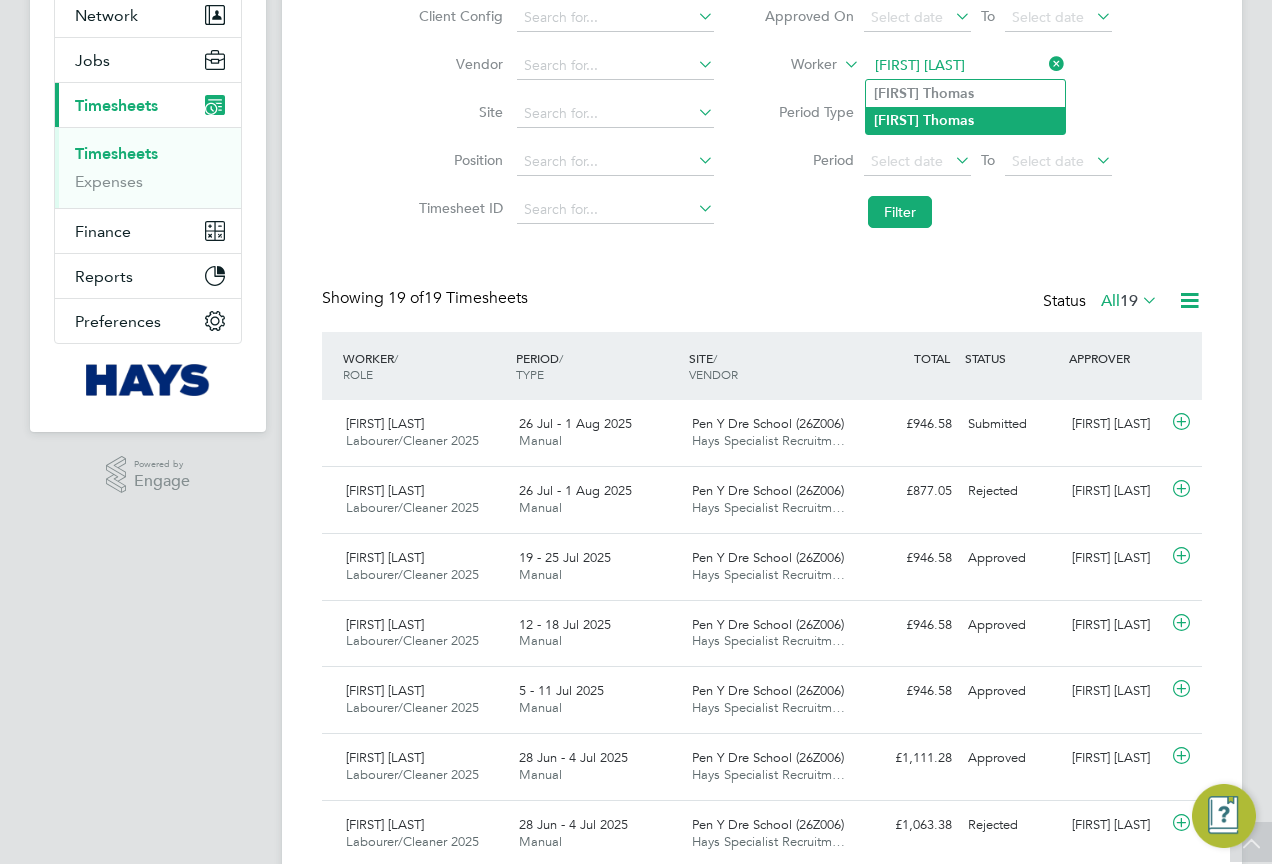 type on "Stephen Thomas" 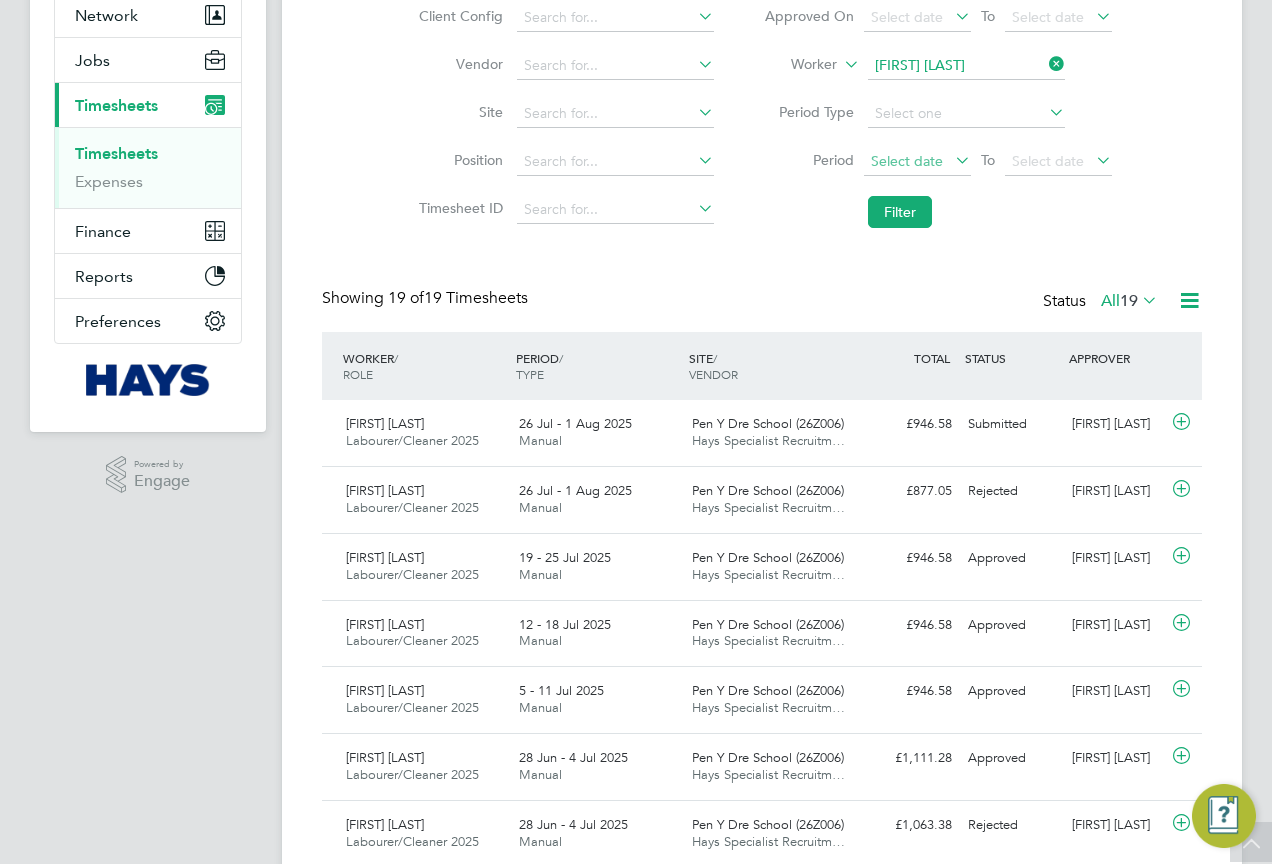 click on "Filter" 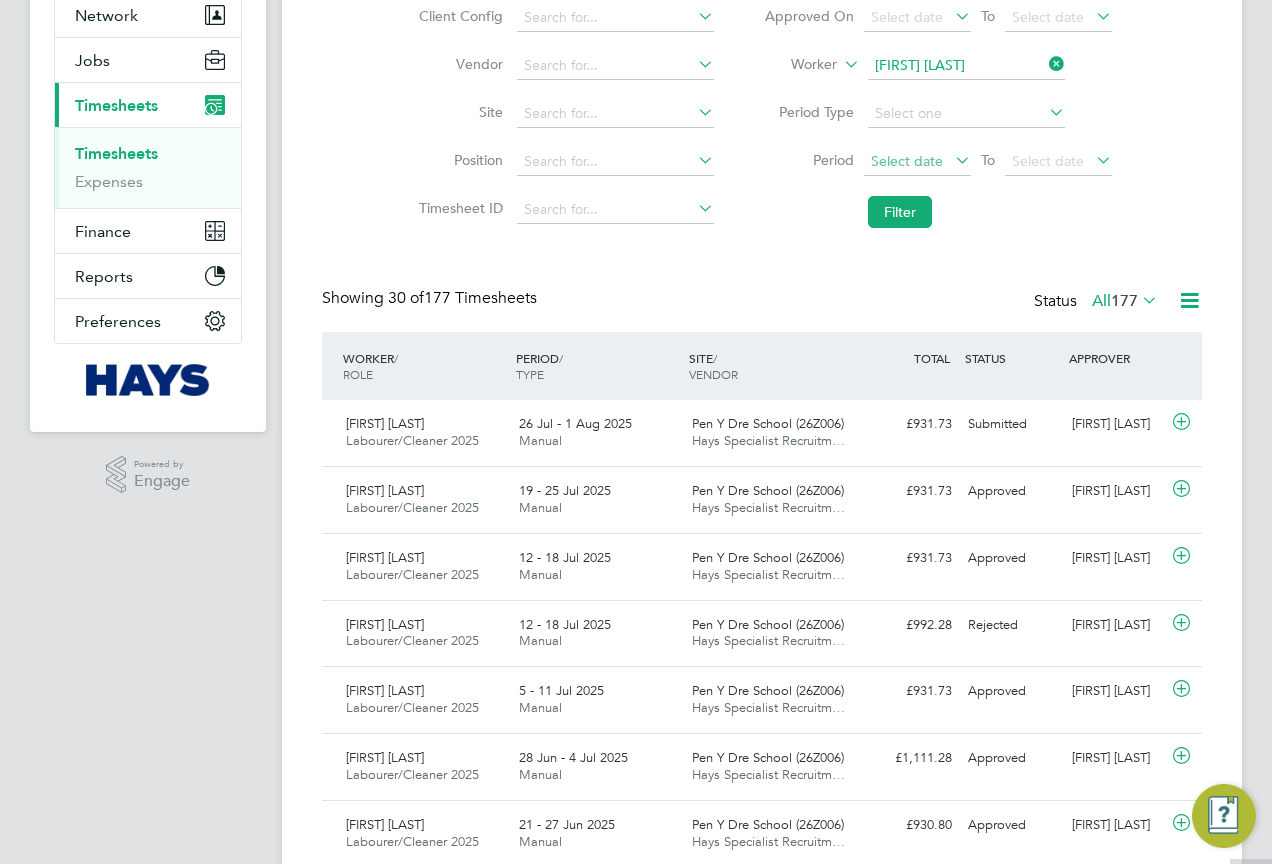scroll, scrollTop: 0, scrollLeft: 0, axis: both 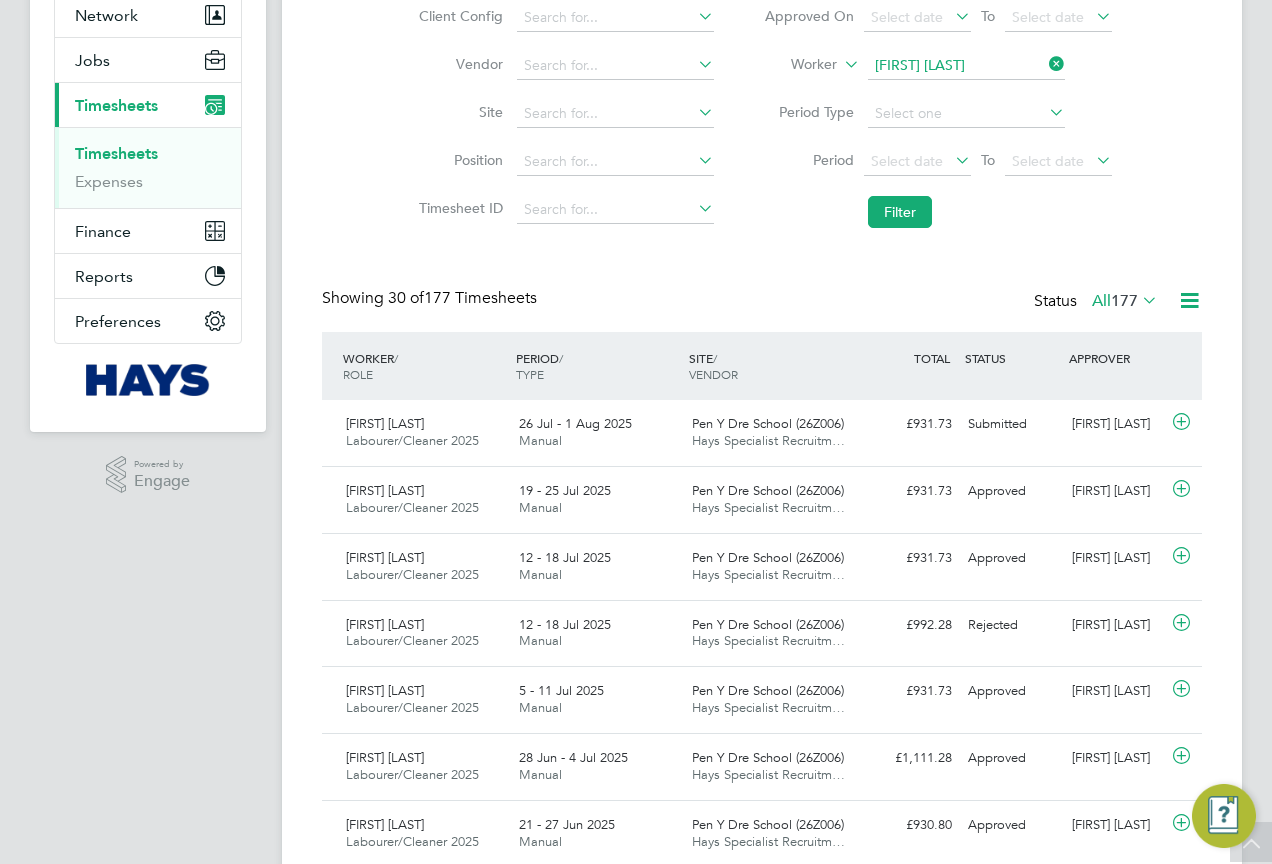 type 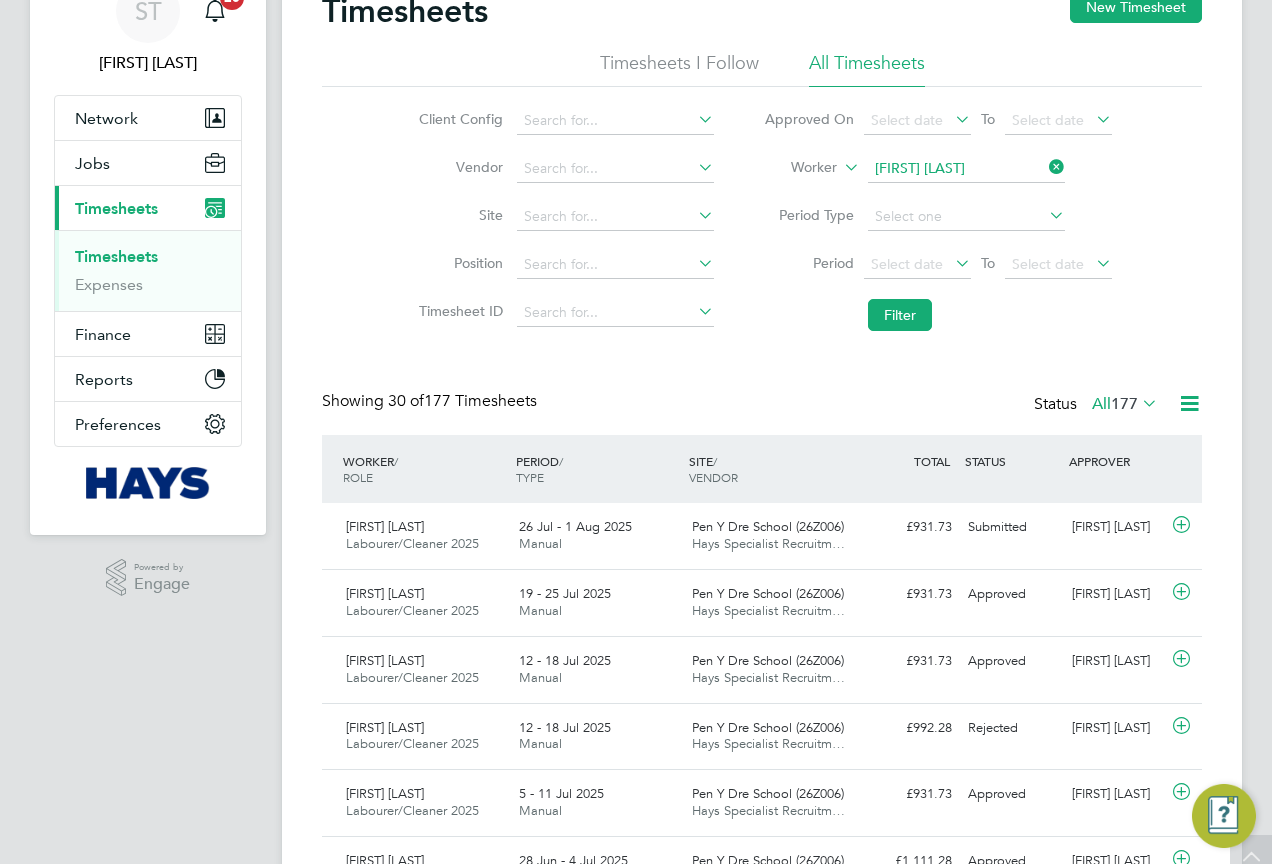 scroll, scrollTop: 0, scrollLeft: 0, axis: both 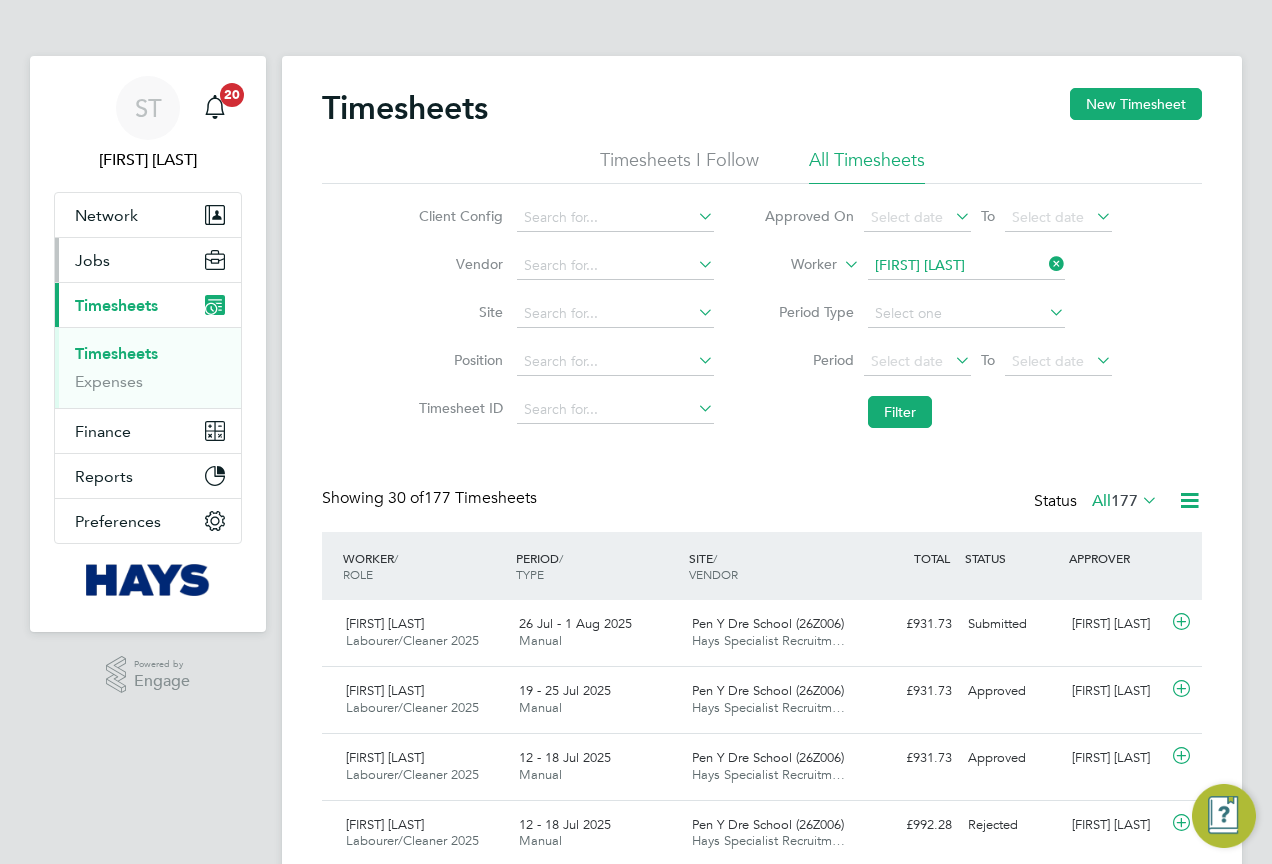 click on "Jobs" at bounding box center [92, 260] 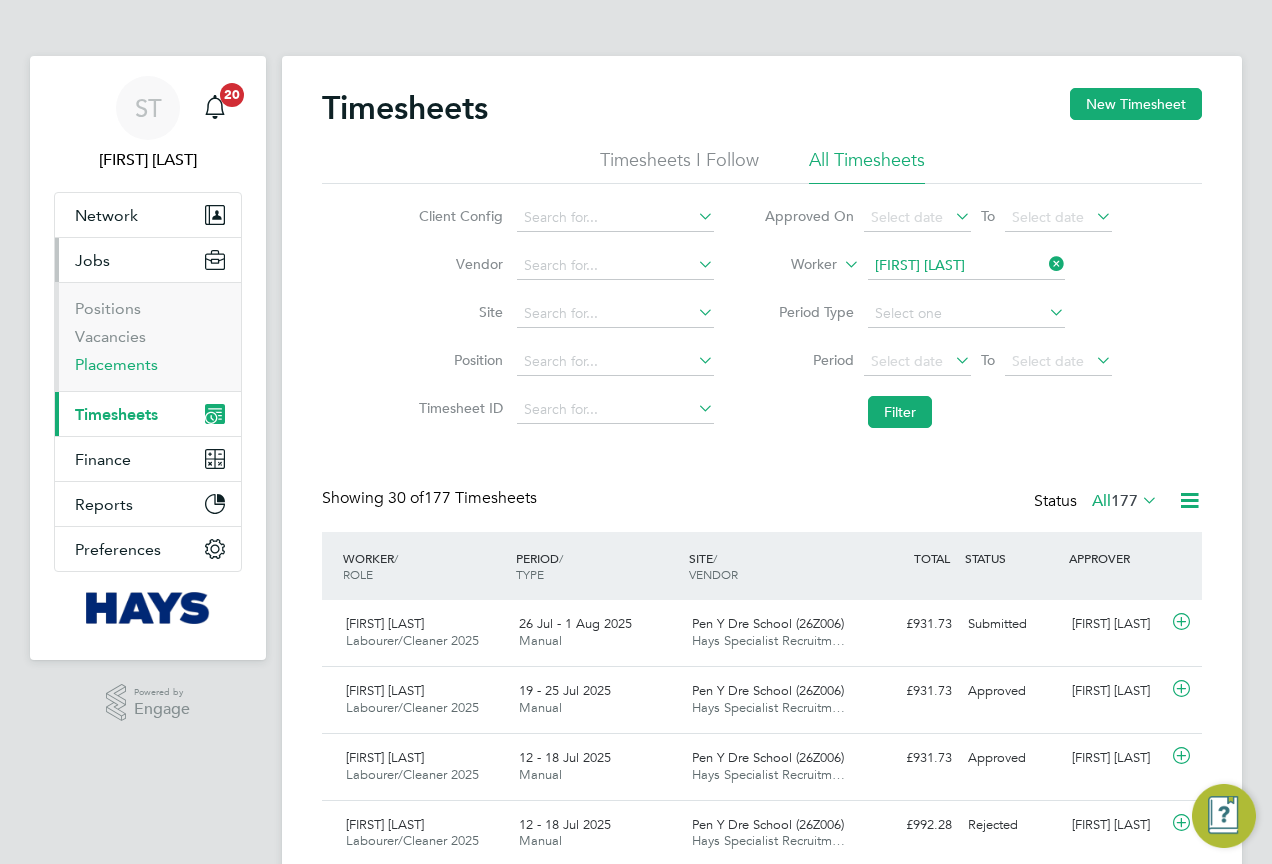 drag, startPoint x: 122, startPoint y: 359, endPoint x: 141, endPoint y: 359, distance: 19 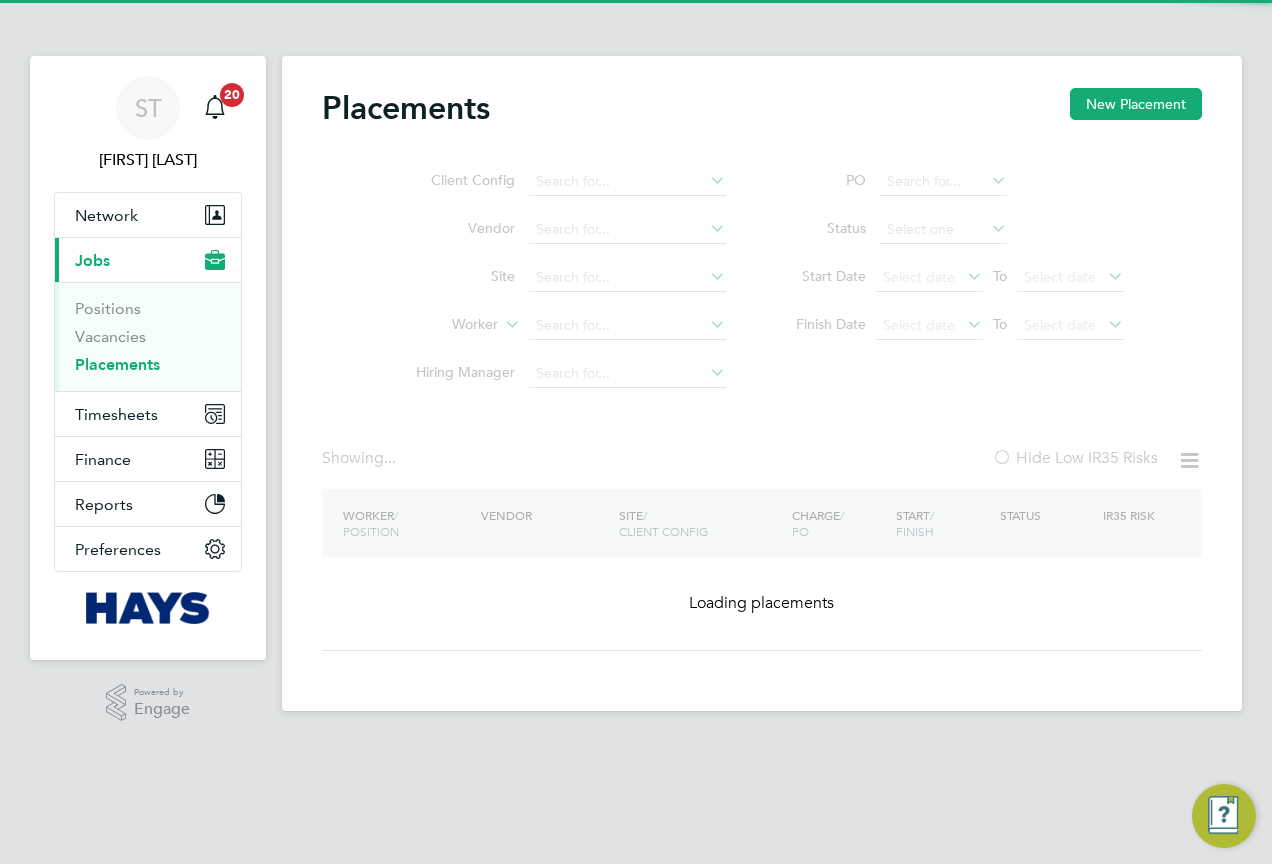 click on "Client Config   Vendor     Site     Worker     Hiring Manager" 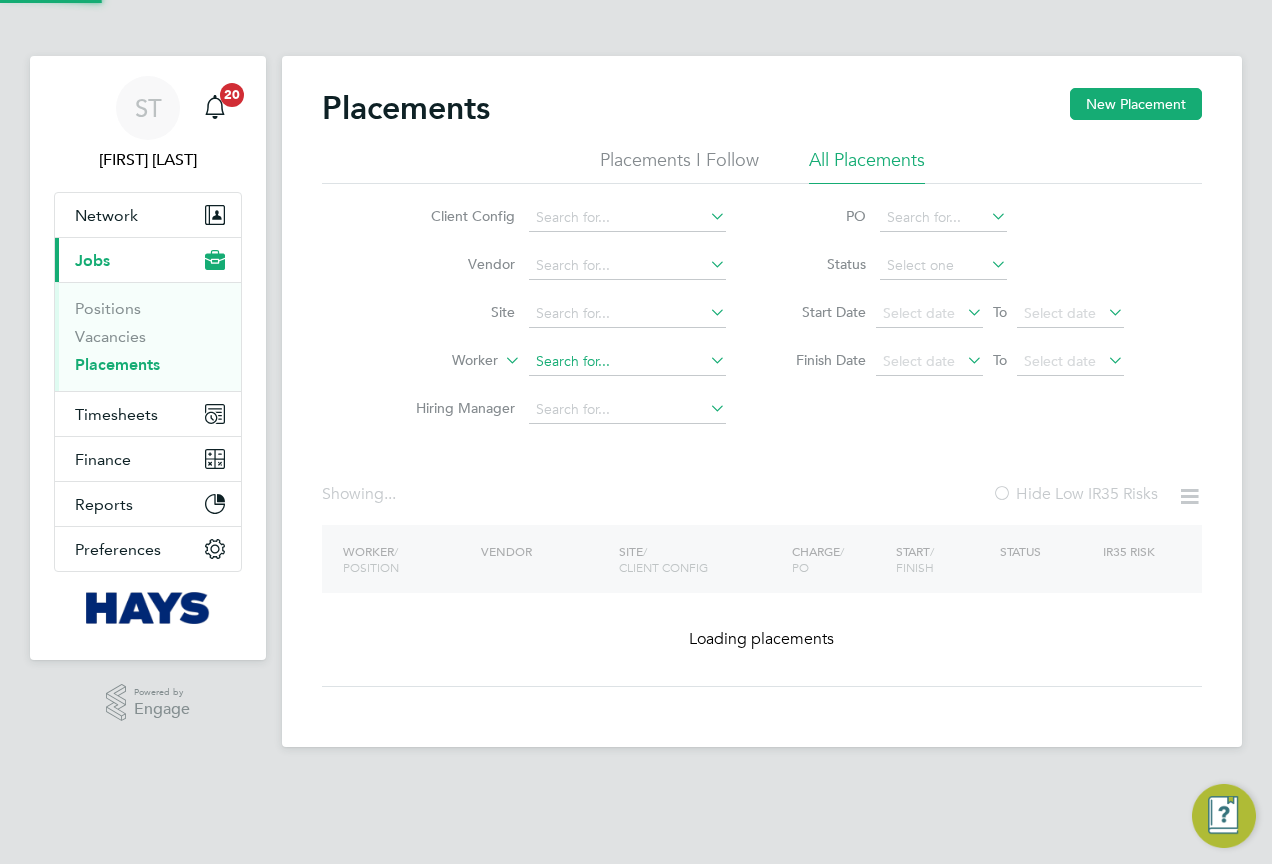 click 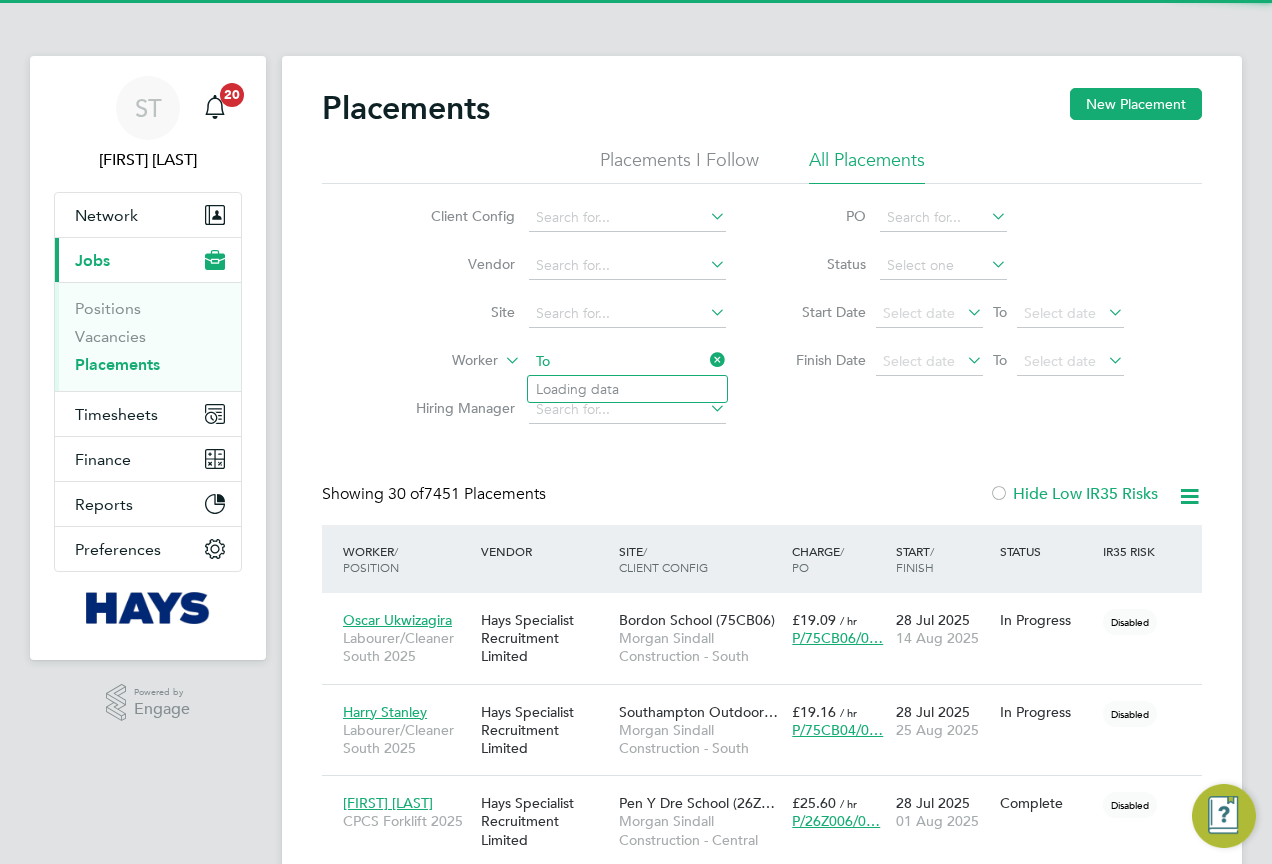 scroll, scrollTop: 10, scrollLeft: 10, axis: both 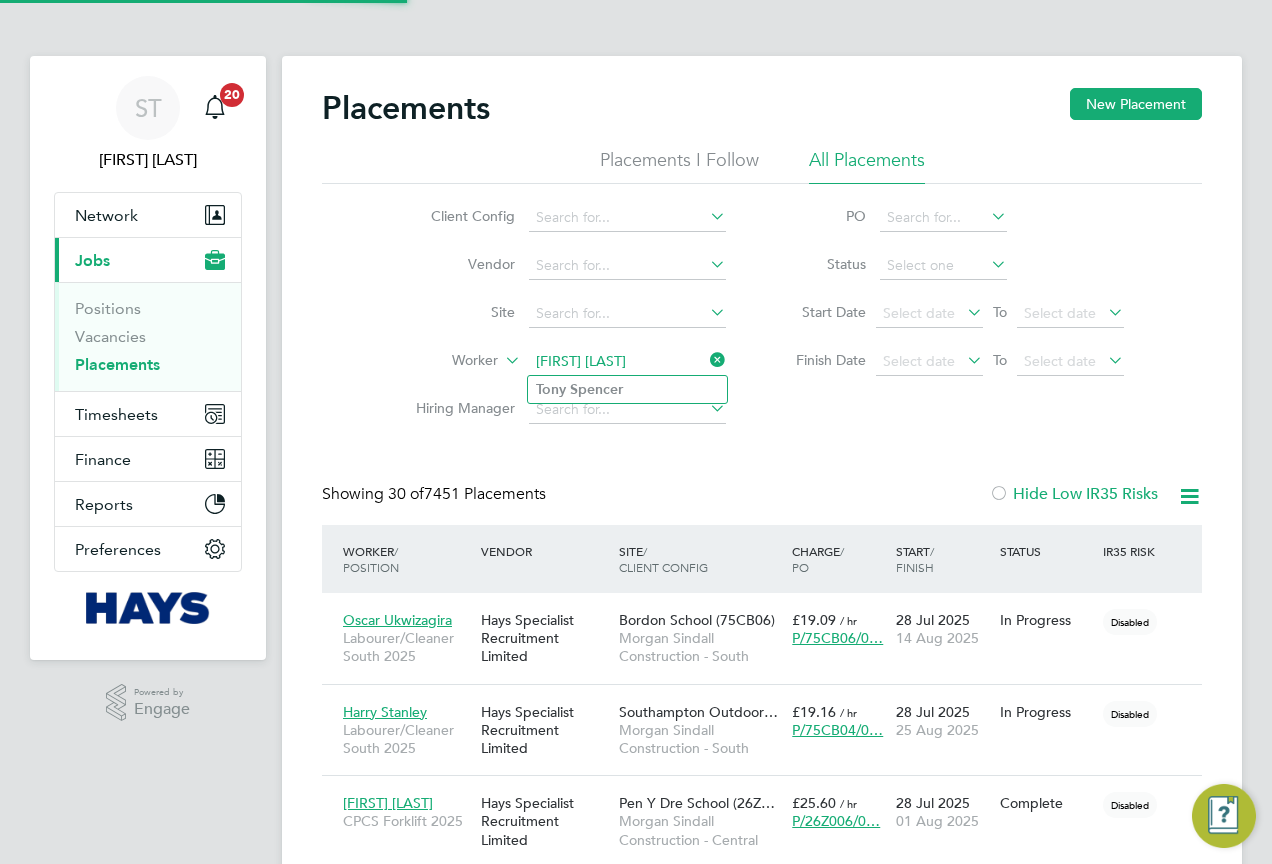 type on "Tony Spencer" 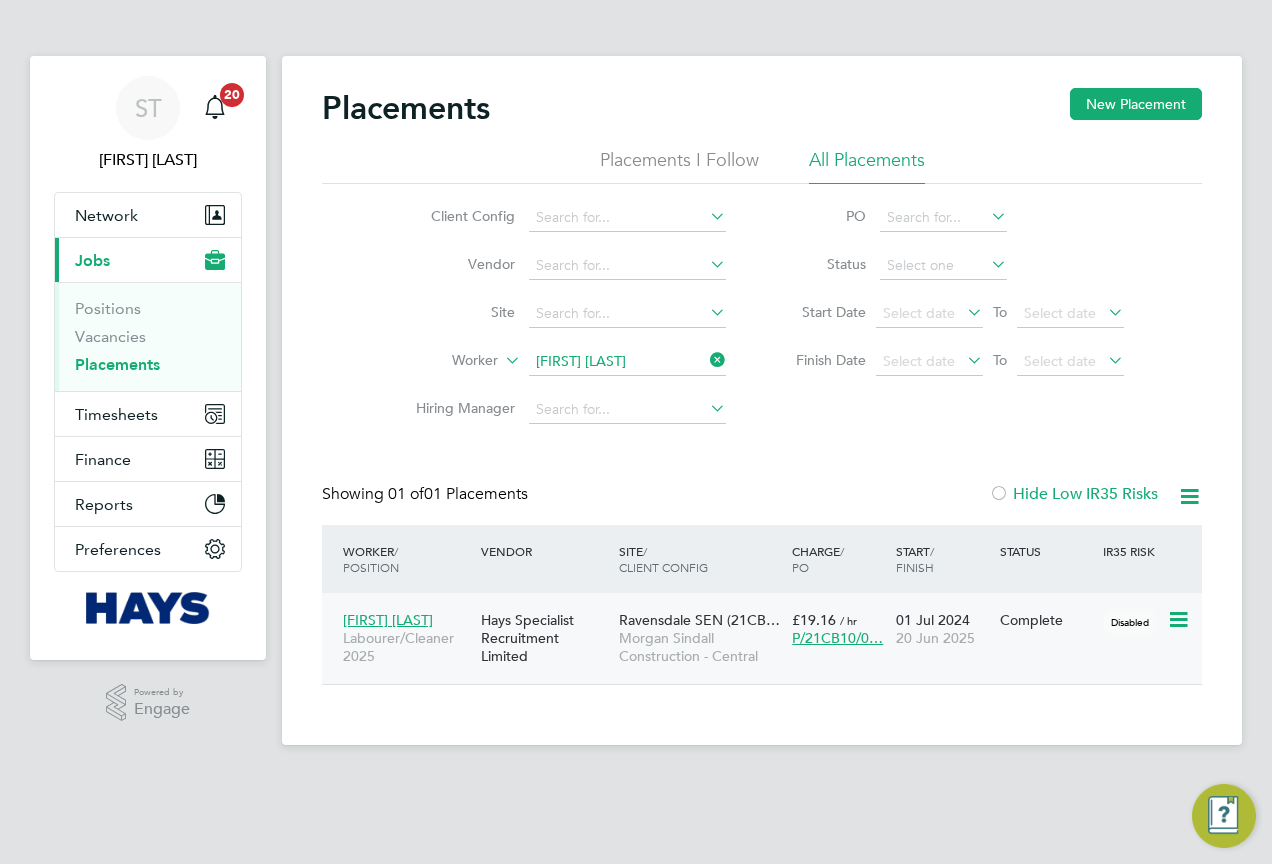 click on "Ravensdale SEN (21CB… Morgan Sindall Construction - Central" 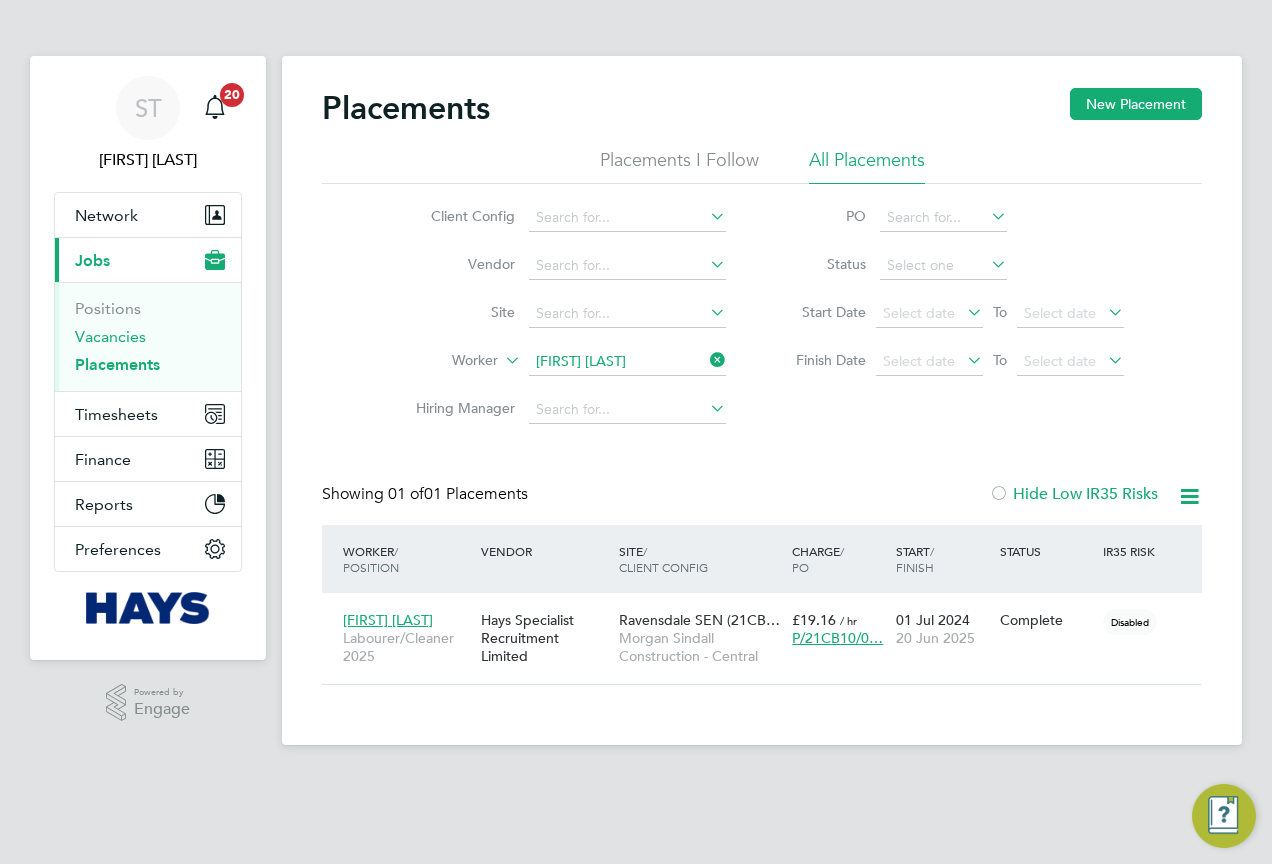 click on "Vacancies" at bounding box center [110, 336] 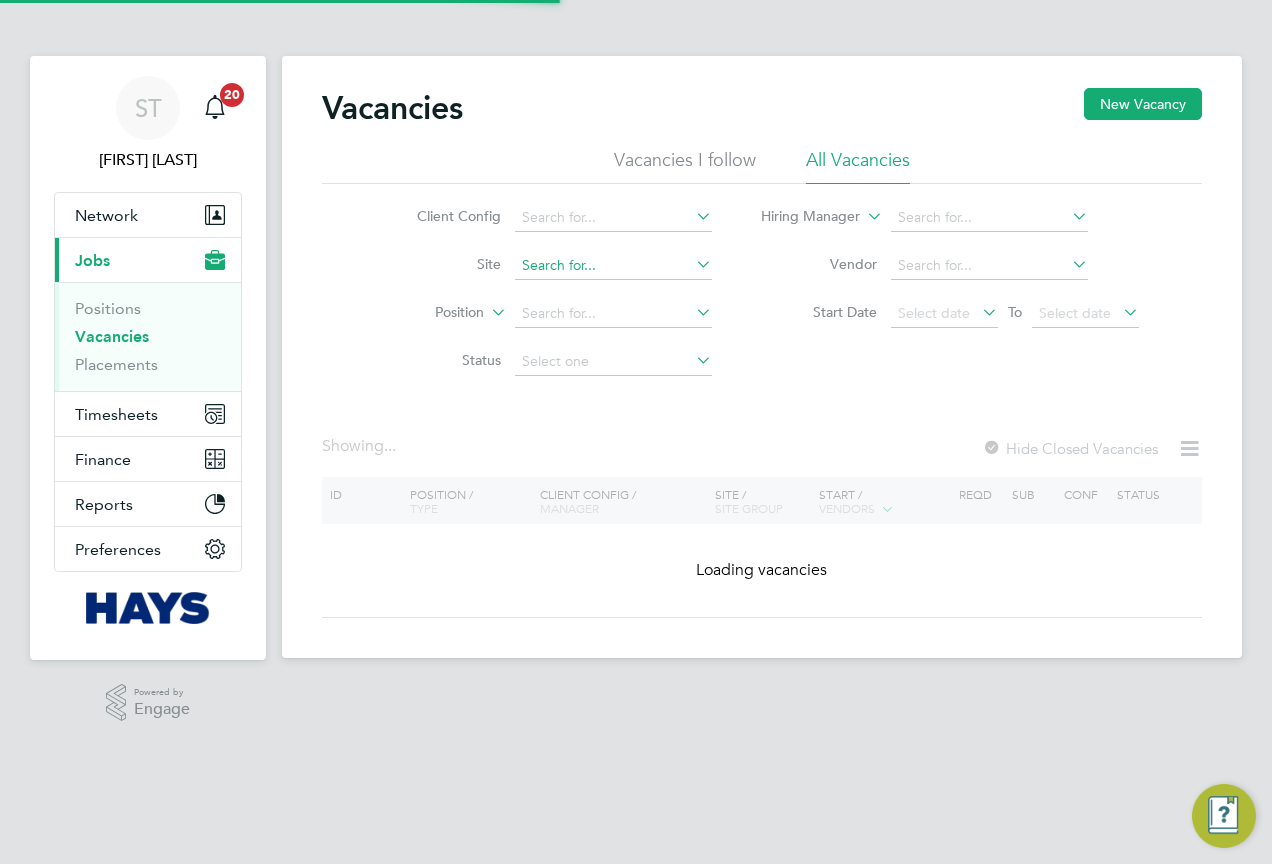 click 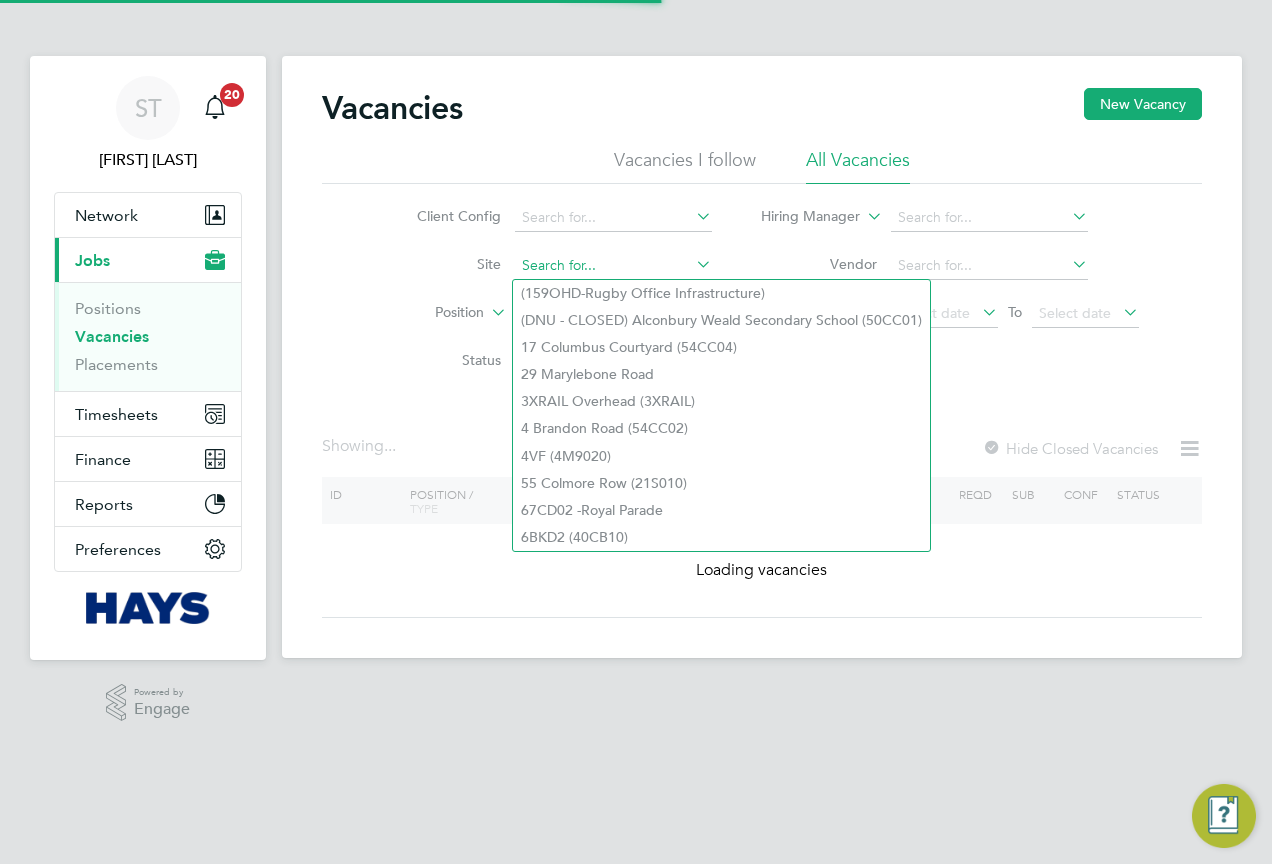 paste on "21CB10" 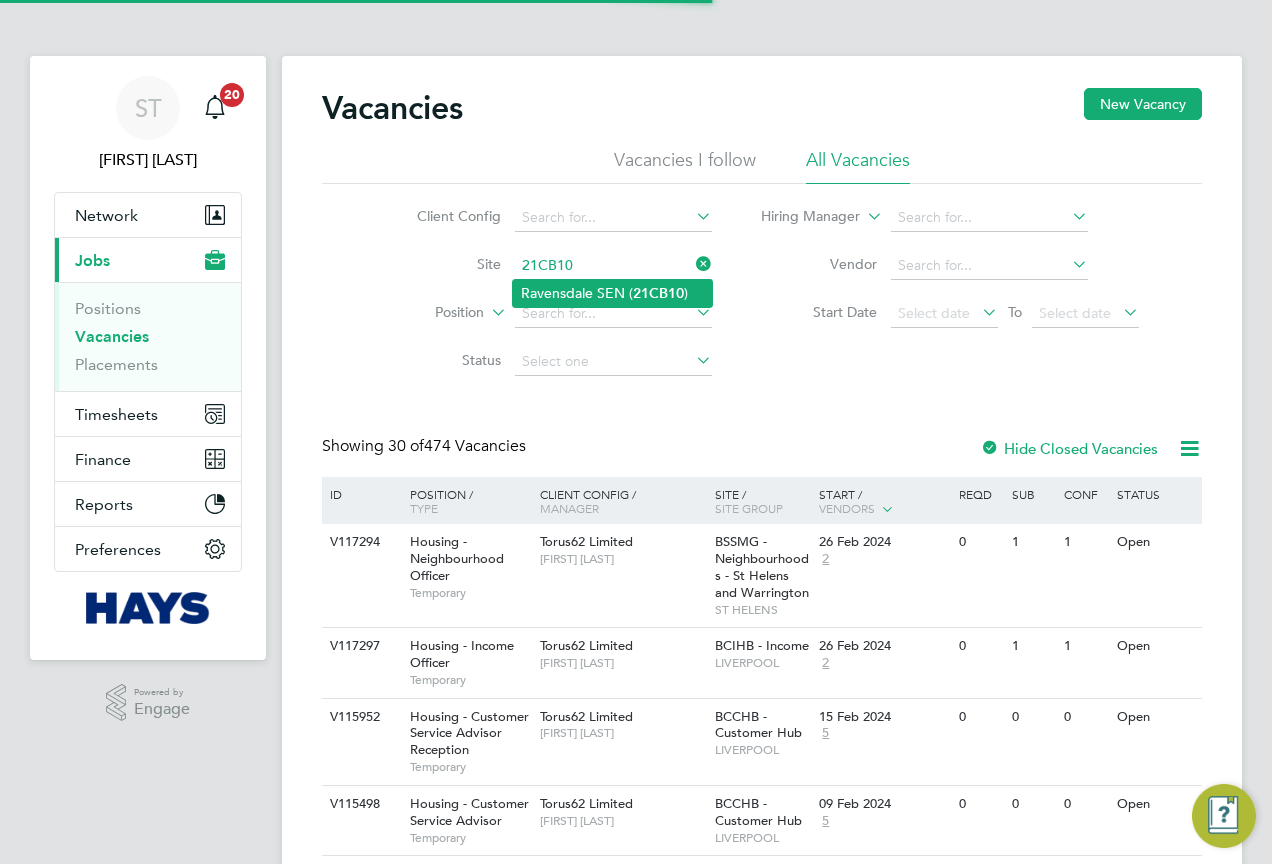 click on "Ravensdale SEN ( 21CB10 )" 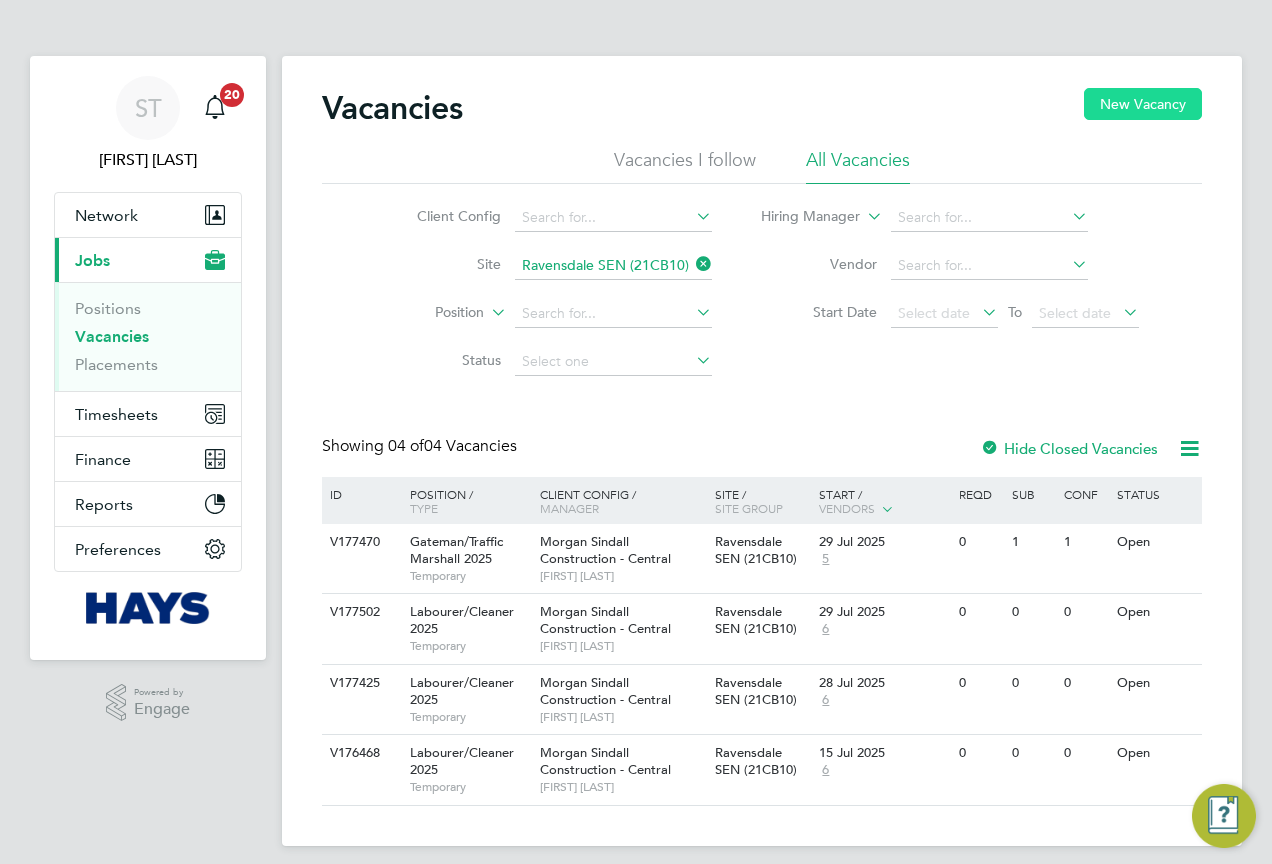 click on "New Vacancy" 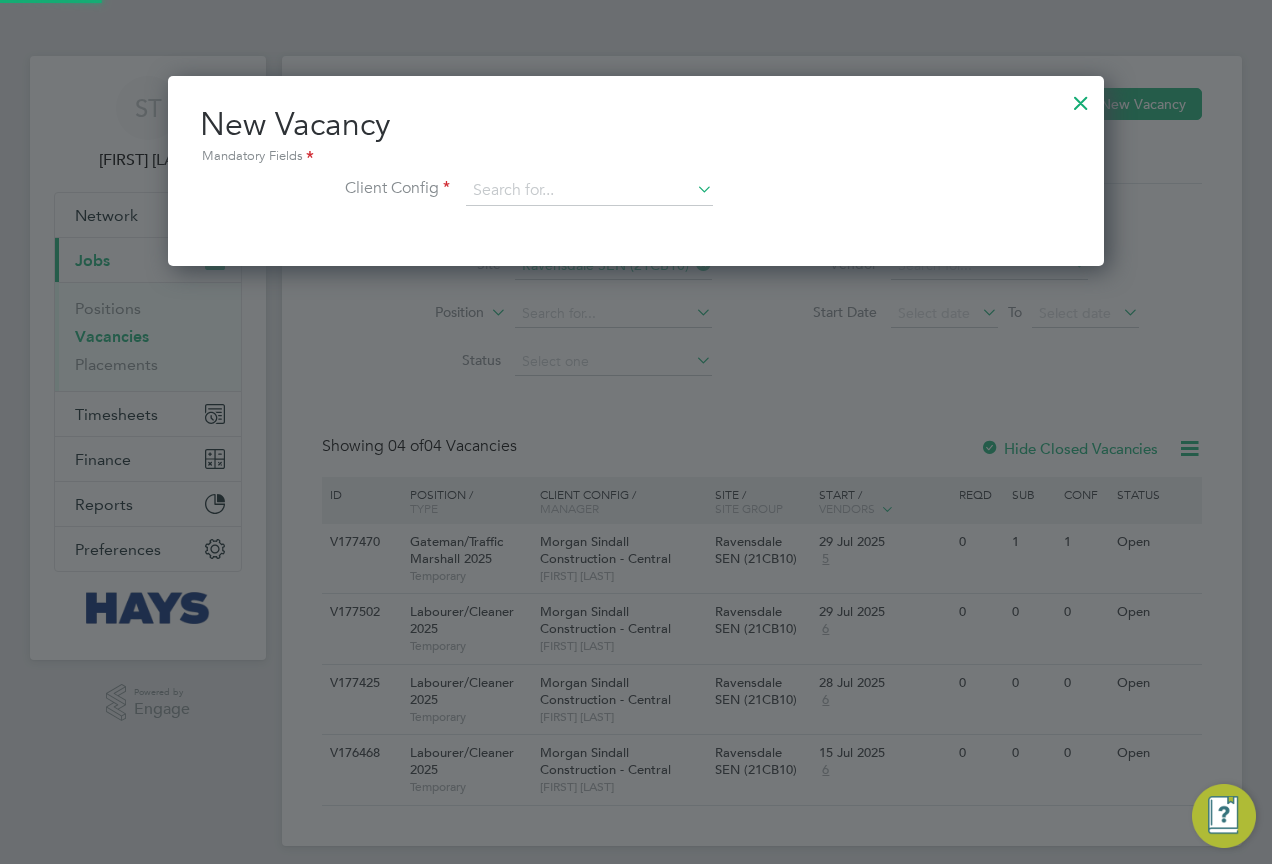 scroll, scrollTop: 10, scrollLeft: 10, axis: both 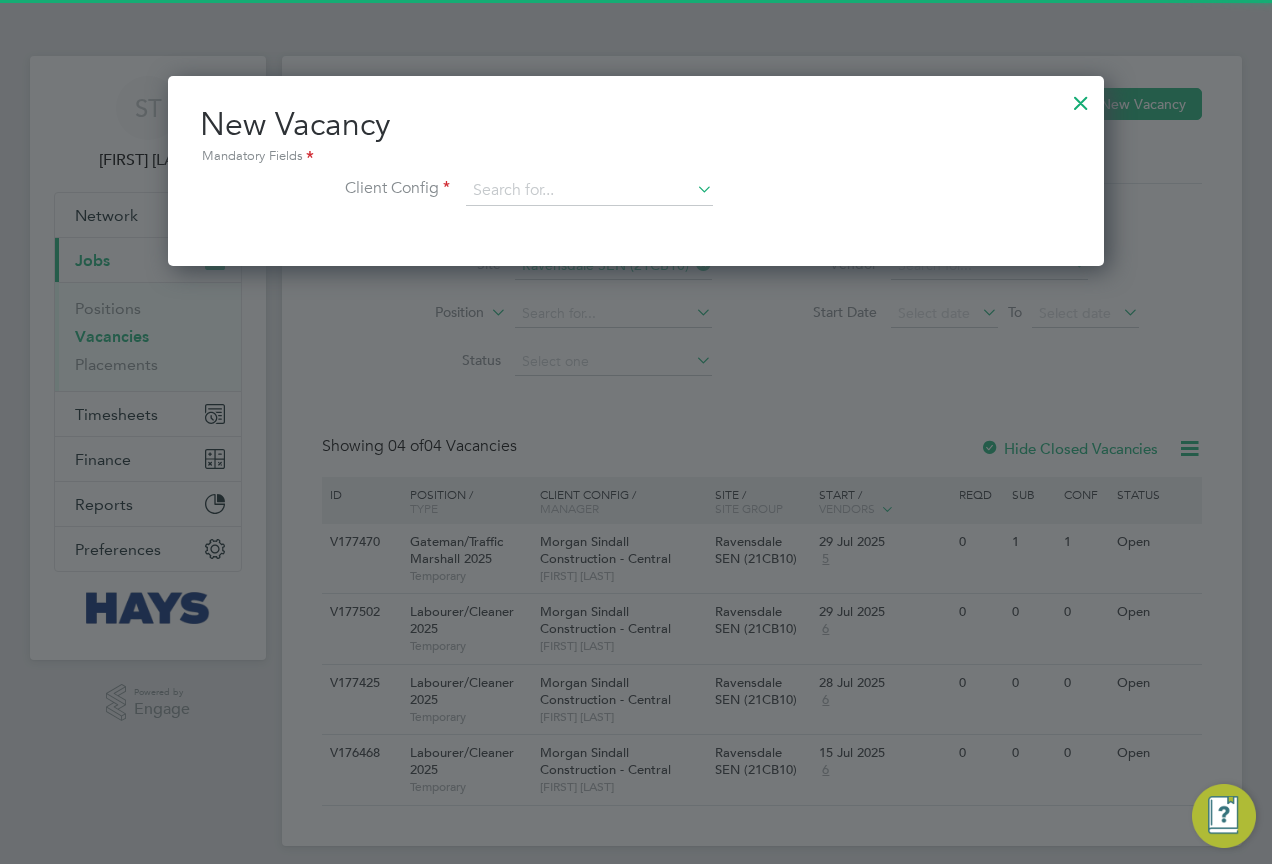 click on "New Vacancy Mandatory Fields Client Config" at bounding box center [636, 165] 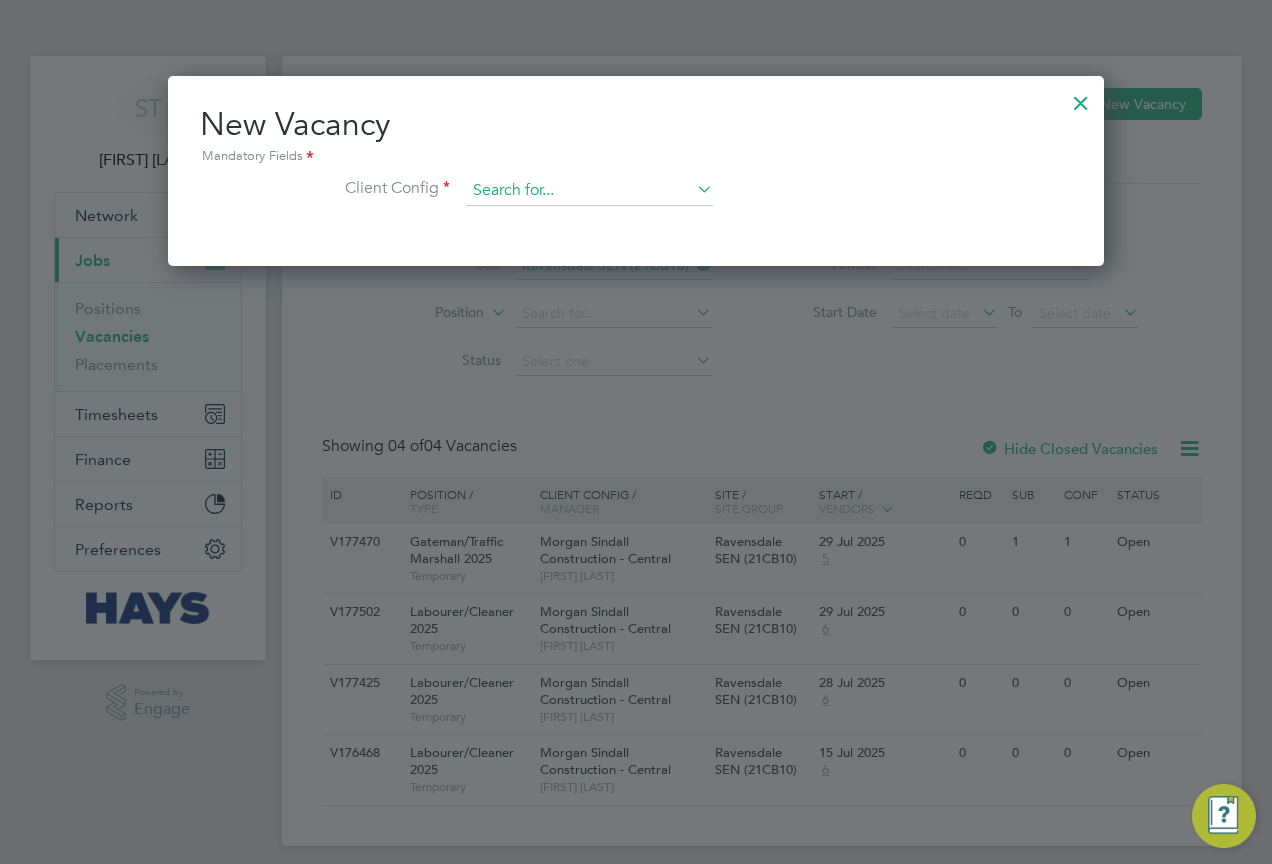 click at bounding box center (589, 191) 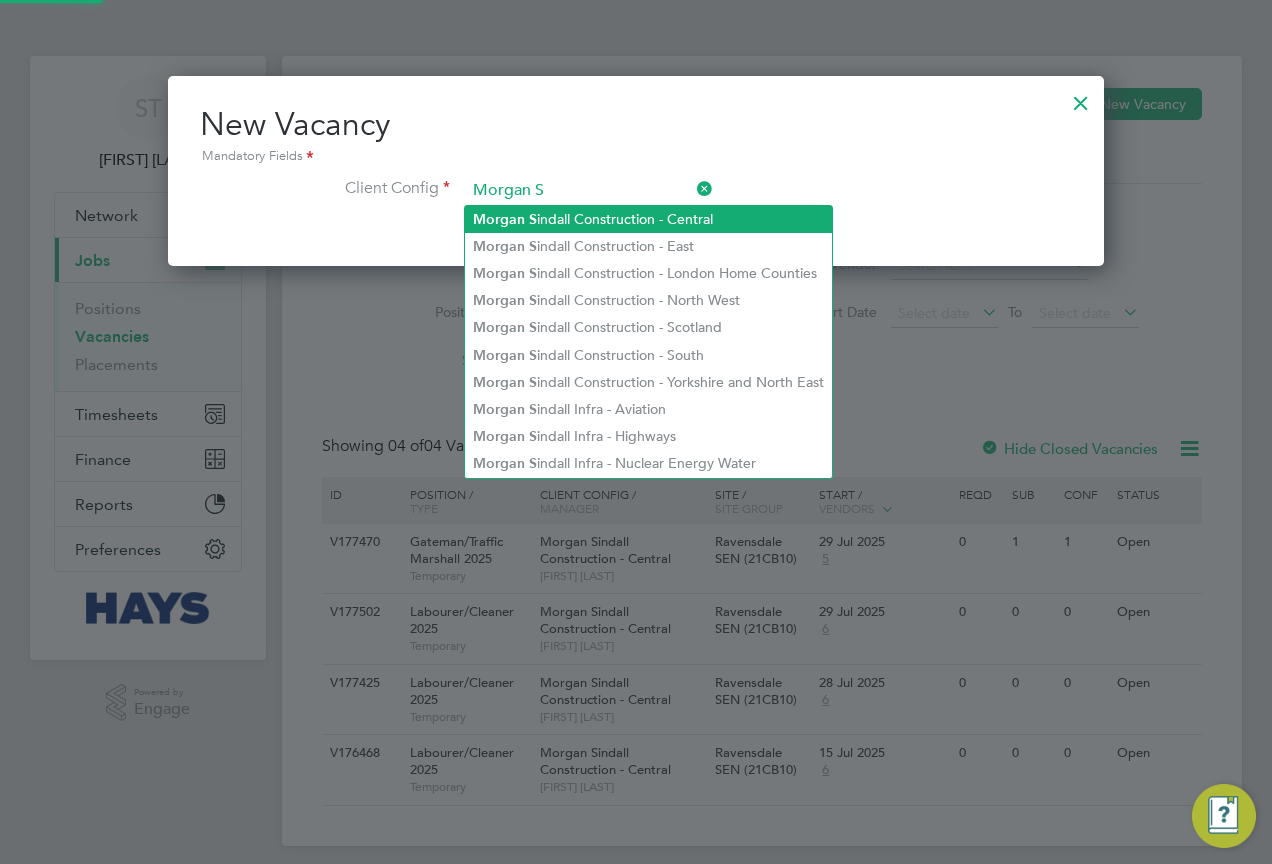 click on "Morgan   S indall Construction - Central" 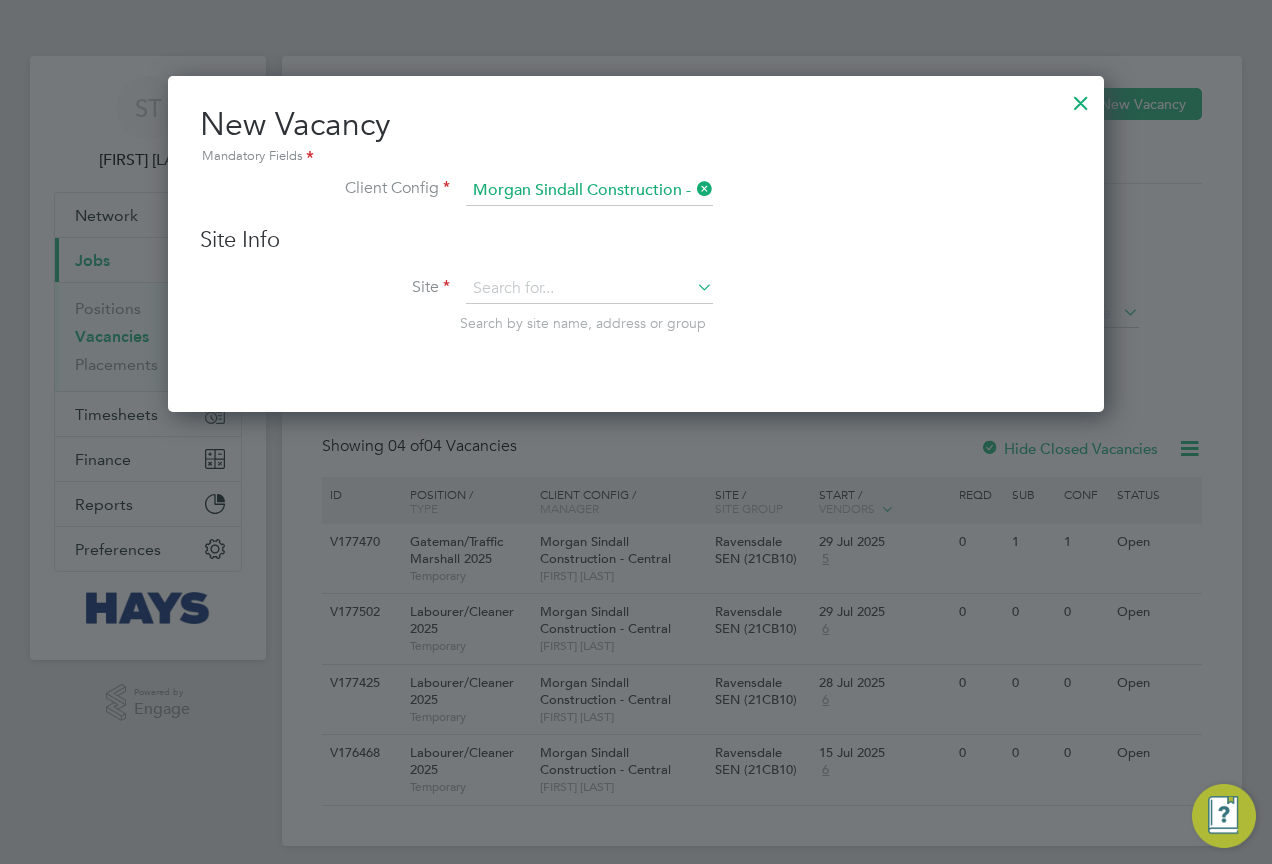 scroll, scrollTop: 10, scrollLeft: 10, axis: both 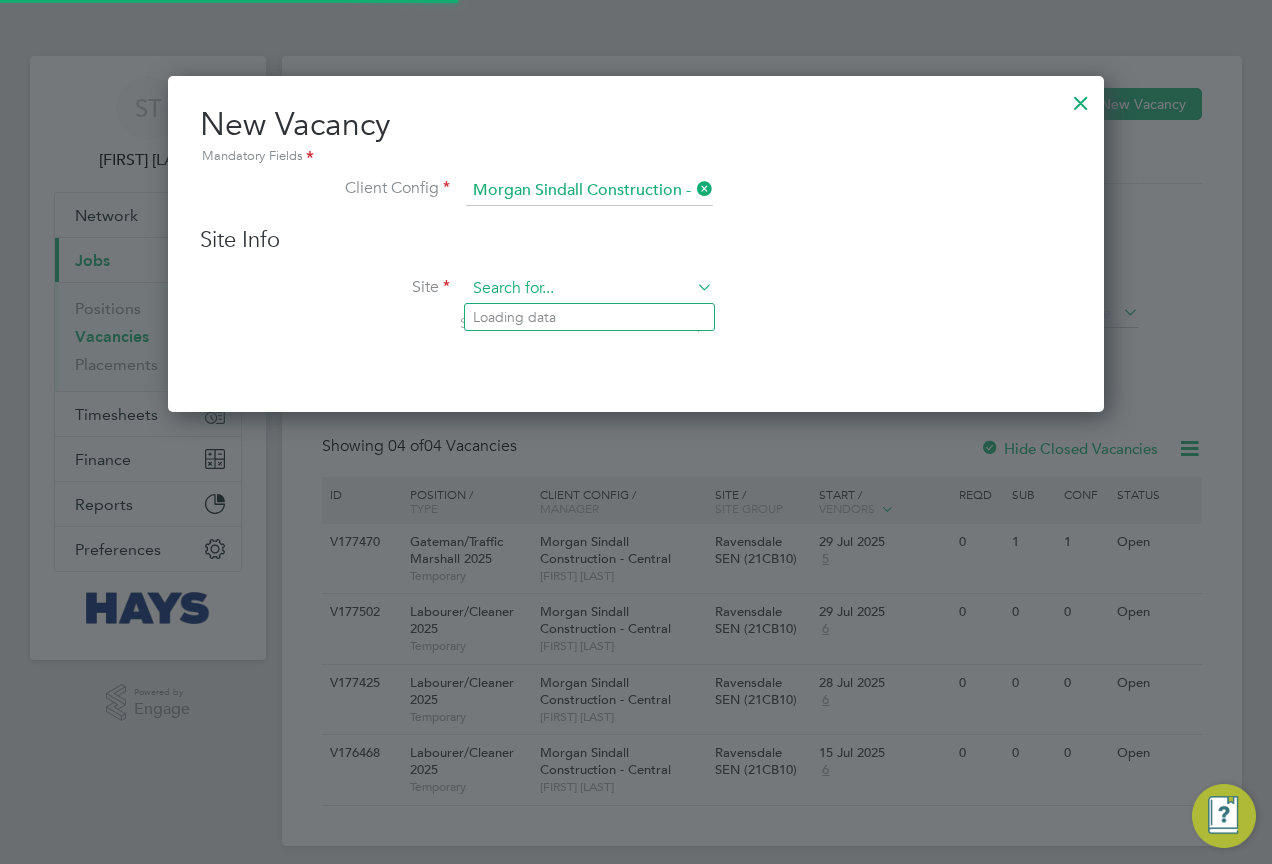click at bounding box center [589, 289] 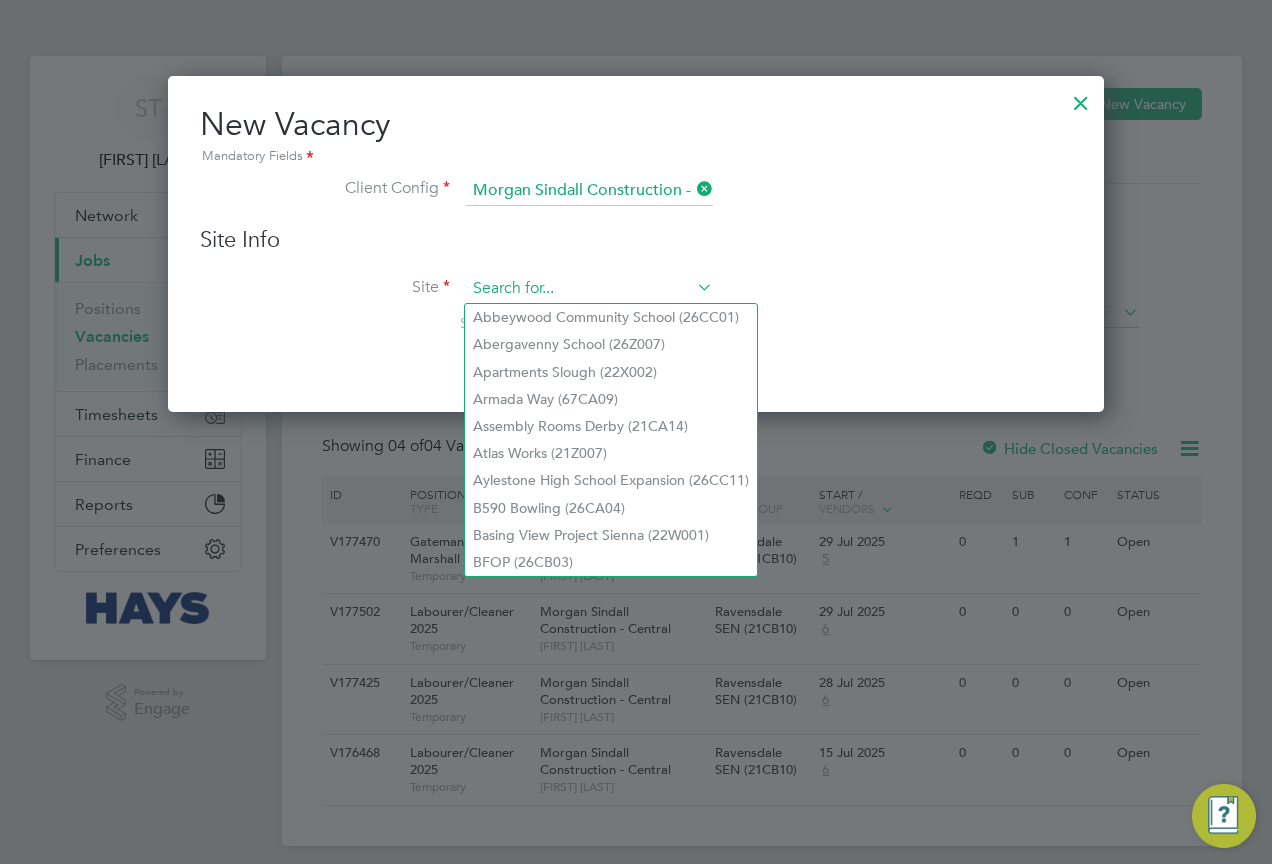 paste on "21CB10" 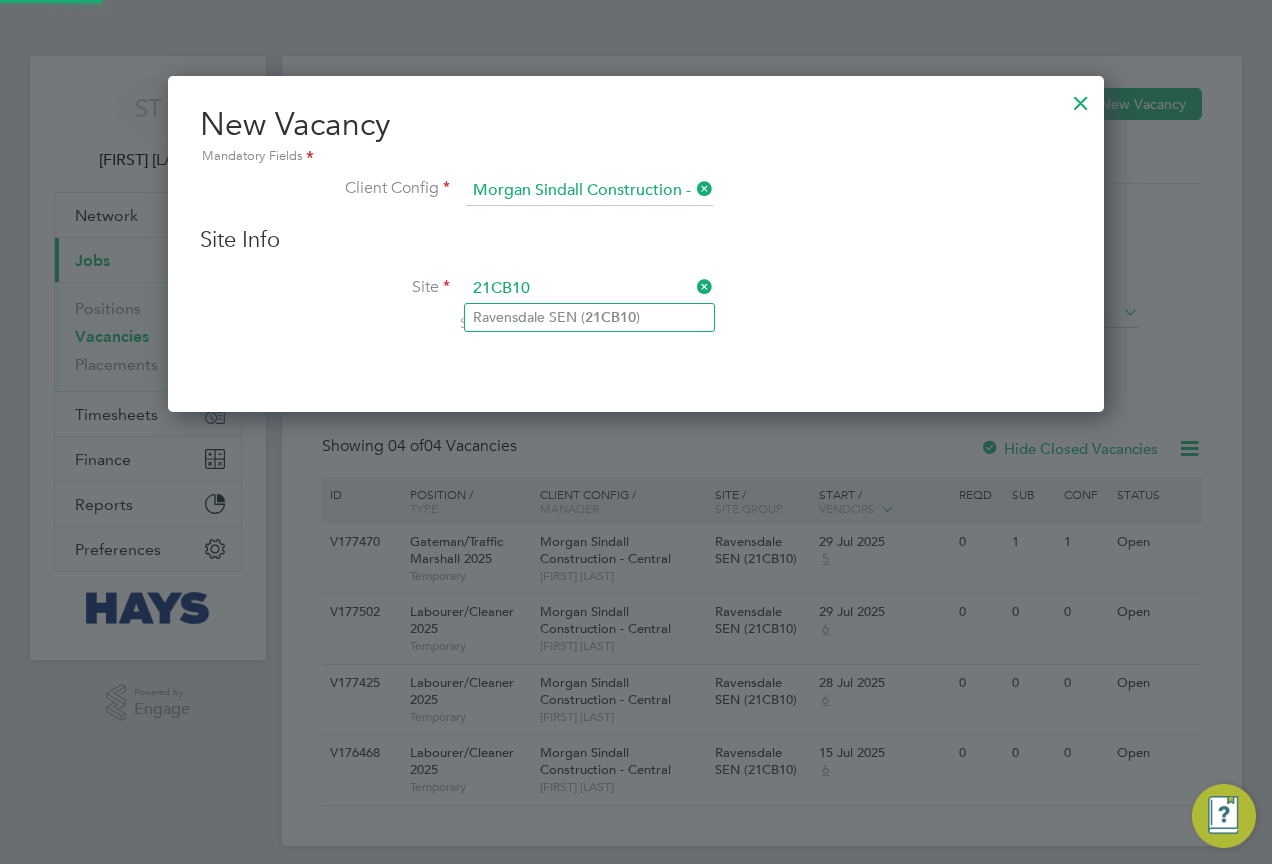click on "Ravensdale SEN ( 21CB10 )" 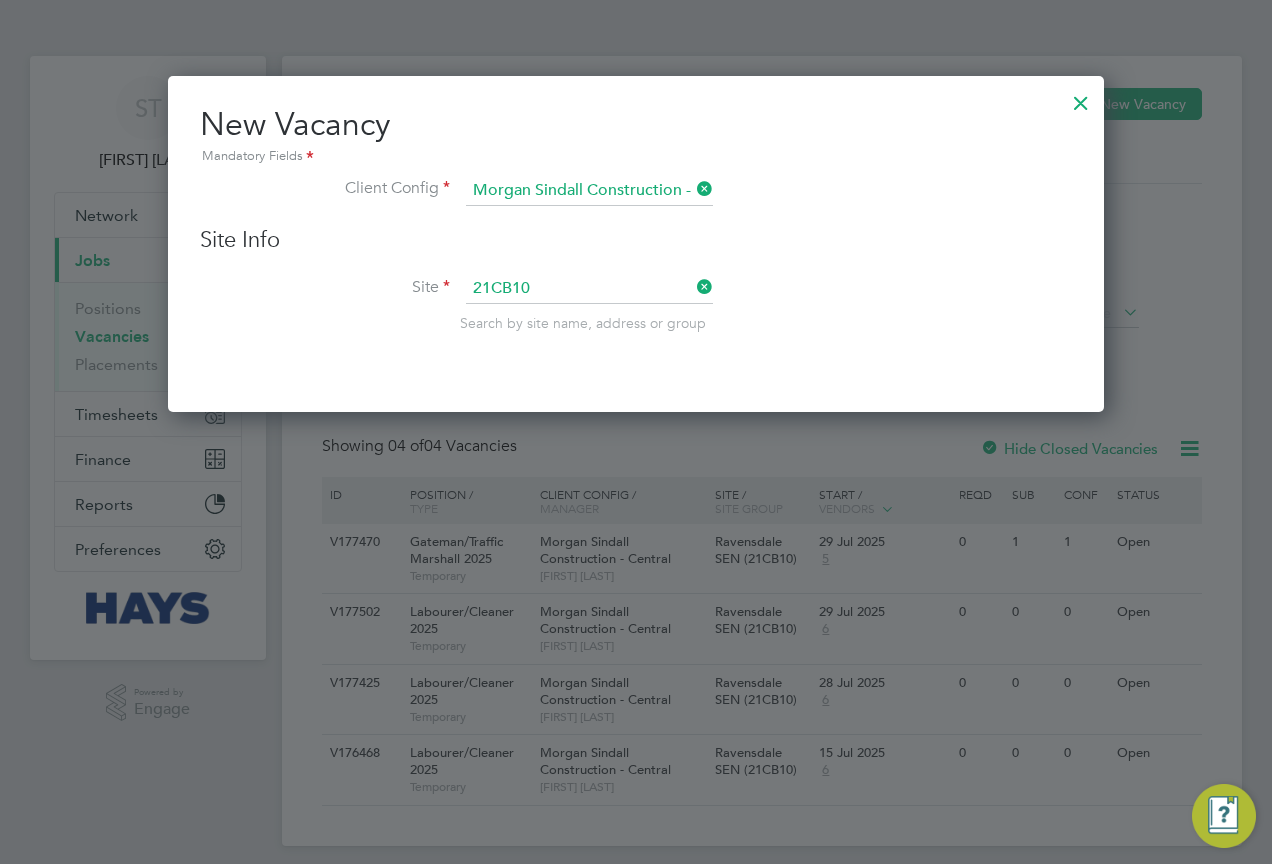 type on "Ravensdale SEN (21CB10)" 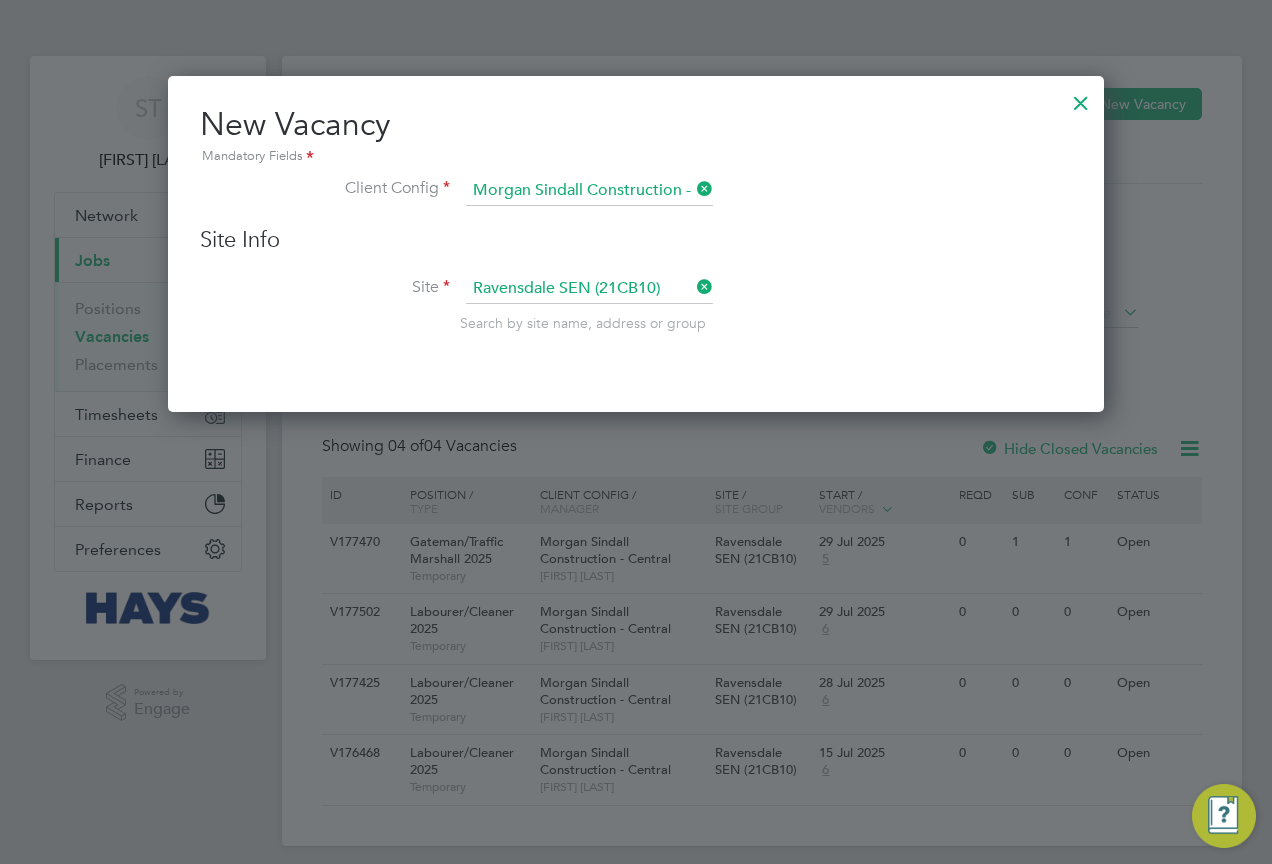 scroll, scrollTop: 10, scrollLeft: 10, axis: both 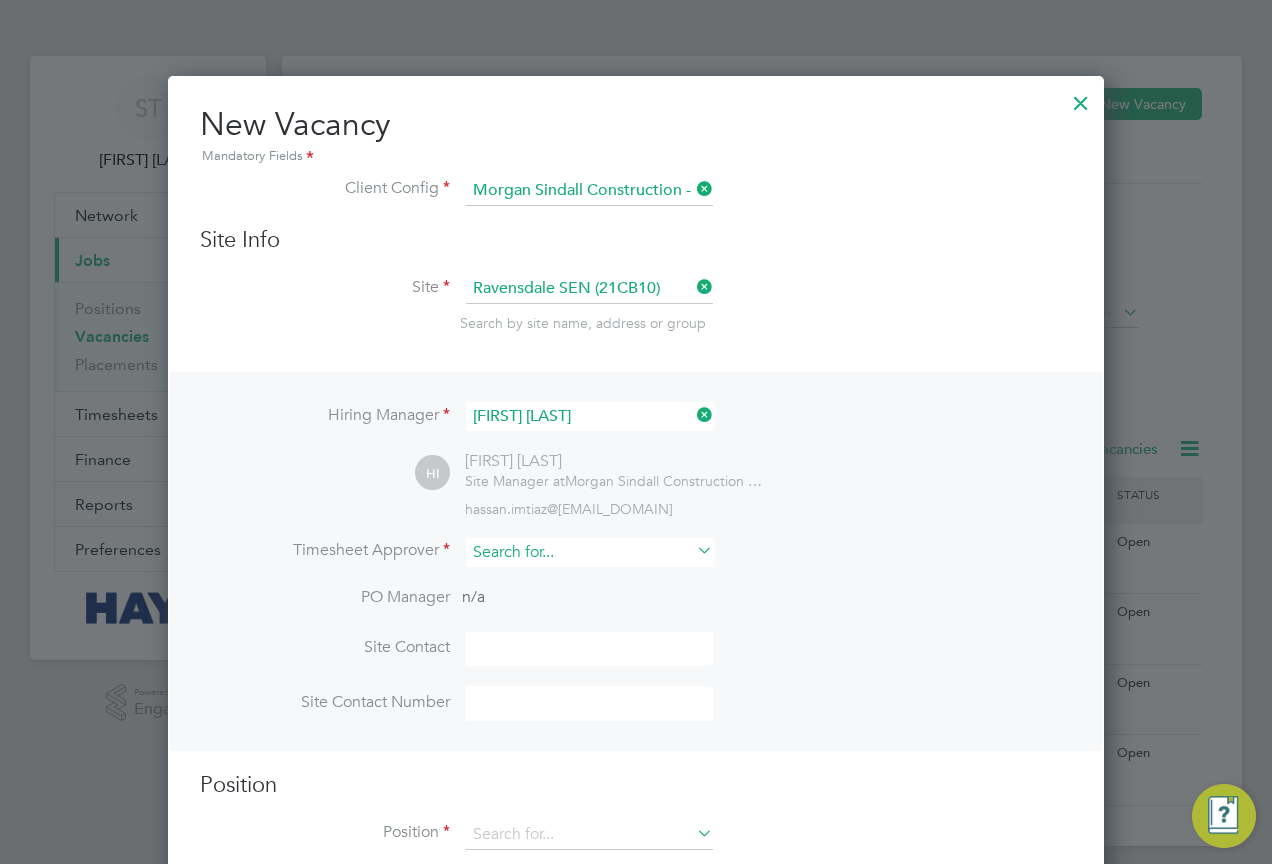 click at bounding box center [589, 552] 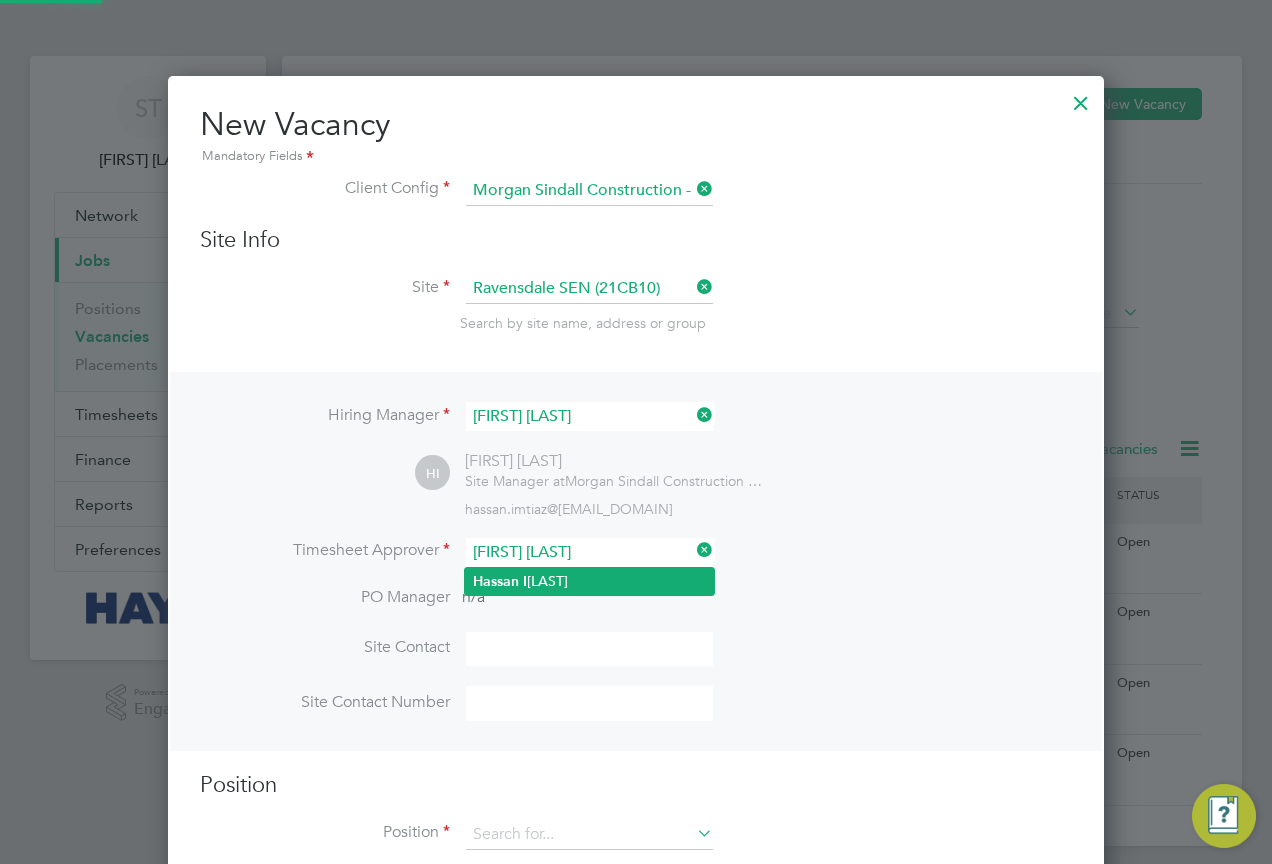 click on "Hassan   I mtiaz" 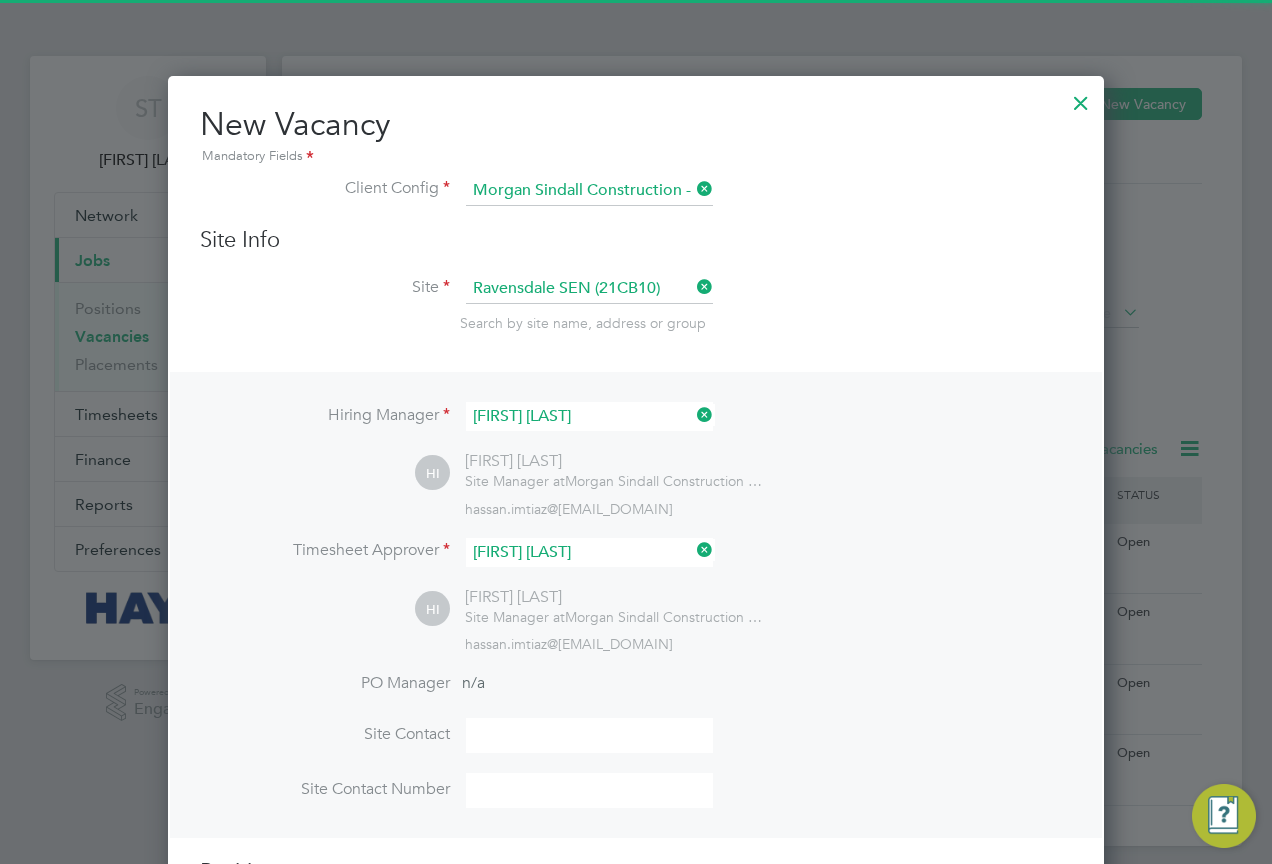 scroll, scrollTop: 10, scrollLeft: 10, axis: both 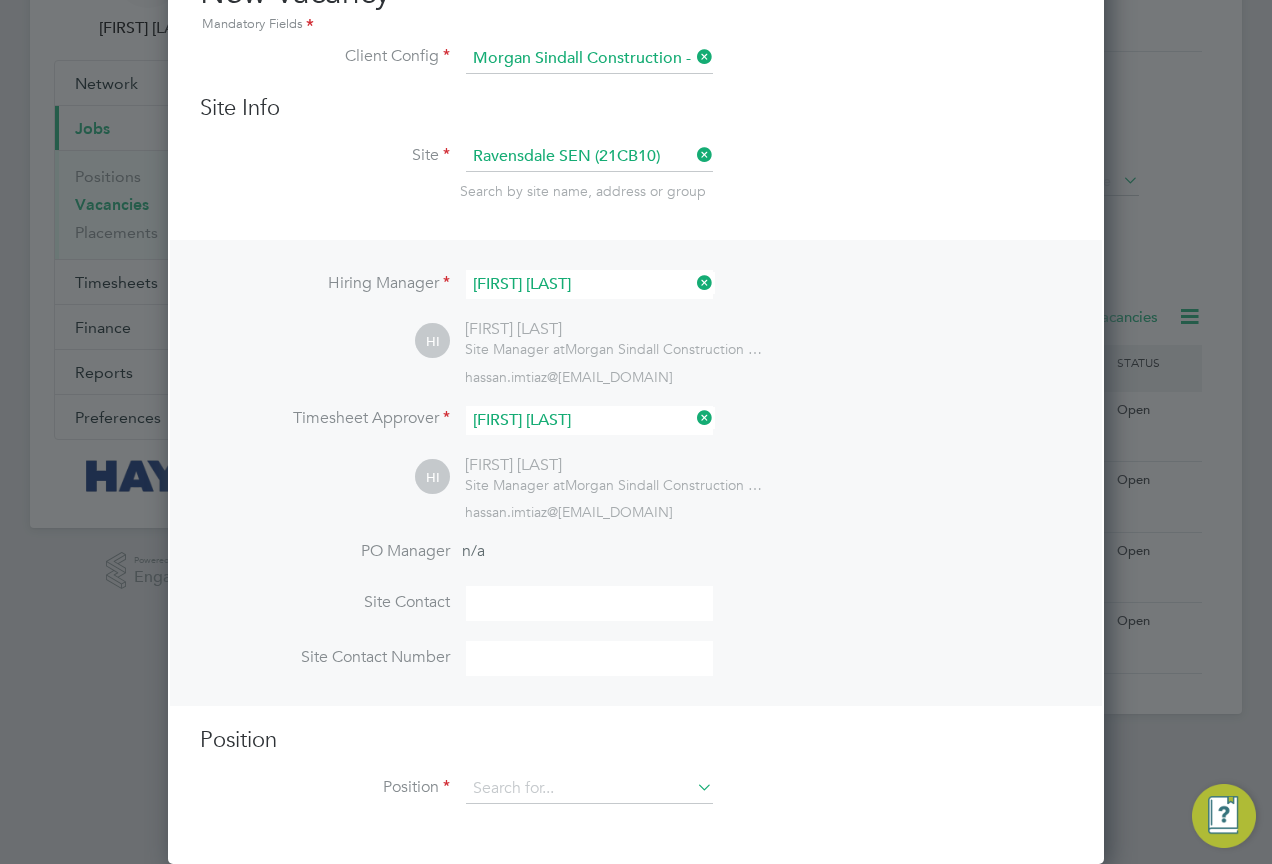 click on "Position Position" at bounding box center (636, 775) 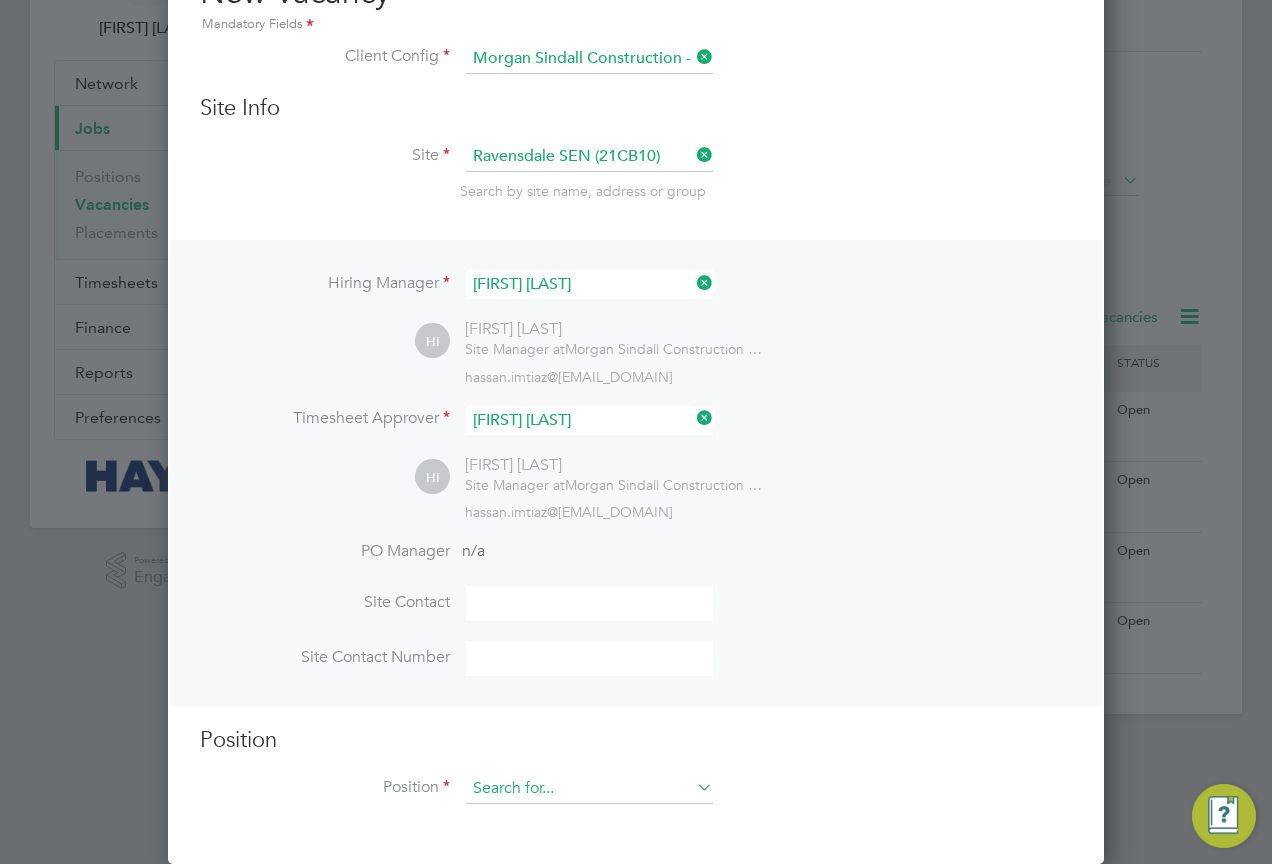 click at bounding box center (589, 789) 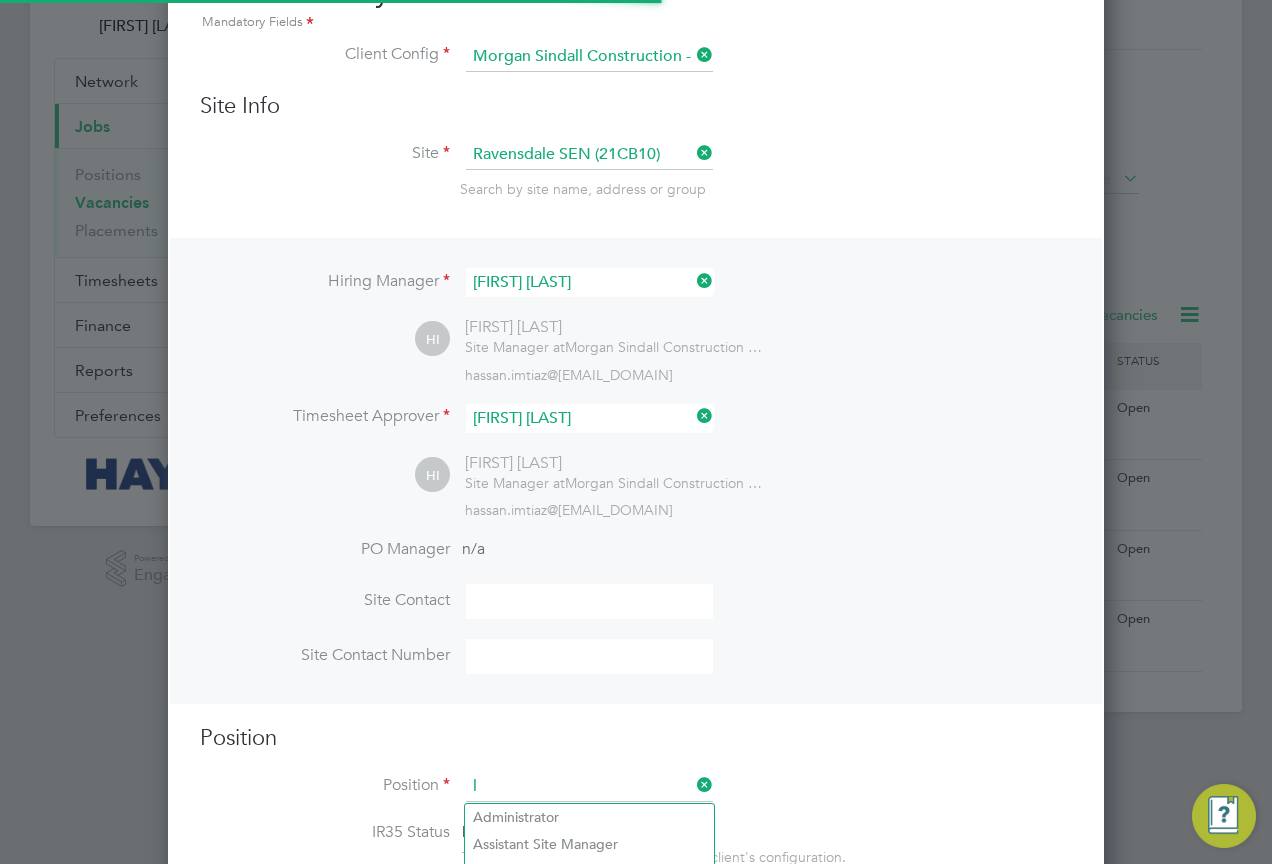 scroll, scrollTop: 10, scrollLeft: 10, axis: both 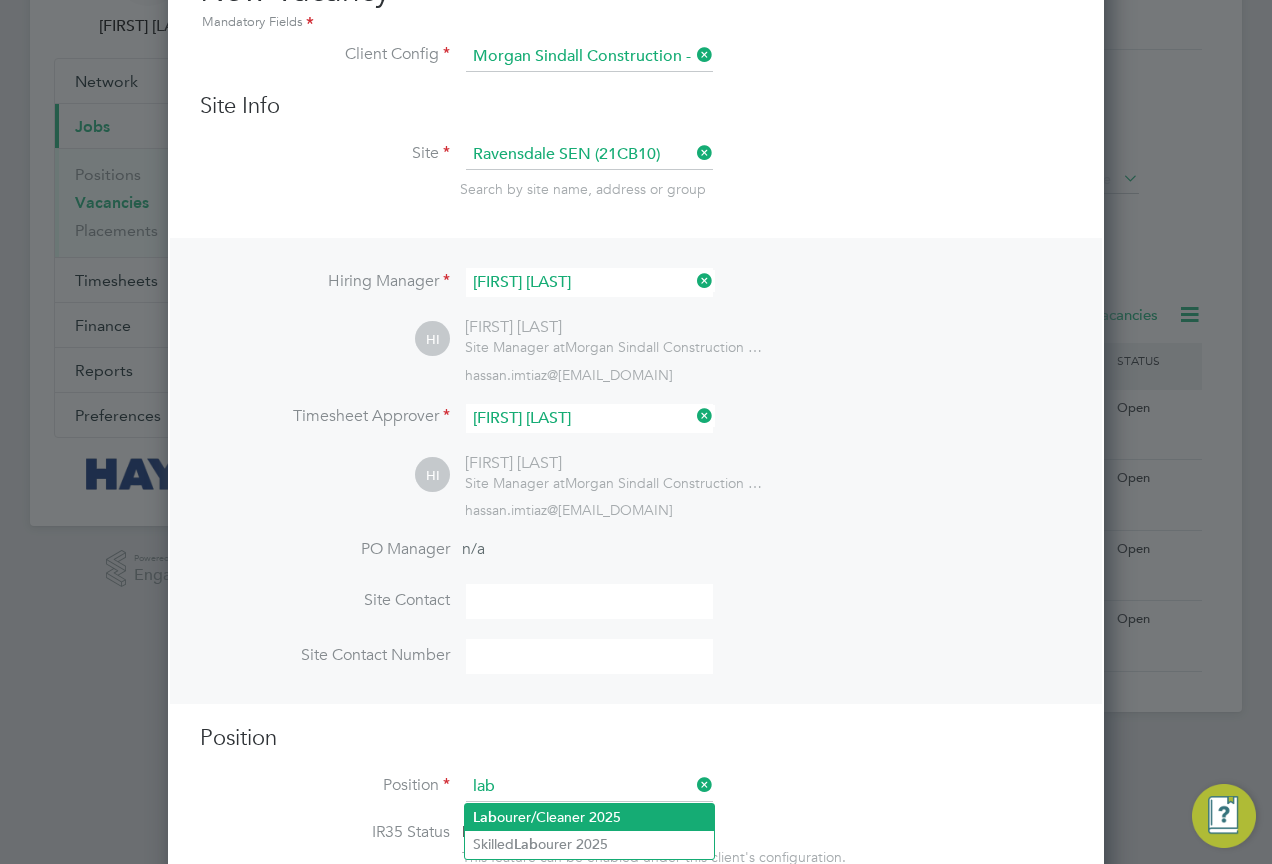 click on "Lab ourer/Cleaner 2025" 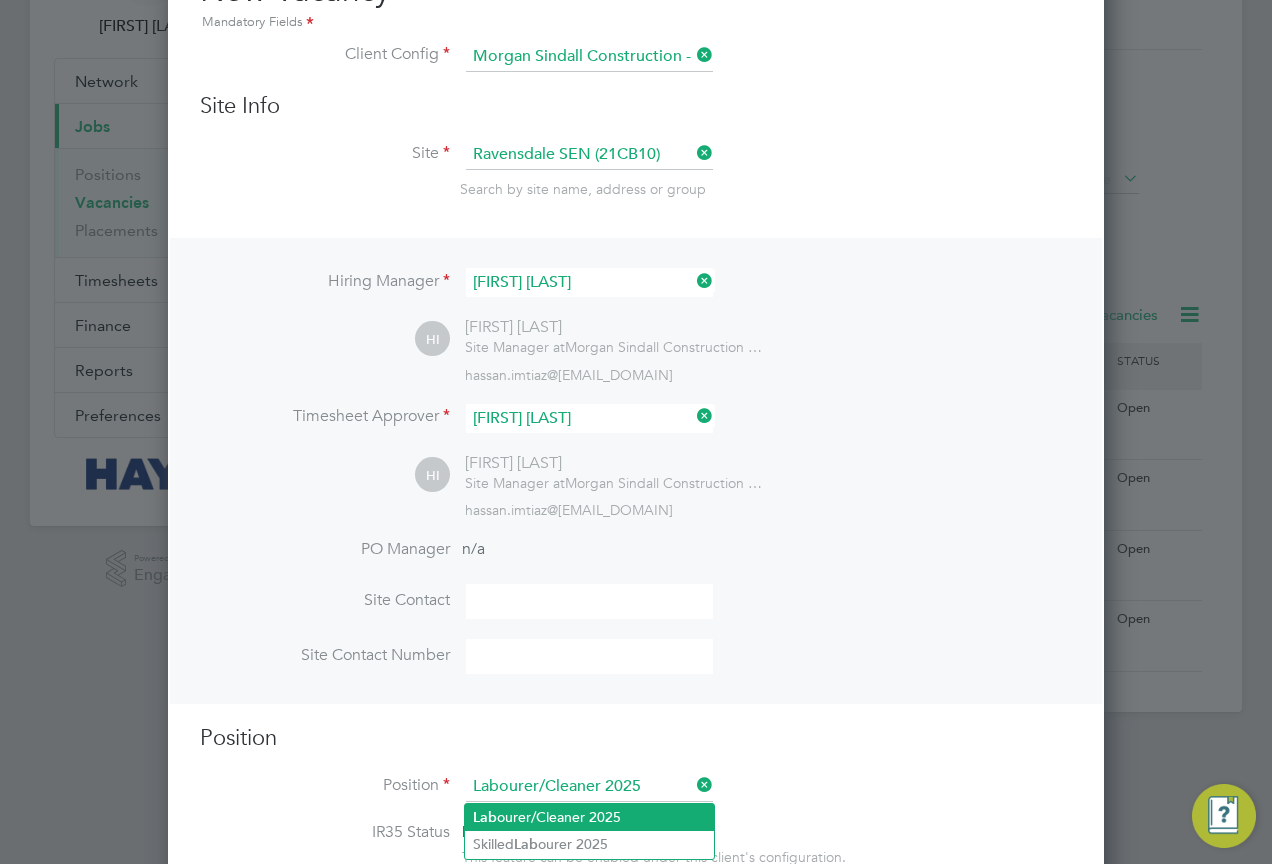 type on "Attend to site amenities, toilets, offices, drying rooms, canteen etc. Occasional offloading, sweeping and clearance of rubbish etc.
Sweeping site, removing of rubbish, unloading and transporting of materials etc. under close supervision
PREFERABLE QUALIFICATION
Manual Handling" 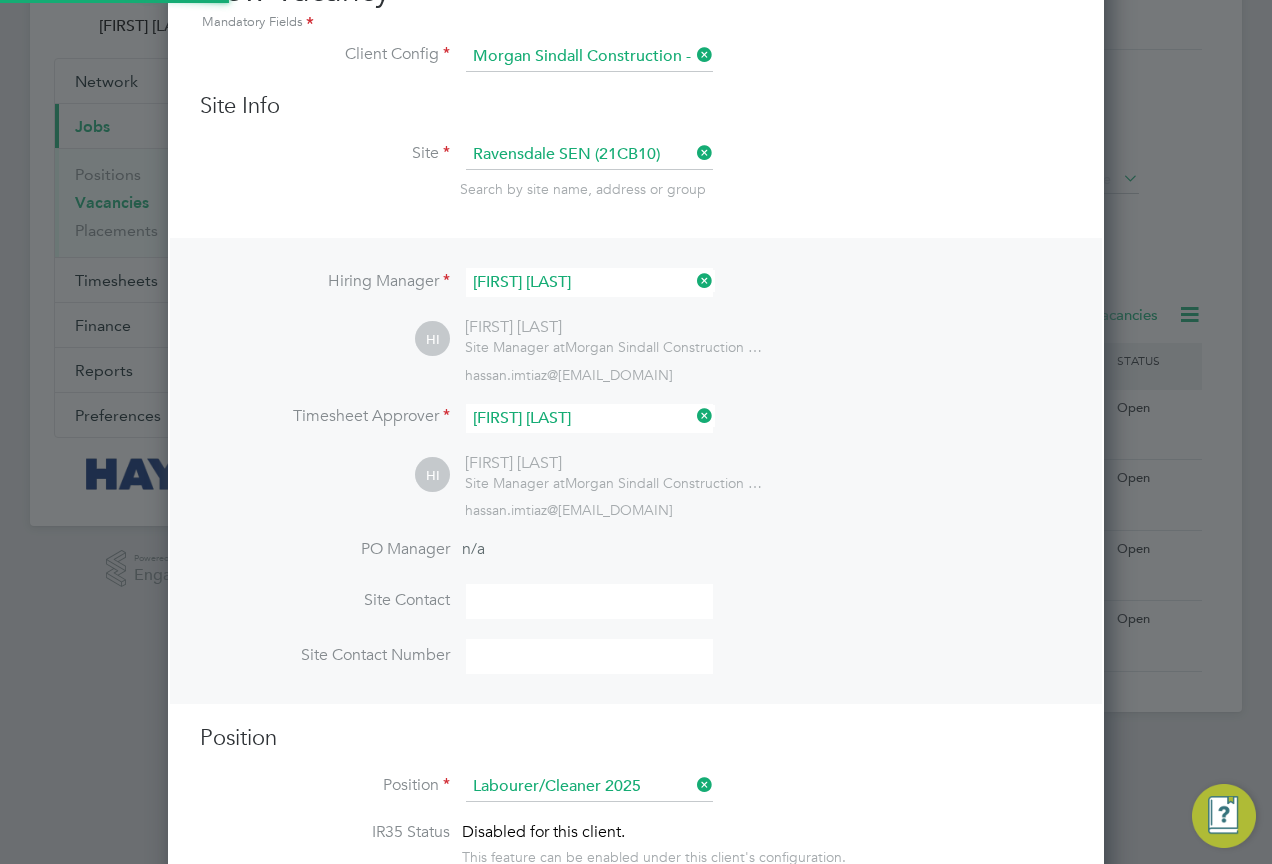 scroll, scrollTop: 10, scrollLeft: 10, axis: both 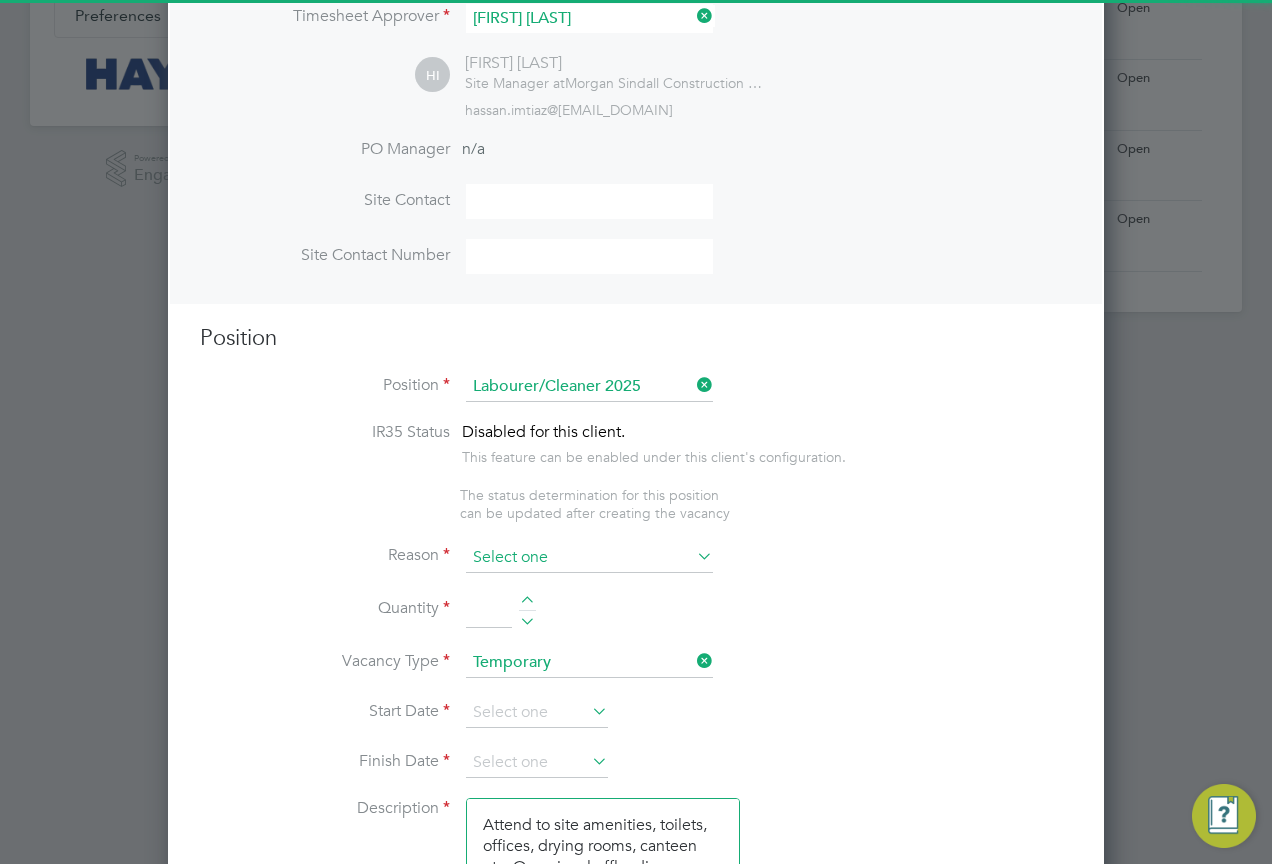 click at bounding box center (589, 558) 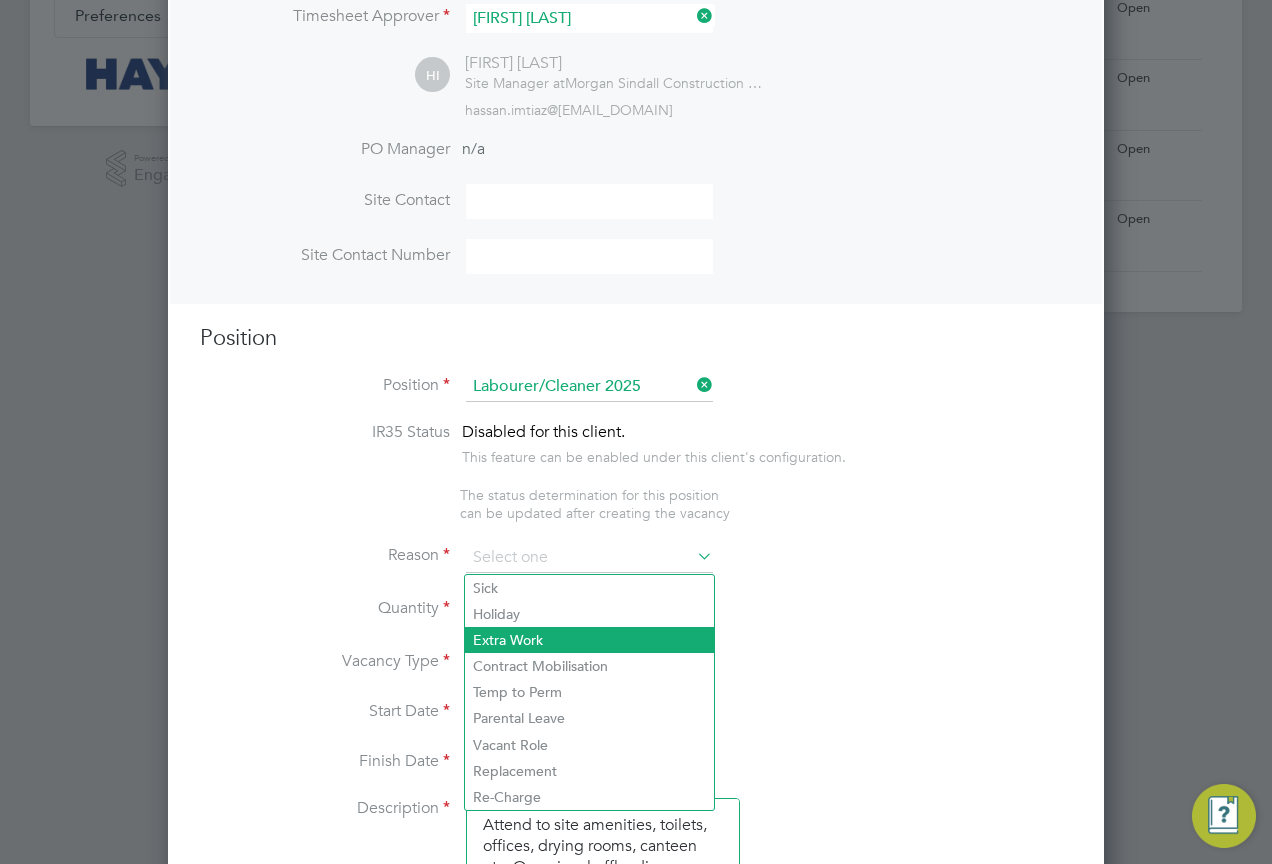click on "Extra Work" 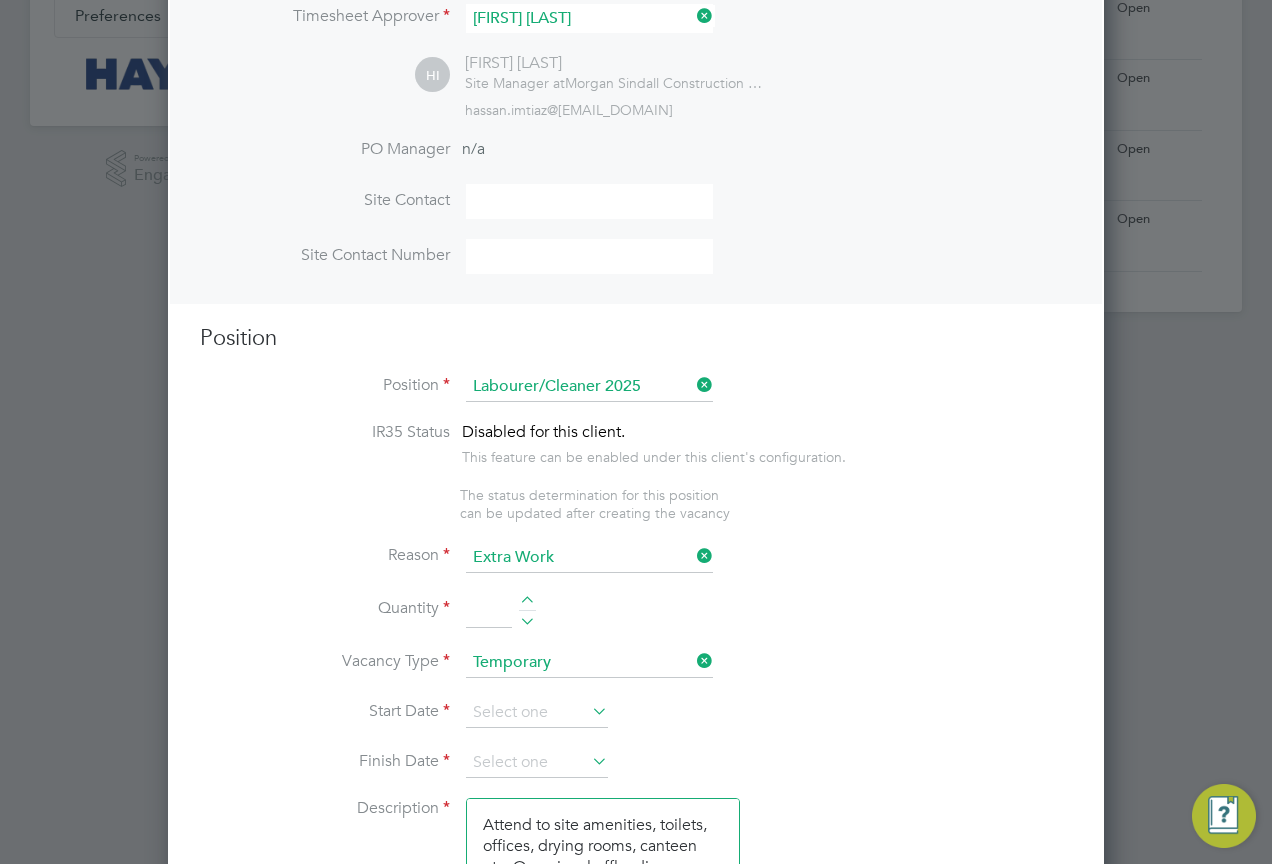 click at bounding box center (489, 611) 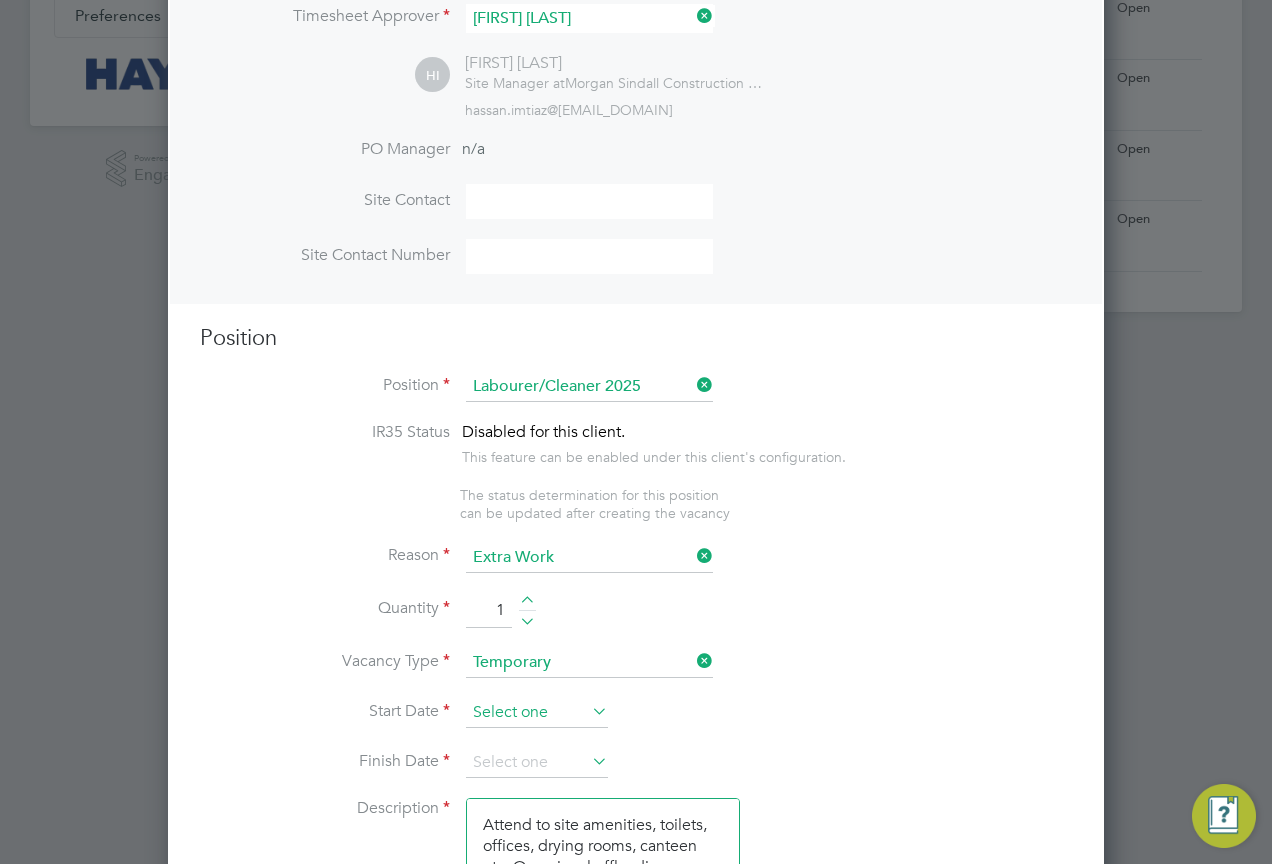 type on "1" 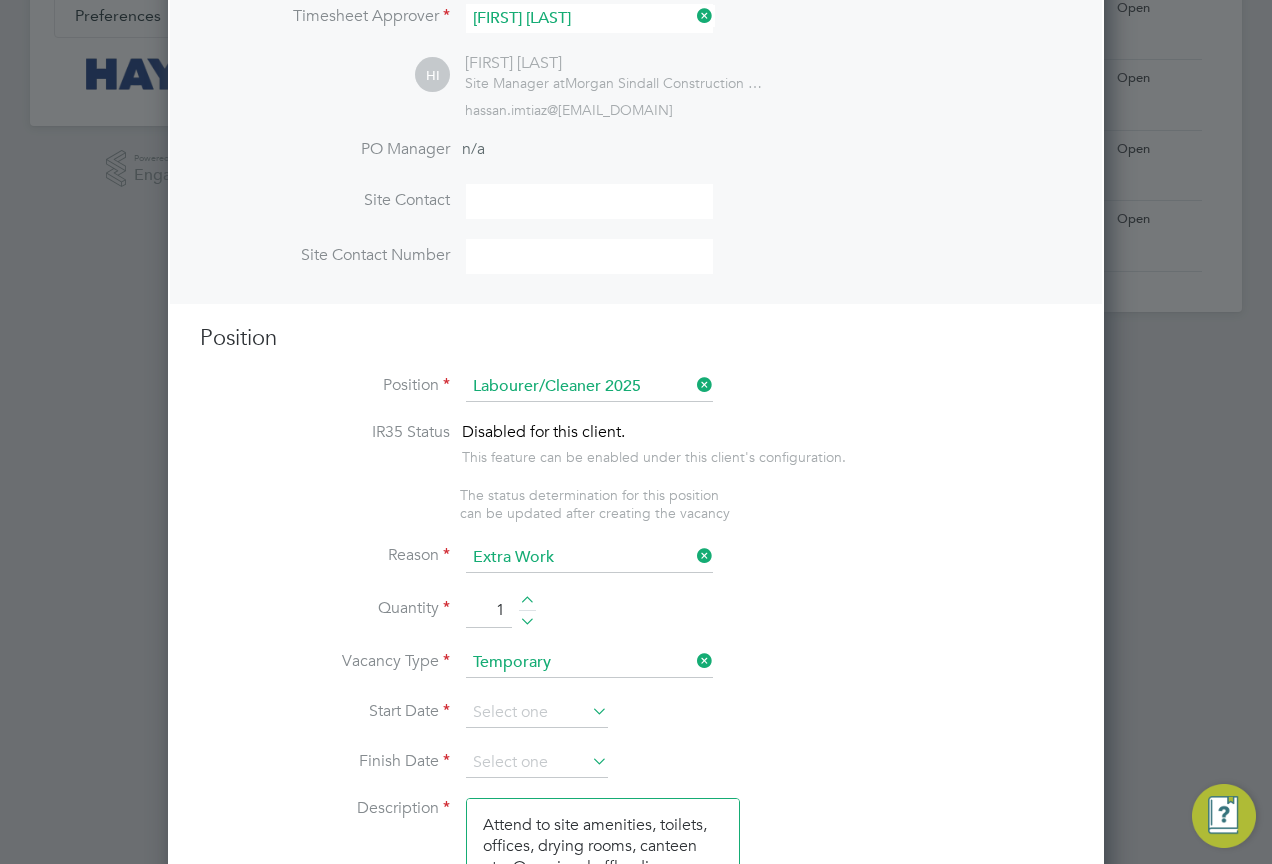 scroll, scrollTop: 649, scrollLeft: 0, axis: vertical 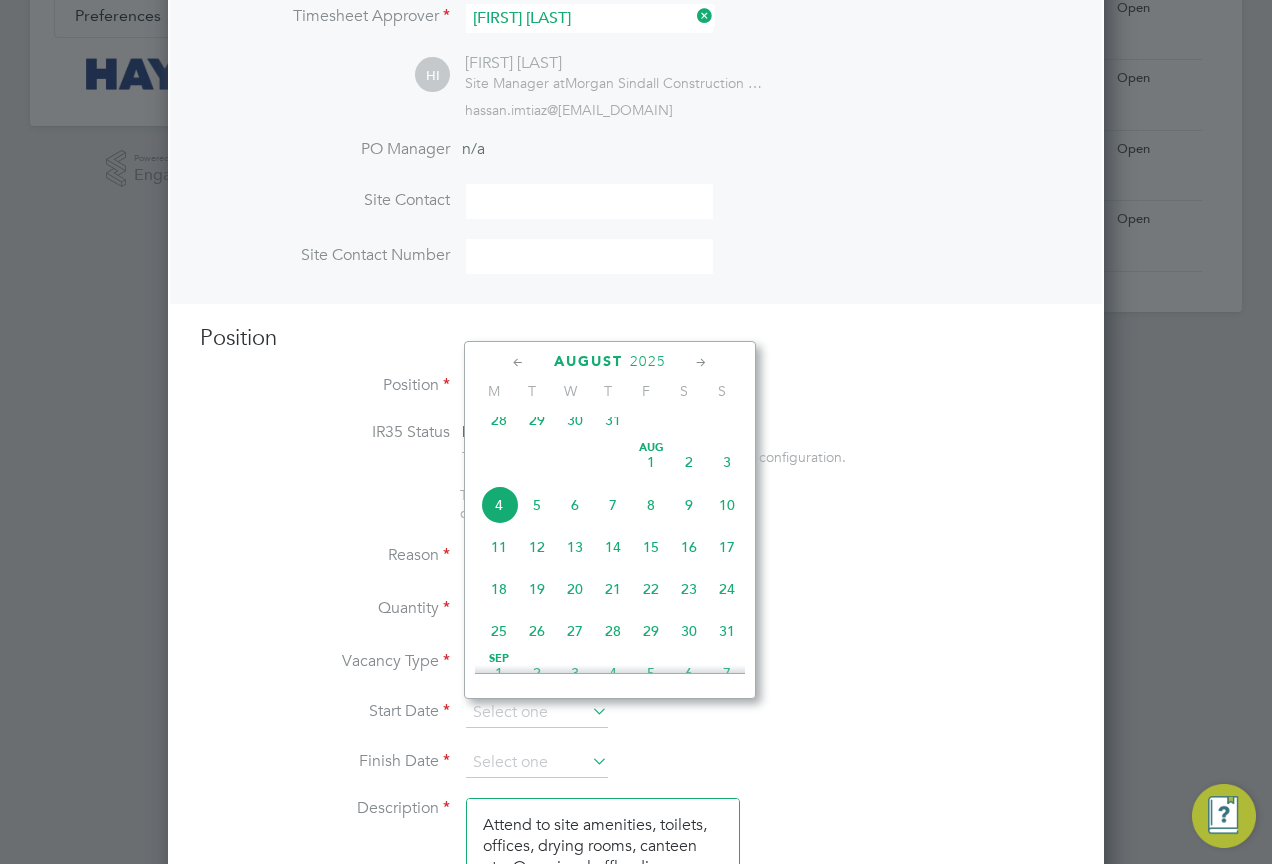 click on "28" 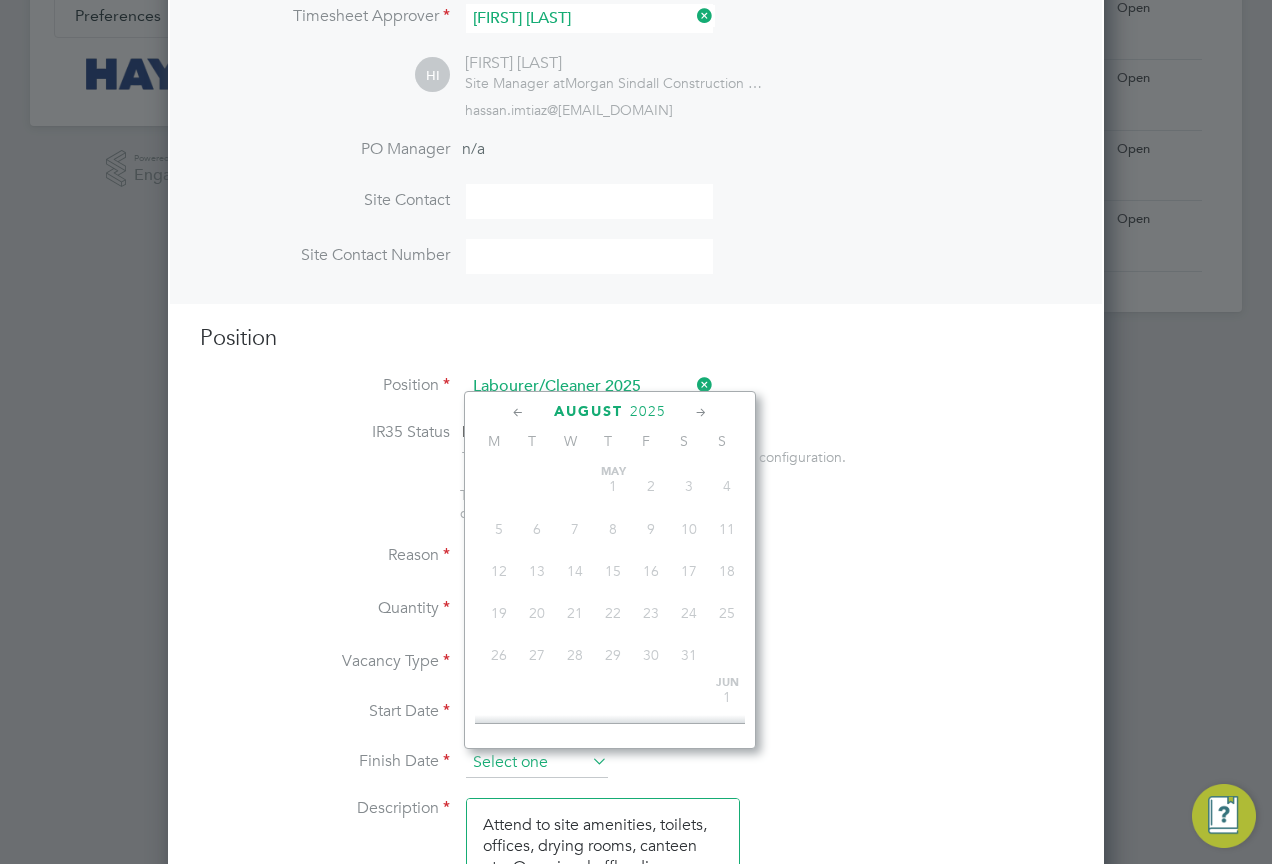 click at bounding box center (537, 763) 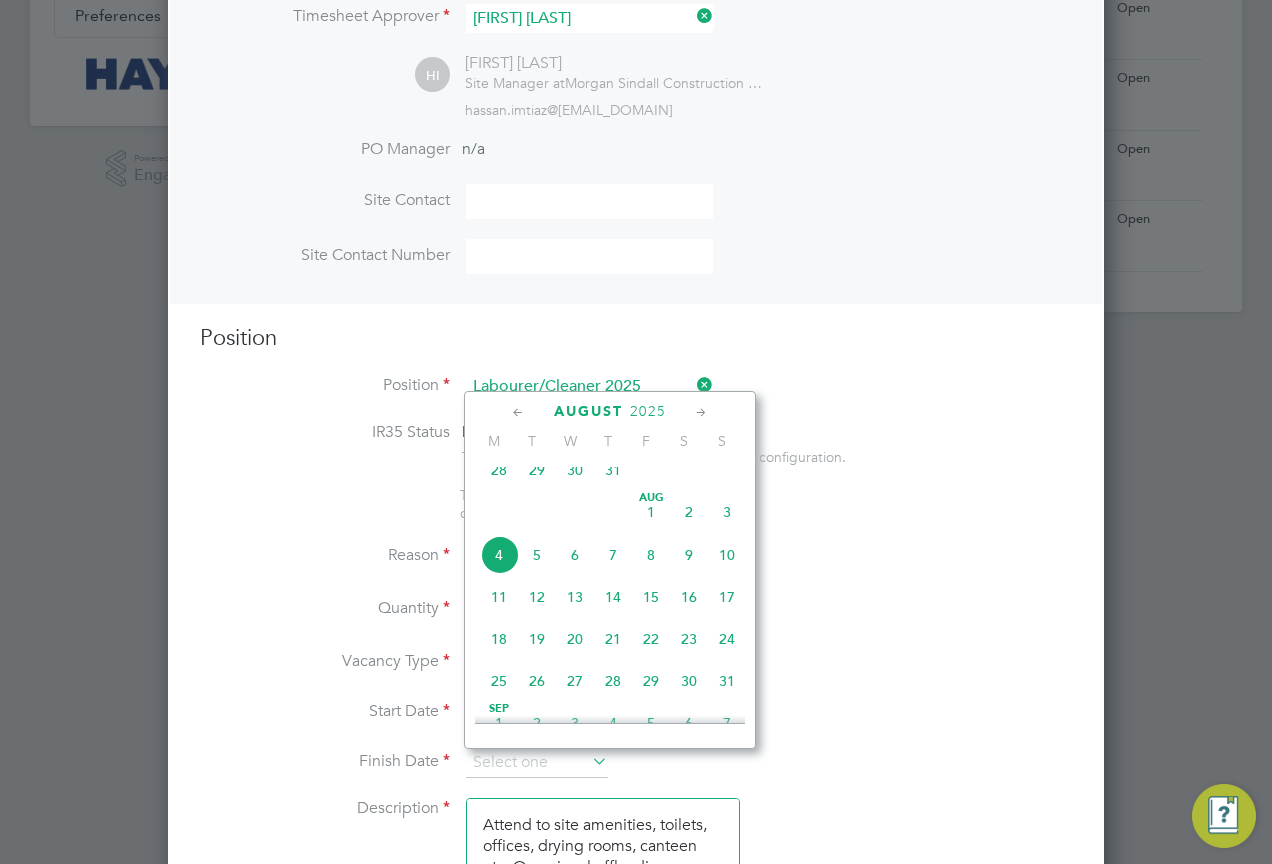 click on "25" 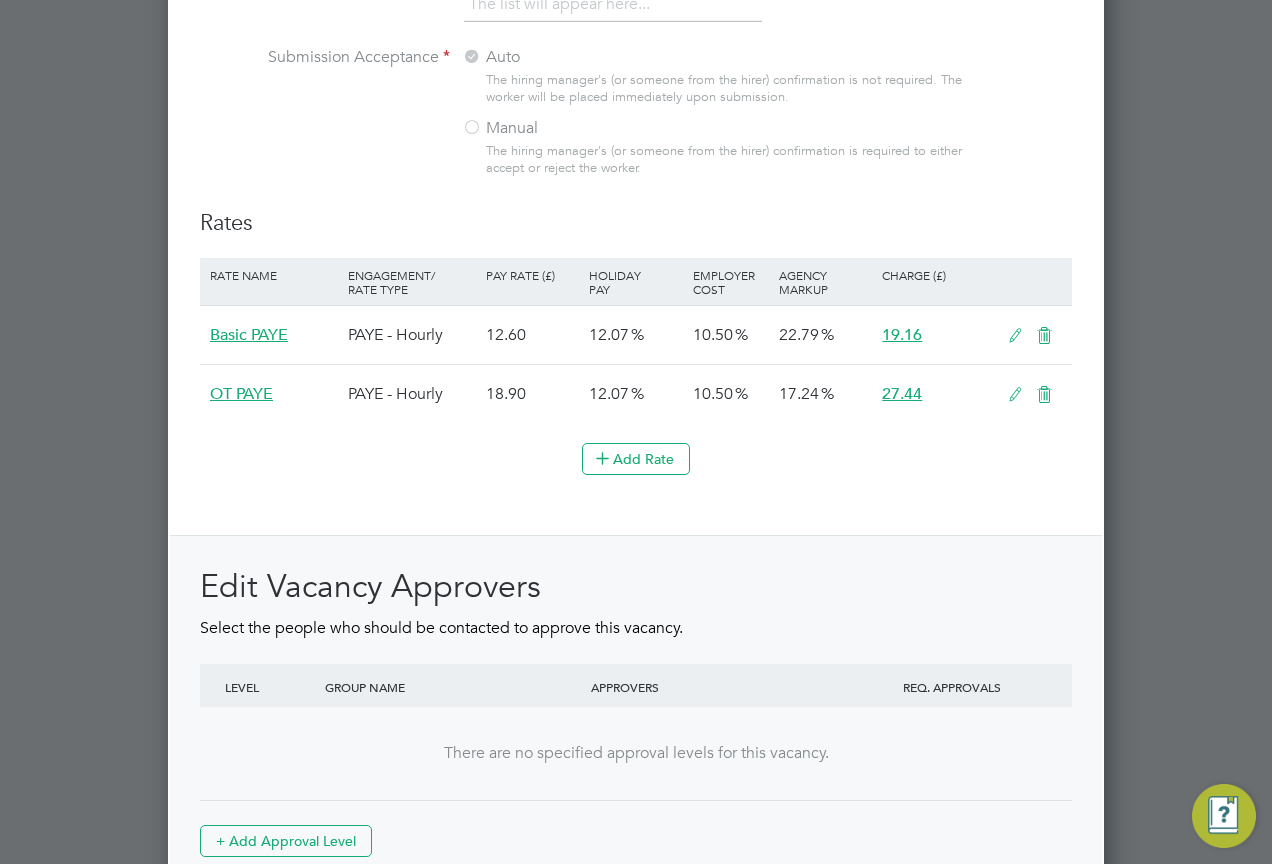 scroll, scrollTop: 2034, scrollLeft: 0, axis: vertical 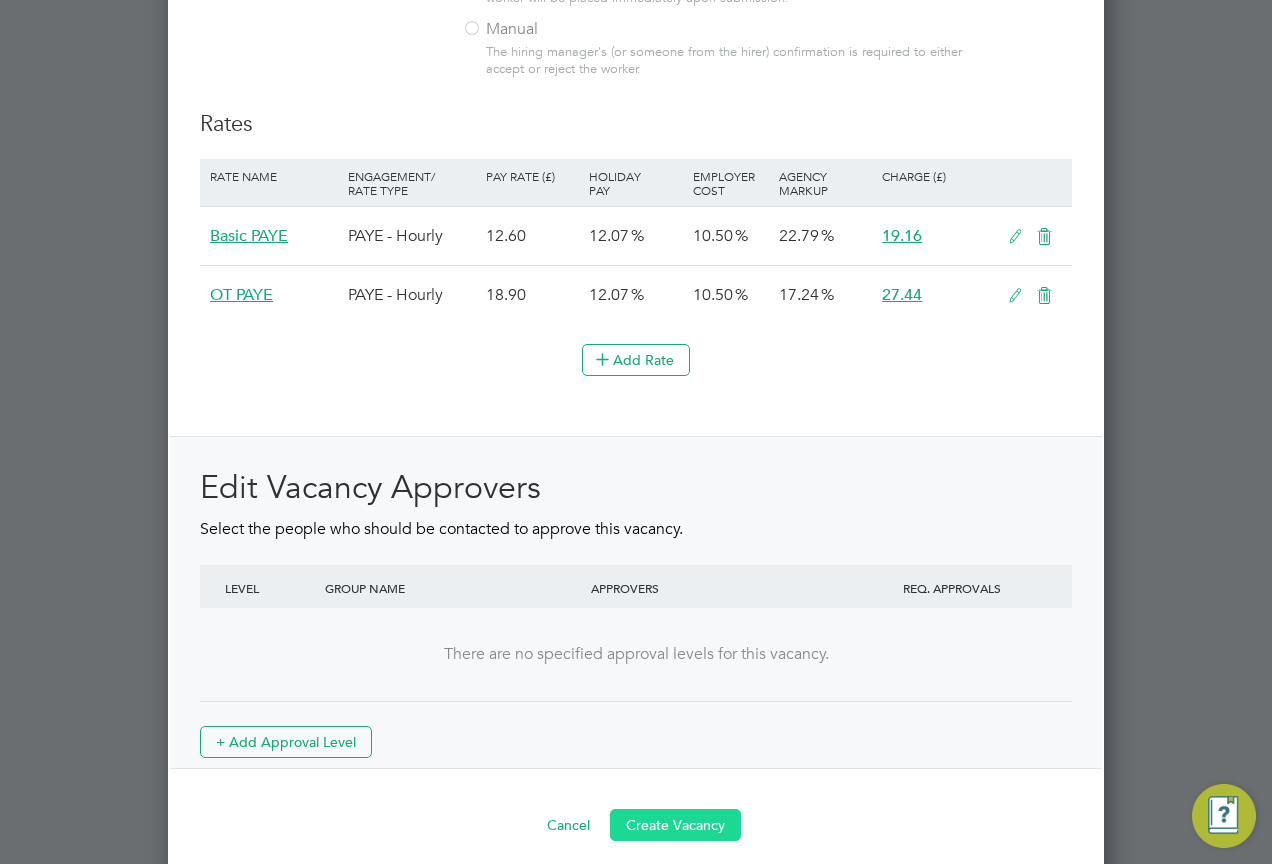 click on "Create Vacancy" at bounding box center [675, 825] 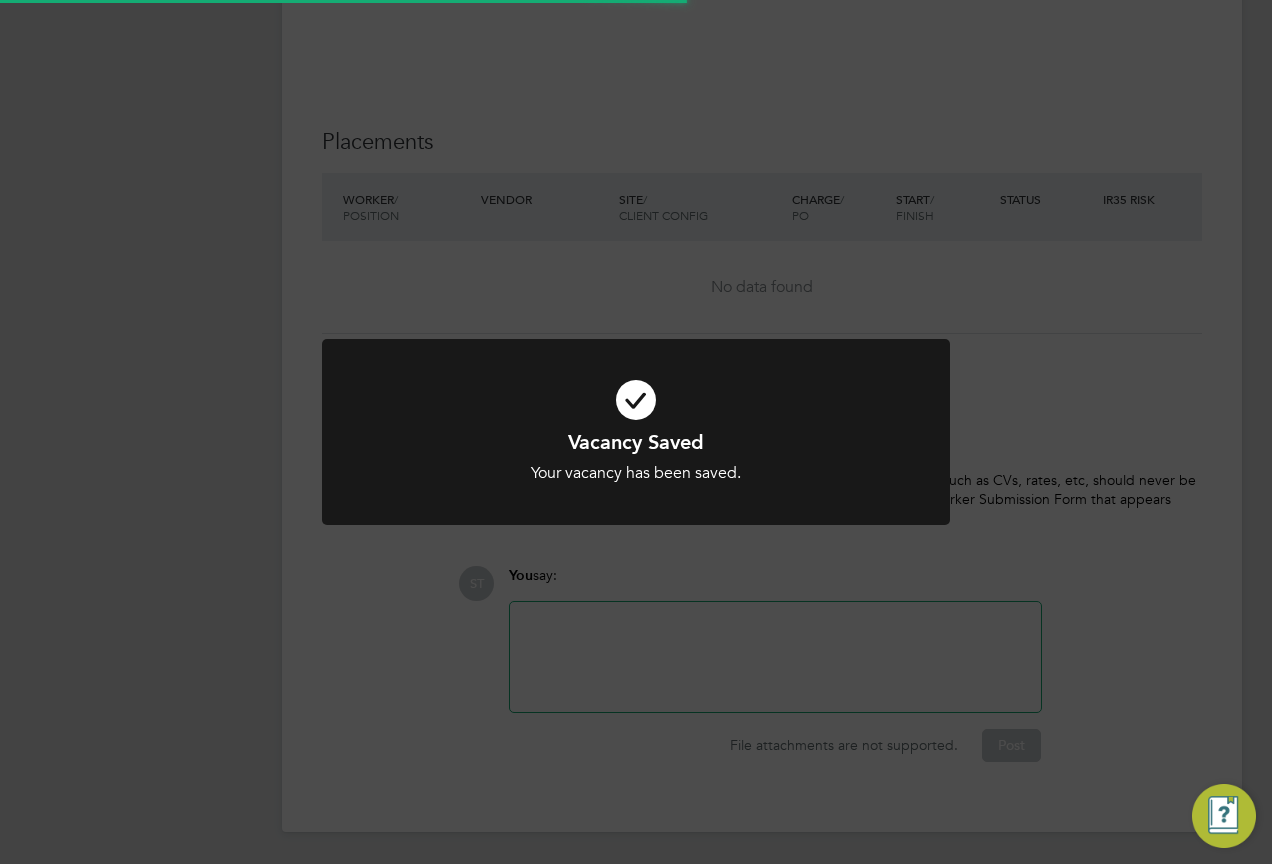 scroll, scrollTop: 1218, scrollLeft: 0, axis: vertical 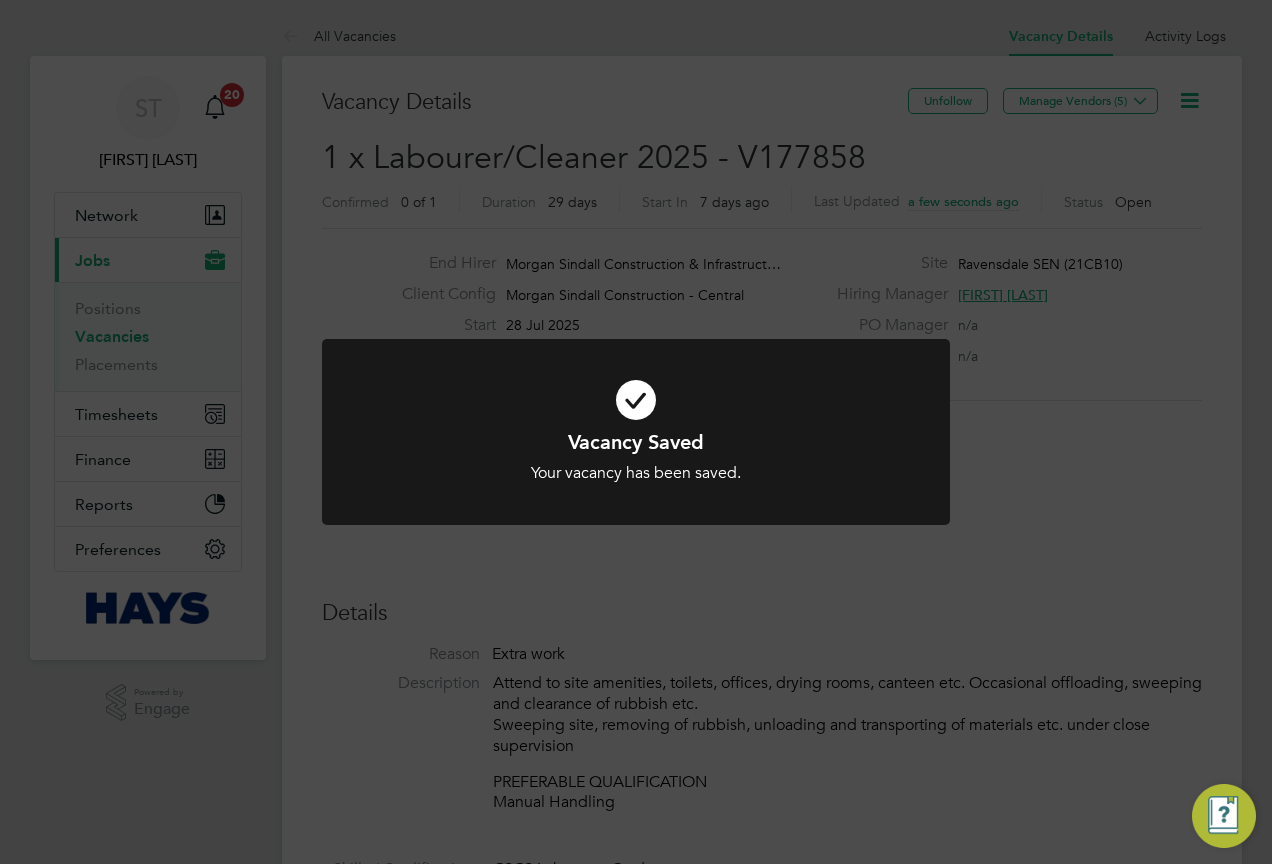 click on "Vacancy Saved Your vacancy has been saved. Cancel Okay" 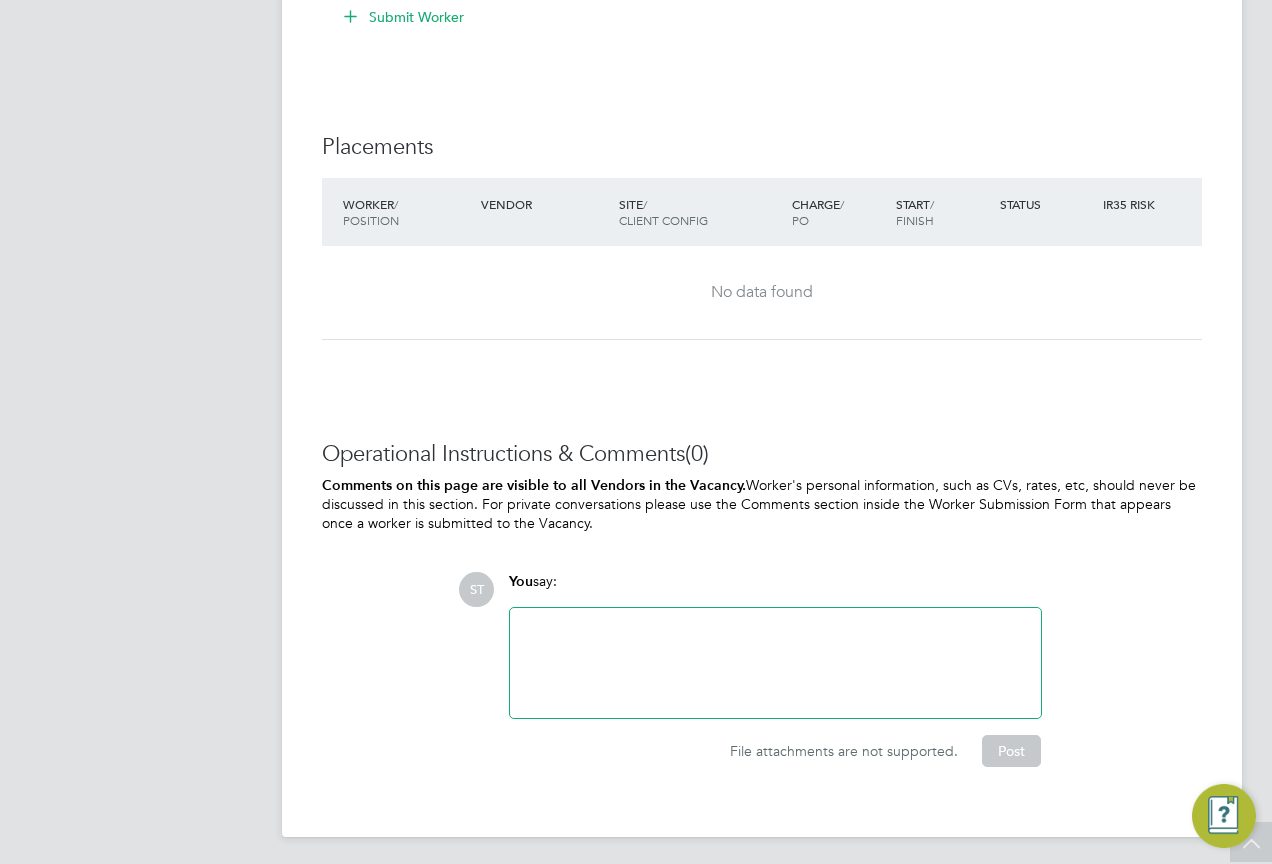 click 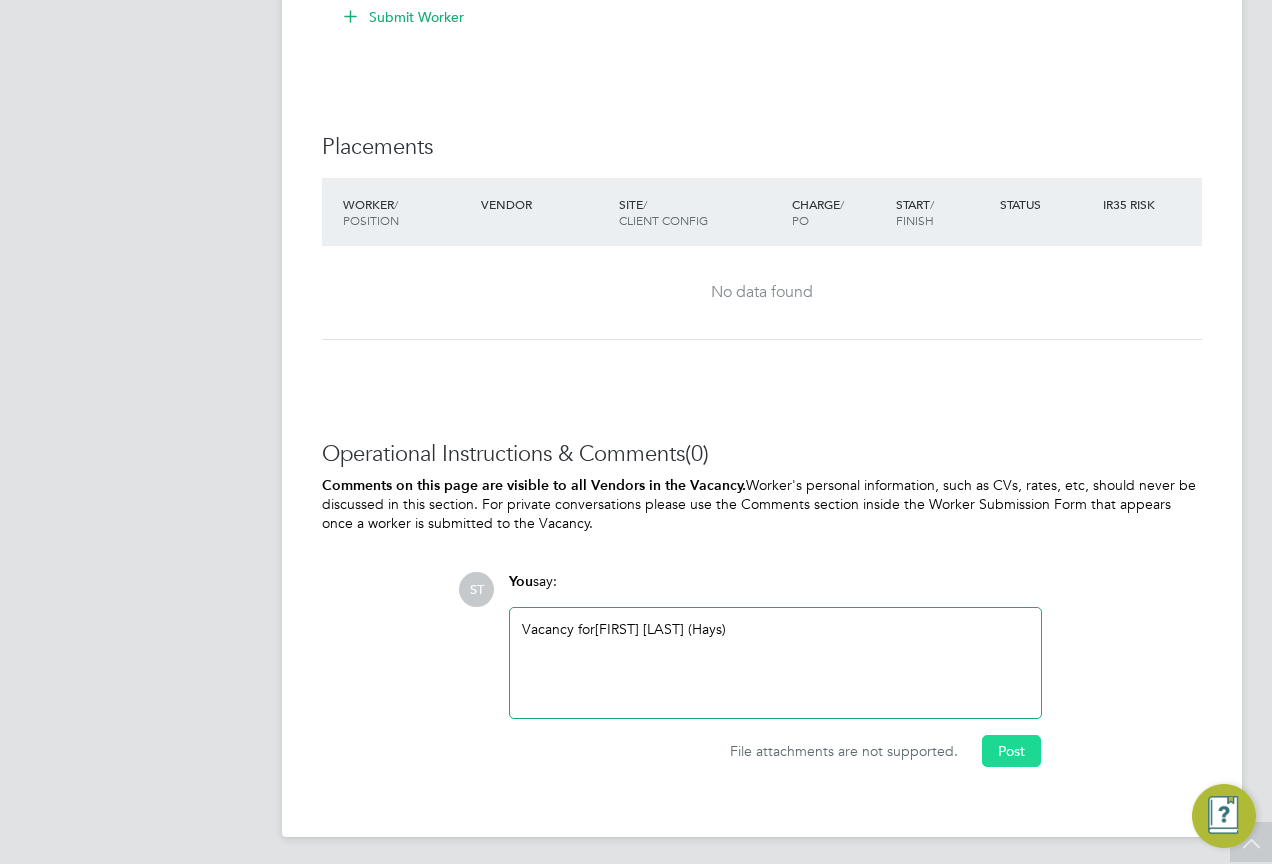 click on "Post" 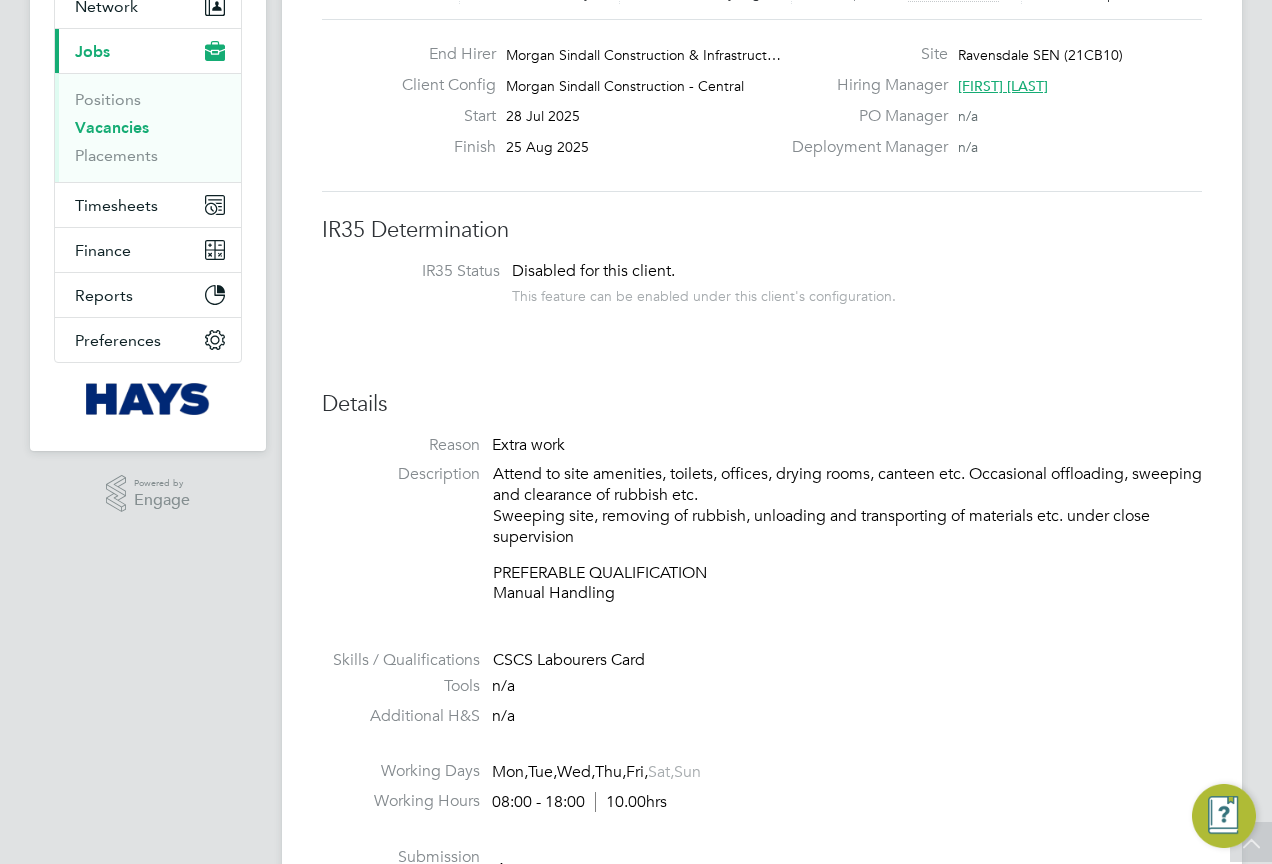 scroll, scrollTop: 100, scrollLeft: 0, axis: vertical 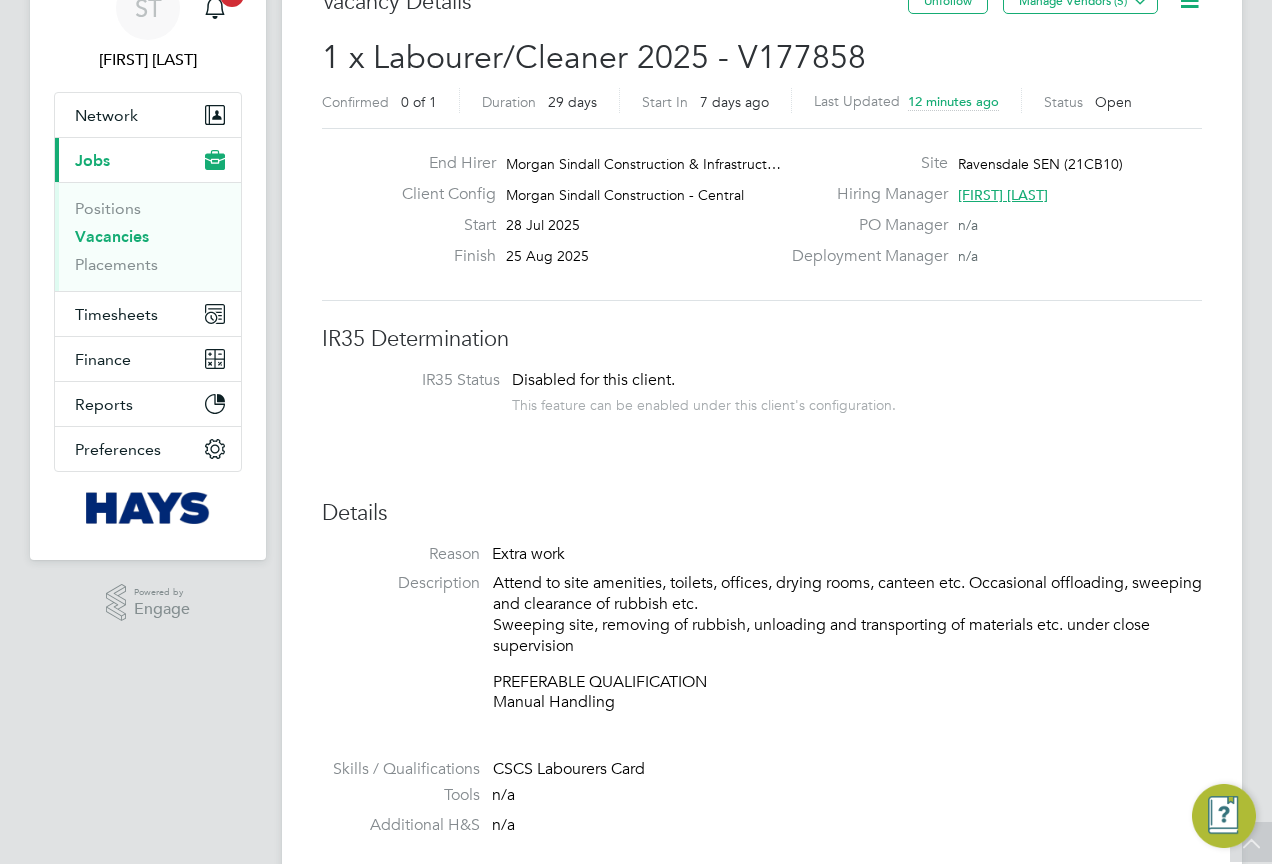 click on "Vacancies" at bounding box center (112, 236) 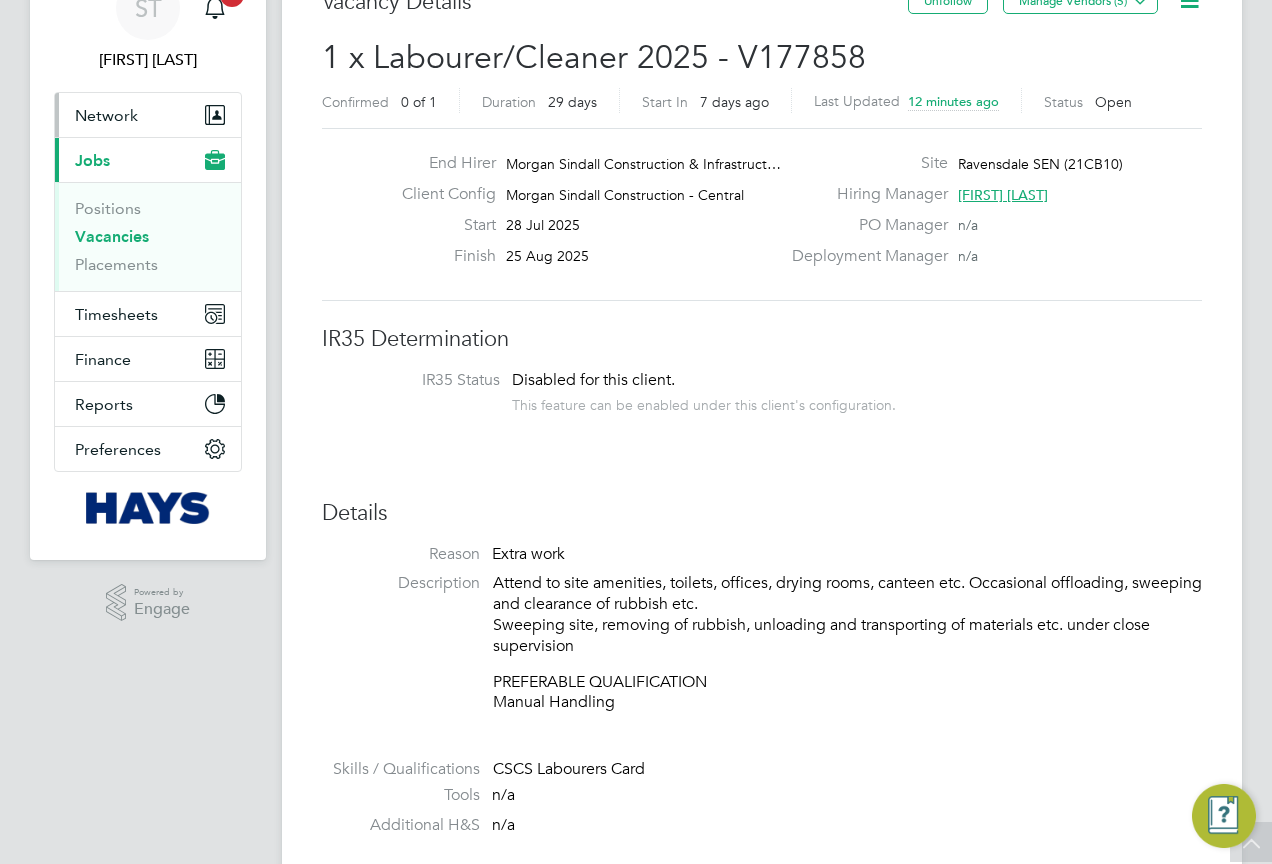 scroll, scrollTop: 0, scrollLeft: 0, axis: both 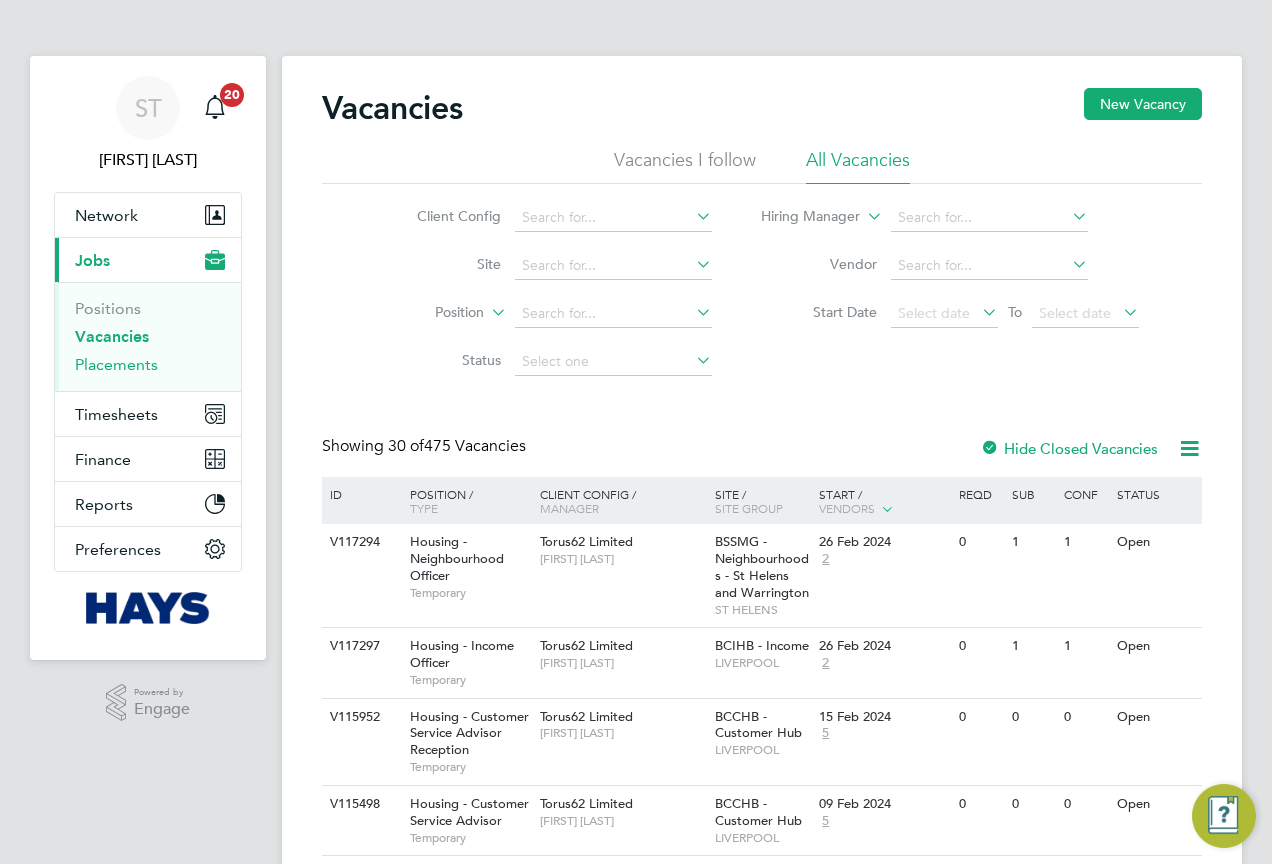 drag, startPoint x: 101, startPoint y: 365, endPoint x: 133, endPoint y: 366, distance: 32.01562 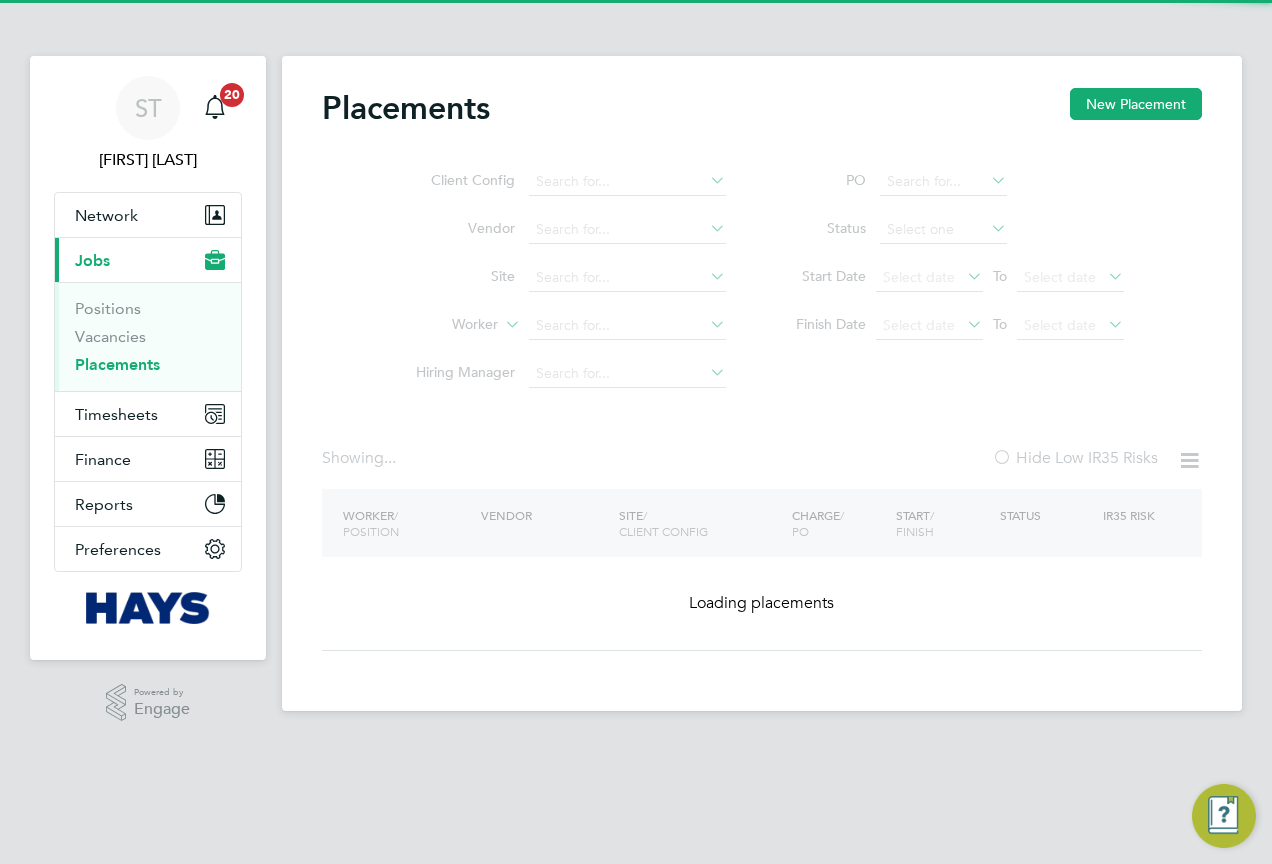 click on "Client Config   Vendor     Site     Worker     Hiring Manager" 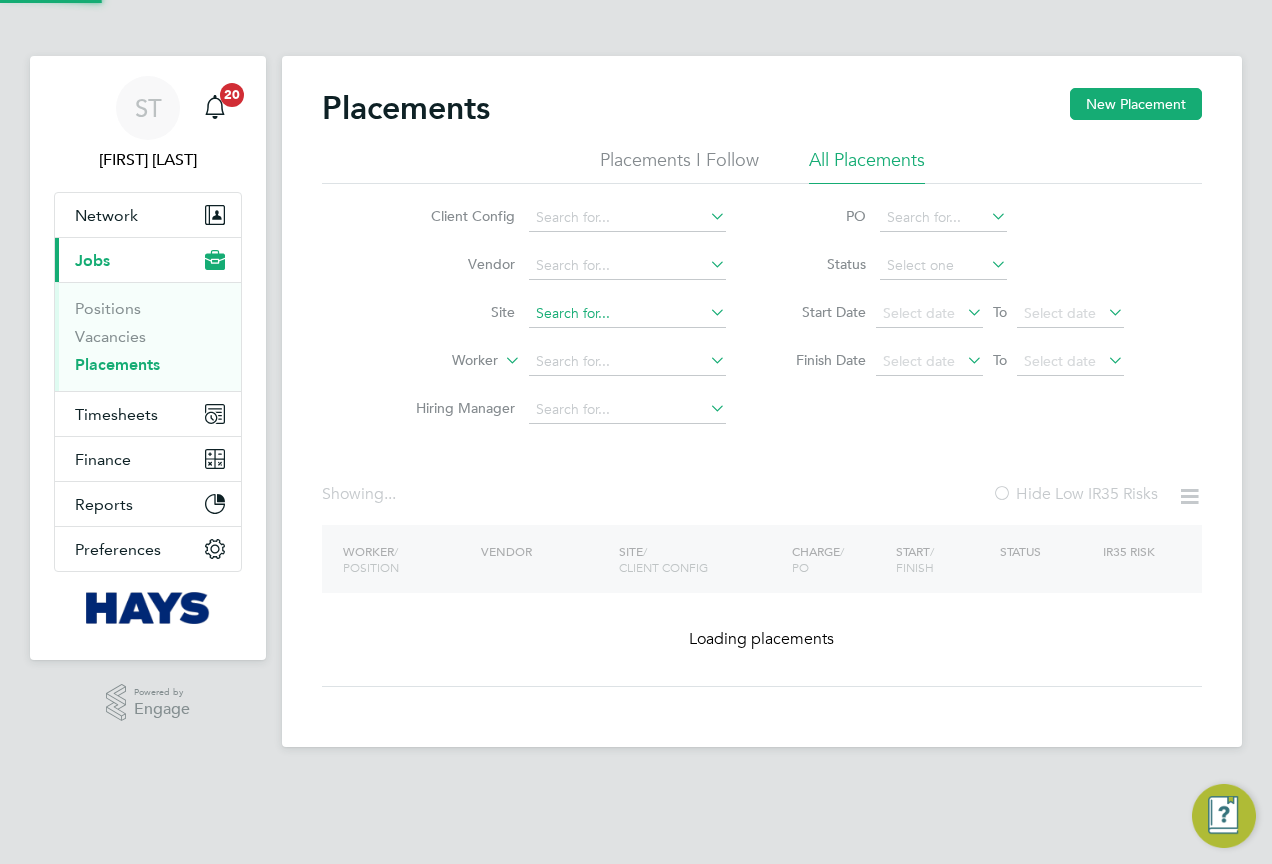 click 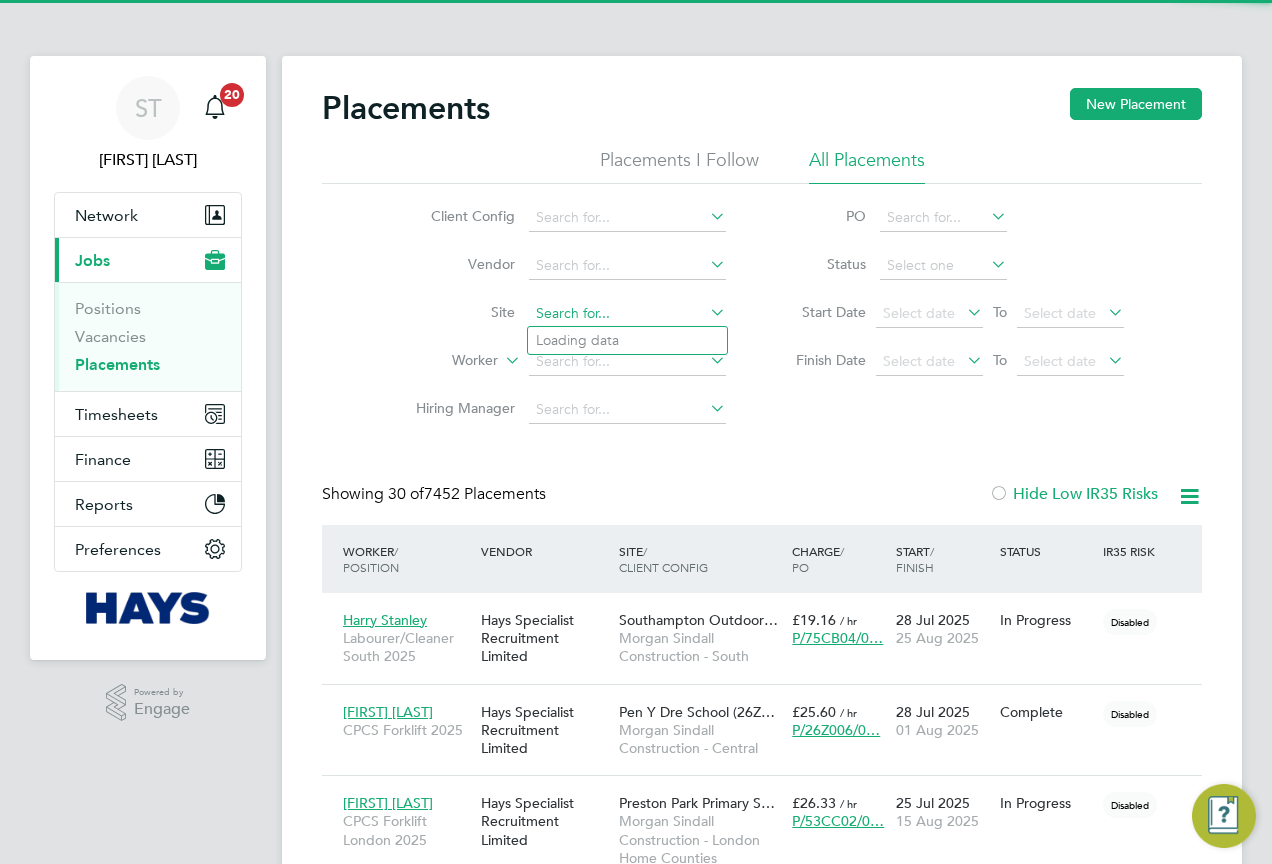 scroll, scrollTop: 10, scrollLeft: 10, axis: both 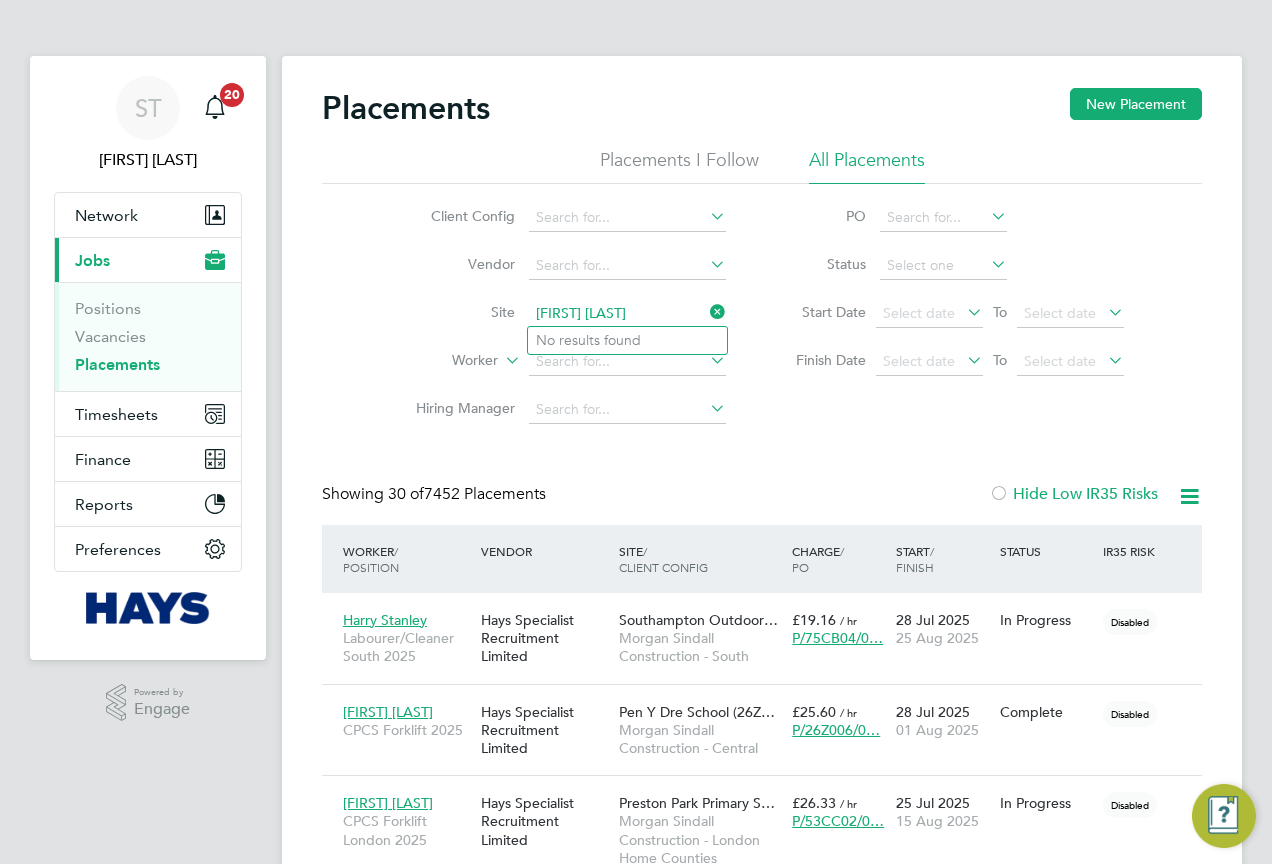 click on "Andrew pickering" 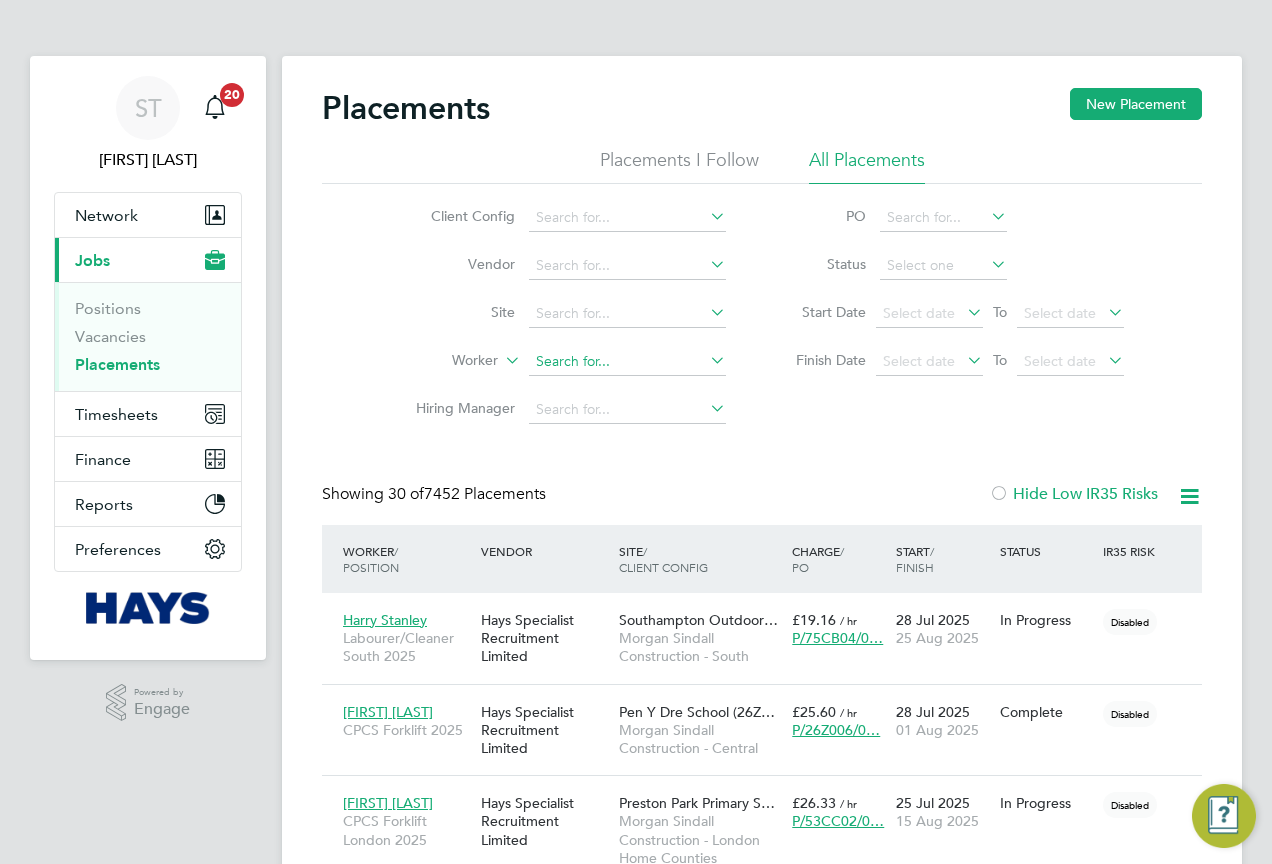 click 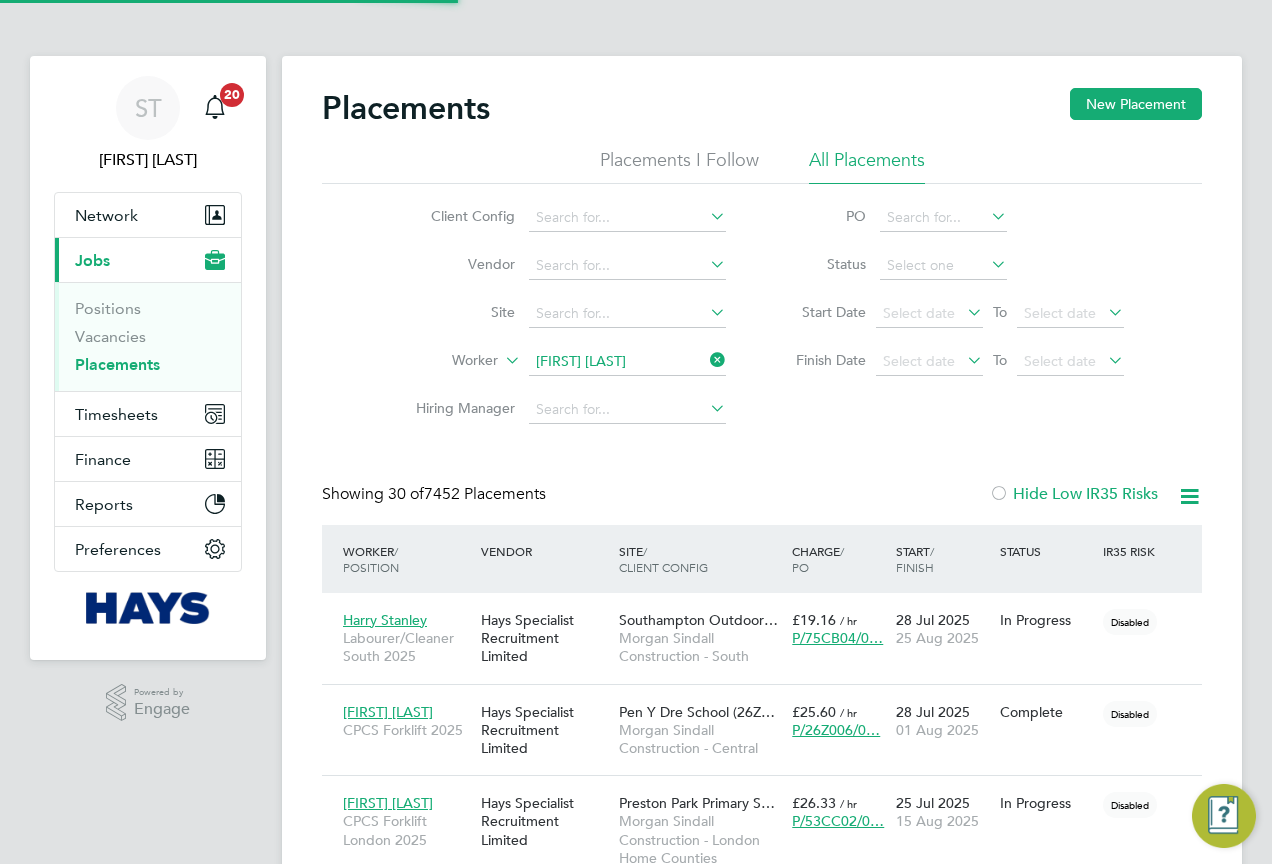 click on "Pick" 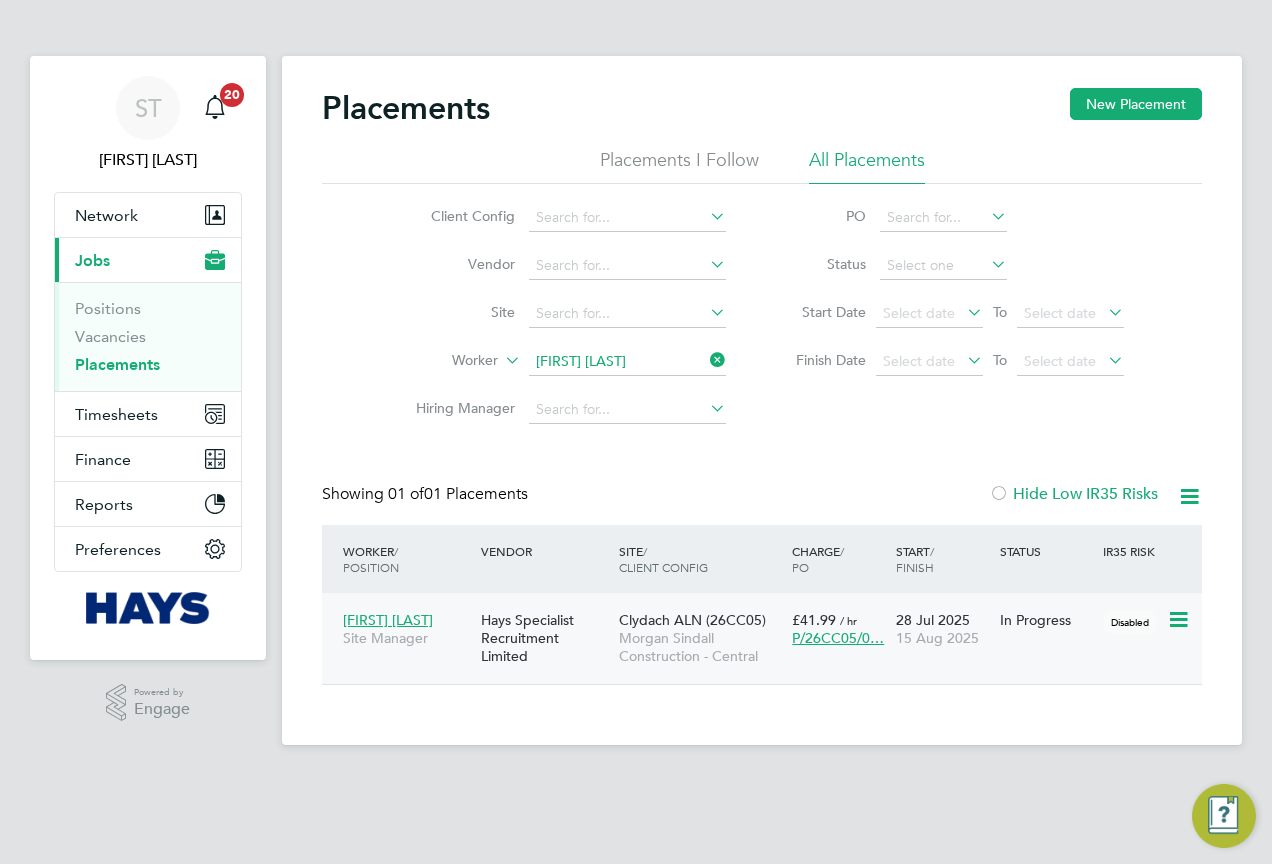 click on "Clydach ALN (26CC05)" 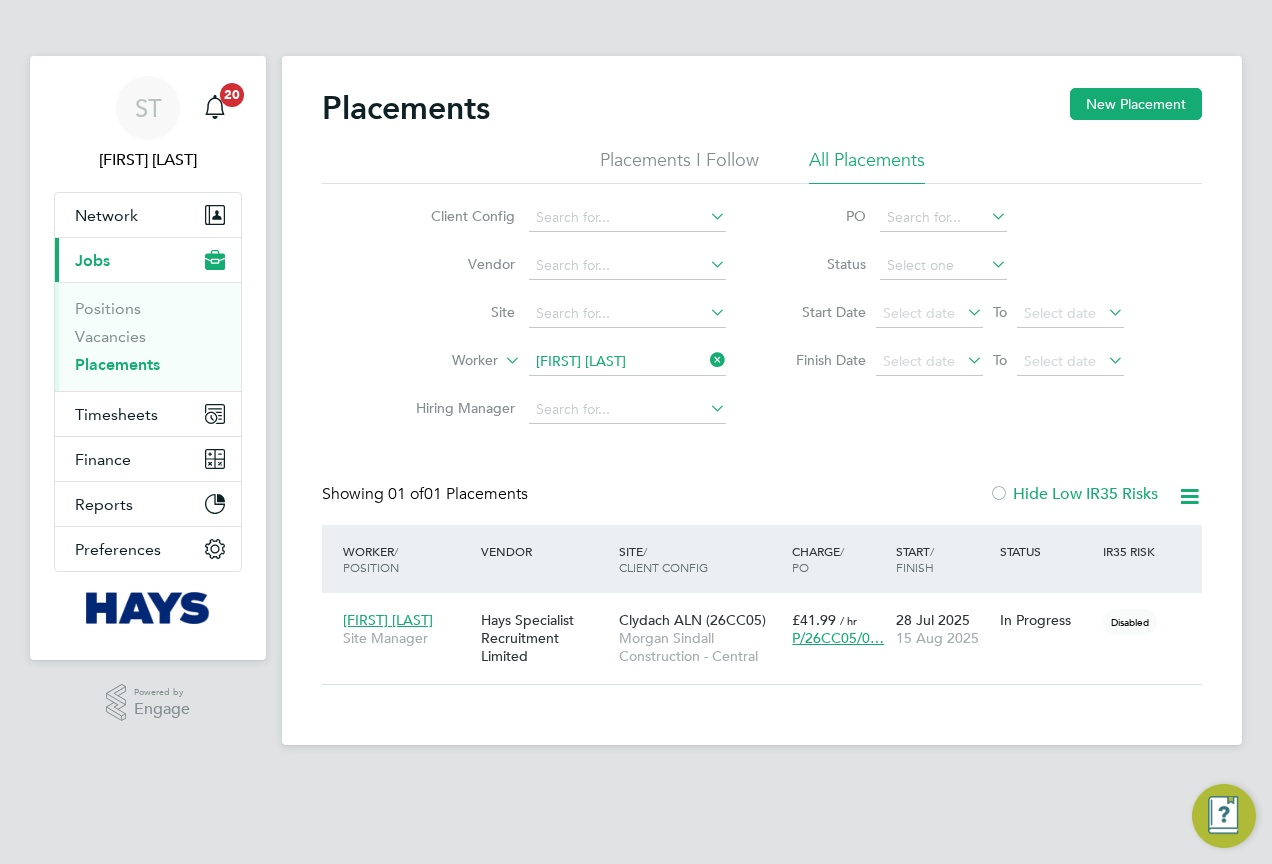 click 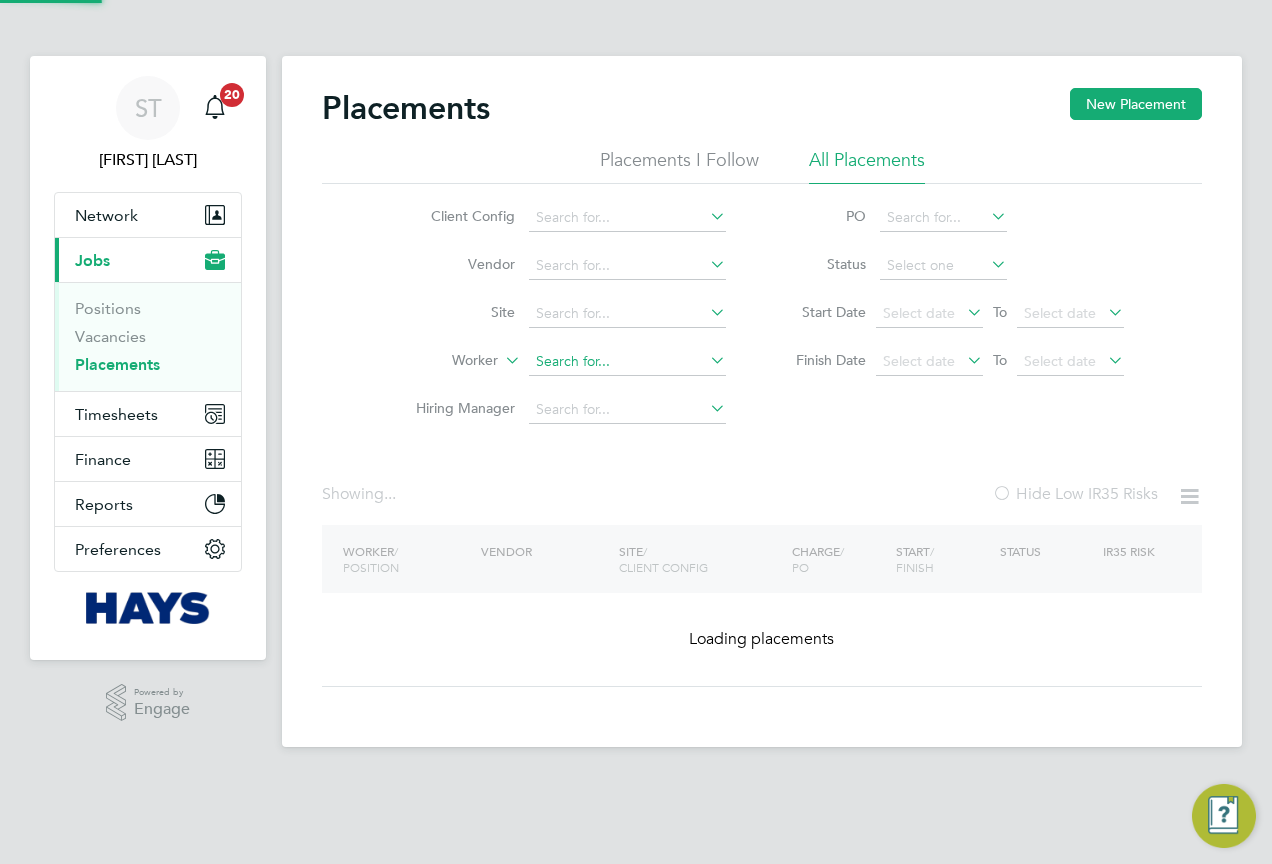 click 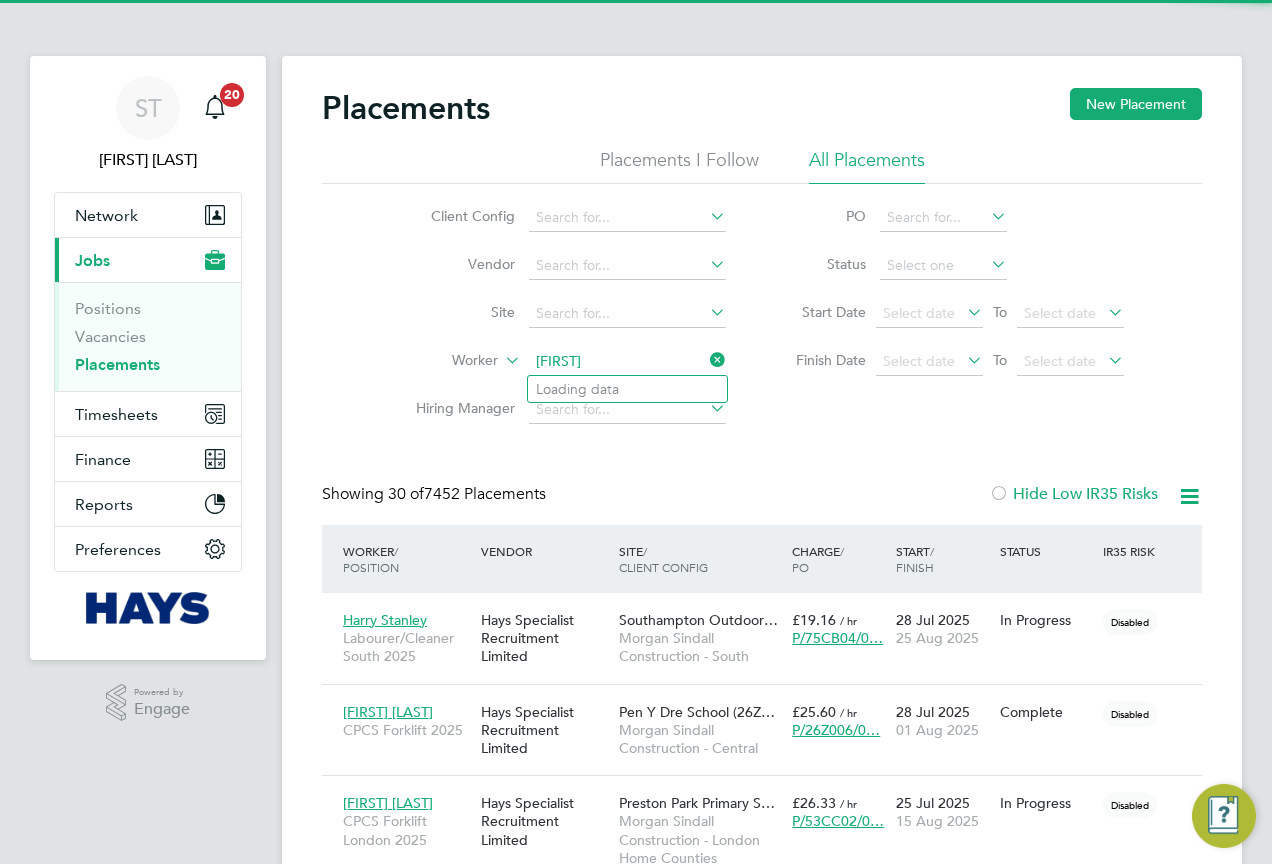scroll, scrollTop: 10, scrollLeft: 10, axis: both 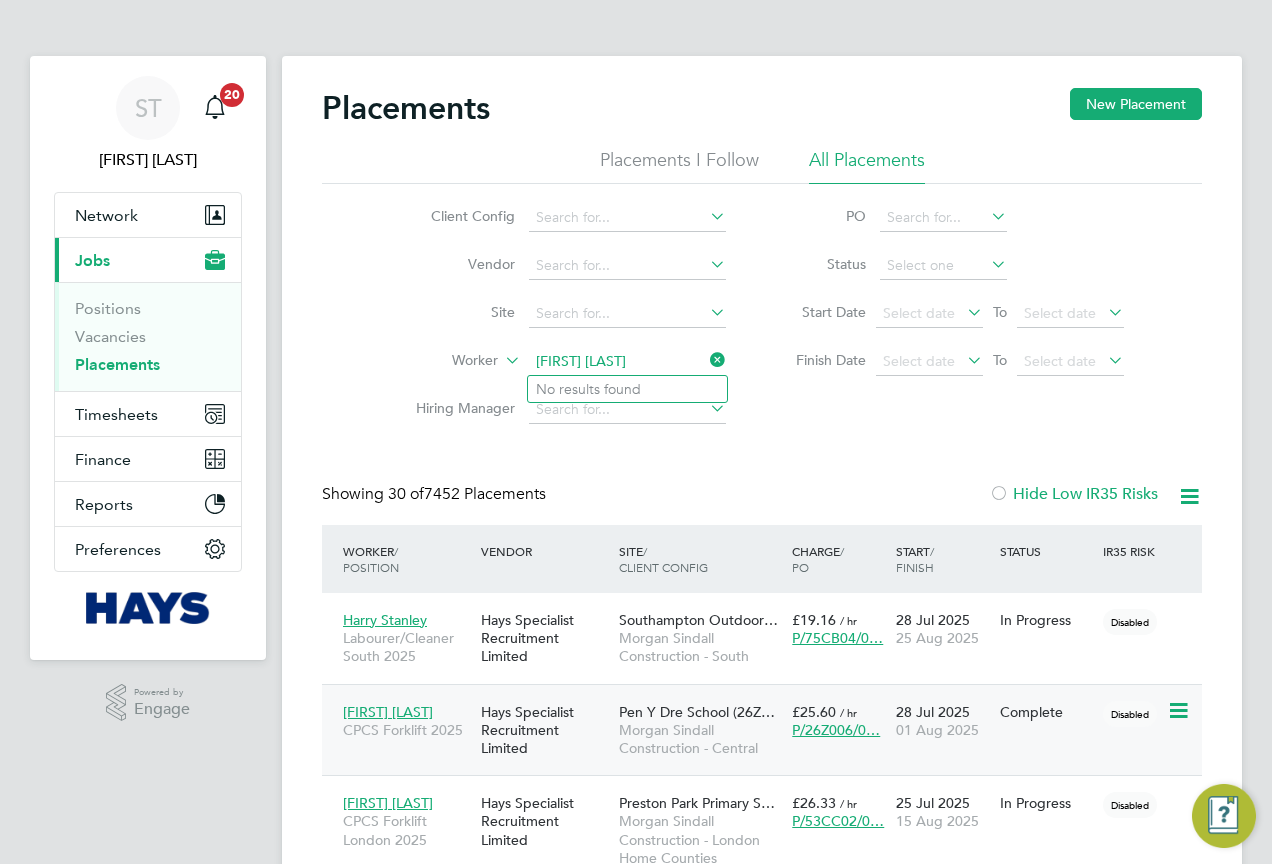 type on "Blane Whatman" 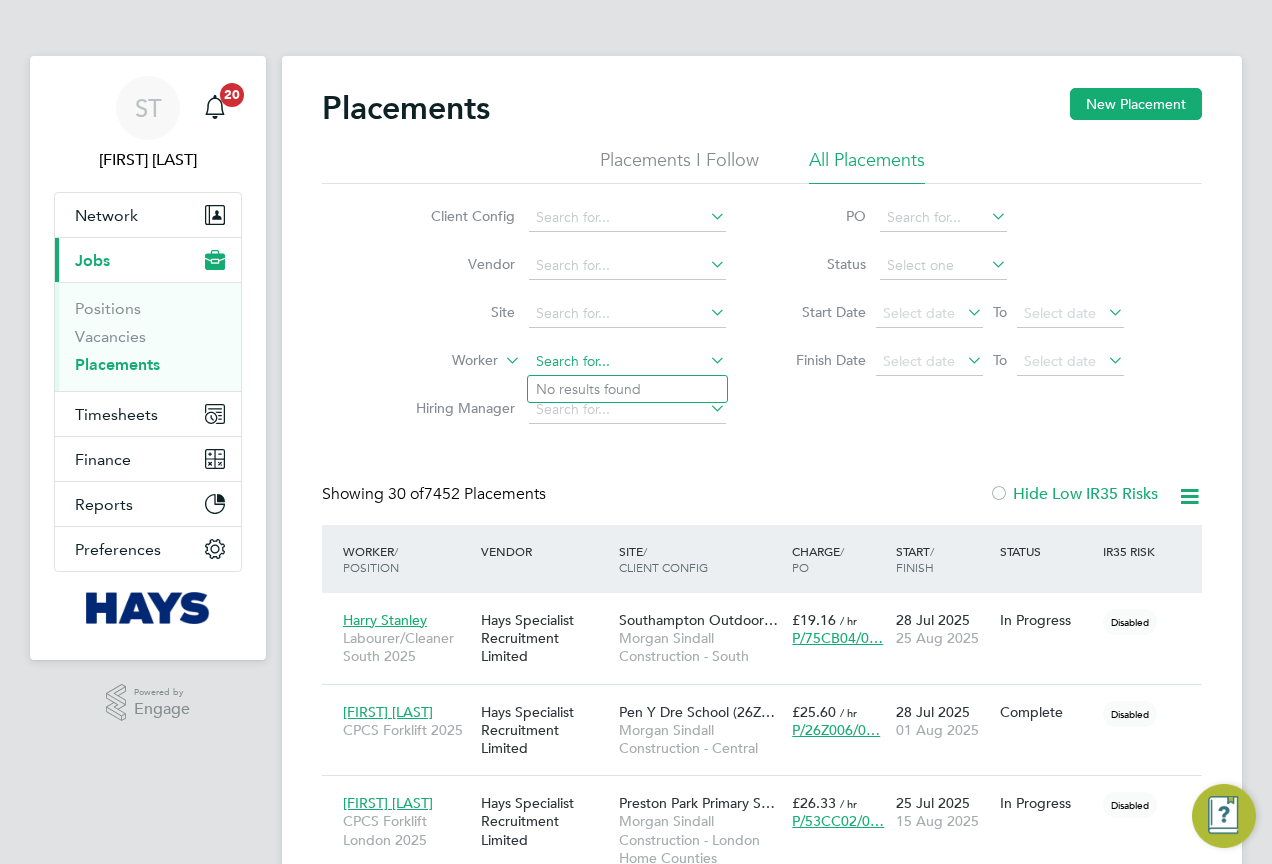 click 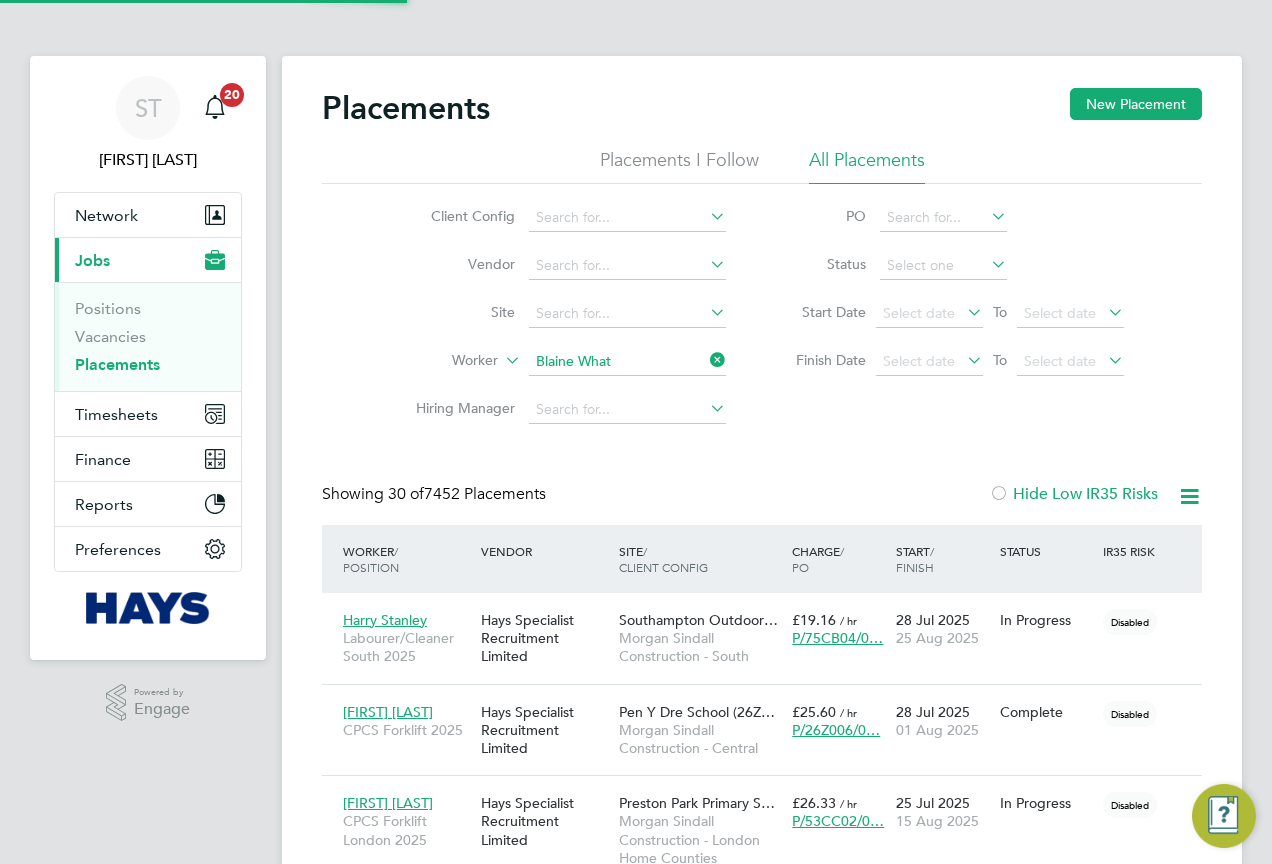 click on "What" 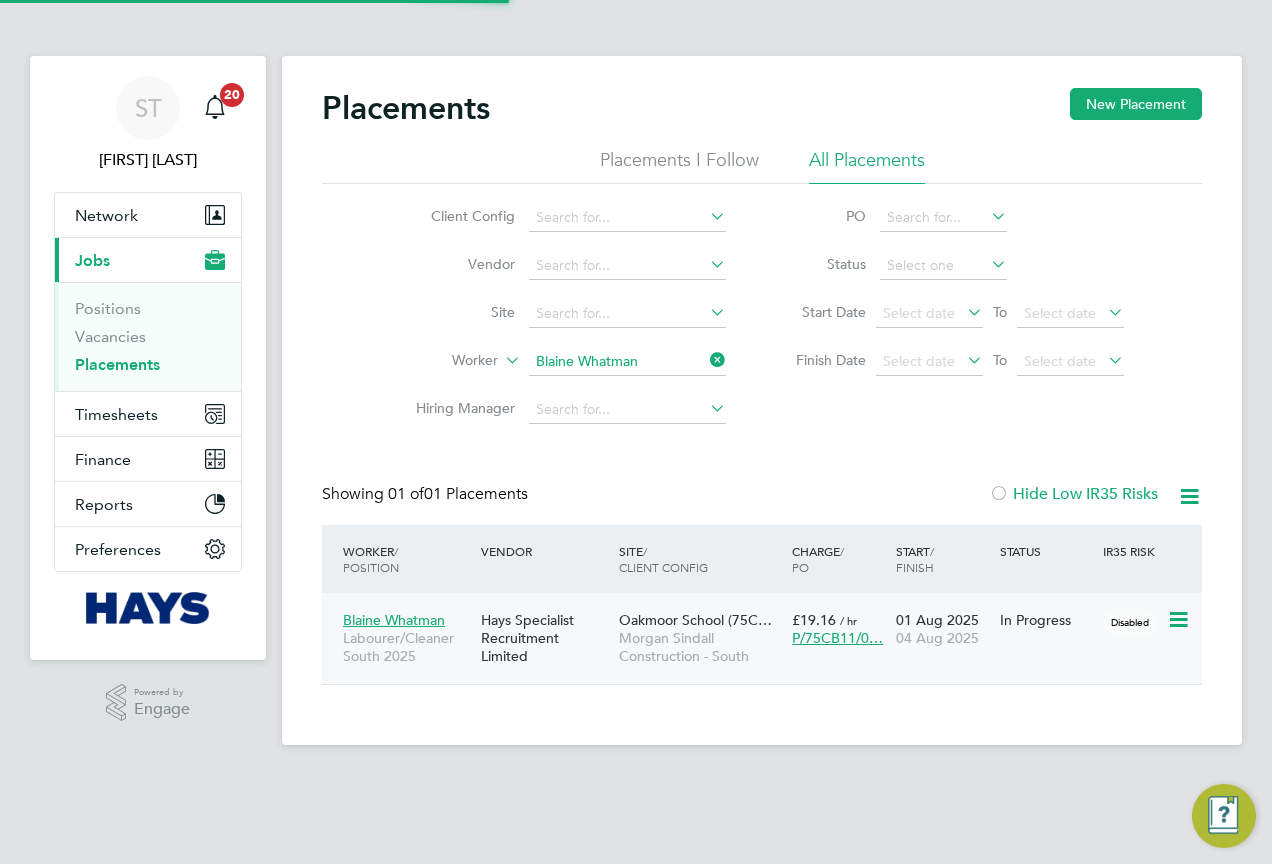 click on "Morgan Sindall Construction - South" 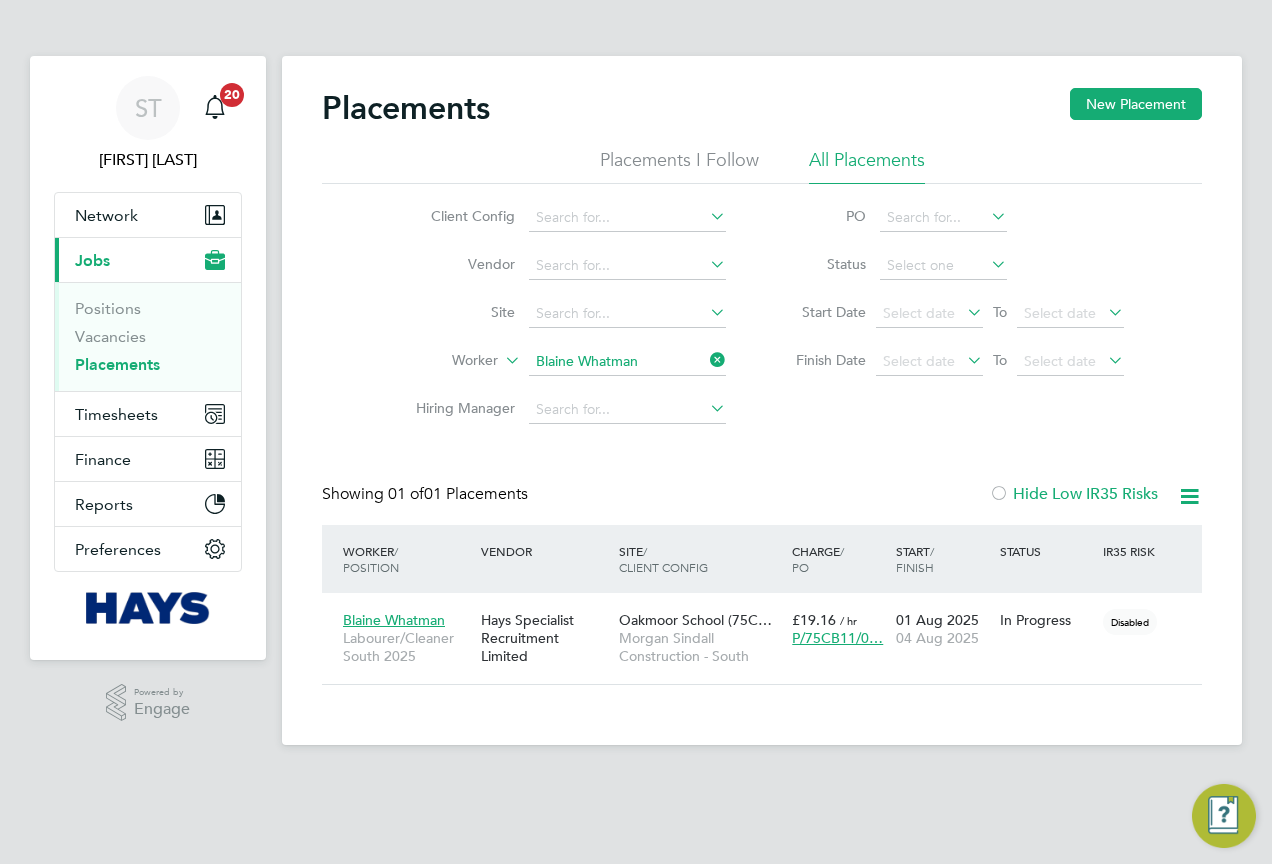 click 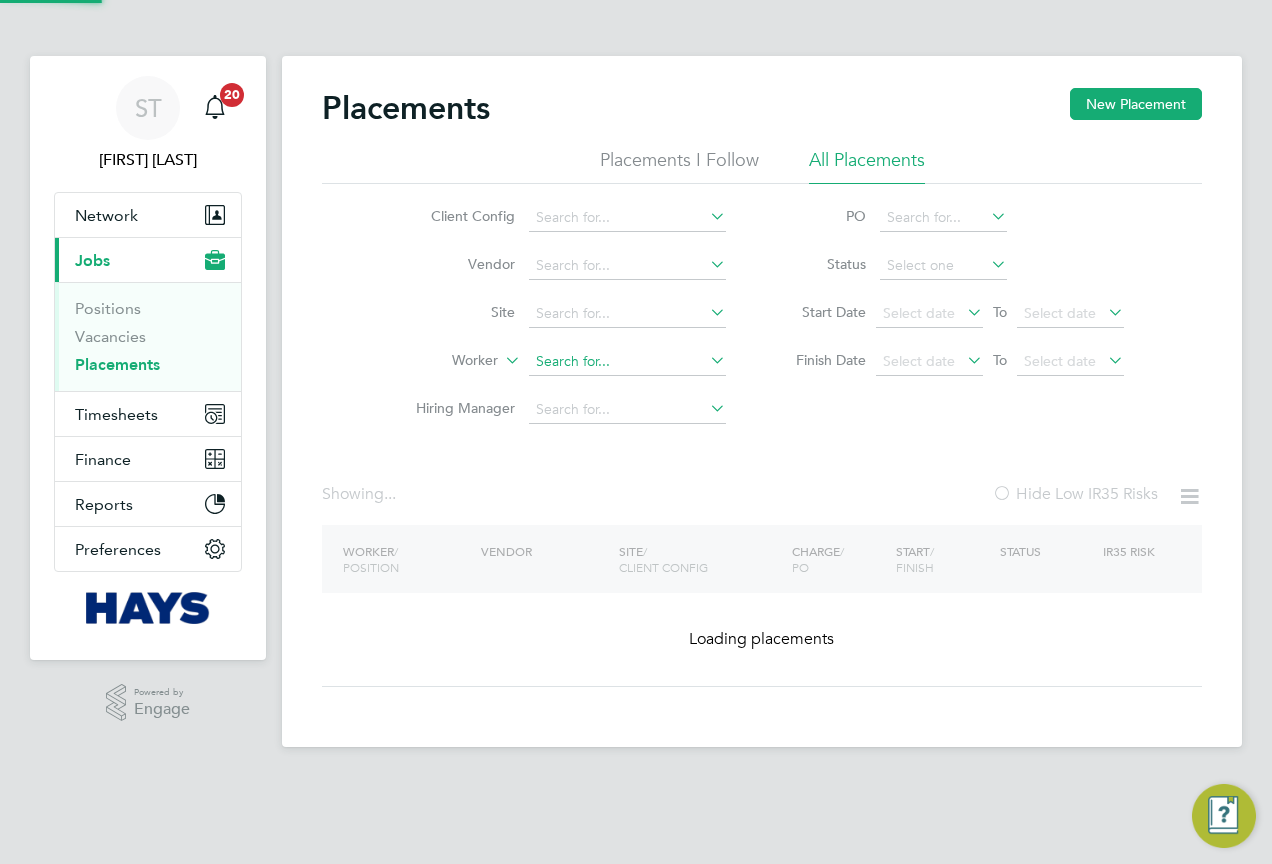 click 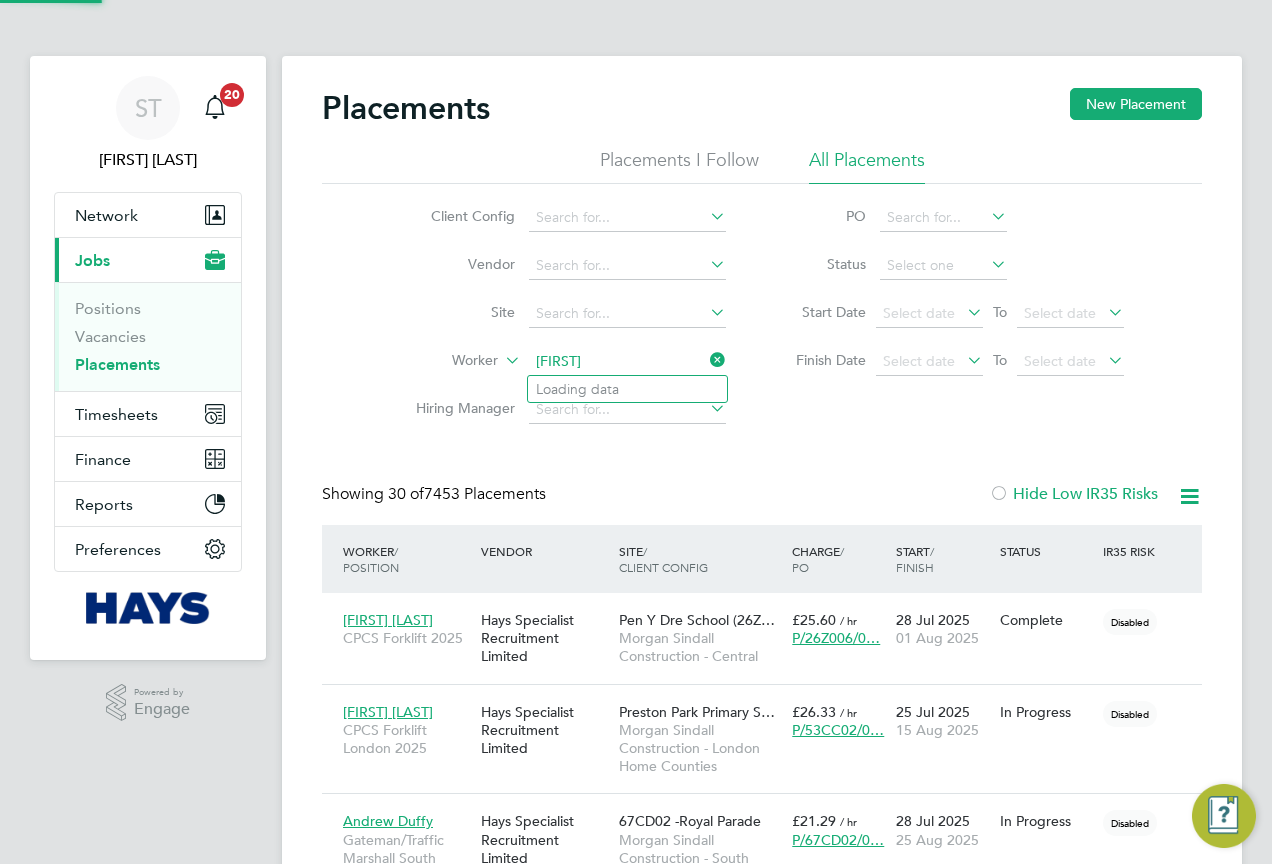 scroll, scrollTop: 10, scrollLeft: 10, axis: both 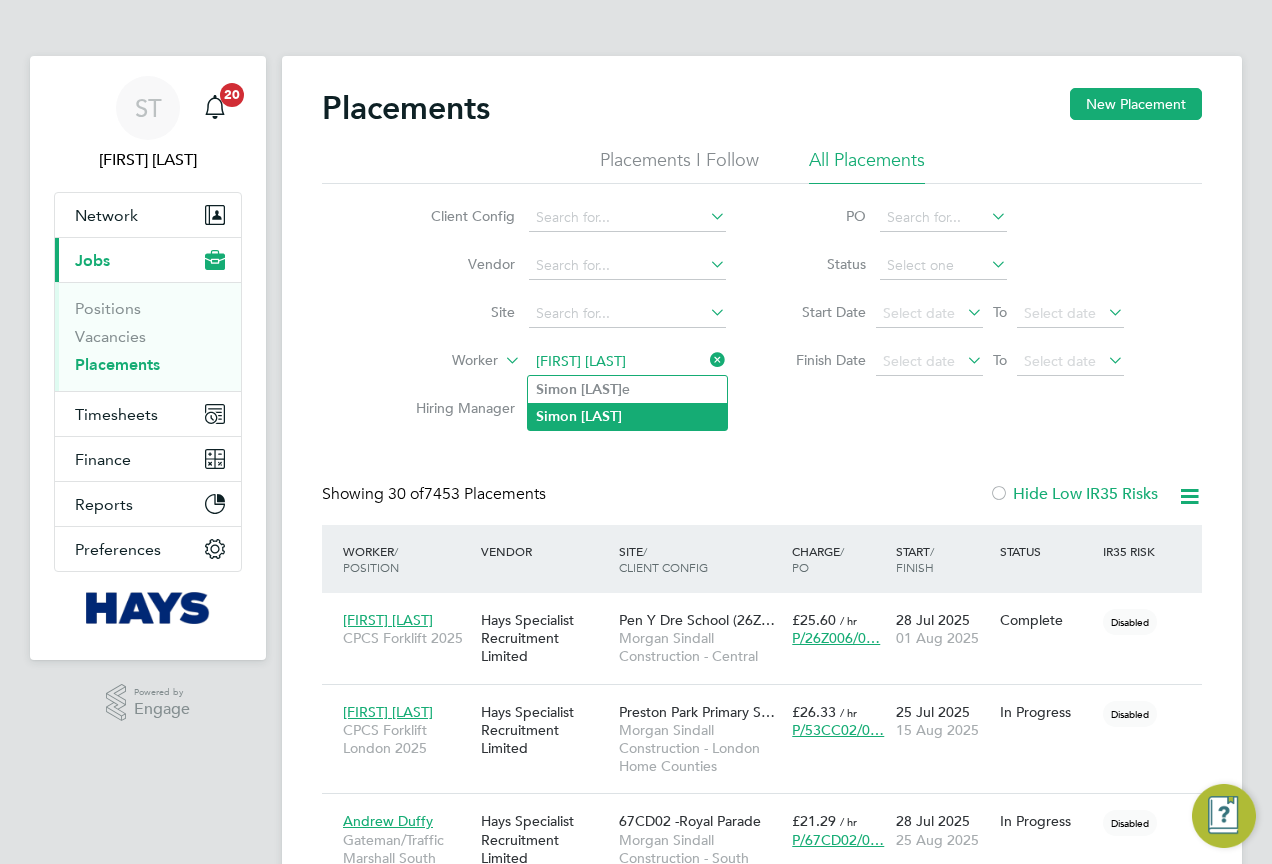 type on "Simon Clark" 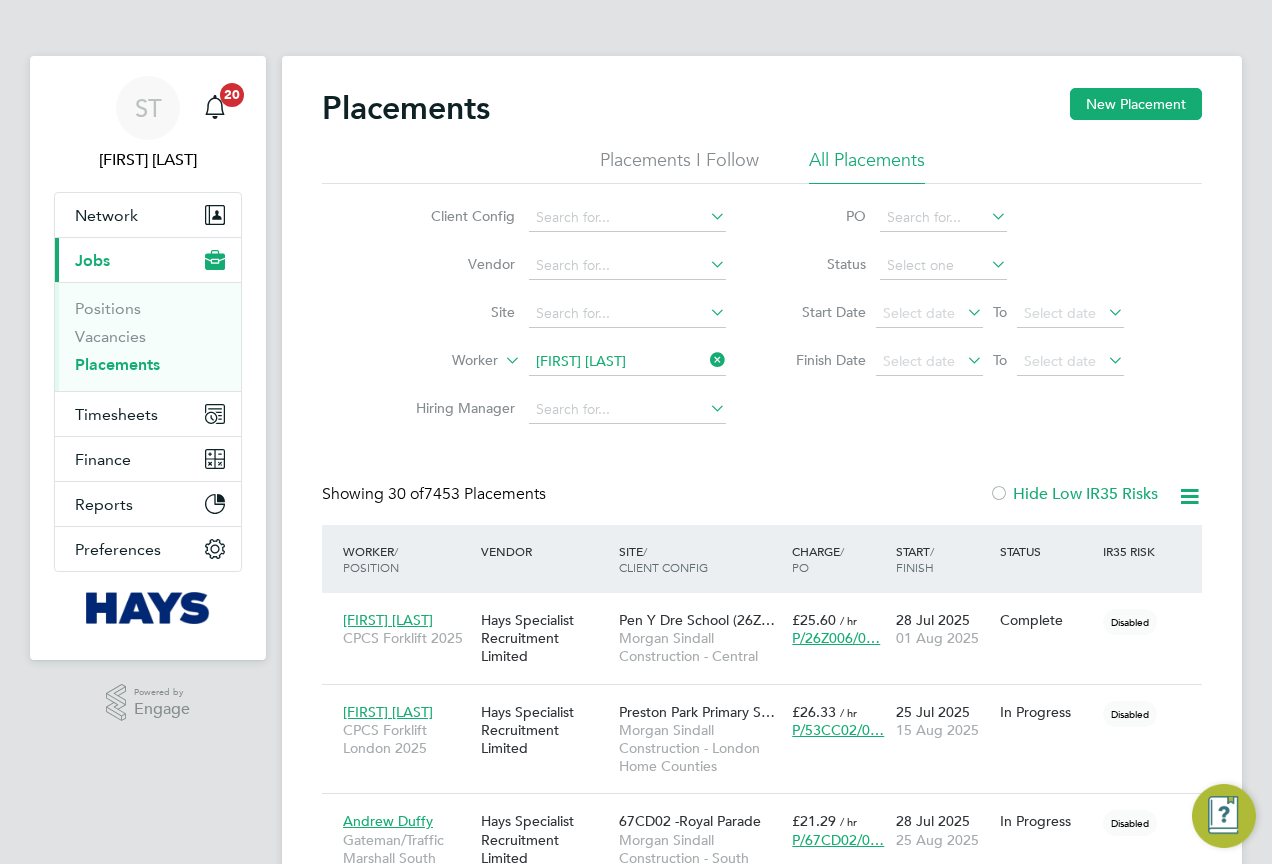 click on "Simon   Clark" 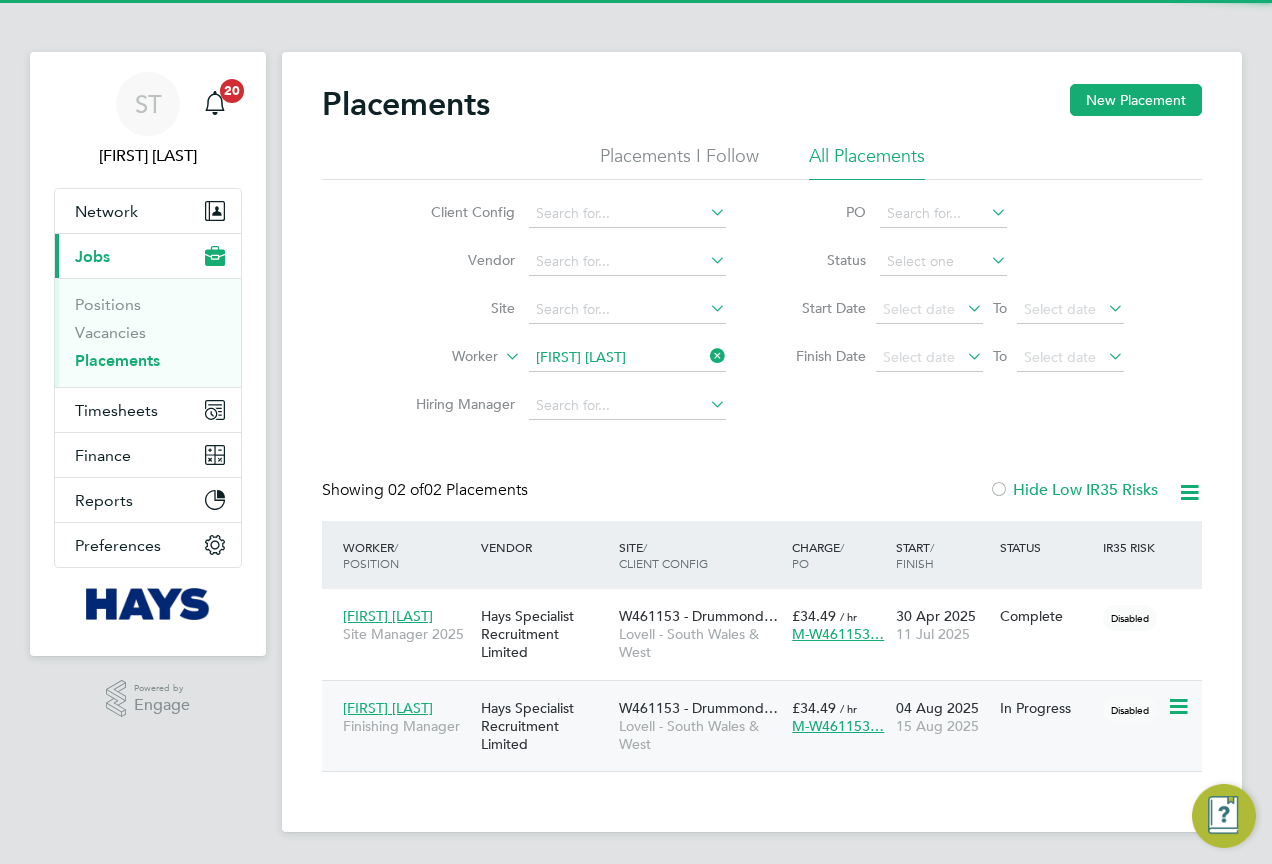 click on "Hays Specialist Recruitment Limited" 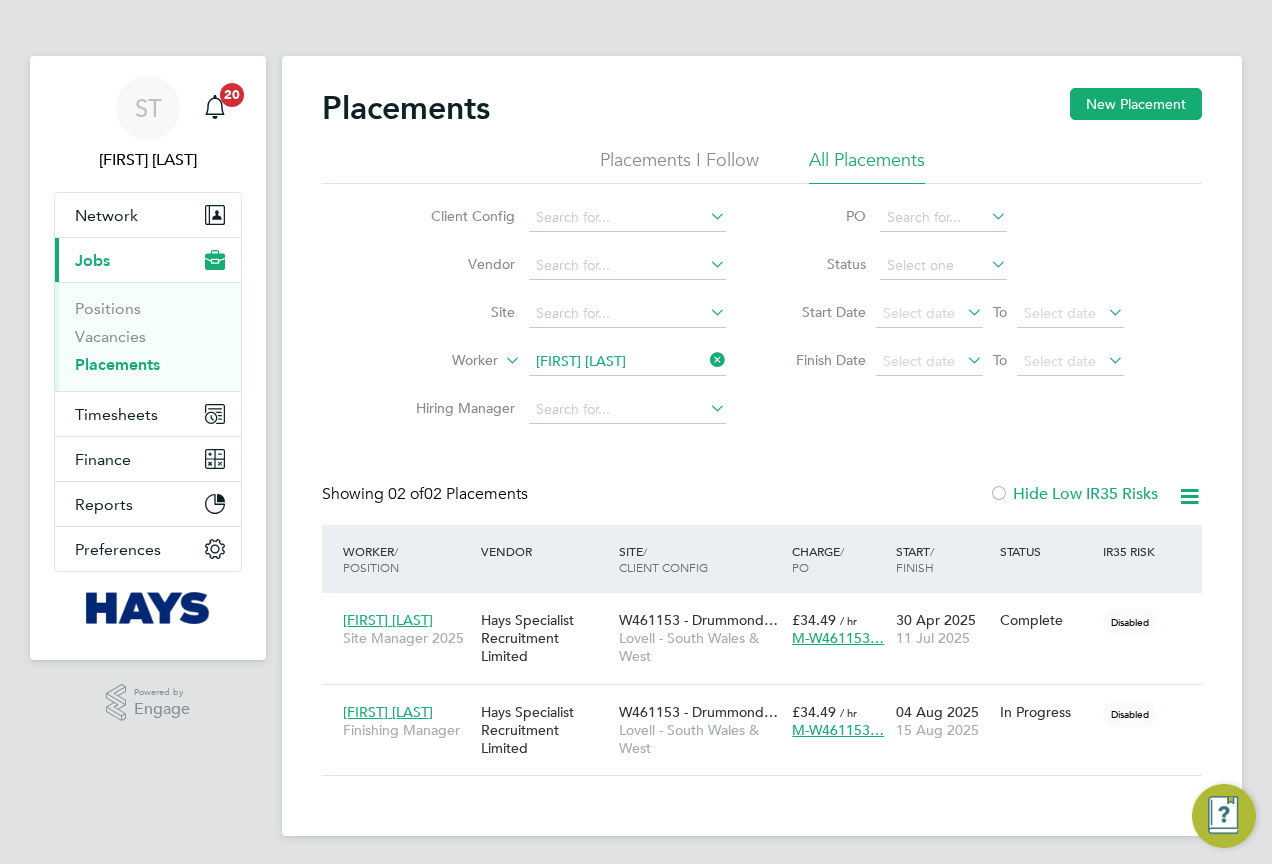 click 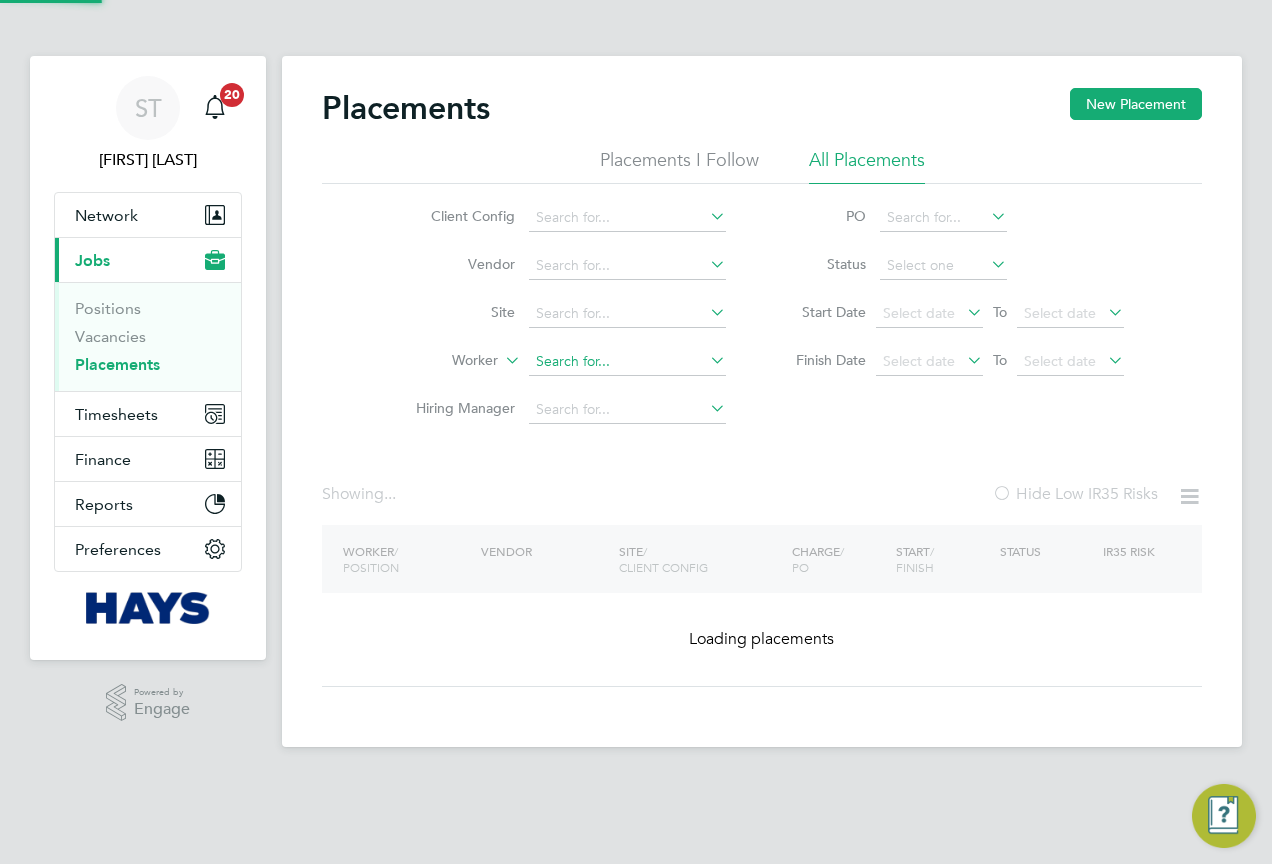 click 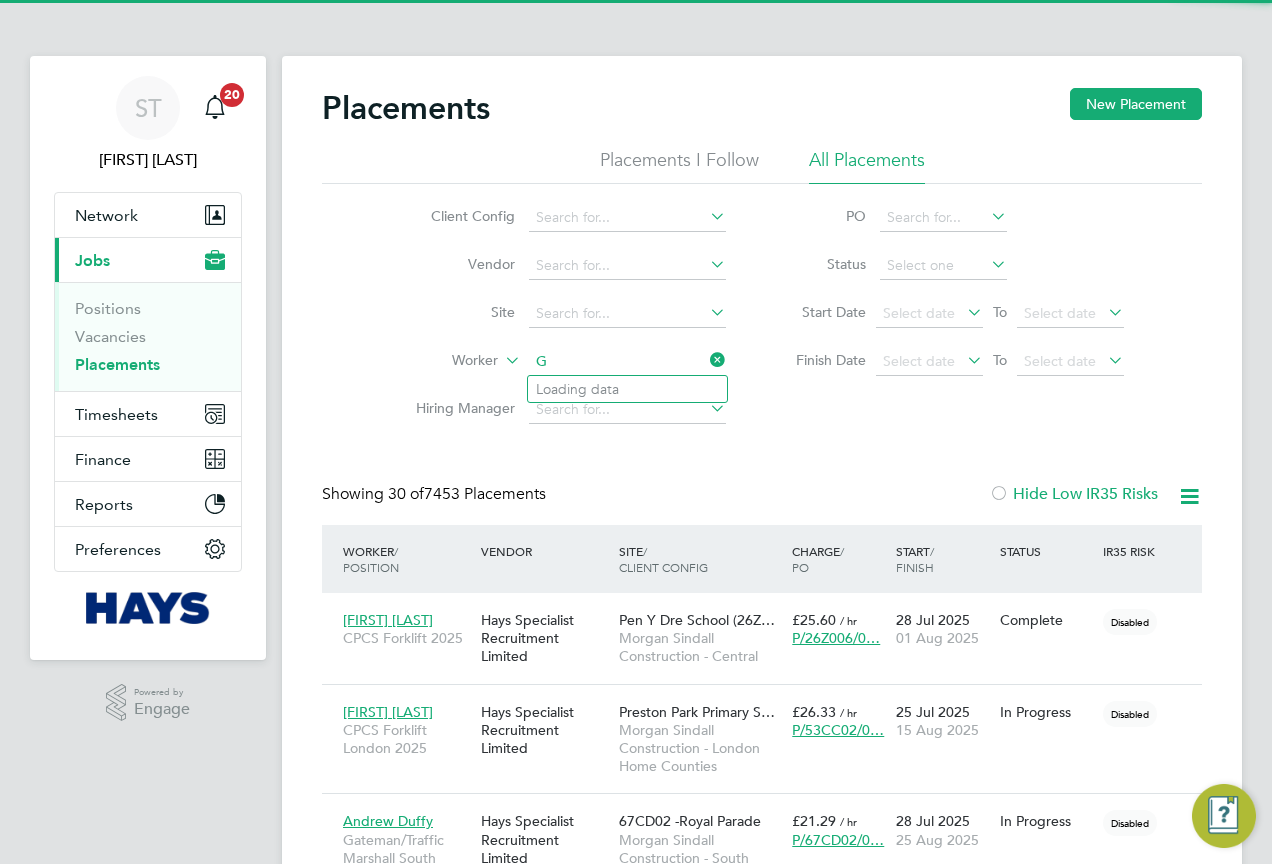 scroll, scrollTop: 10, scrollLeft: 10, axis: both 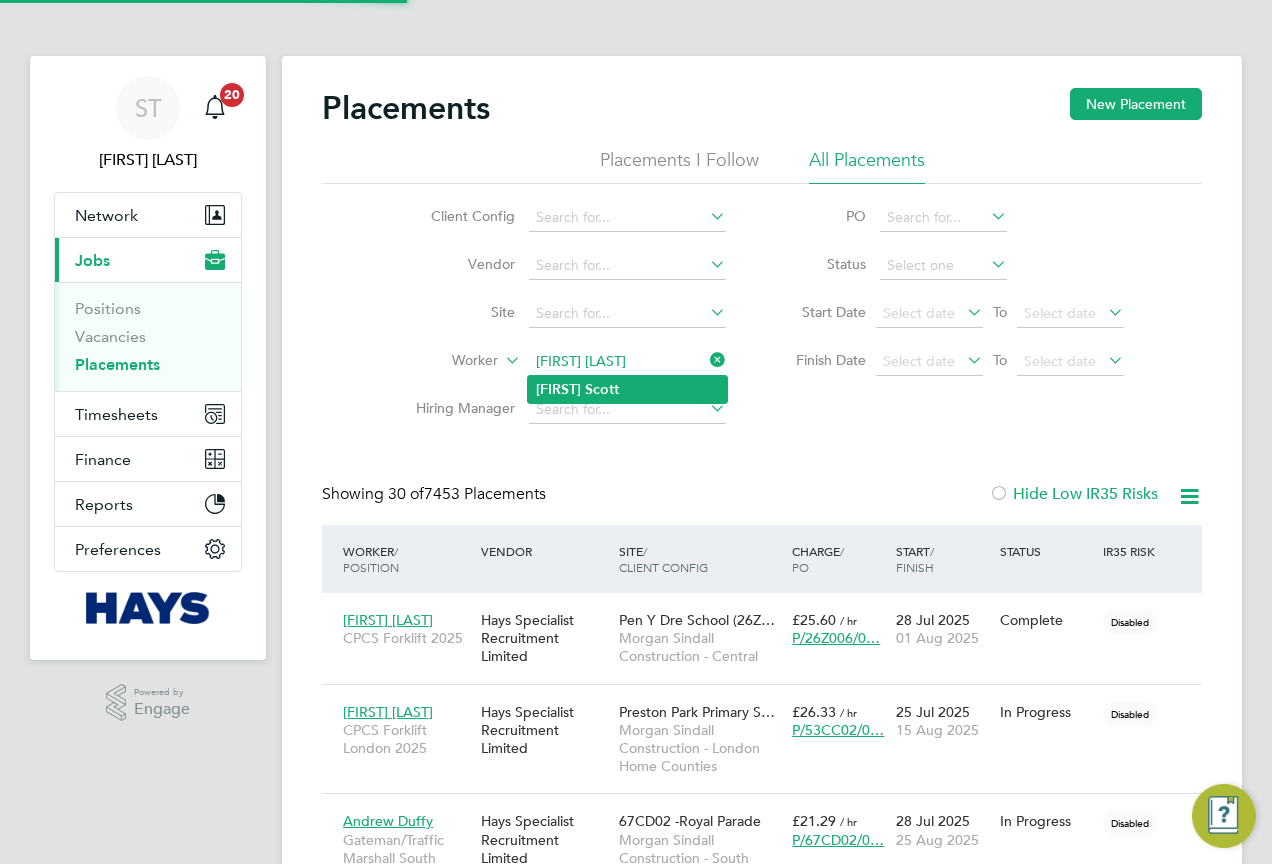 type on "Garry Scott" 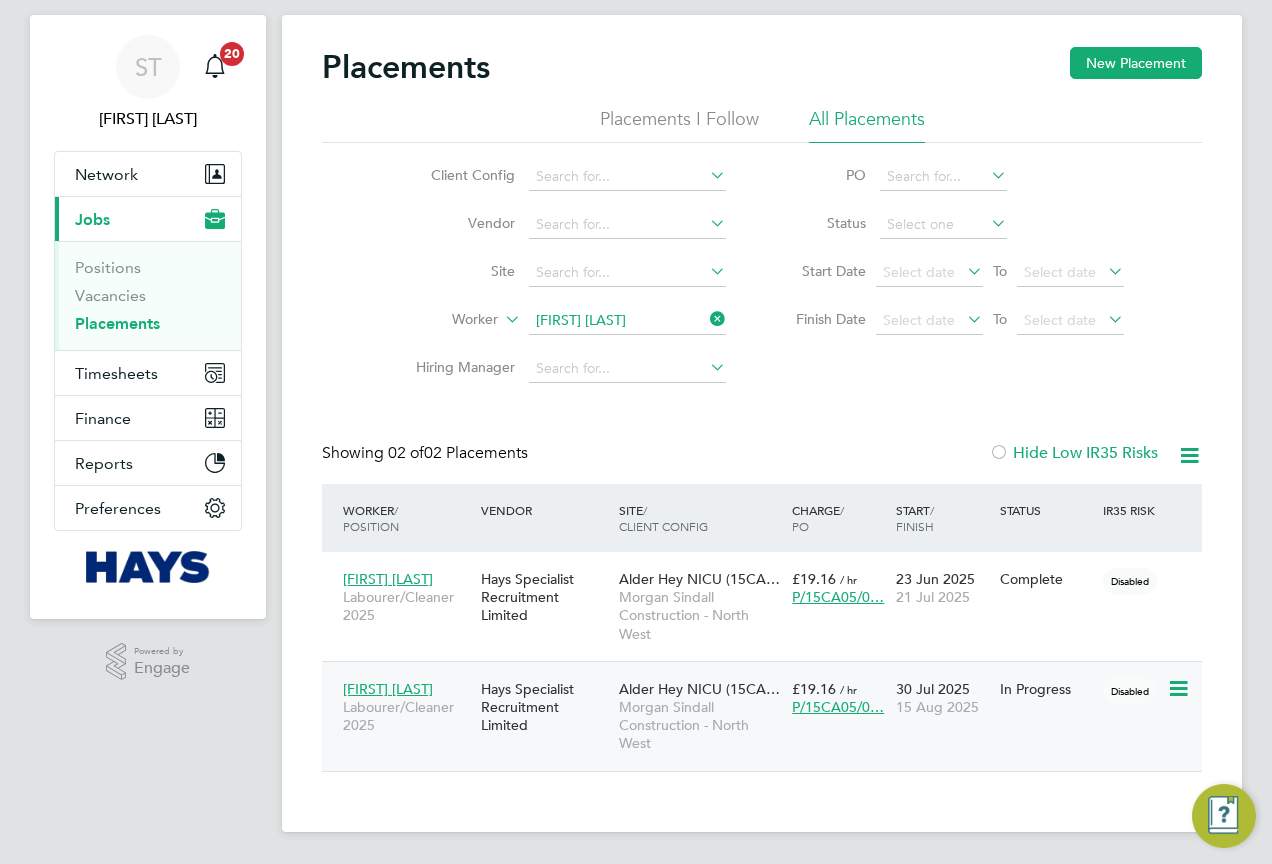 click on "Morgan Sindall Construction - North West" 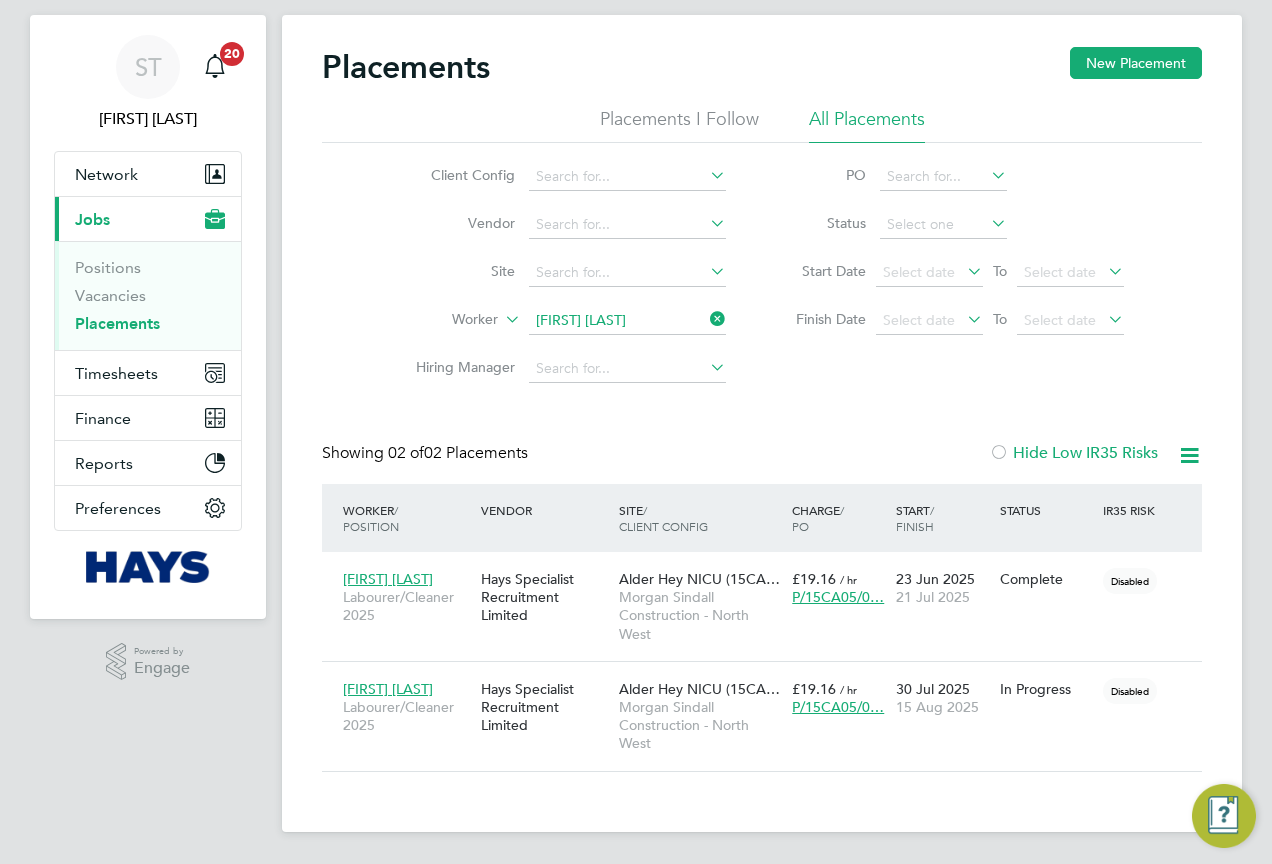 click 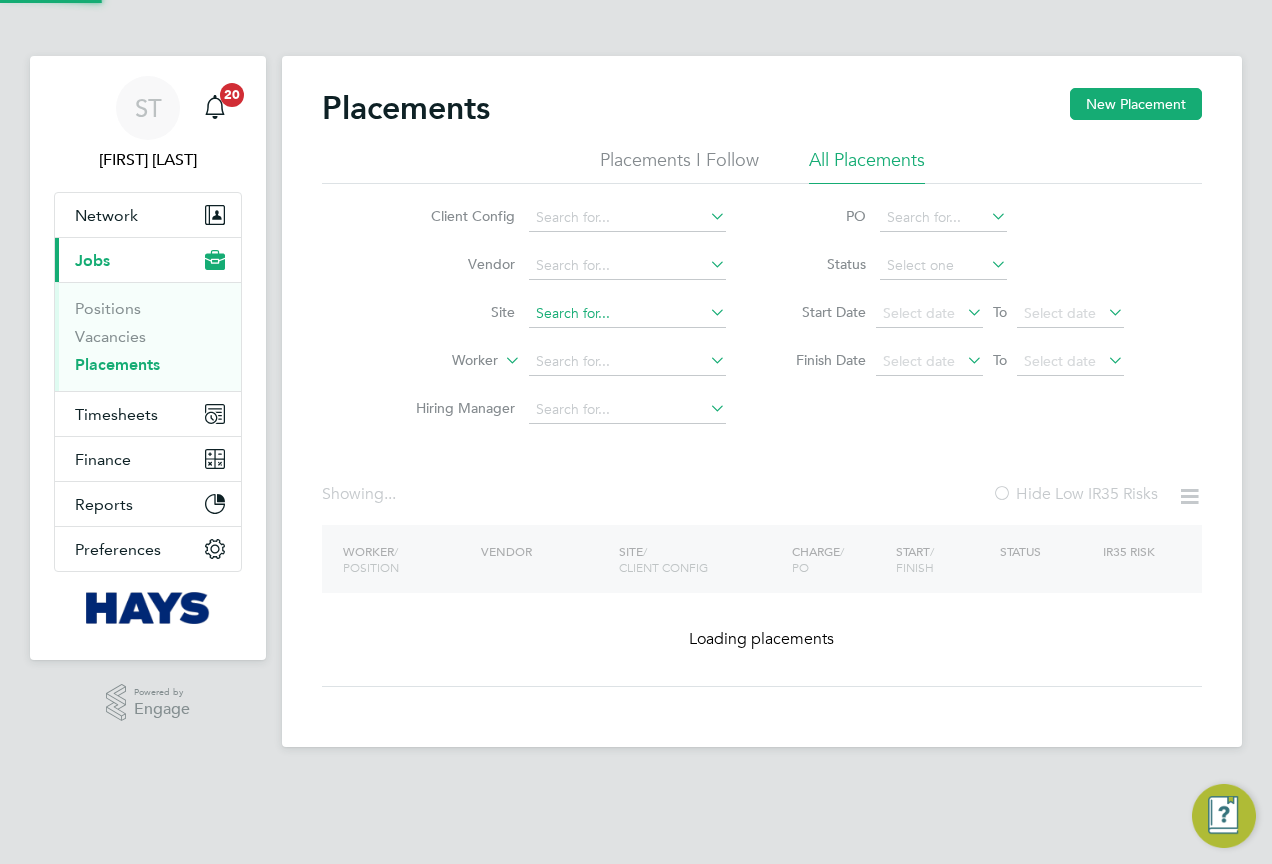 scroll, scrollTop: 0, scrollLeft: 0, axis: both 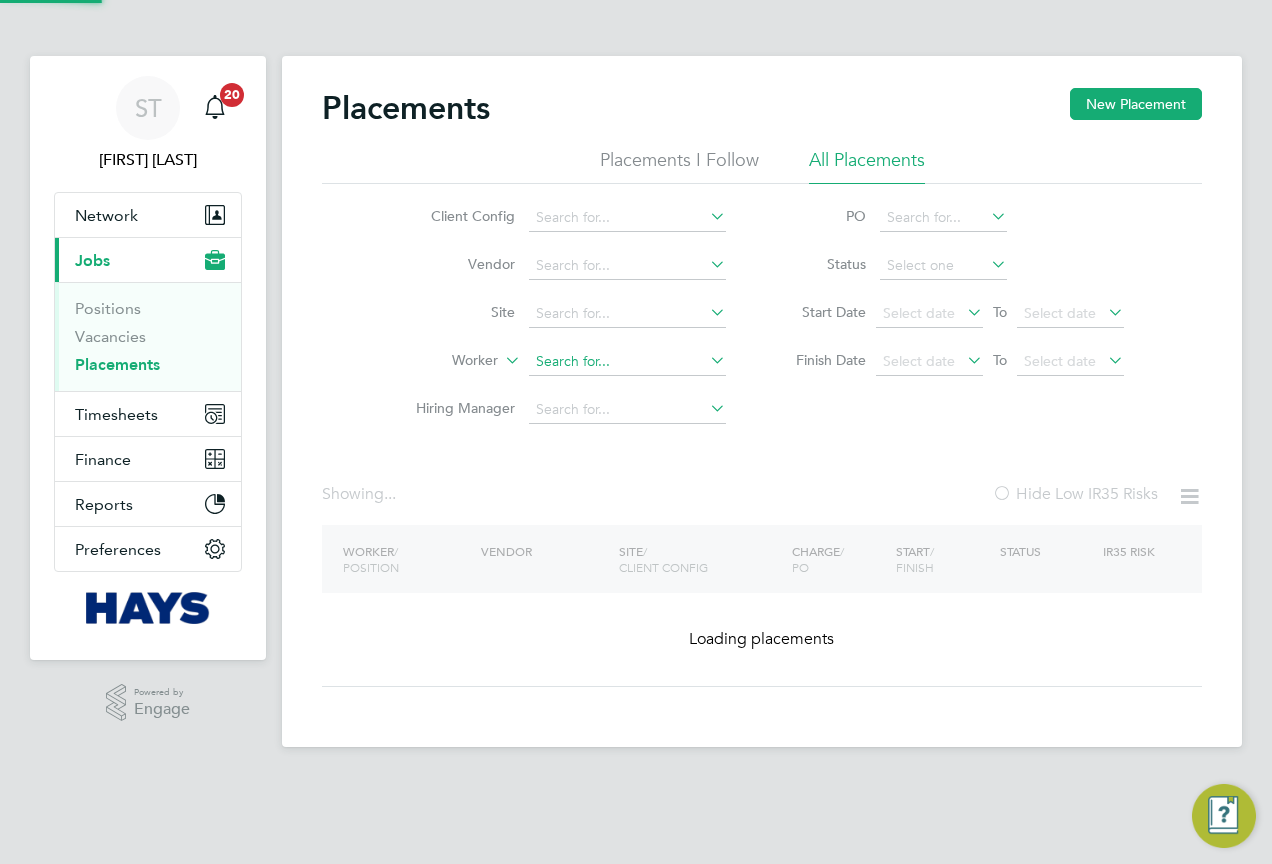 click 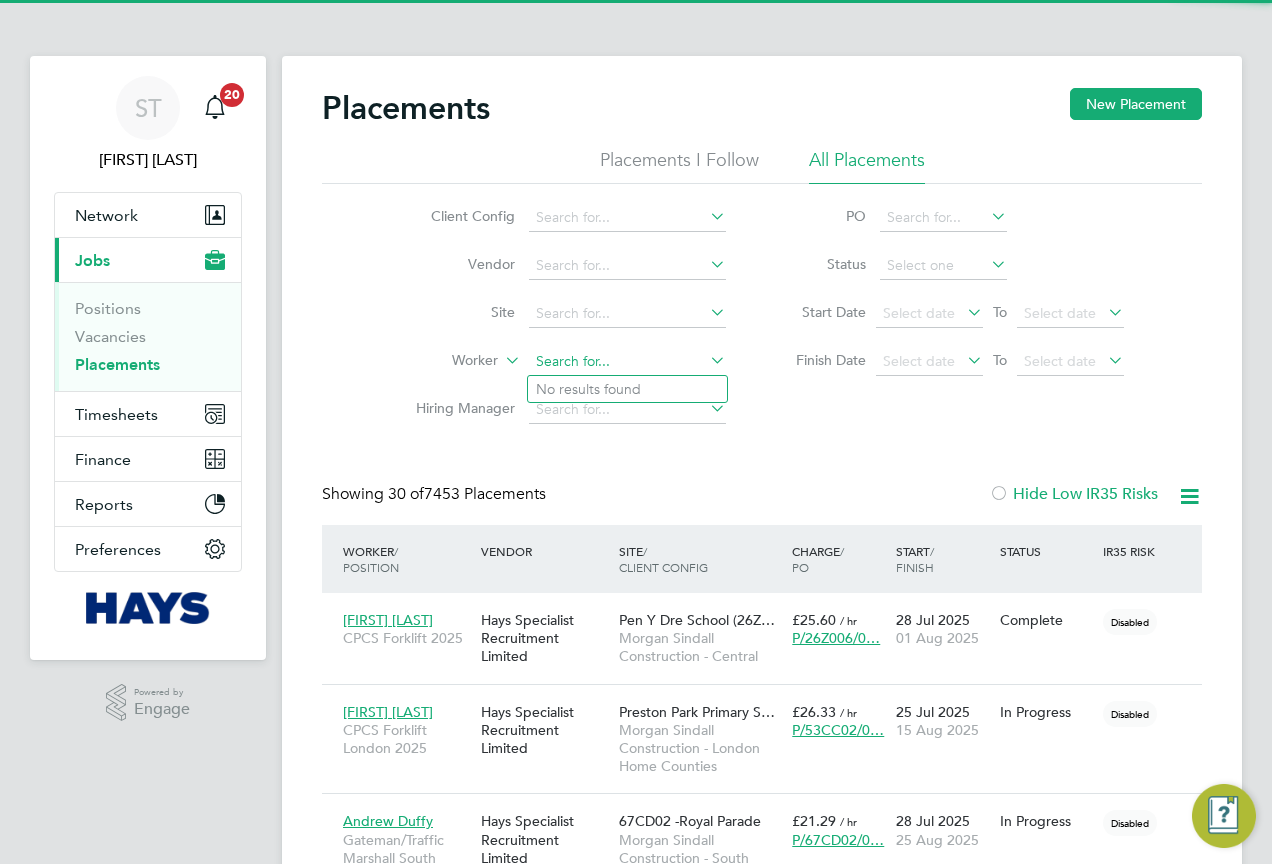 scroll, scrollTop: 10, scrollLeft: 10, axis: both 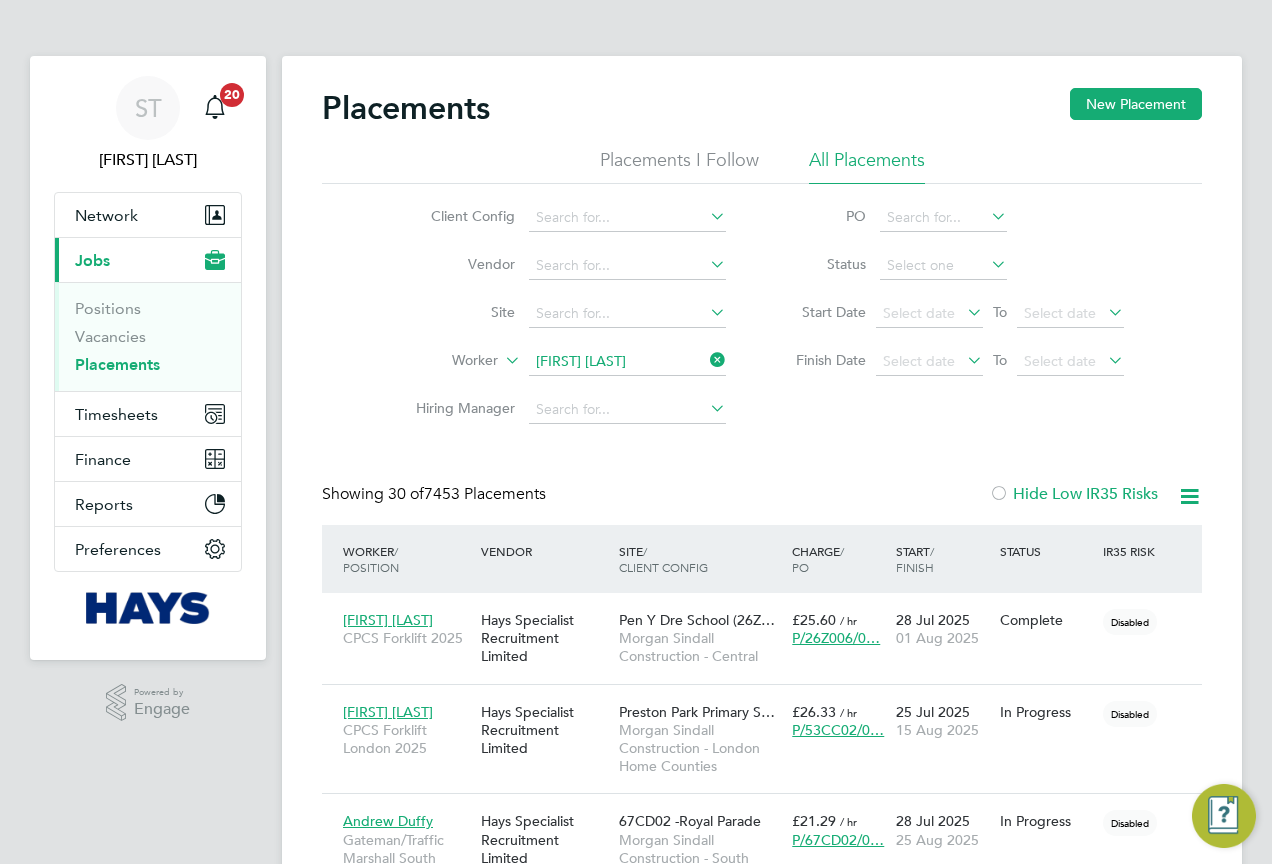 click on "Chris topher  Williams" 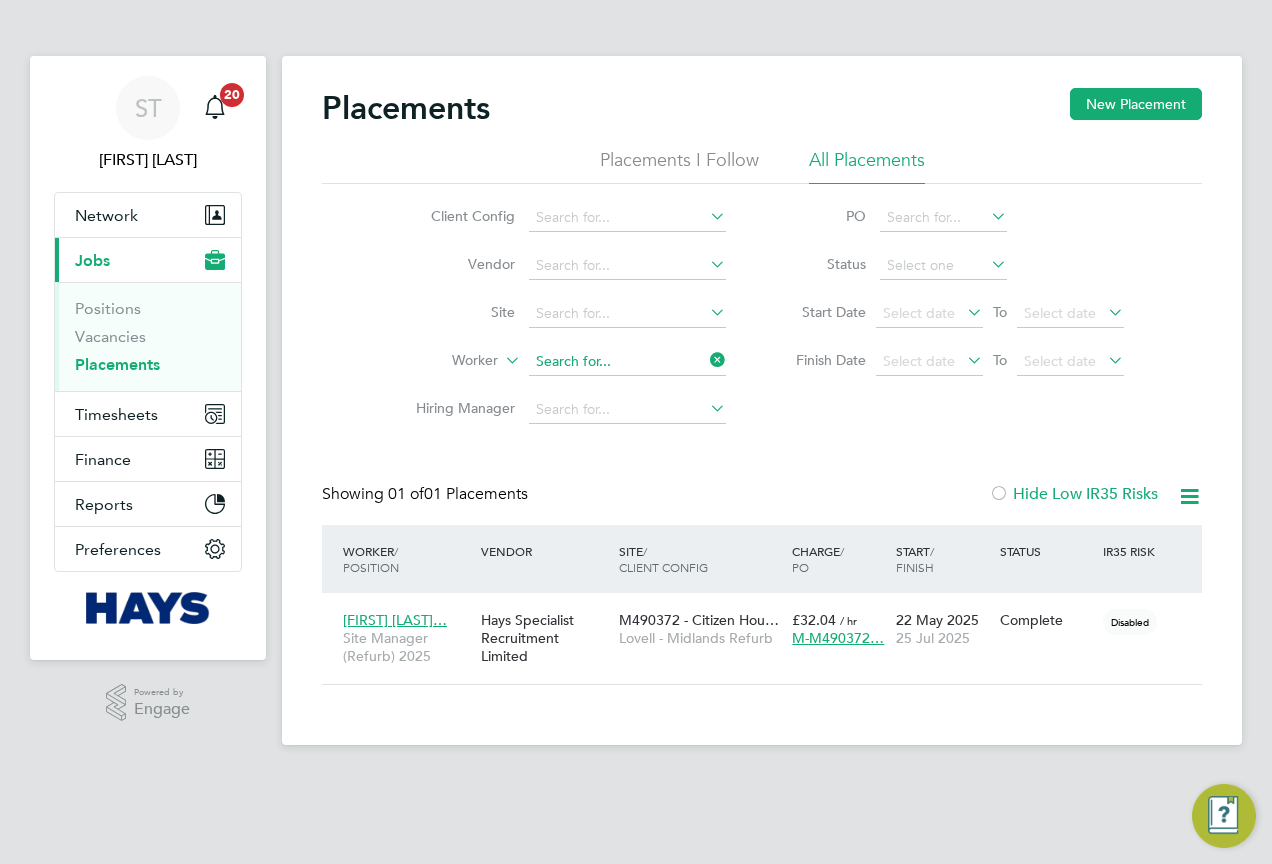 click 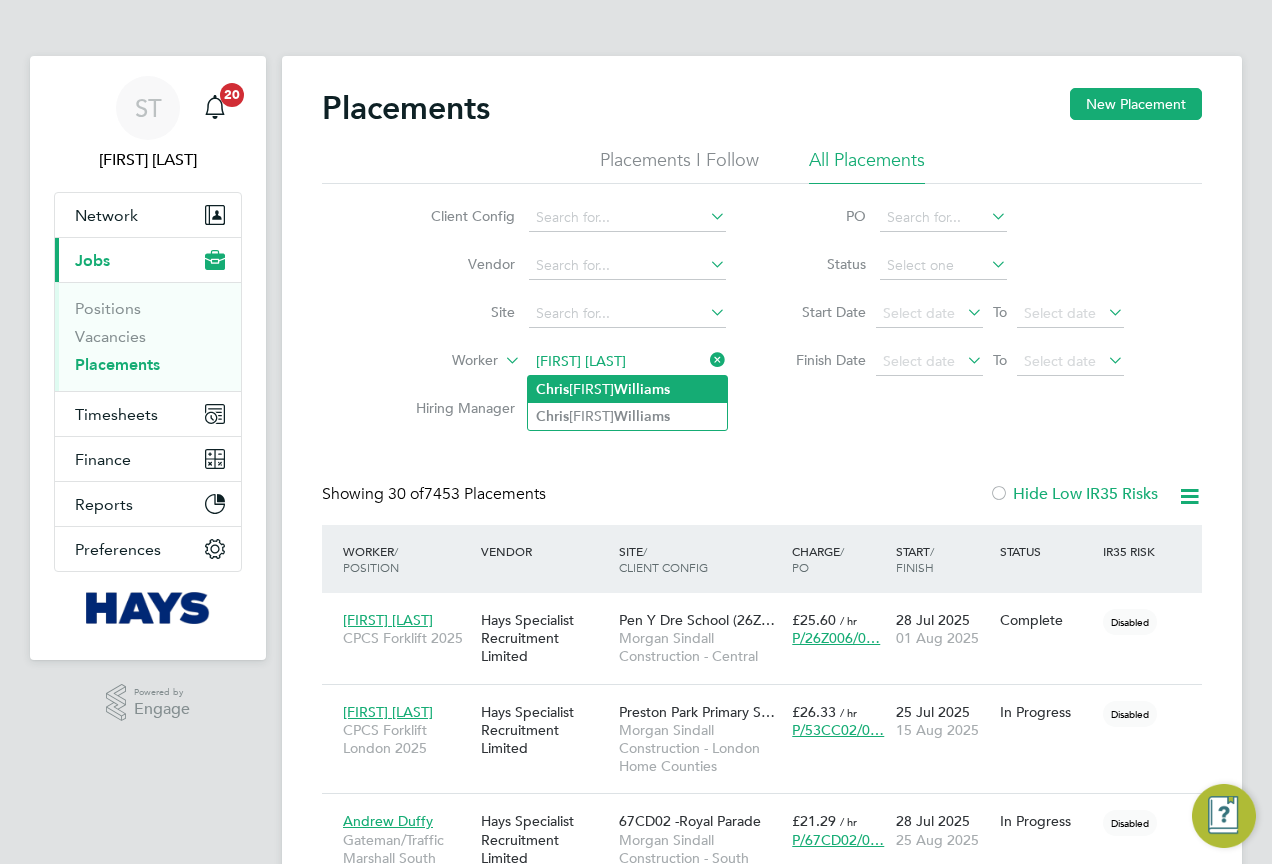 click on "Chris topher  Williams" 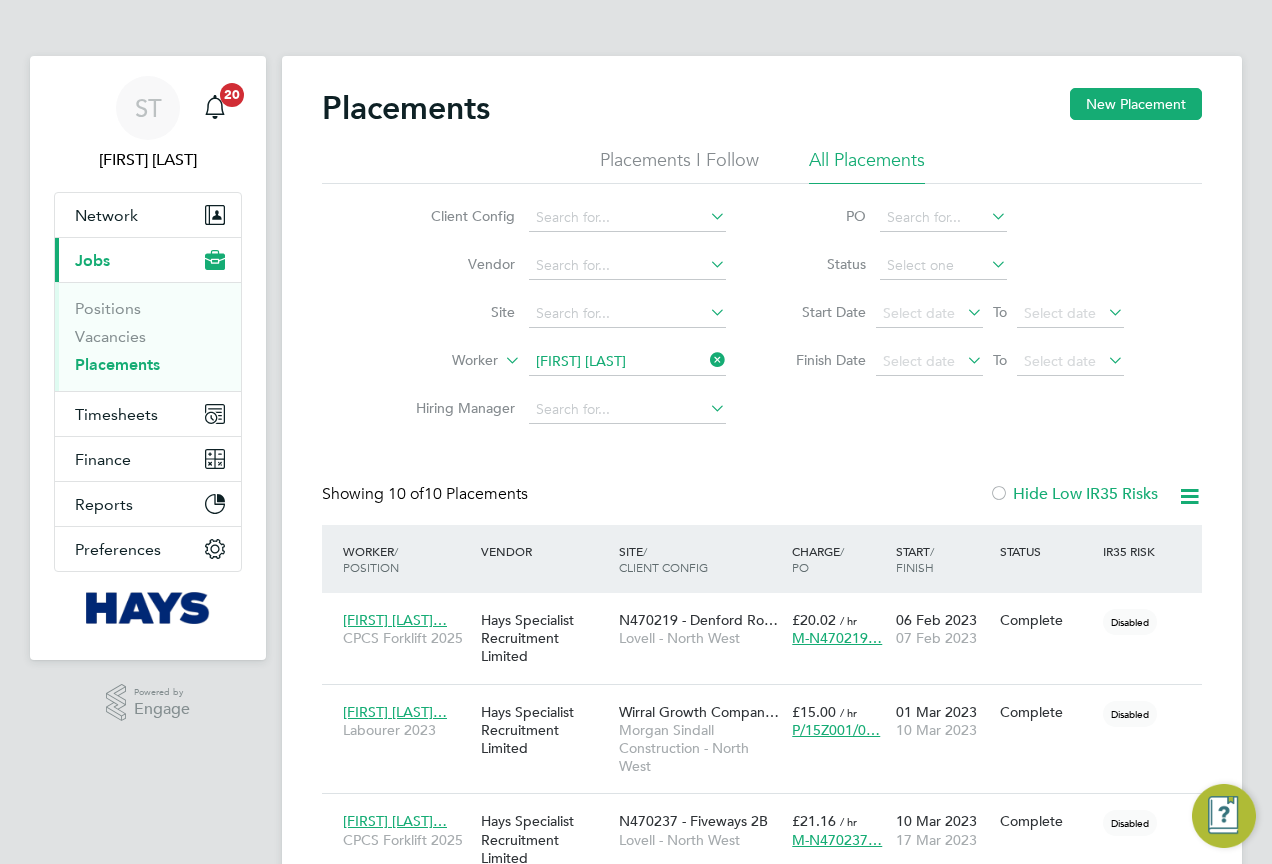 drag, startPoint x: 711, startPoint y: 364, endPoint x: 658, endPoint y: 374, distance: 53.935146 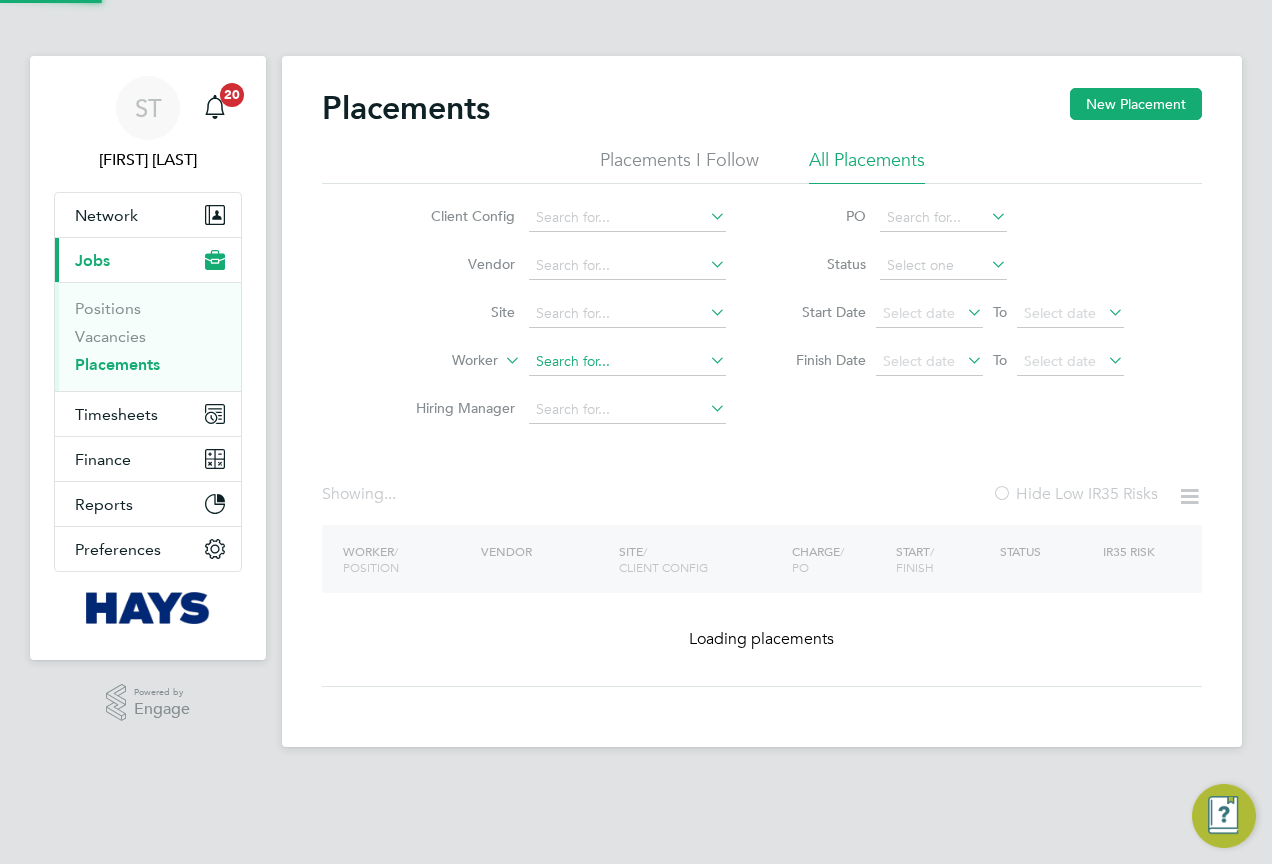 click on "Placements New Placement Placements I Follow All Placements Client Config   Vendor     Site     Worker     Hiring Manager   PO   Status   Start Date
Select date
To
Select date
Finish Date
Select date
To
Select date
Showing ...   Hide Low IR35 Risks Worker  / Position Vendor Site / Client Config Charge  / PO Start  / Finish Status IR35 Risk Loading placements Show  30  more Vacancy Saved Your vacancy has been saved. Cancel Okay No results found Select a Client Config to search Managers Michael   Will iams Michael   Will iams Worker Approver Stephen   Thomas Stephen   Thomas Tony   Spencer Ravensdale SEN ( 21CB10 ) Morgan   S indall Construction - Central Morgan   S indall Construction - East Morgan   S indall Construction - London Home Counties Morgan   S indall Construction - North West Morgan   S indall Construction - Scotland Morgan   S indall Construction - South Morgan   S indall Construction - Yorkshire and North East Morgan   S indall Infra - Aviation Morgan" 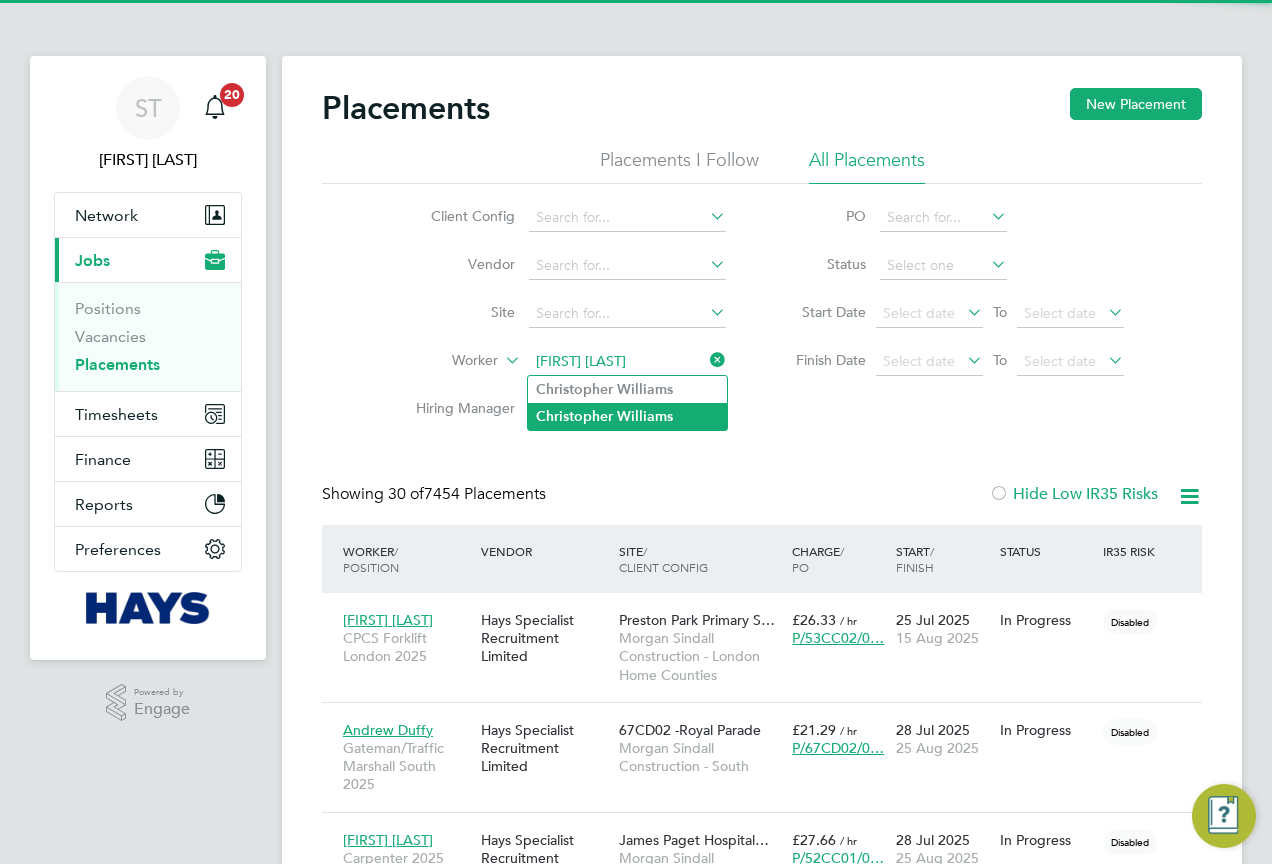 type on "Christopher Williams" 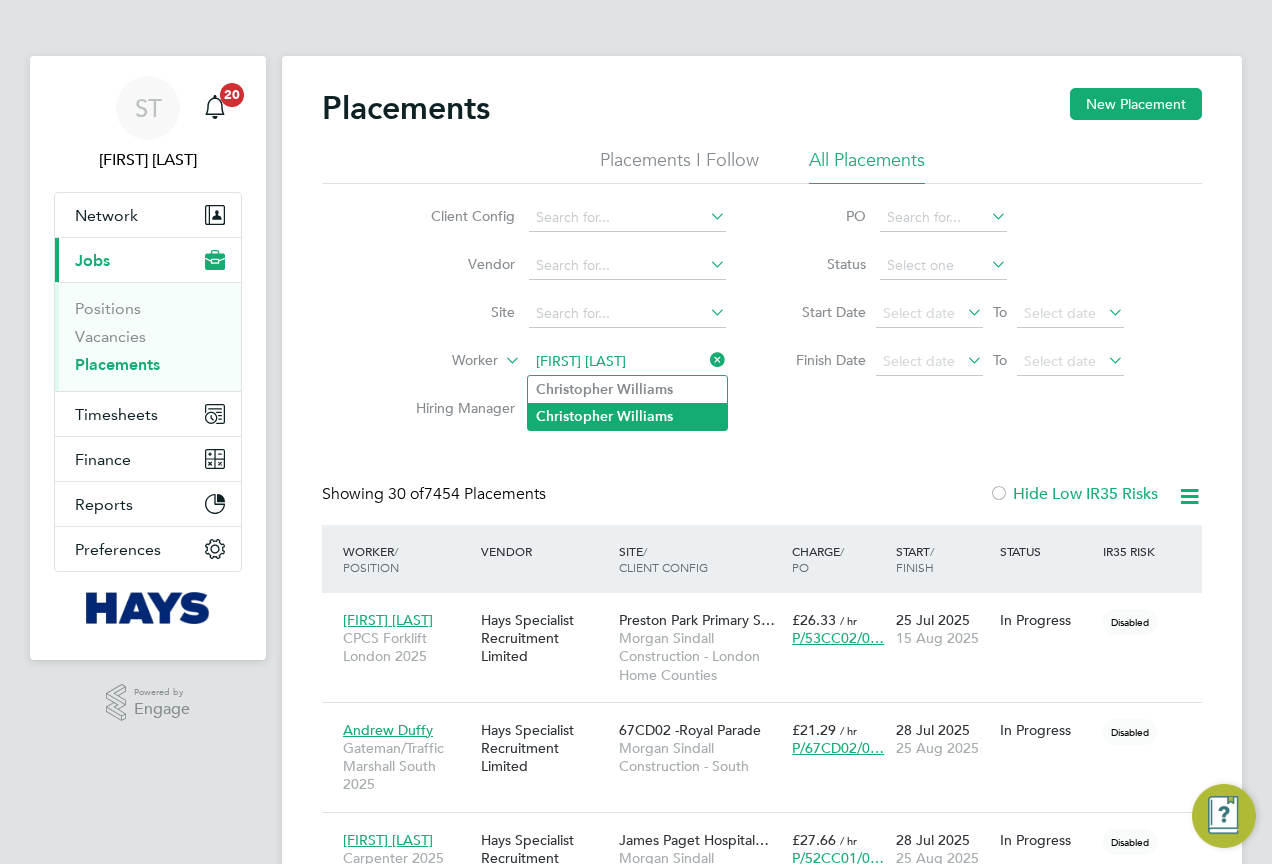 click on "Christopher" 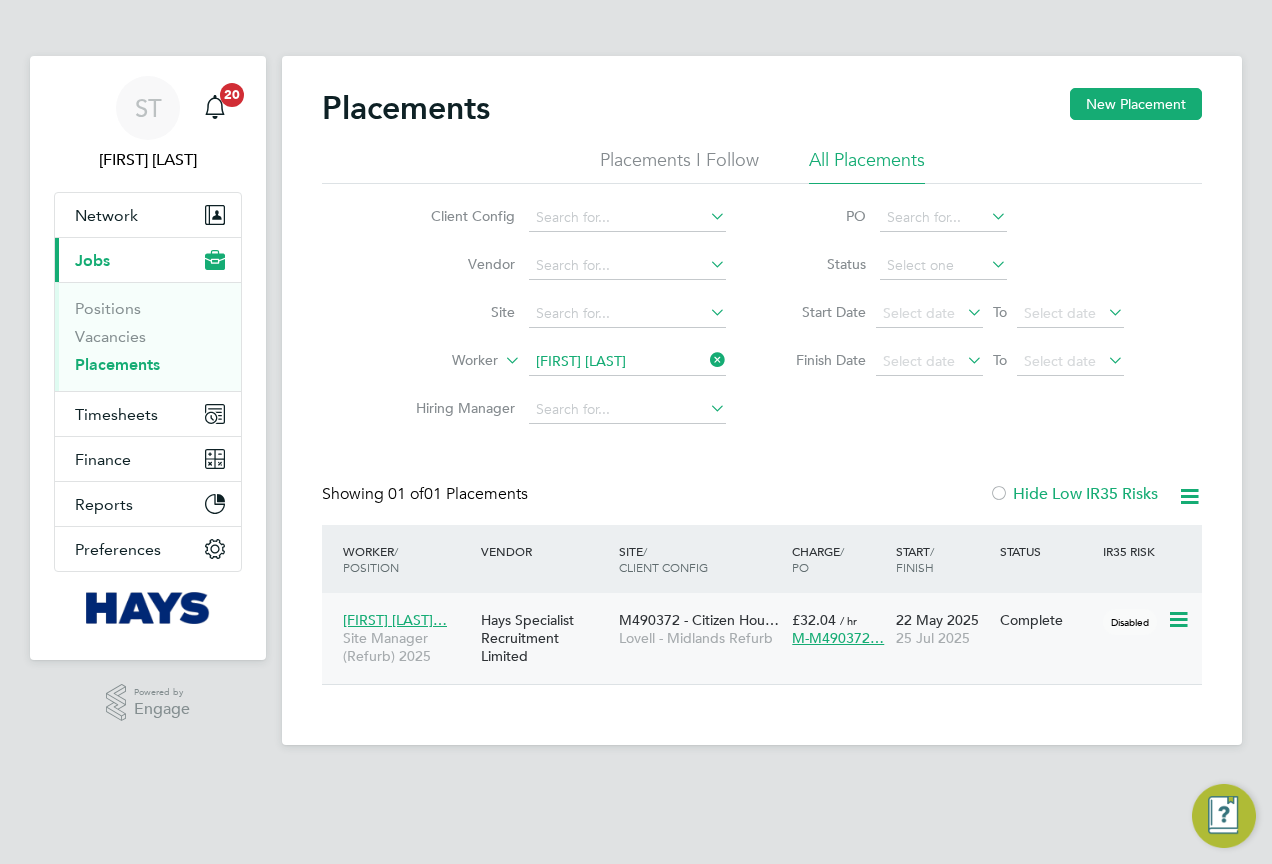 click on "M490372 - Citizen Hou…" 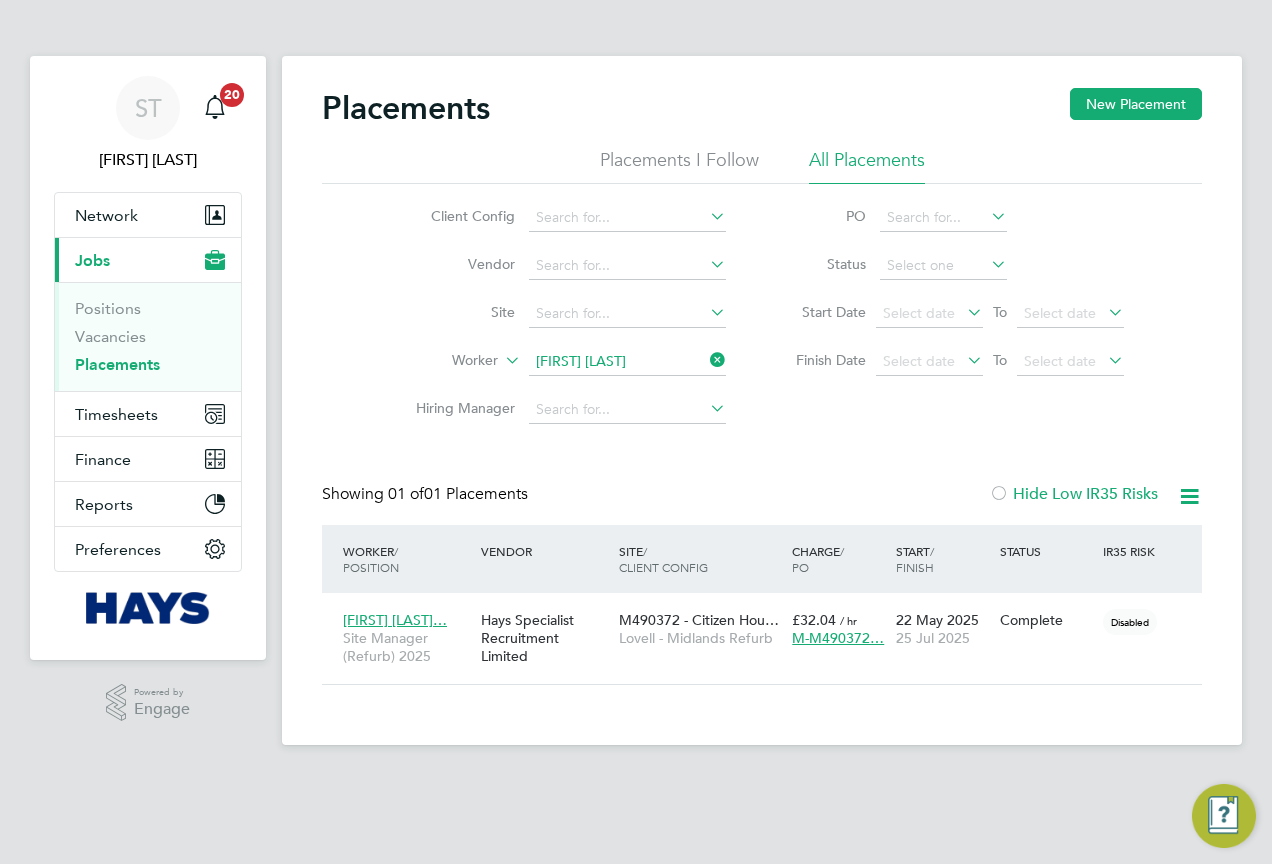 click 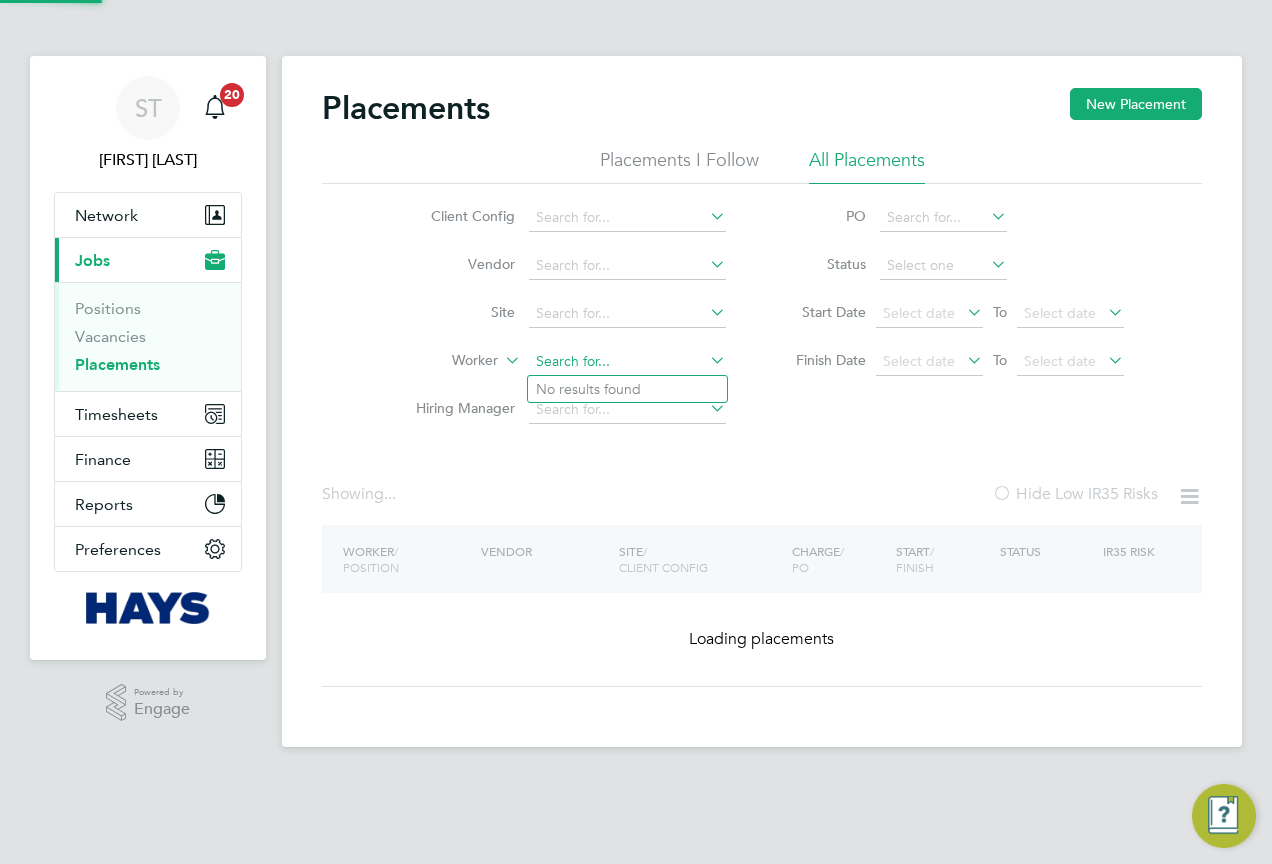 click 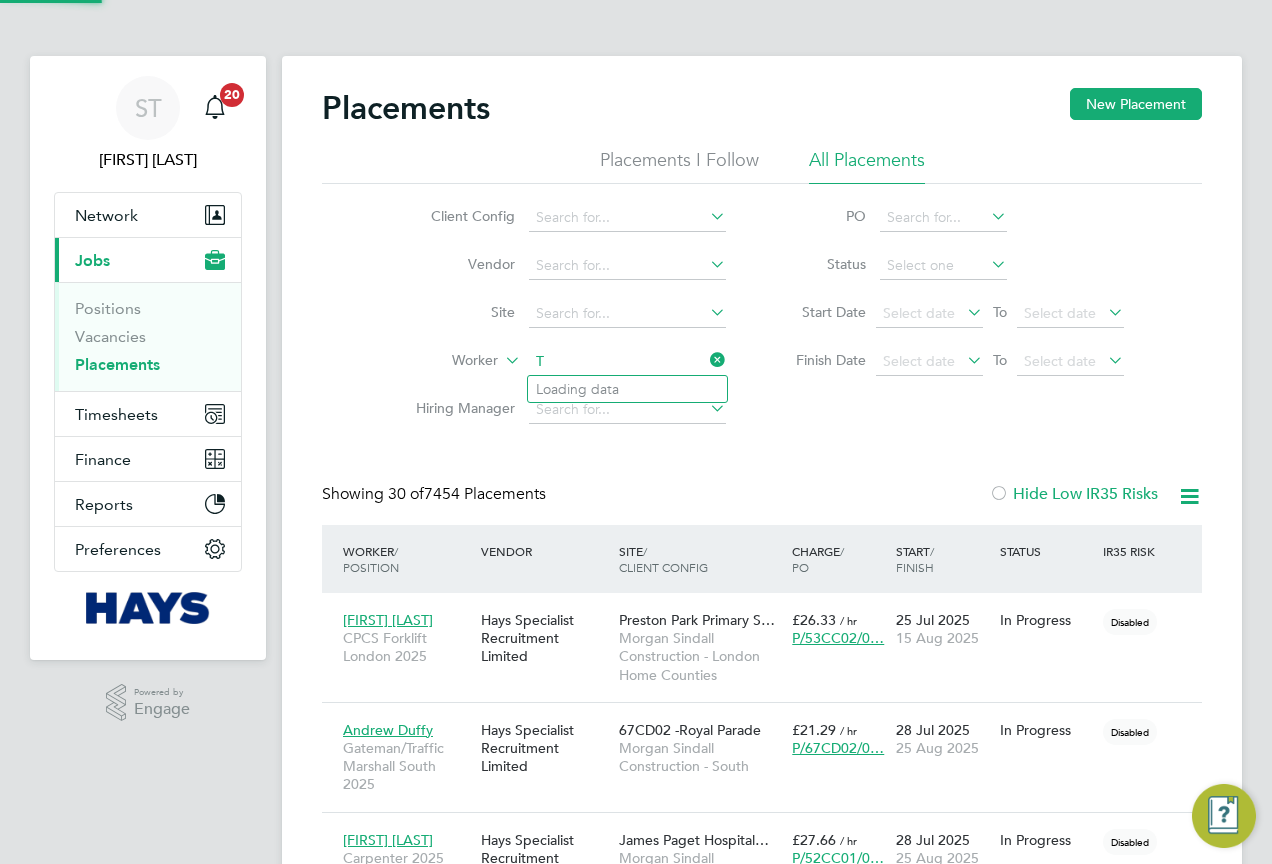scroll, scrollTop: 10, scrollLeft: 10, axis: both 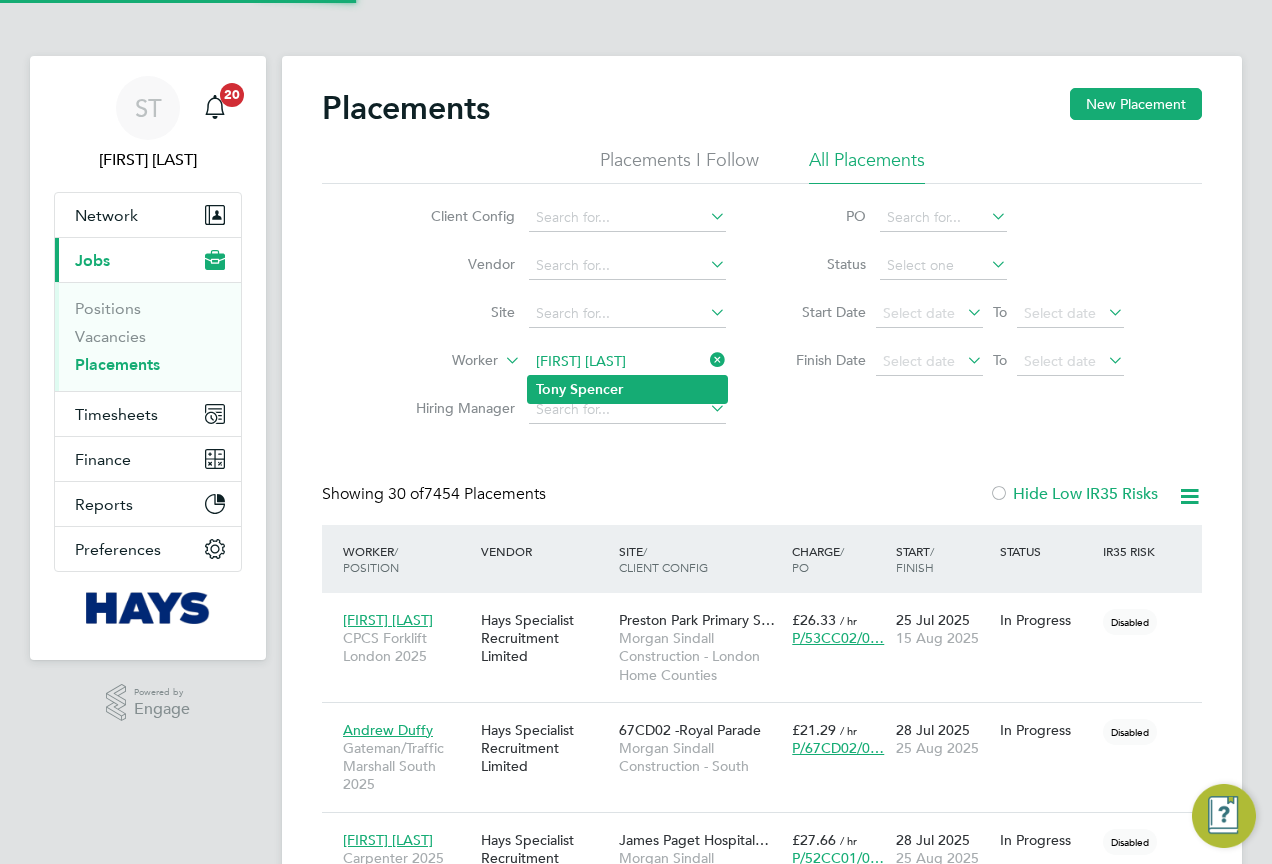 type on "Tony Spencer" 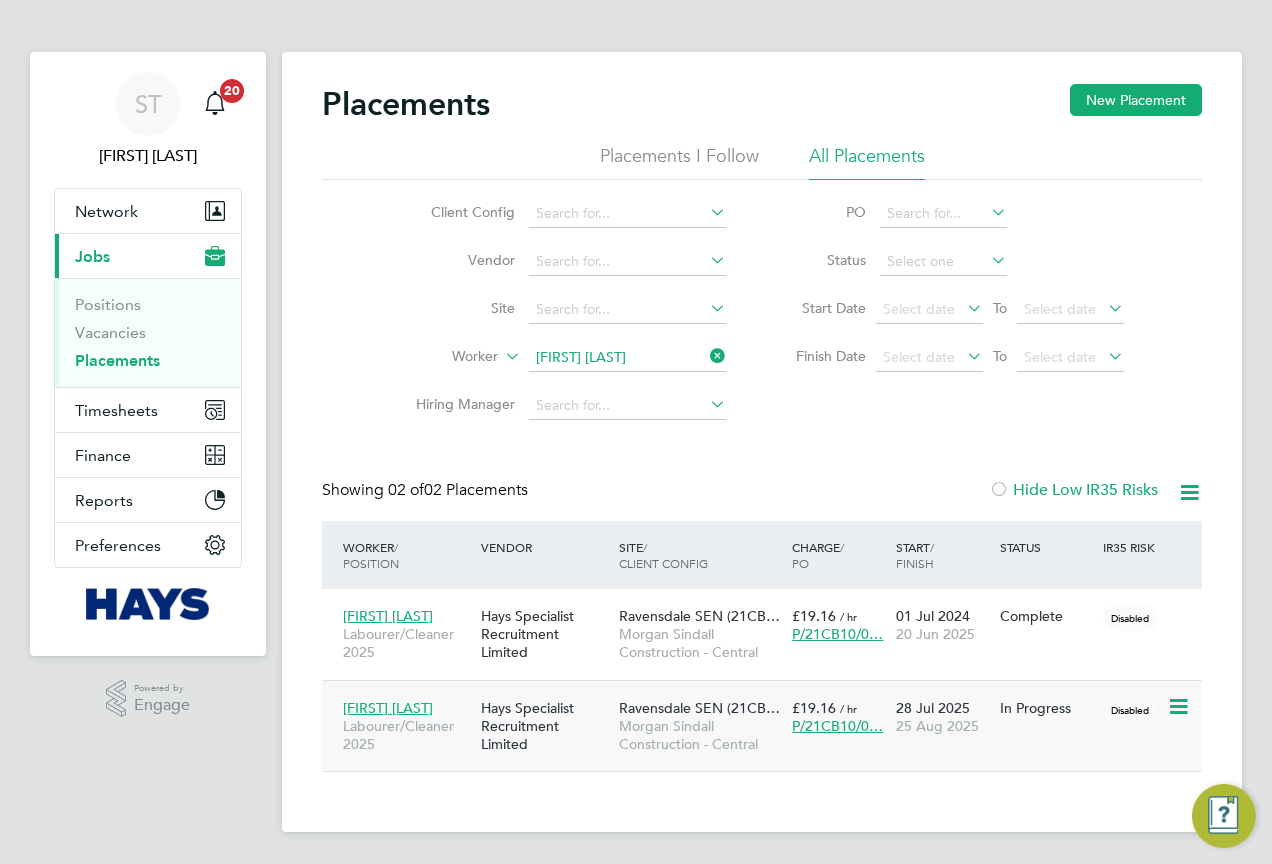 click on "Tony Spencer" 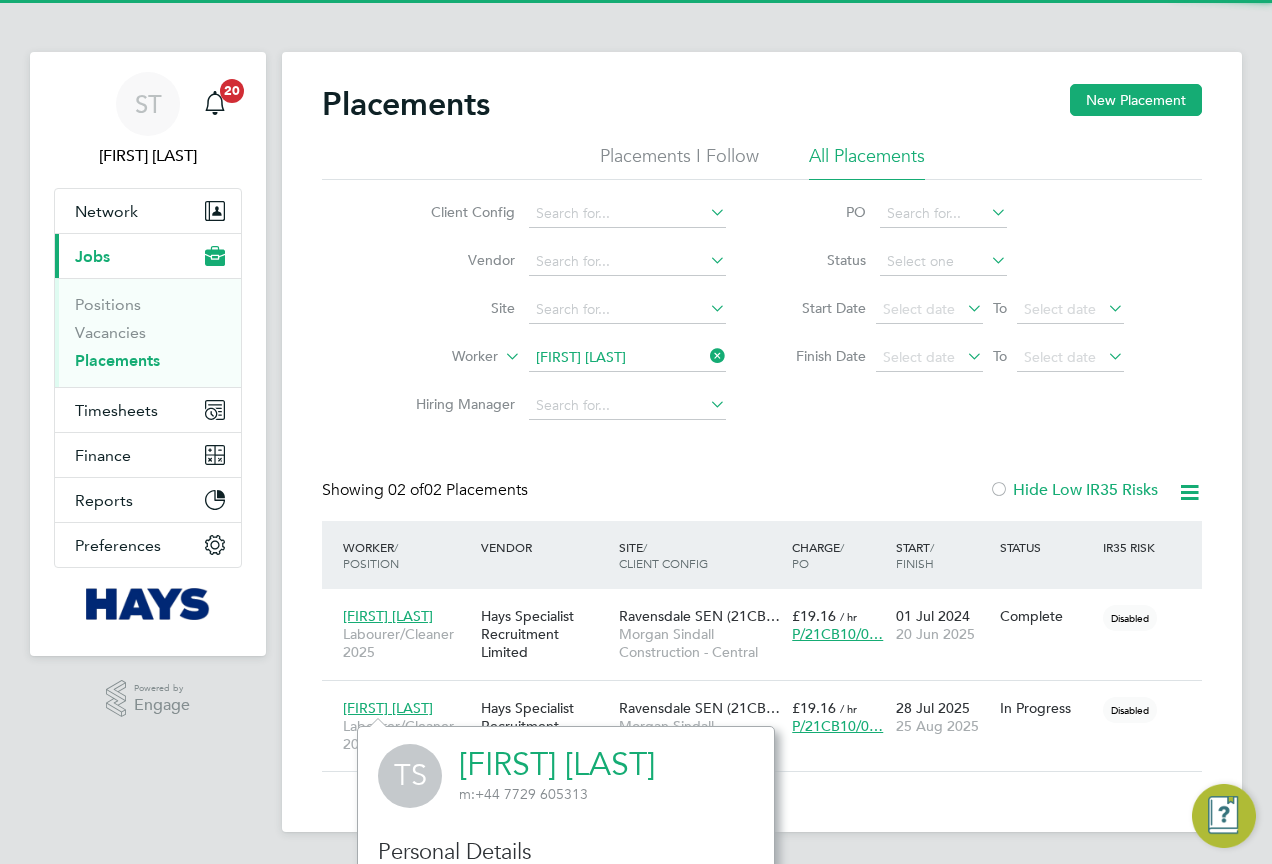 click on "Tony Spencer" 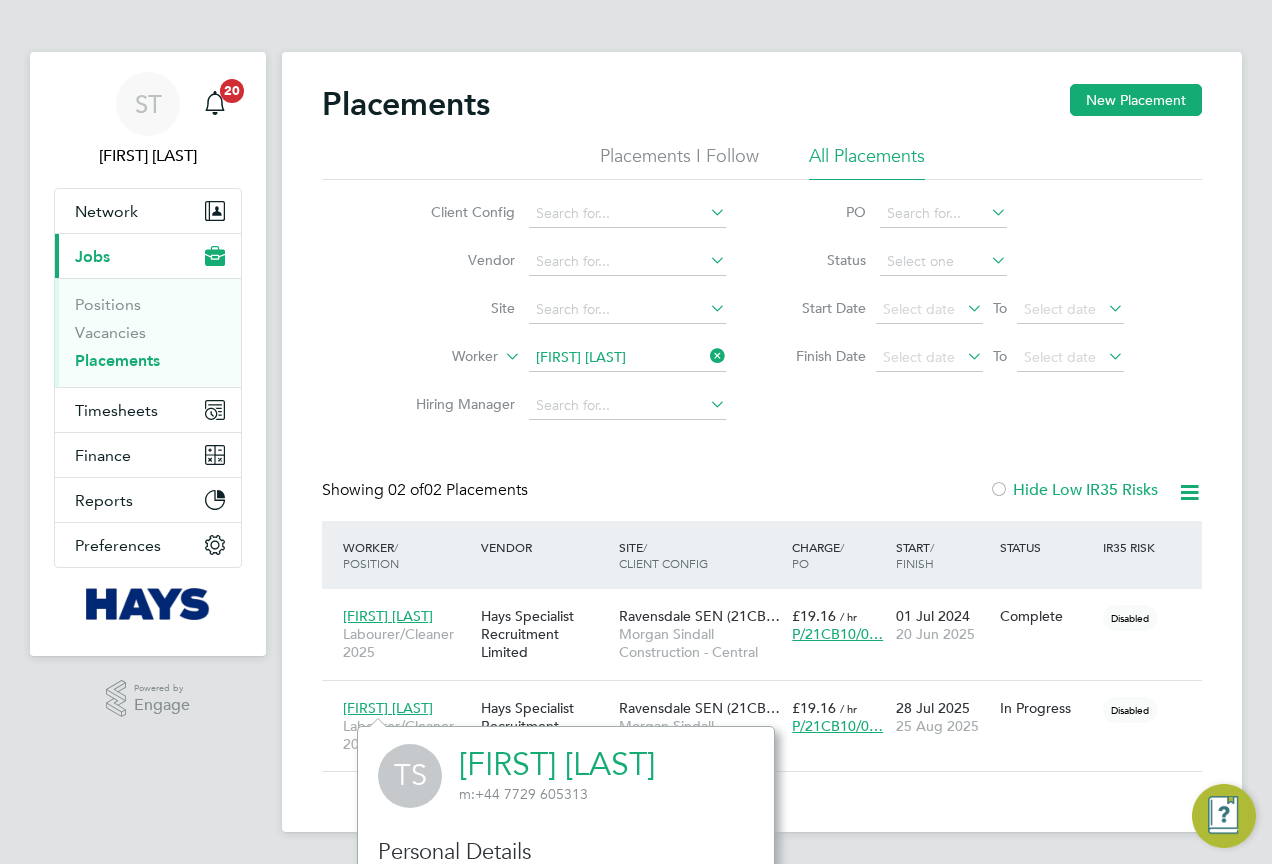 click 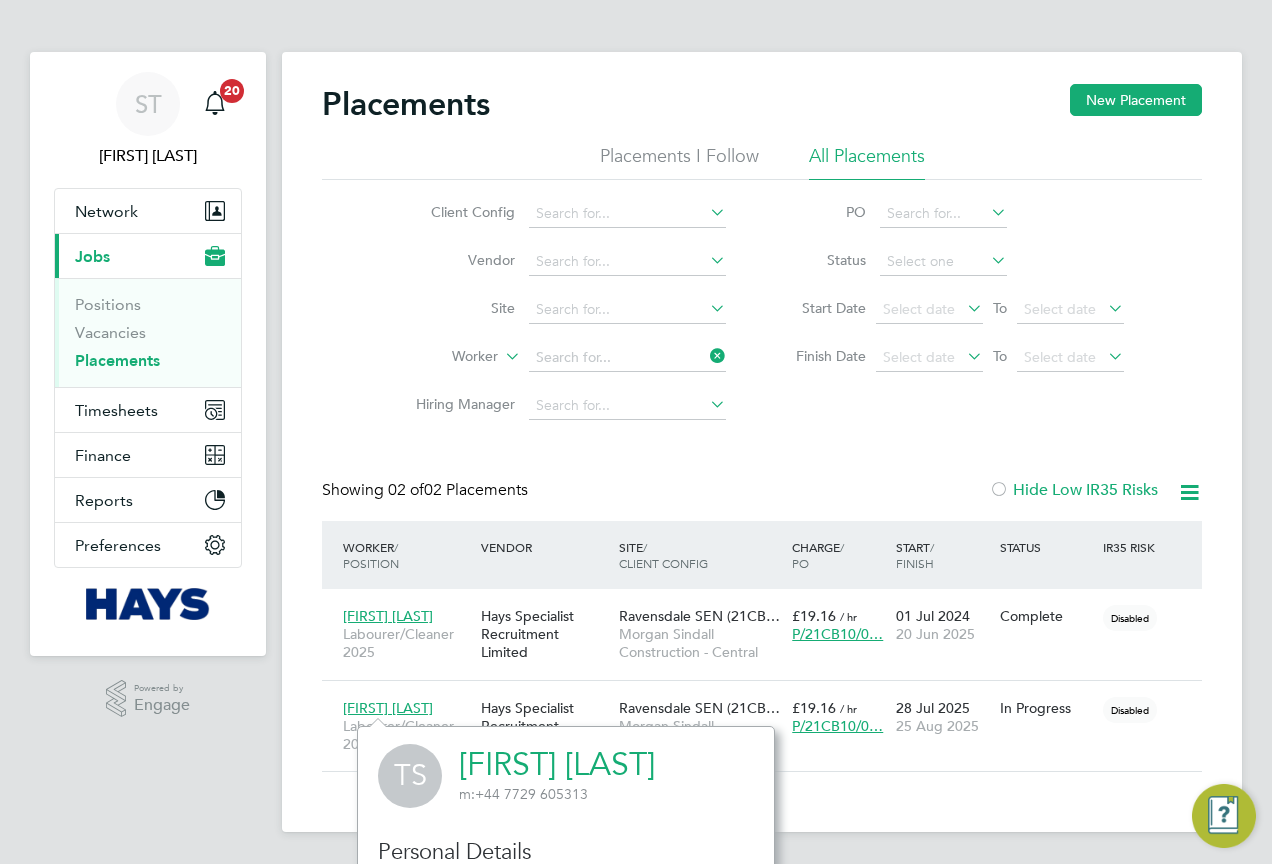 scroll, scrollTop: 0, scrollLeft: 0, axis: both 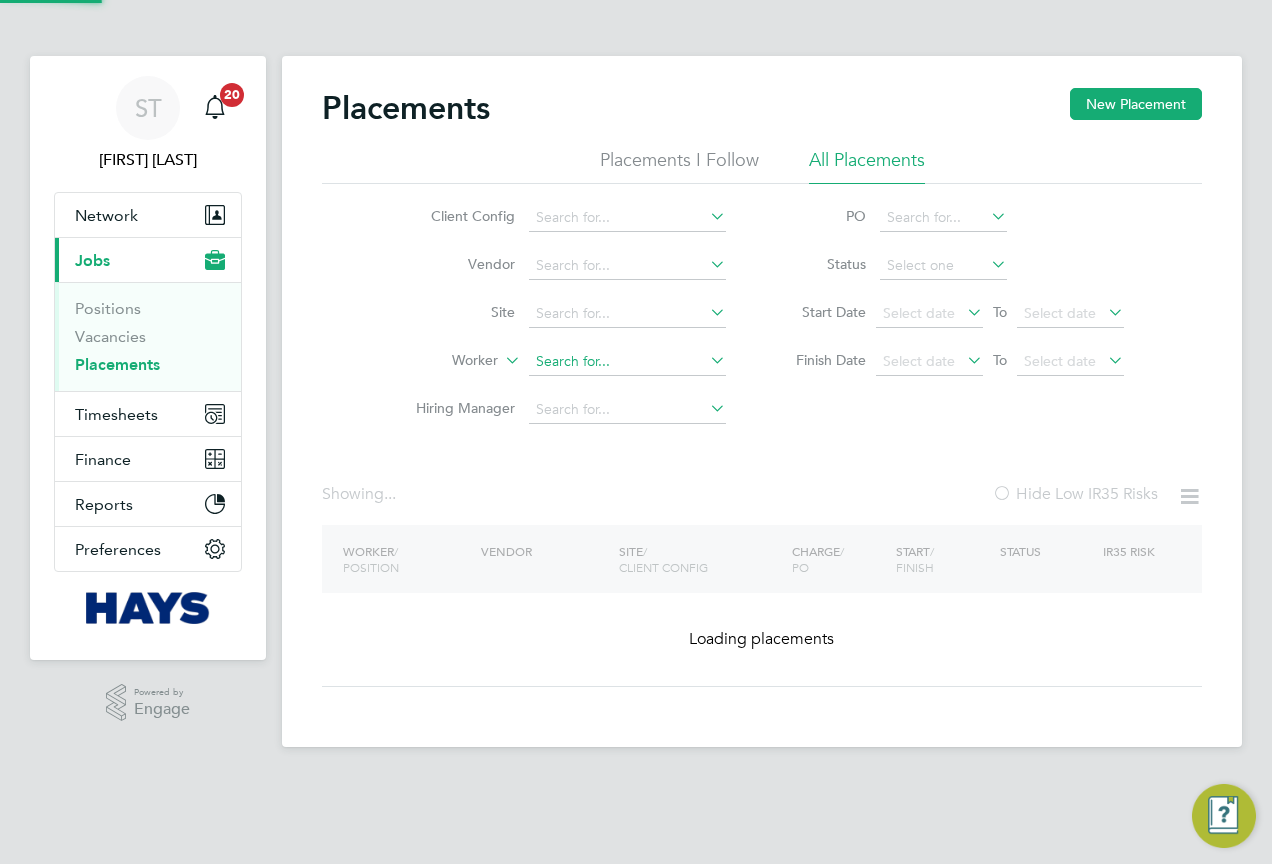 click 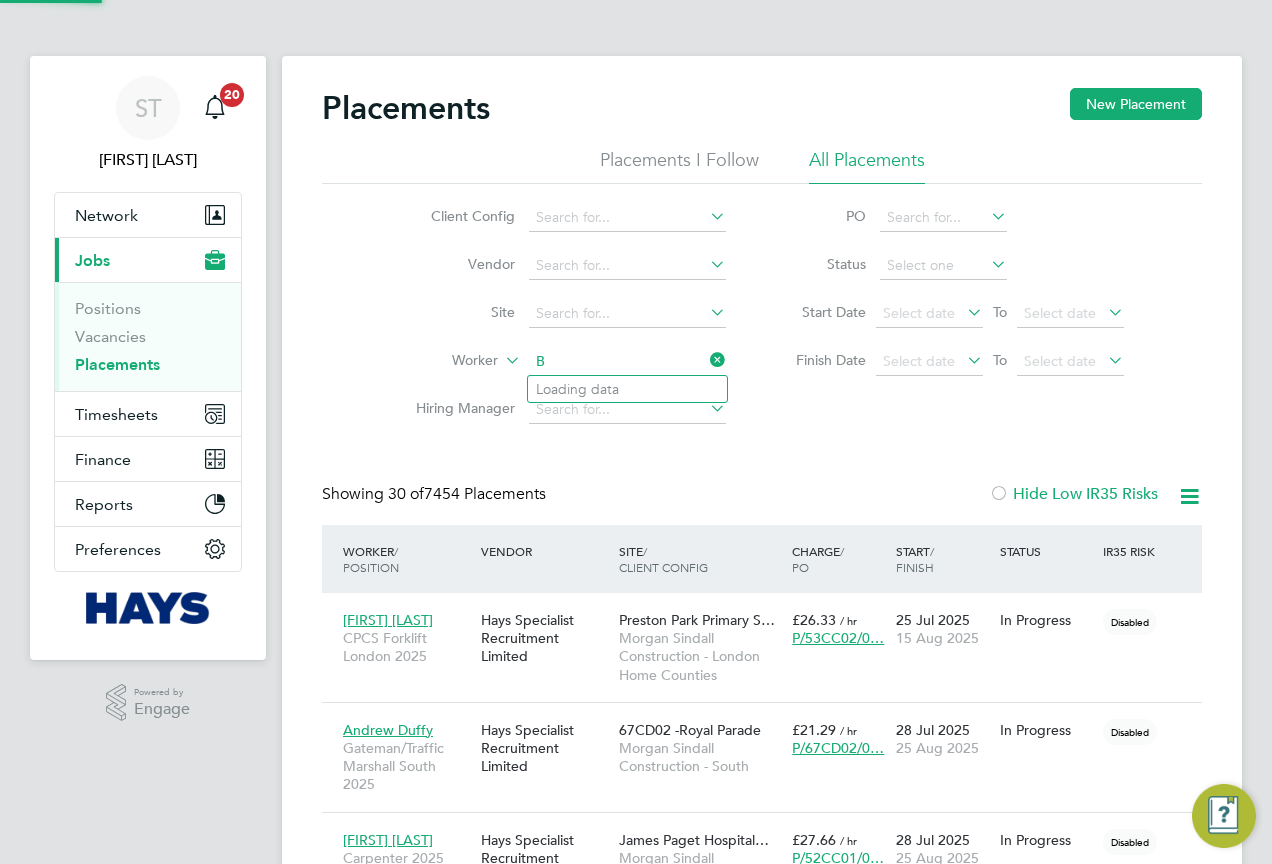 scroll, scrollTop: 10, scrollLeft: 10, axis: both 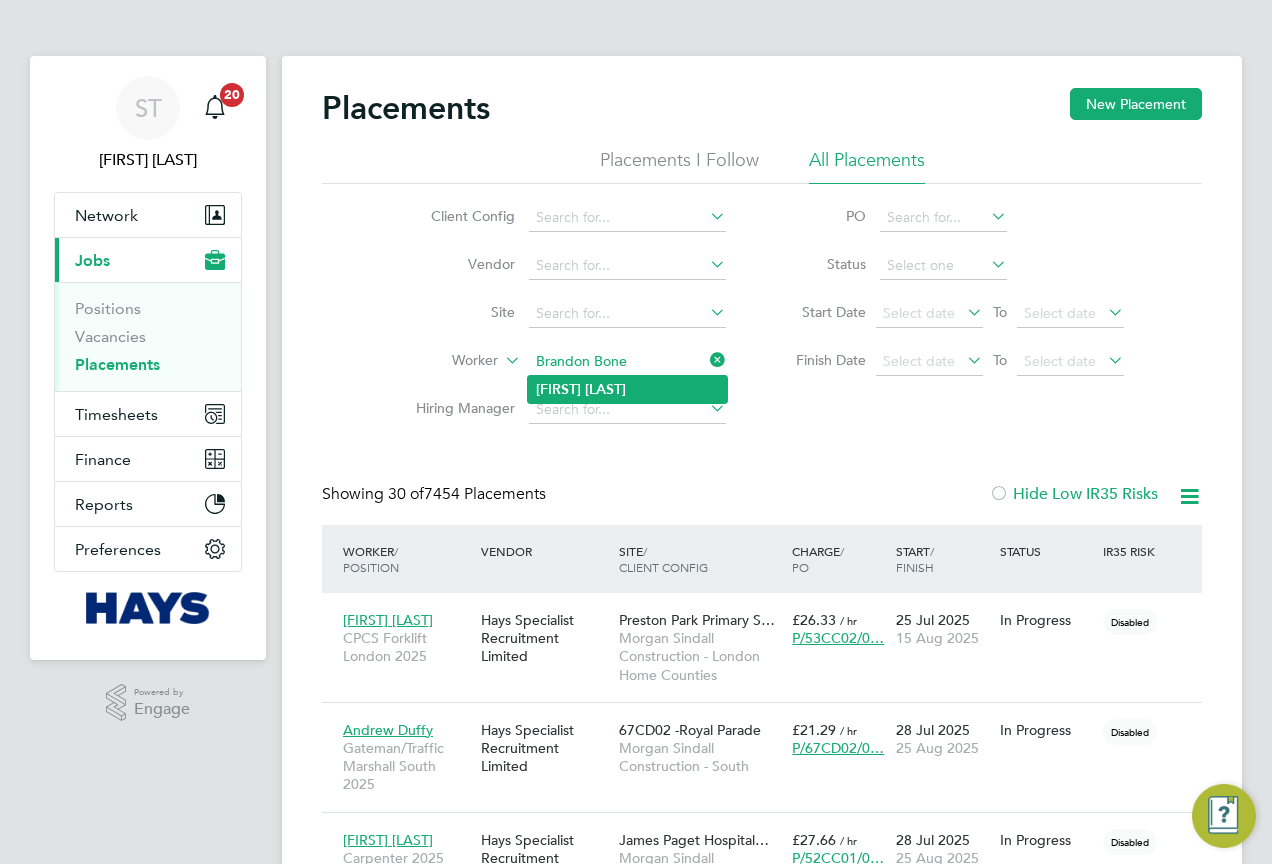 type on "Brandon Bone" 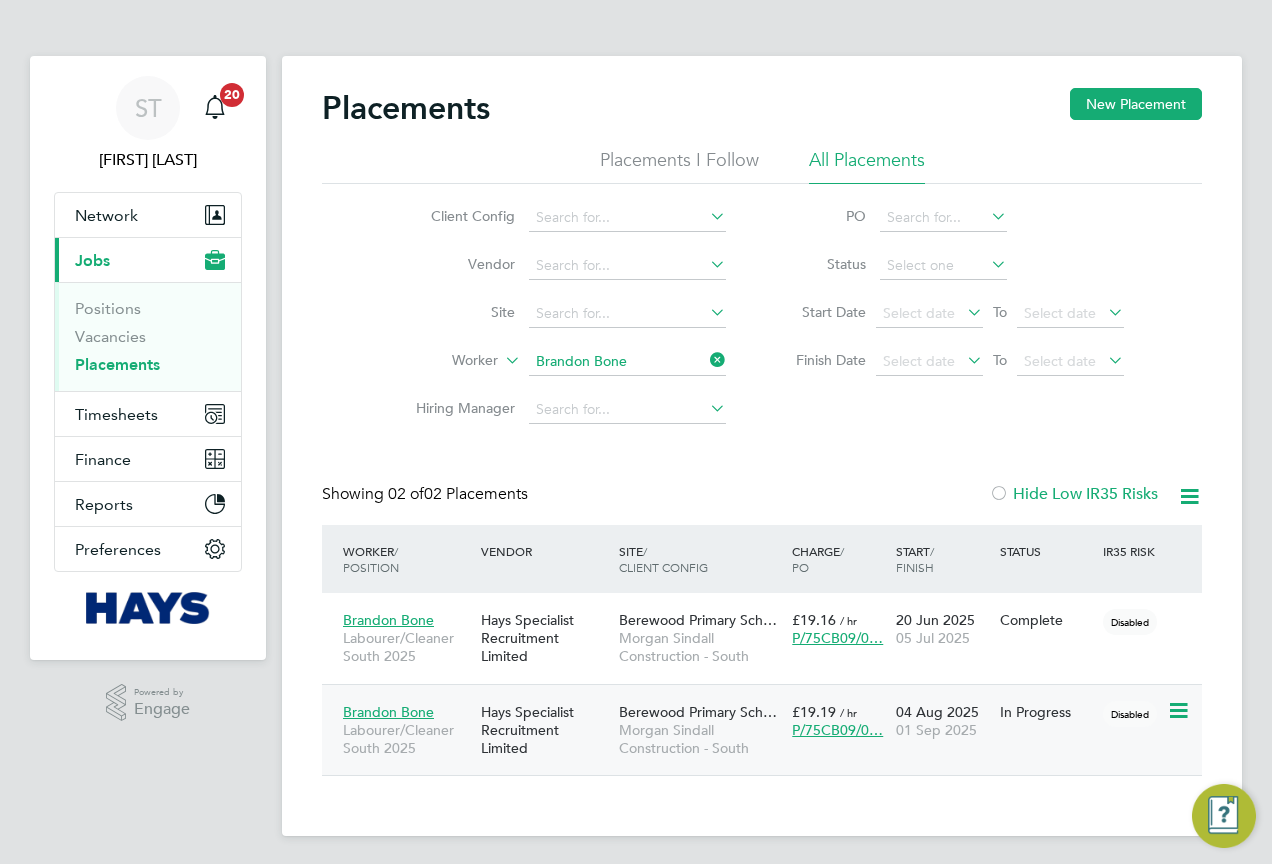 click on "Brandon Bone" 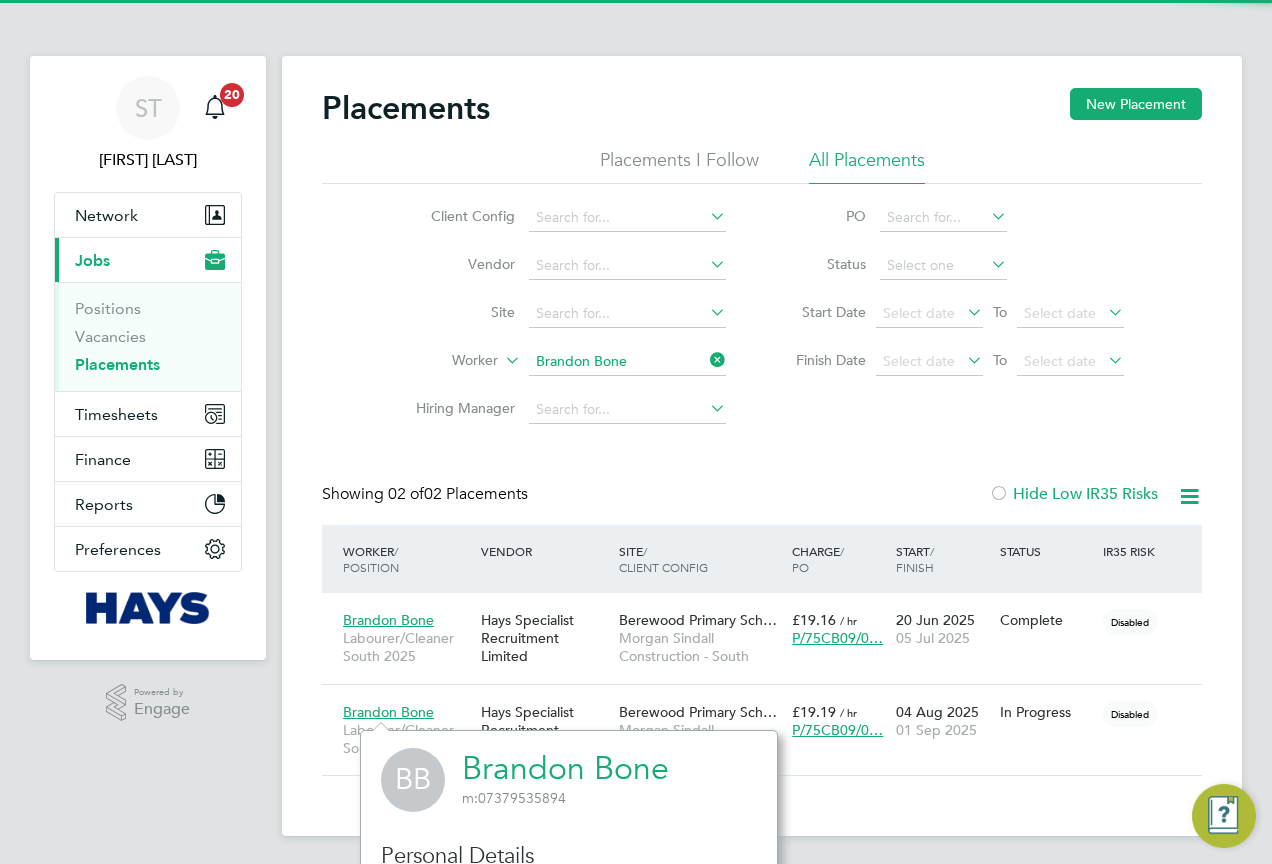 click on "Brandon Bone" 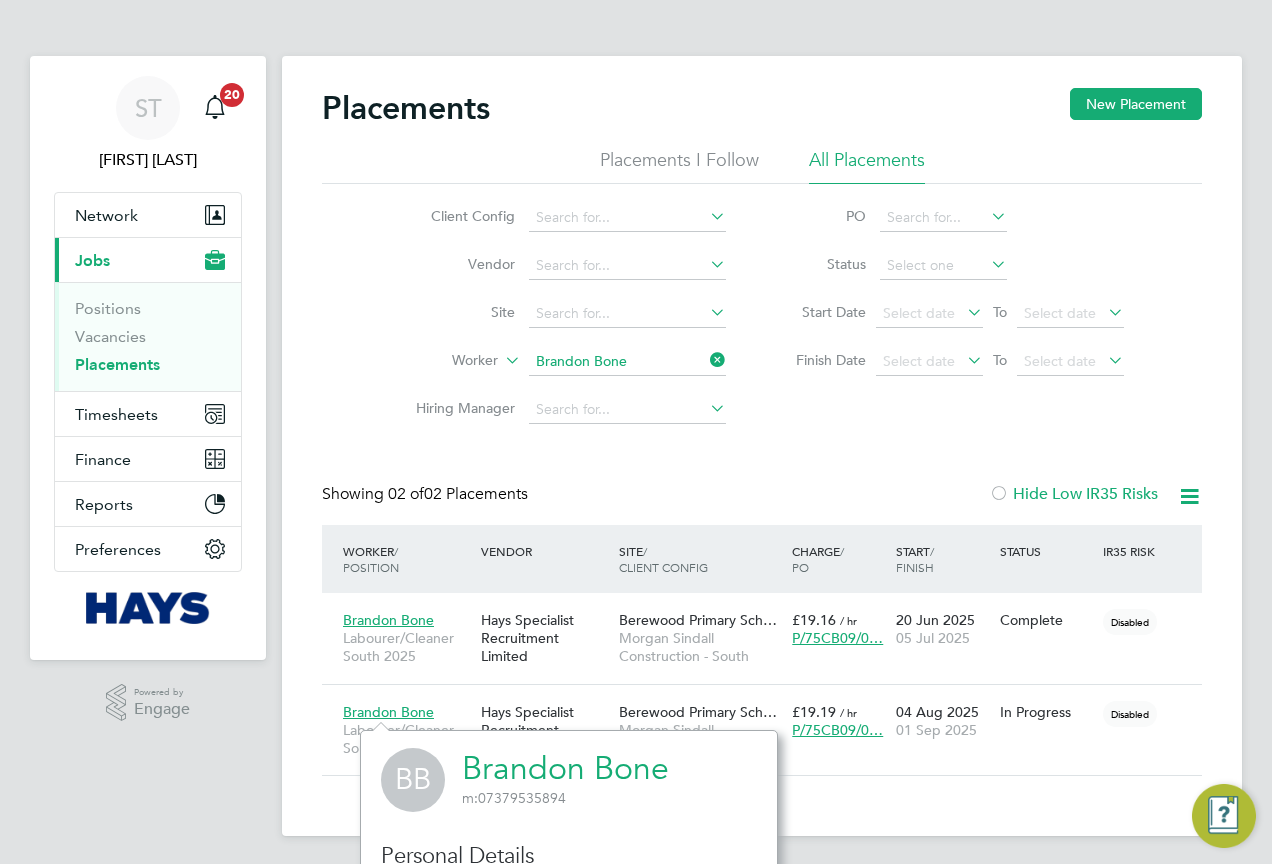 click 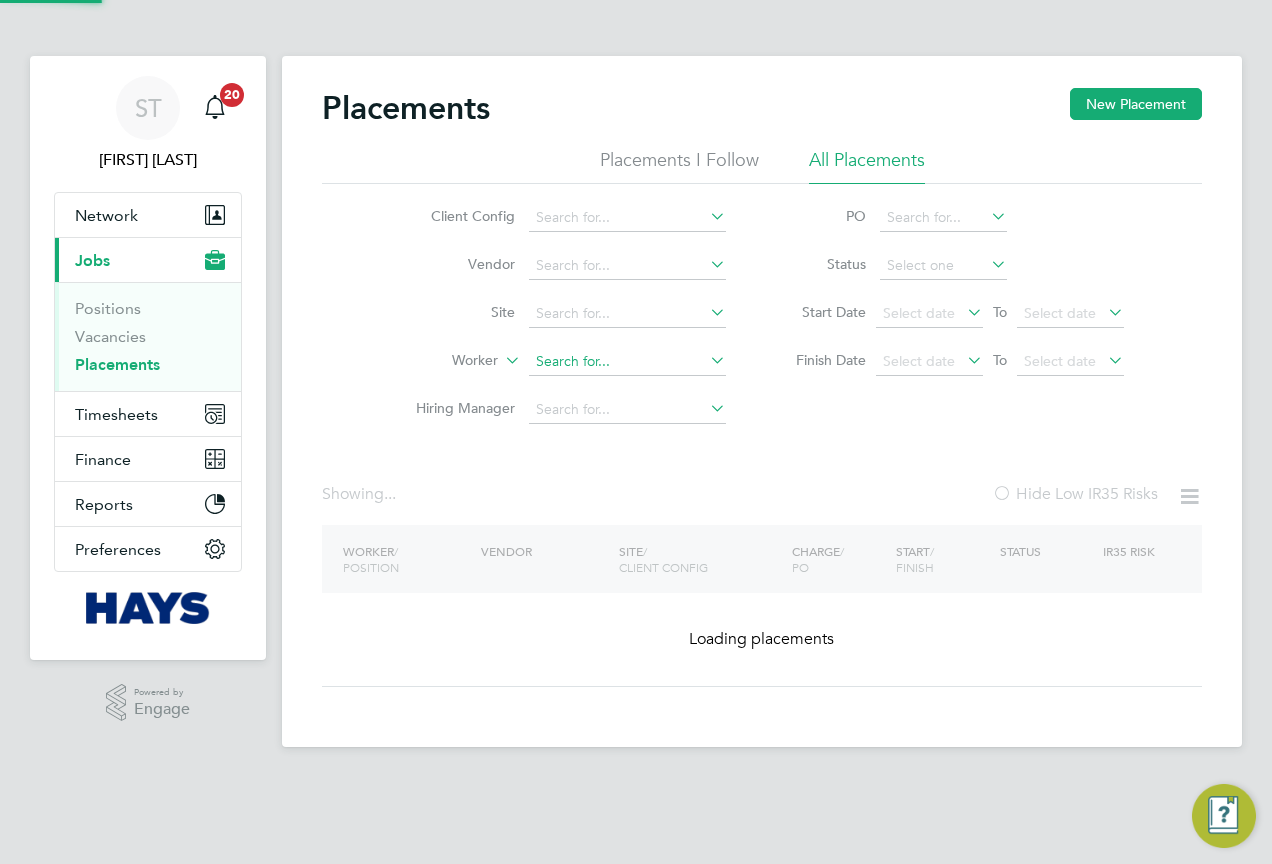 click 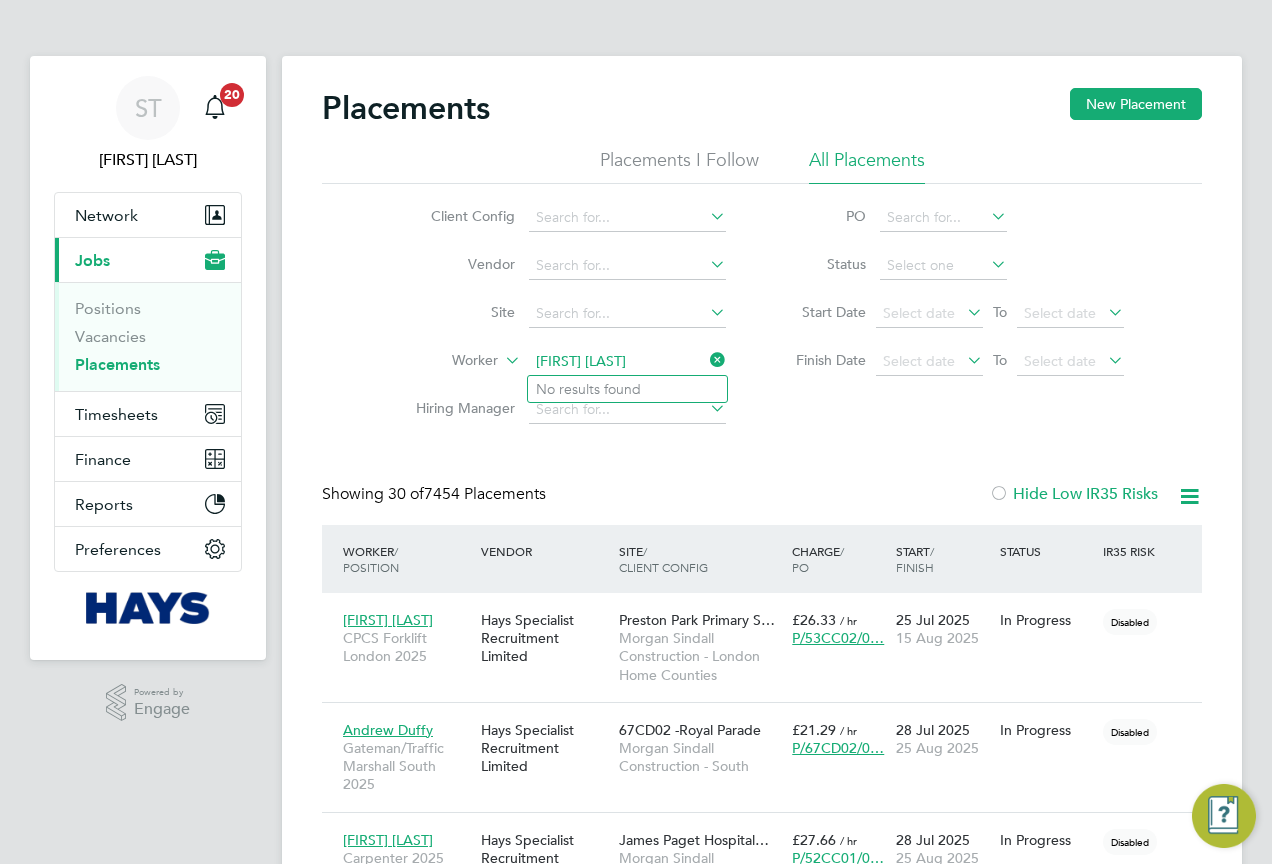 type on "Tyler evans" 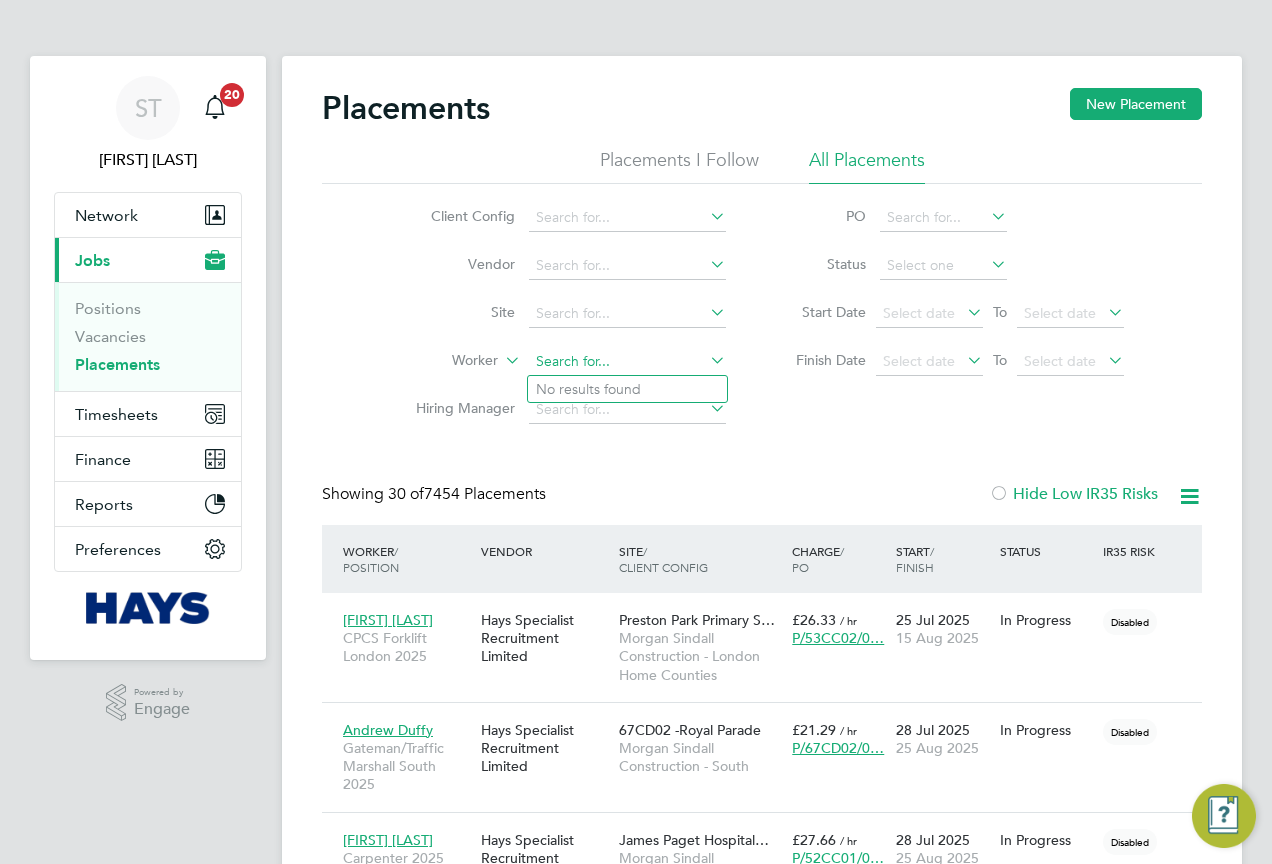 click 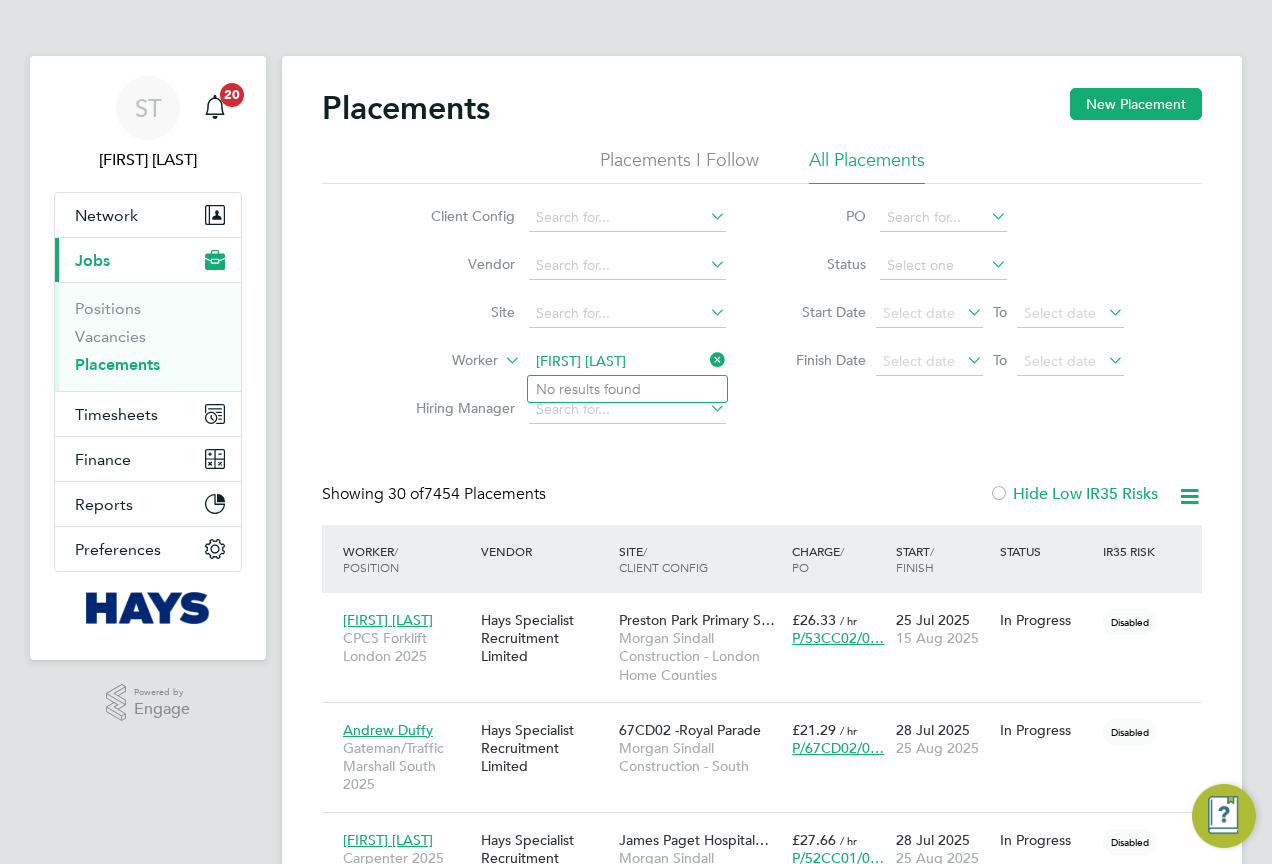 type on "Scott Davis" 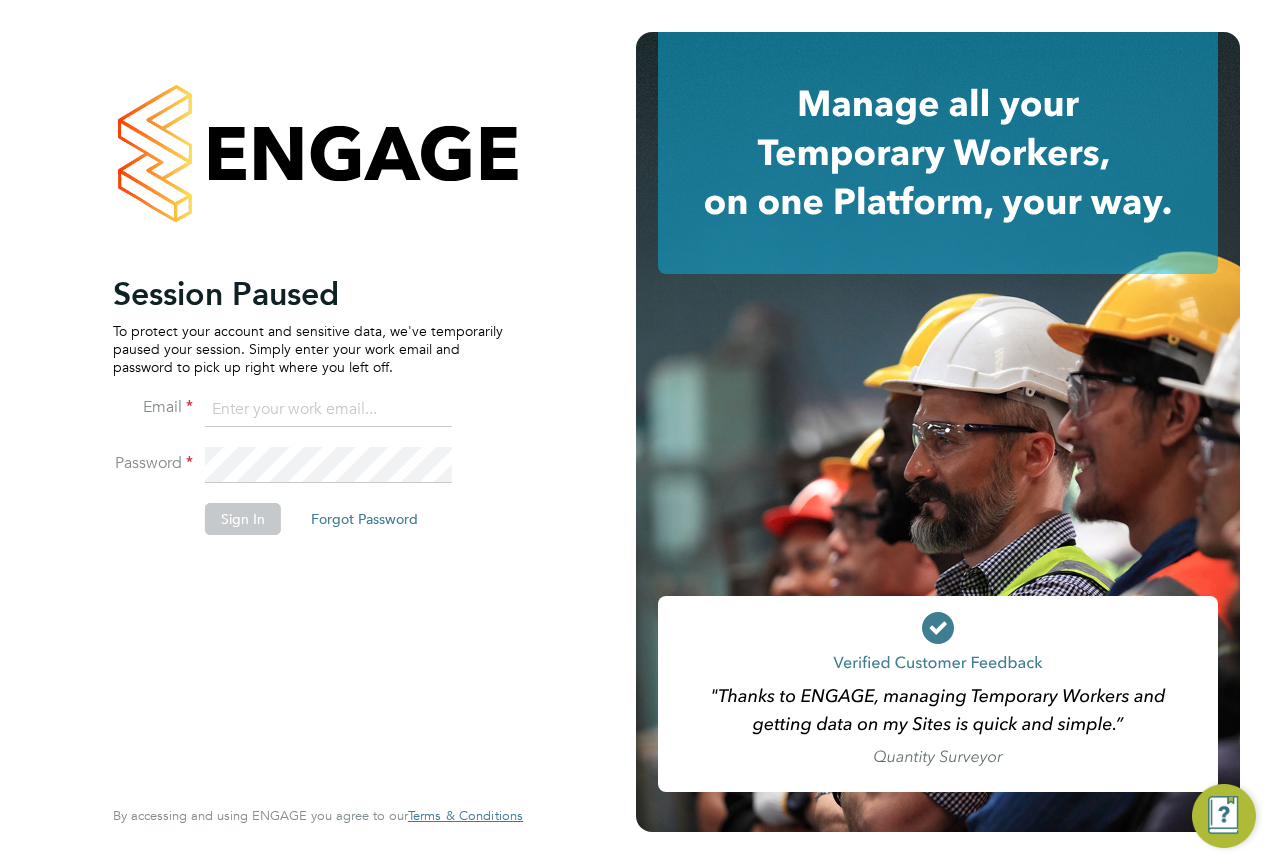 click 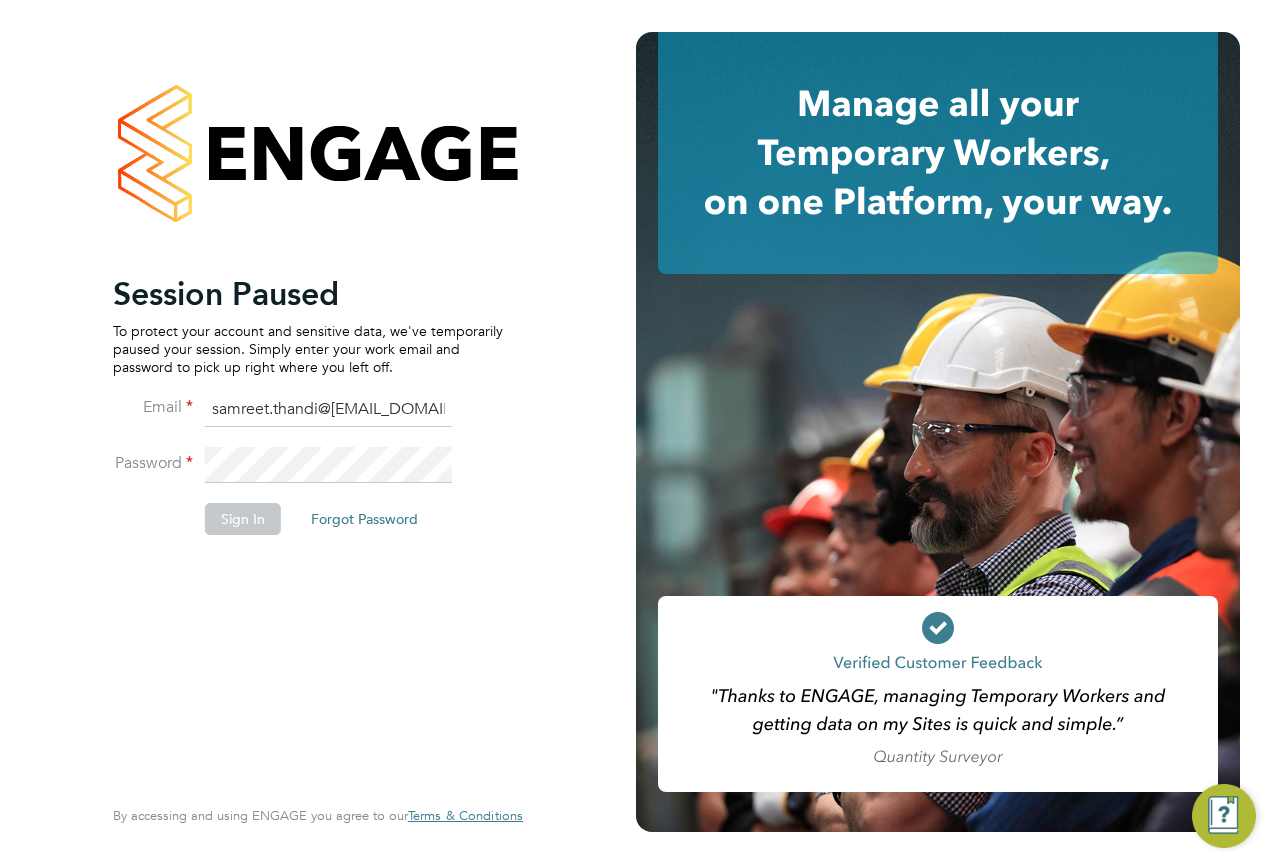 type on "samreet.thandi@hays.com" 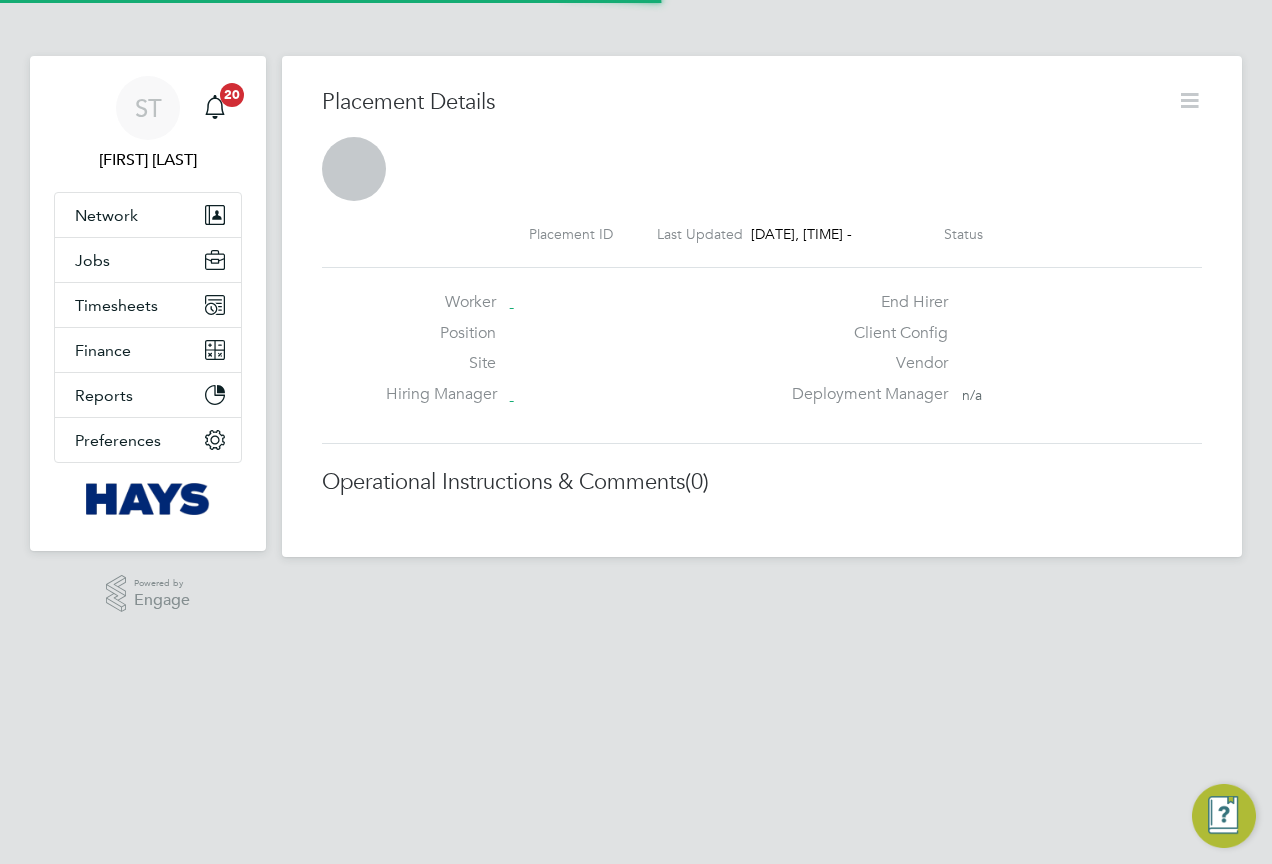 scroll, scrollTop: 0, scrollLeft: 0, axis: both 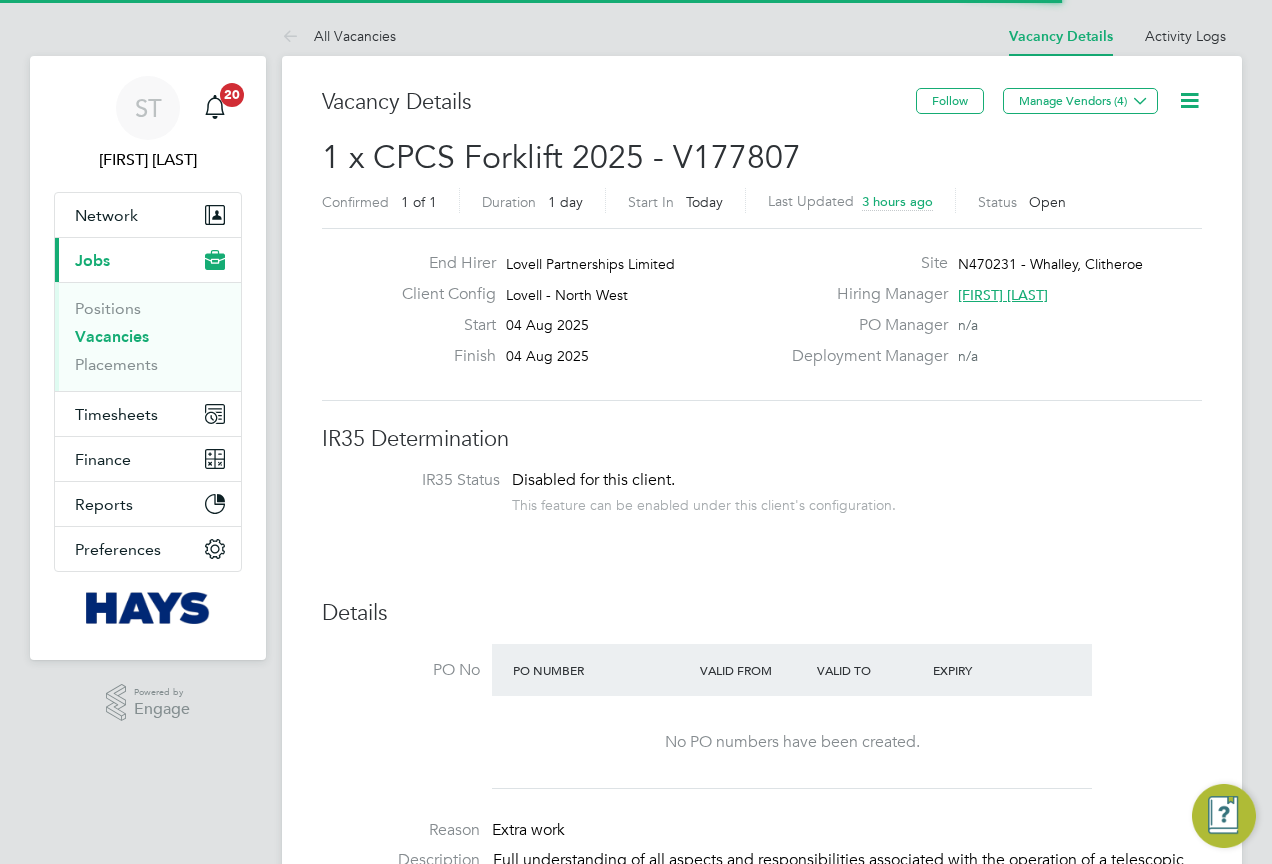click 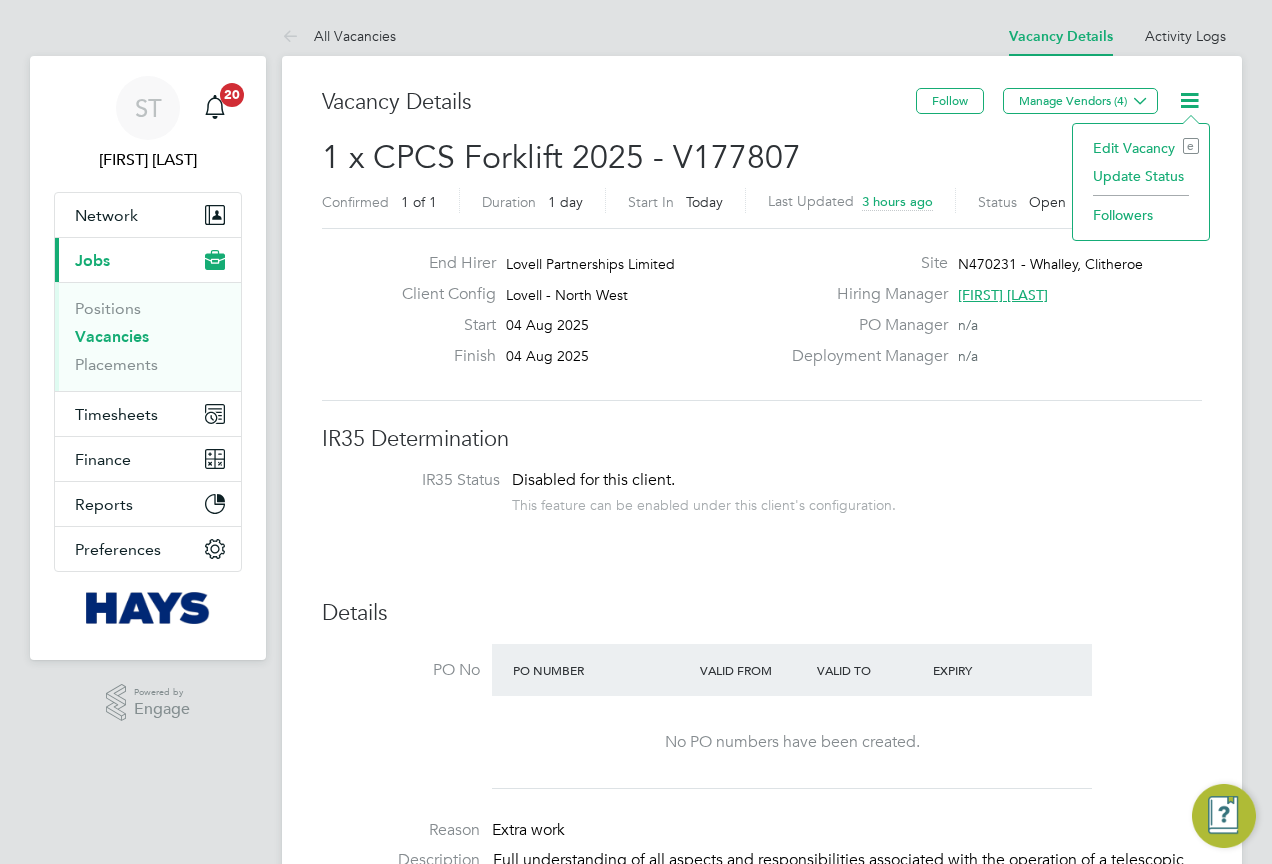 click on "End Hirer Lovell Partnerships Limited Client Config Lovell - North West Start 04 Aug 2025 Finish 04 Aug 2025 Site N470231 - Whalley, [CITY] Hiring Manager [FIRST] [LAST] PO Manager n/a Deployment Manager n/a" 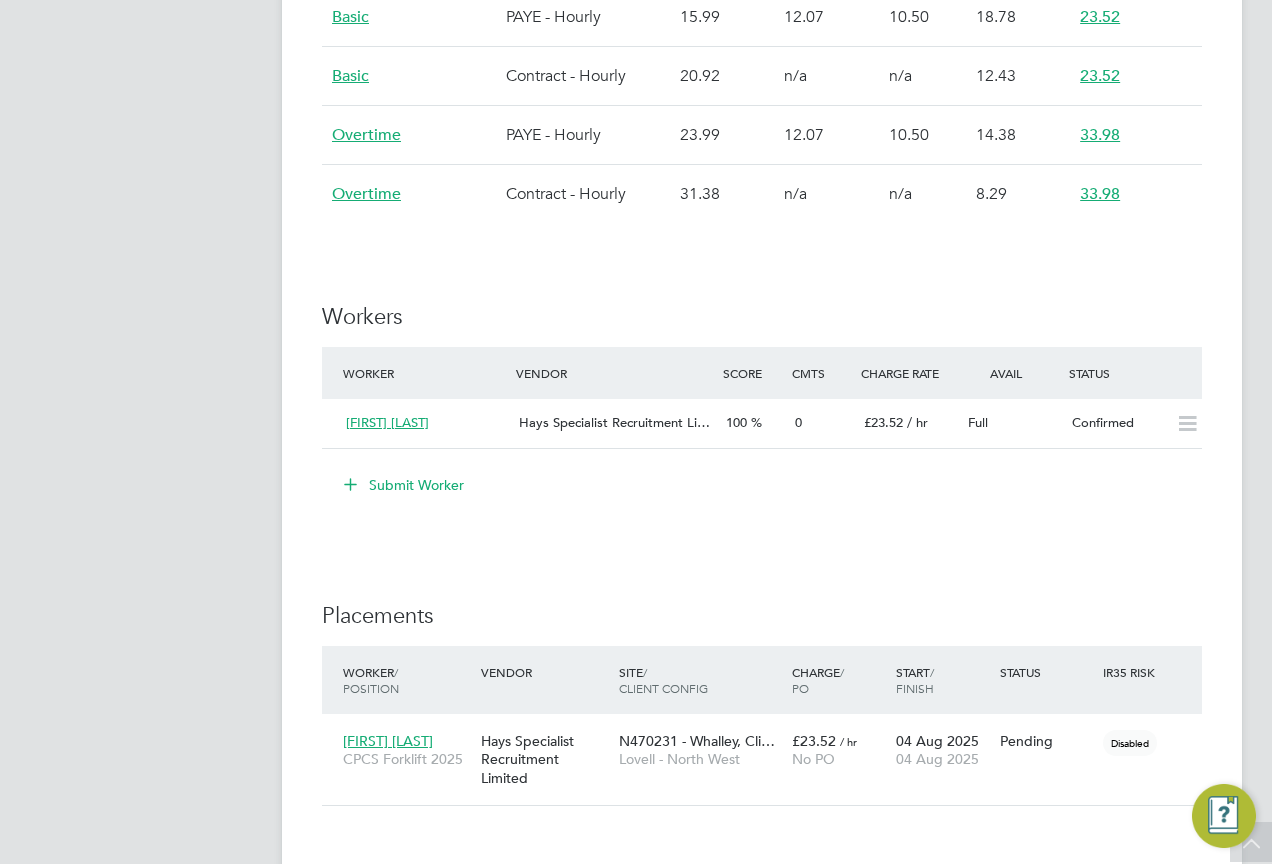 scroll, scrollTop: 1800, scrollLeft: 0, axis: vertical 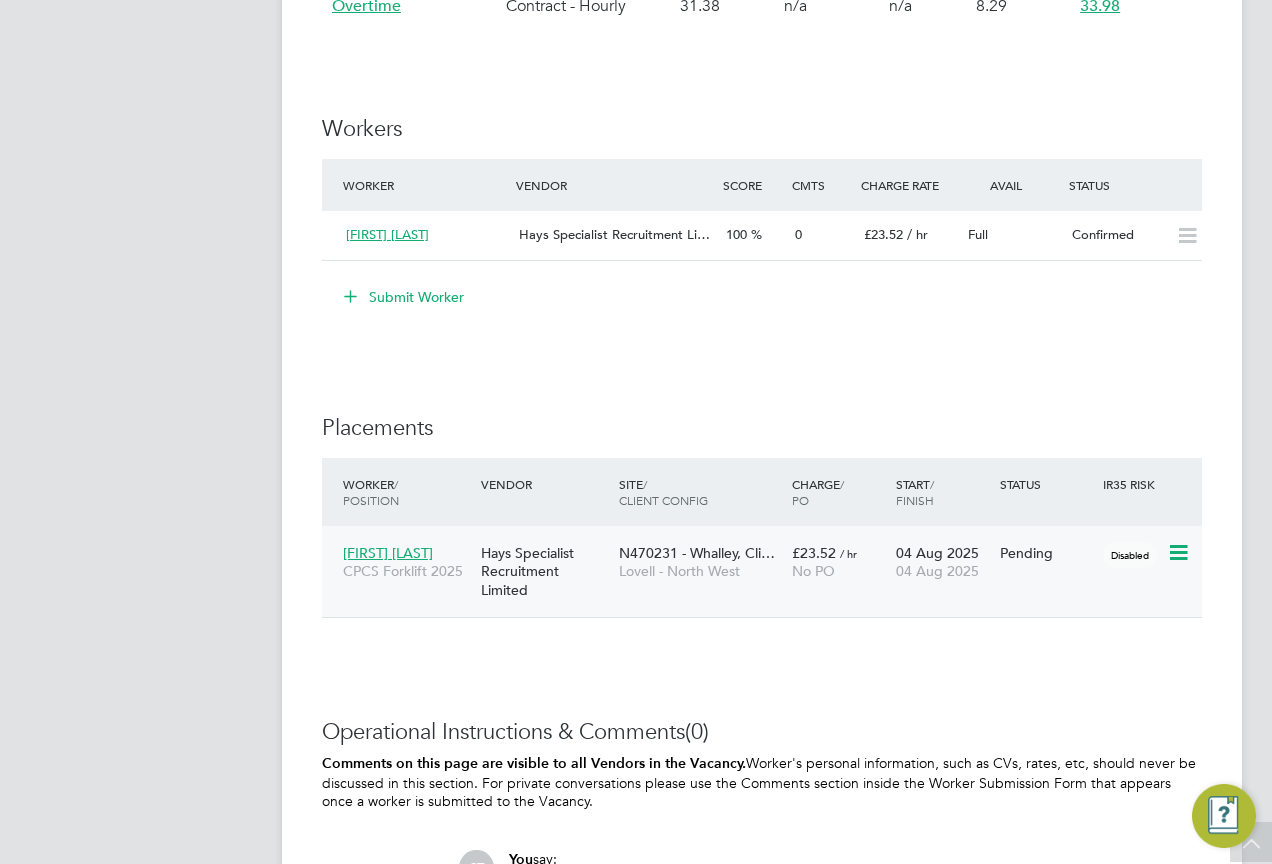 click on "Lovell - North West" 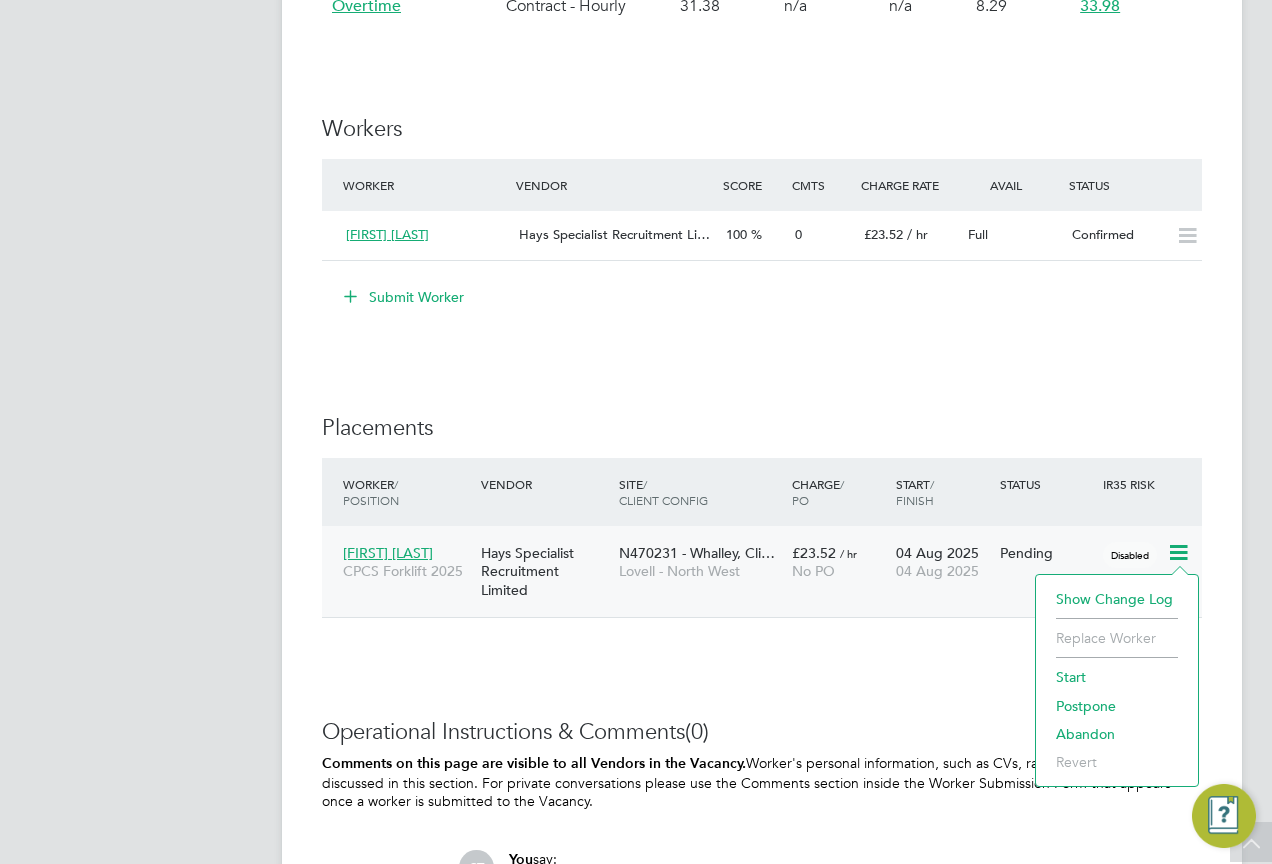 click on "Start" 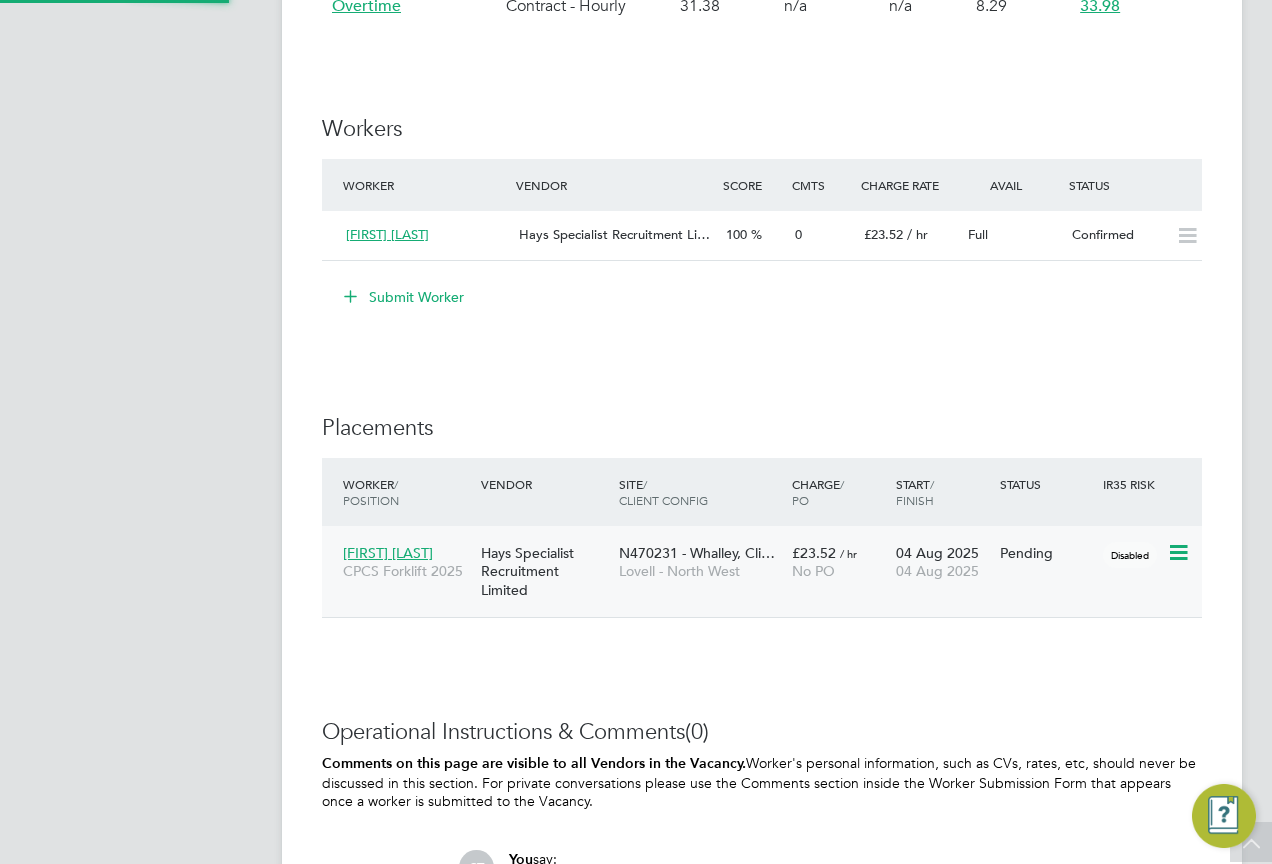 type on "[FIRST] [LAST]" 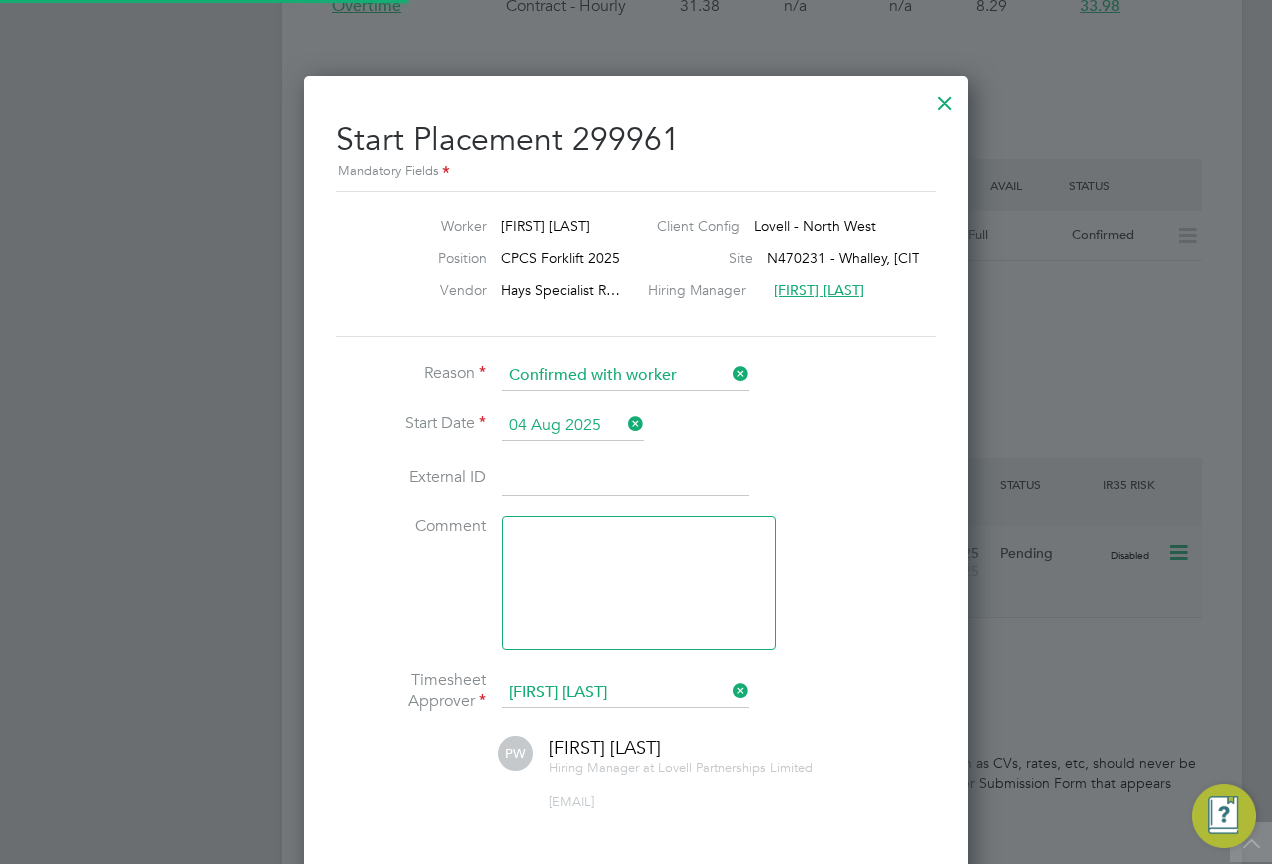 scroll, scrollTop: 10, scrollLeft: 10, axis: both 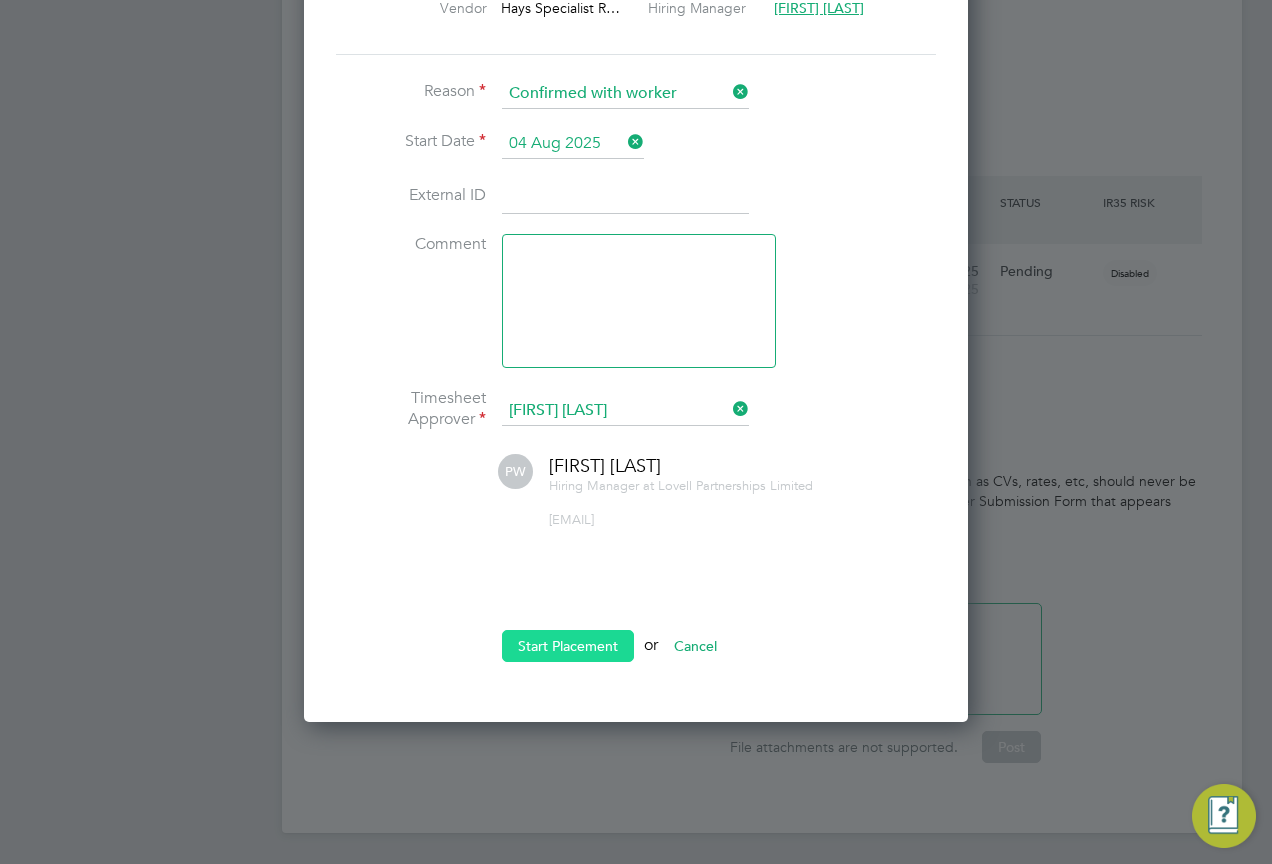 click on "Start Placement" 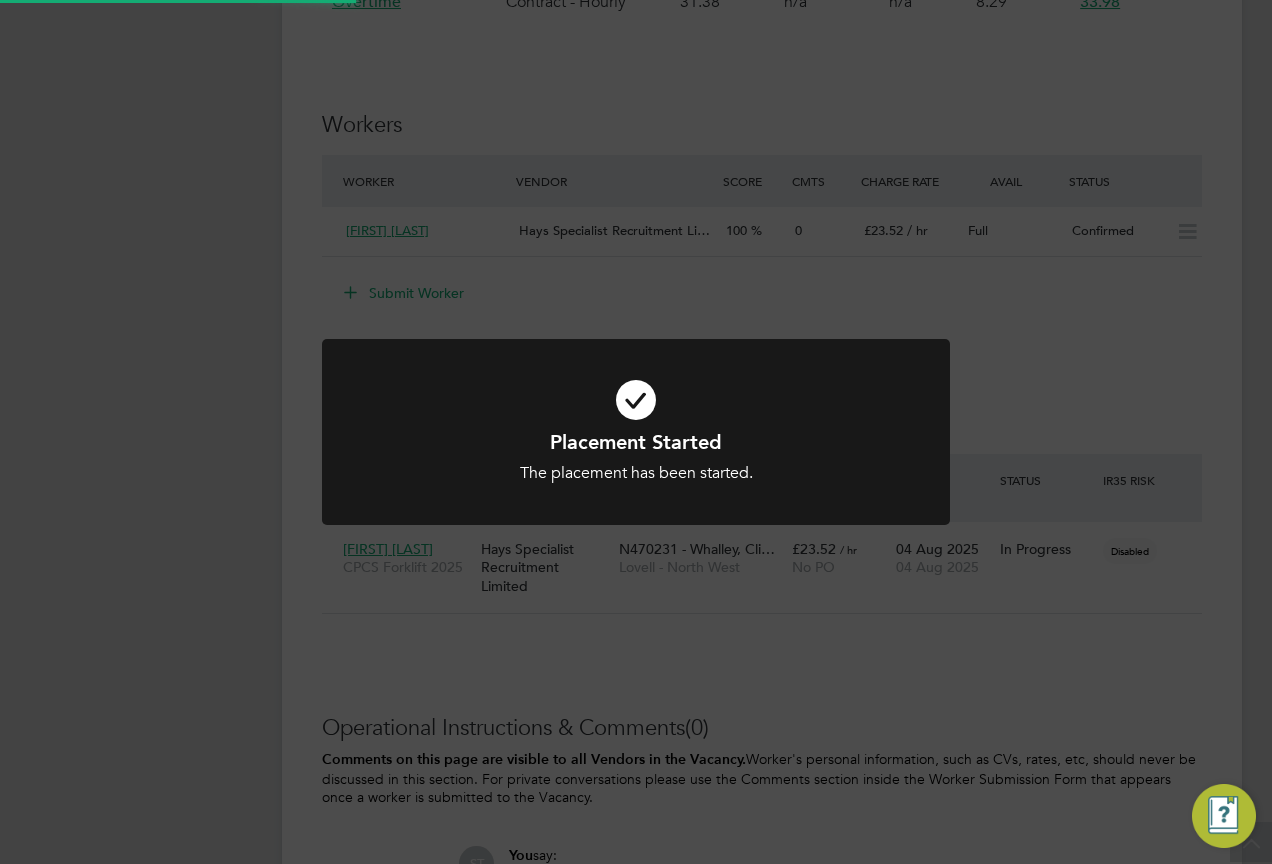 scroll, scrollTop: 1800, scrollLeft: 0, axis: vertical 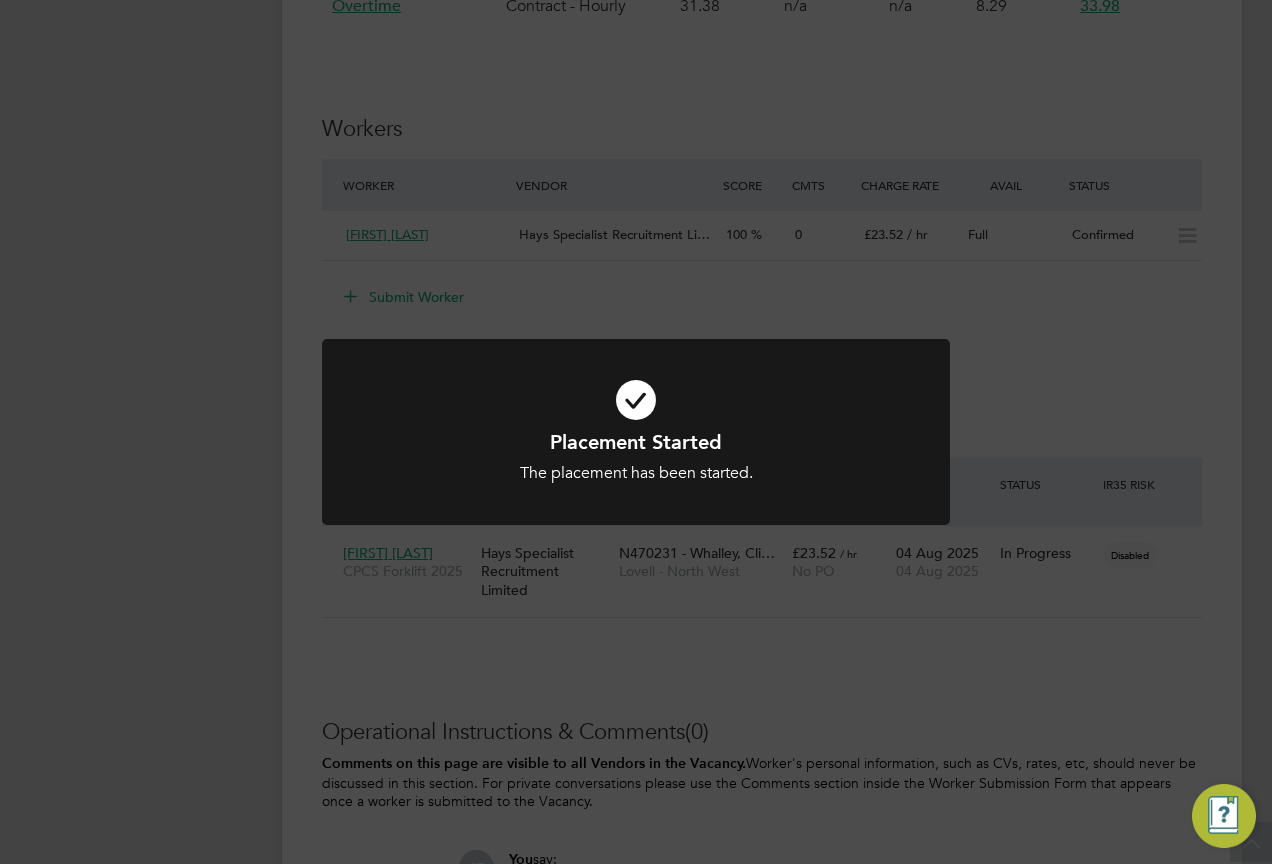 click on "Placement Started The placement has been started. Cancel Okay" 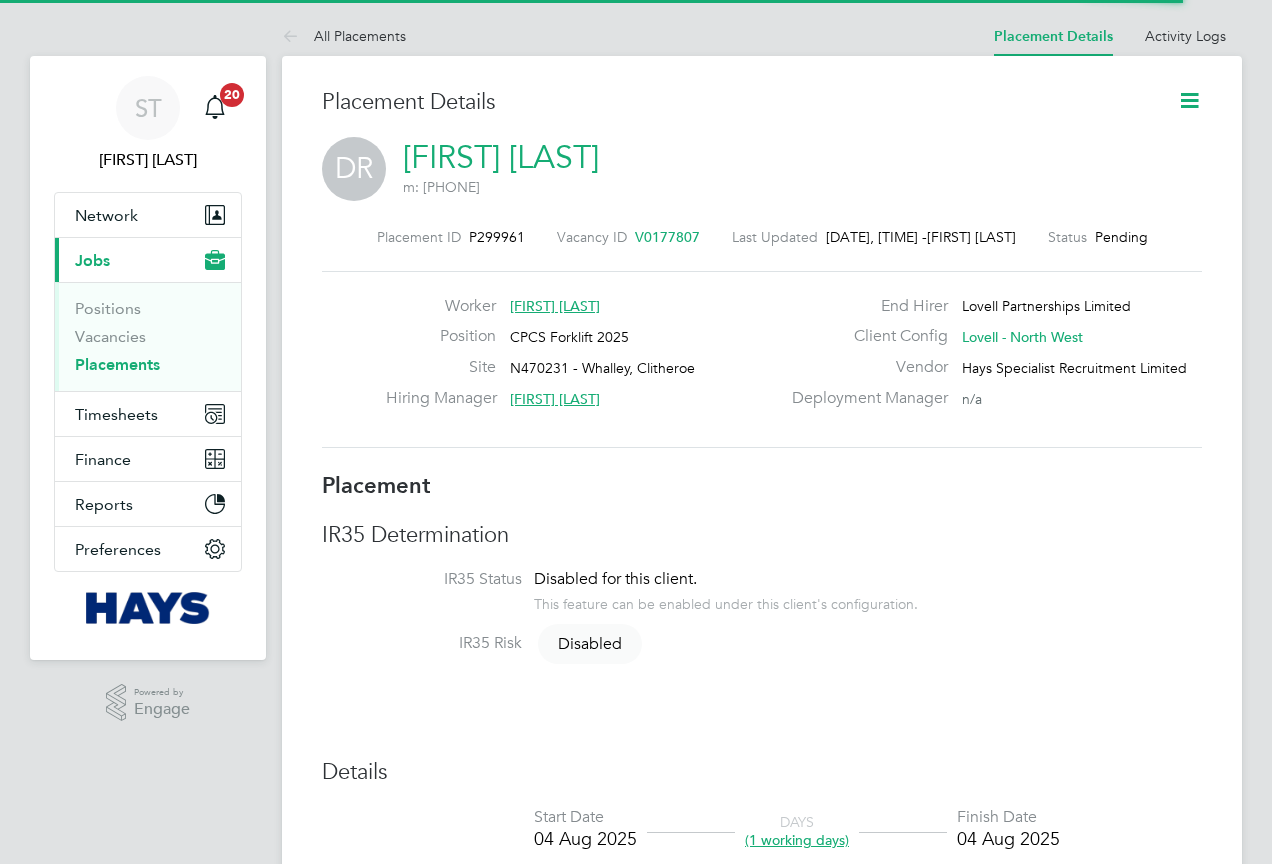 scroll, scrollTop: 0, scrollLeft: 0, axis: both 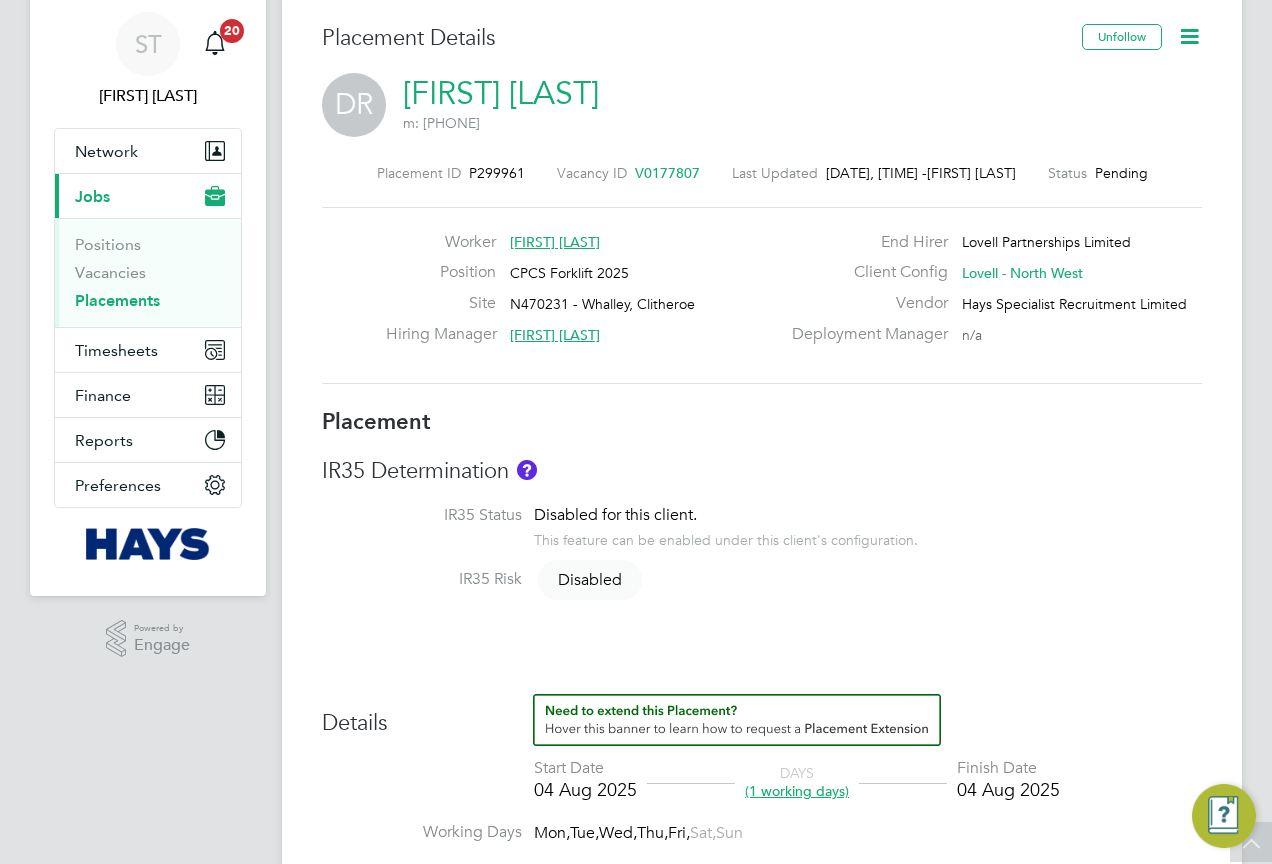 click on "[FIRST] [LAST]" 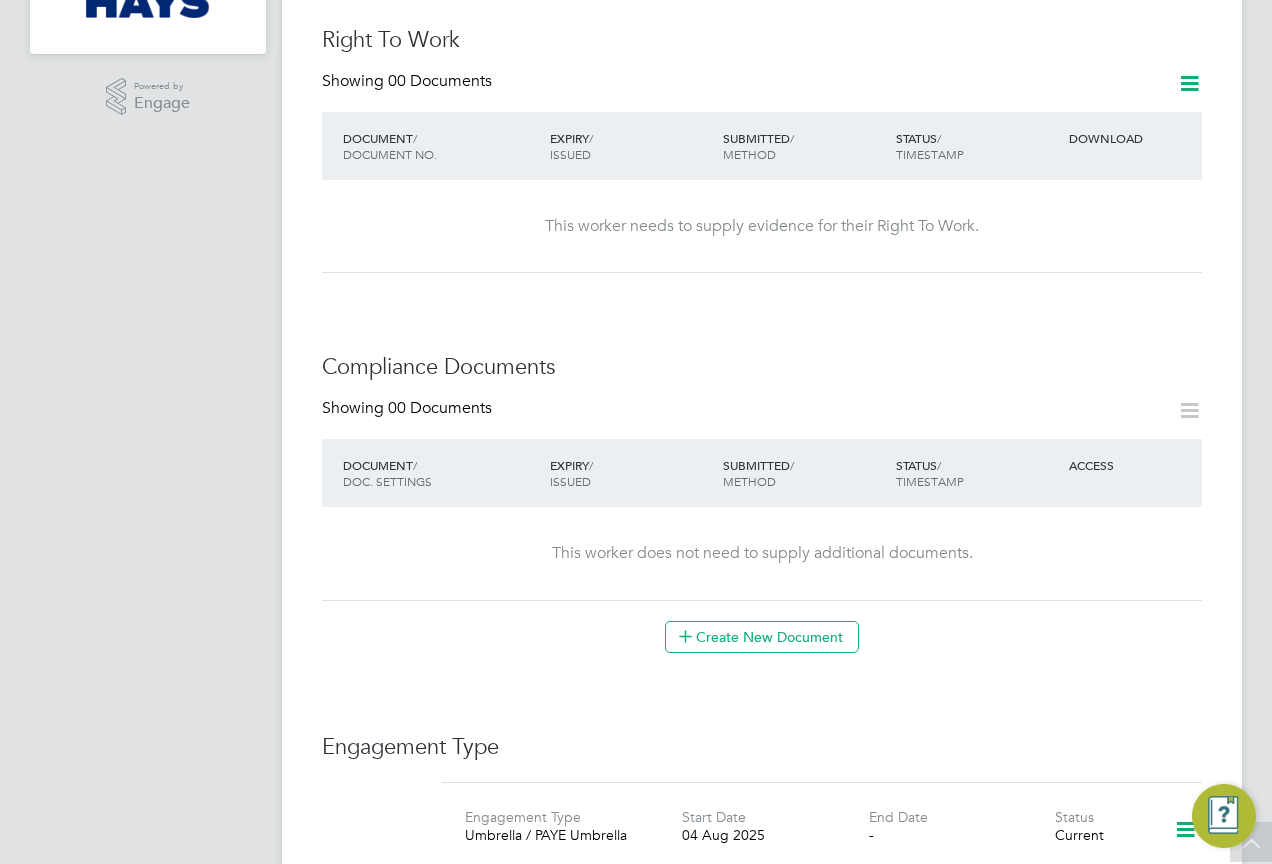 scroll, scrollTop: 500, scrollLeft: 0, axis: vertical 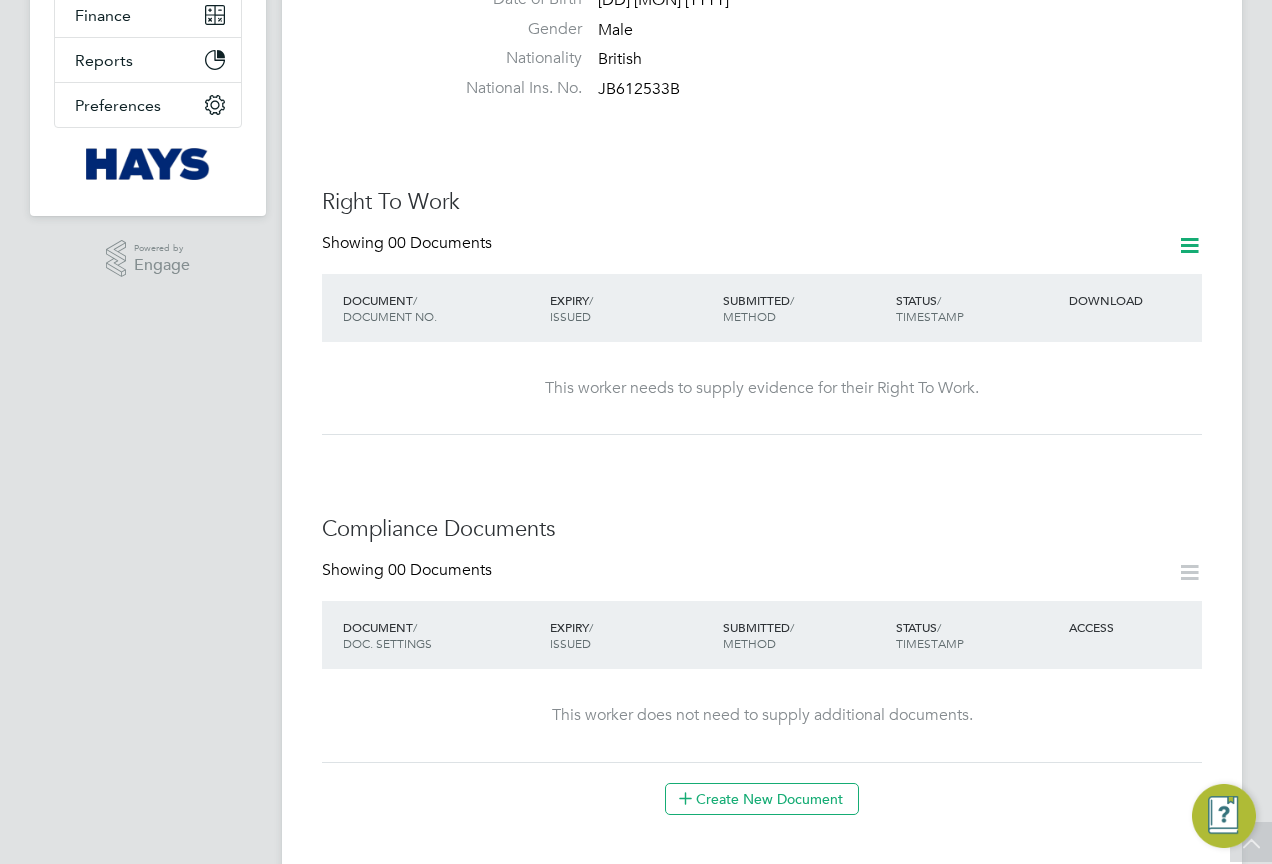 click 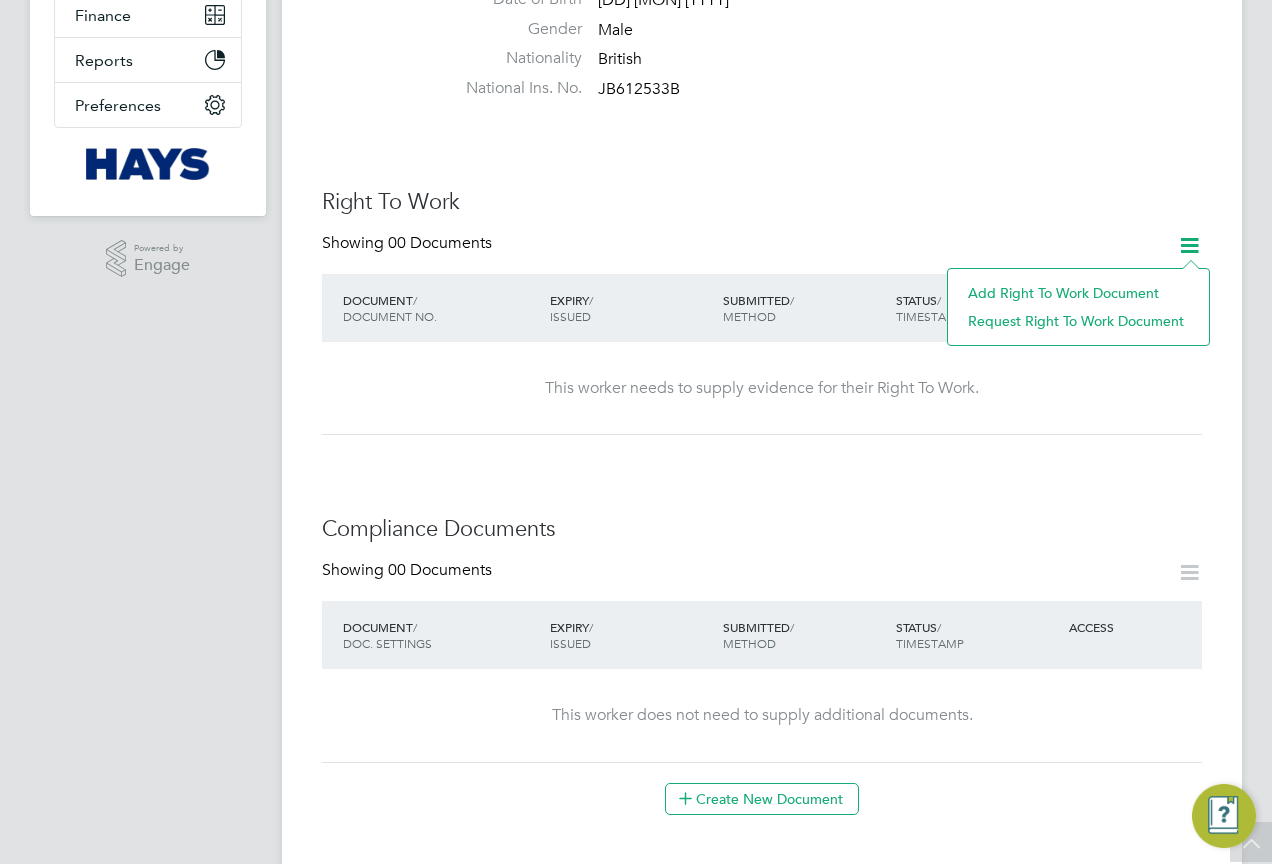 click on "Add Right To Work Document" 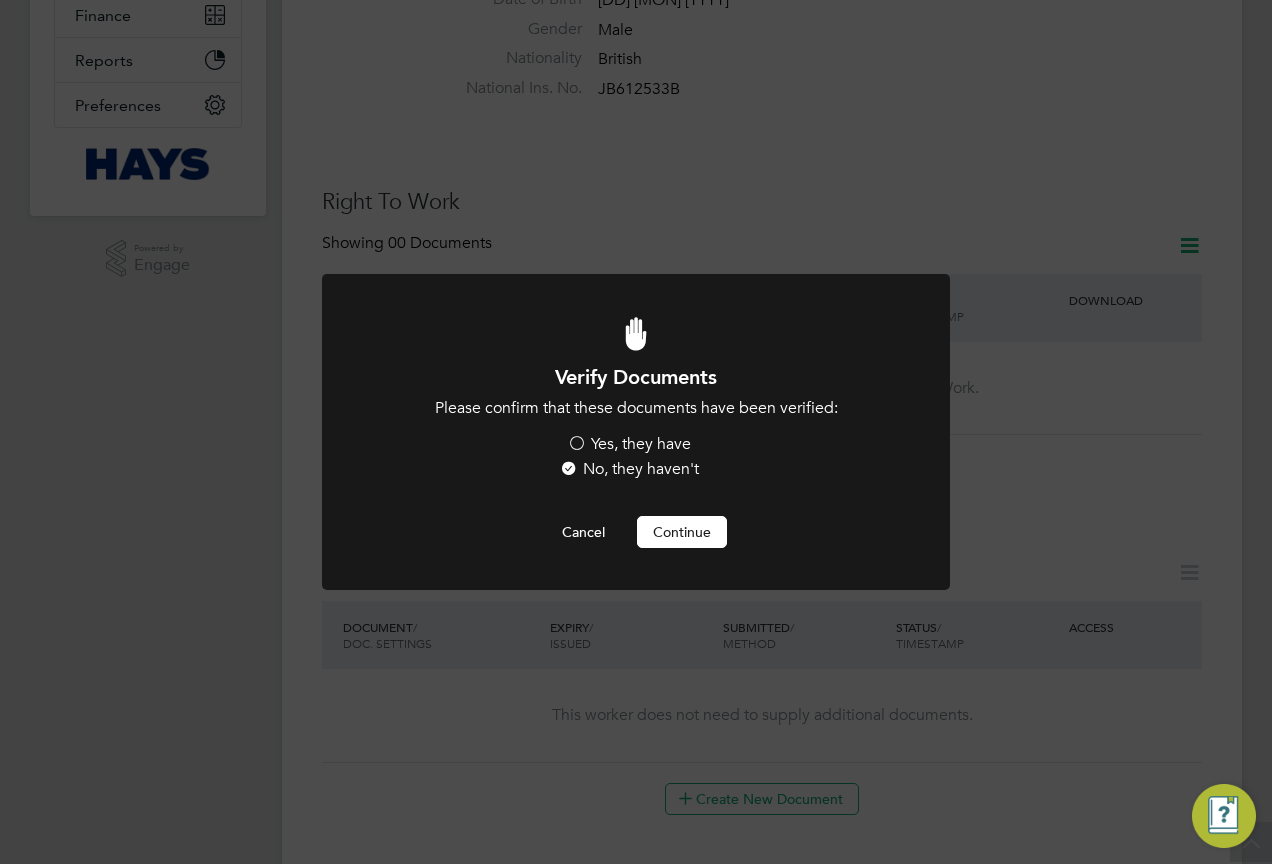 click on "Yes, they have" at bounding box center (629, 444) 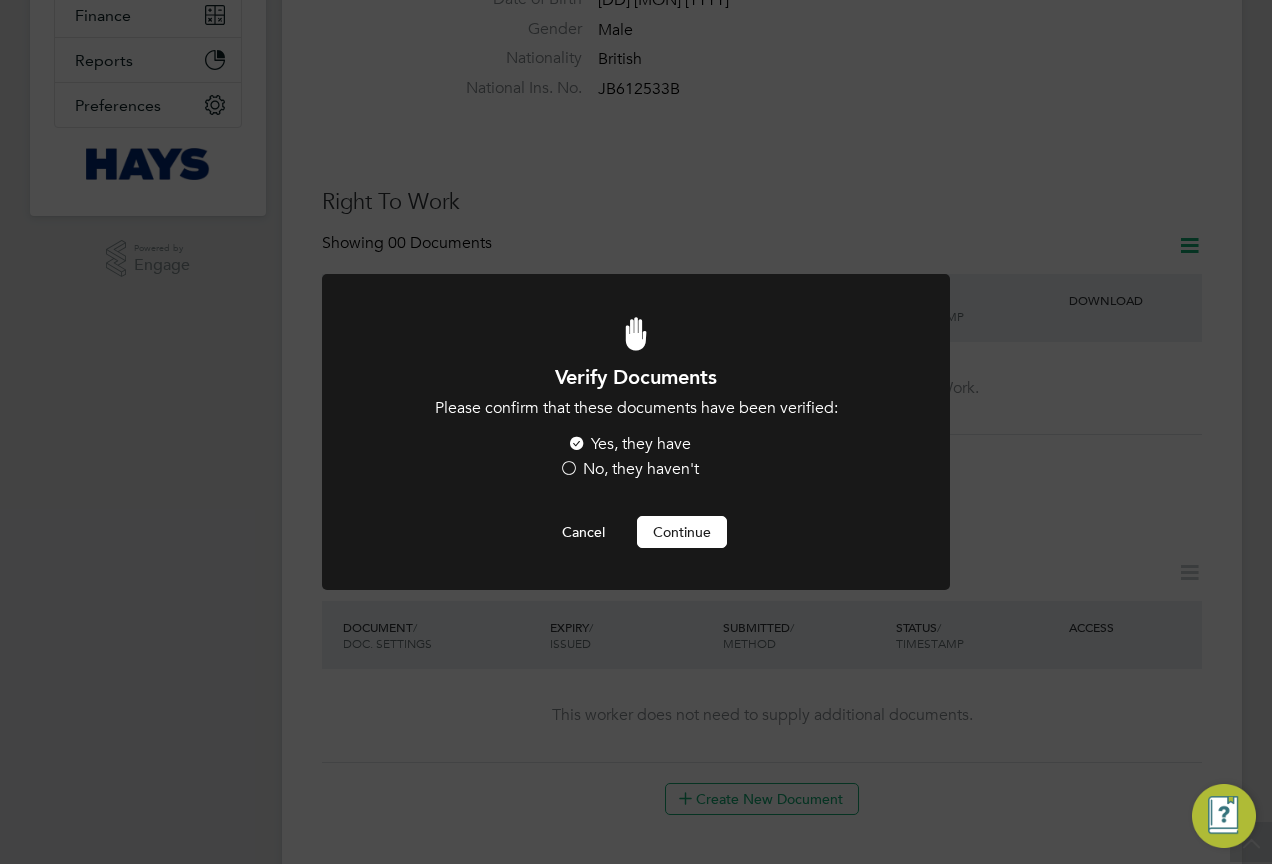 click on "Continue" at bounding box center (682, 532) 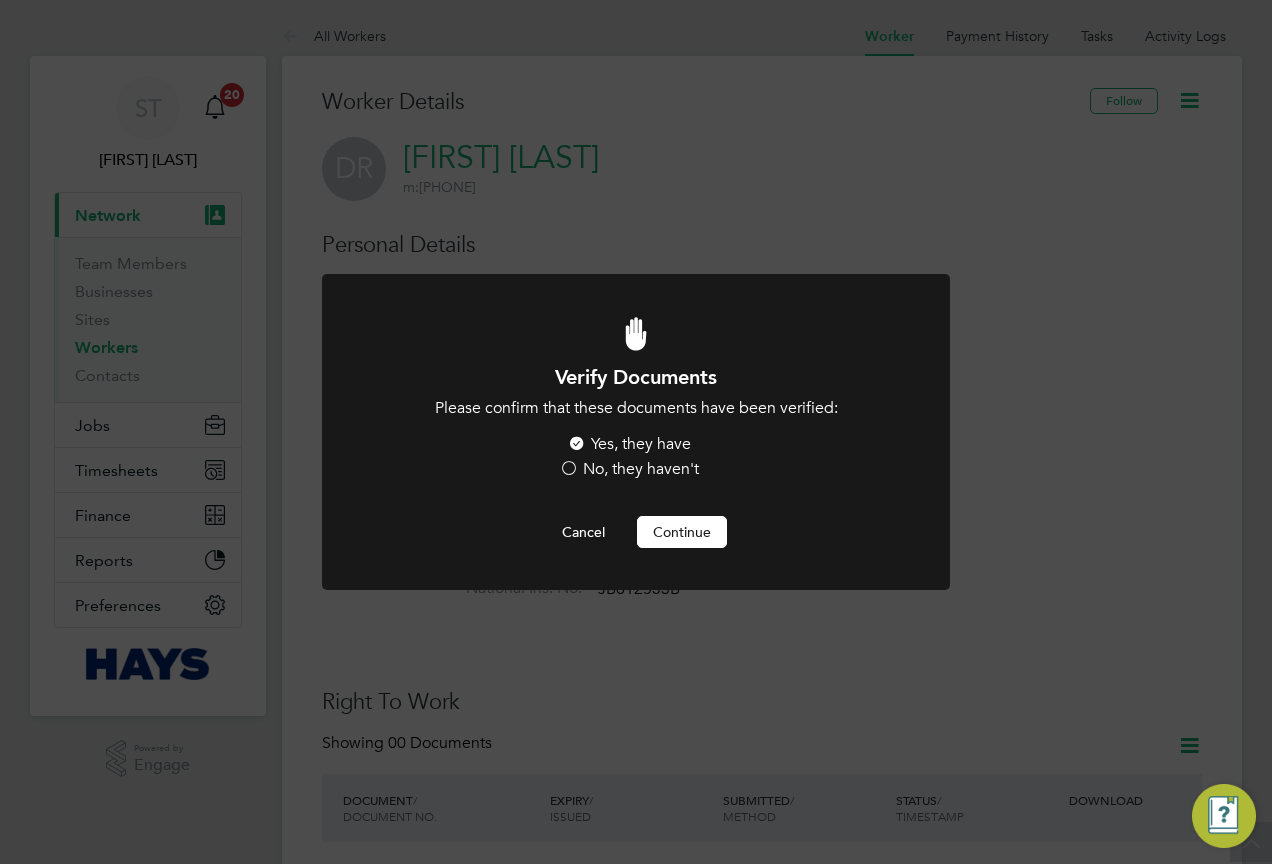 scroll, scrollTop: 500, scrollLeft: 0, axis: vertical 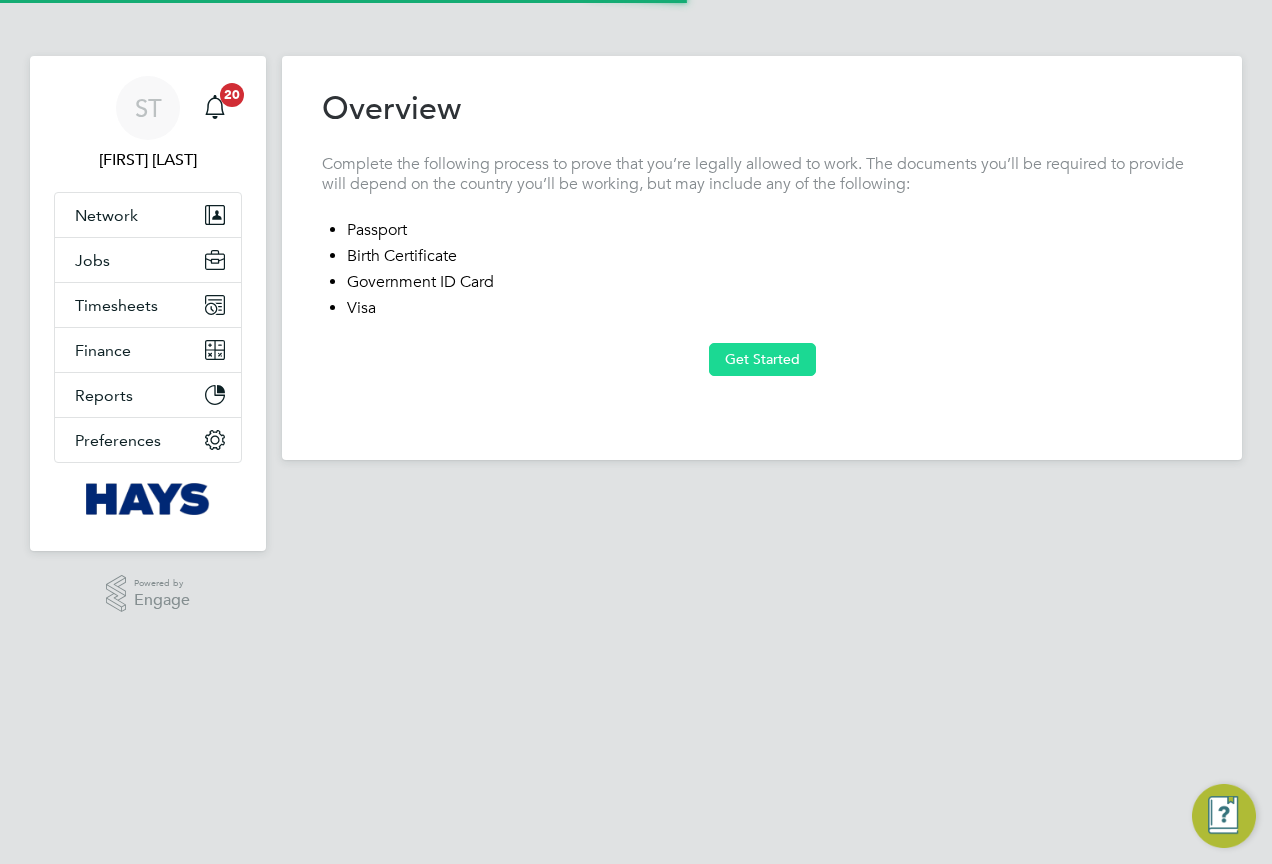click on "Get Started" at bounding box center (762, 359) 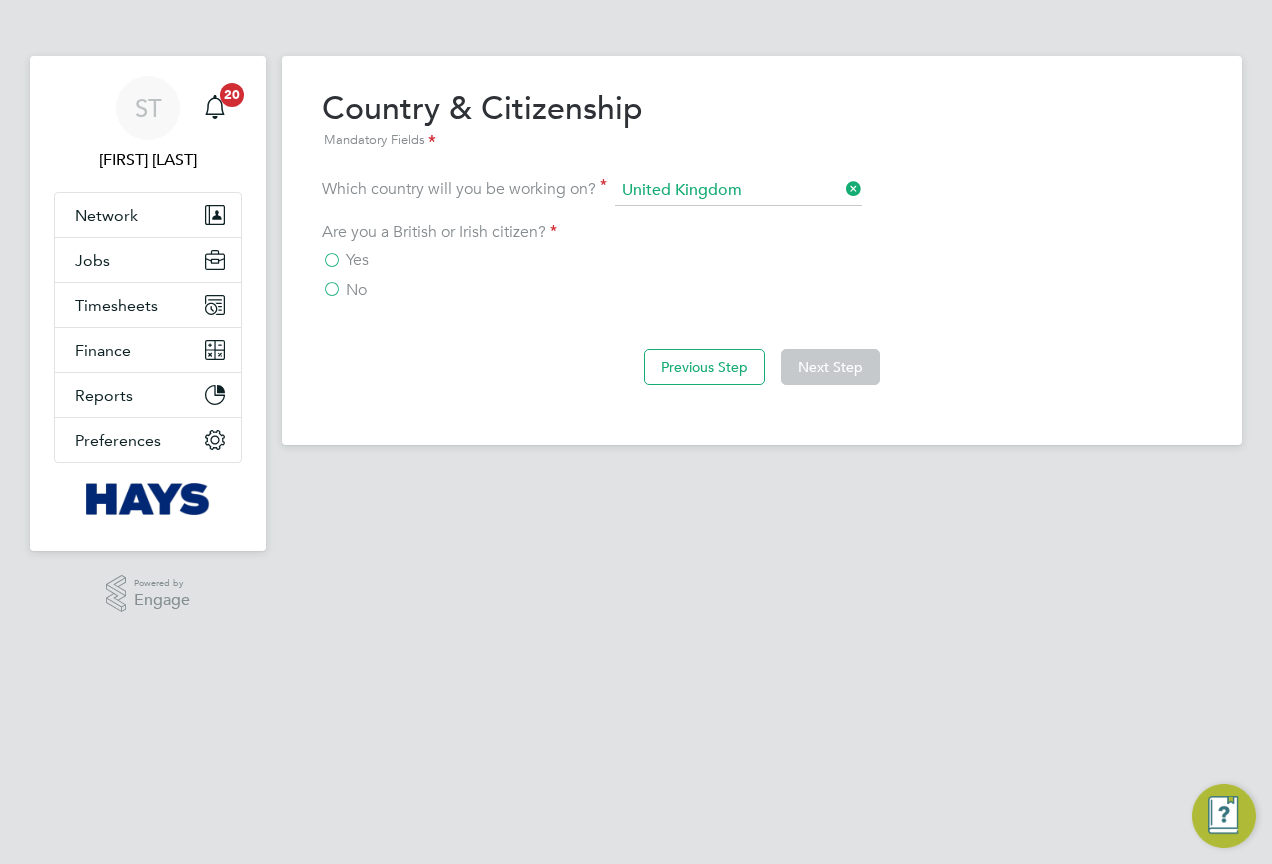 click on "Yes" at bounding box center [357, 260] 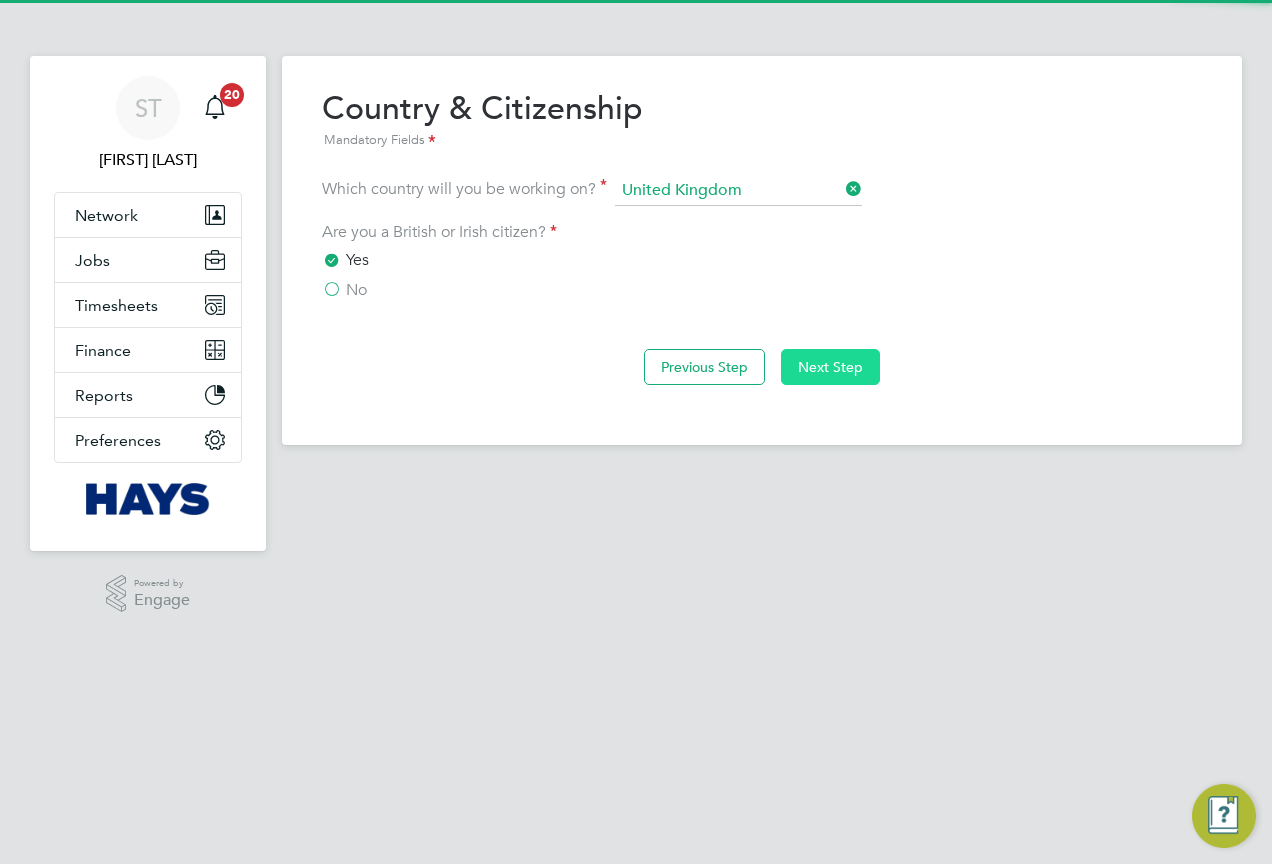 click on "Next Step" 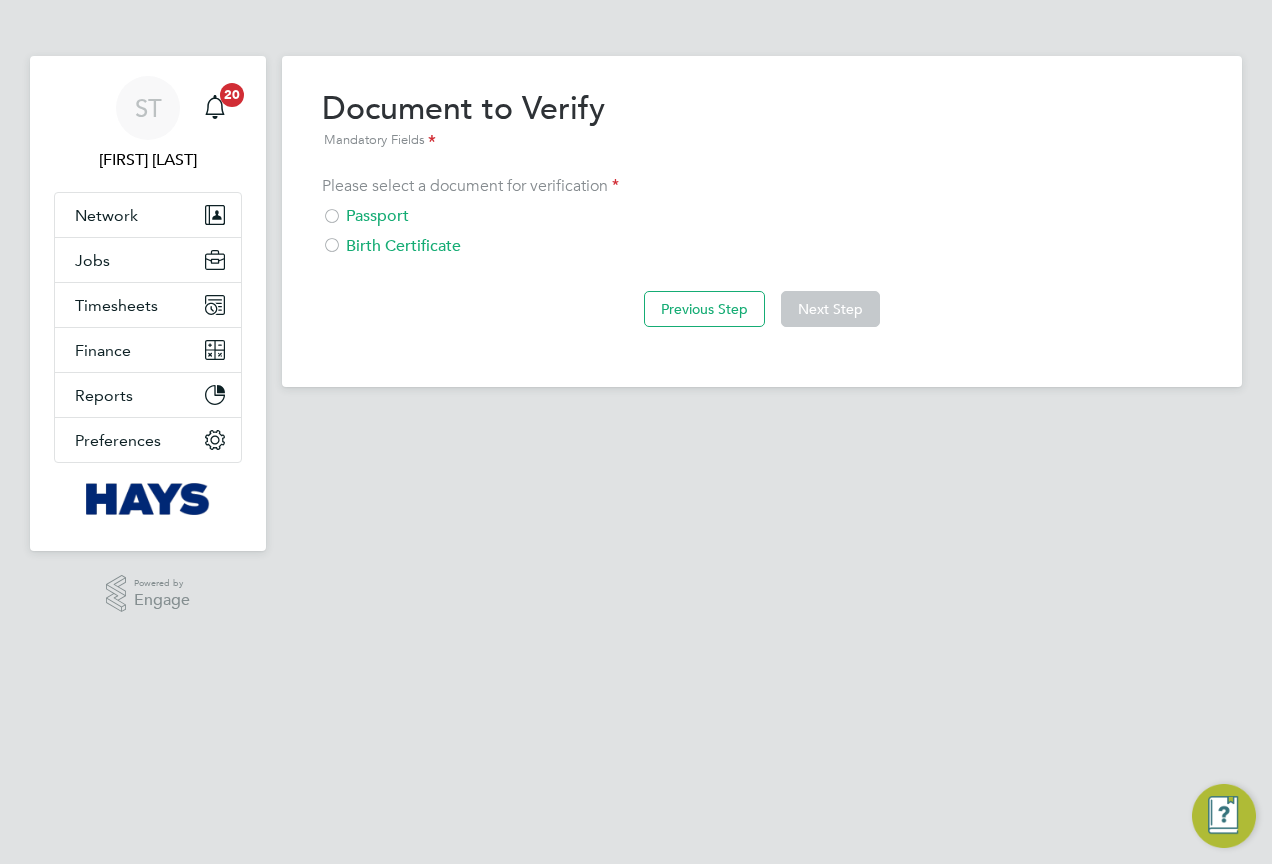 click on "Passport" at bounding box center (762, 216) 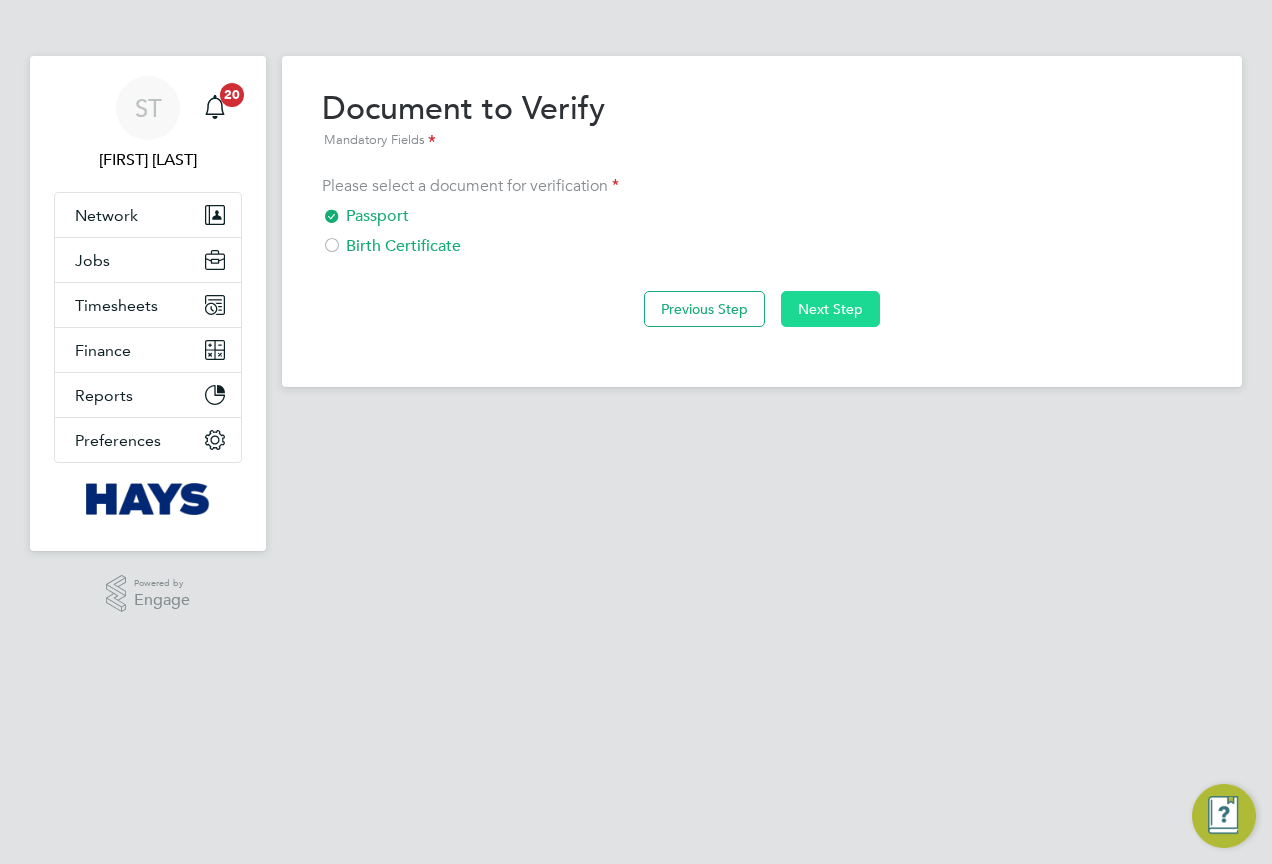 click on "Next Step" 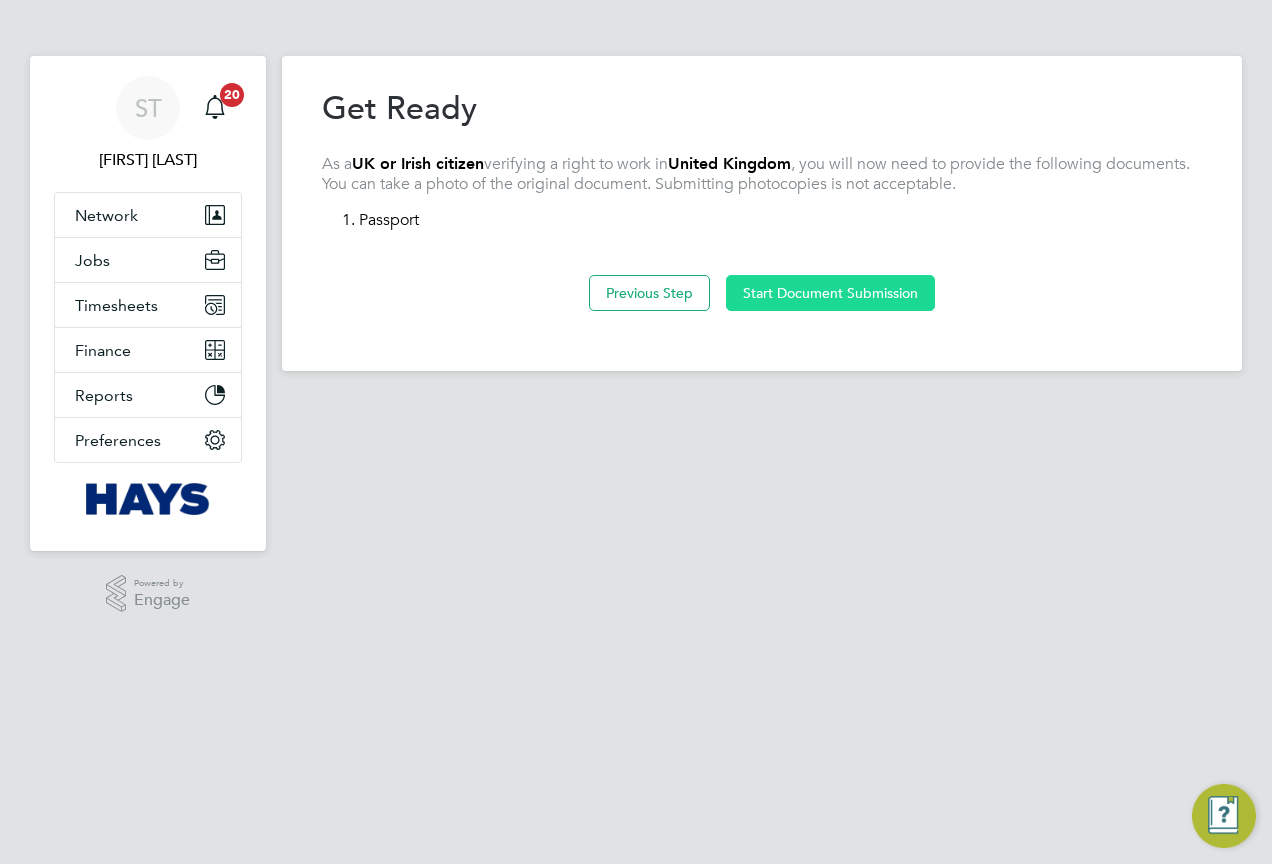 click on "Start Document Submission" 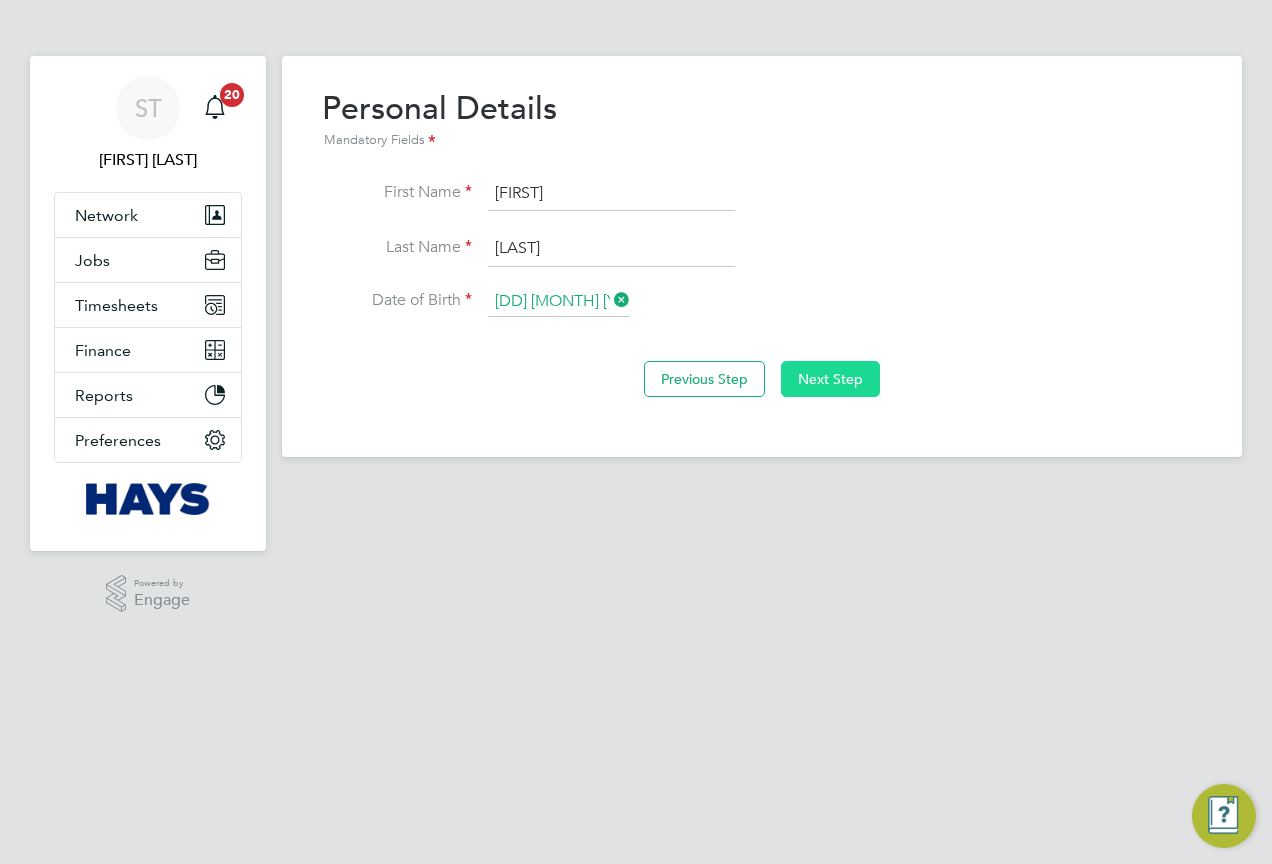 click on "Next Step" 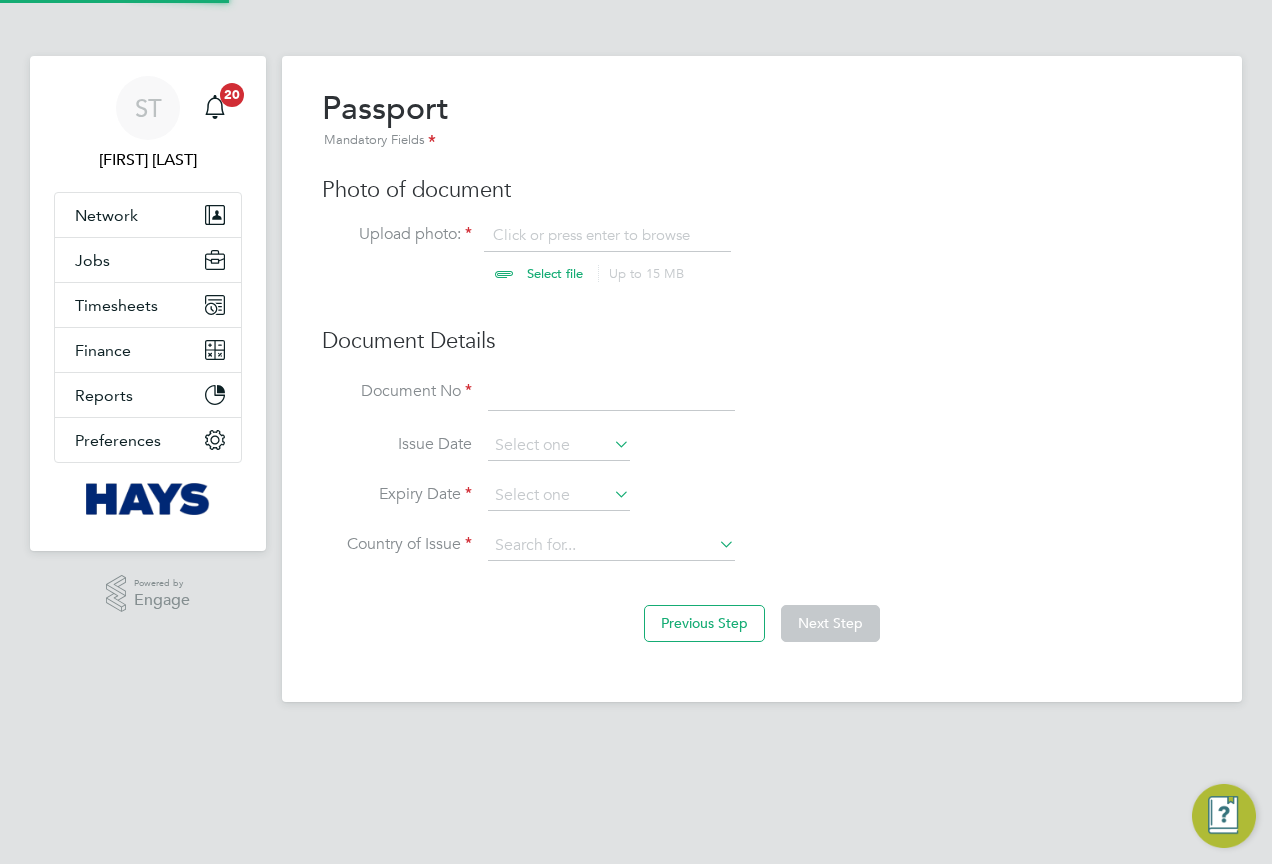 scroll, scrollTop: 10, scrollLeft: 10, axis: both 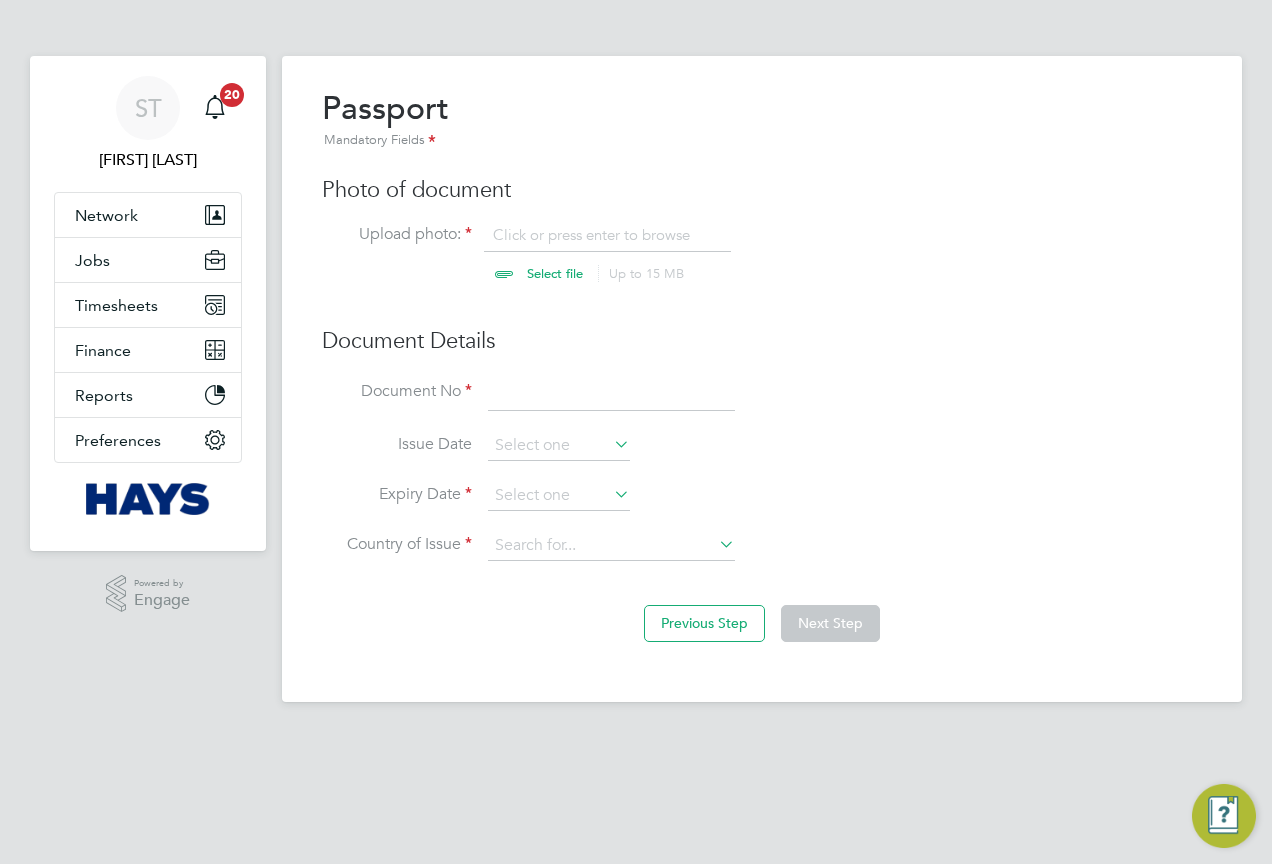 click 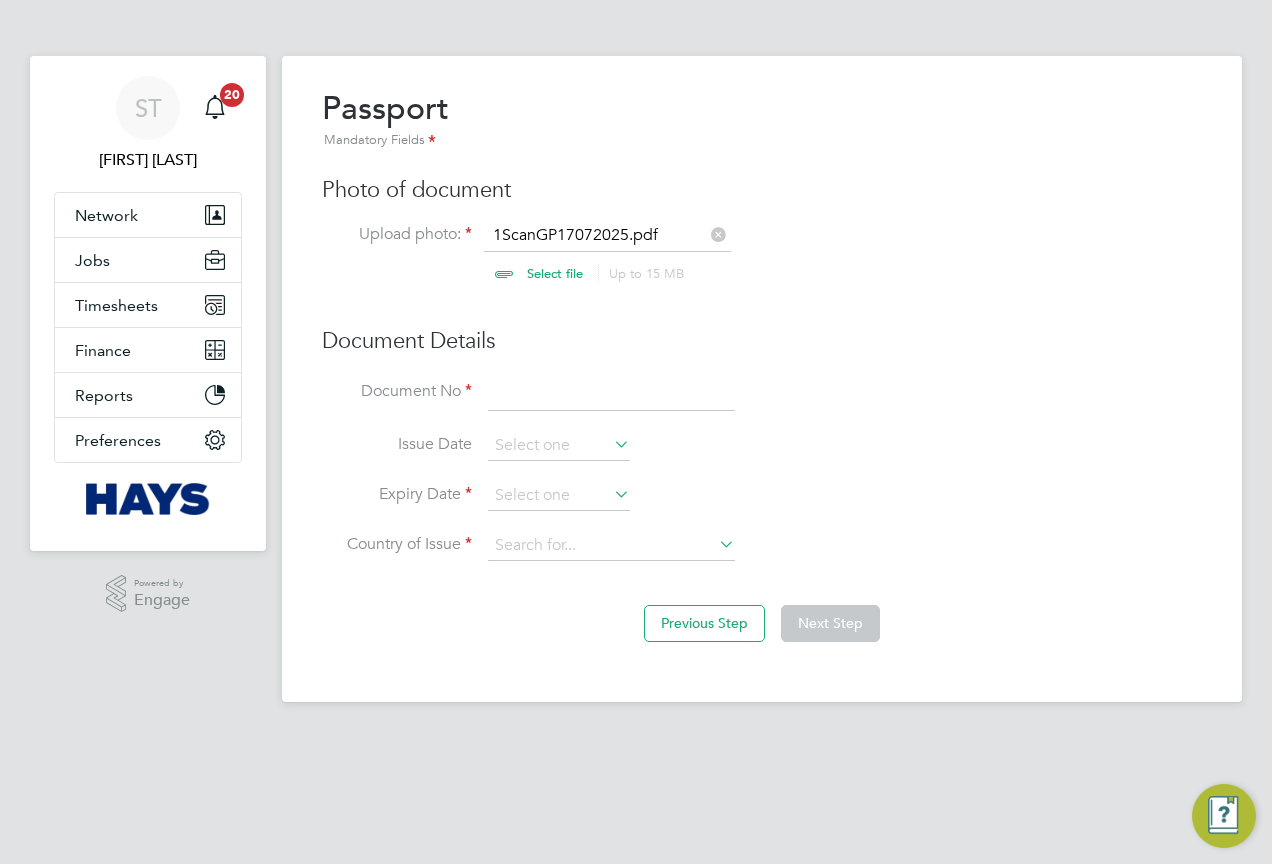 click 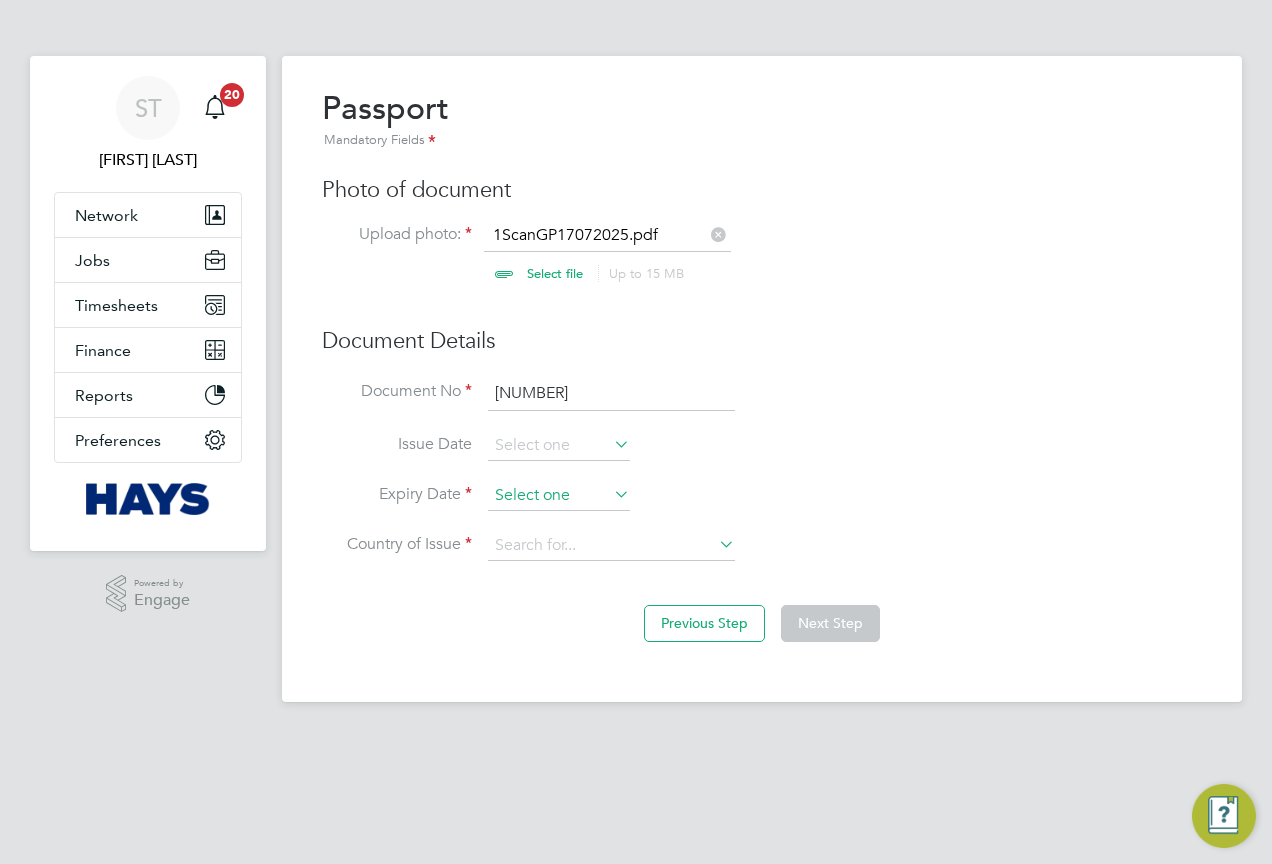 type on "[NUMBER]" 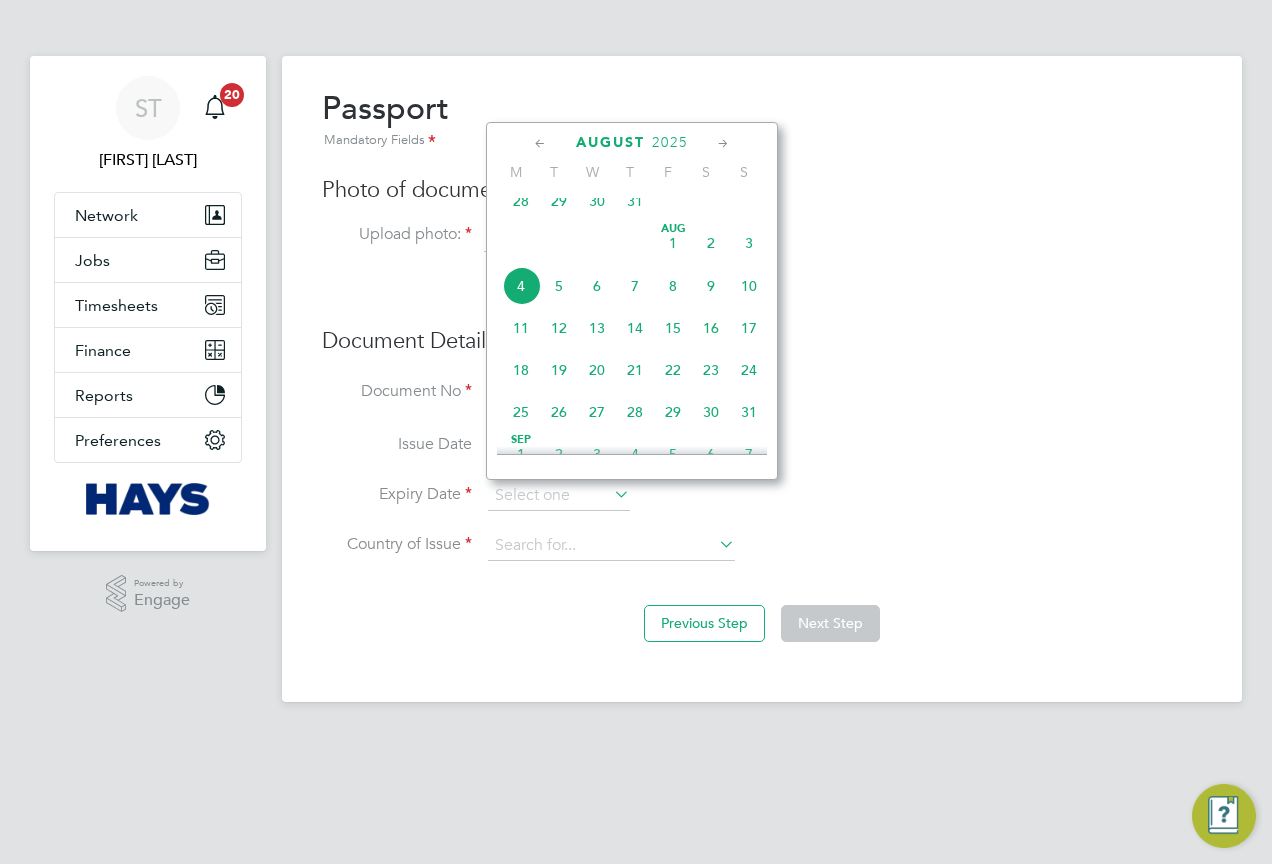 click on "2025" 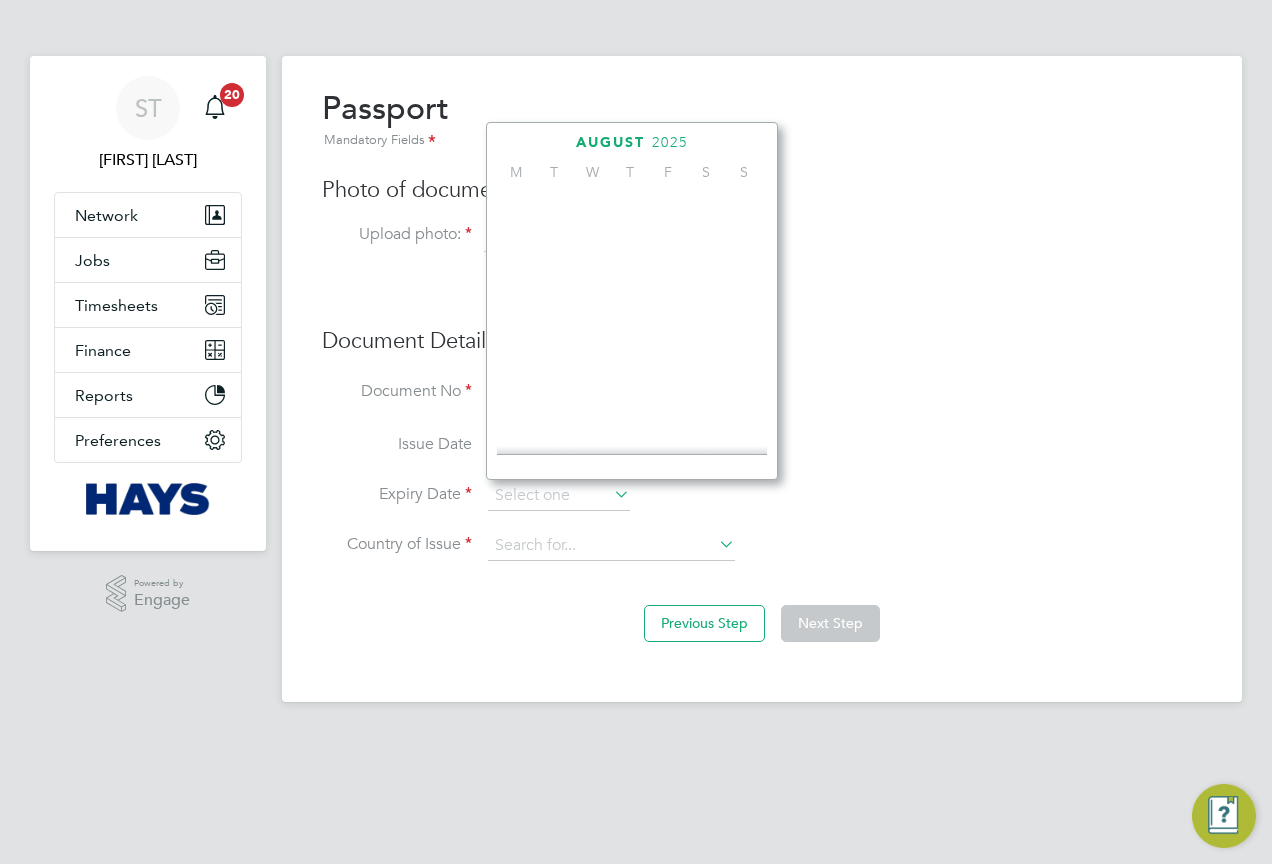 scroll, scrollTop: 530, scrollLeft: 0, axis: vertical 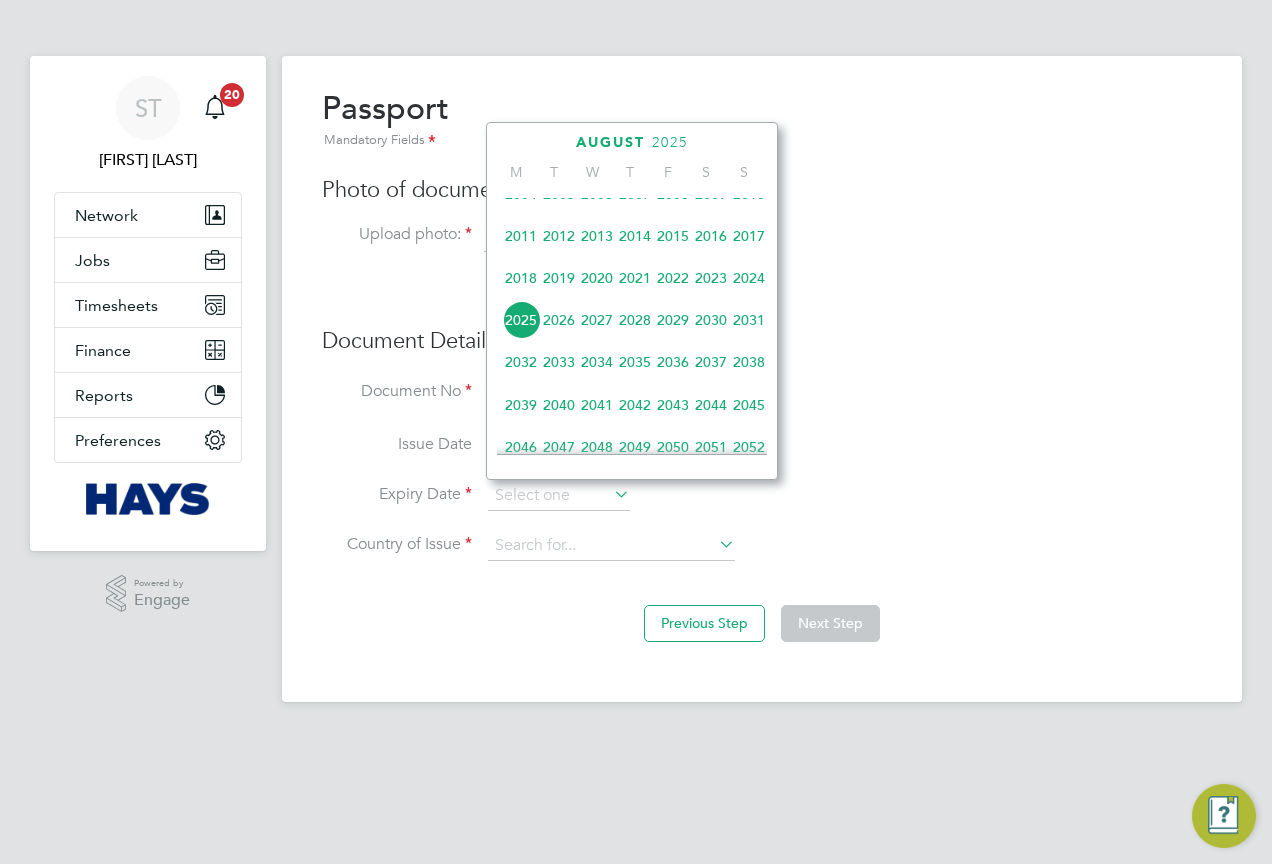 click on "2022" 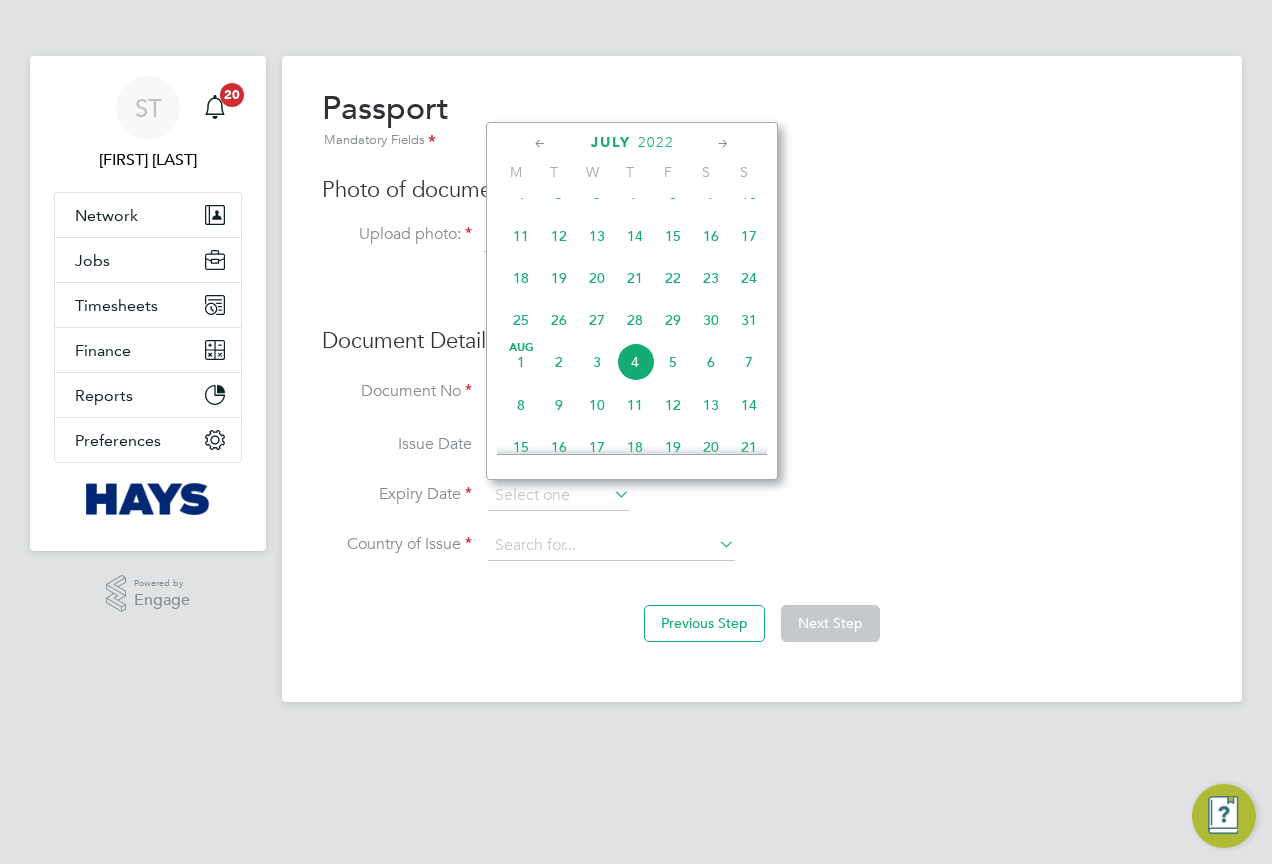 click 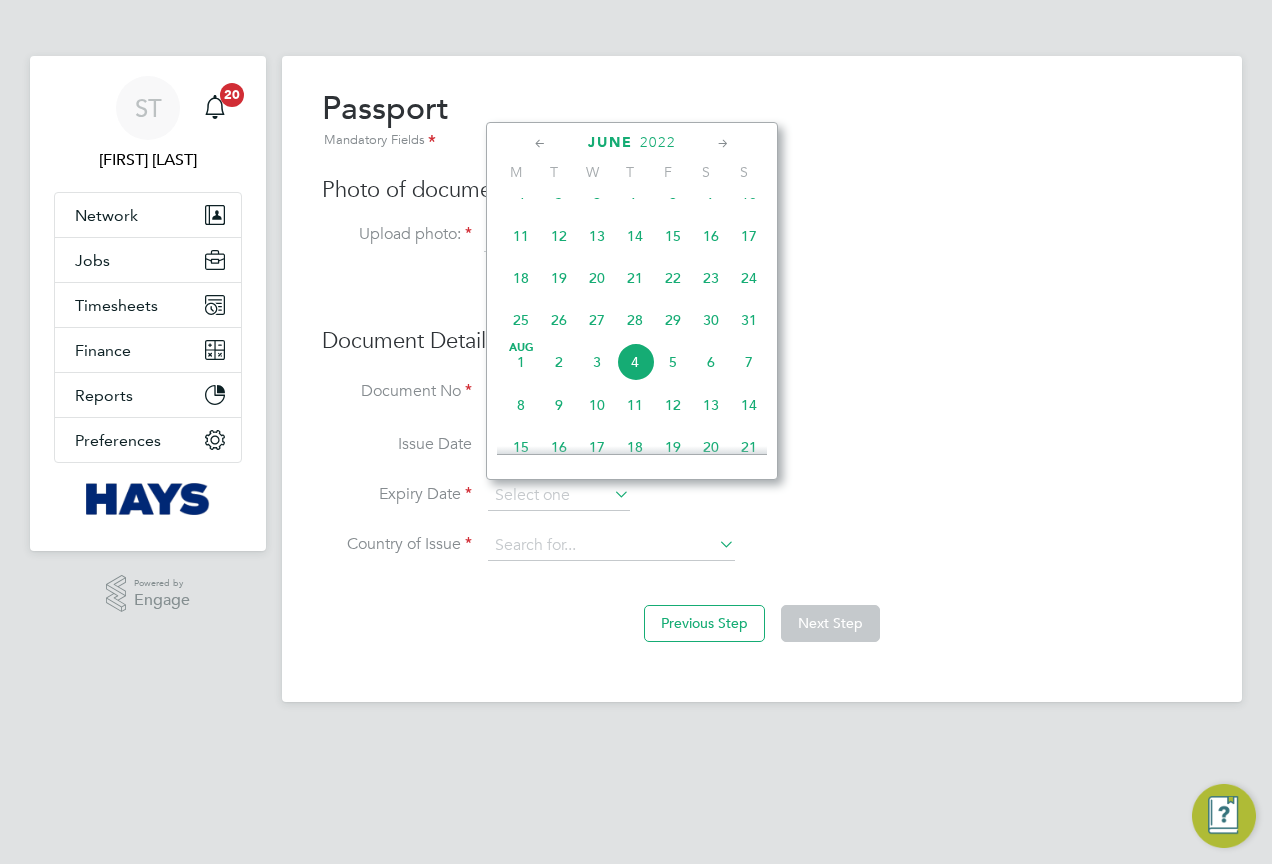 scroll, scrollTop: 259, scrollLeft: 0, axis: vertical 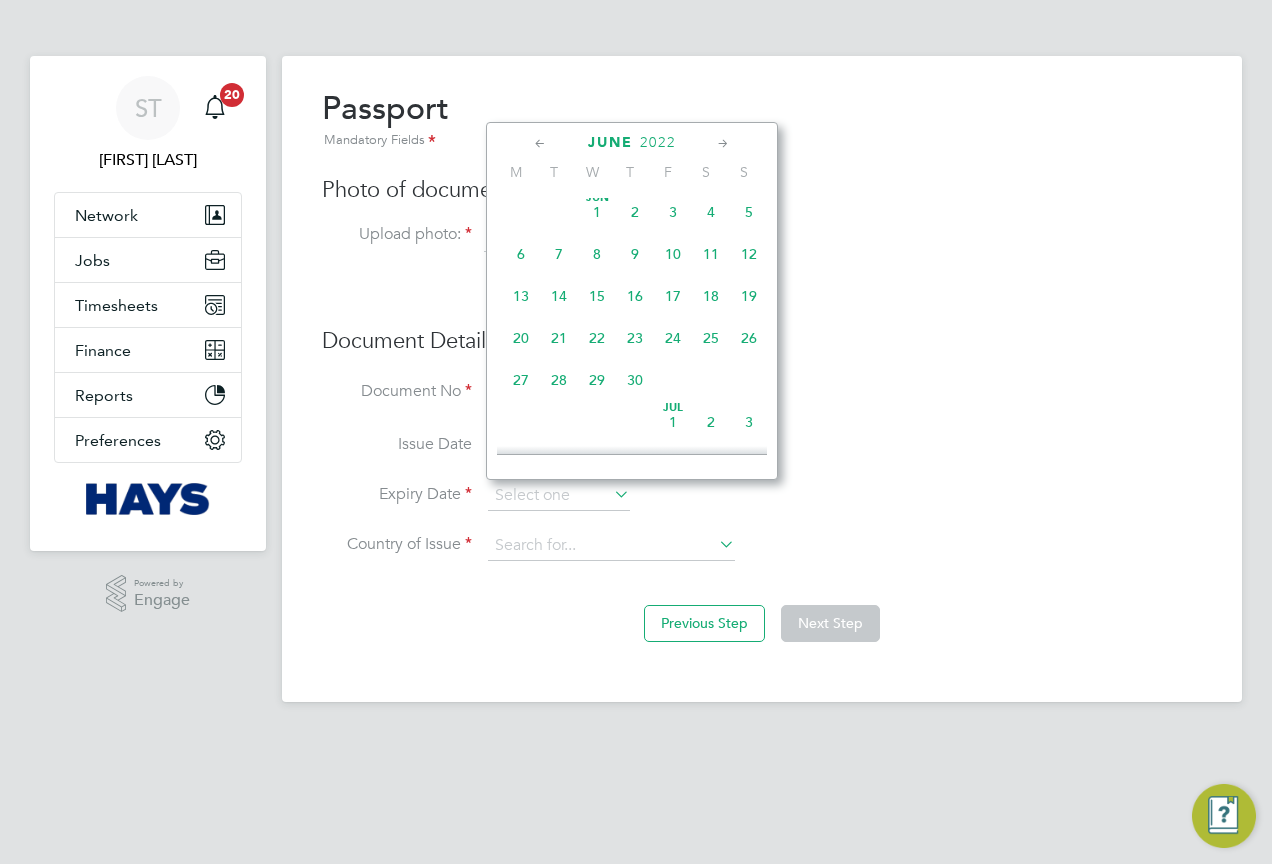click 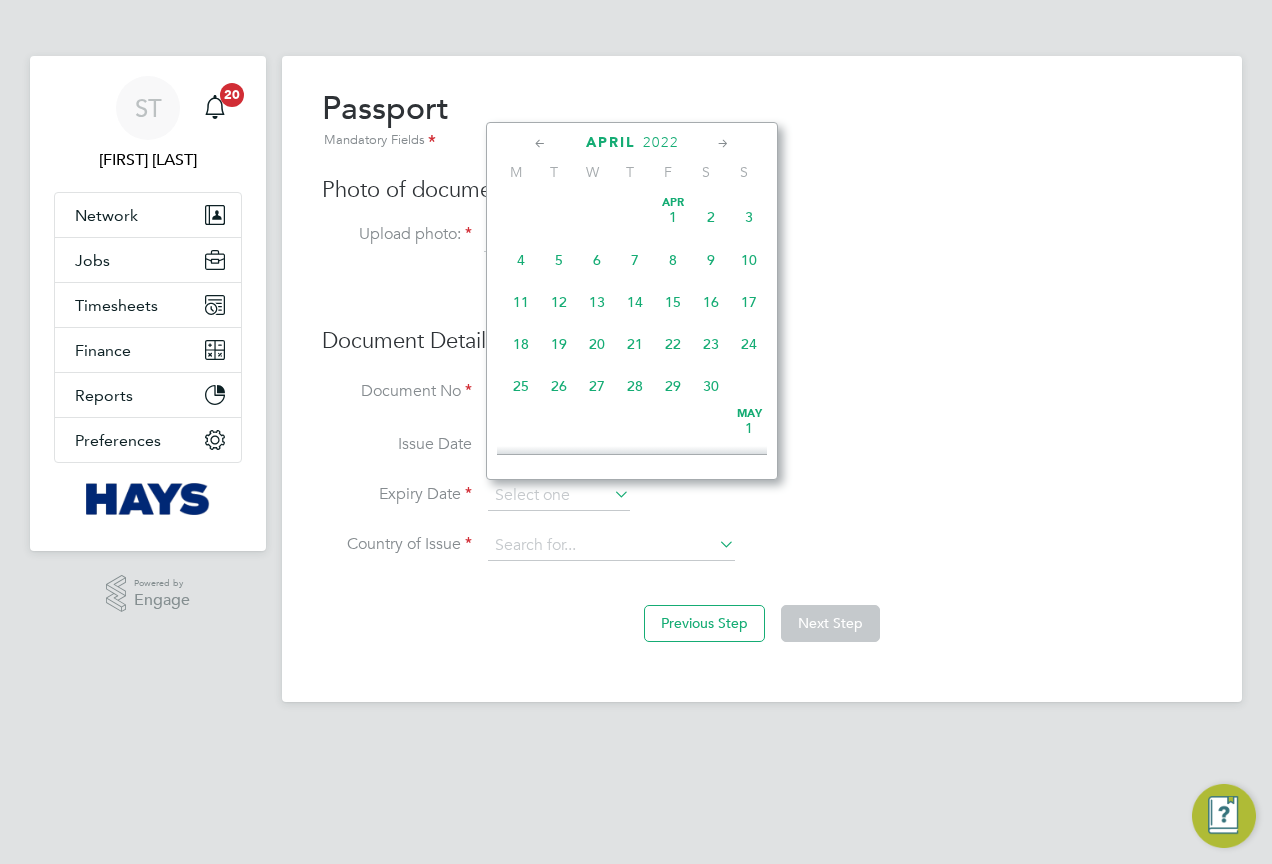 click 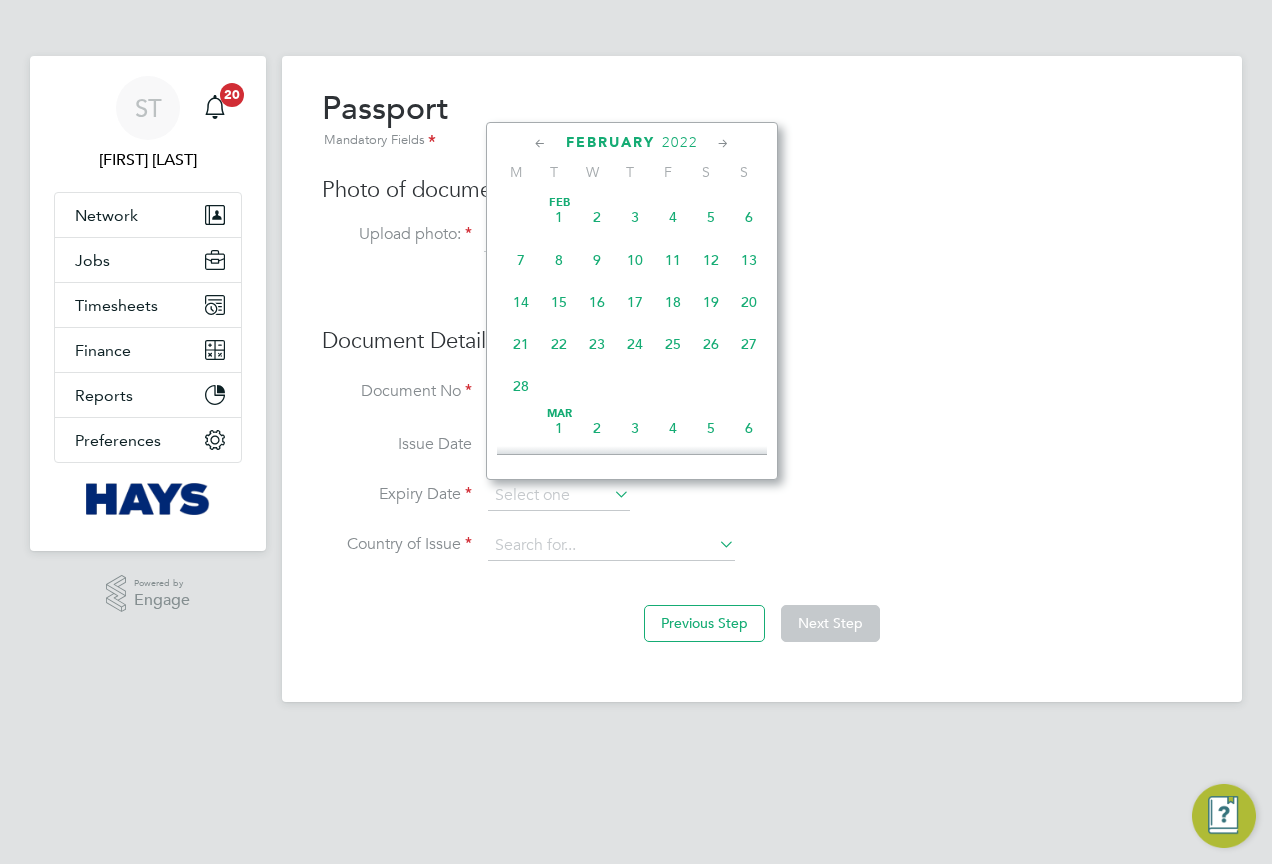 click 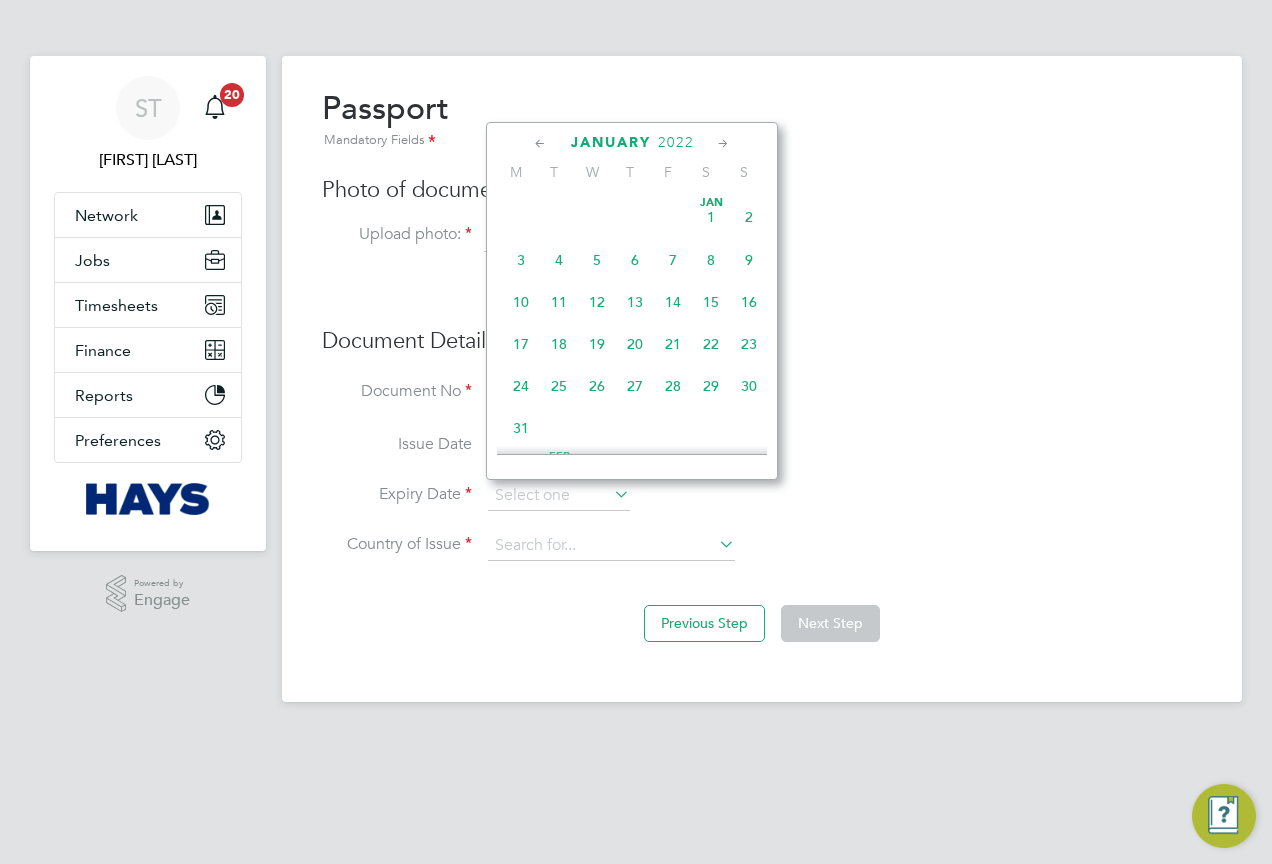 click on "12" 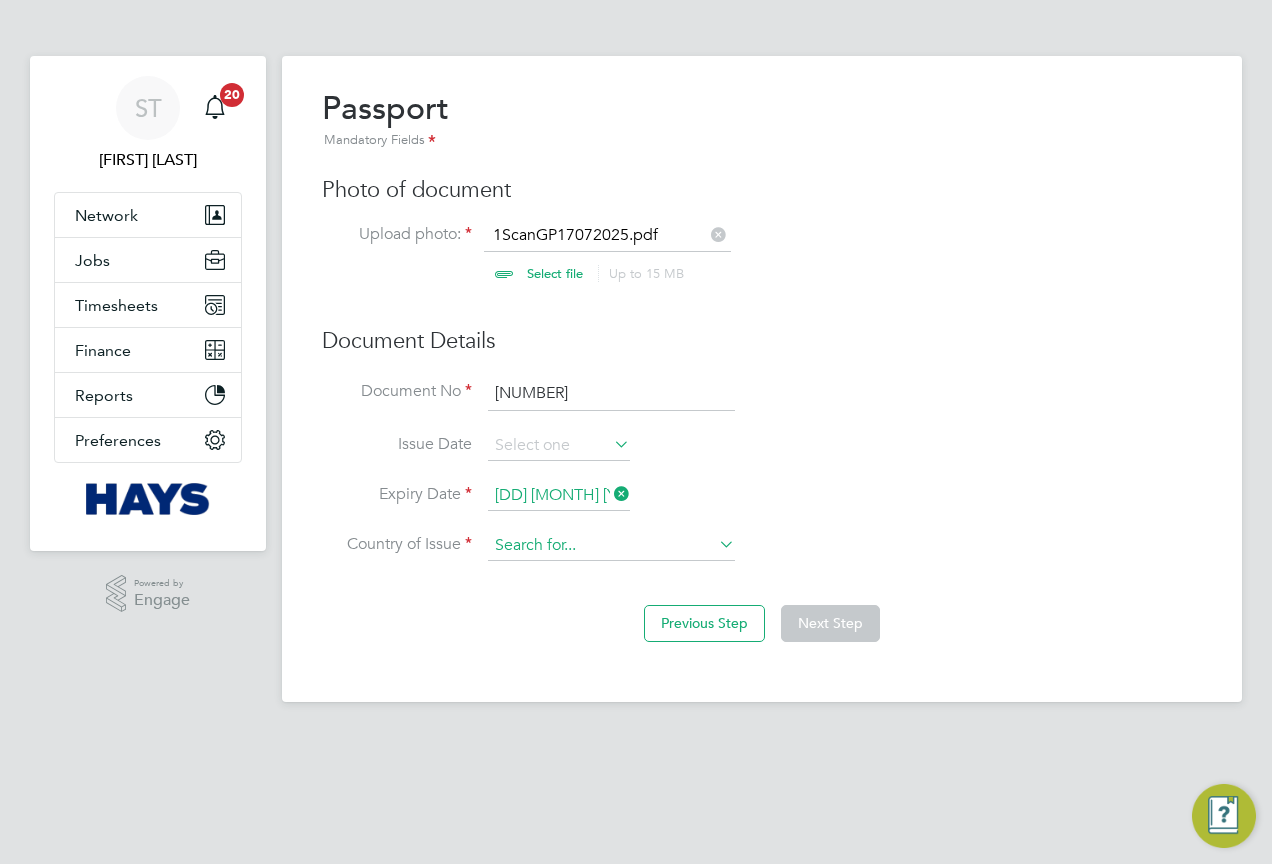 click 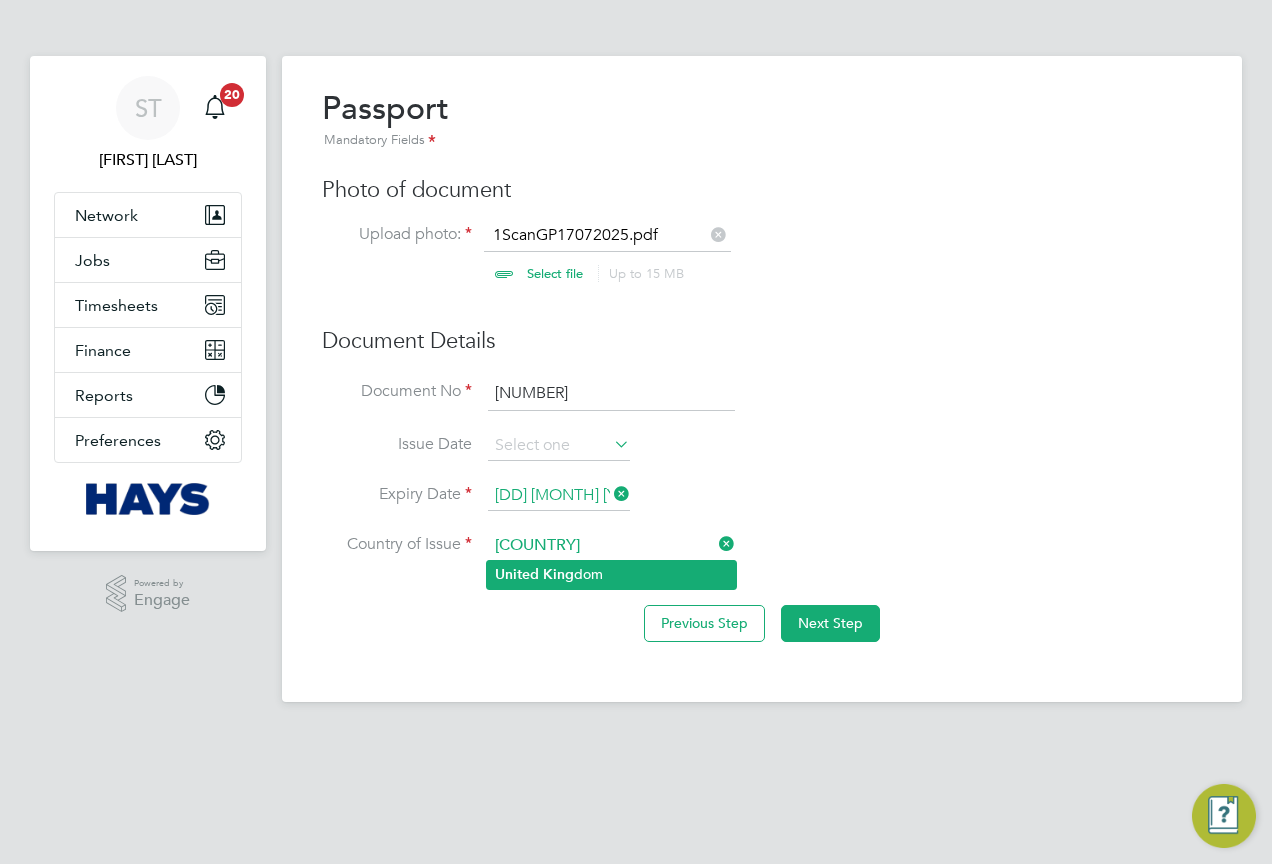 click on "King" 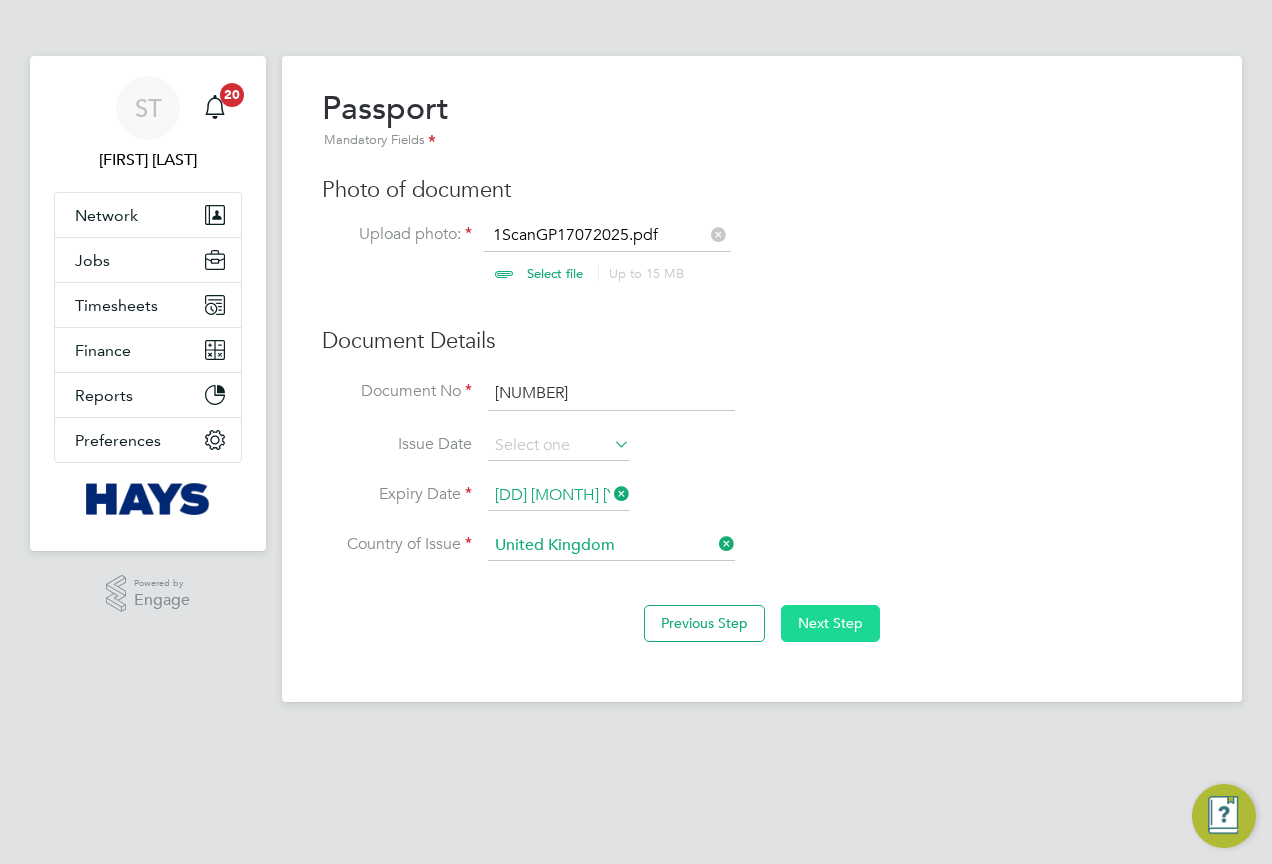 click on "Next Step" 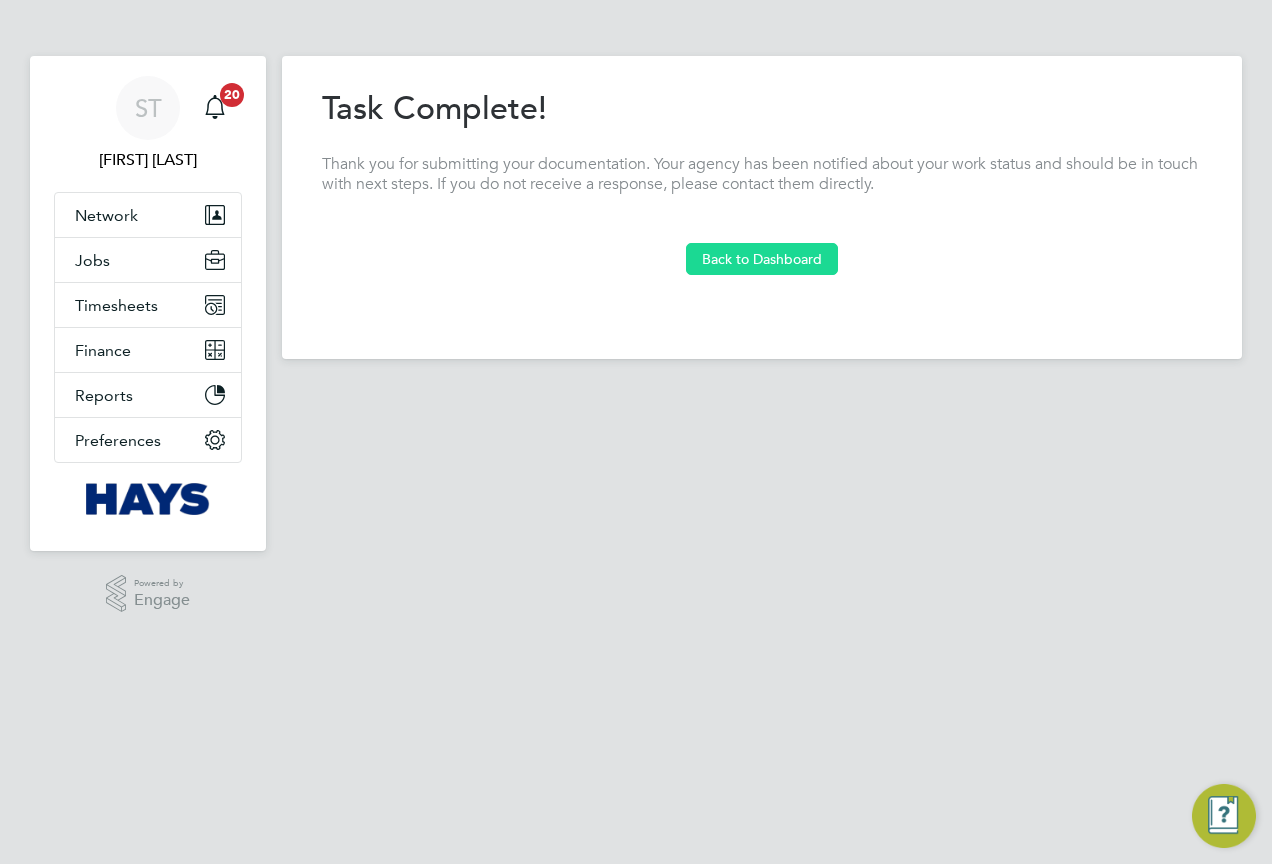 click on "Back to Dashboard" at bounding box center [762, 259] 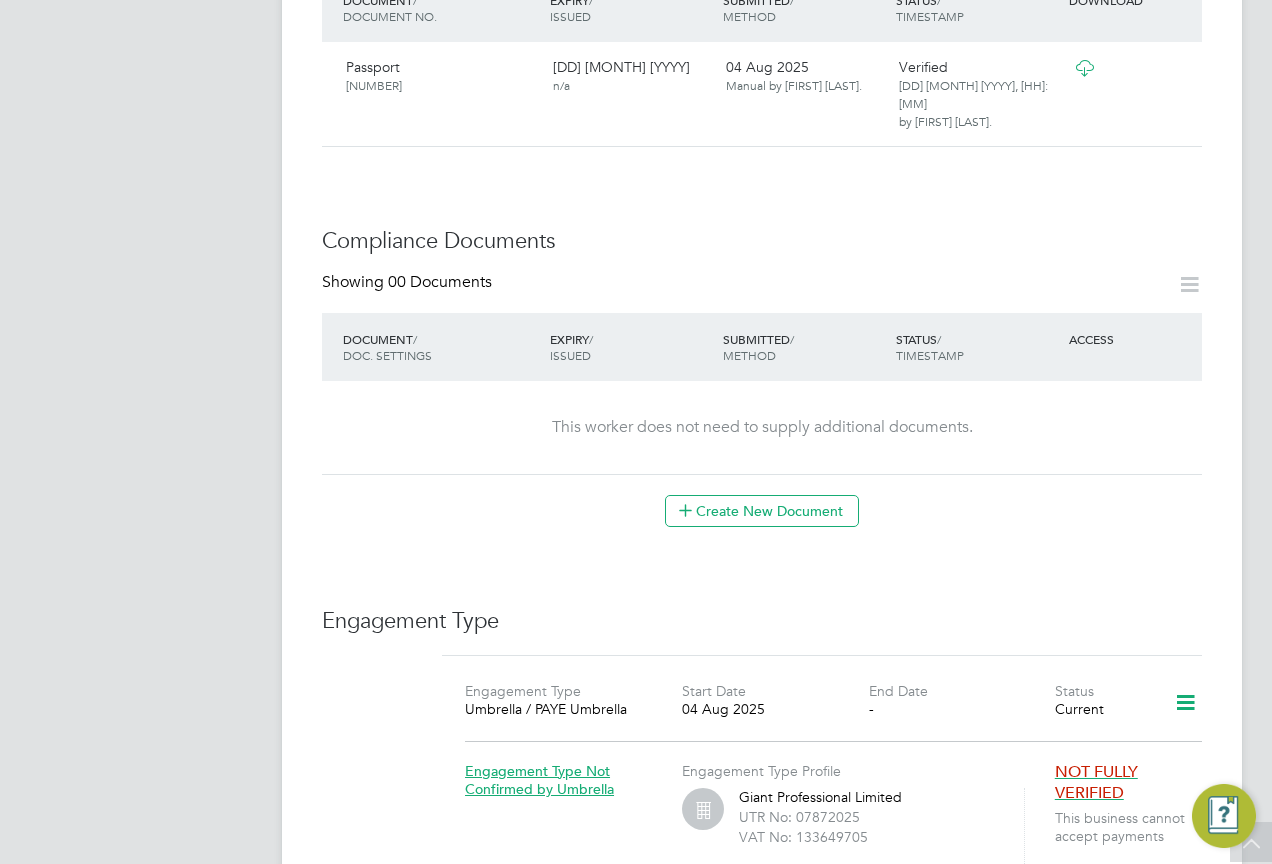 scroll, scrollTop: 400, scrollLeft: 0, axis: vertical 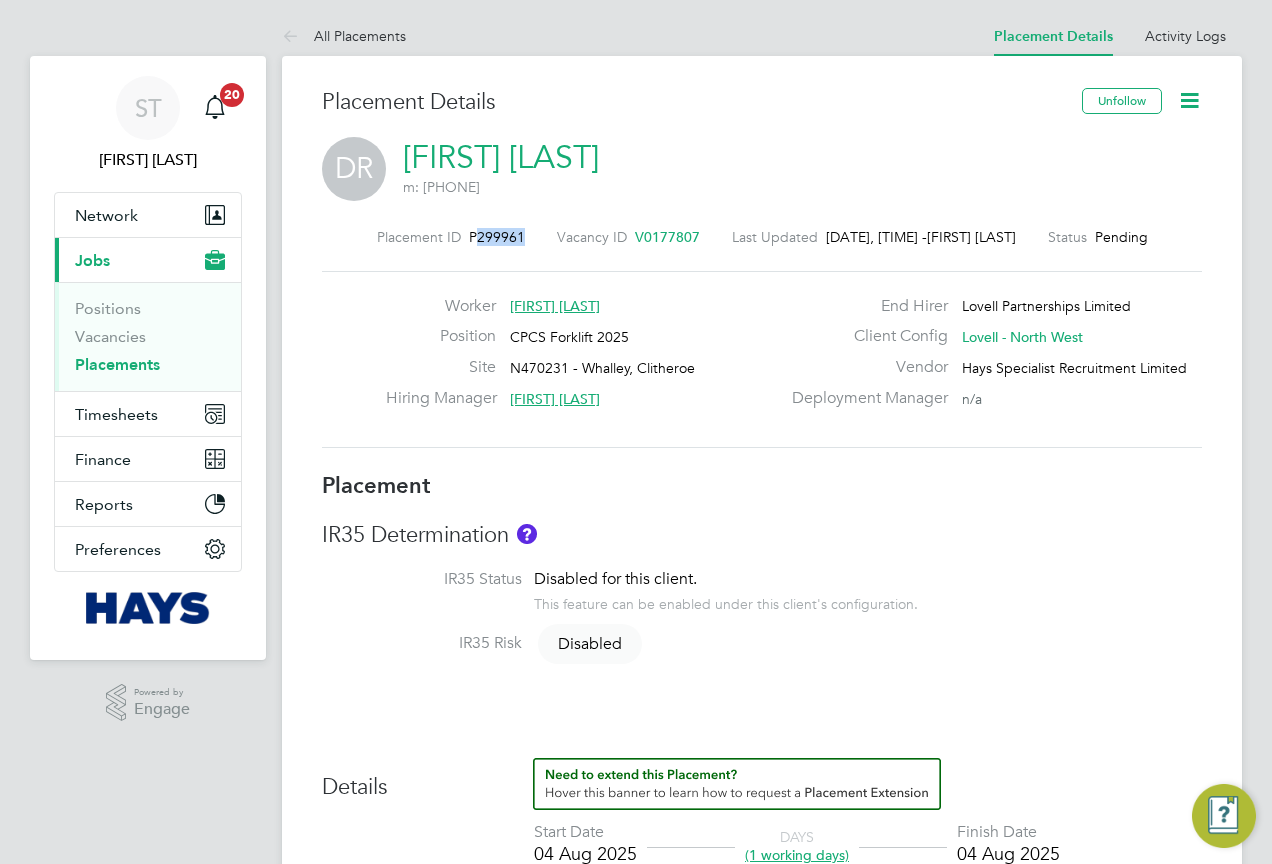 drag, startPoint x: 509, startPoint y: 242, endPoint x: 461, endPoint y: 243, distance: 48.010414 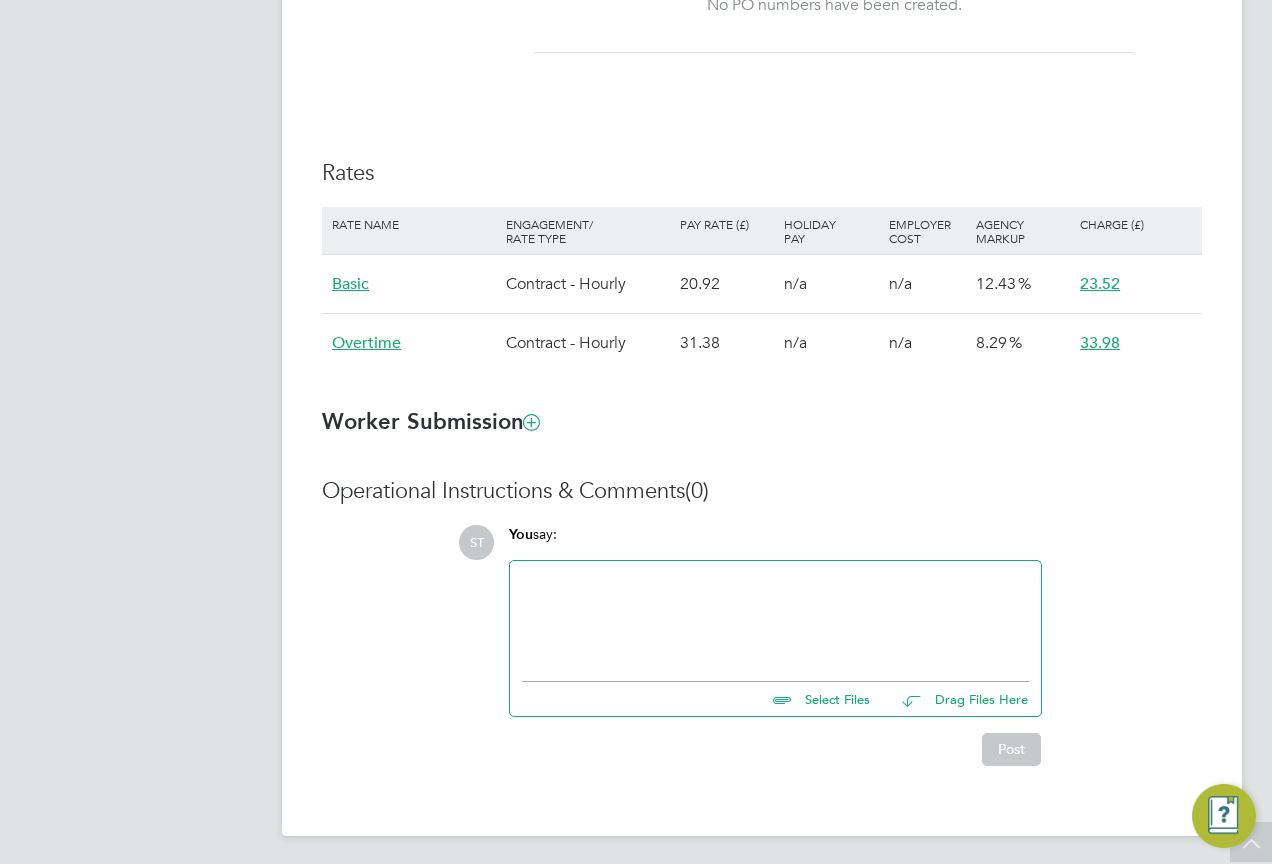 scroll, scrollTop: 1207, scrollLeft: 0, axis: vertical 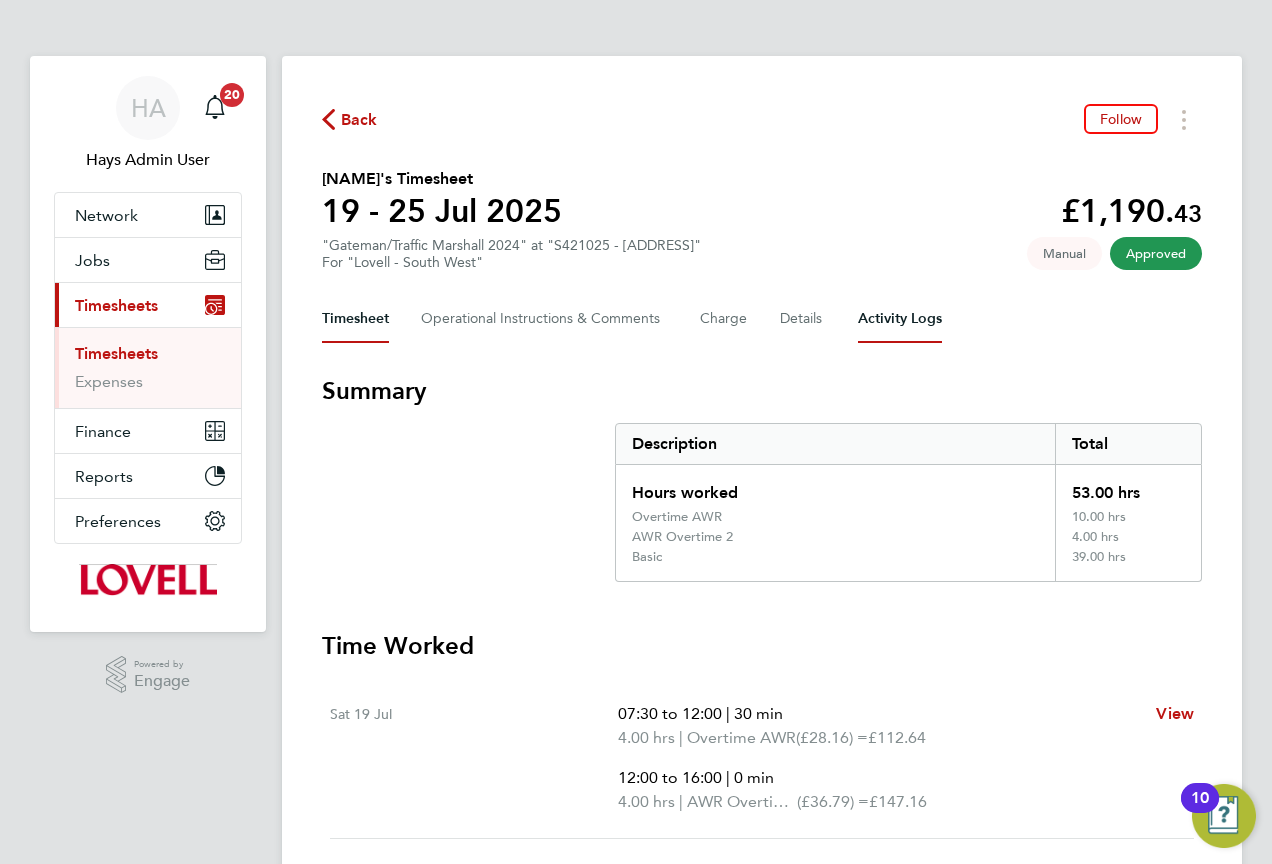 click on "Activity Logs" at bounding box center [900, 319] 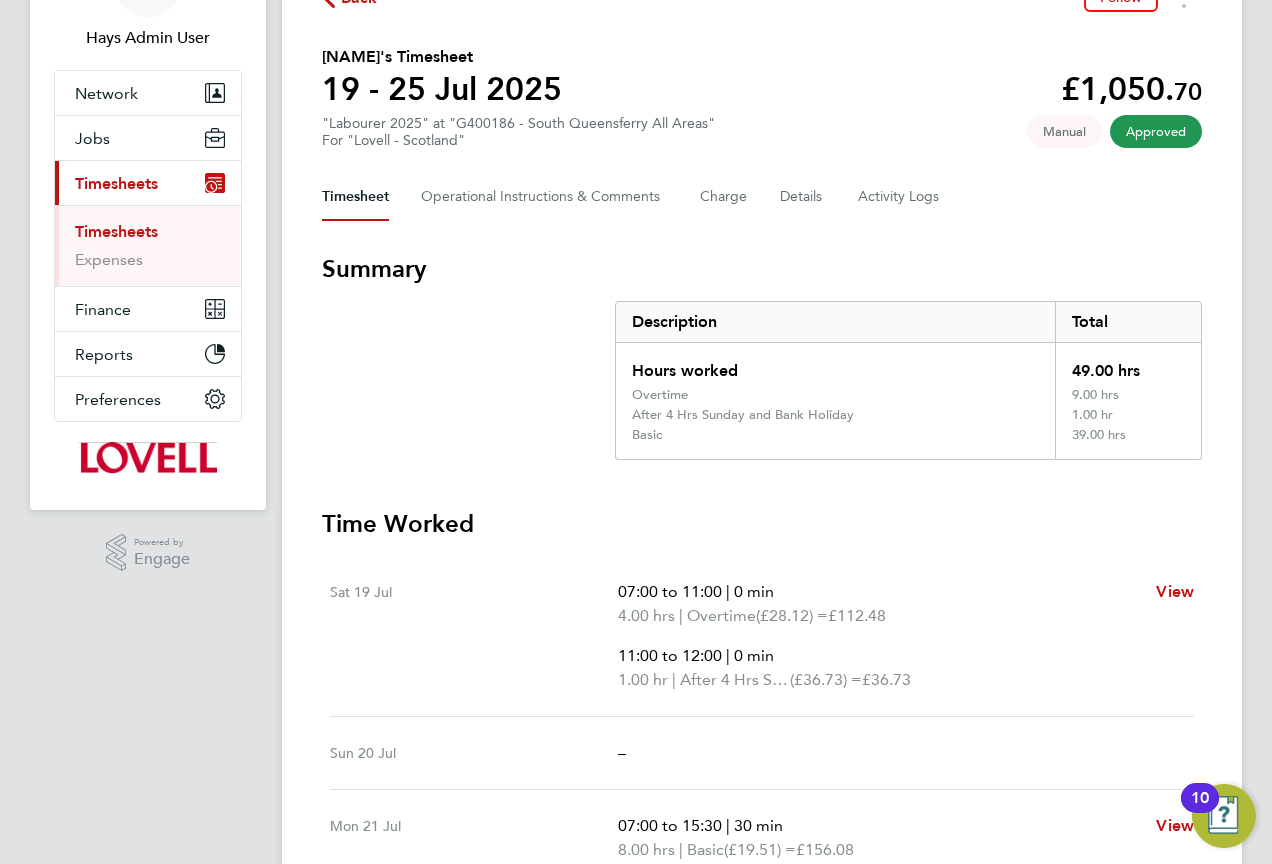 scroll, scrollTop: 0, scrollLeft: 0, axis: both 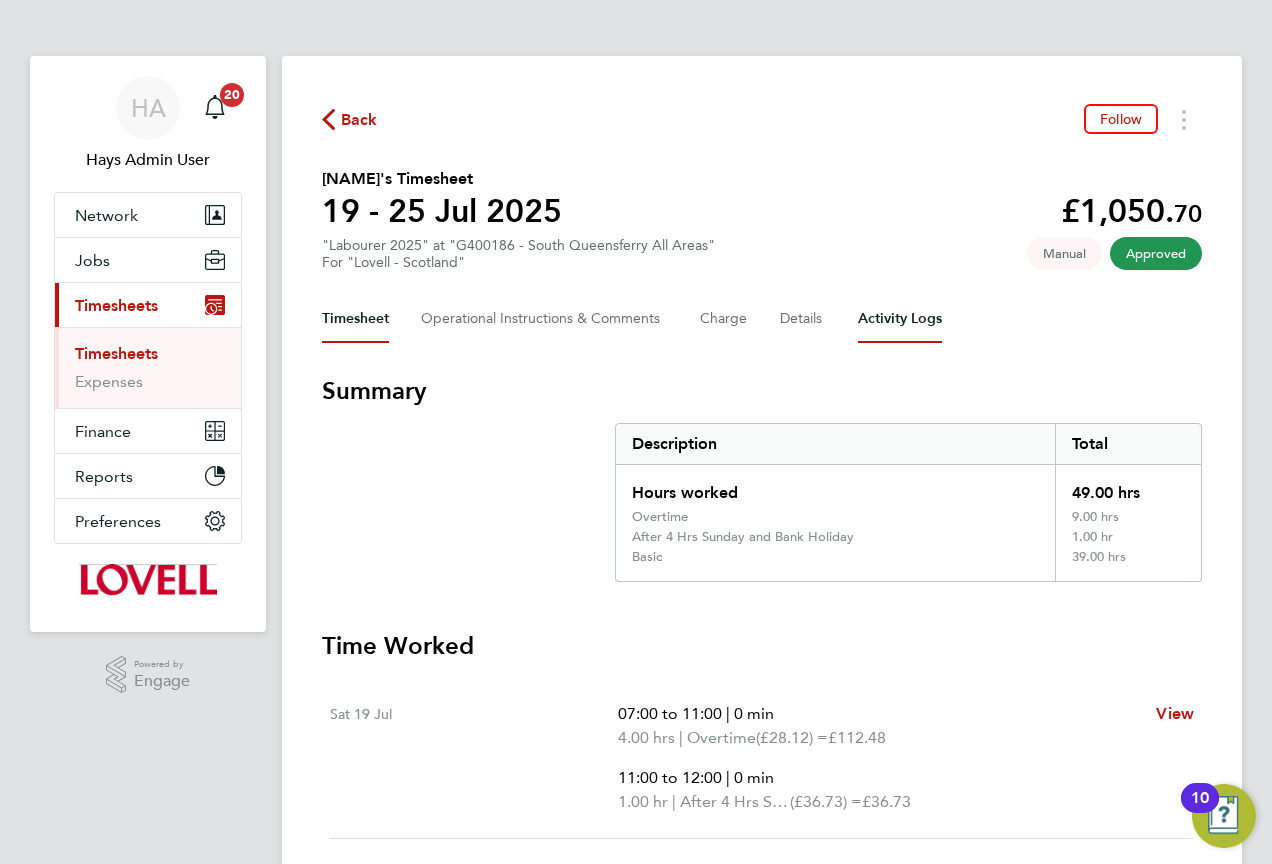click on "Activity Logs" at bounding box center (900, 319) 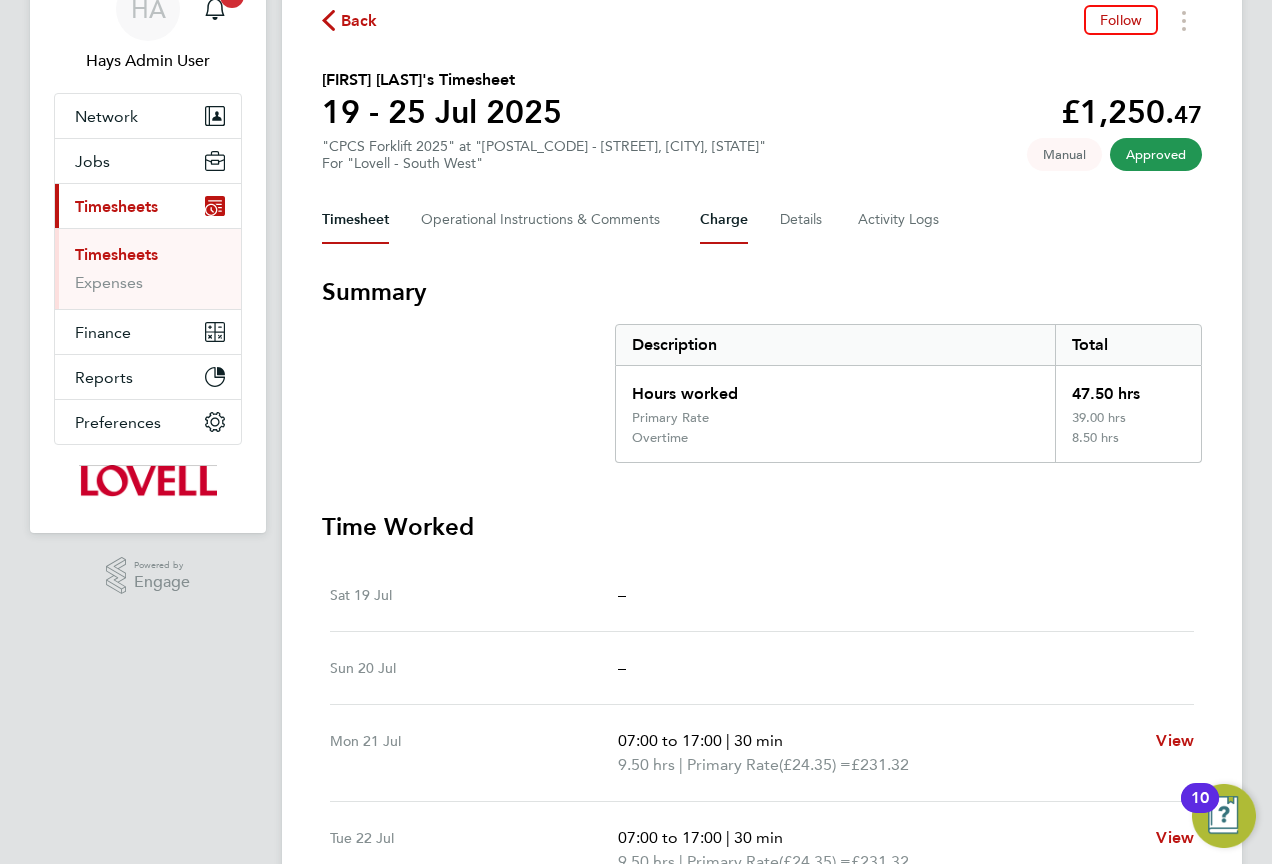 scroll, scrollTop: 65, scrollLeft: 0, axis: vertical 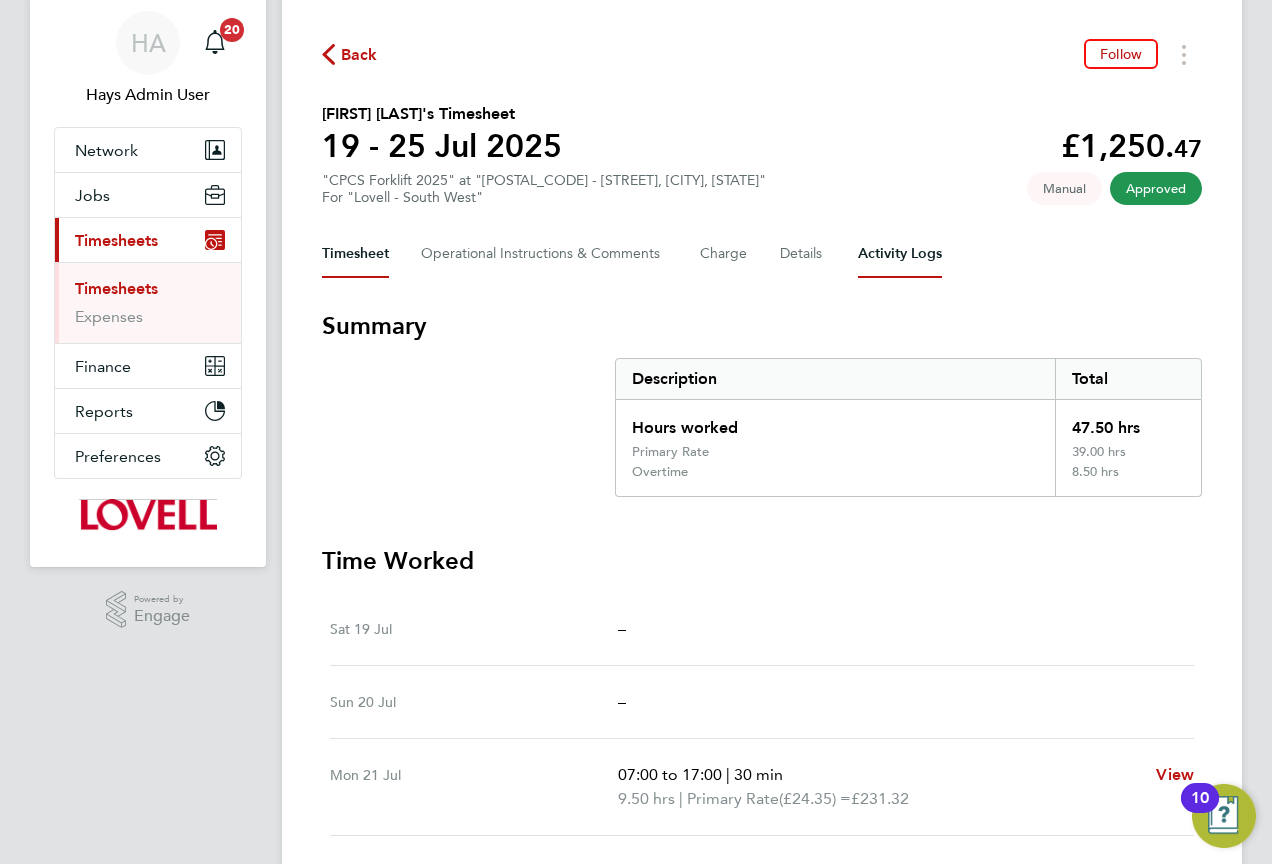 click on "Activity Logs" at bounding box center [900, 254] 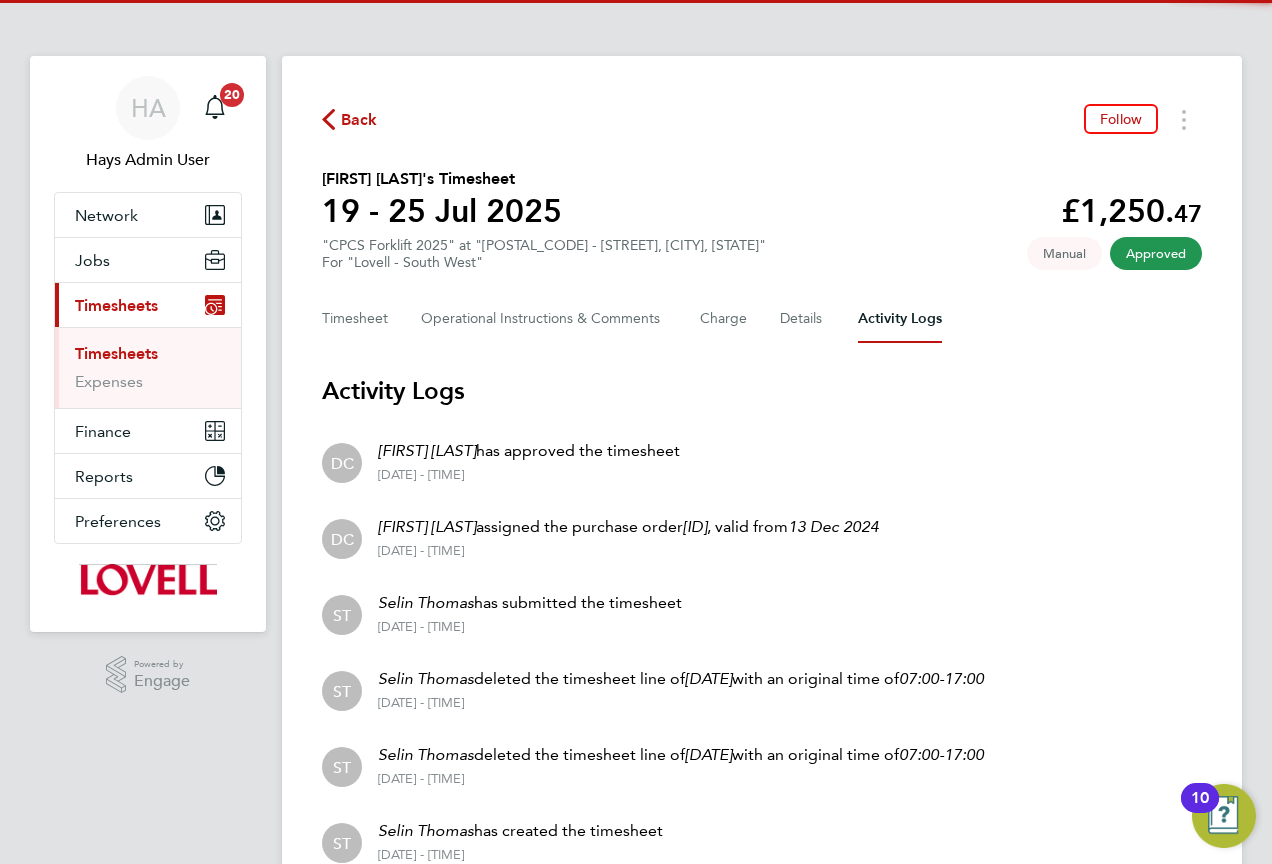 scroll, scrollTop: 95, scrollLeft: 0, axis: vertical 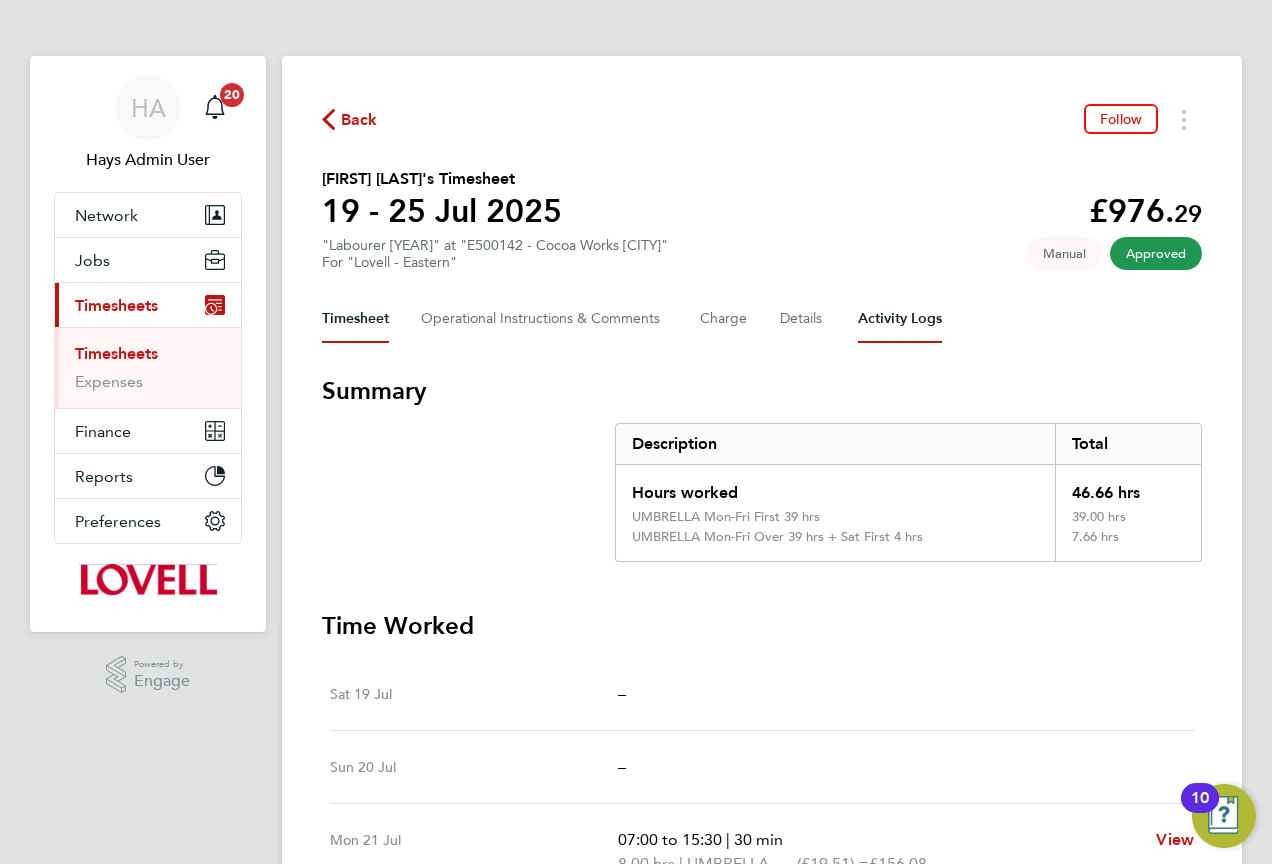 click on "Activity Logs" at bounding box center (900, 319) 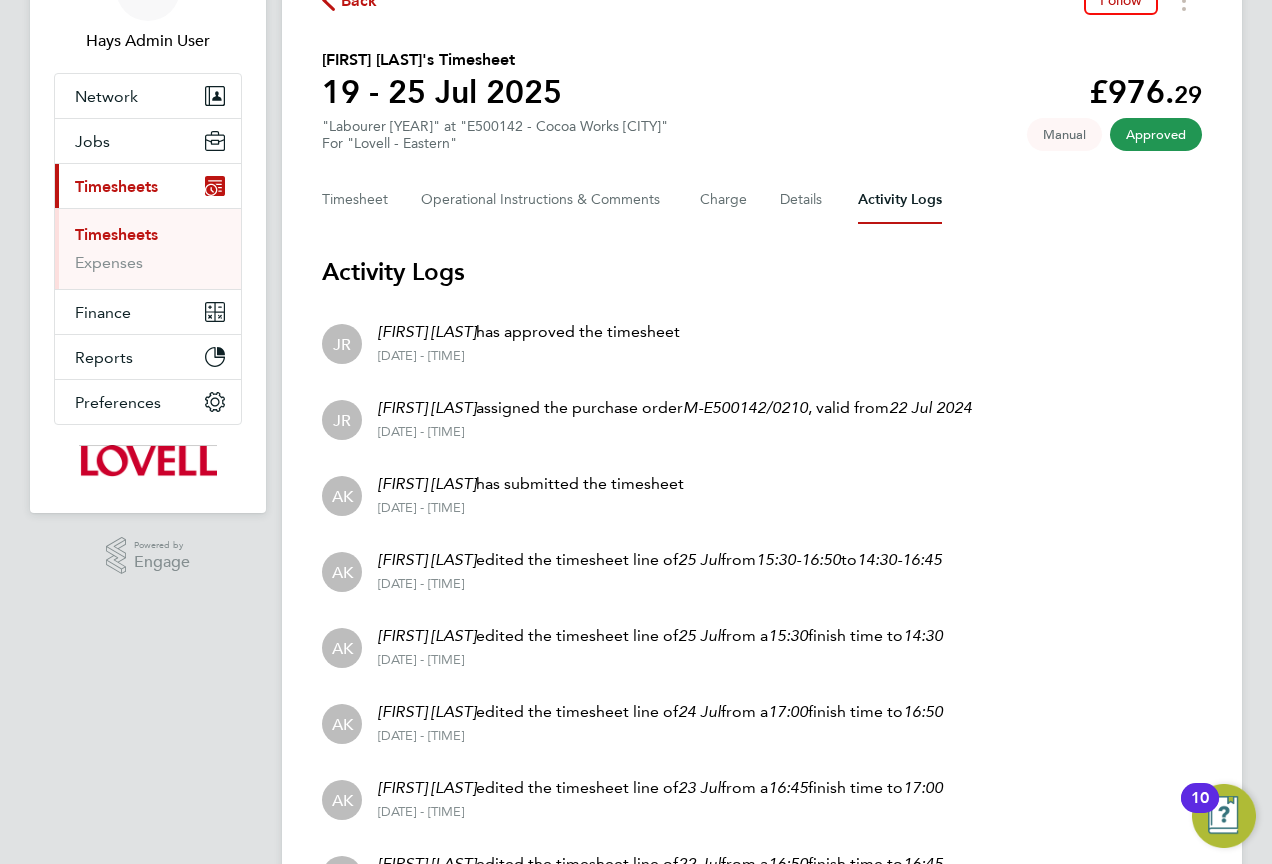 scroll, scrollTop: 323, scrollLeft: 0, axis: vertical 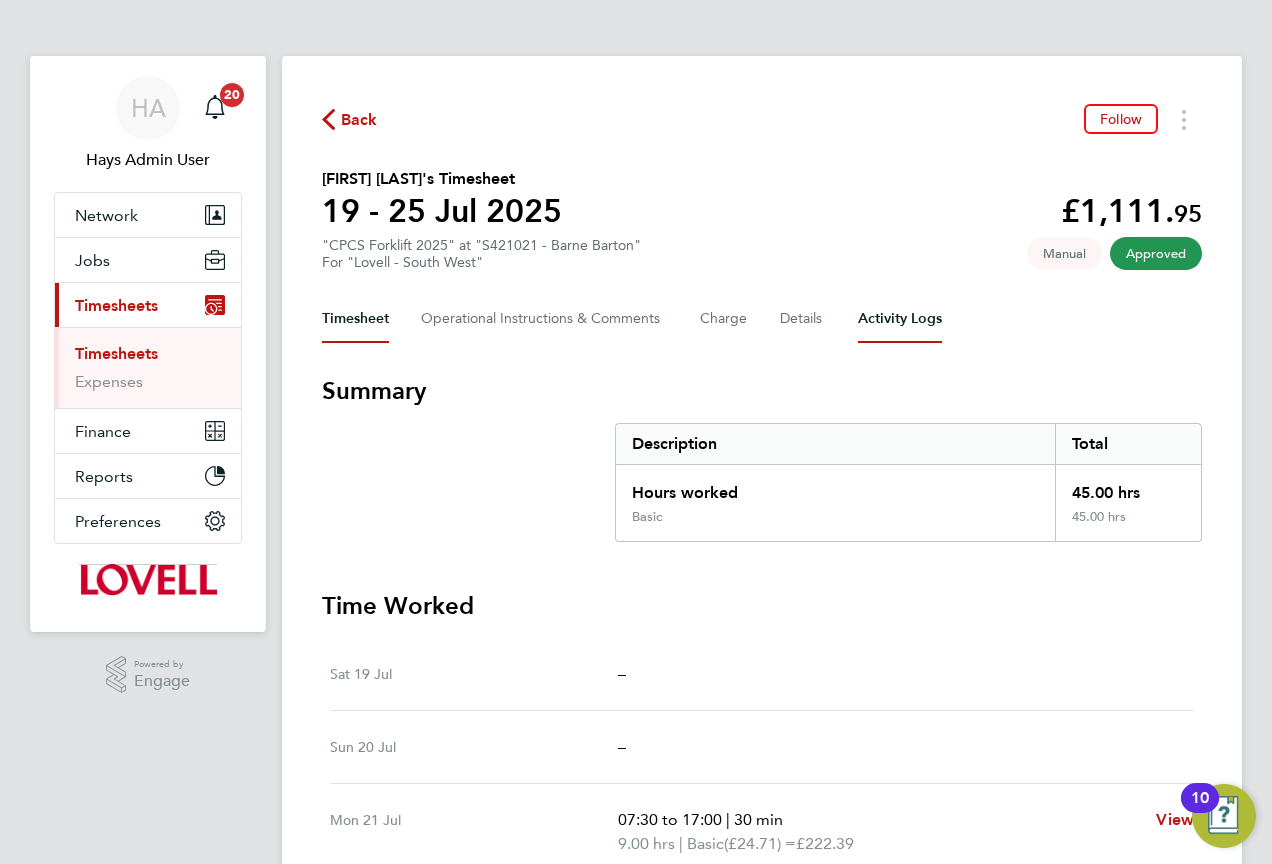 click on "Activity Logs" at bounding box center [900, 319] 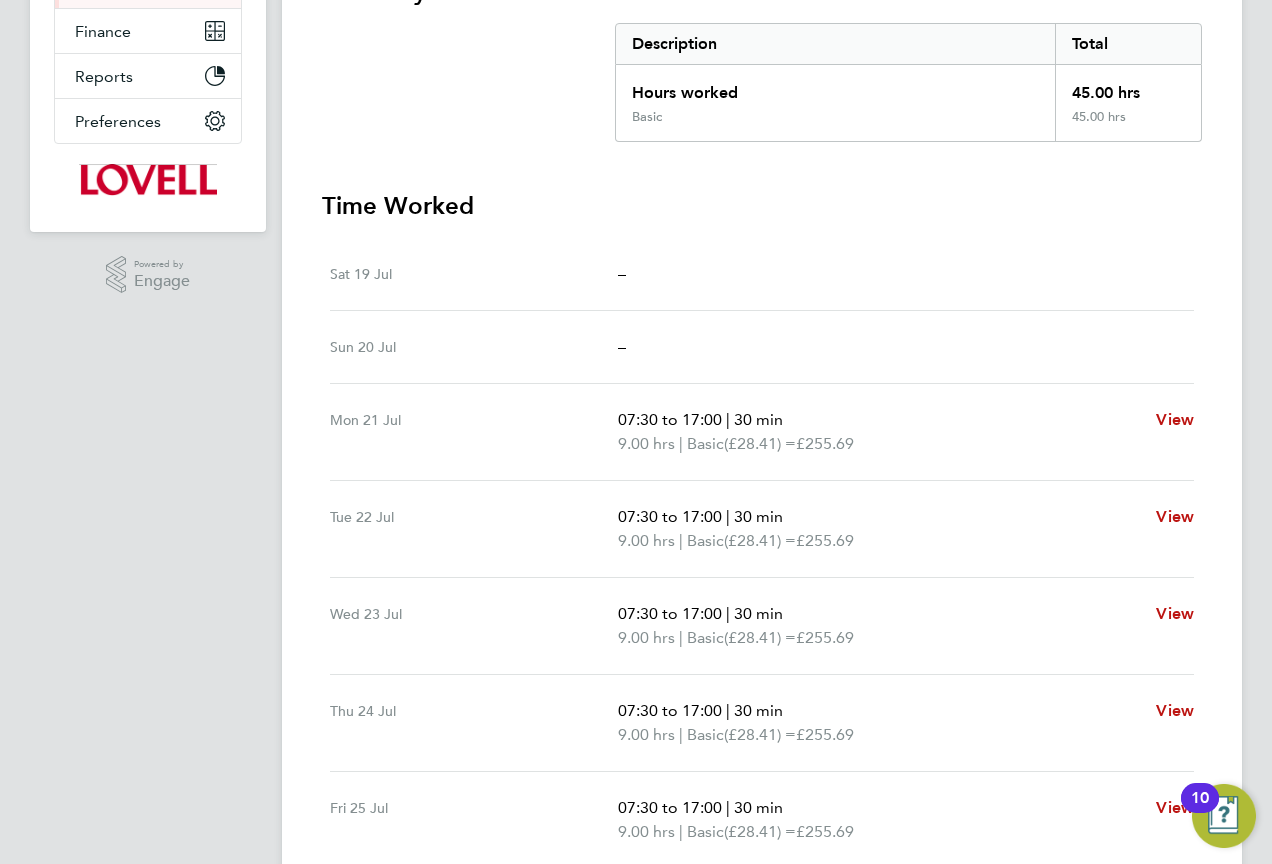 scroll, scrollTop: 100, scrollLeft: 0, axis: vertical 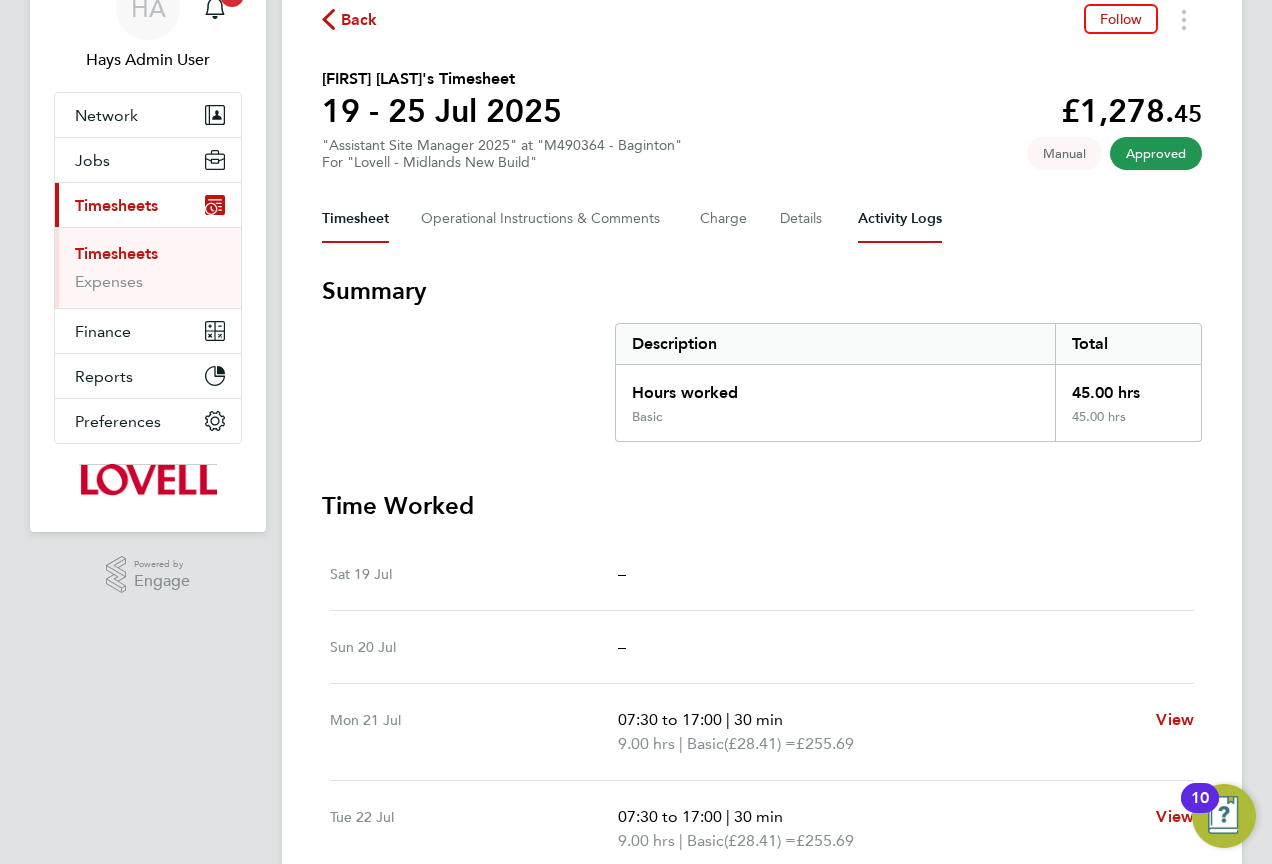 click on "Activity Logs" at bounding box center (900, 219) 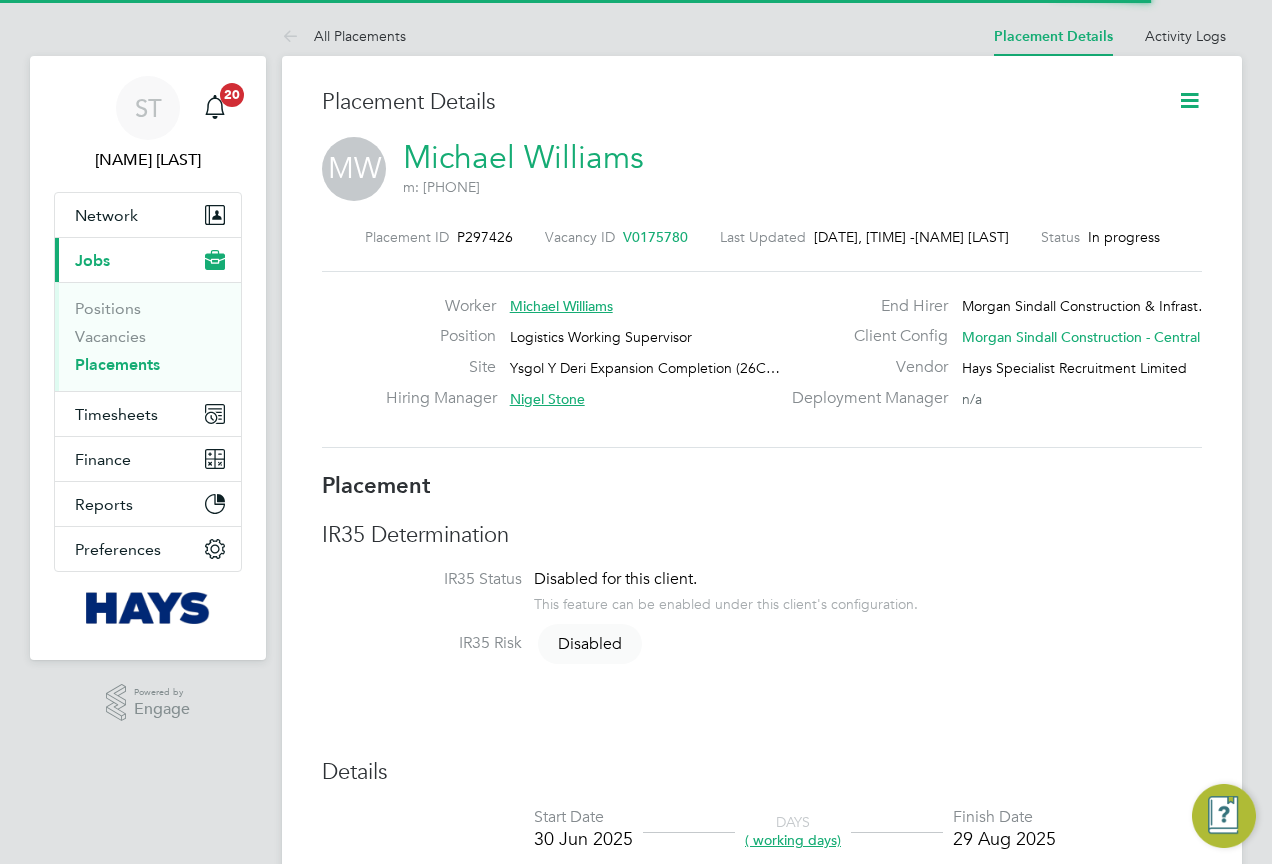 scroll, scrollTop: 0, scrollLeft: 0, axis: both 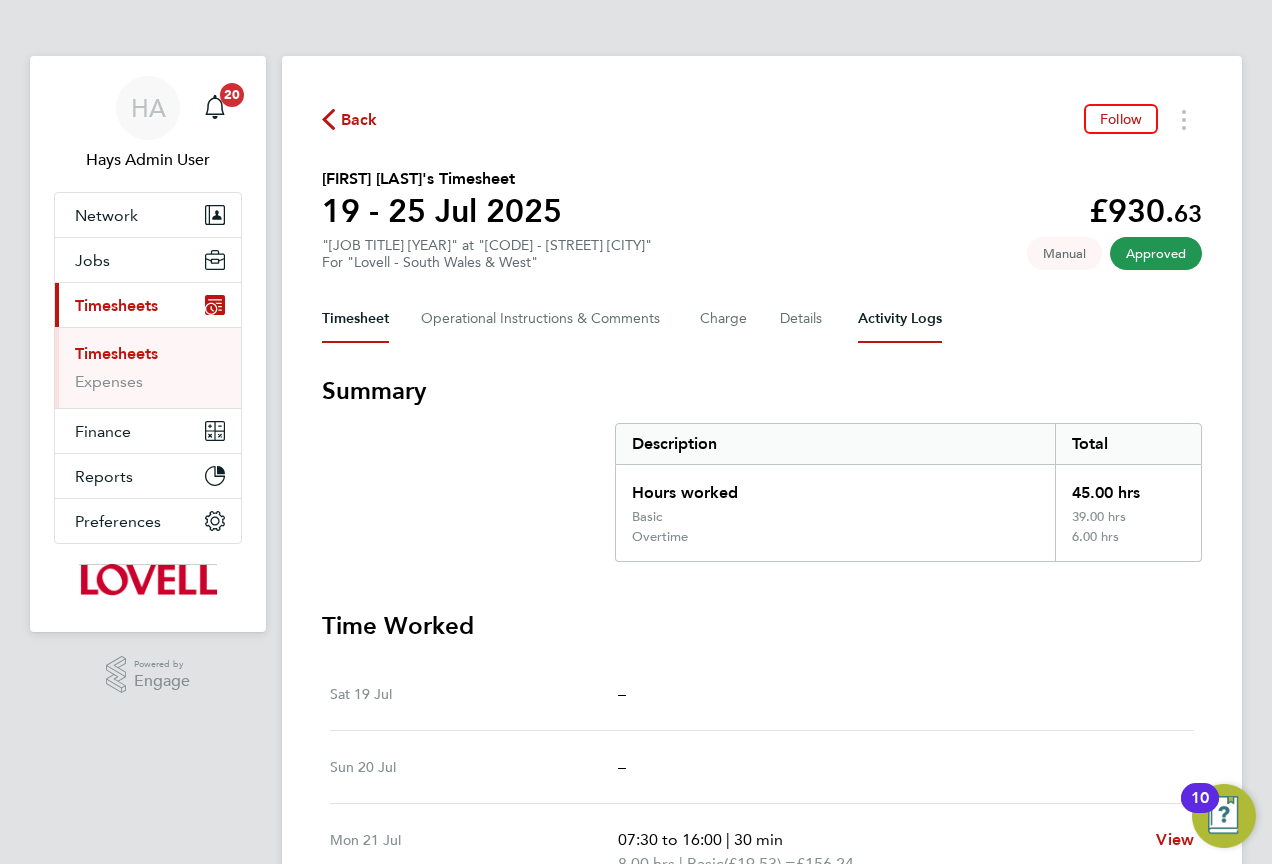 click on "Activity Logs" at bounding box center [900, 319] 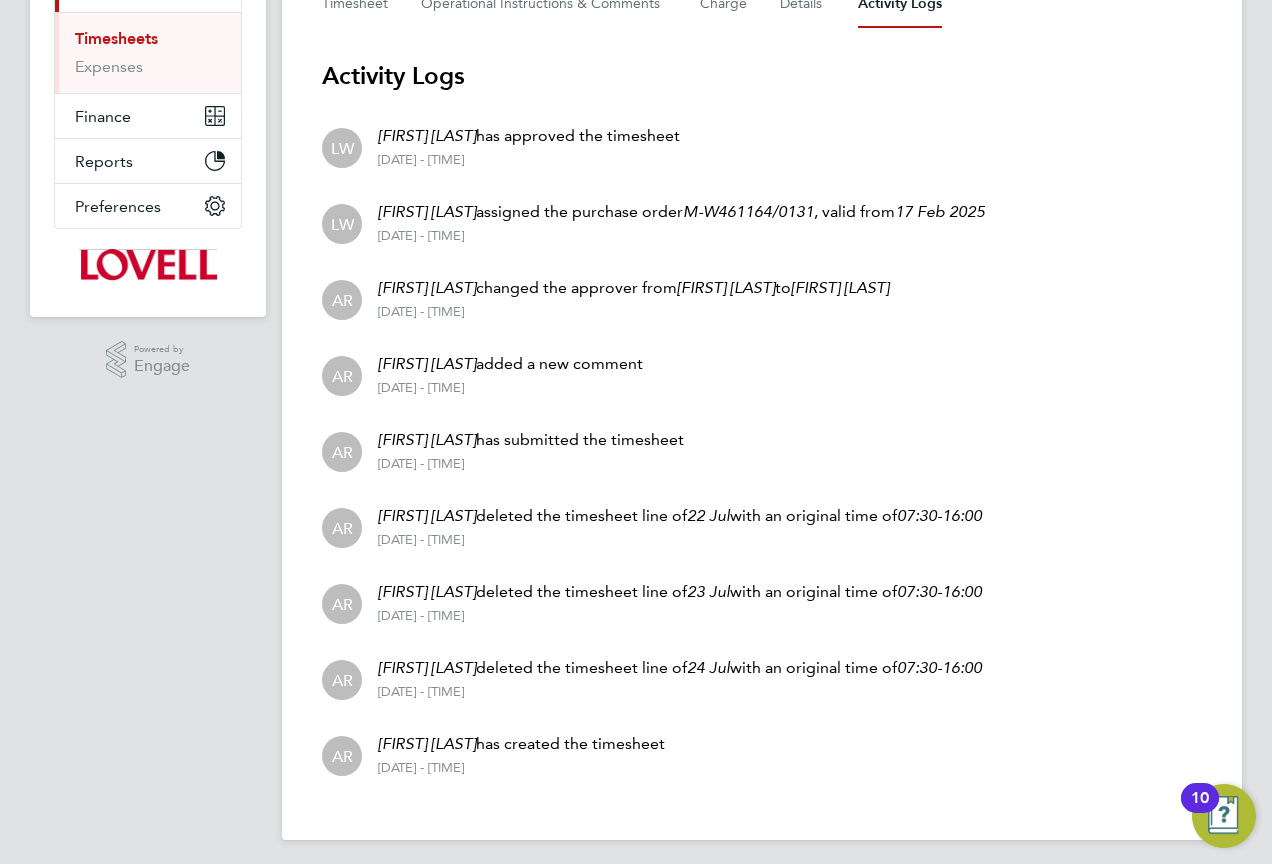 scroll, scrollTop: 323, scrollLeft: 0, axis: vertical 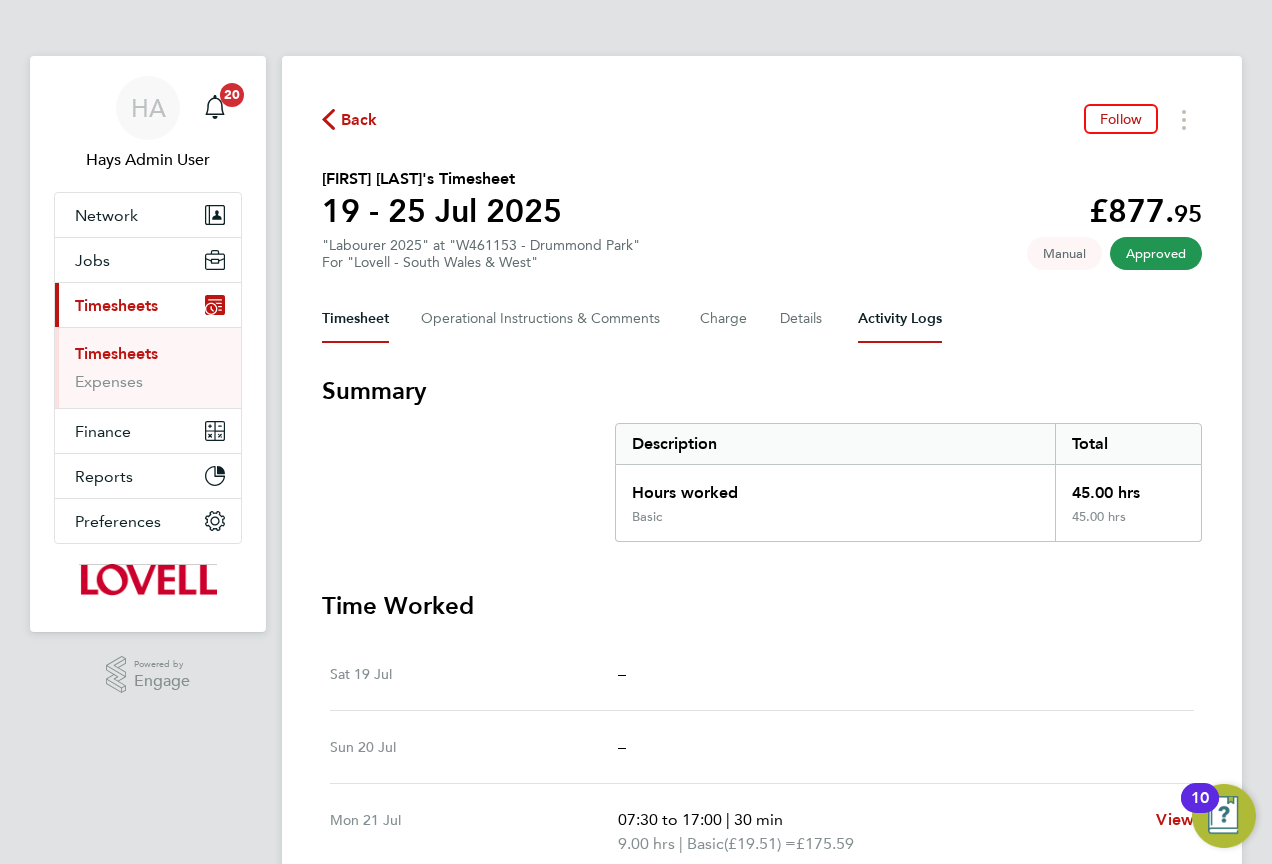 click on "Activity Logs" at bounding box center [900, 319] 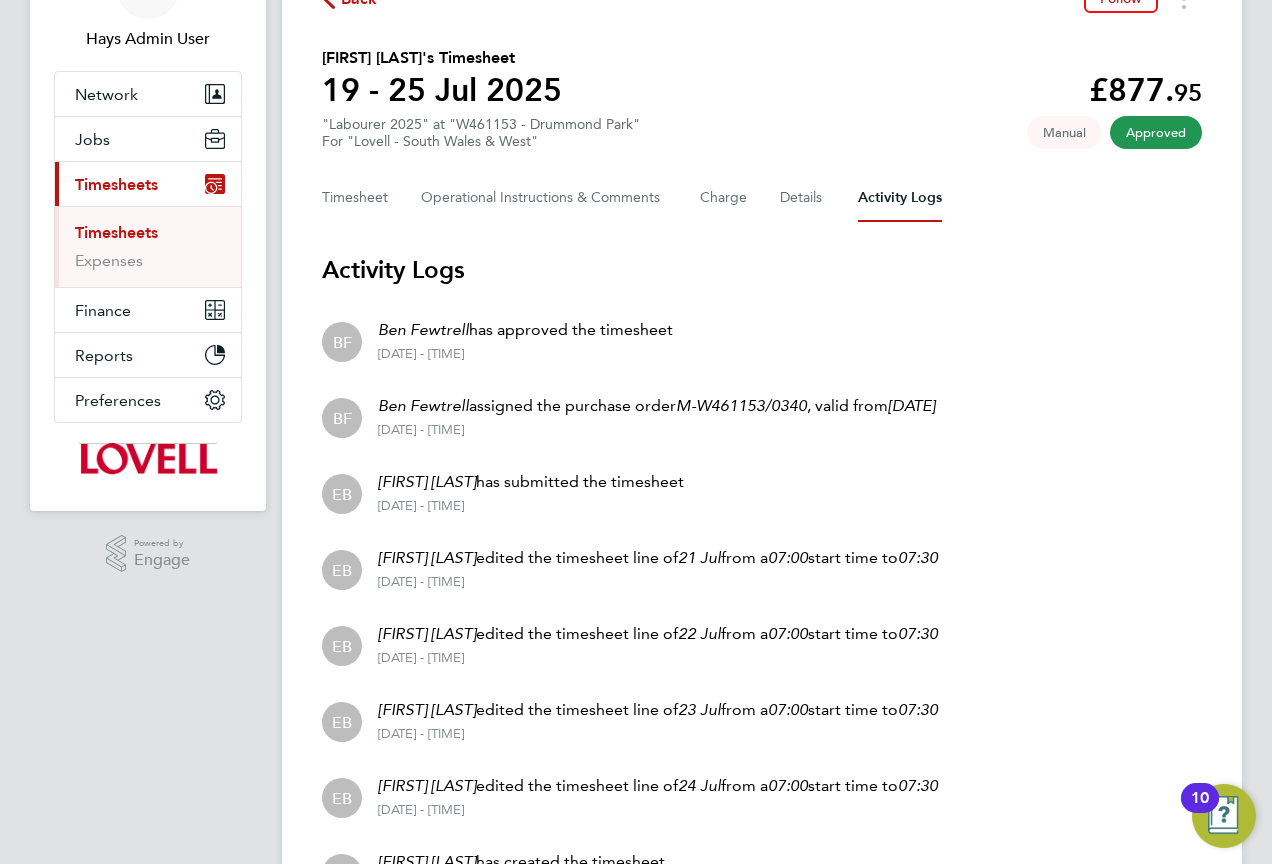 scroll, scrollTop: 247, scrollLeft: 0, axis: vertical 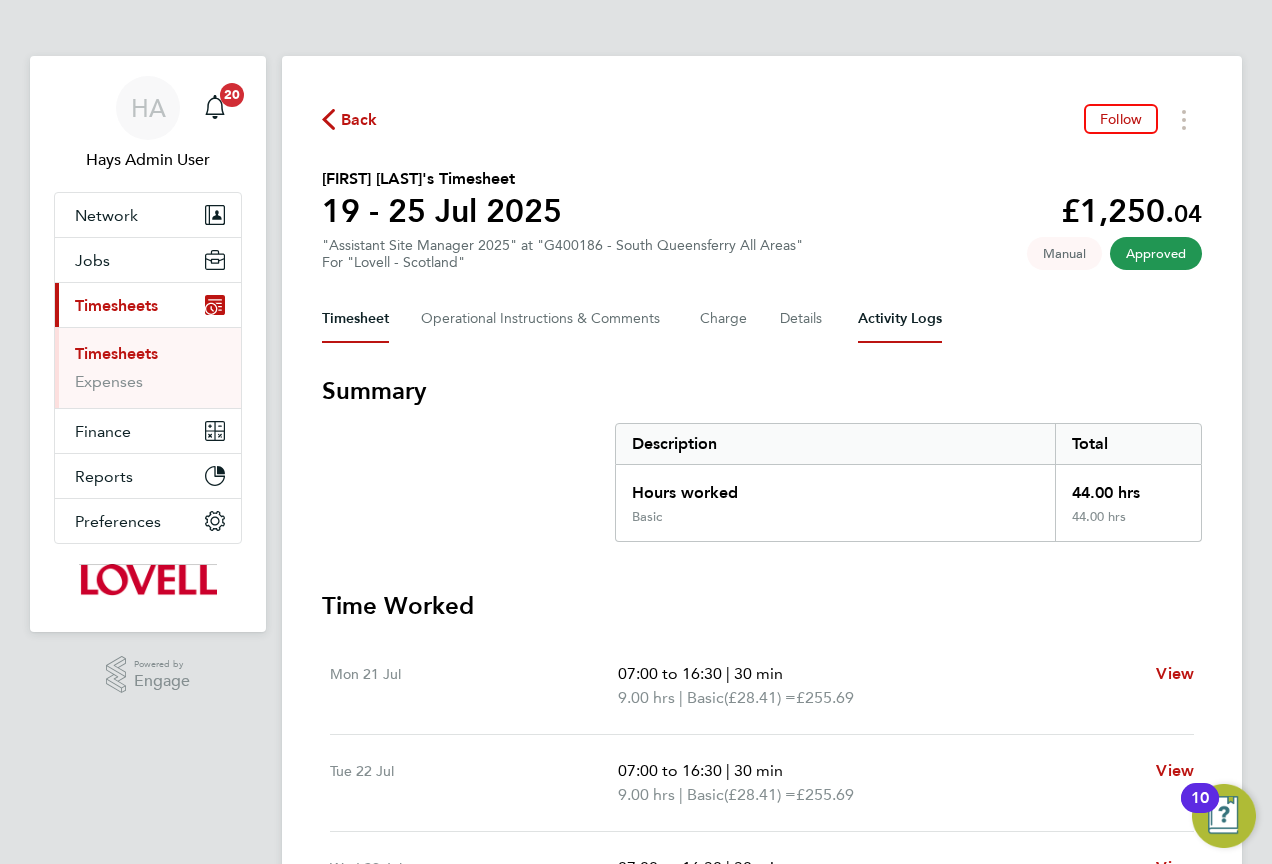 click on "Activity Logs" at bounding box center (900, 319) 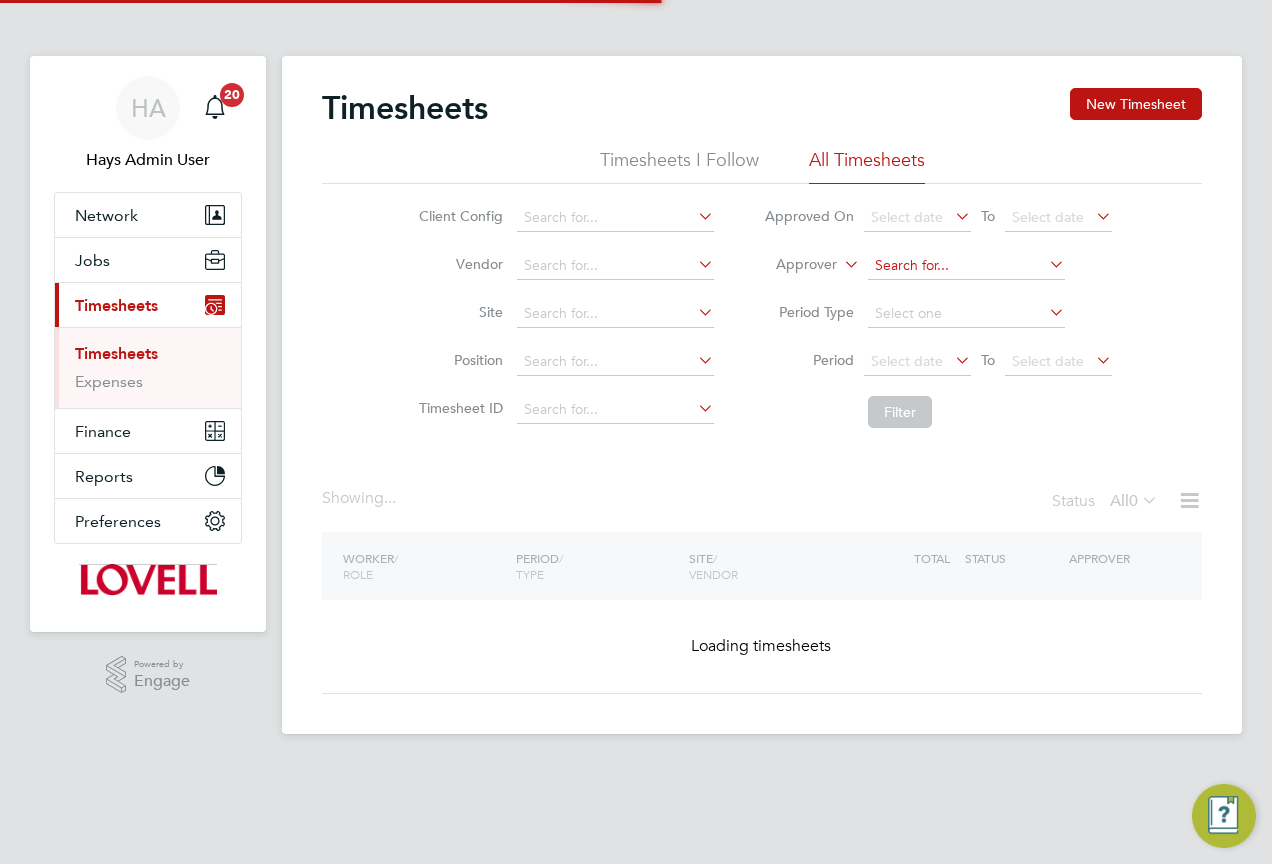 scroll, scrollTop: 0, scrollLeft: 0, axis: both 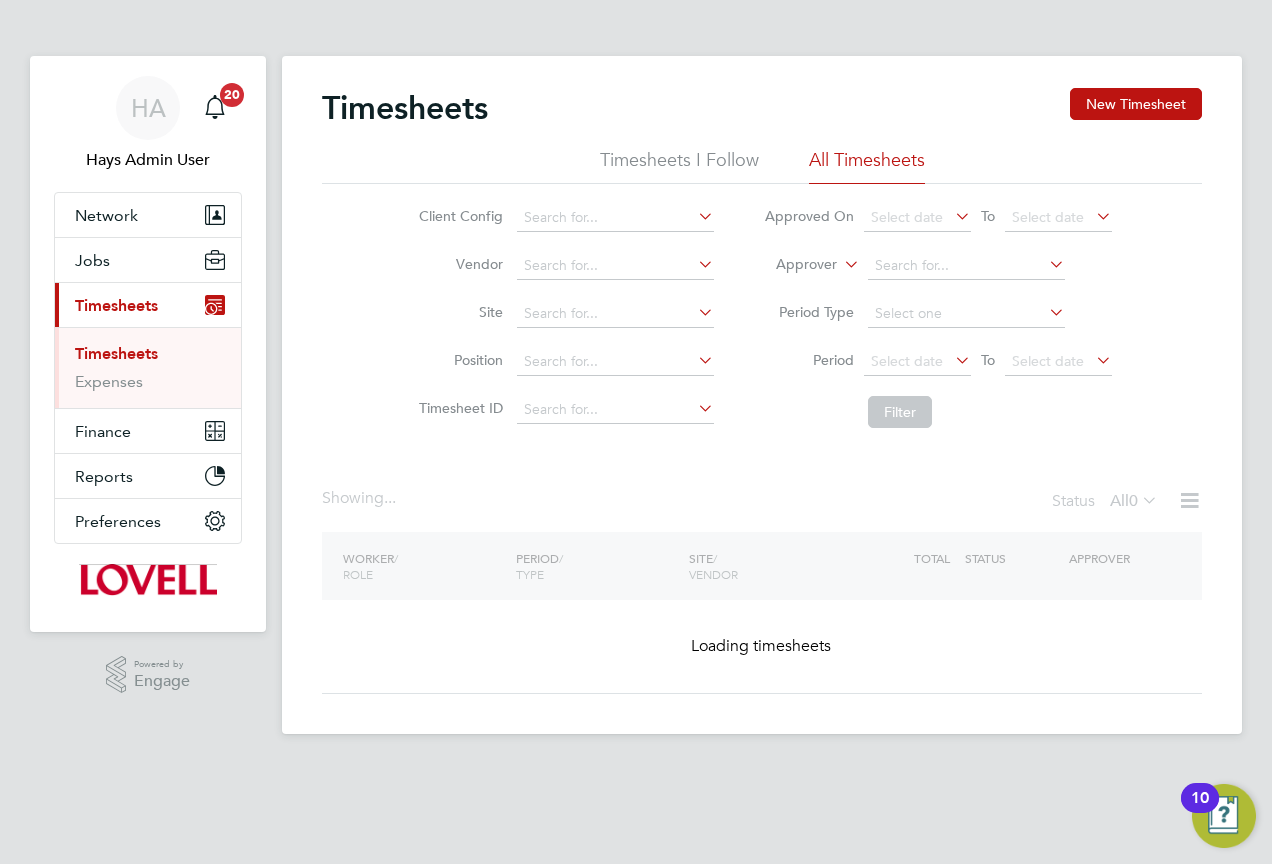click 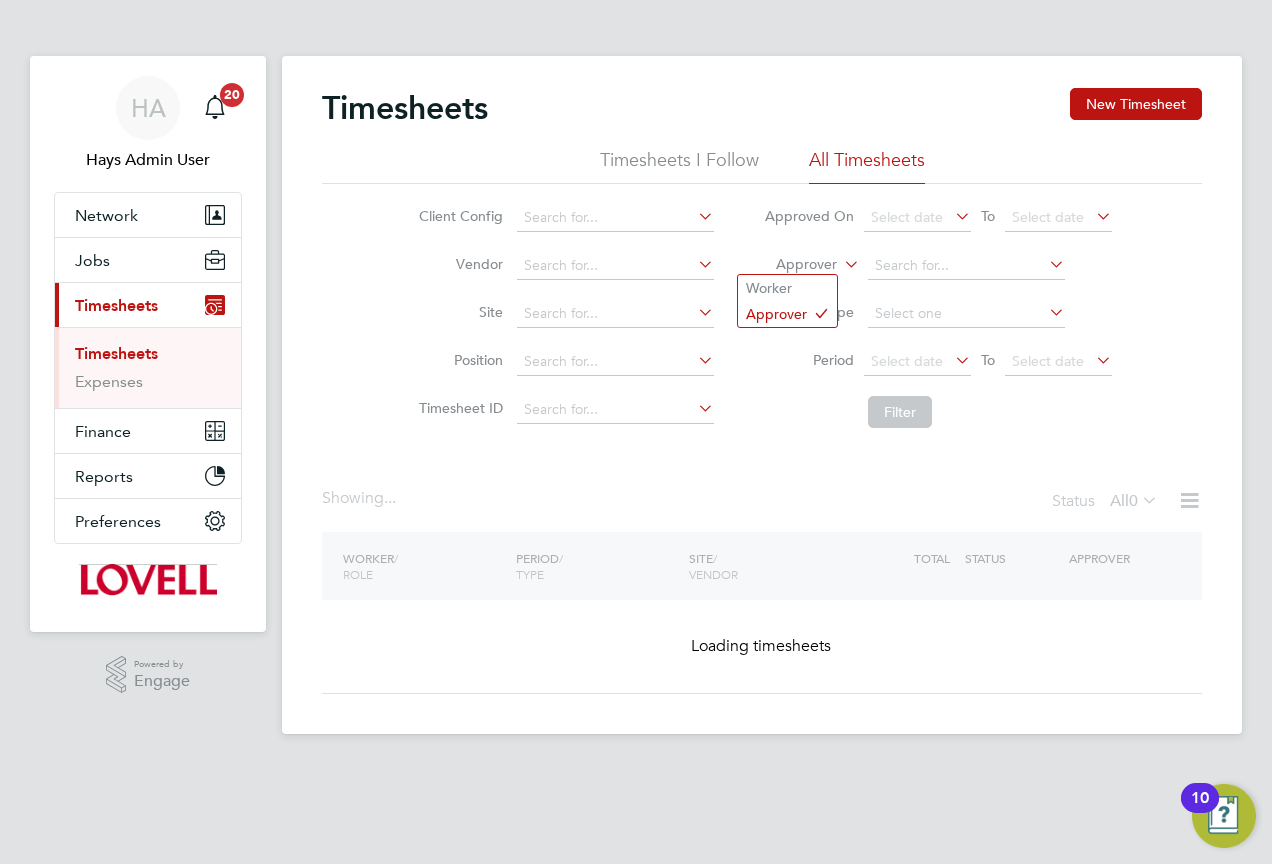 click on "Worker" 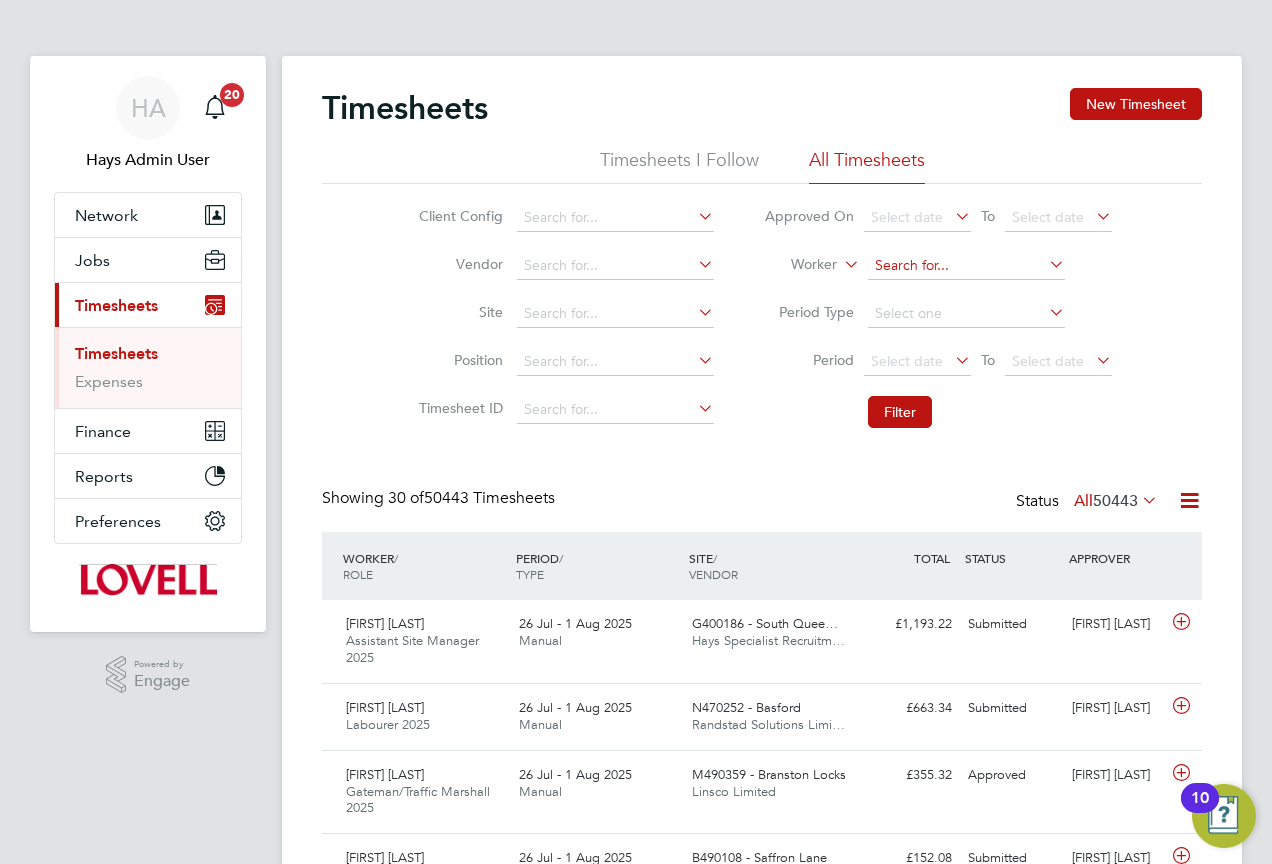 scroll, scrollTop: 10, scrollLeft: 10, axis: both 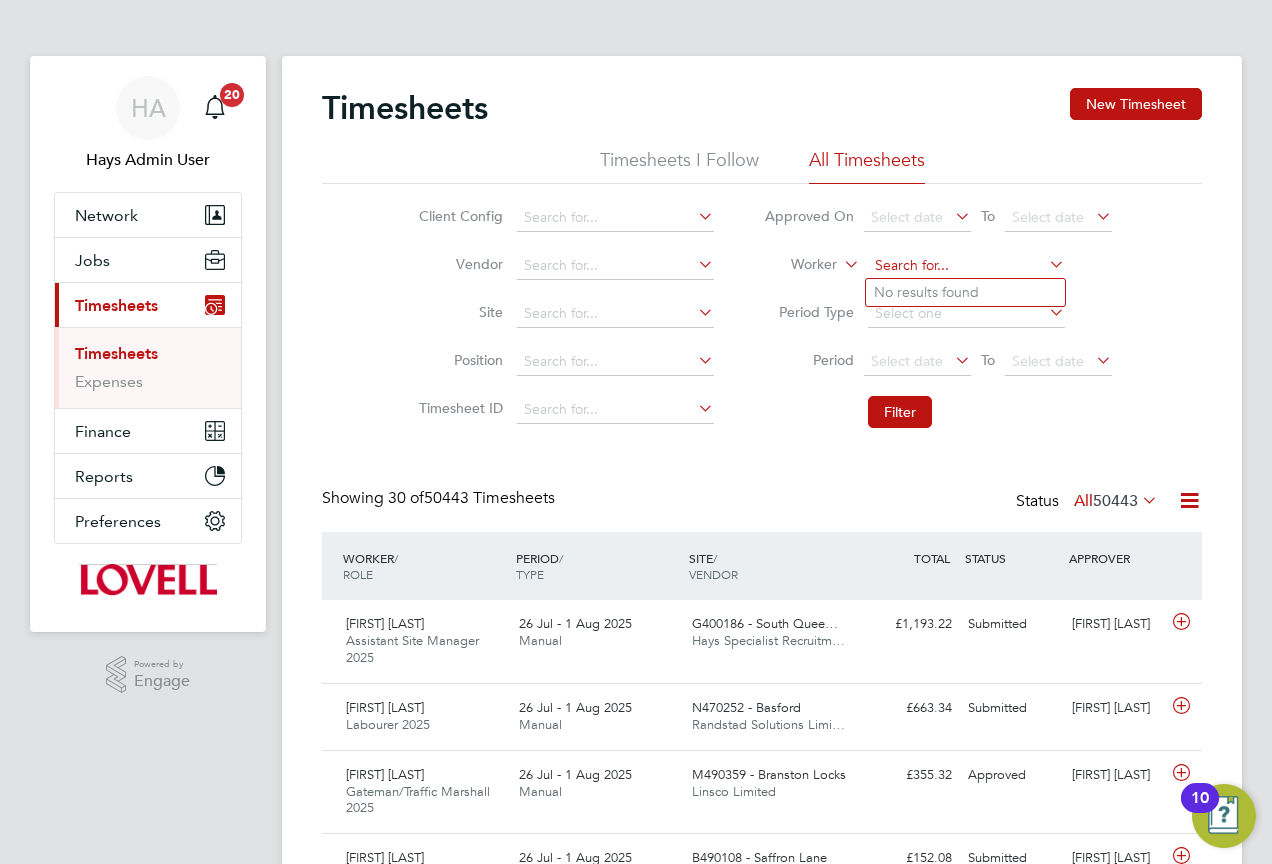 paste on "Richard Musto" 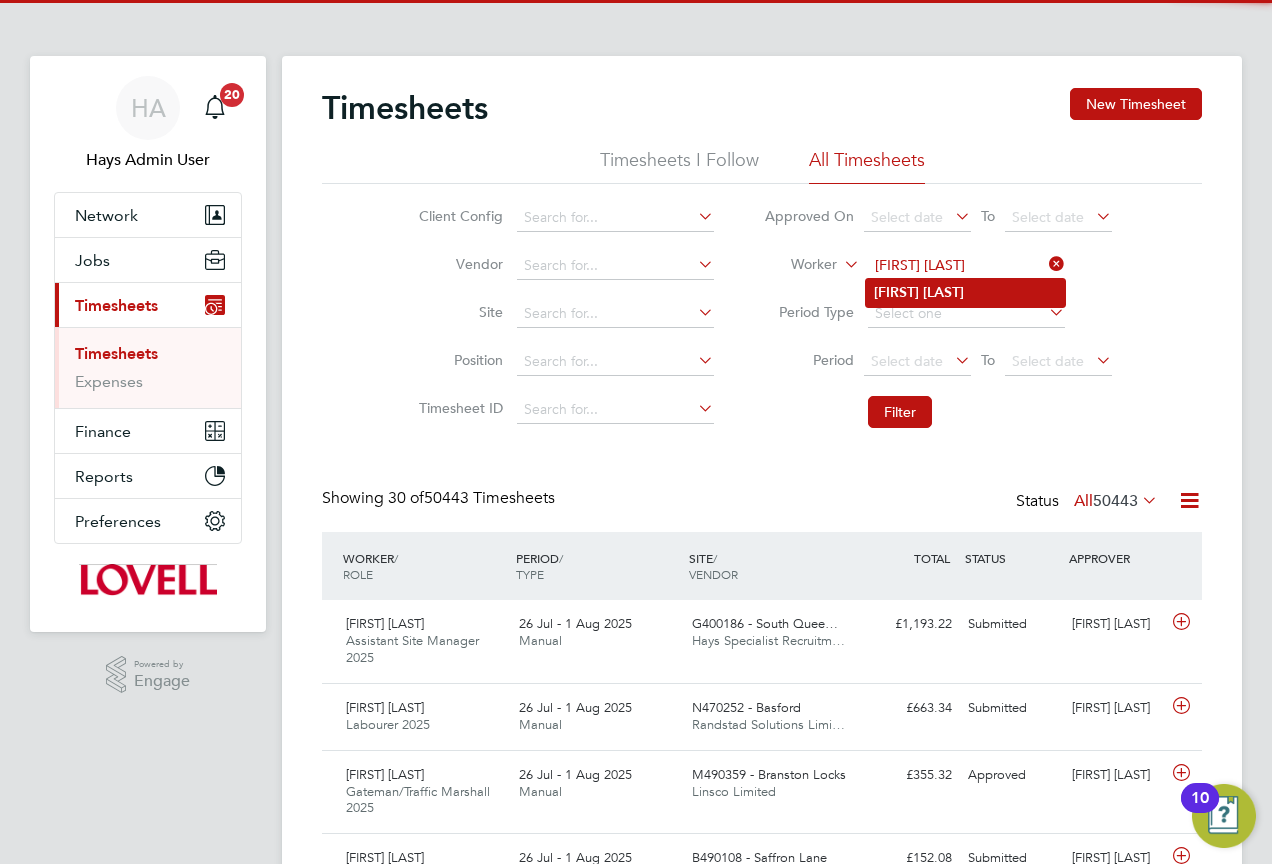 type on "Richard Musto" 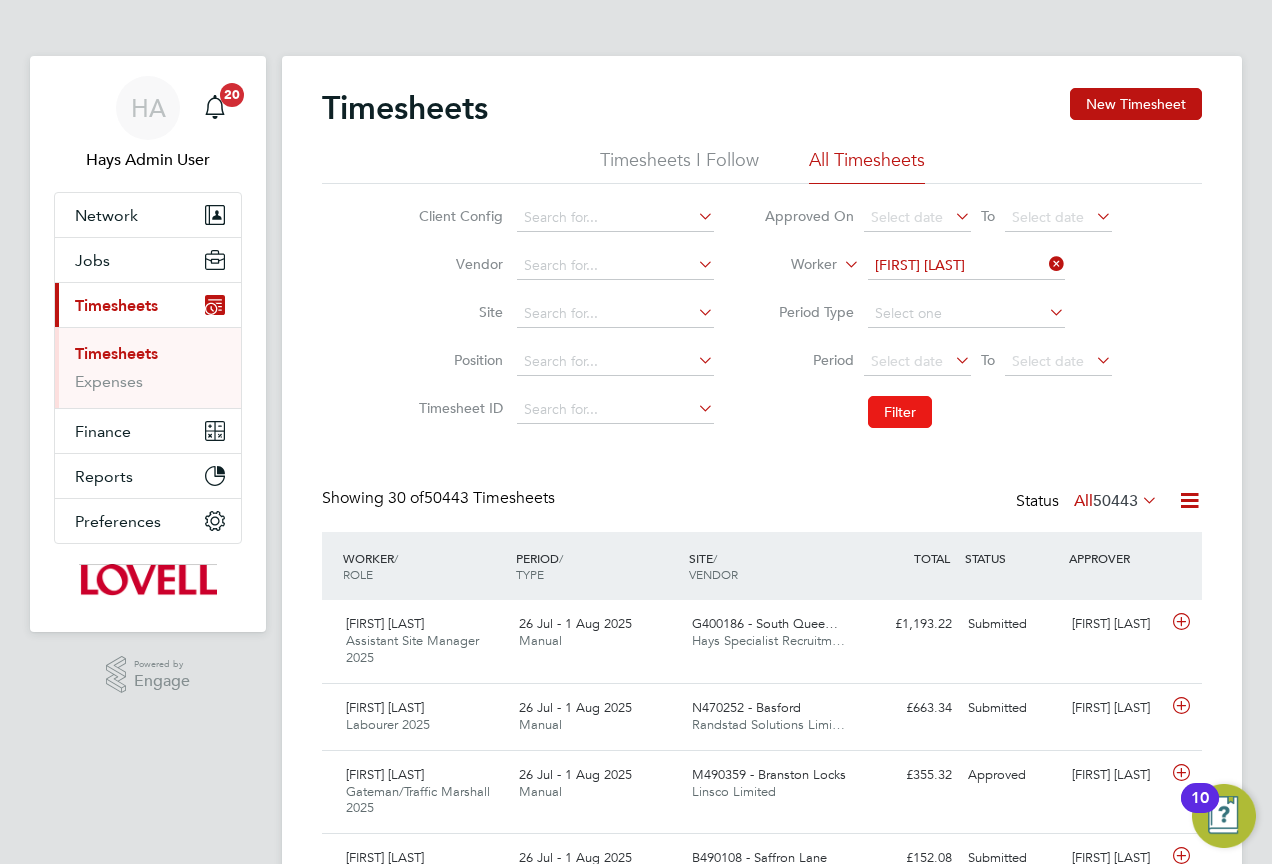 click on "Filter" 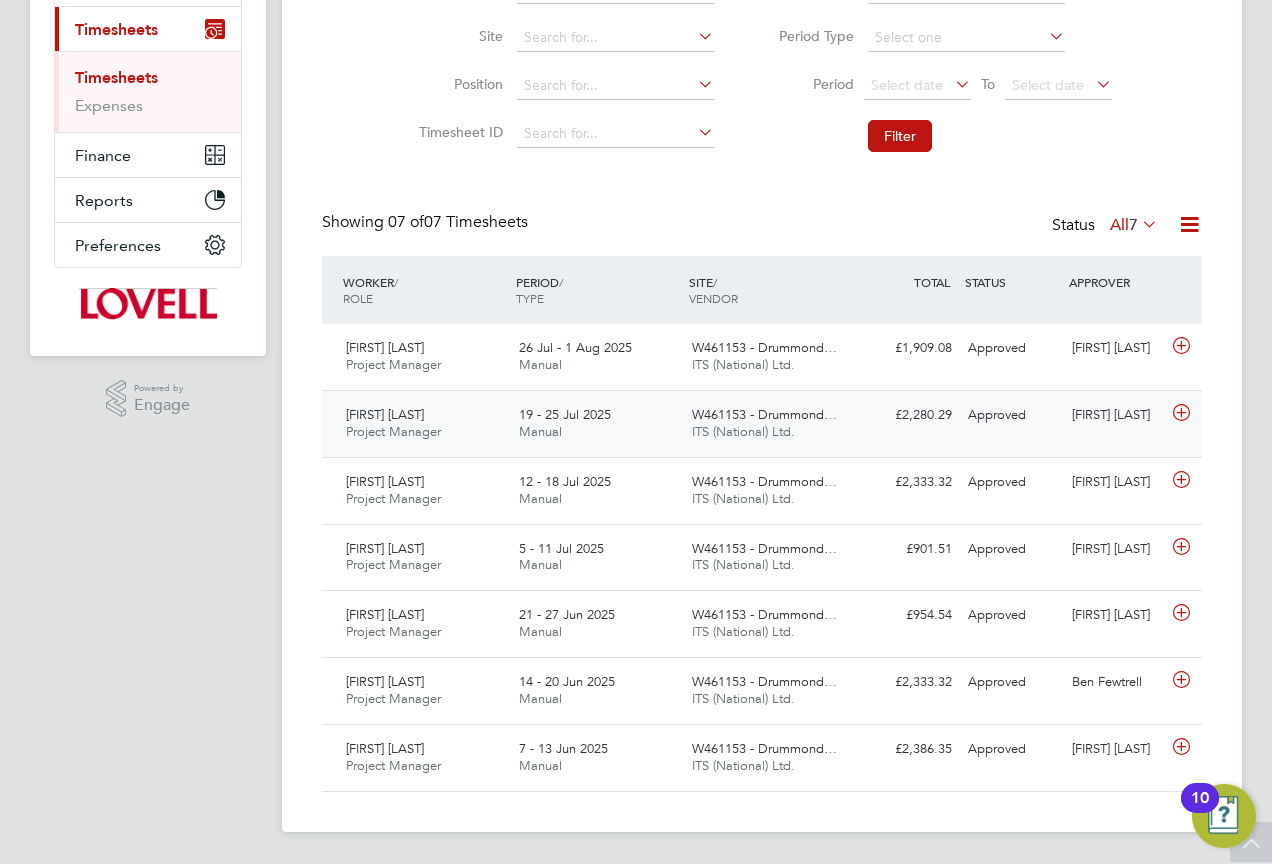 click on "Richard Musto Project Manager   19 - 25 Jul 2025 19 - 25 Jul 2025 Manual W461153 - Drummond… ITS (National) Ltd. £2,280.29 Approved Approved Benjamin Howell" 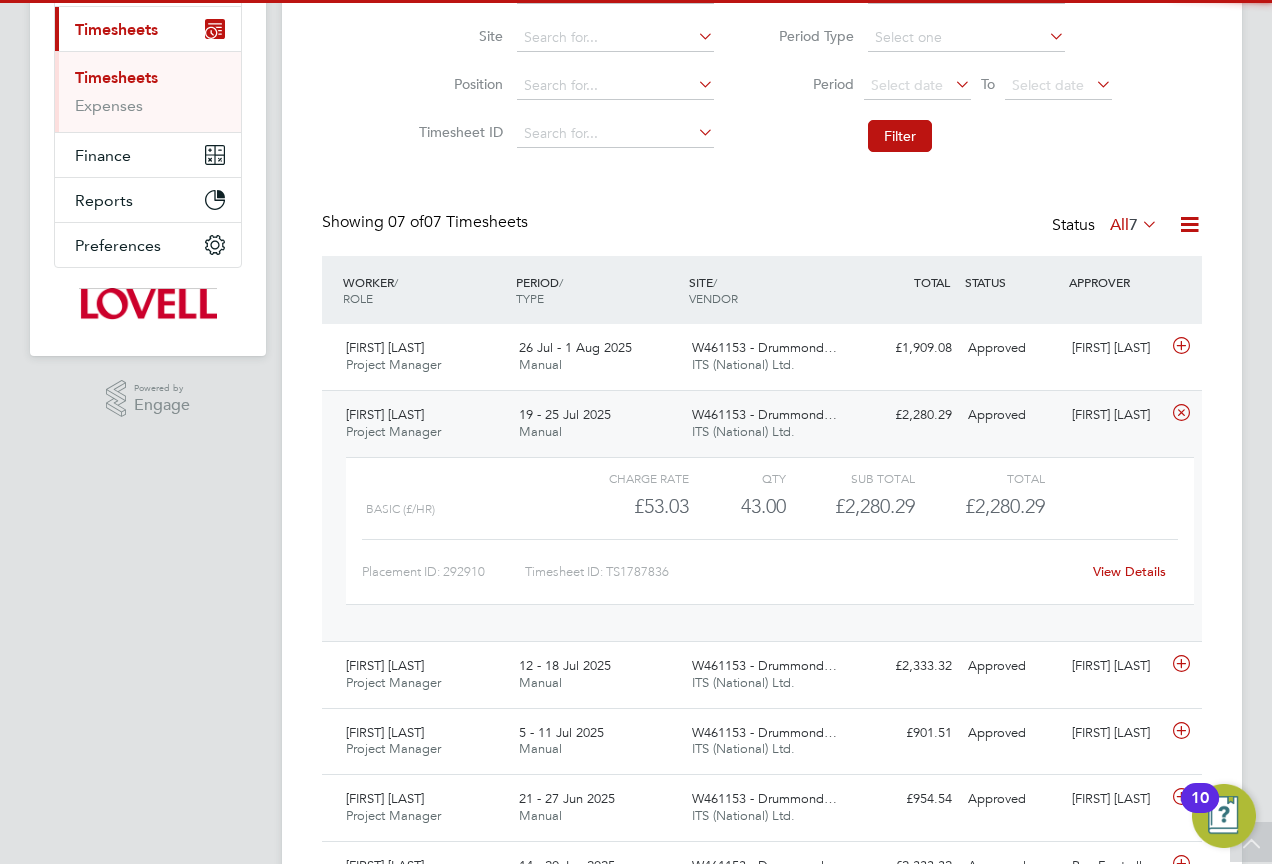 click on "View Details" 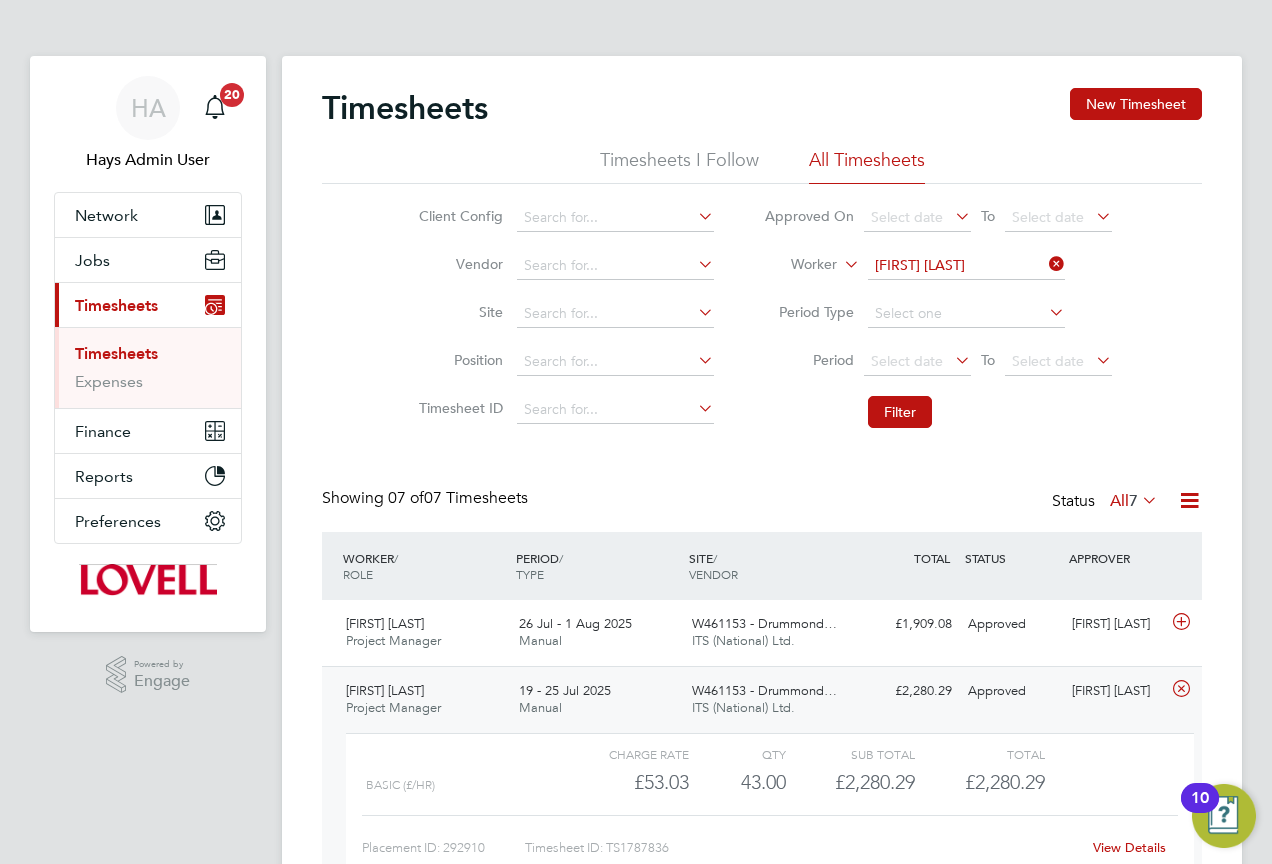 click 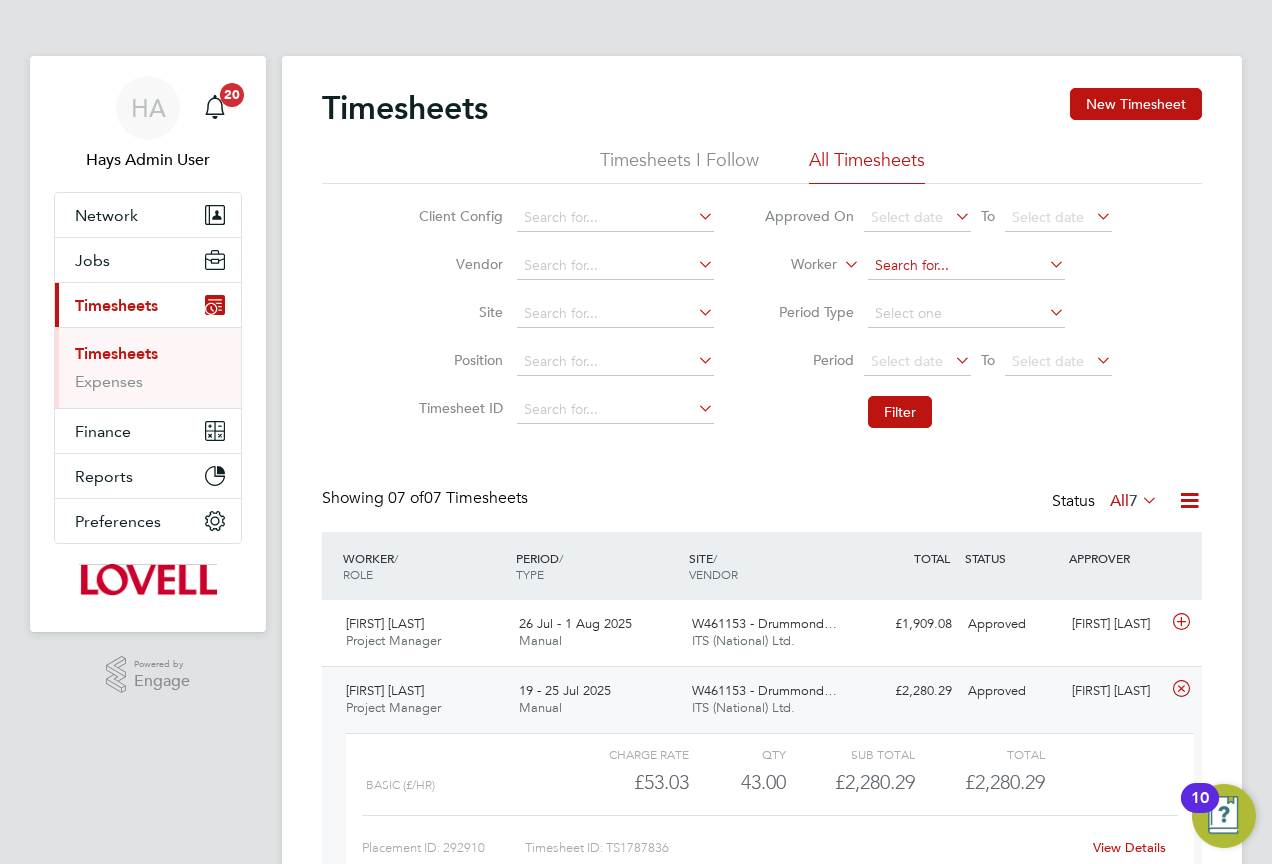 click 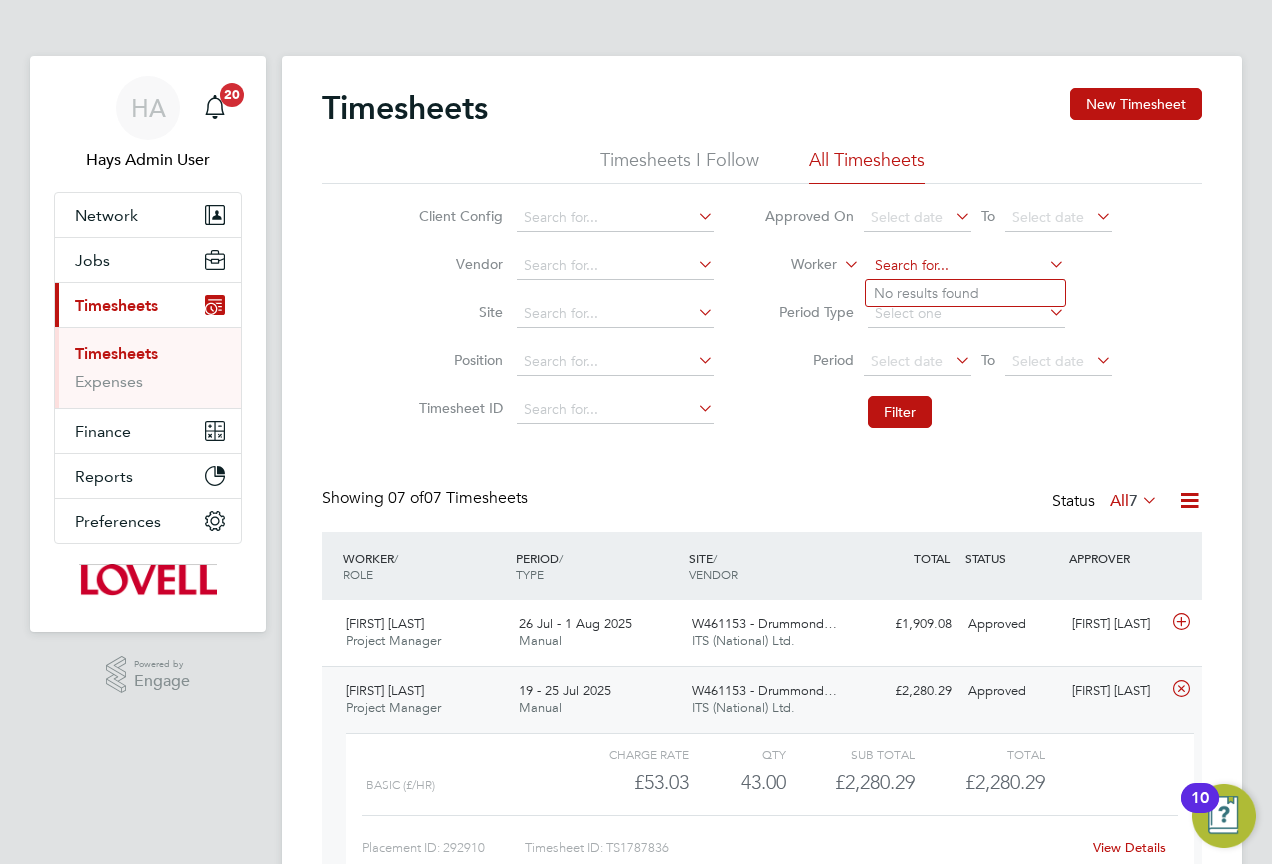 paste on "Stephen Elliott" 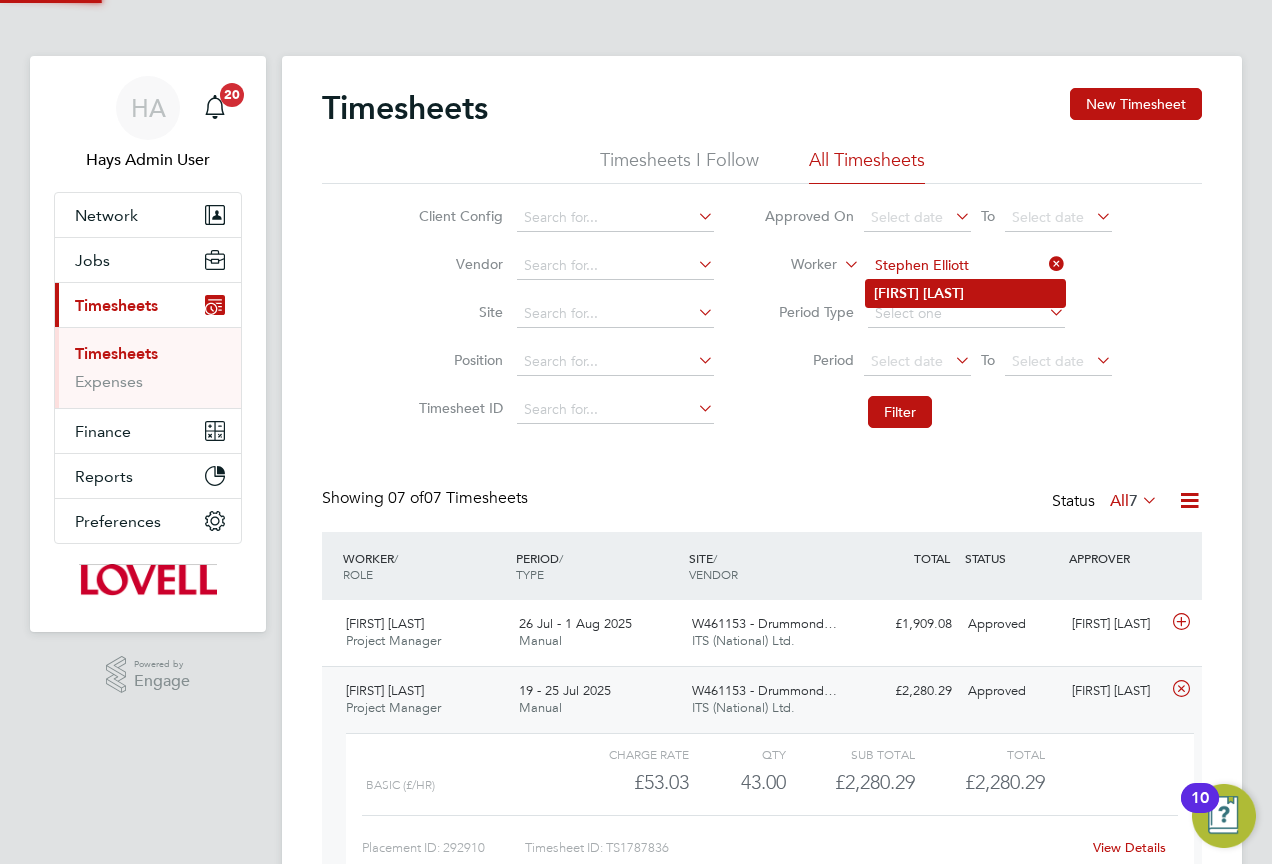 type on "Stephen Elliott" 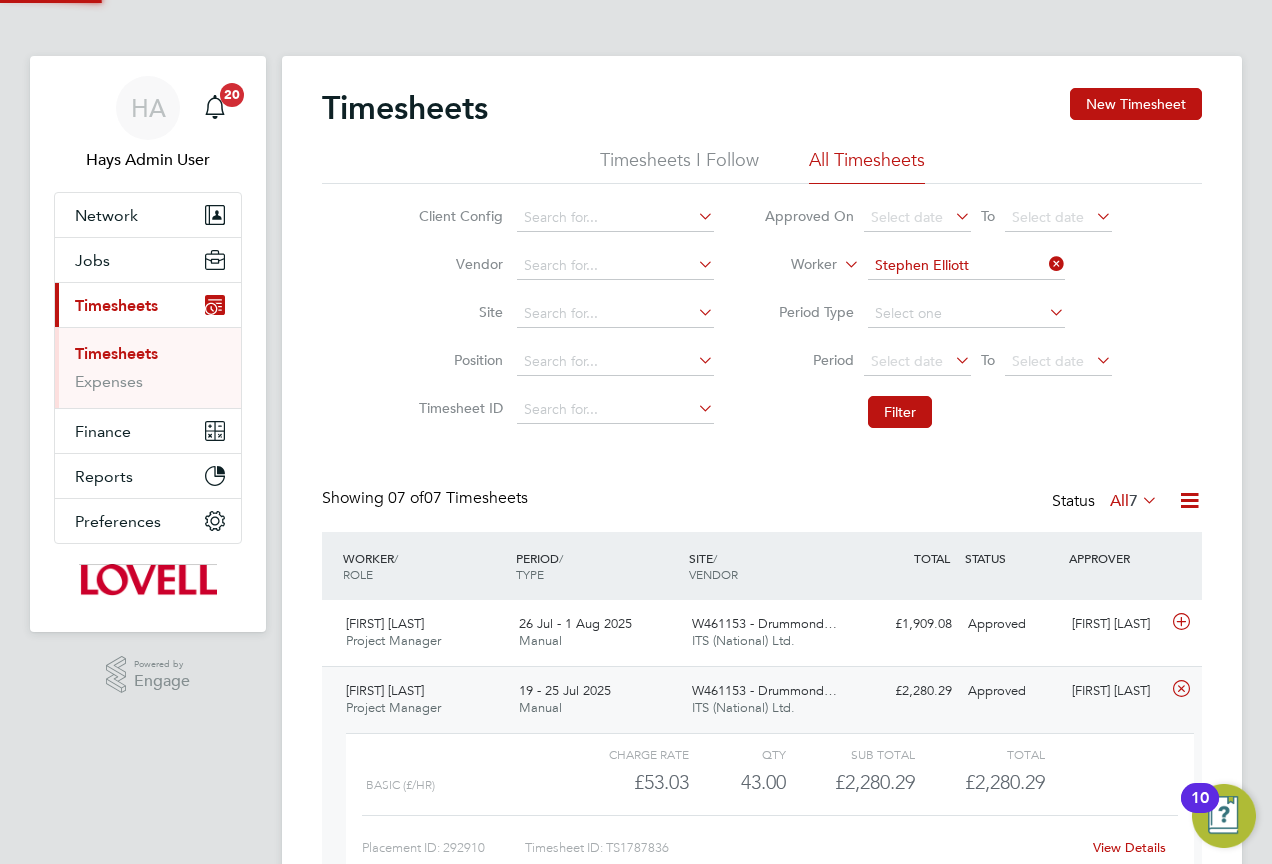 click on "Stephen   Elliott" 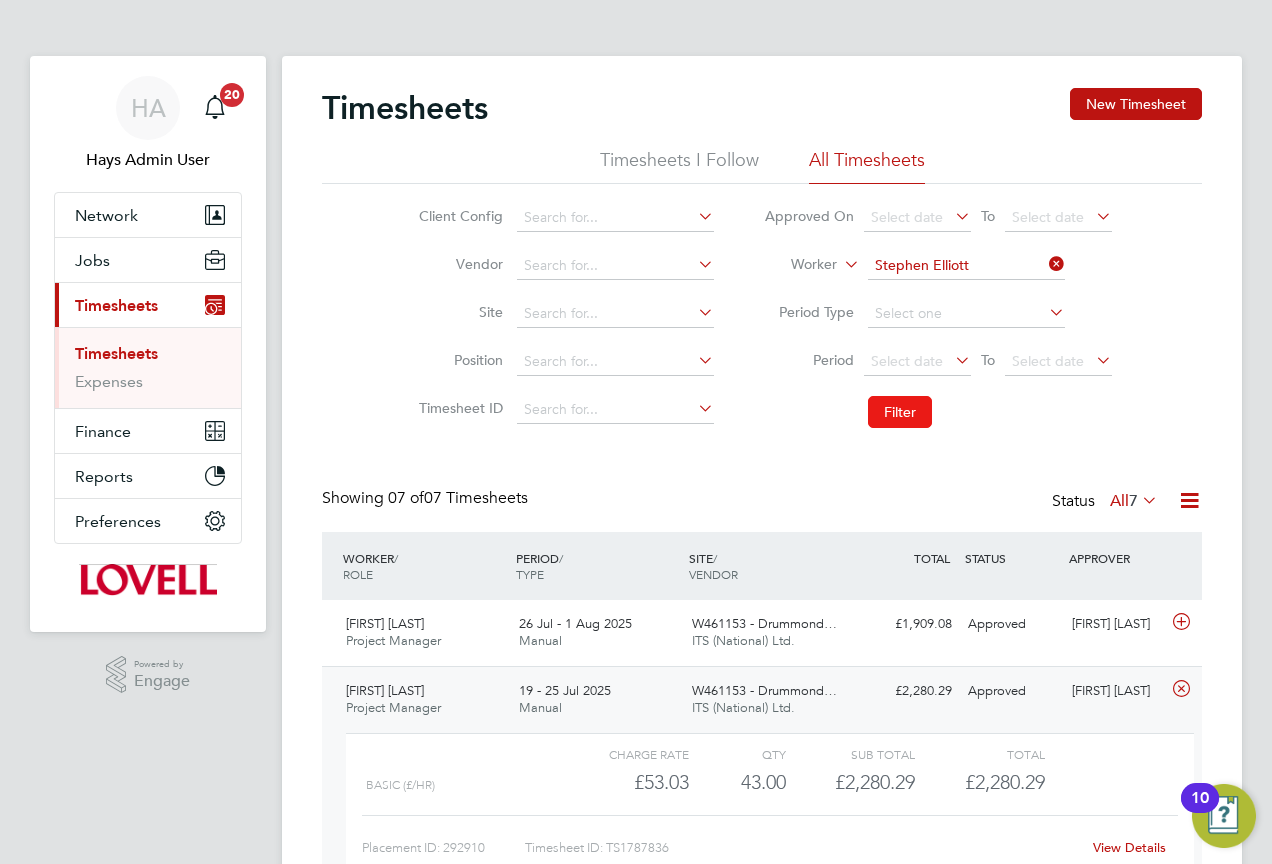 click on "Filter" 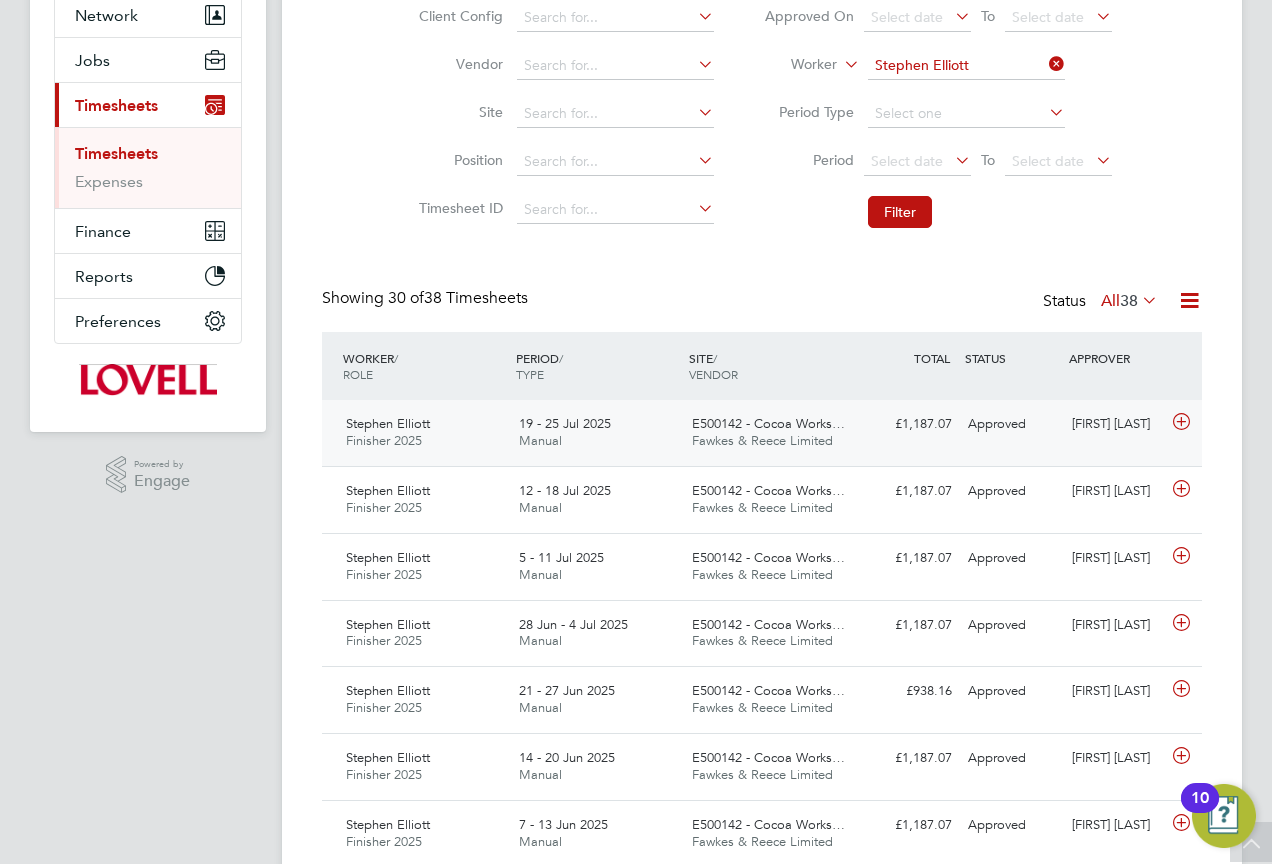 click on "Jack Rowell" 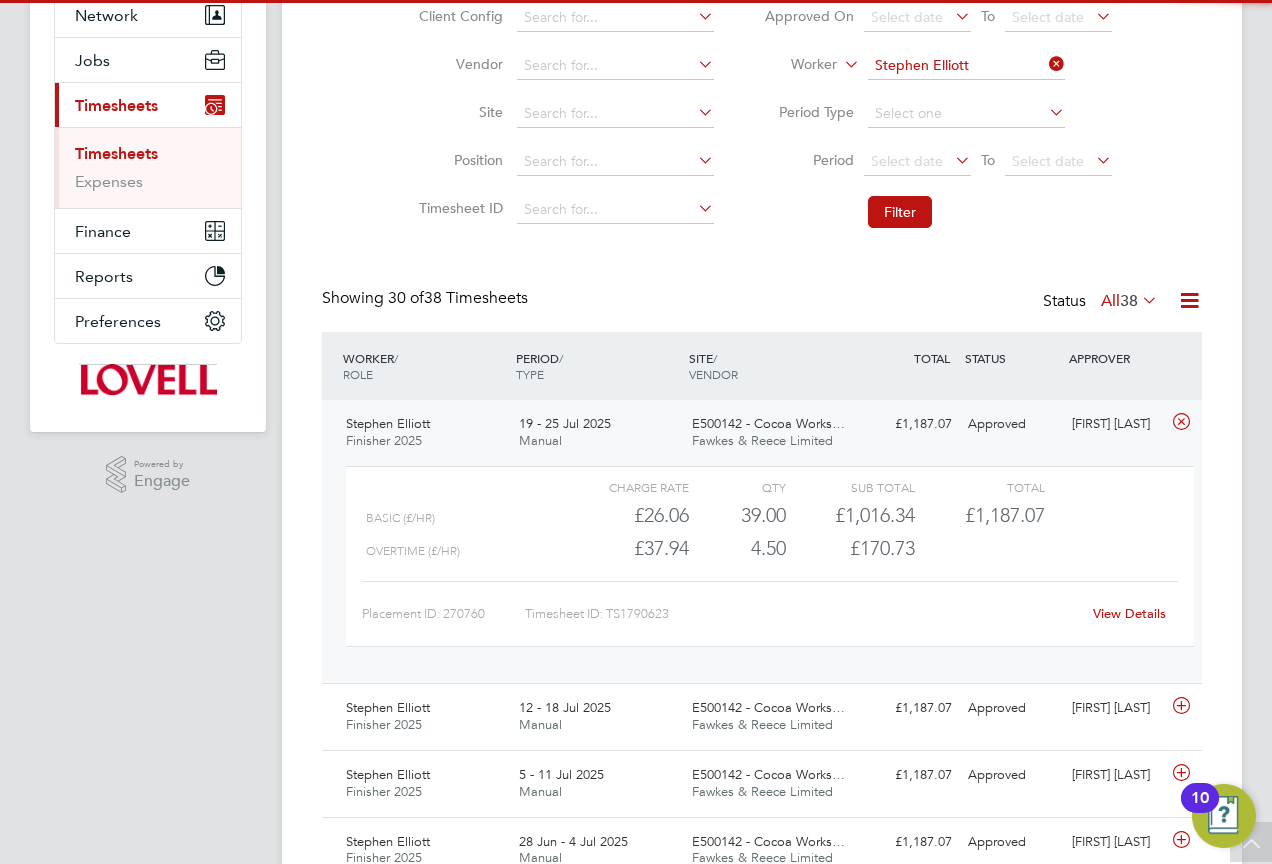 click on "View Details" 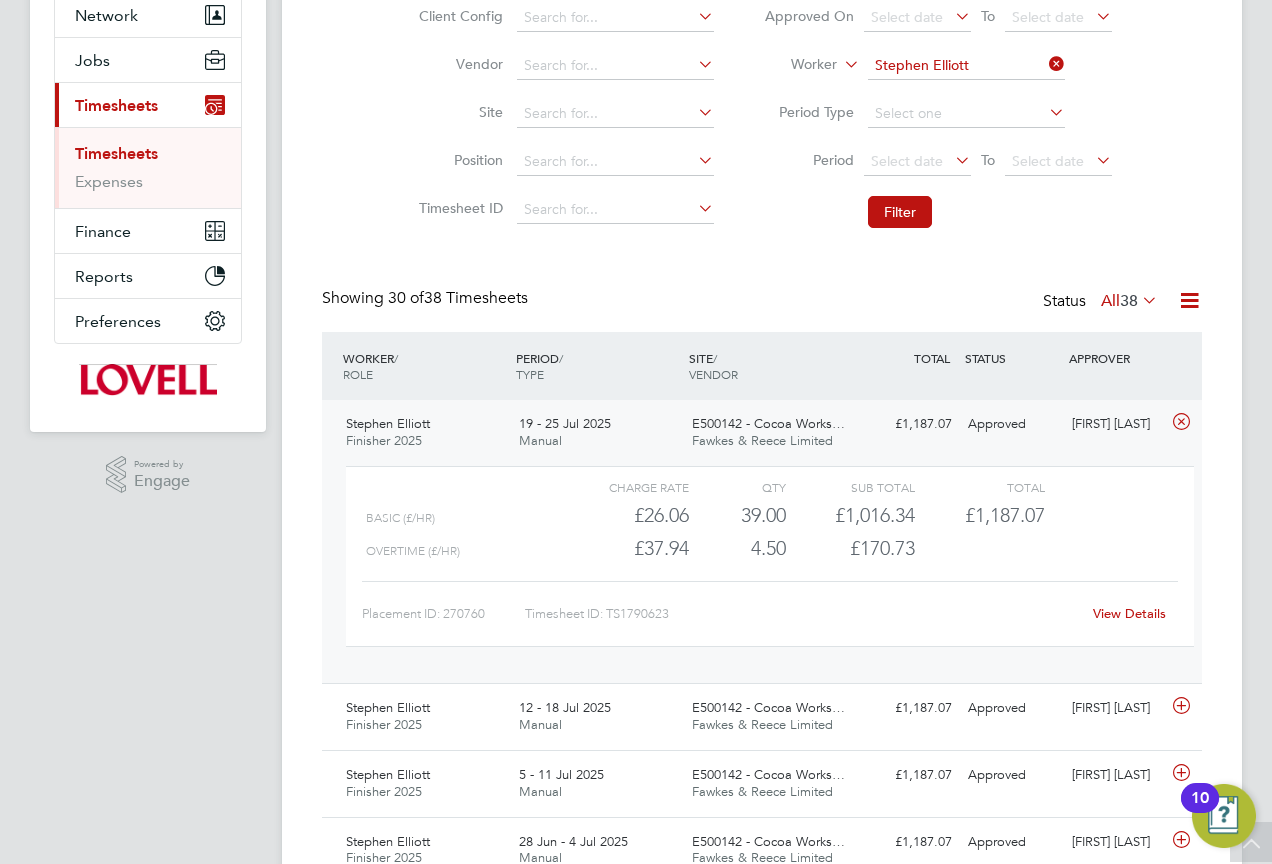 click on "Worker   Stephen Elliott" 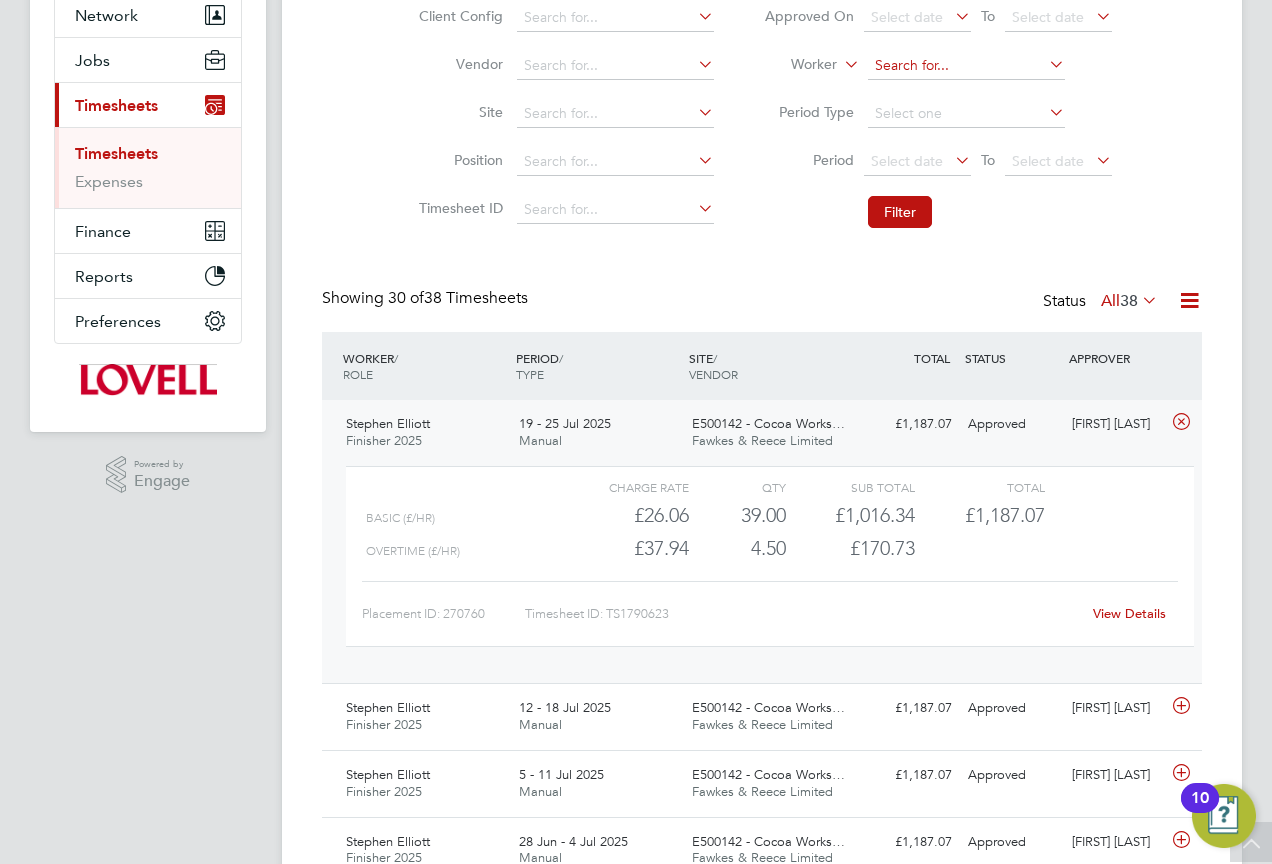 click 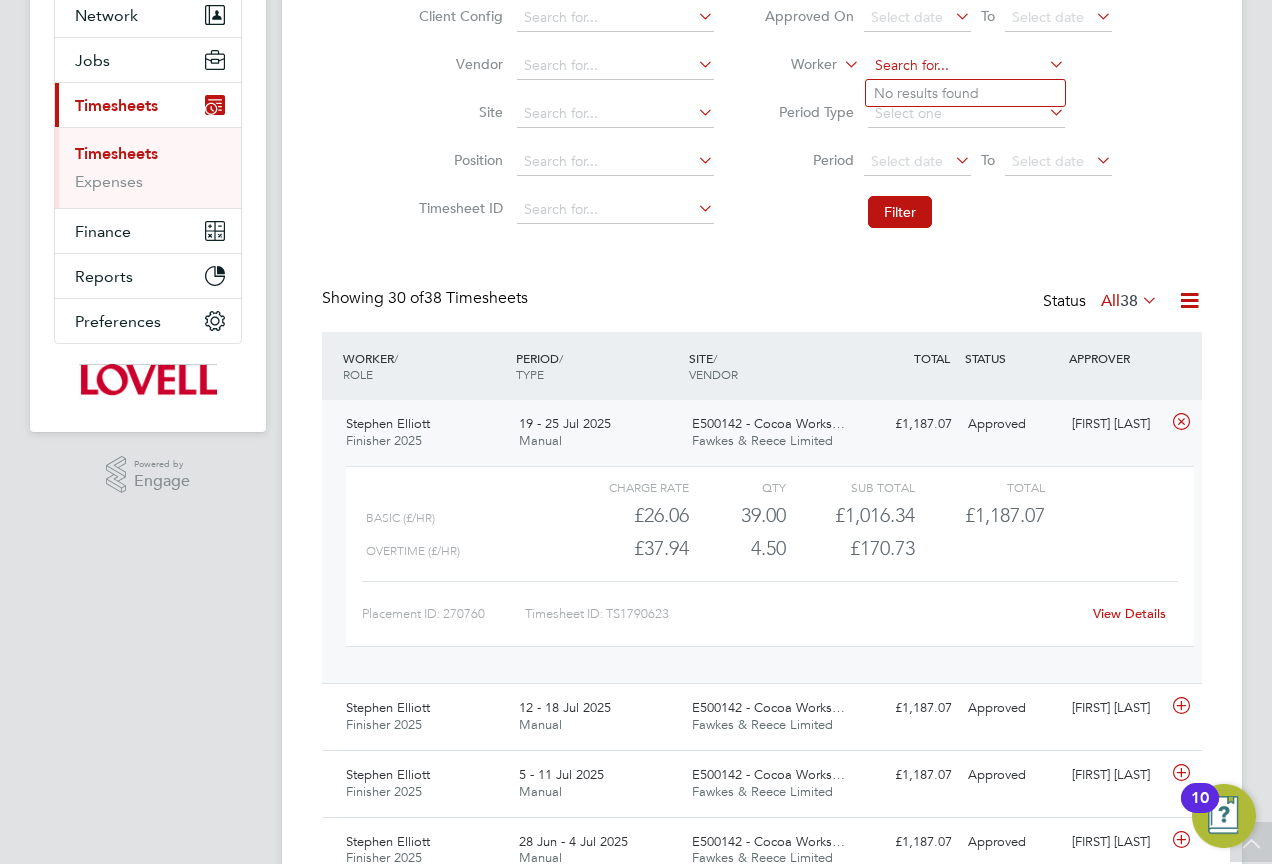 paste on "James Tandi" 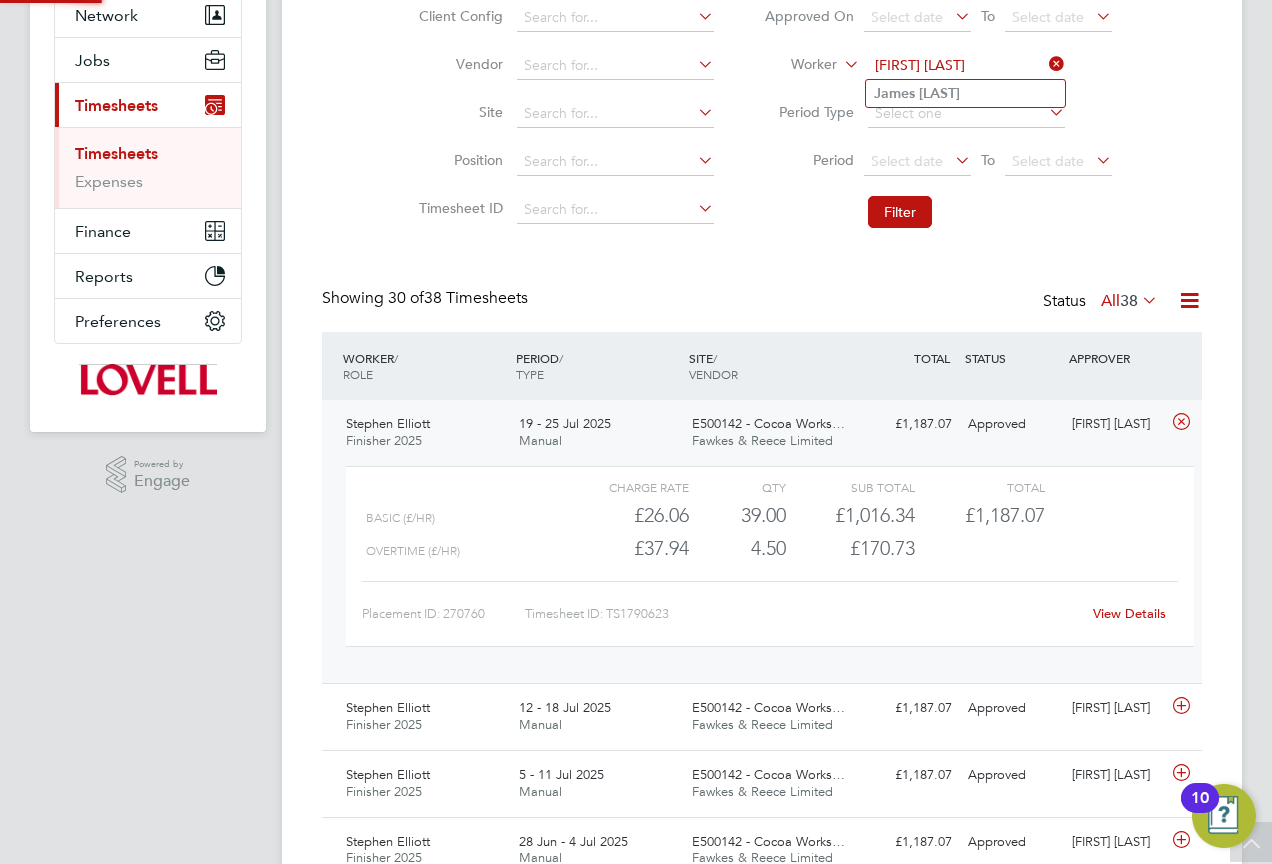 type on "James Tandi" 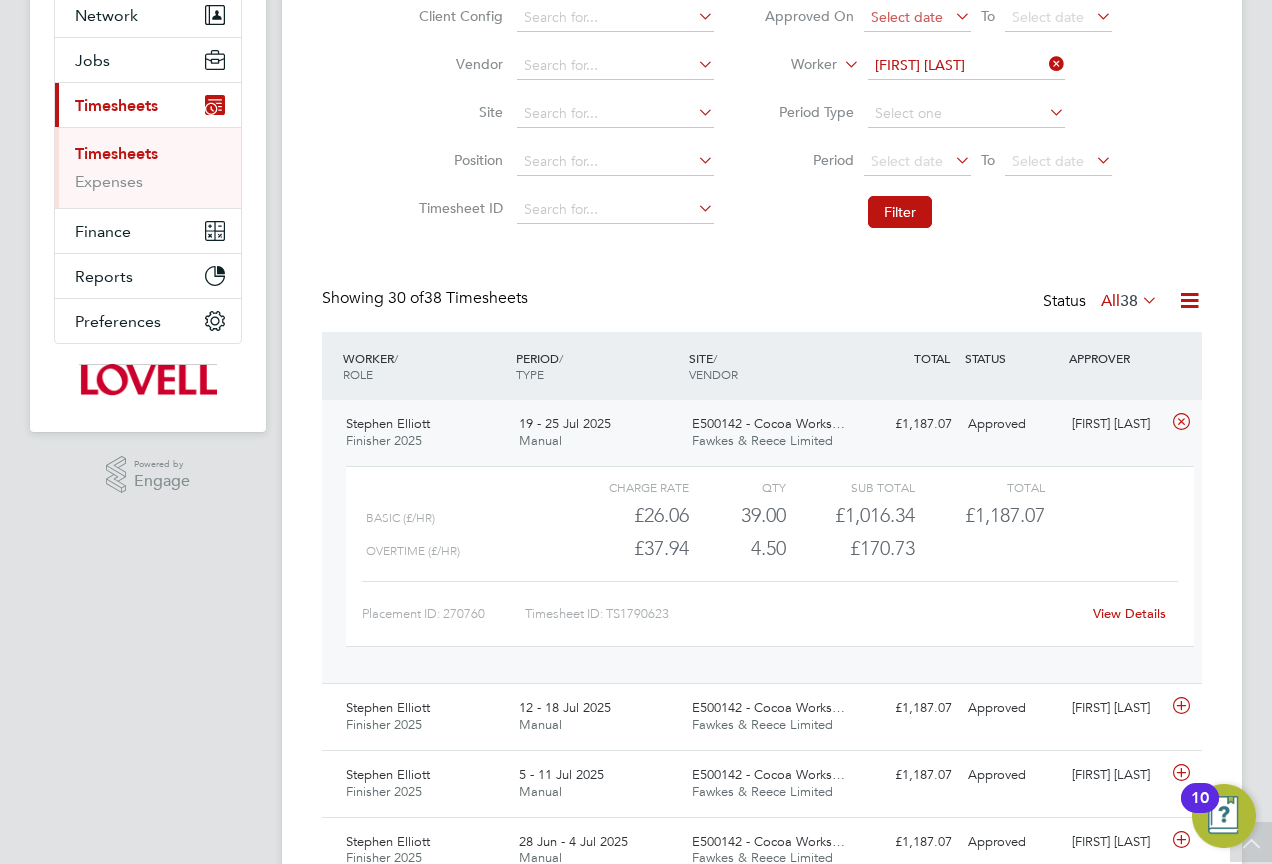 click on "Filter" 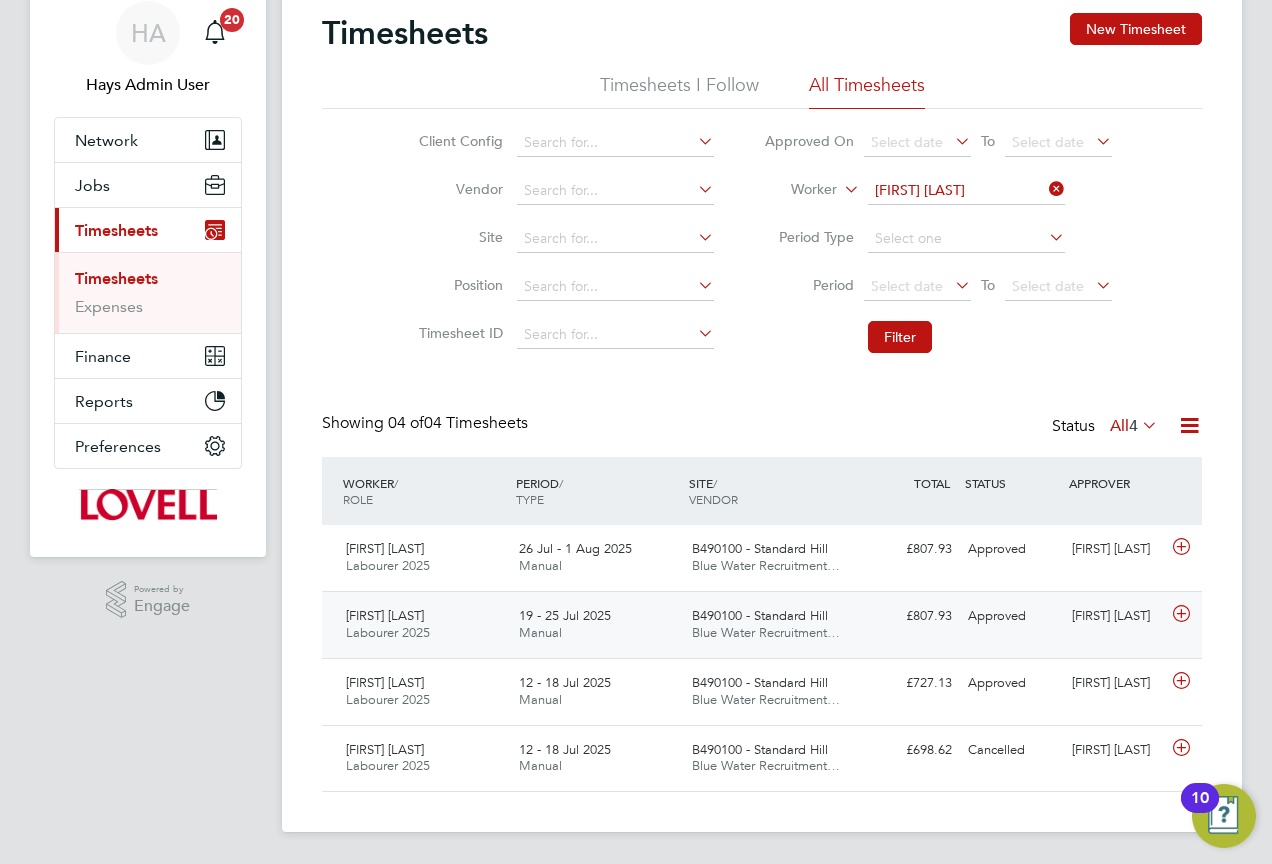 click on "James Tandi Labourer 2025   19 - 25 Jul 2025 19 - 25 Jul 2025 Manual B490100 - Standard Hill Blue Water Recruitment… £807.93 Approved Approved Charlie Workman" 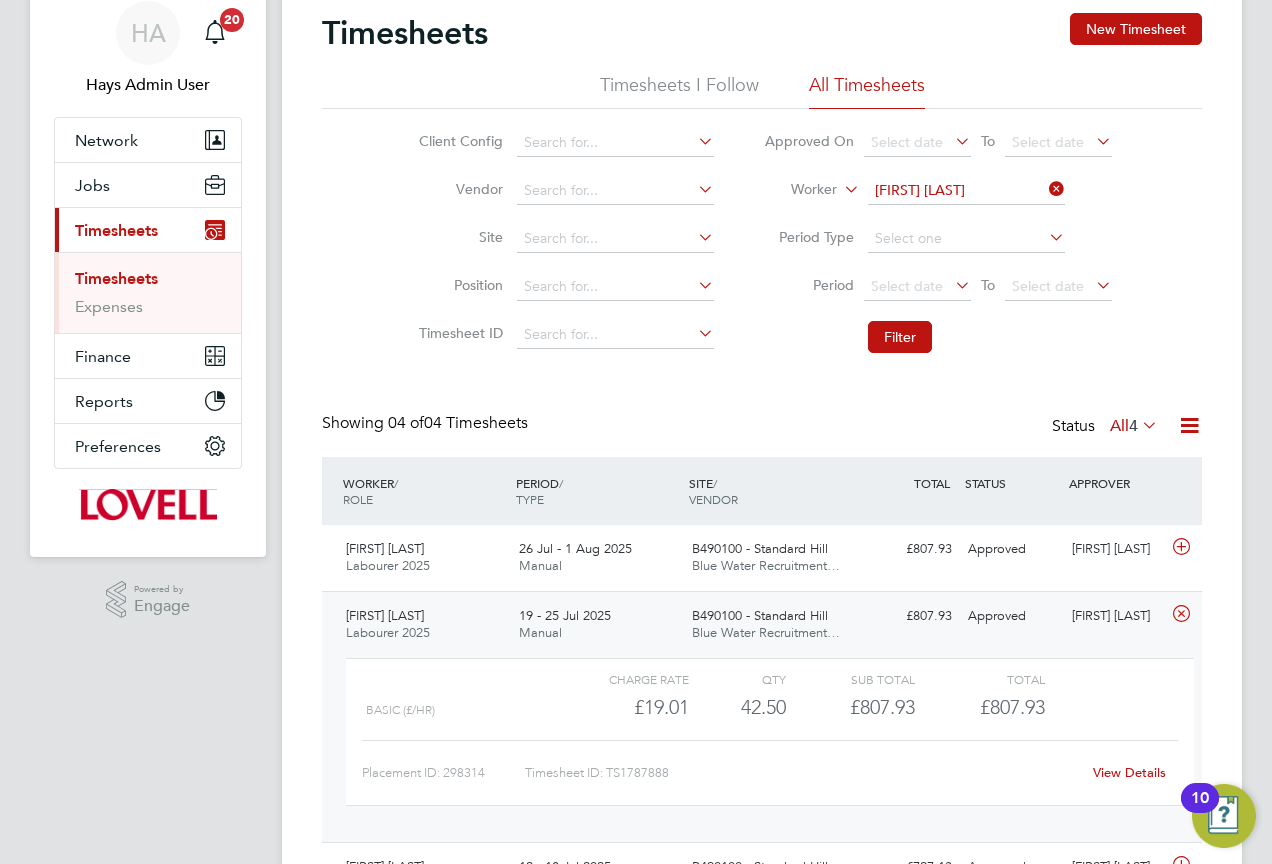 click on "View Details" 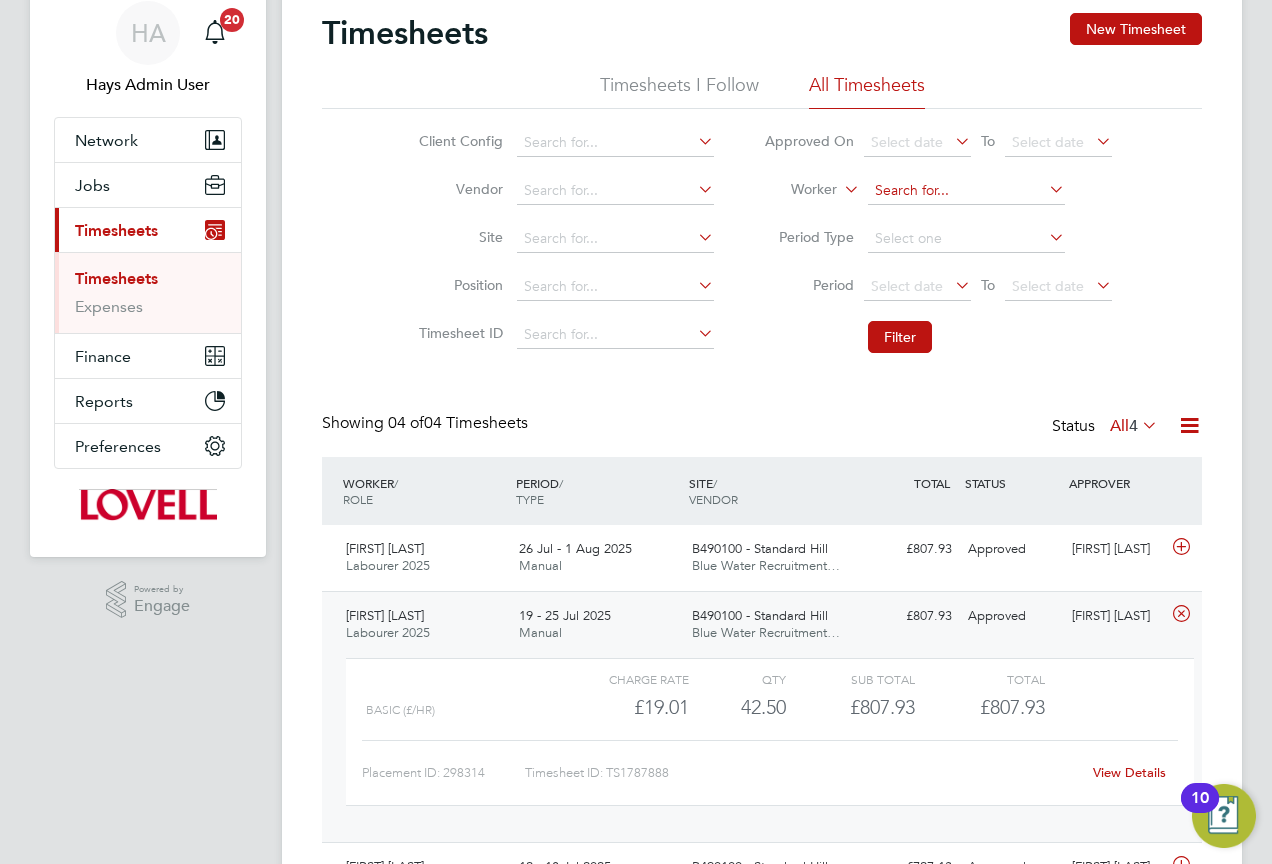 click 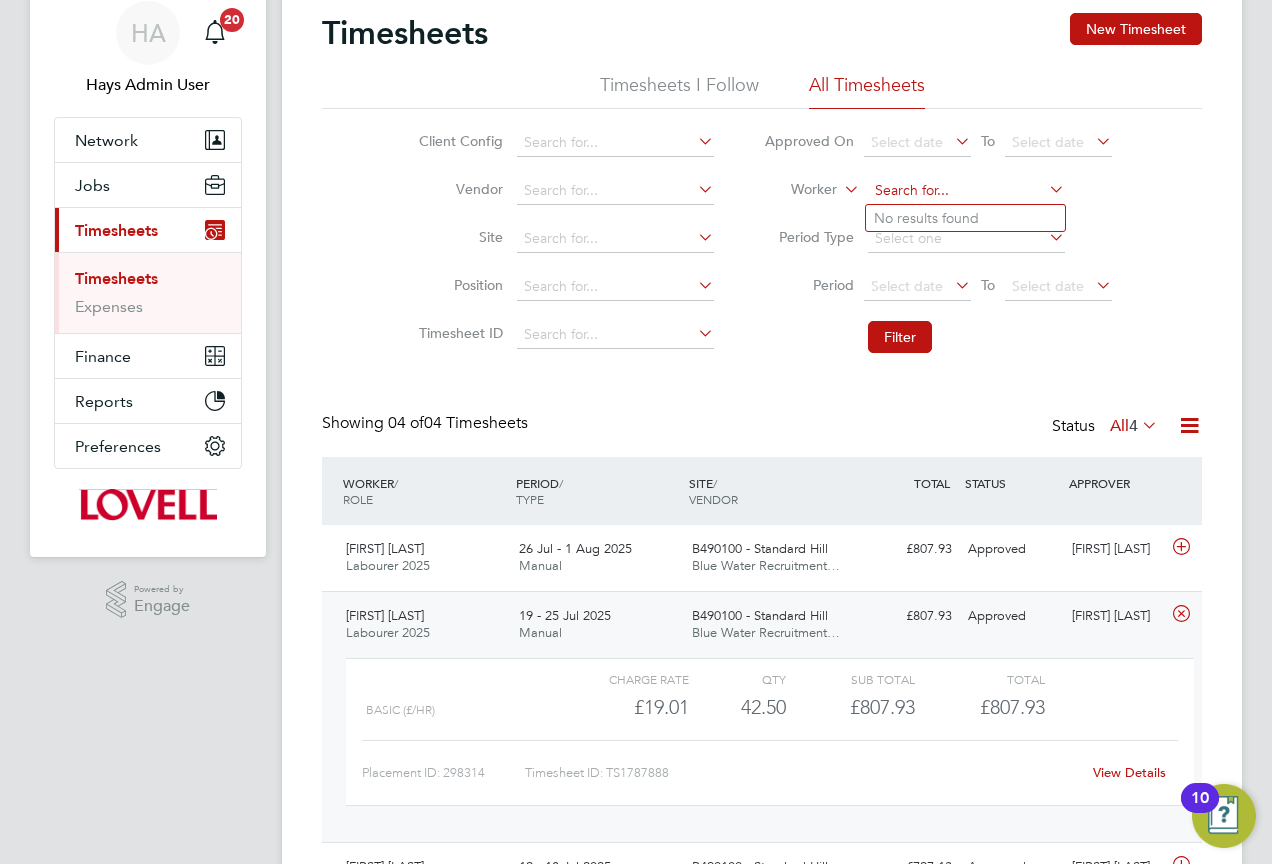 paste on "Jacek Ulatowski" 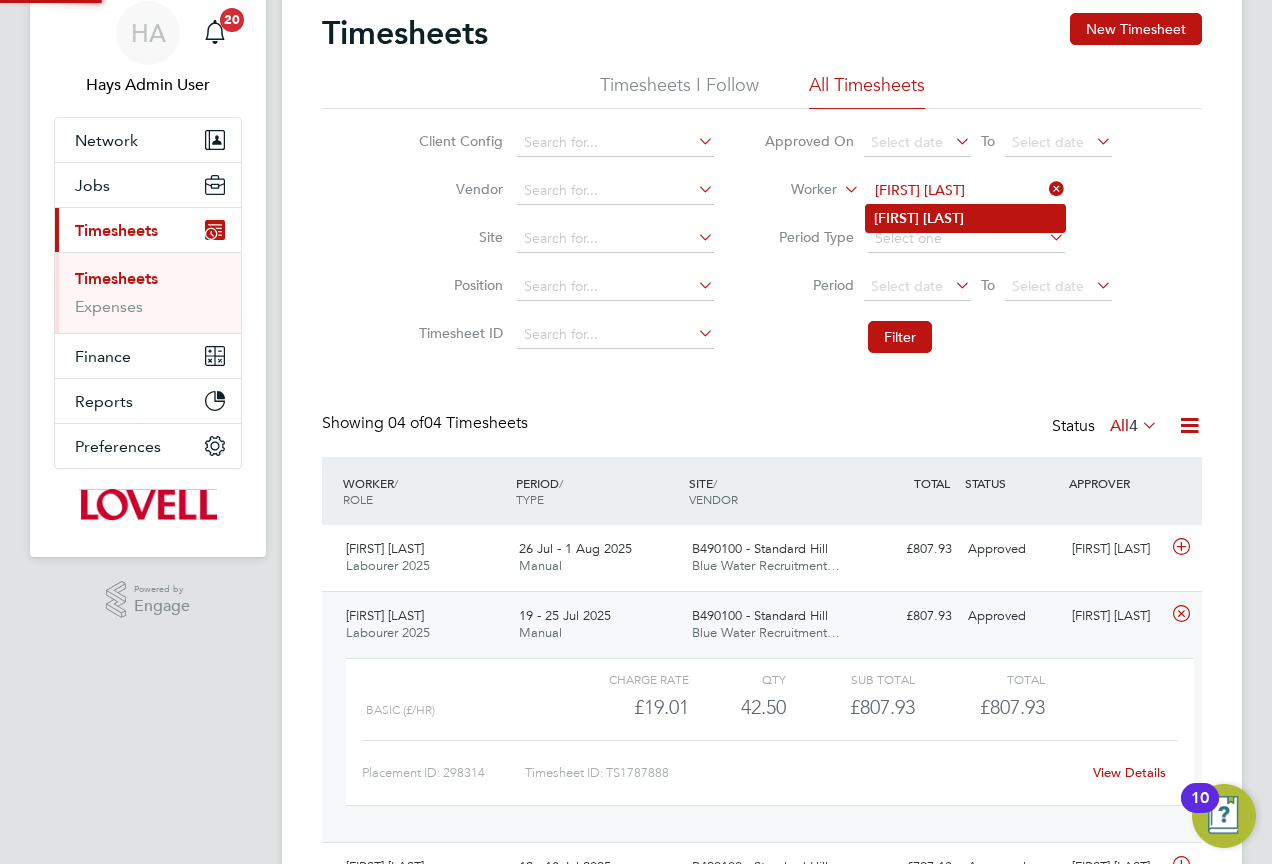 type on "Jacek Ulatowski" 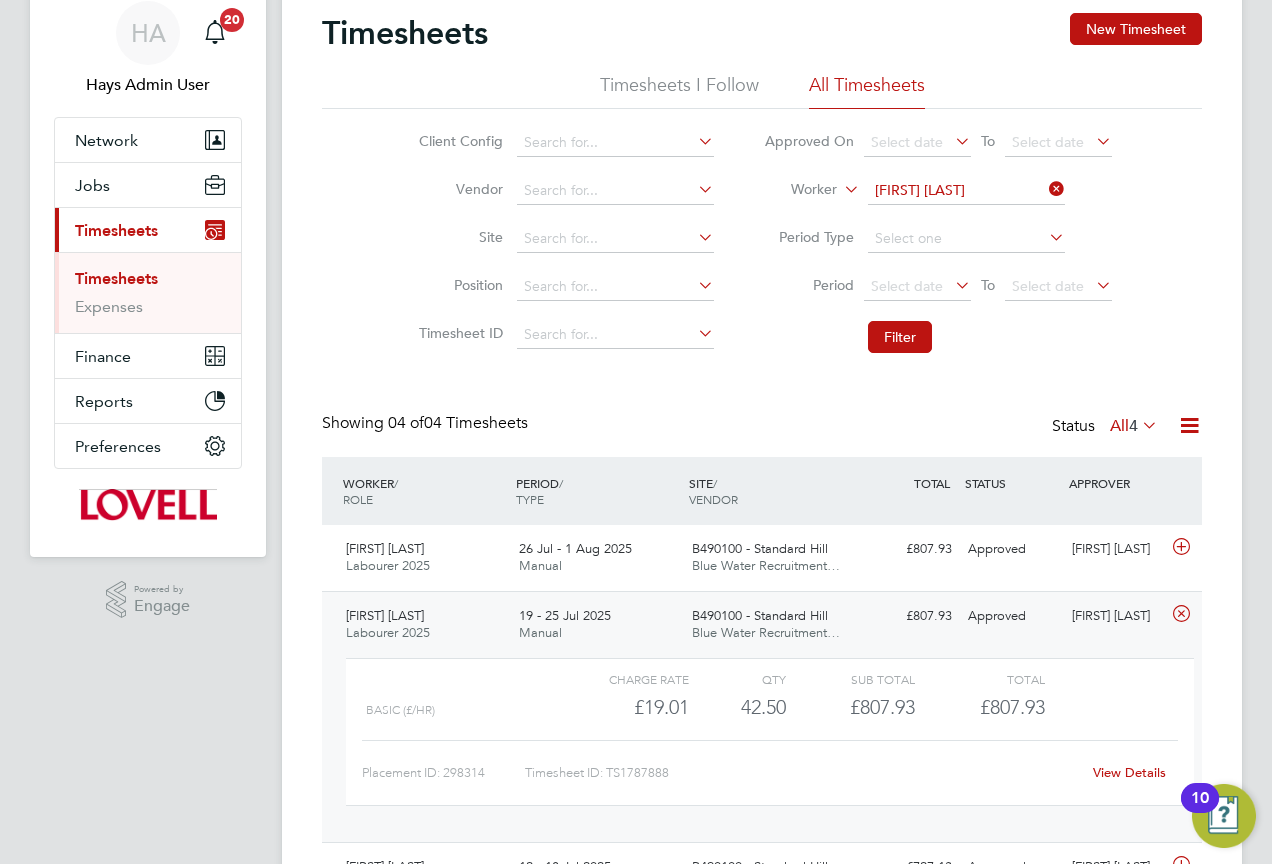 click on "Filter" 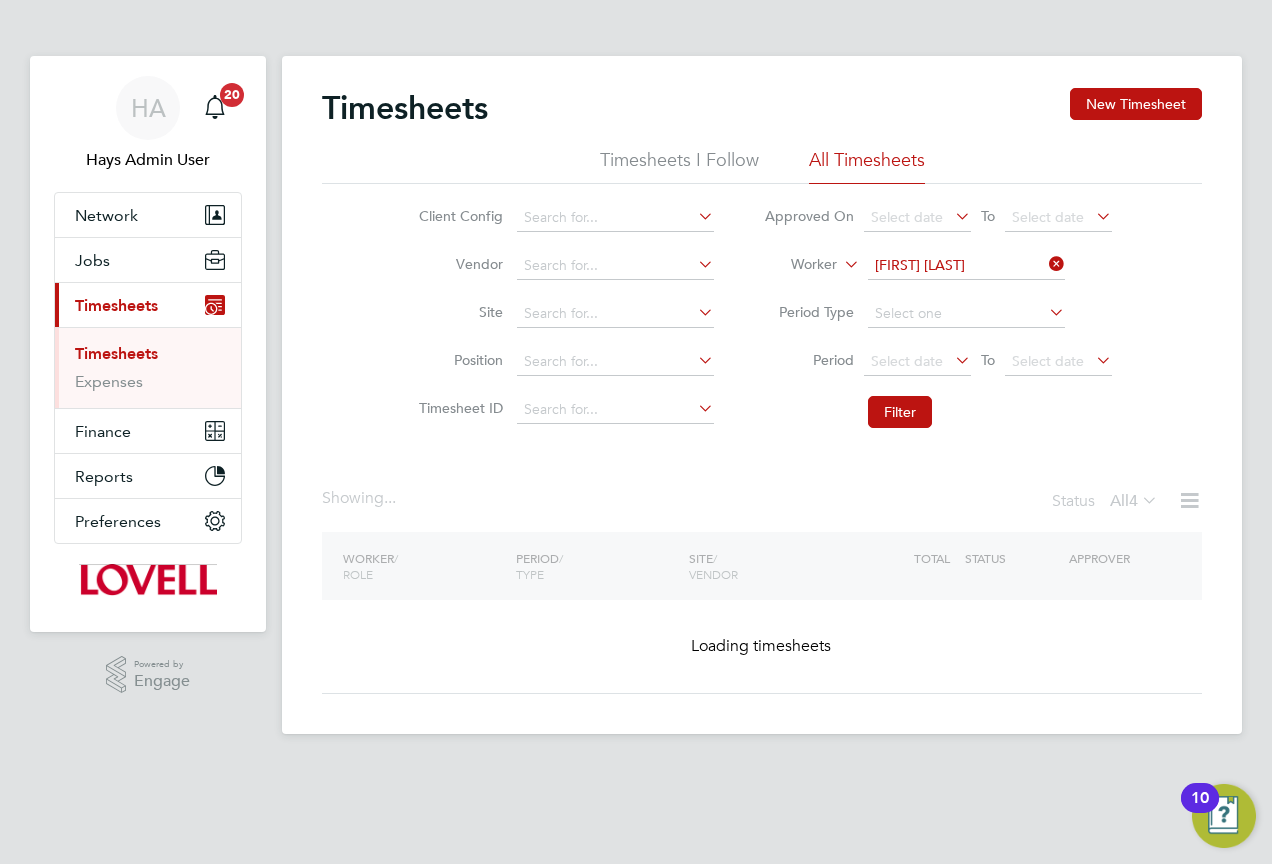 scroll, scrollTop: 0, scrollLeft: 0, axis: both 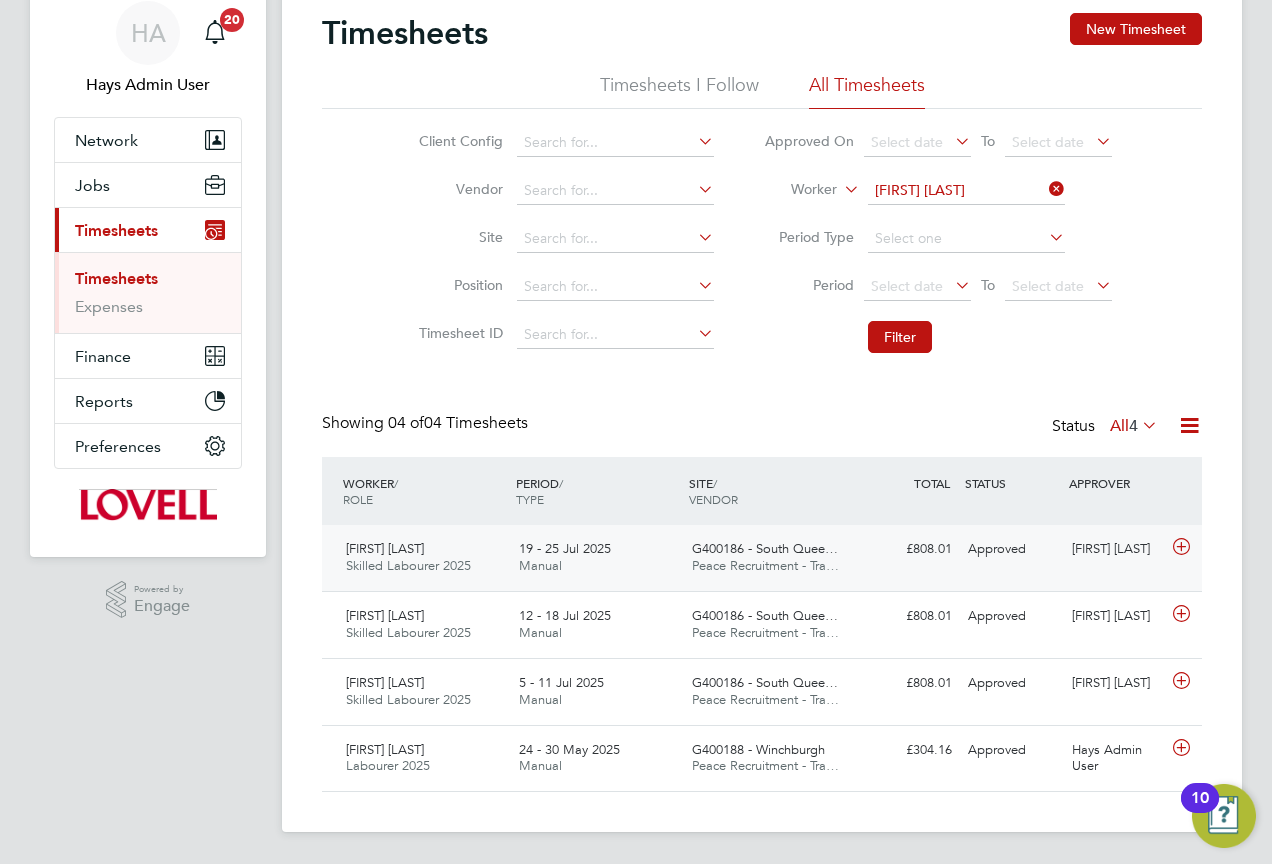 click on "Approved" 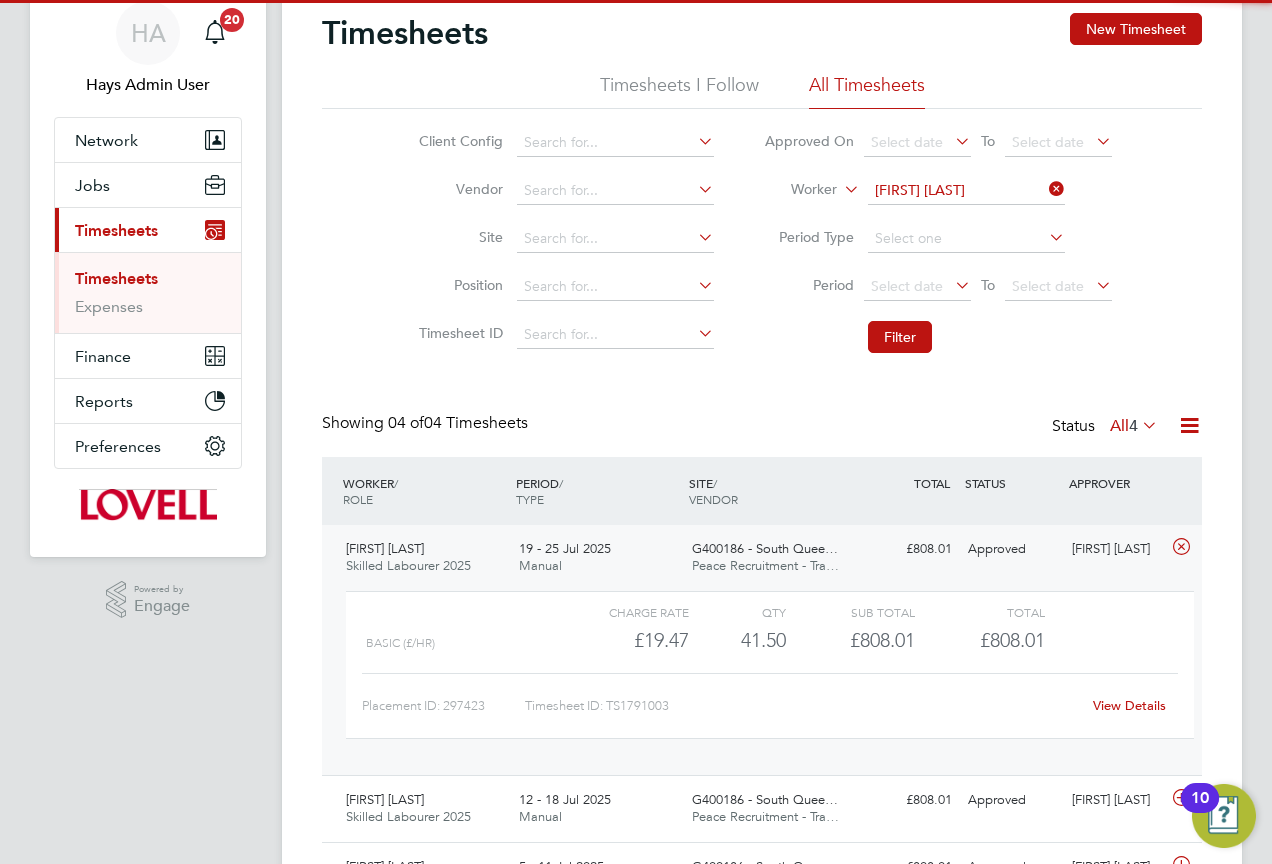 click on "View Details" 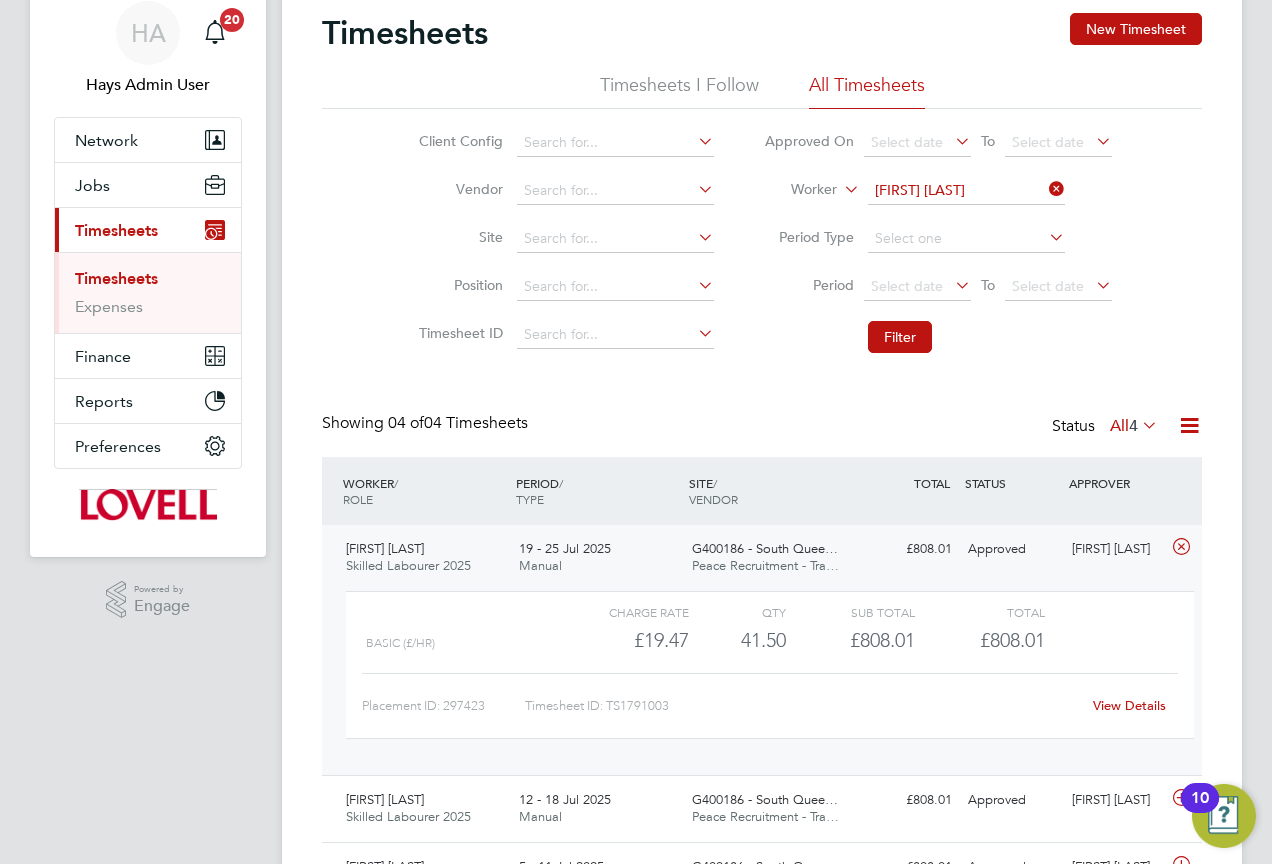 click 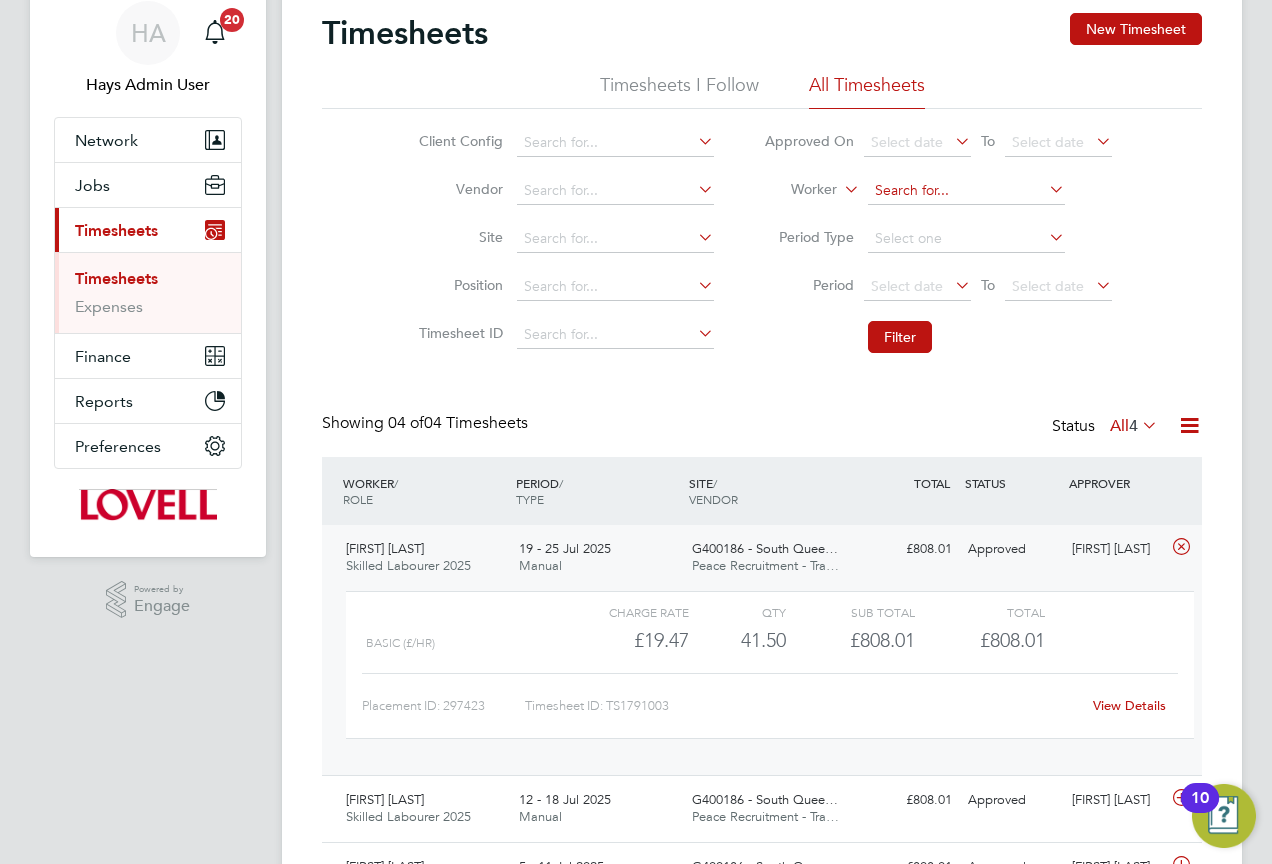 click 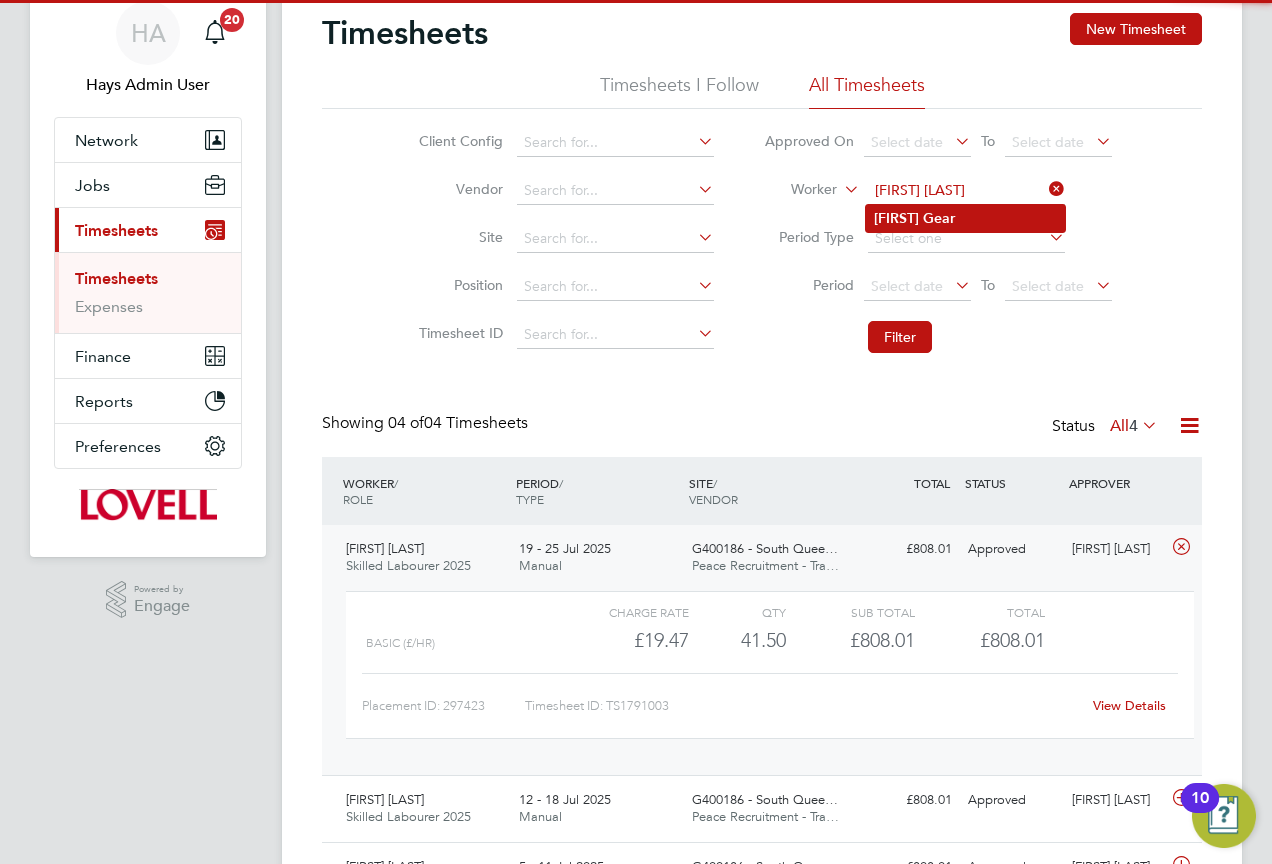 click on "Gear" 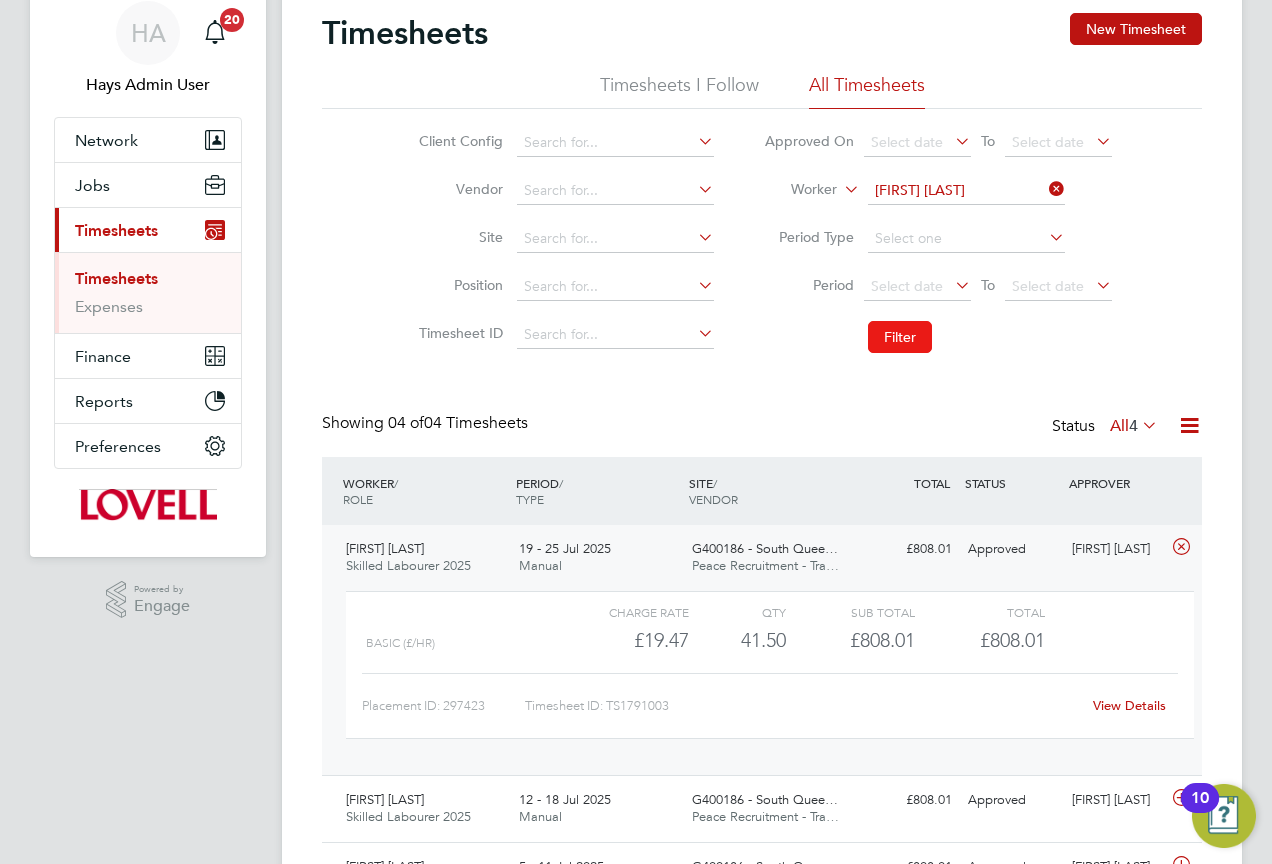 click on "Filter" 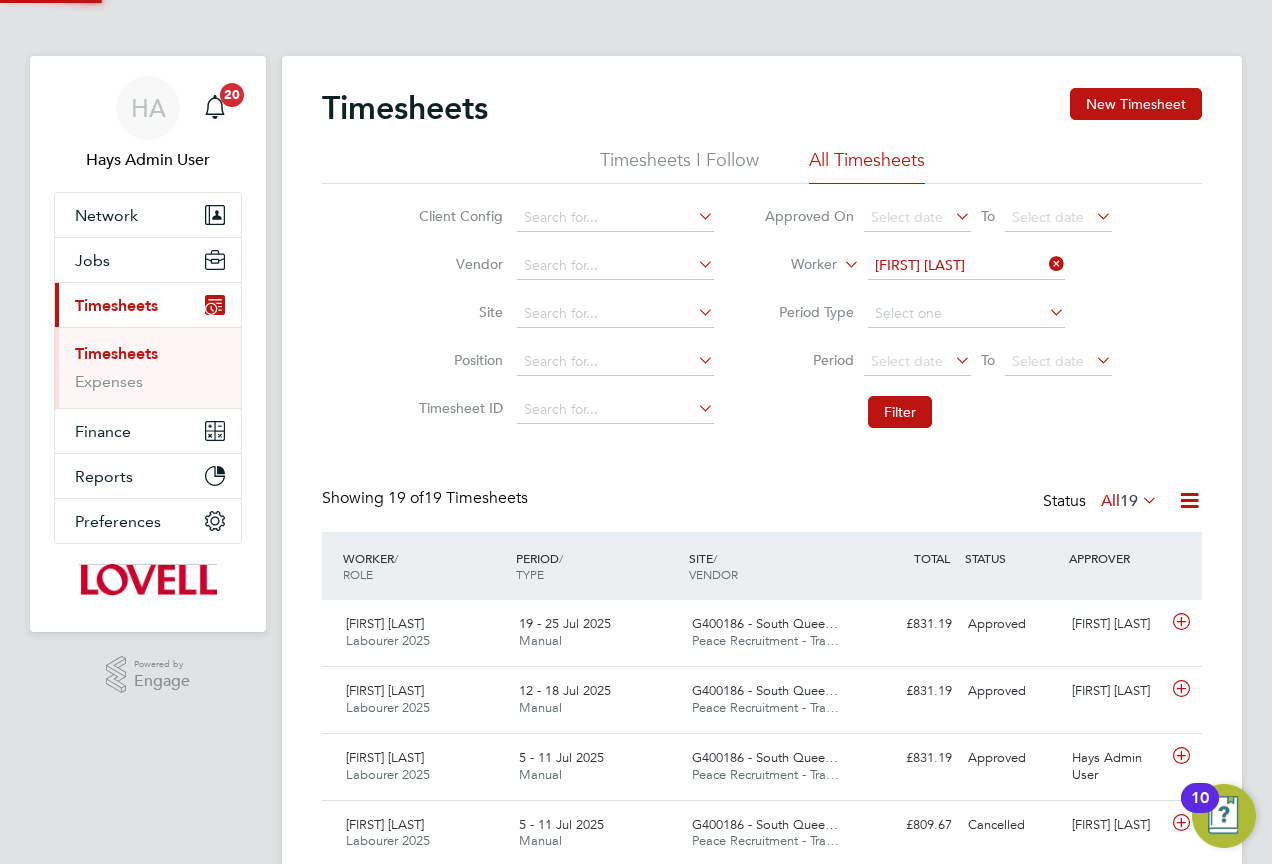 scroll, scrollTop: 200, scrollLeft: 0, axis: vertical 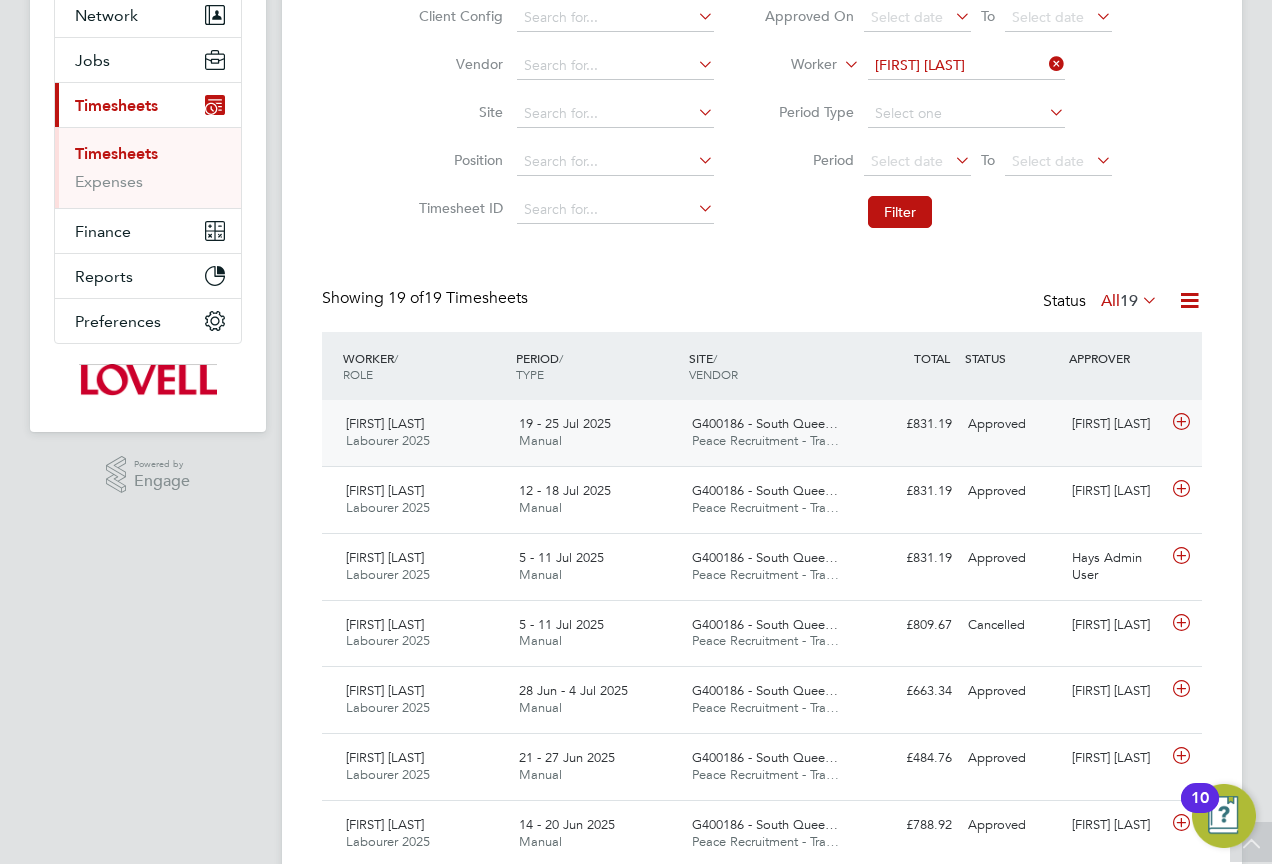 click on "Santo Gear Labourer 2025   19 - 25 Jul 2025 19 - 25 Jul 2025 Manual G400186 - South Quee… Peace Recruitment - Tra… £831.19 Approved Approved Kevin Kelly" 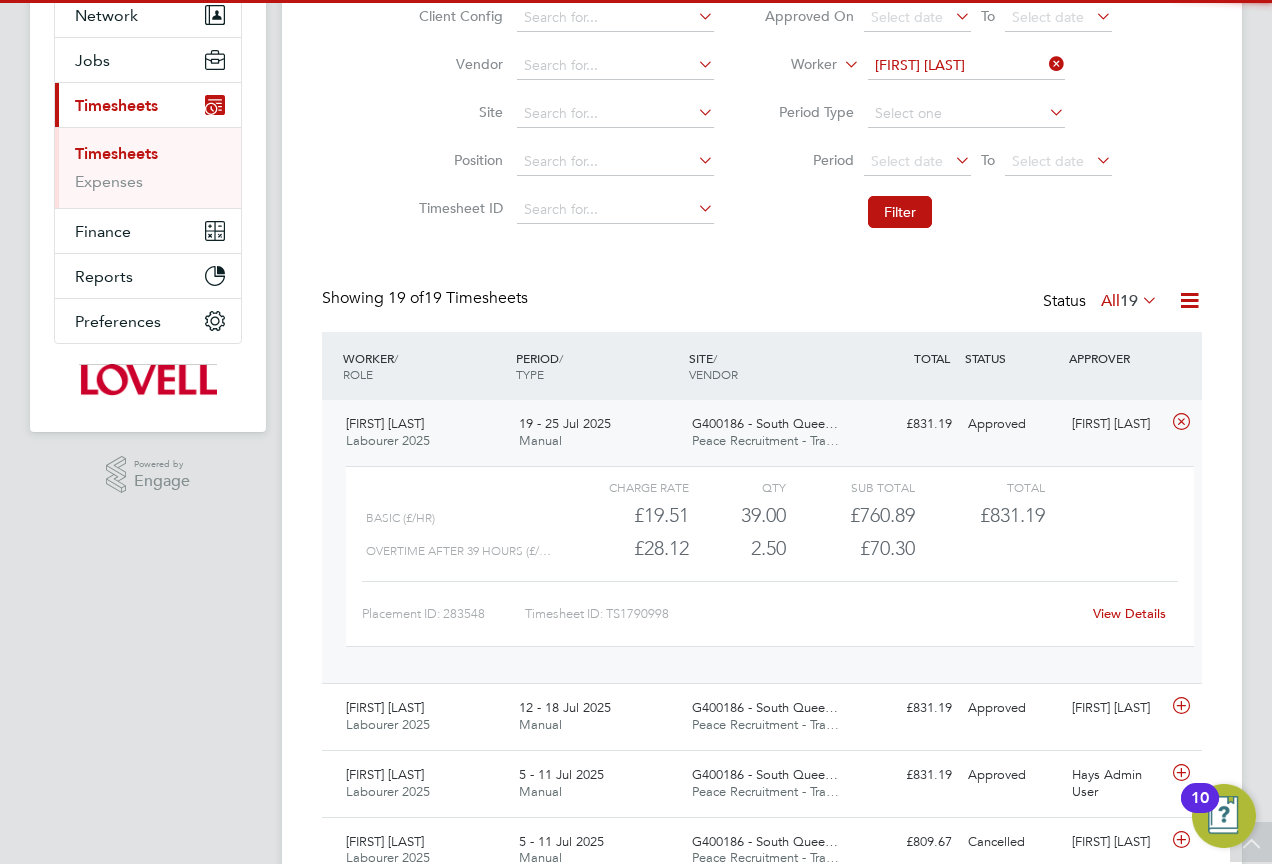 click on "View Details" 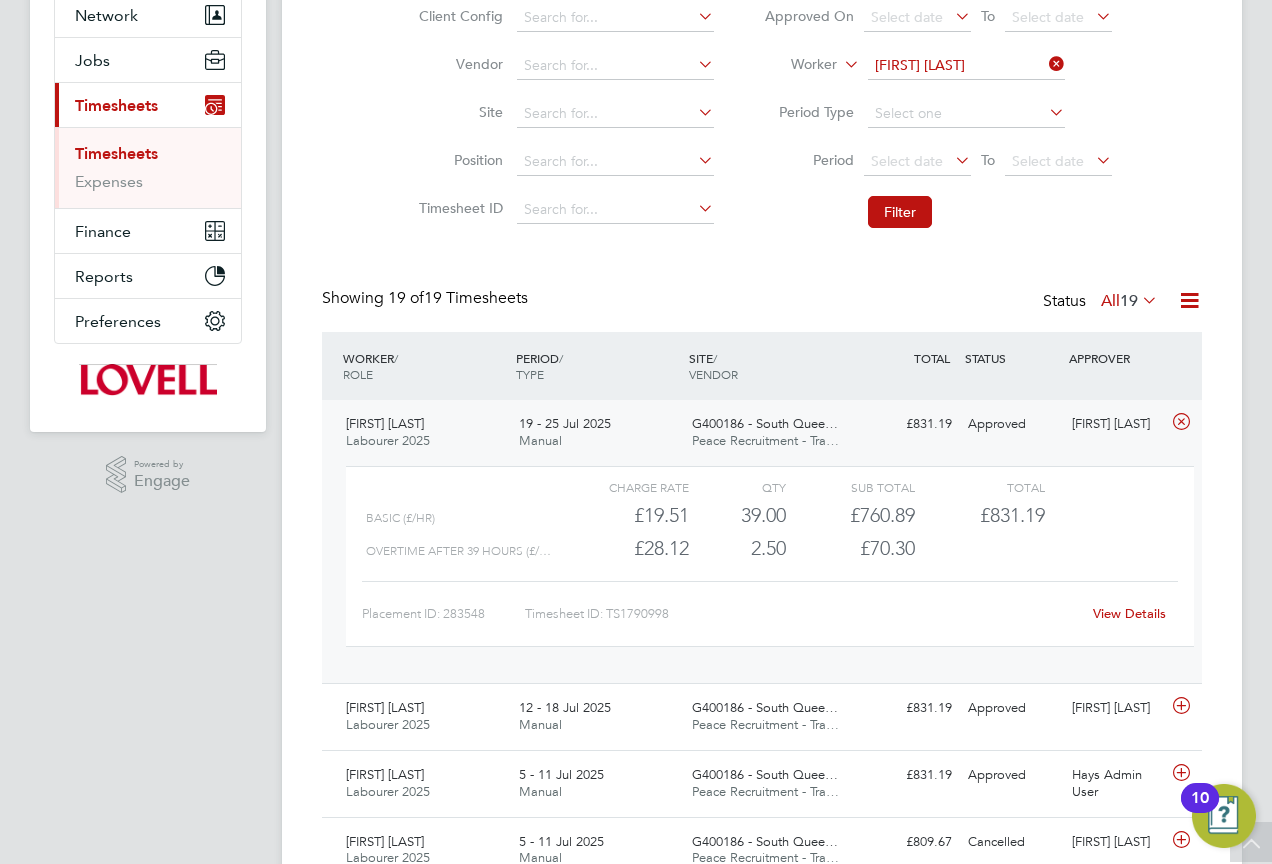 click 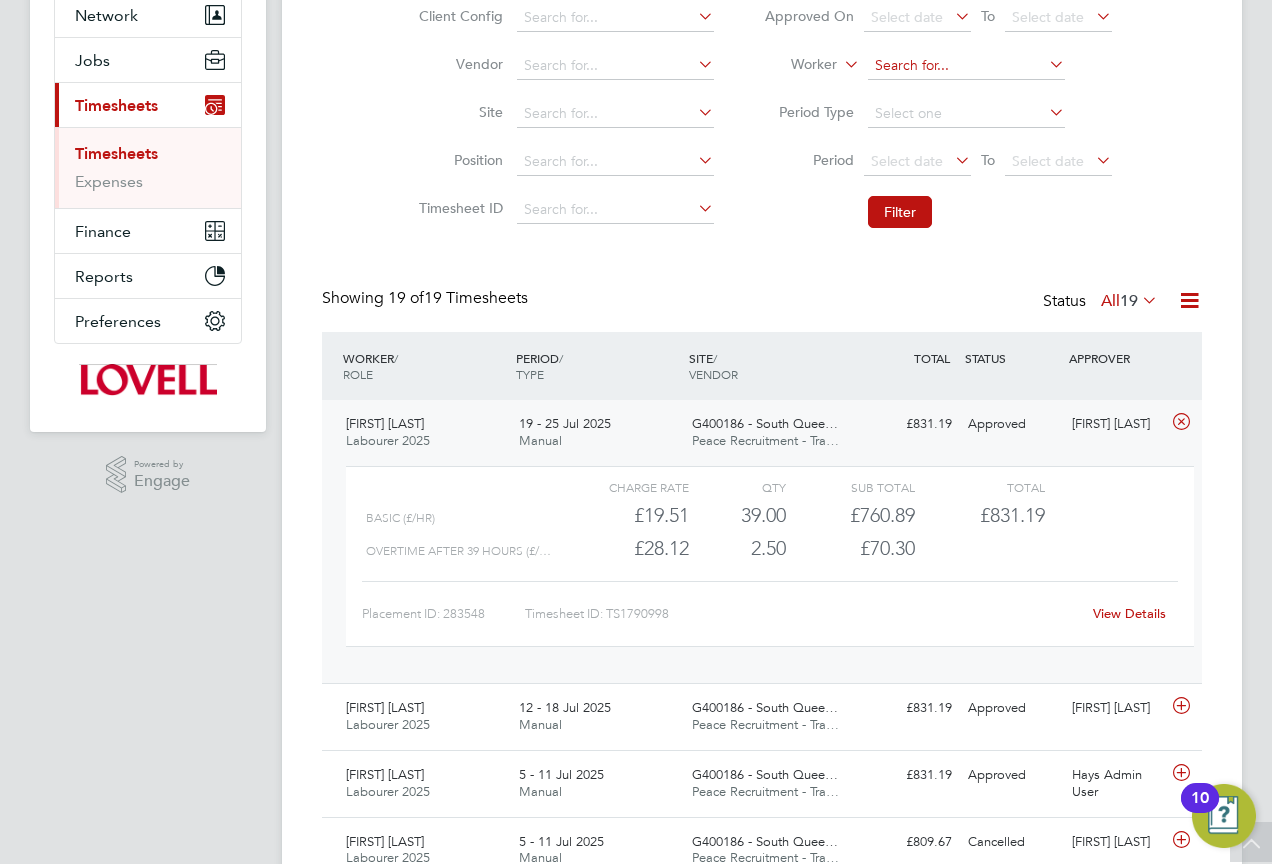 click 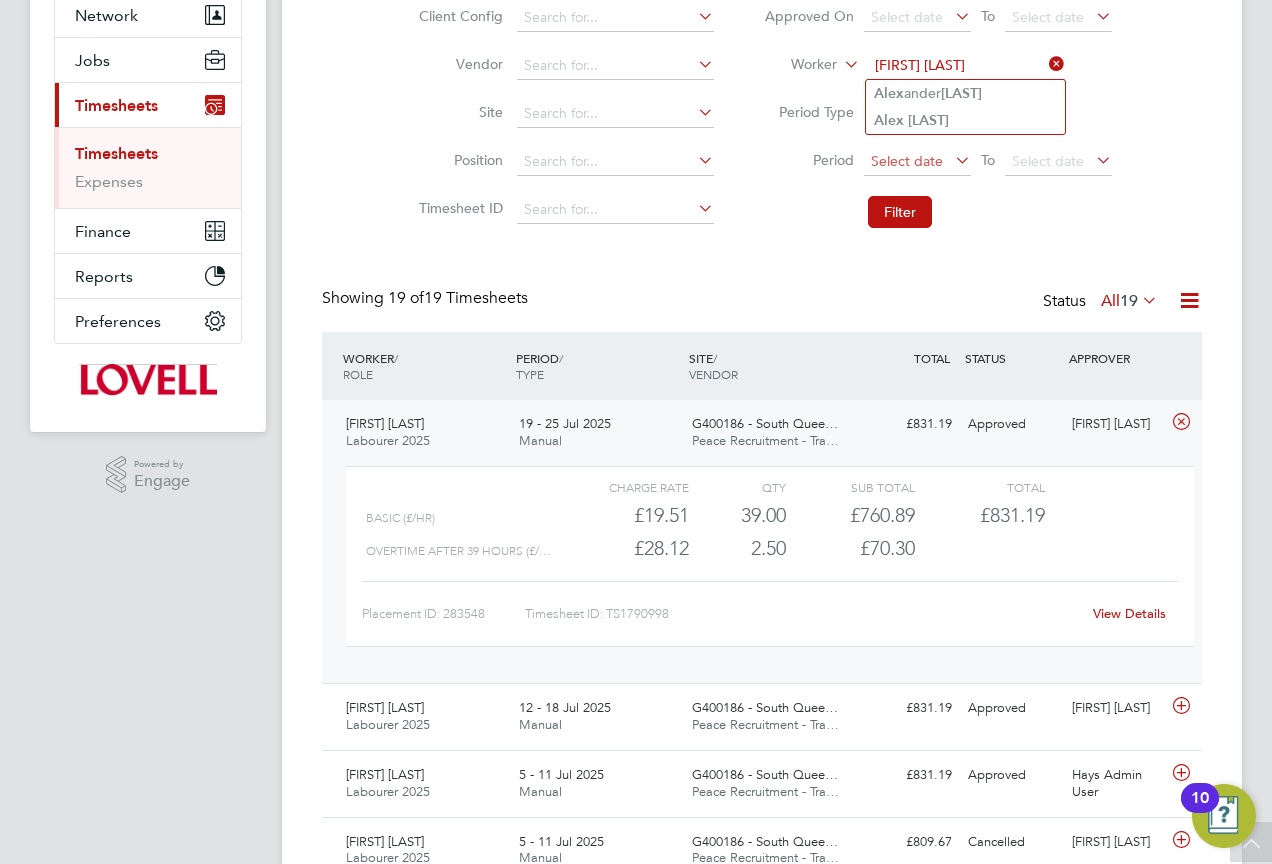drag, startPoint x: 930, startPoint y: 109, endPoint x: 916, endPoint y: 148, distance: 41.4367 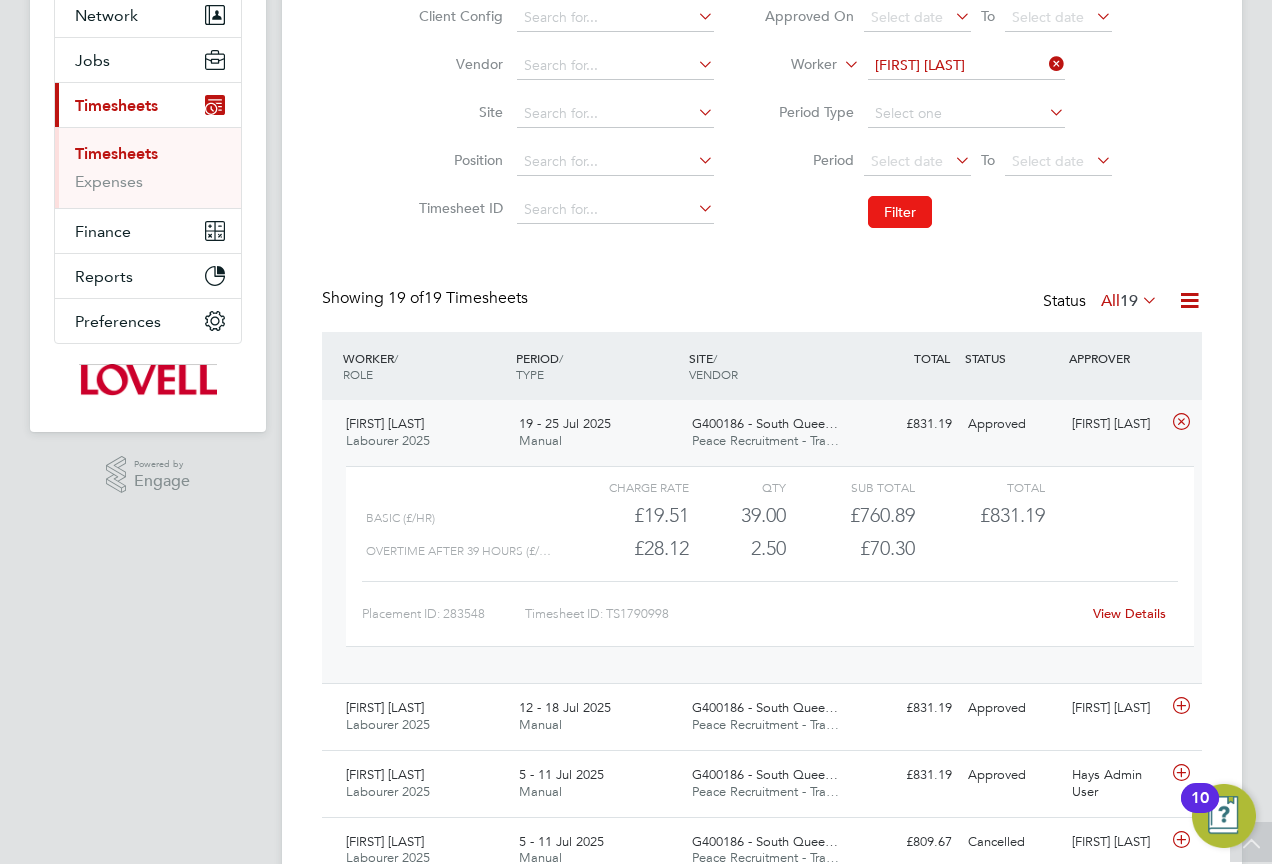 click on "Filter" 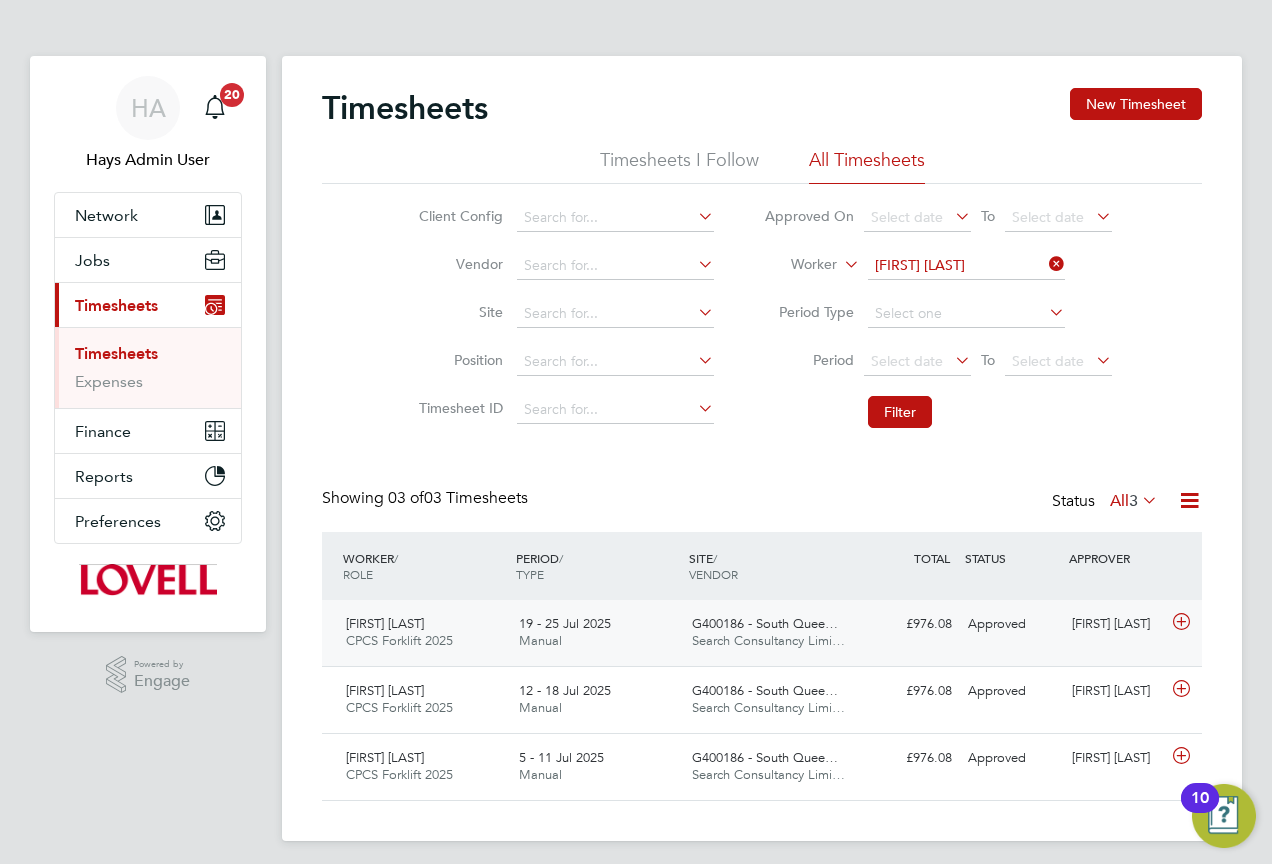 click on "Approved" 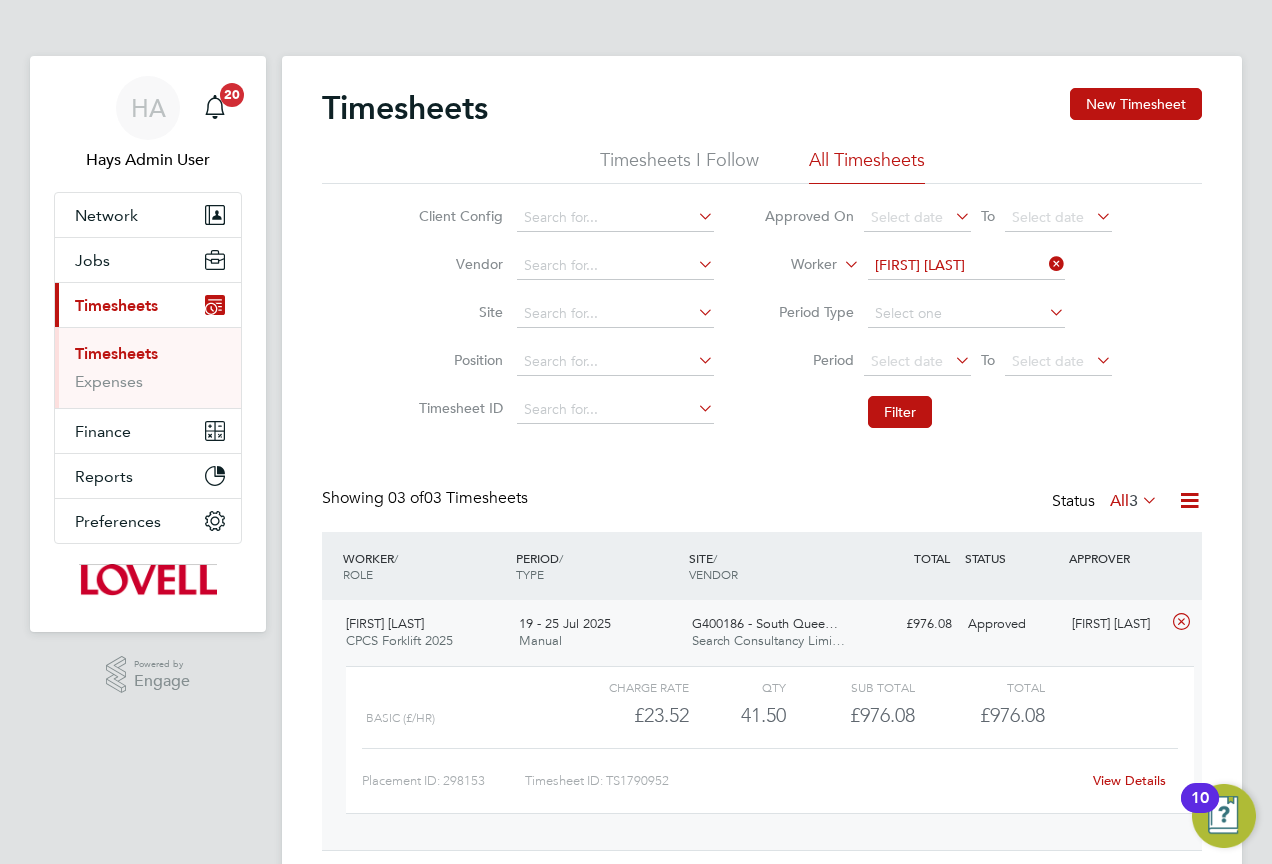 click on "View Details" 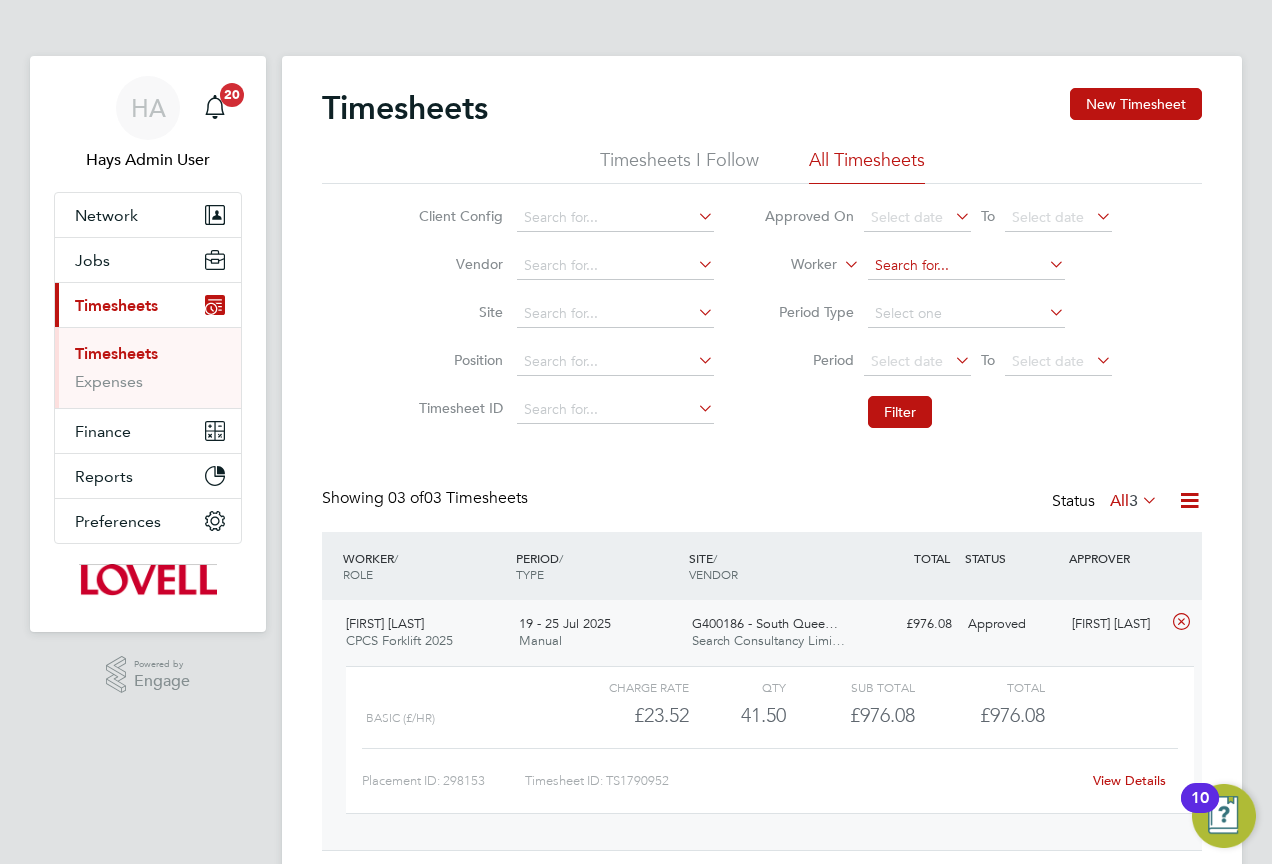 click 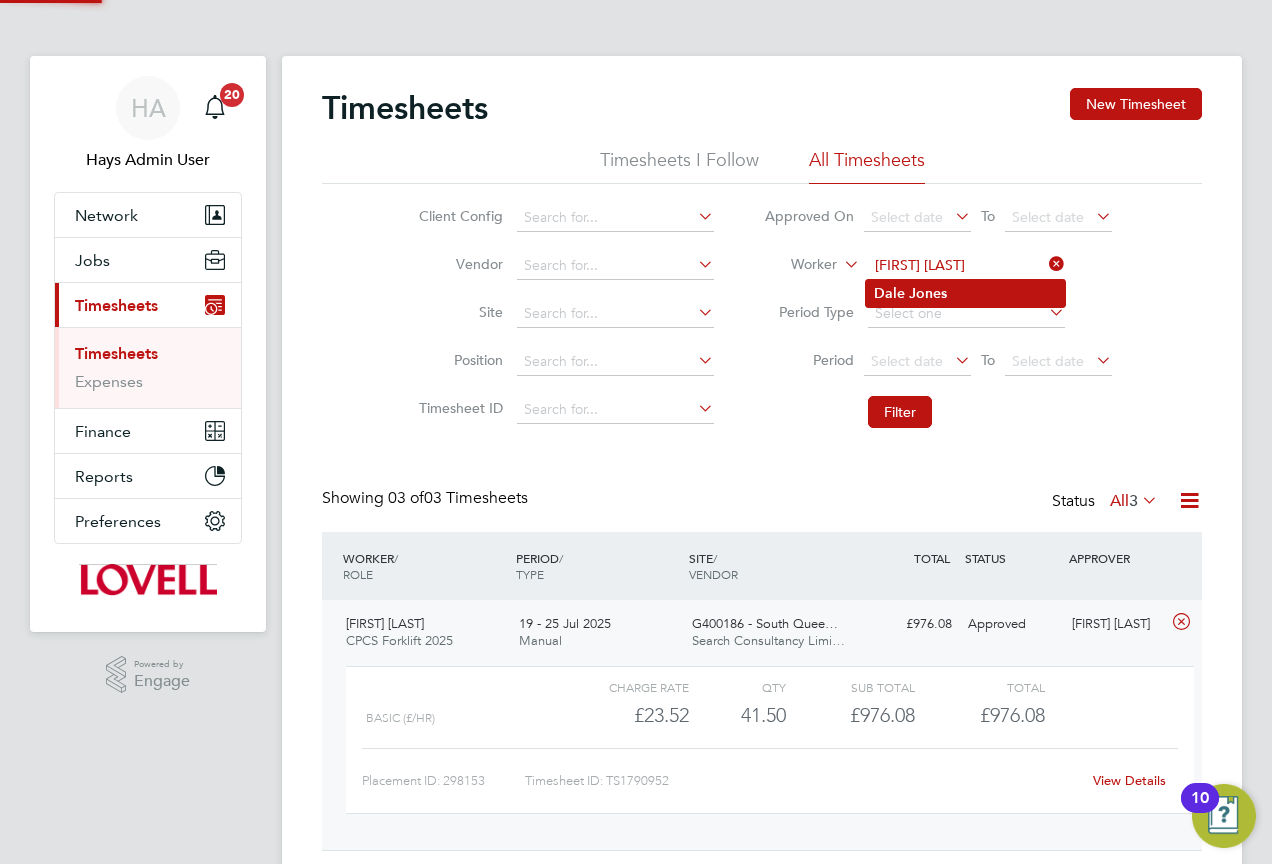 click on "Dale   Jones" 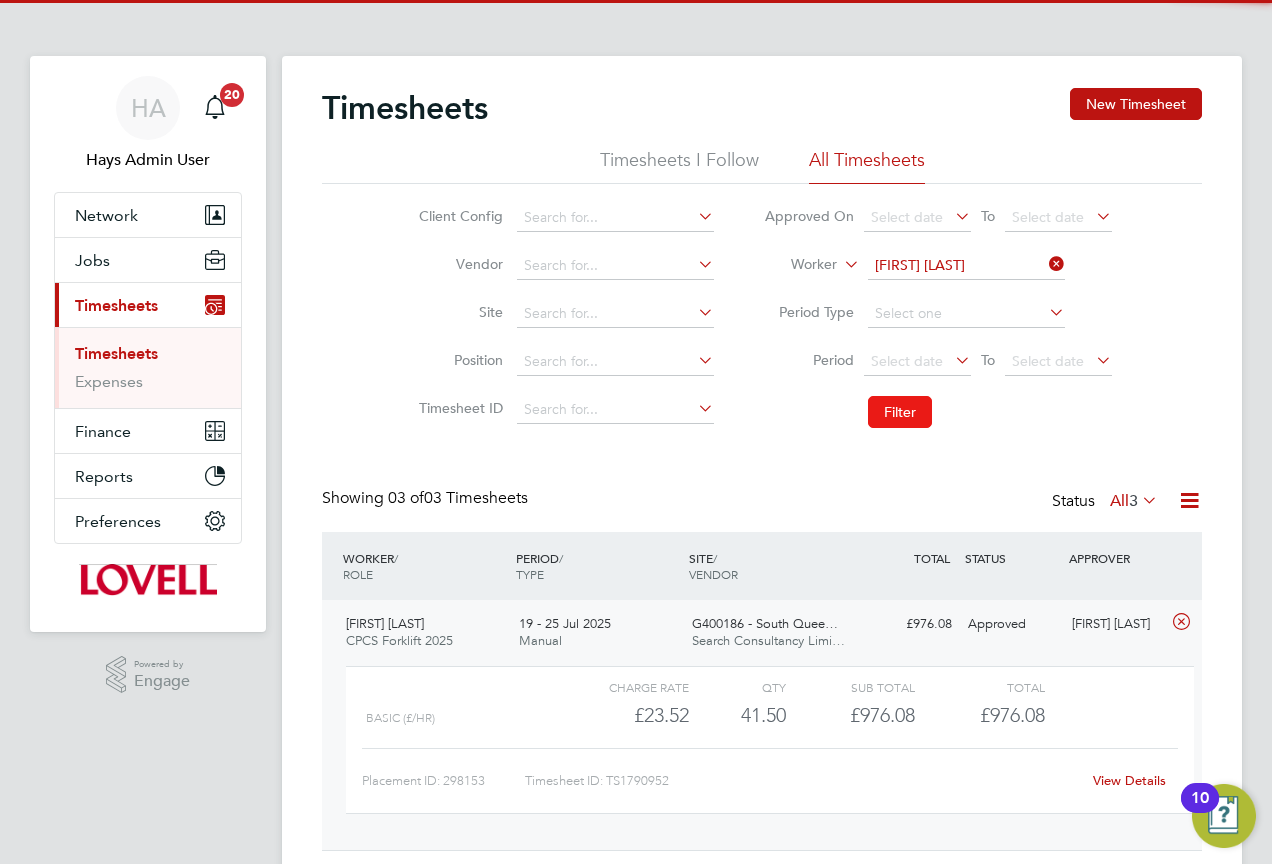 click on "Filter" 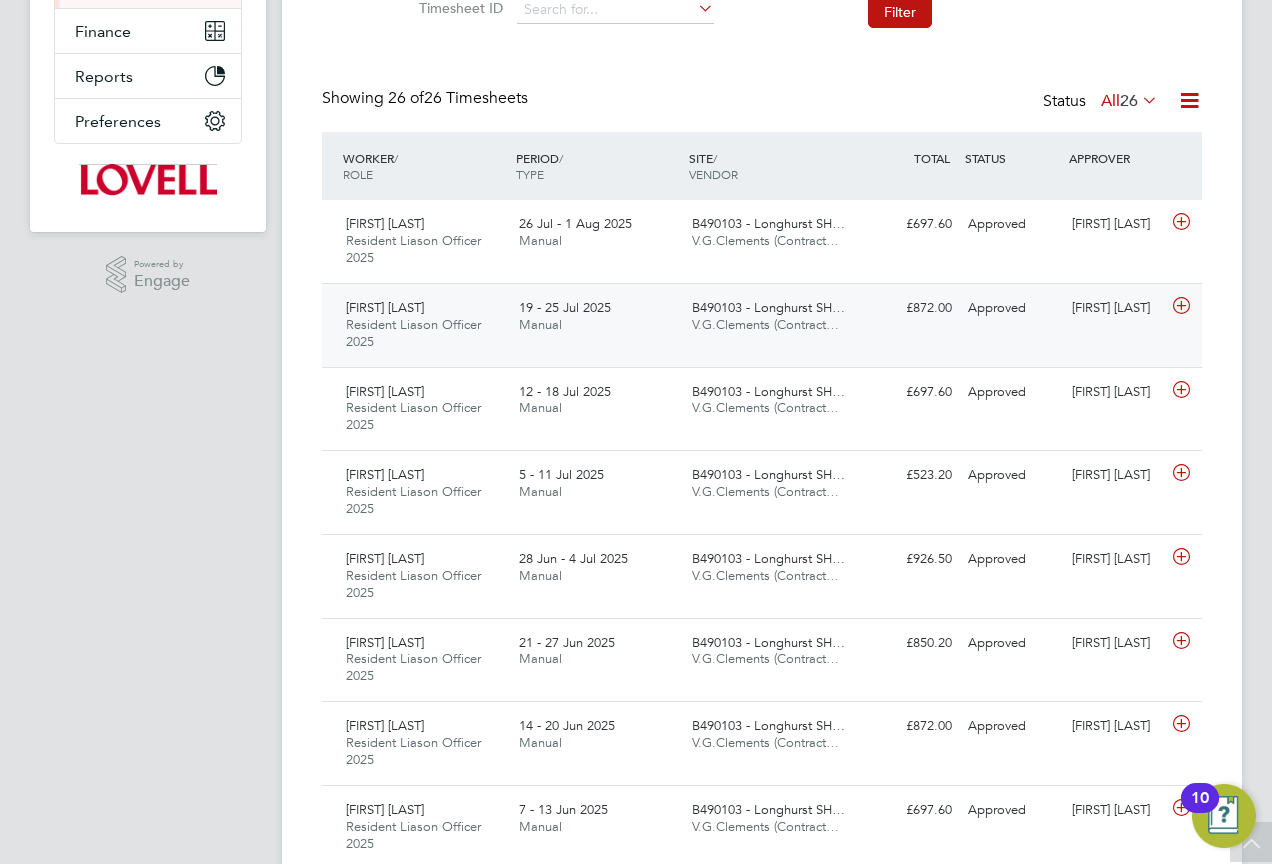click on "Dale Jones Resident Liason Officer 2025   19 - 25 Jul 2025 19 - 25 Jul 2025 Manual B490103 - Longhurst SH… V.G.Clements (Contract… £872.00 Approved Approved David Hind" 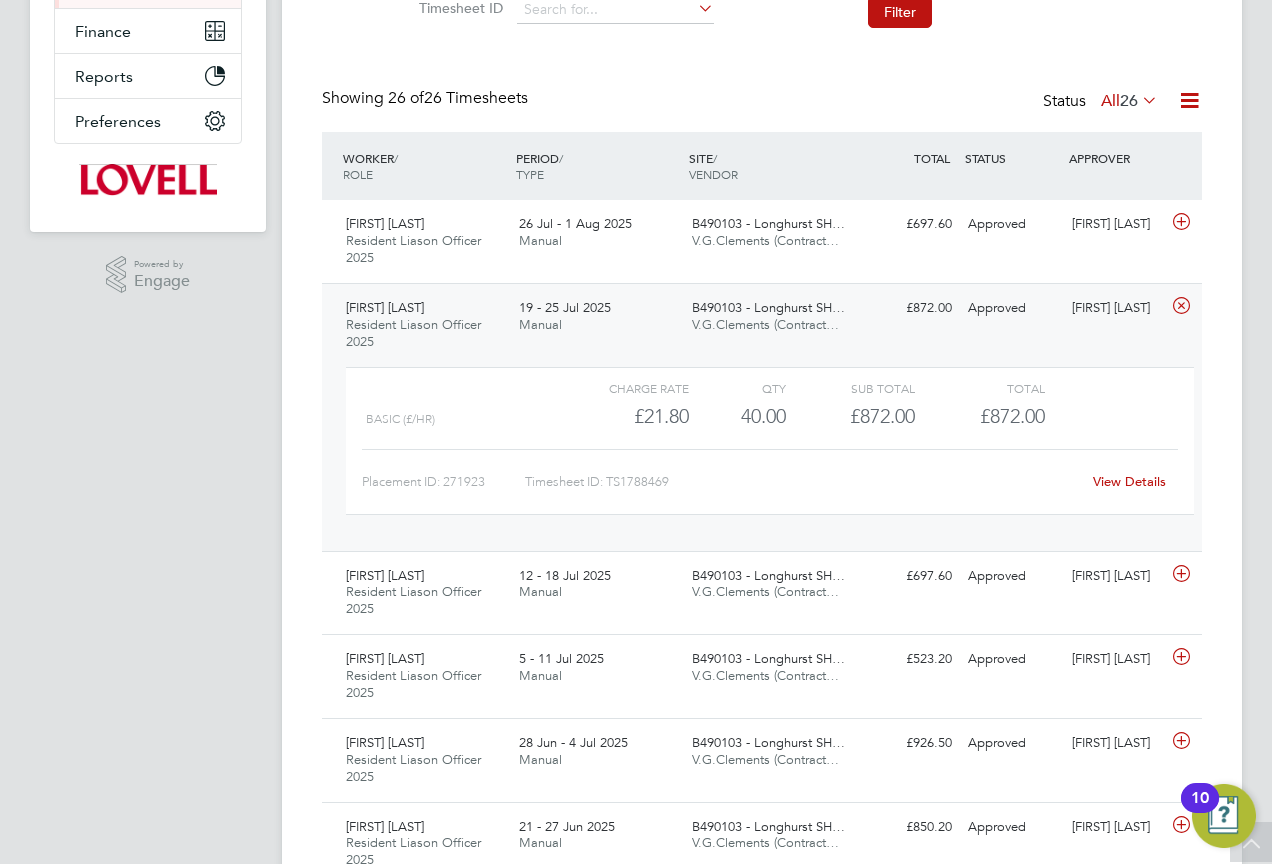 click on "View Details" 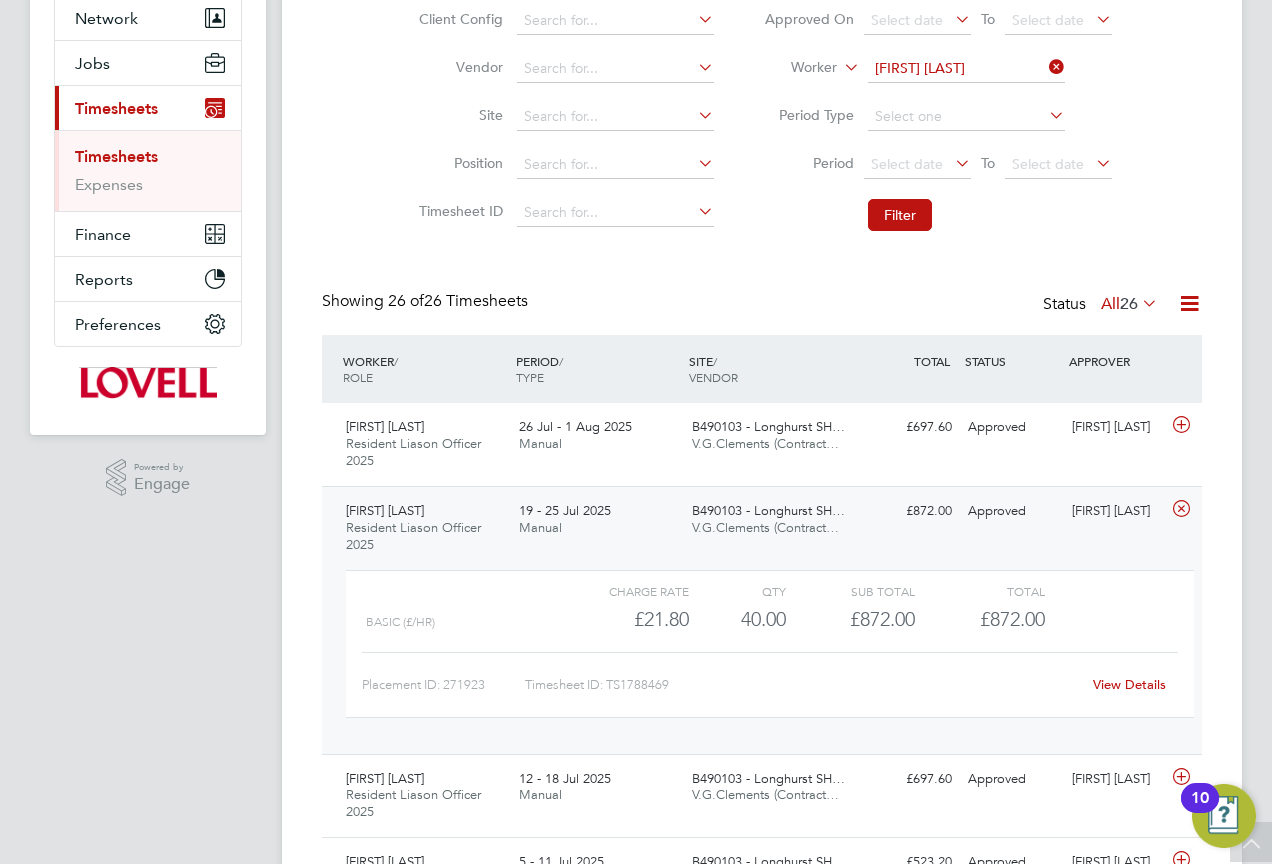 scroll, scrollTop: 0, scrollLeft: 0, axis: both 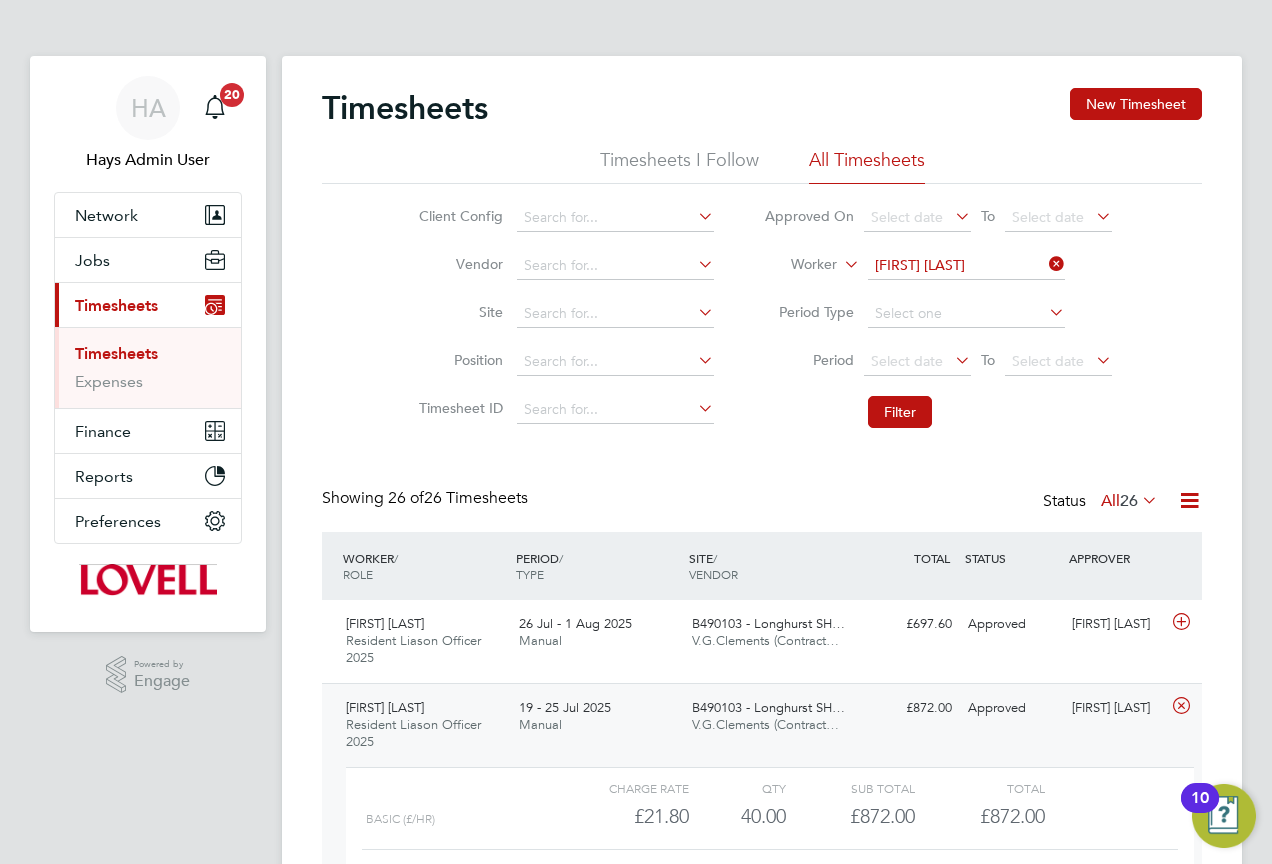 click 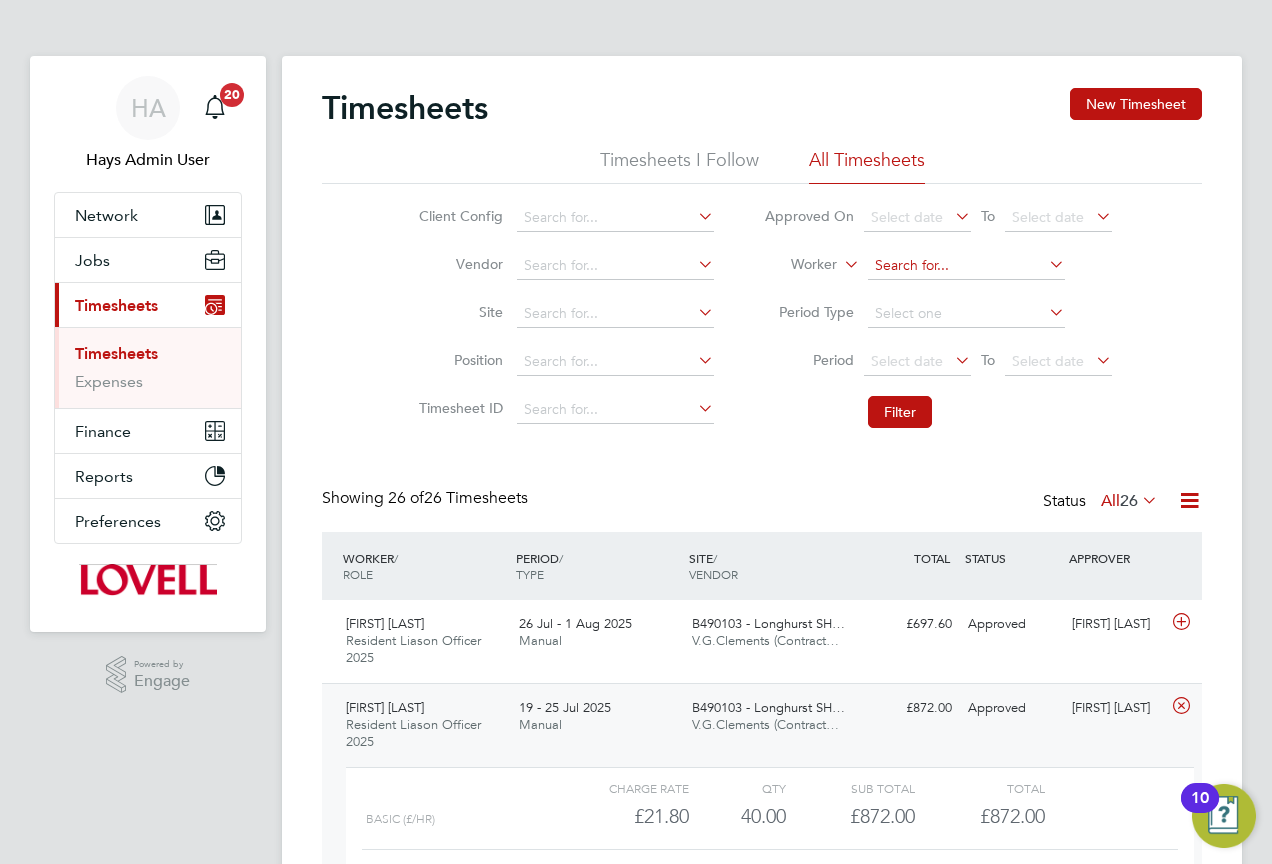click on "Timesheets New Timesheet Timesheets I Follow All Timesheets Client Config   Vendor   Site   Position   Timesheet ID   Approved On
Select date
To
Select date
Worker     Period Type   Period
Select date
To
Select date
Filter Showing   26 of  26 Timesheets Status  All  26  WORKER  / ROLE WORKER  / PERIOD PERIOD  / TYPE SITE  / VENDOR TOTAL   TOTAL  / STATUS STATUS APPROVER Dale Jones Resident Liason Officer 2025   26 Jul - 1 Aug 2025 26 Jul - 1 Aug 2025 Manual B490103 - Longhurst SH… V.G.Clements (Contract… £697.60 Approved Approved David Hind Dale Jones Resident Liason Officer 2025   19 - 25 Jul 2025 19 - 25 Jul 2025 Manual B490103 - Longhurst SH… V.G.Clements (Contract… £872.00 Approved Approved David Hind   Charge rate QTY Sub Total Total Basic (£/HR)     £21.80 40 40.00 40 £872.00 £872.00 Placement ID: 271923 Timesheet ID: TS1788469 View Details Dale Jones Resident Liason Officer 2025   12 - 18 Jul 2025 12 - 18 Jul 2025 Manual £697.60 Approved" 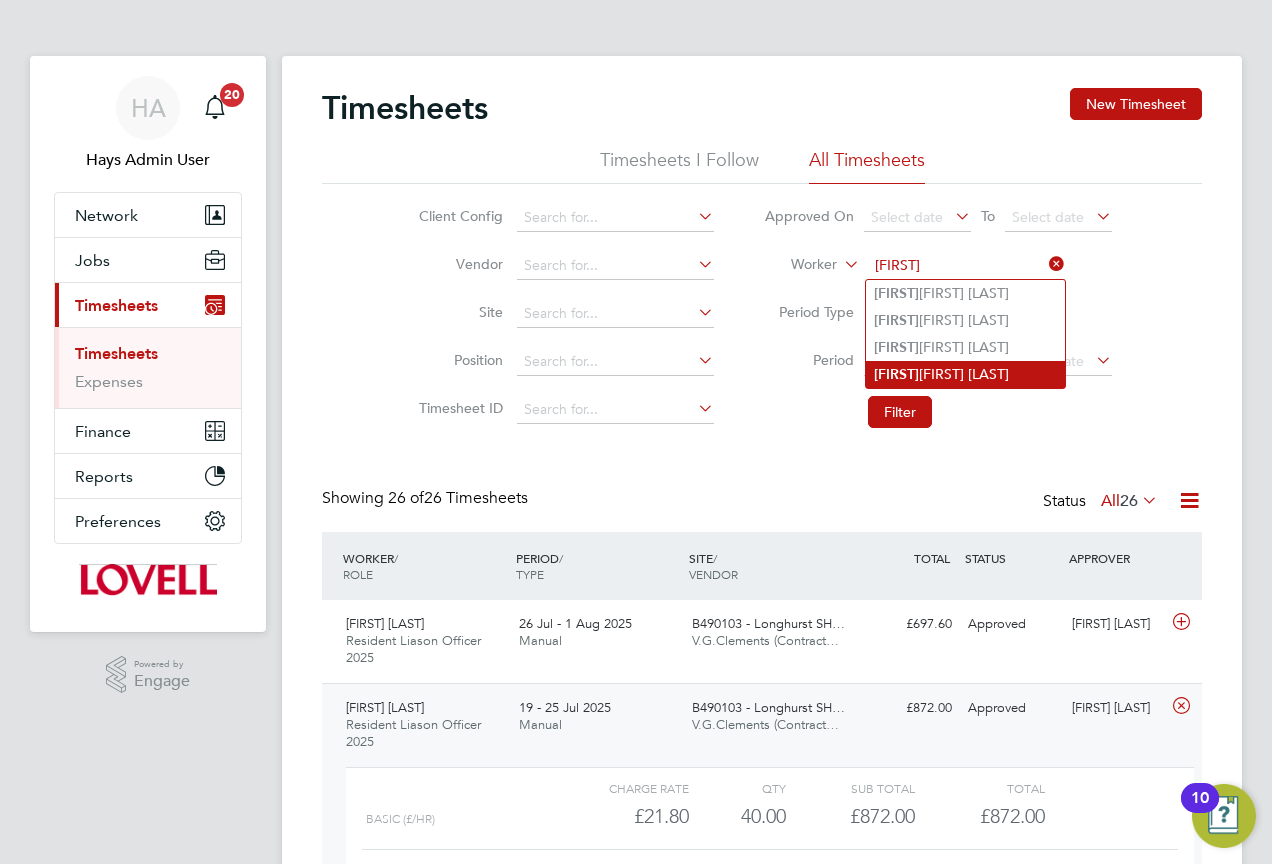 click on "Ovidi u Ciobanu" 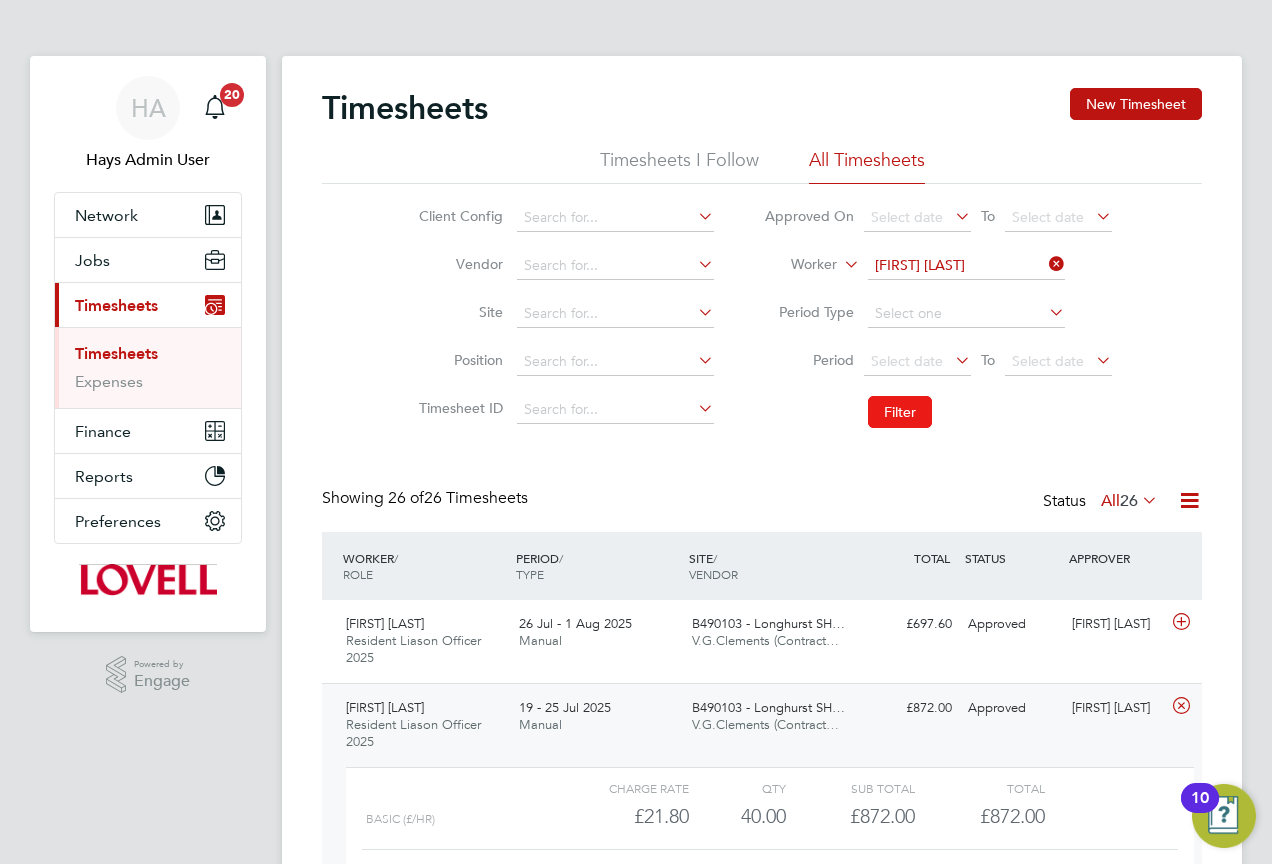 click on "Filter" 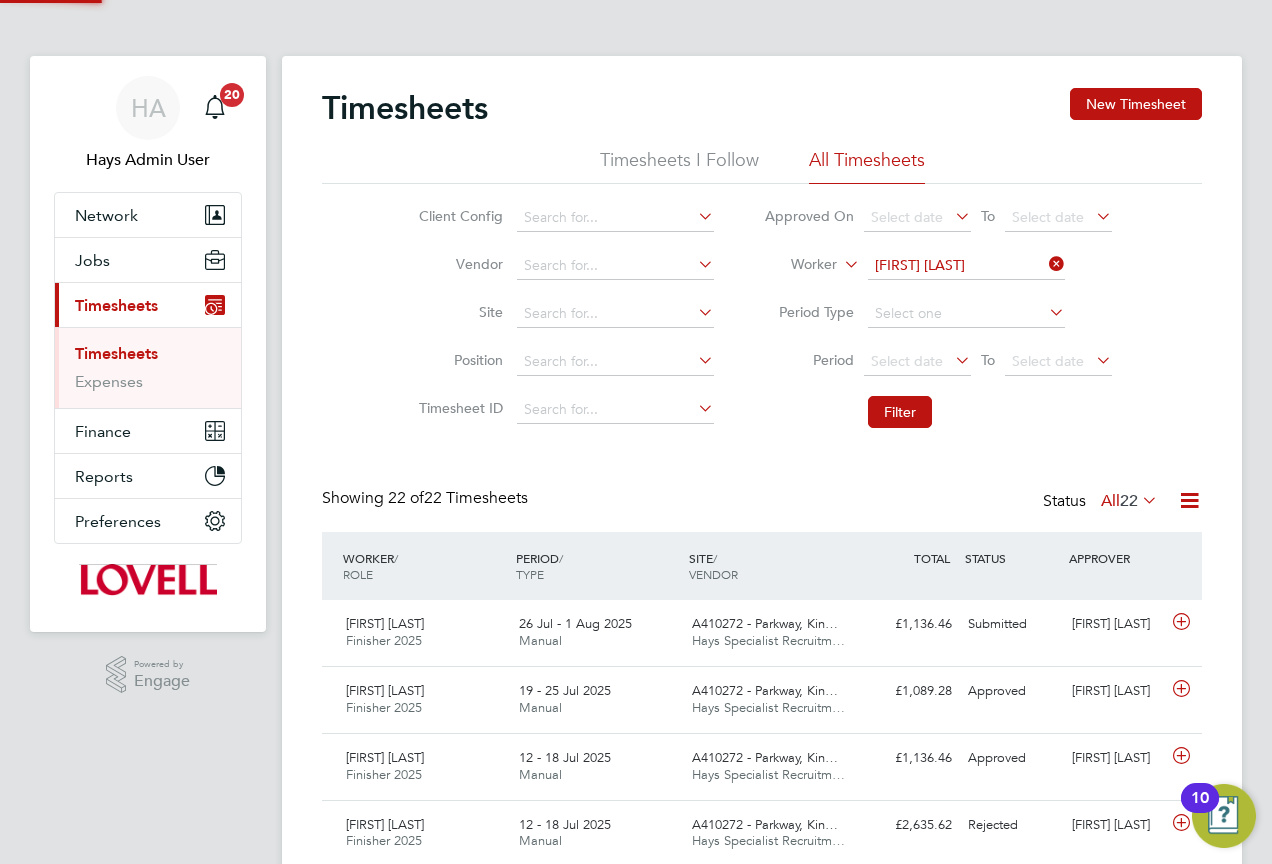 scroll, scrollTop: 10, scrollLeft: 10, axis: both 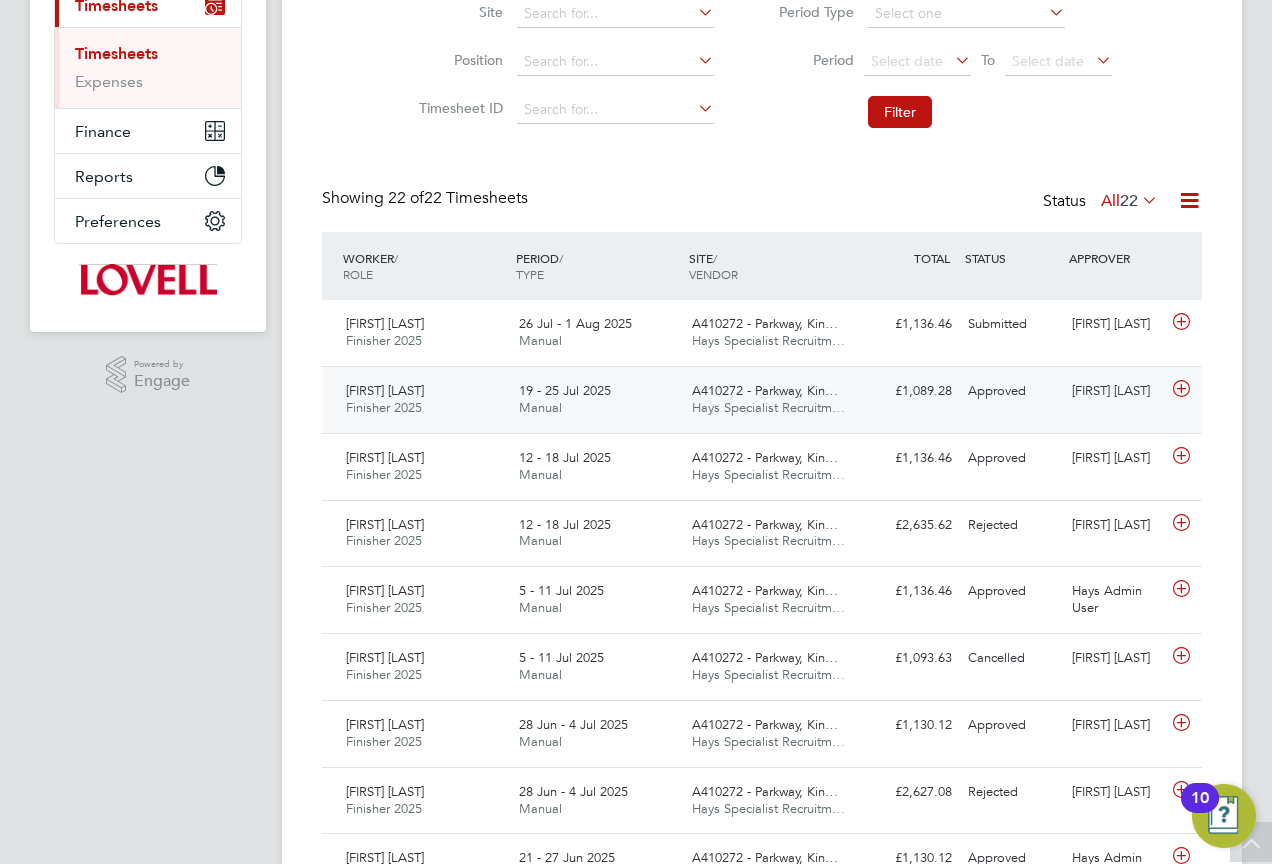 click on "Approved" 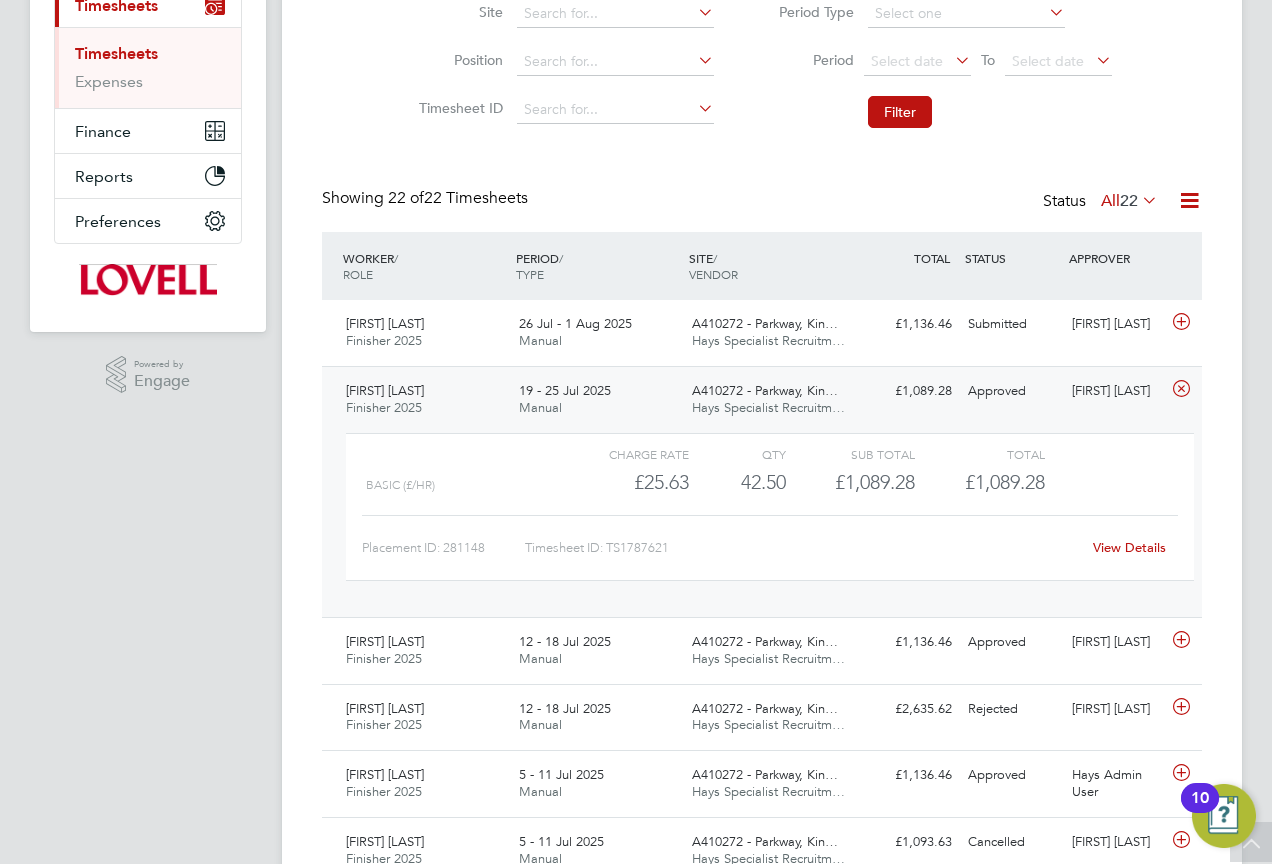 click on "View Details" 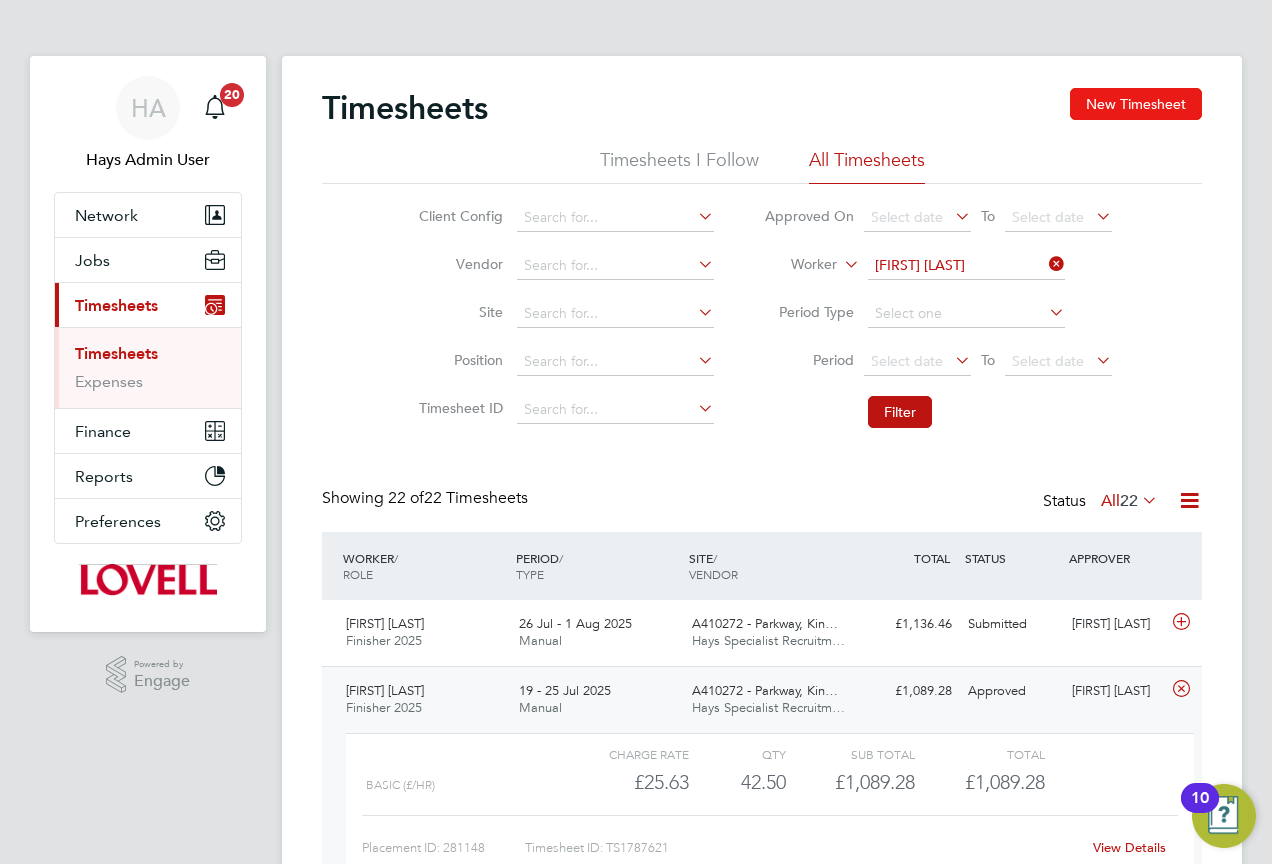 click on "New Timesheet" 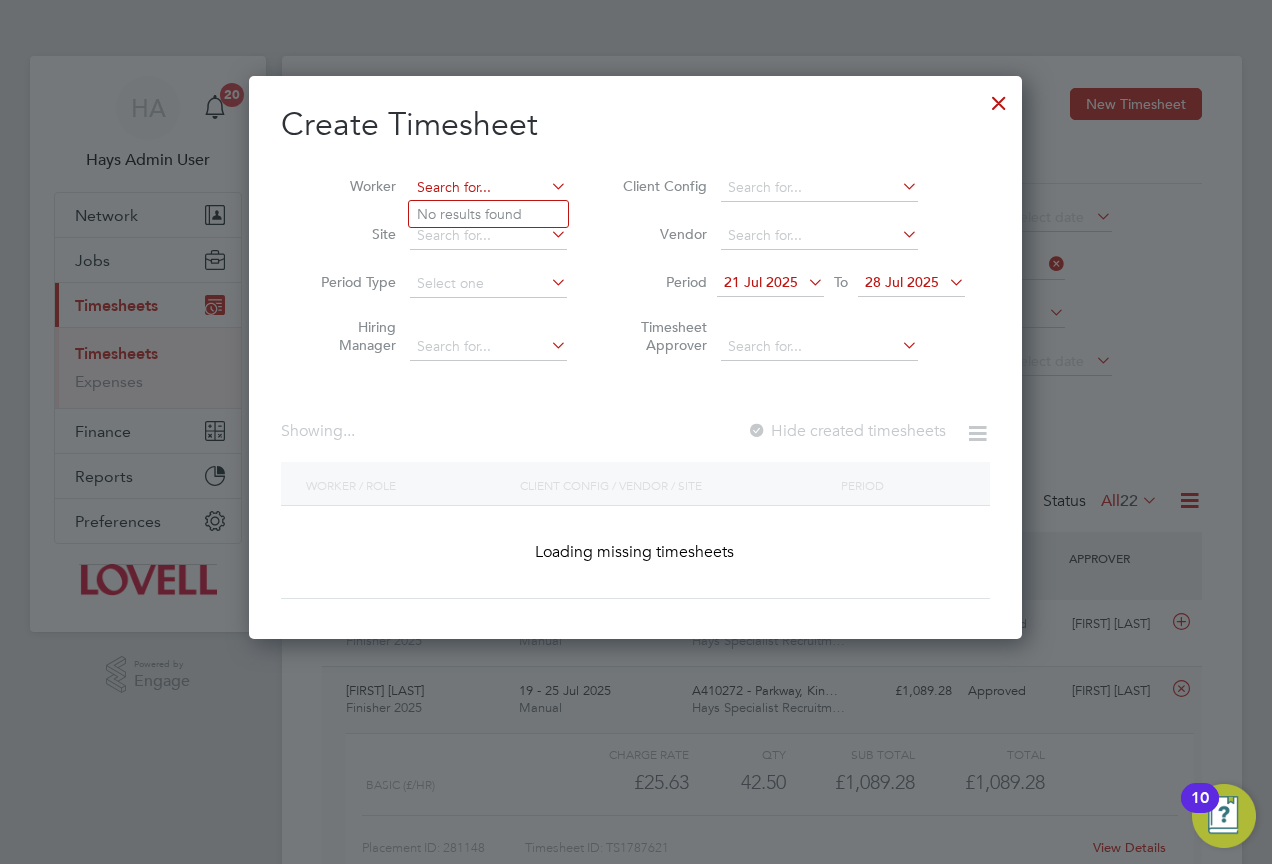 click at bounding box center (488, 188) 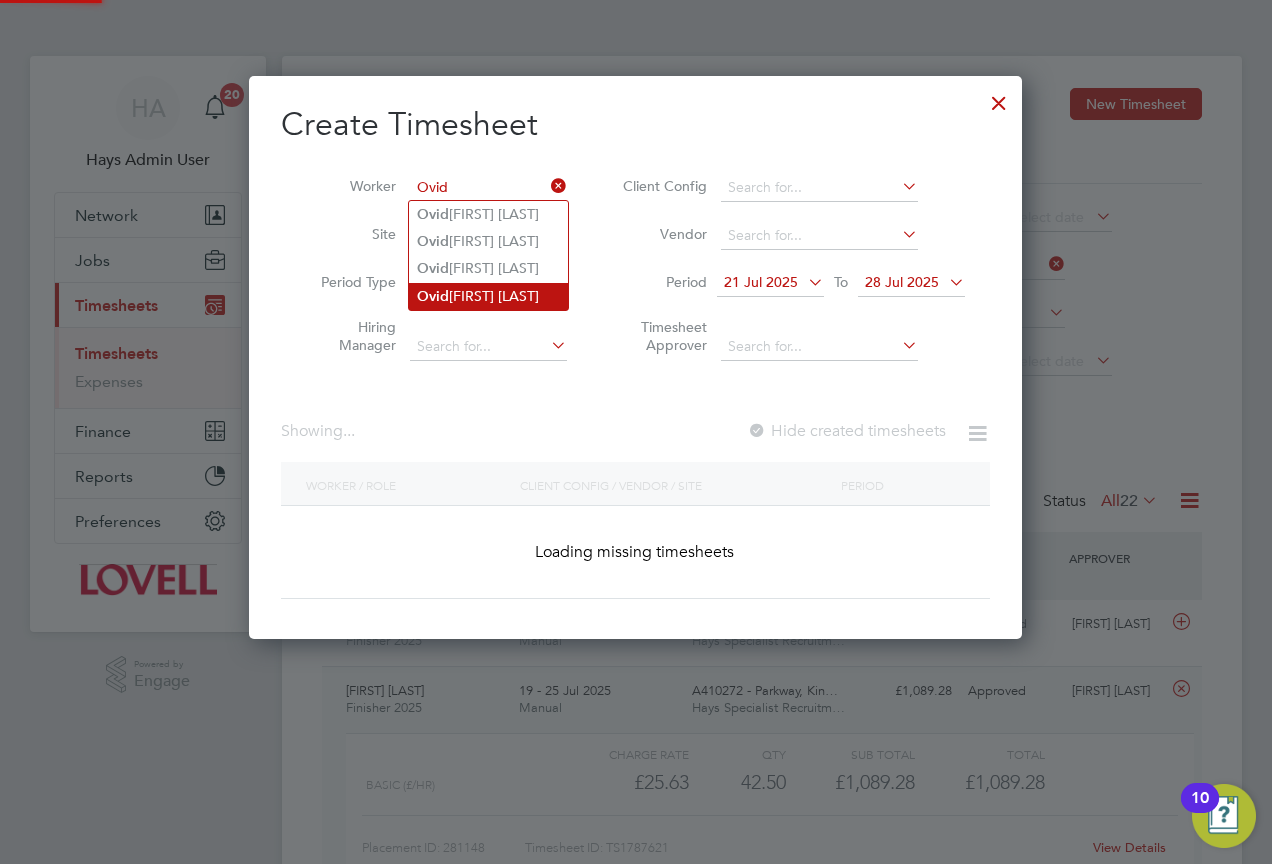 click on "Ovid iu Ciobanu" 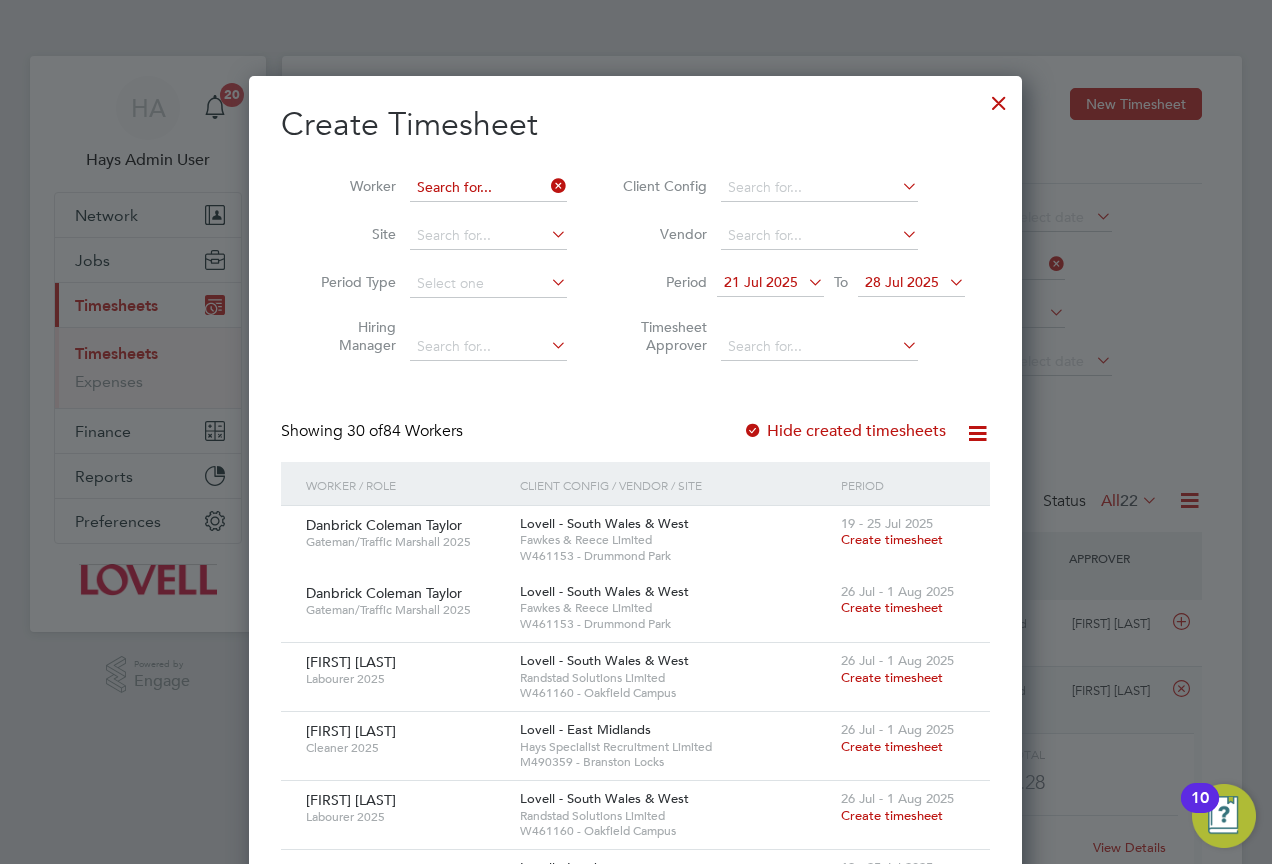 click at bounding box center (488, 188) 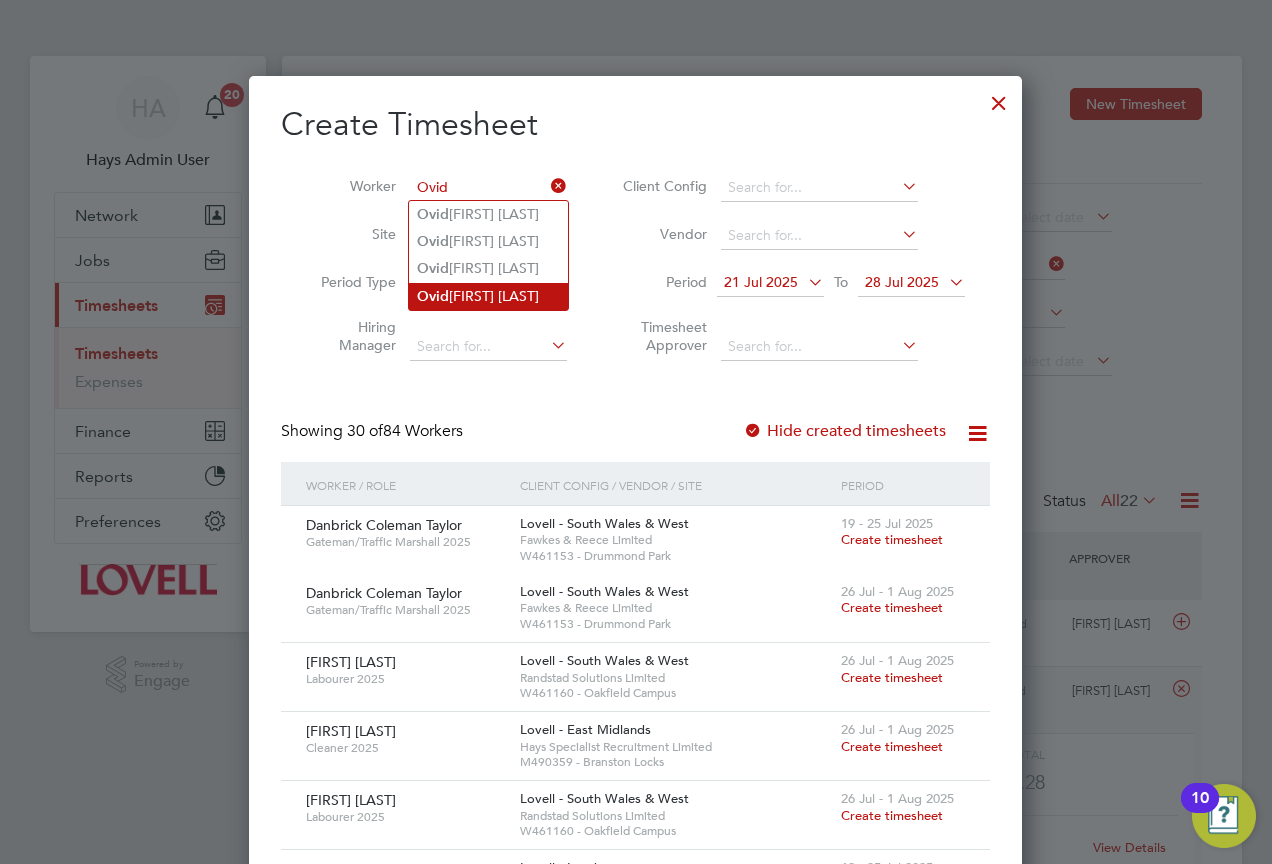 click on "Ovid iu Ciobanu" 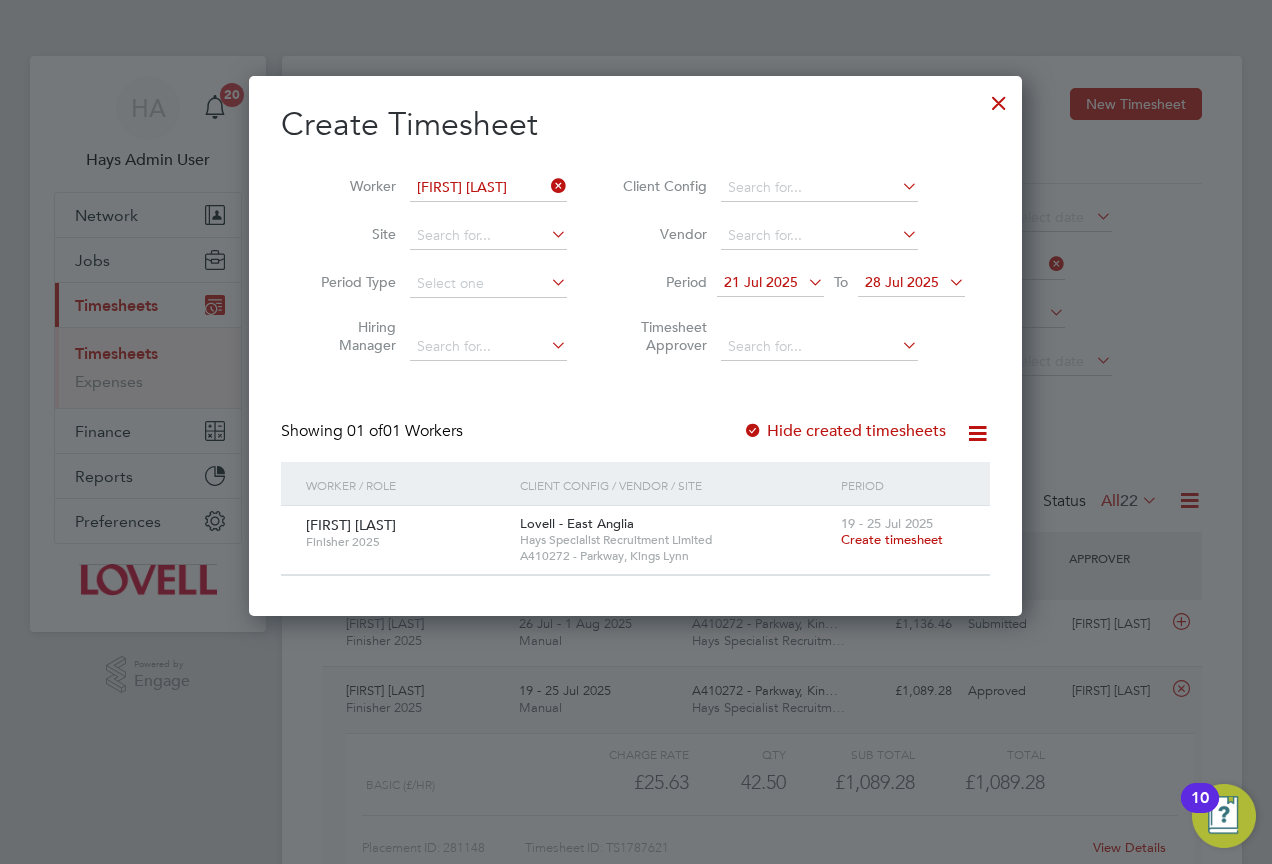 click on "Create timesheet" at bounding box center [892, 539] 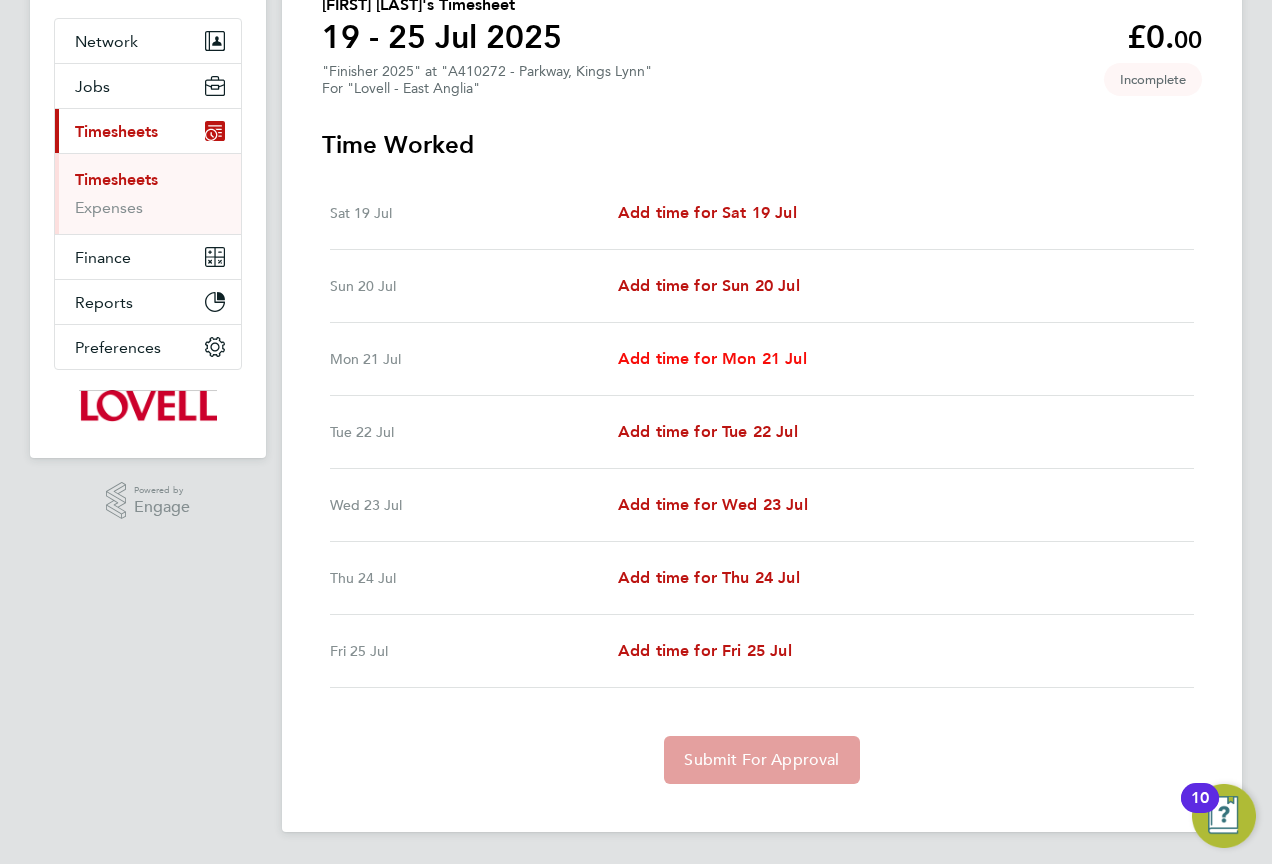 click on "Add time for Mon 21 Jul" at bounding box center [712, 358] 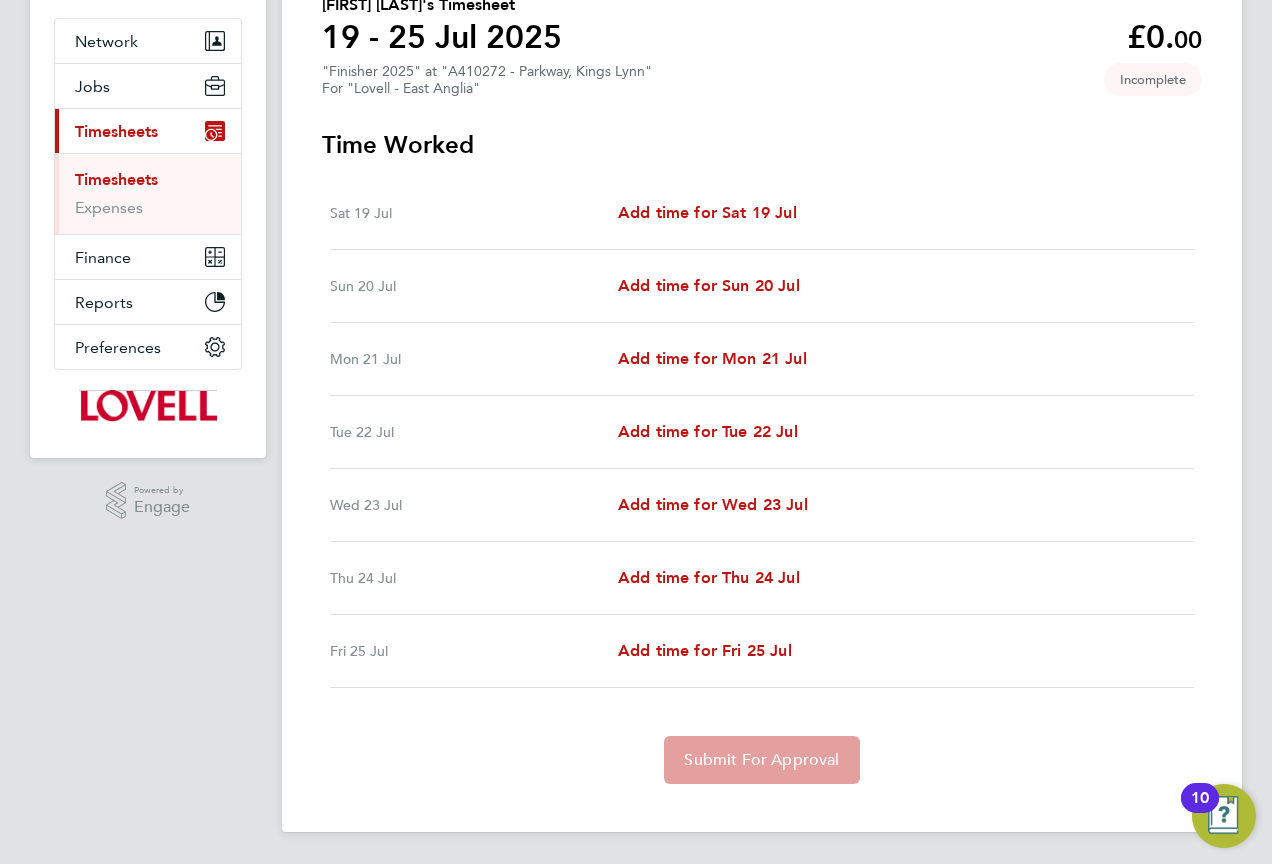 select on "30" 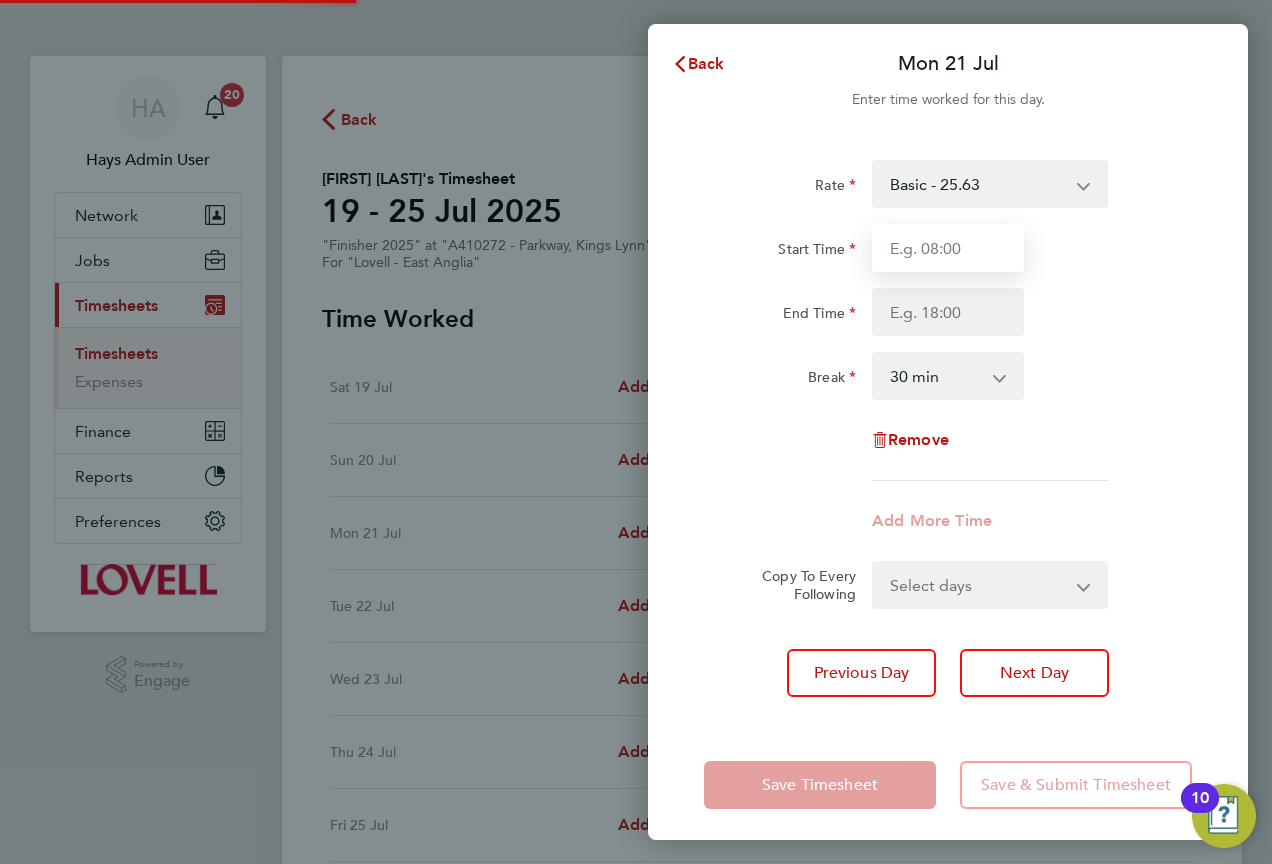 click on "Start Time" at bounding box center [948, 248] 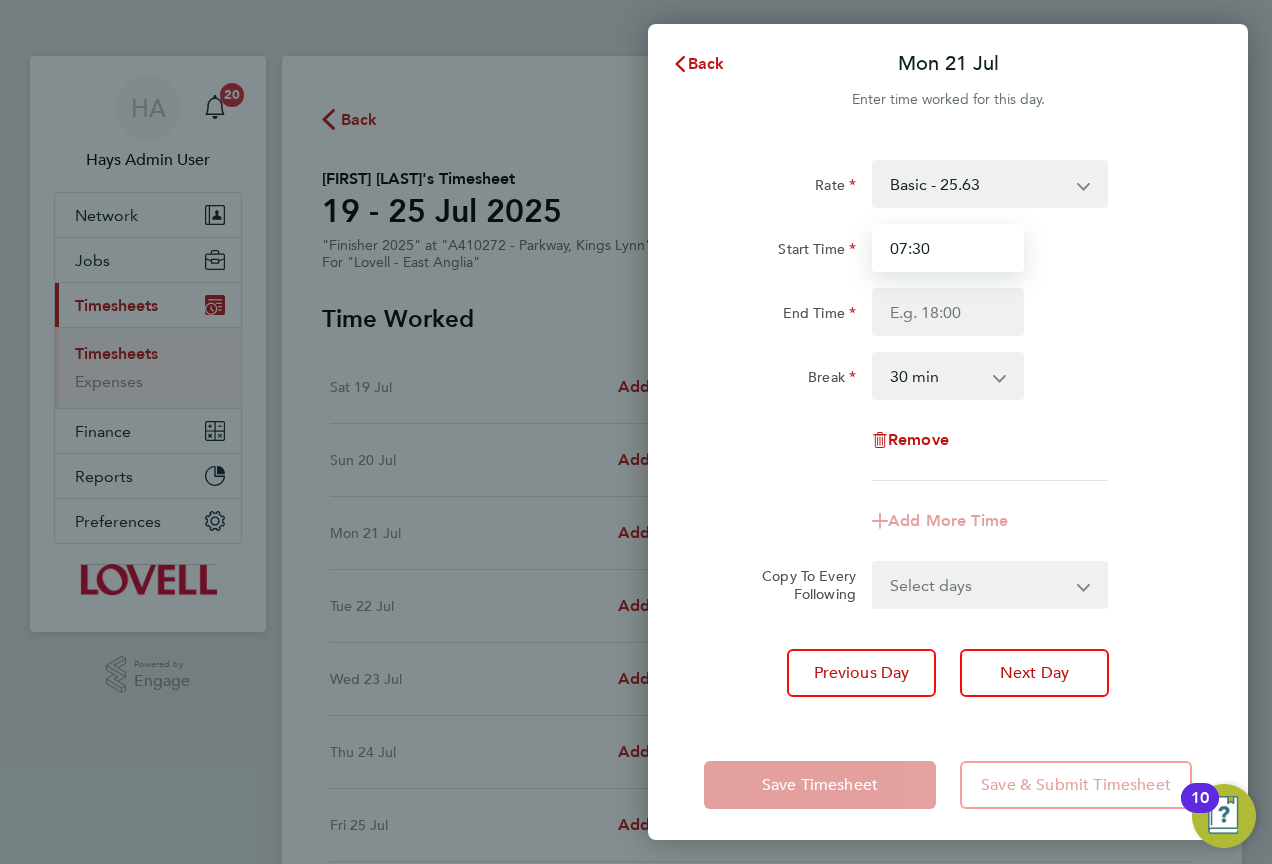type on "07:30" 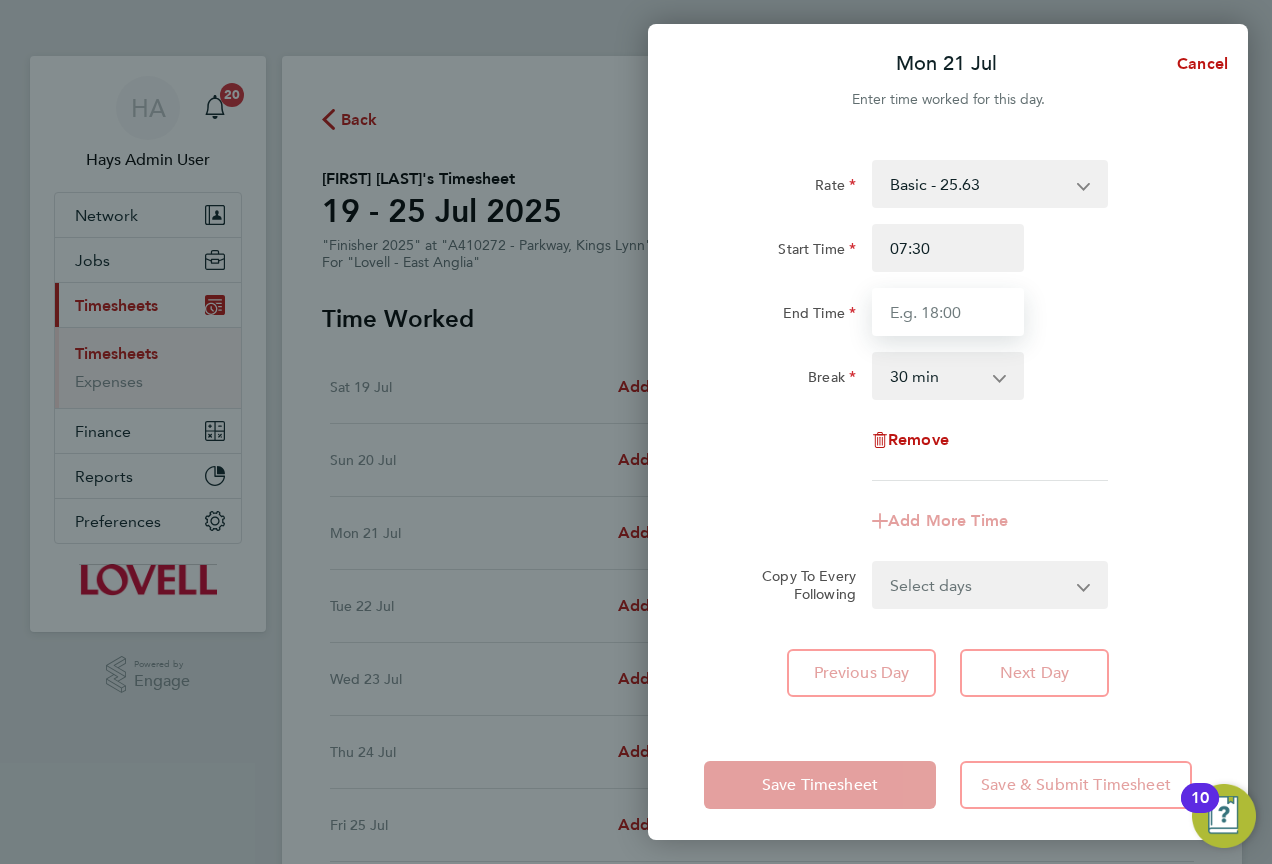 click on "End Time" at bounding box center [948, 312] 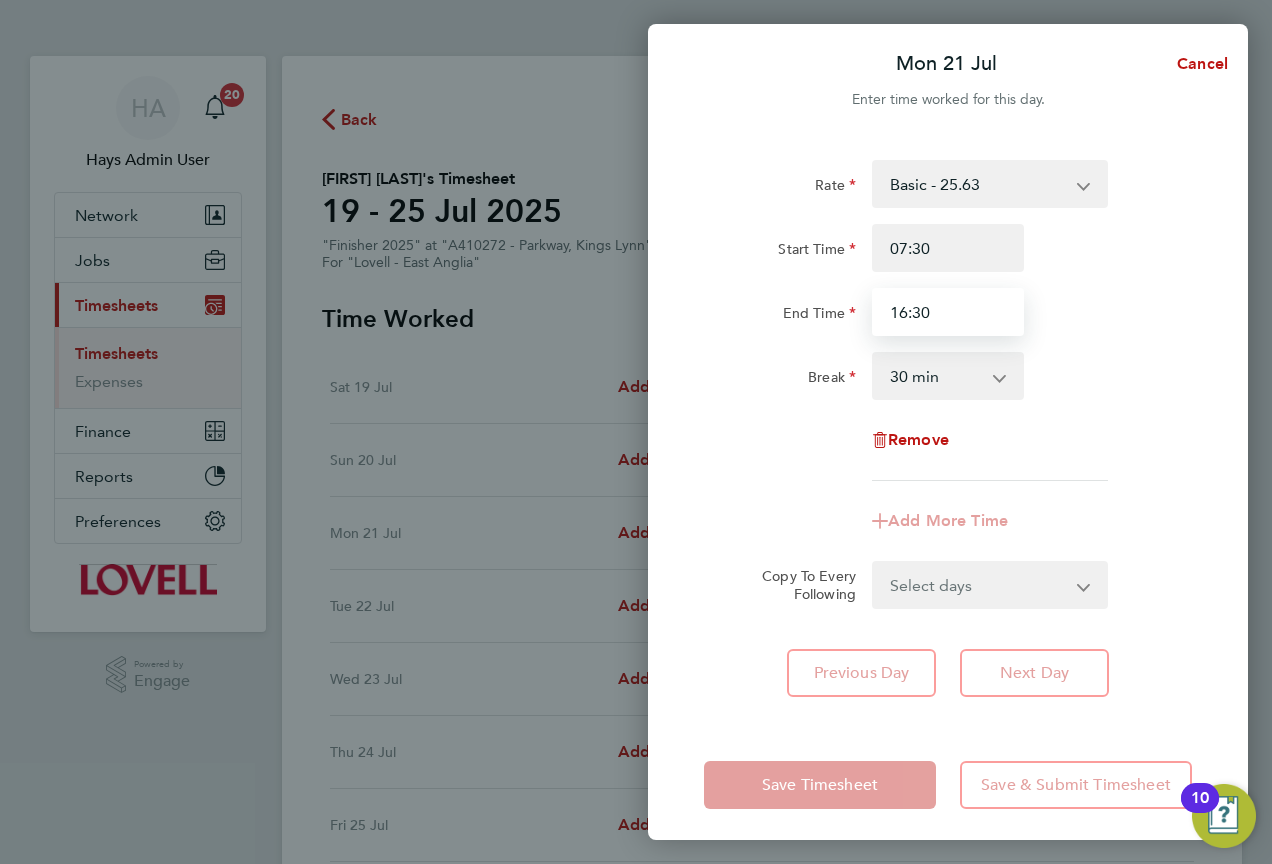 type on "16:30" 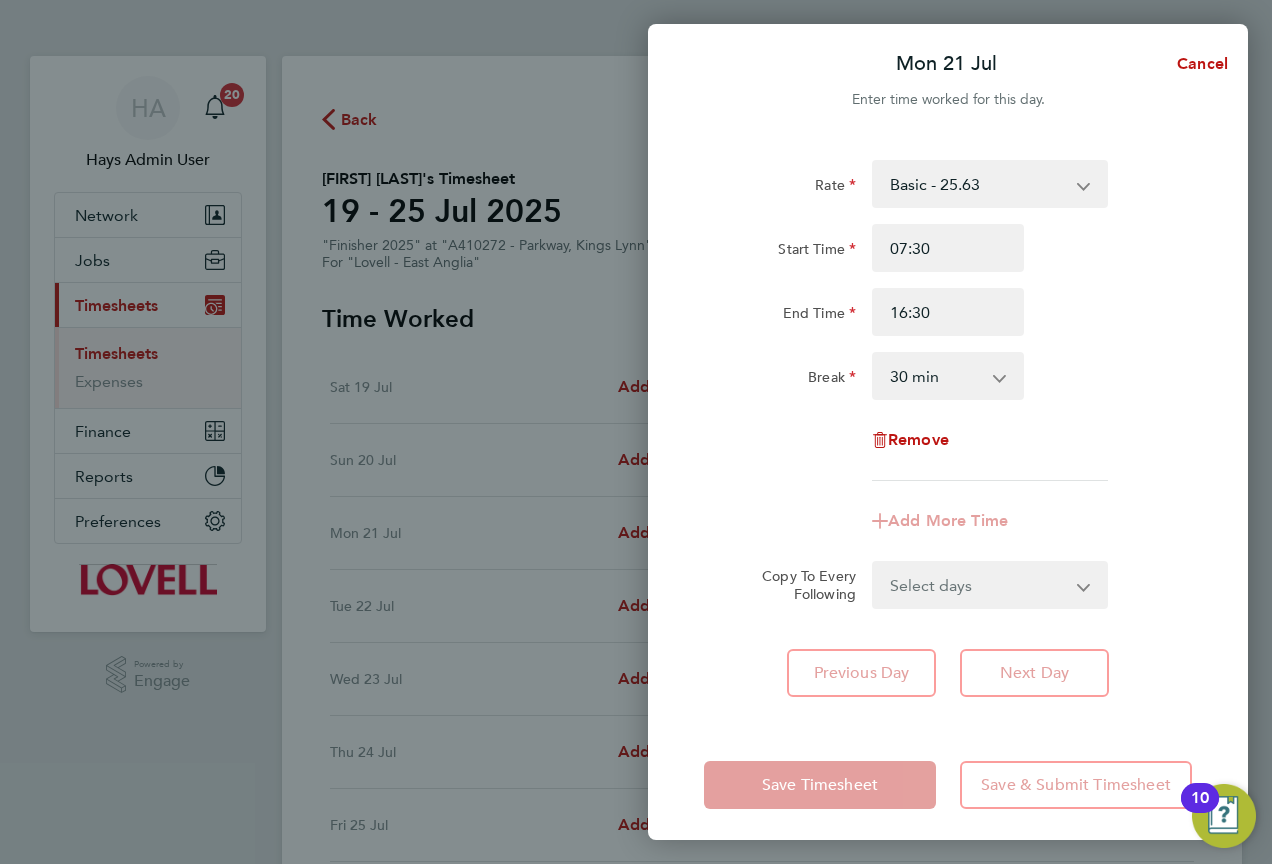 click on "Rate  Basic - 25.63   Weekday OT 39h+ - 37.30   Sat first 4h - 37.30   Sat after 4h - 48.98   Sunday - 48.98   Bank Holiday - 48.98
Start Time 07:30 End Time 16:30 Break  0 min   15 min   30 min   45 min   60 min   75 min   90 min
Remove
Add More Time  Copy To Every Following  Select days   Day   Tuesday   Wednesday   Thursday   Friday" 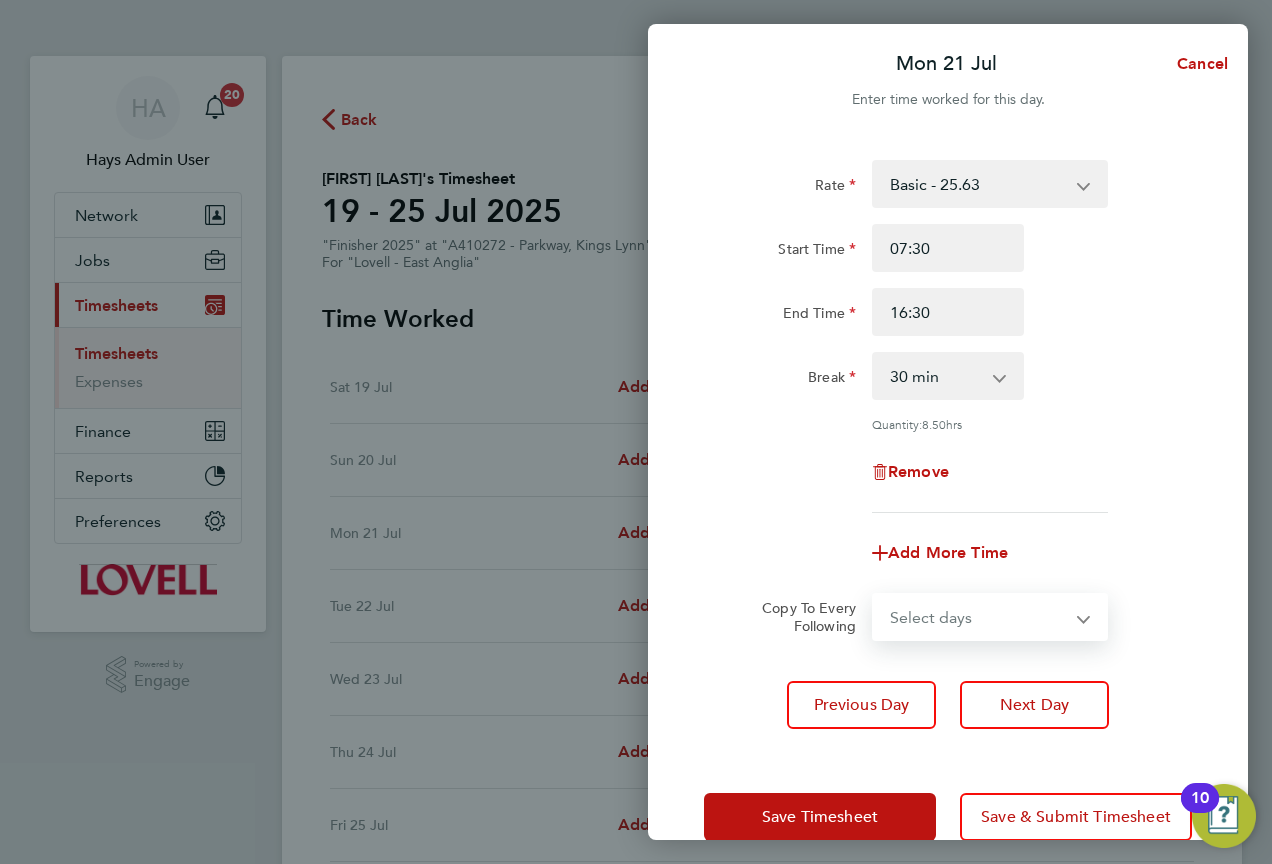 select on "DAY" 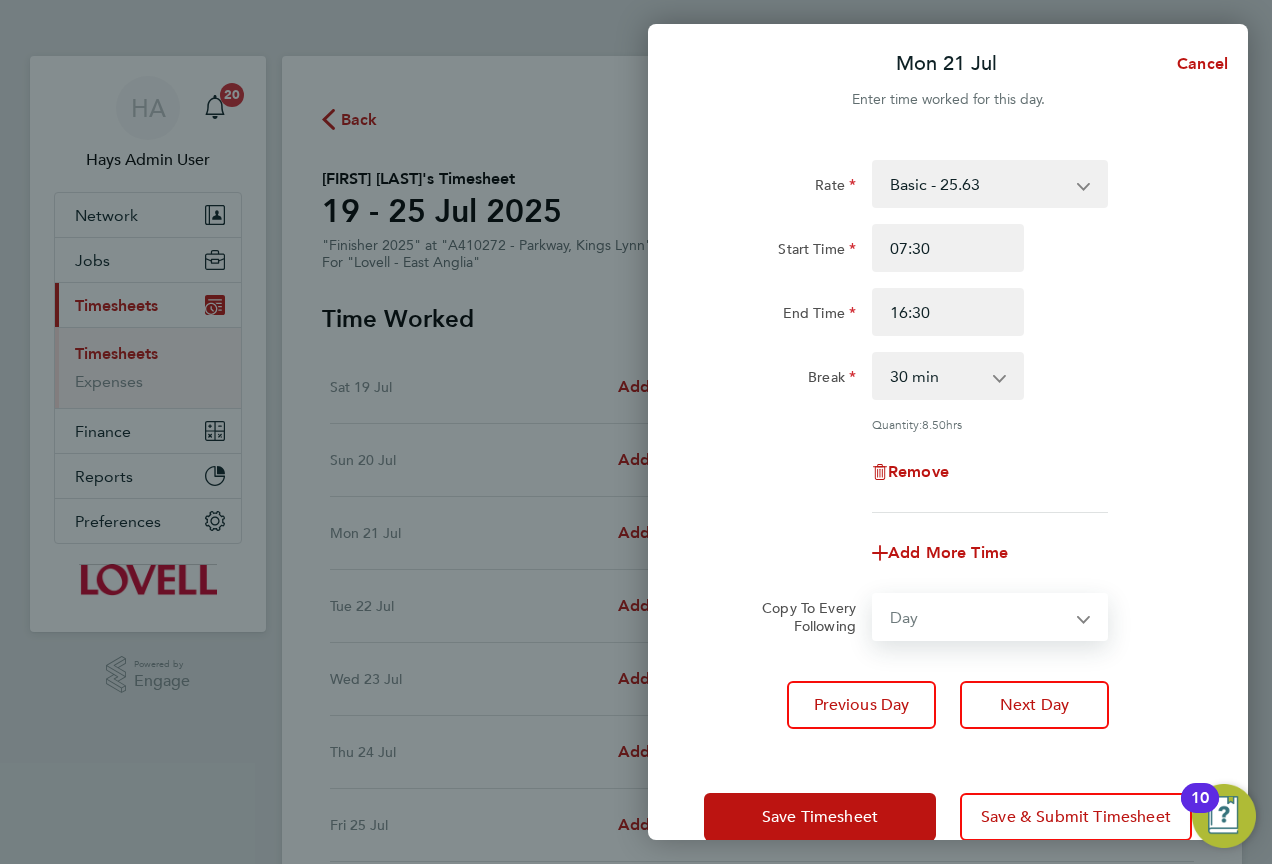 click on "Select days   Day   Tuesday   Wednesday   Thursday   Friday" at bounding box center (979, 617) 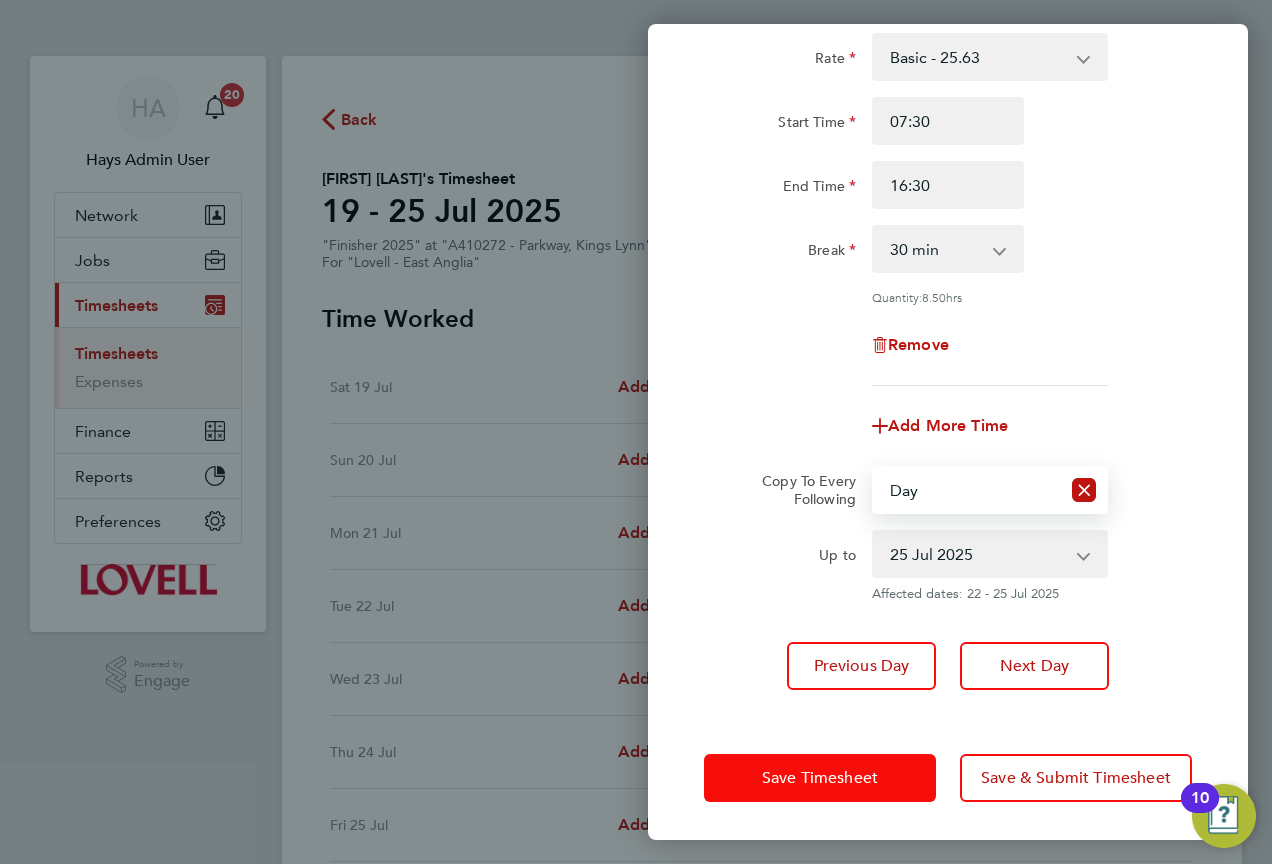 click on "Save Timesheet" 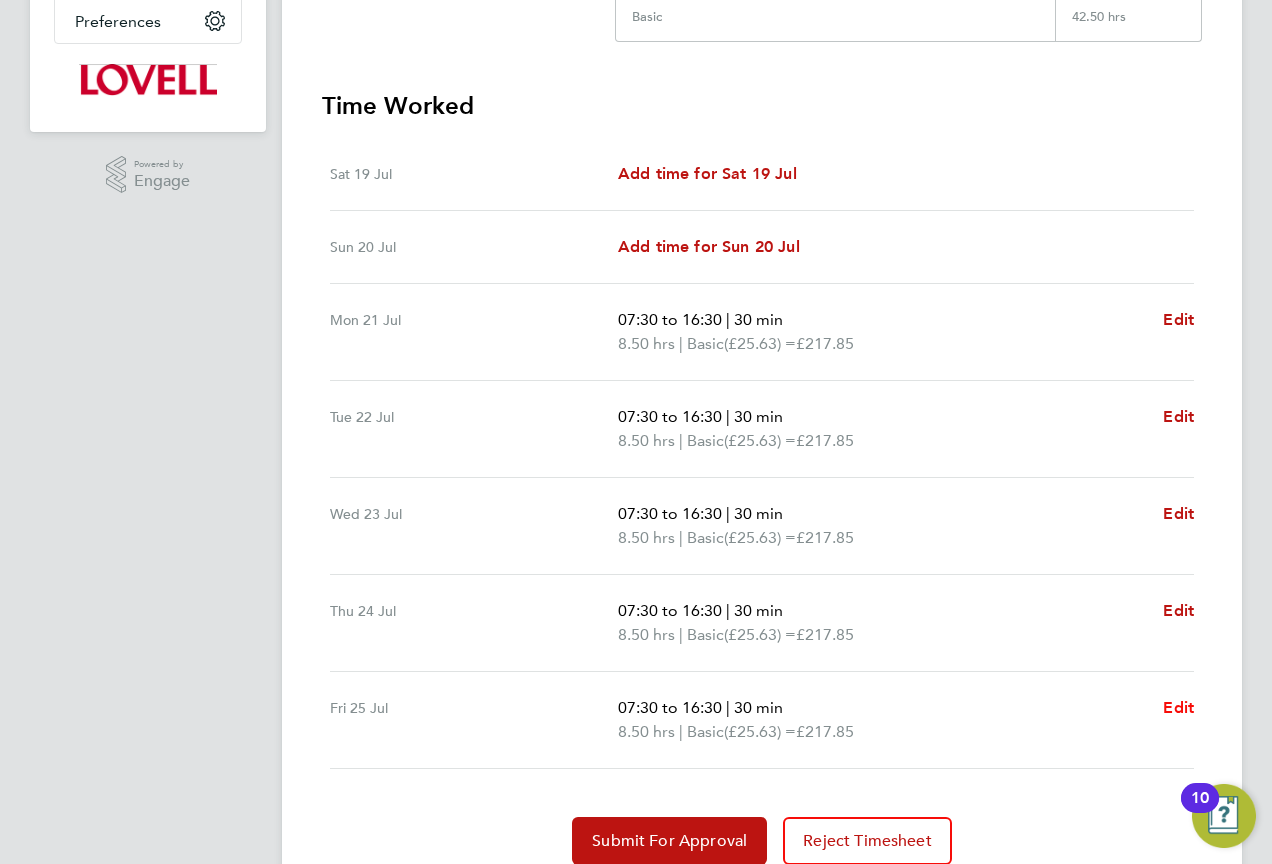 click on "Edit" at bounding box center (1178, 707) 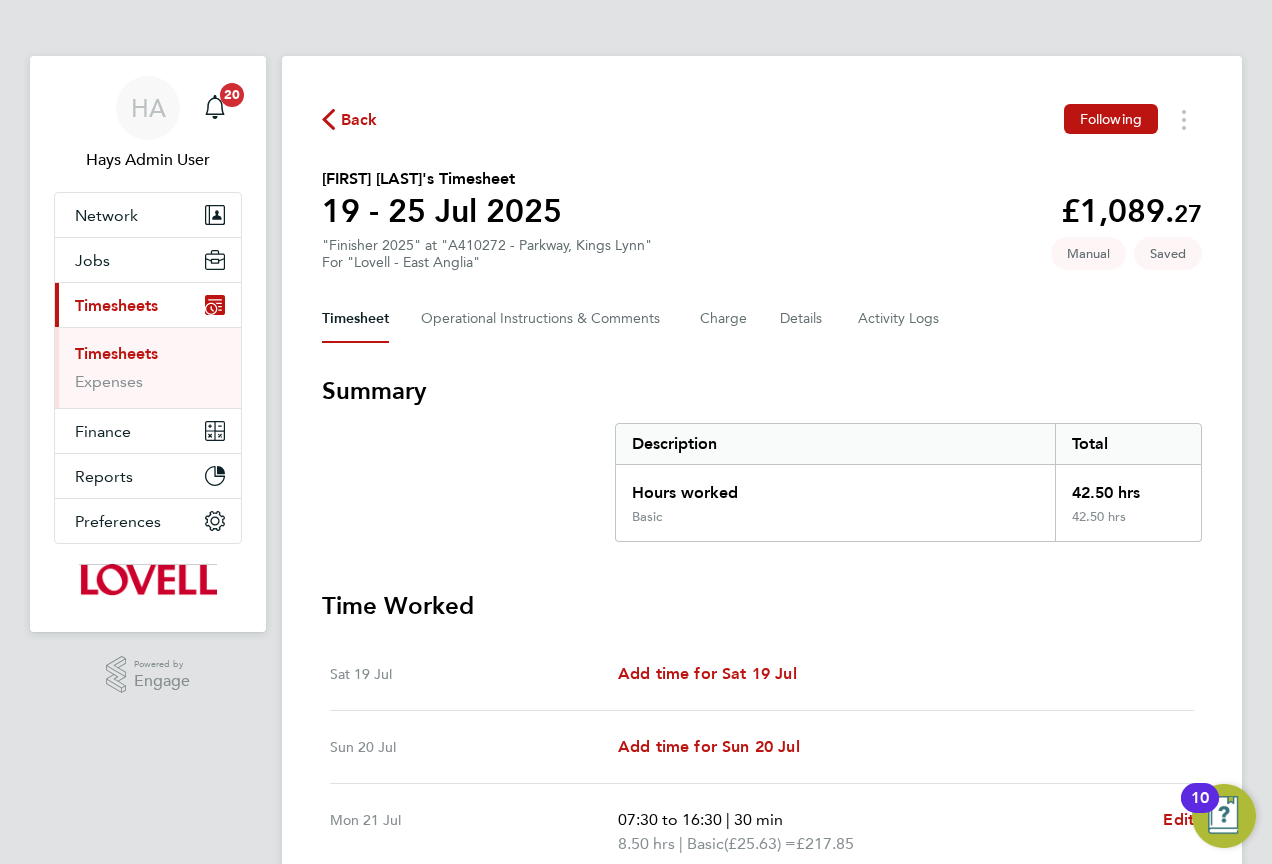 select on "30" 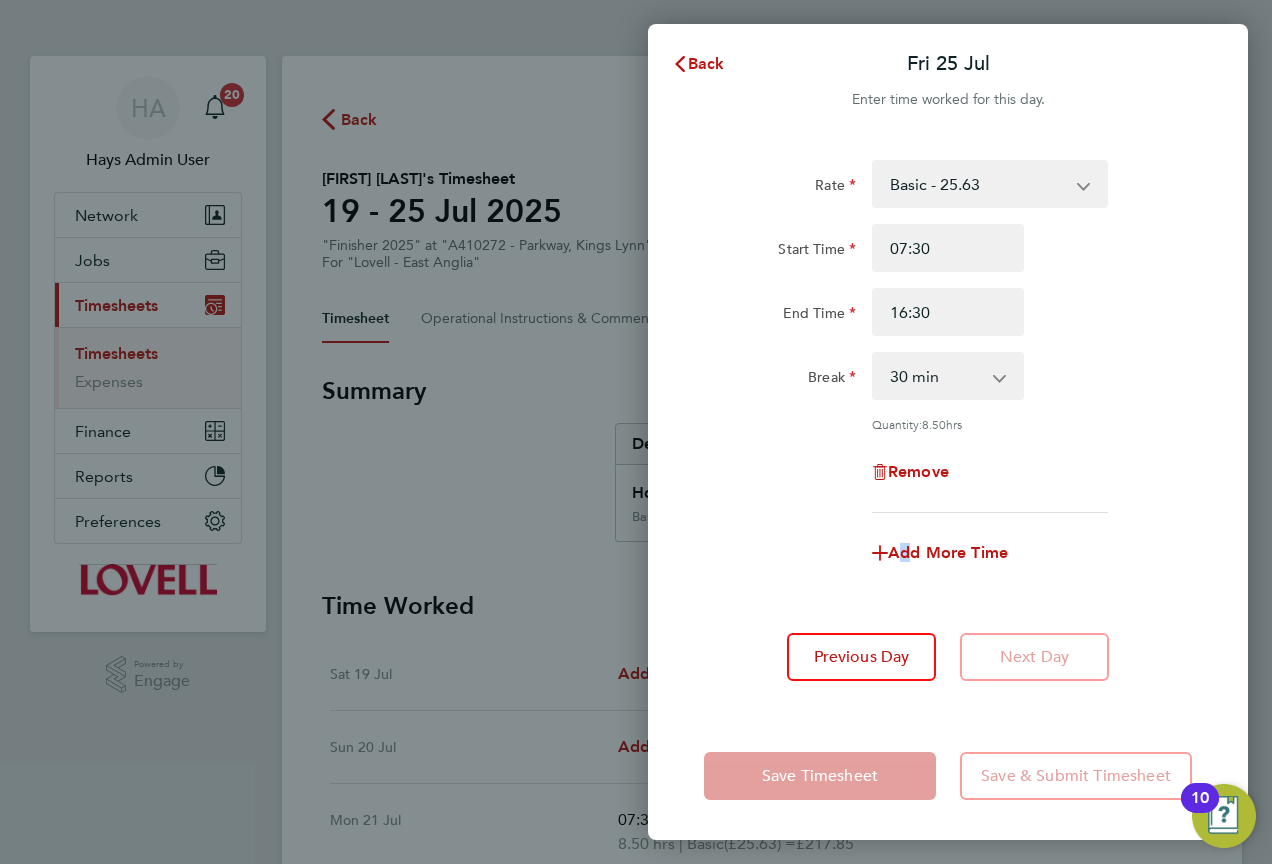 click on "Add More Time" 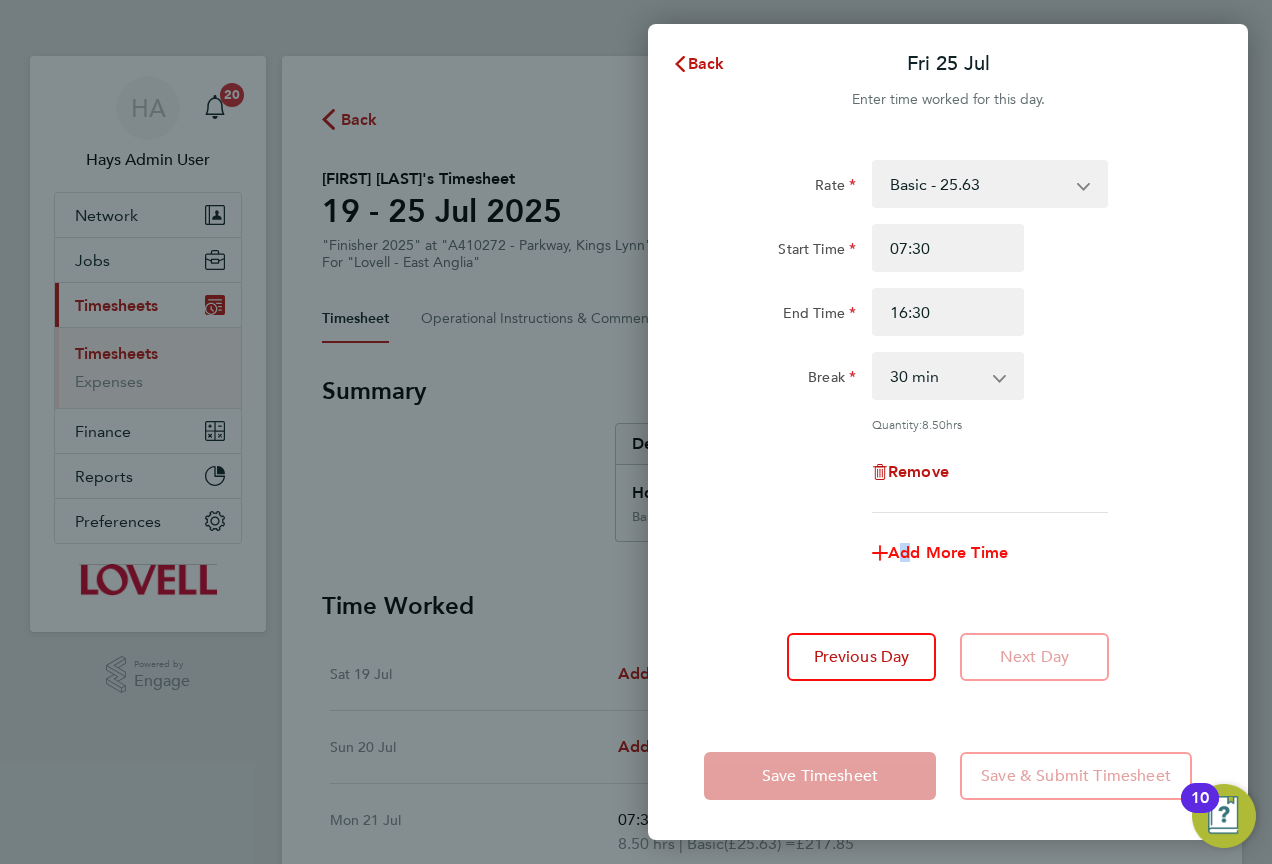 drag, startPoint x: 898, startPoint y: 539, endPoint x: 885, endPoint y: 553, distance: 19.104973 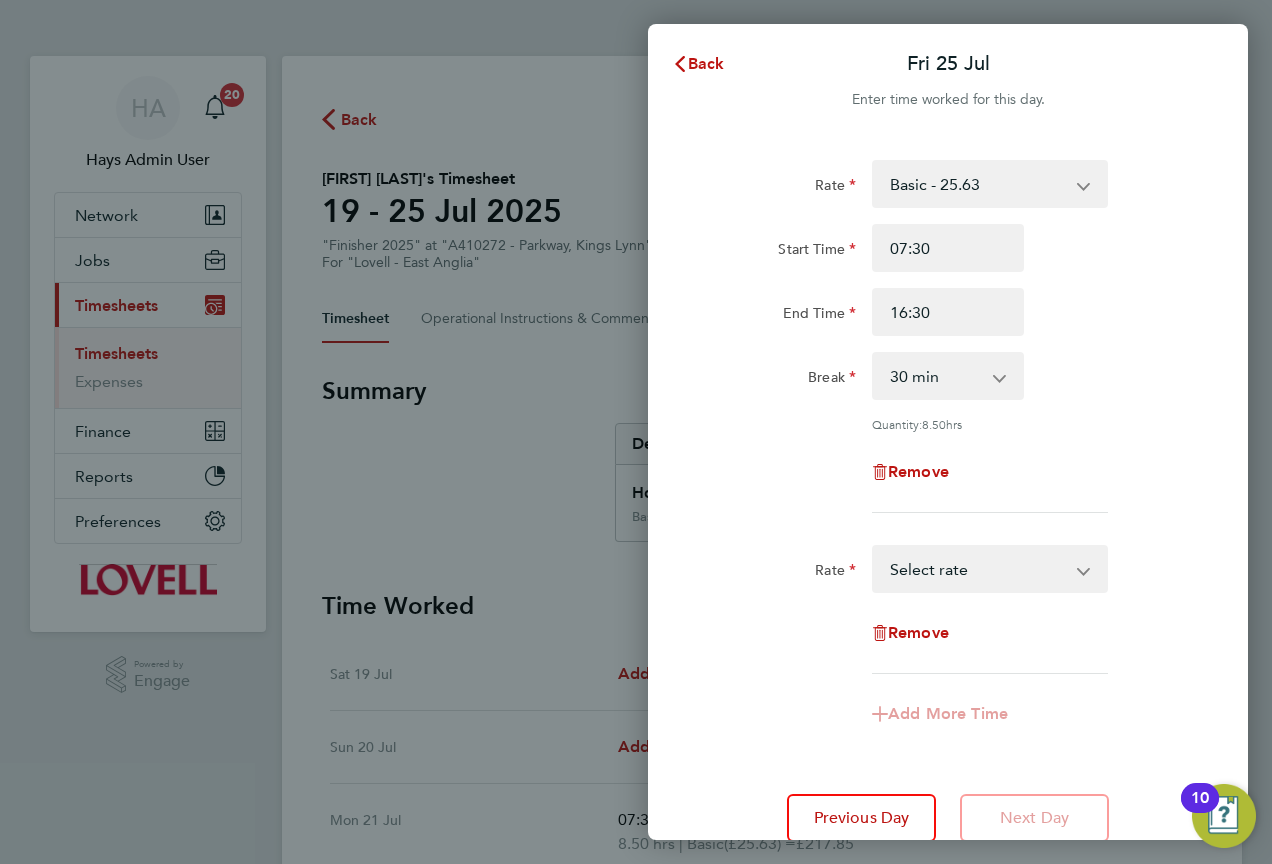 click on "Basic - 25.63   Weekday OT 39h+ - 37.30   Sat first 4h - 37.30   Sat after 4h - 48.98   Sunday - 48.98   Bank Holiday - 48.98   Select rate" at bounding box center [978, 569] 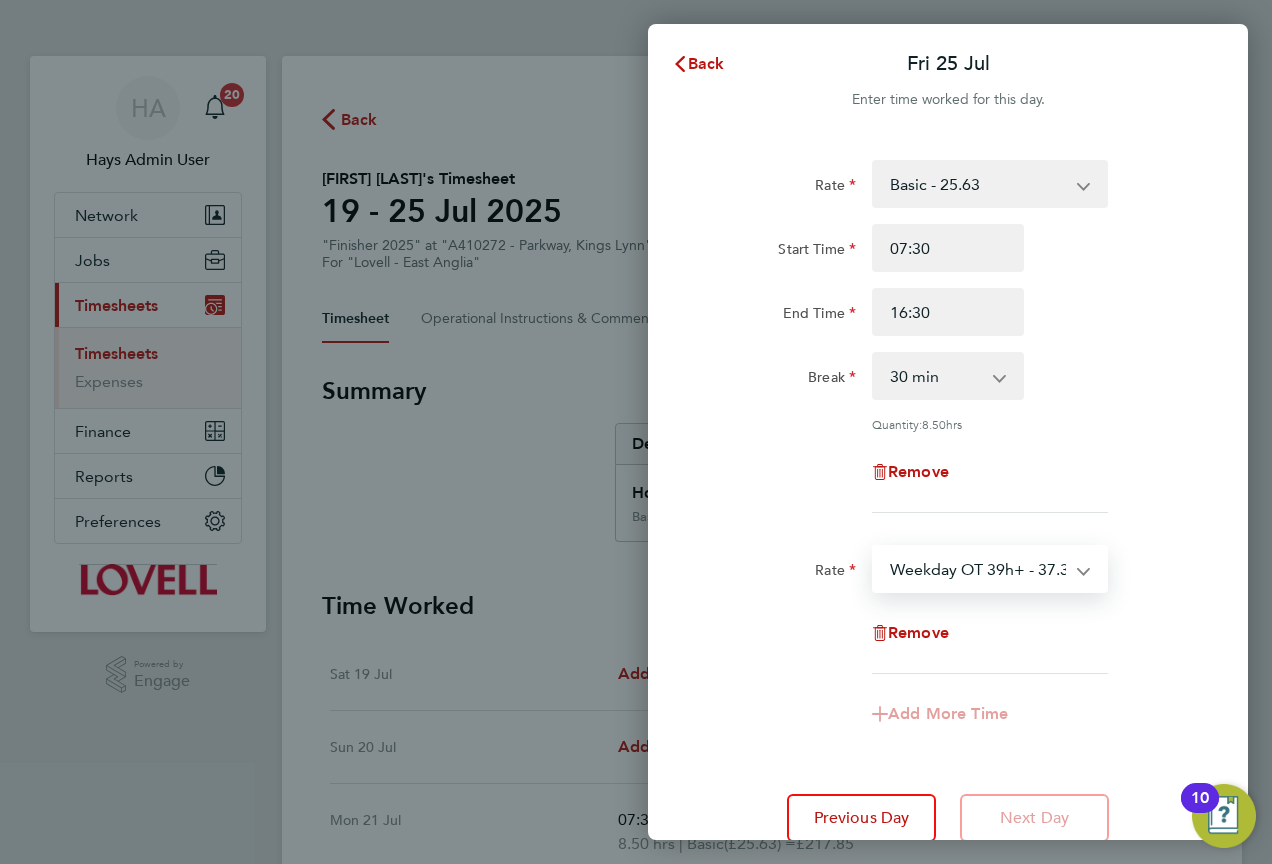 select on "30" 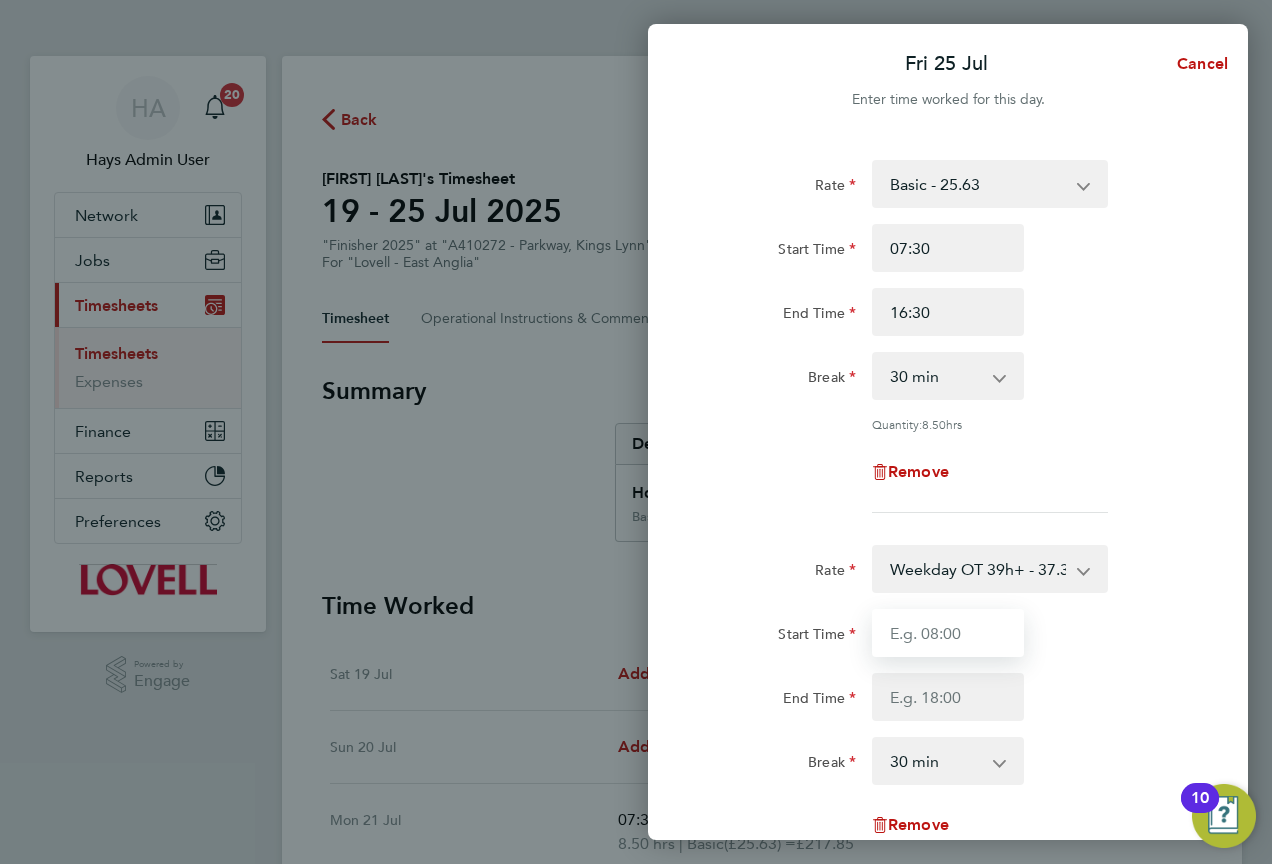 click on "Start Time" at bounding box center (948, 633) 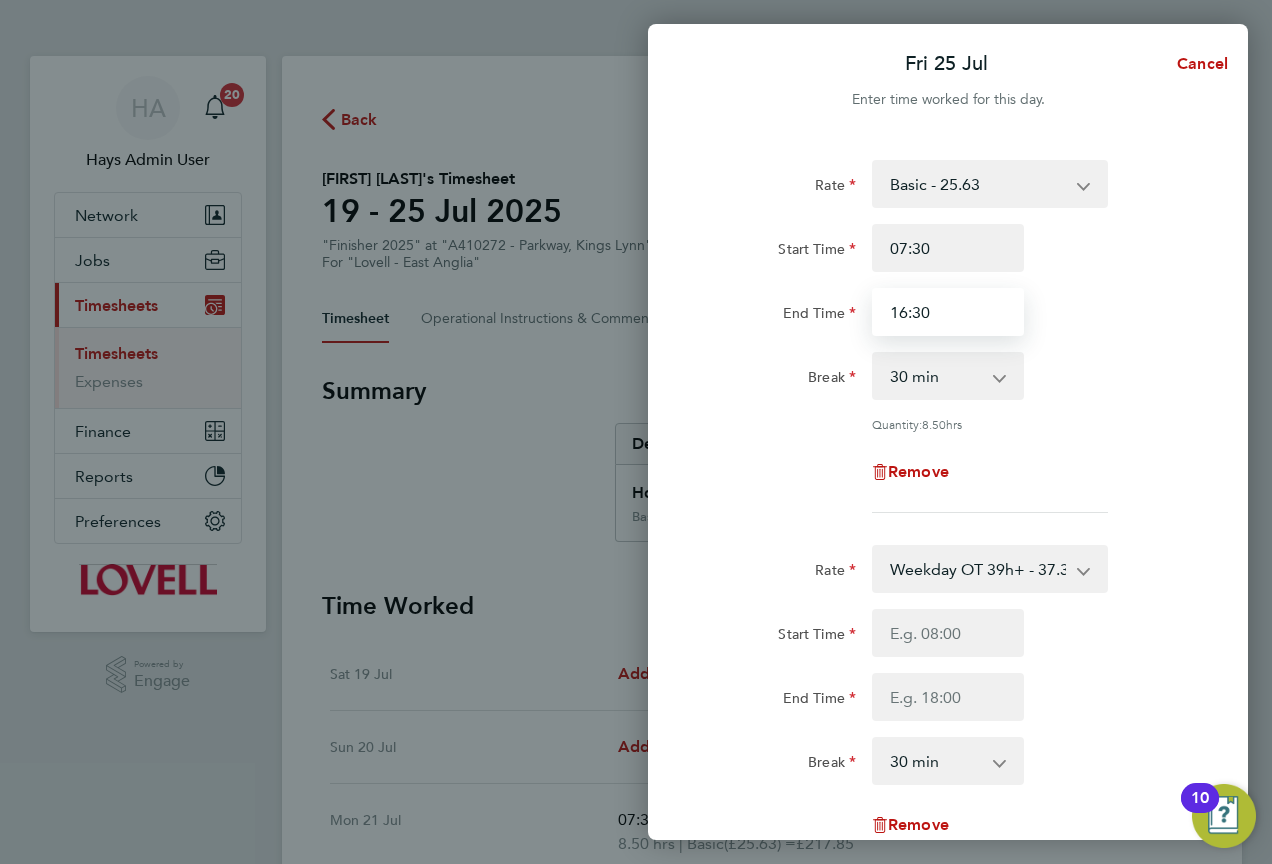 click on "16:30" at bounding box center [948, 312] 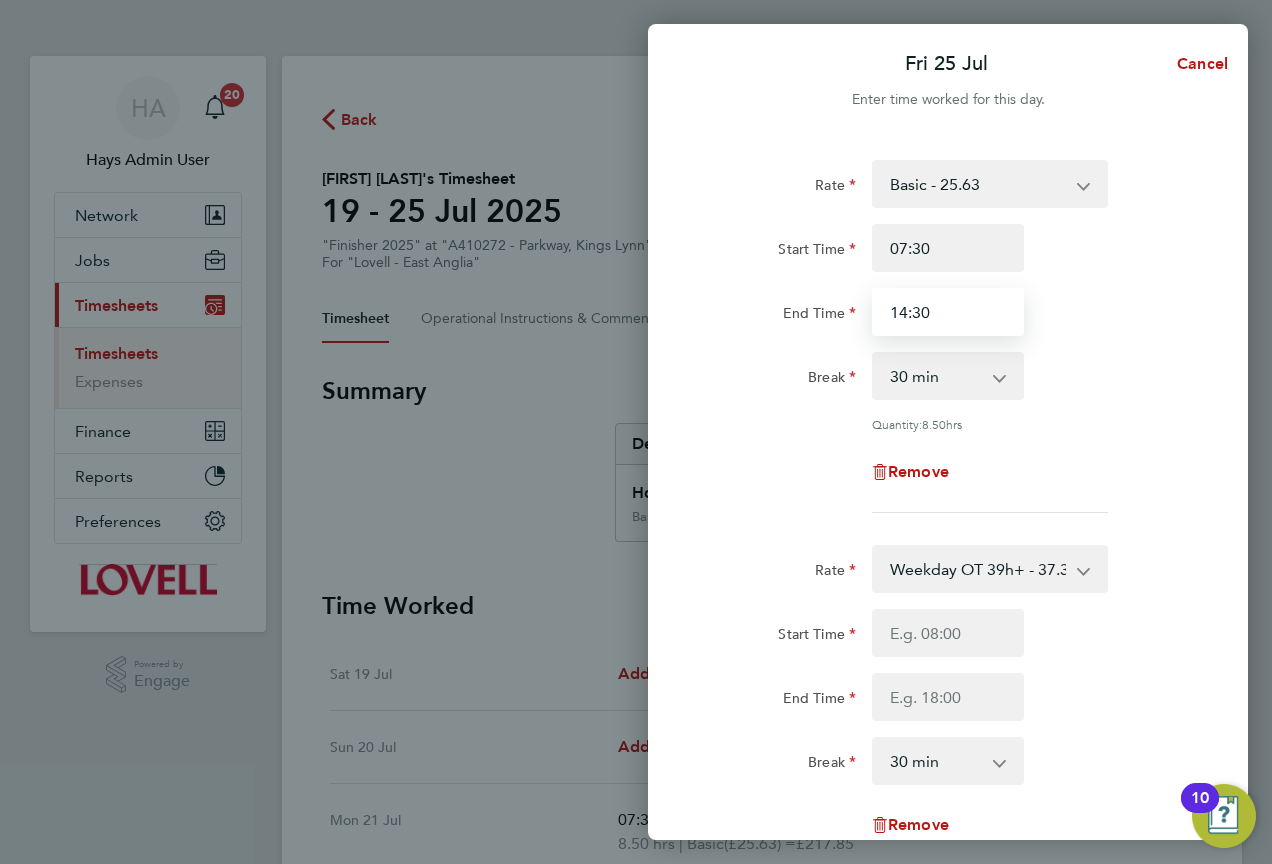 type on "14:30" 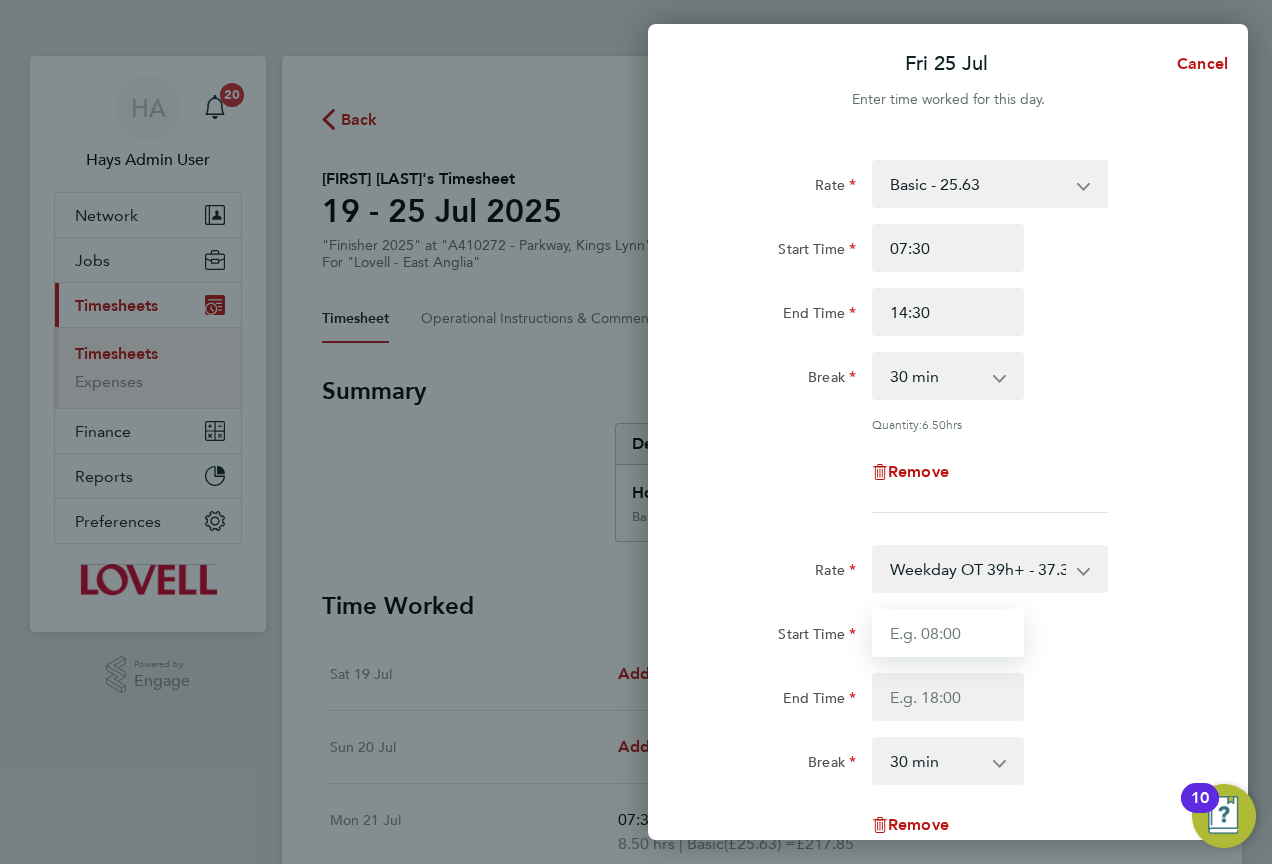 click on "Start Time" at bounding box center (948, 633) 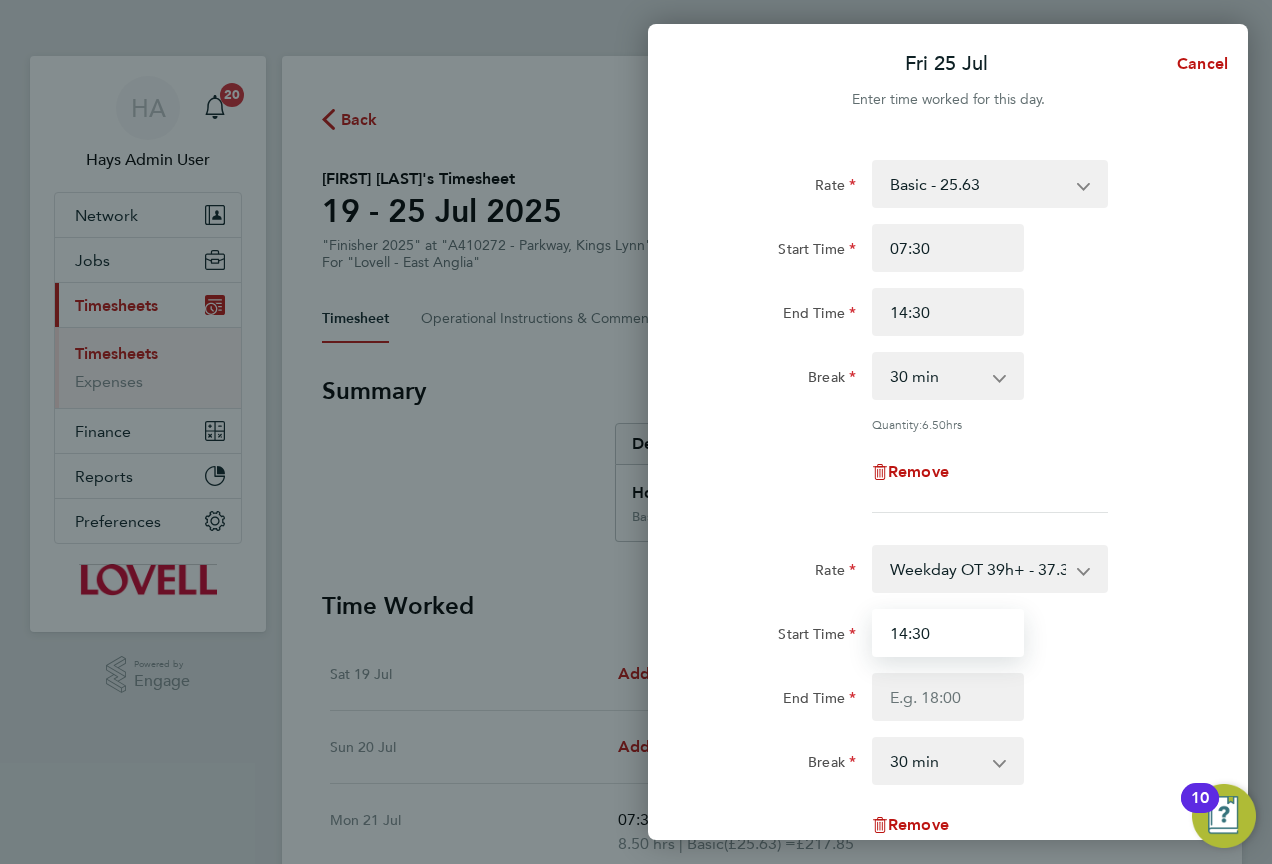 type on "14:30" 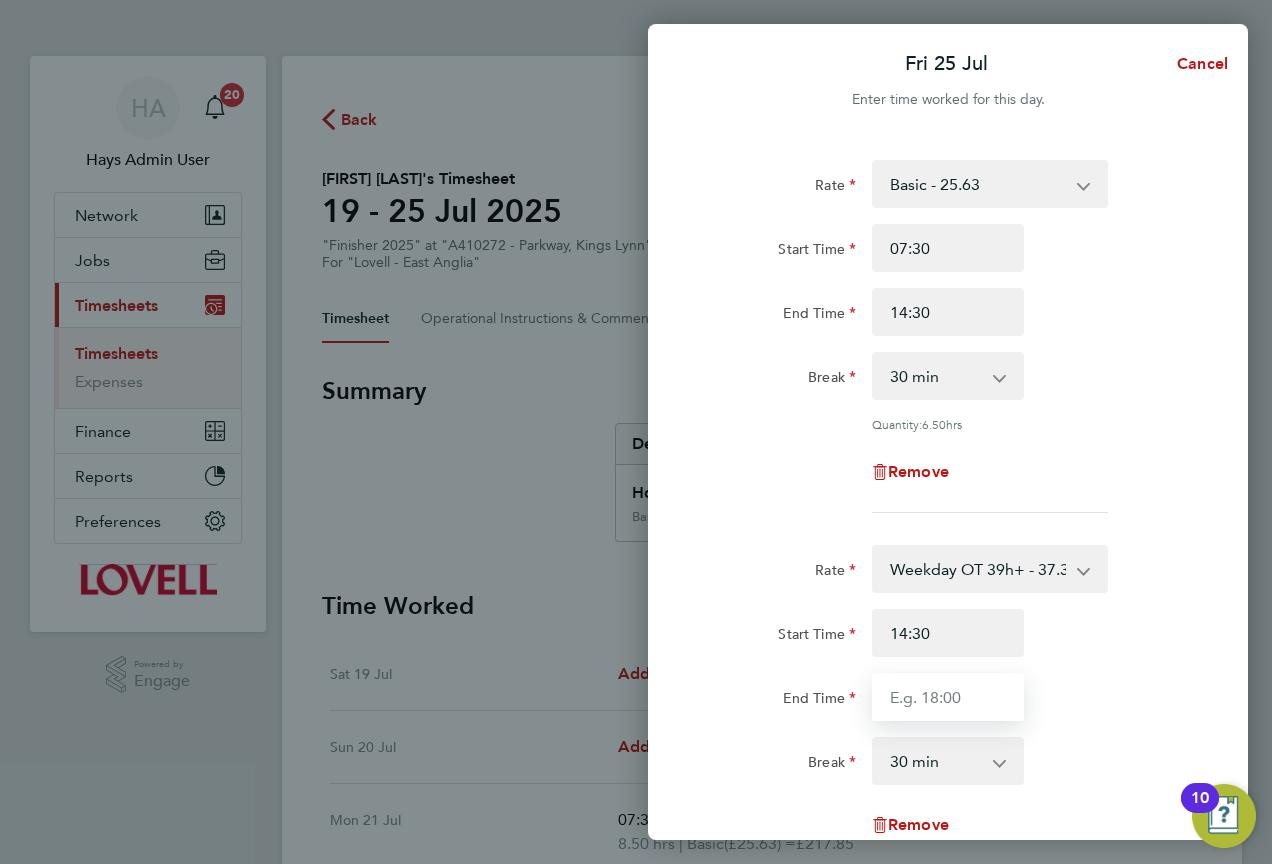 click on "End Time" at bounding box center (948, 697) 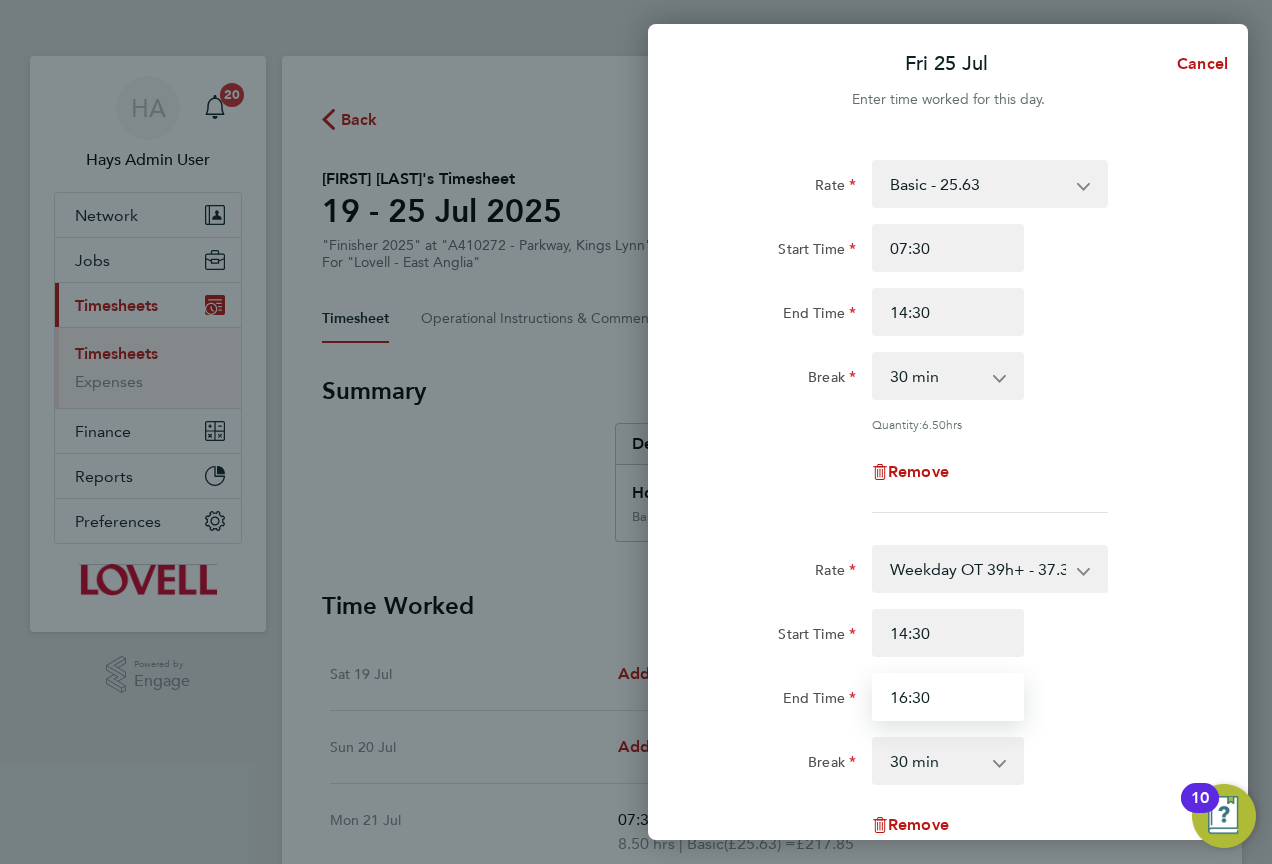 type on "16:30" 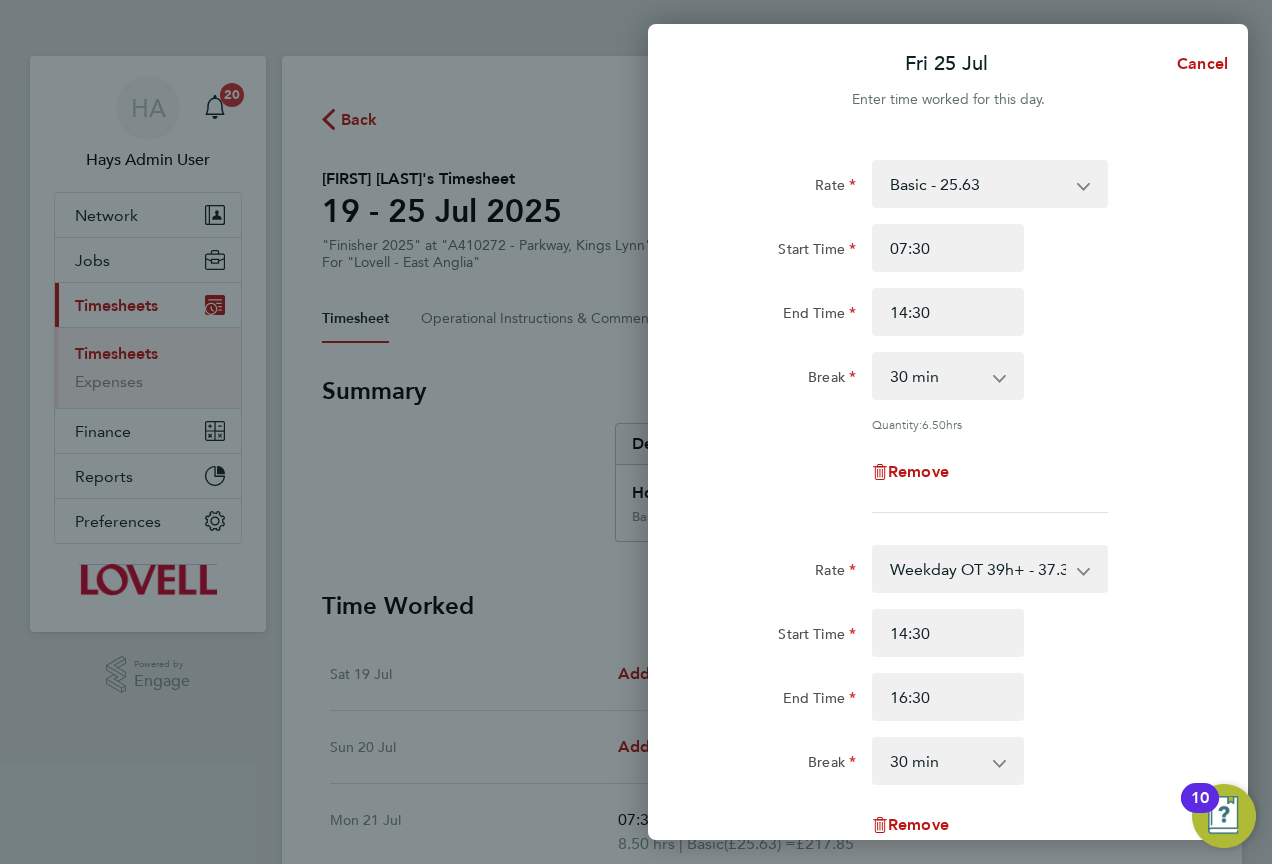 click on "0 min   15 min   30 min   45 min   60 min   75 min   90 min" at bounding box center (936, 761) 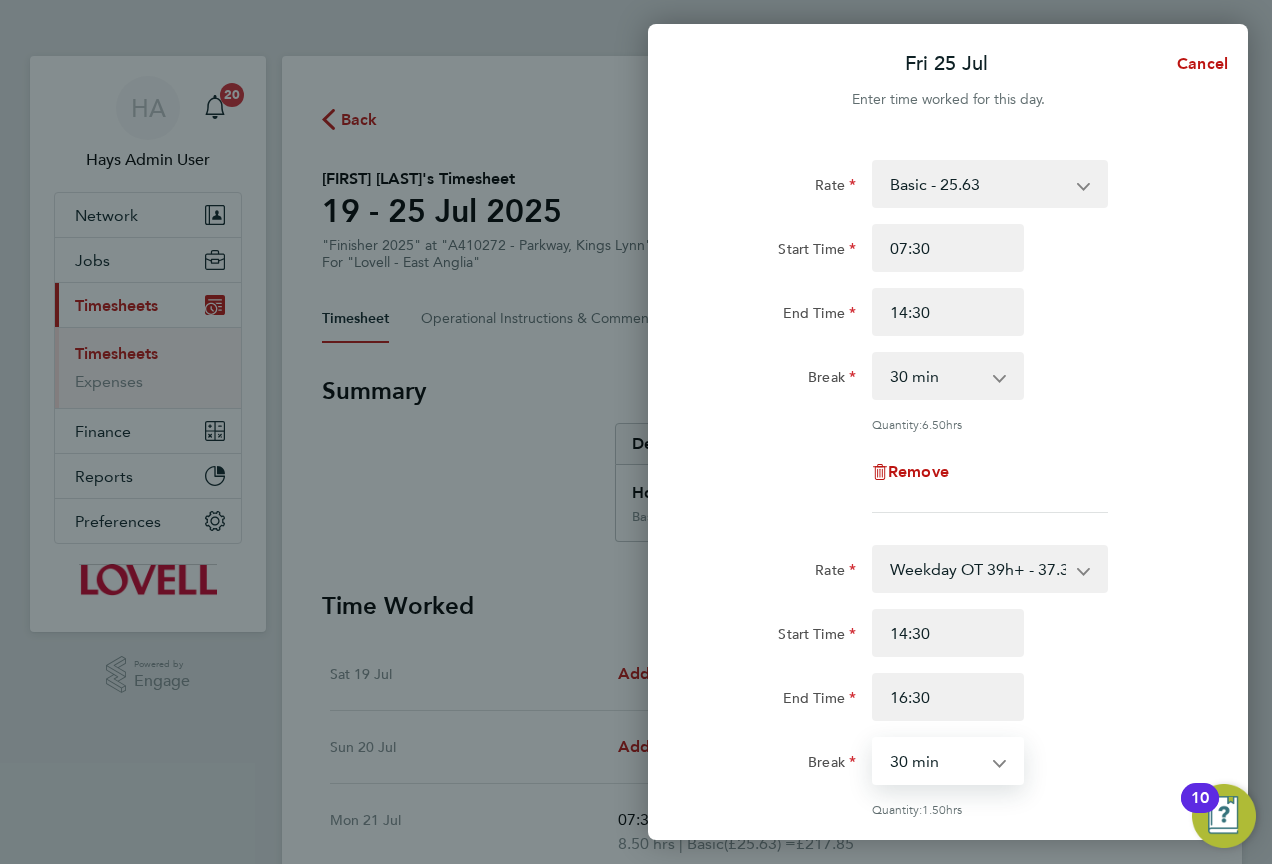 select on "0" 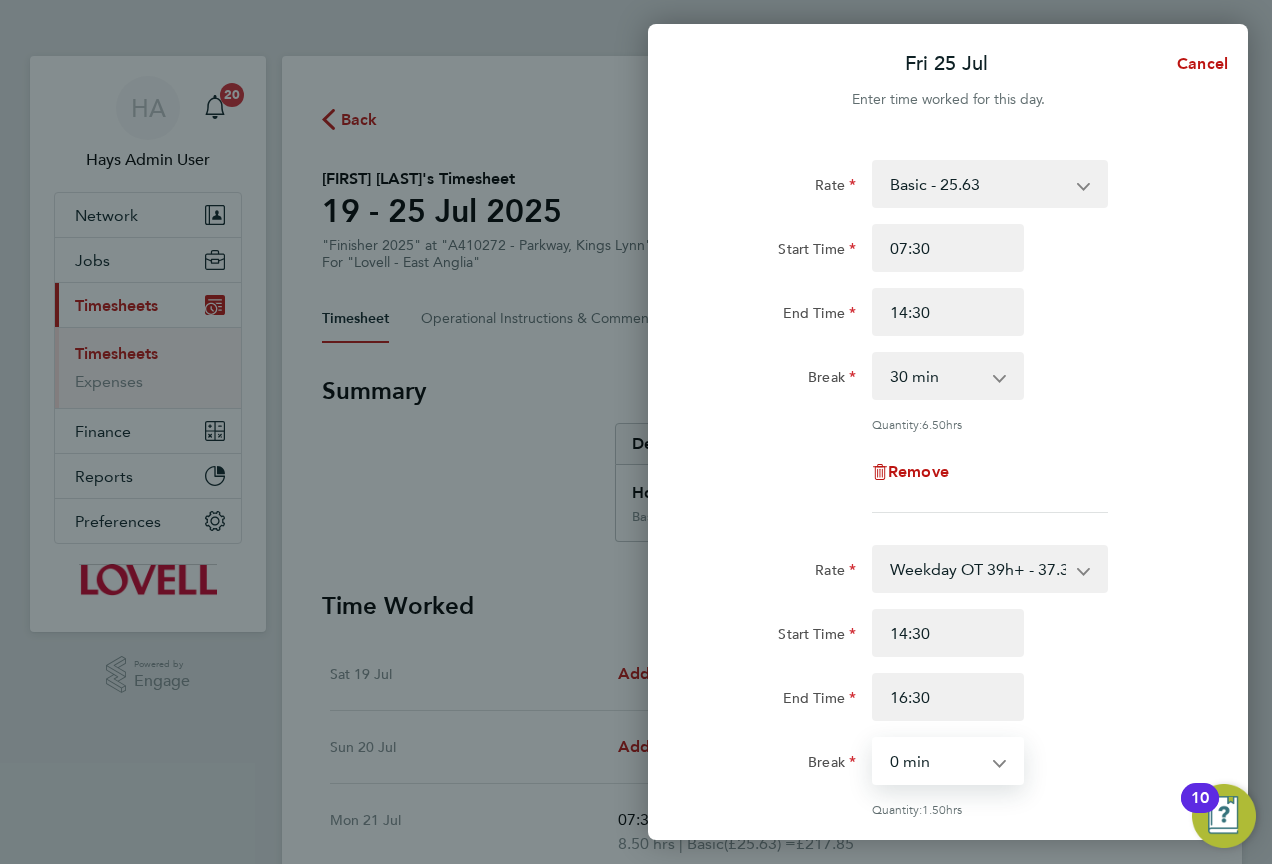 click on "0 min   15 min   30 min   45 min   60 min   75 min   90 min" at bounding box center [936, 761] 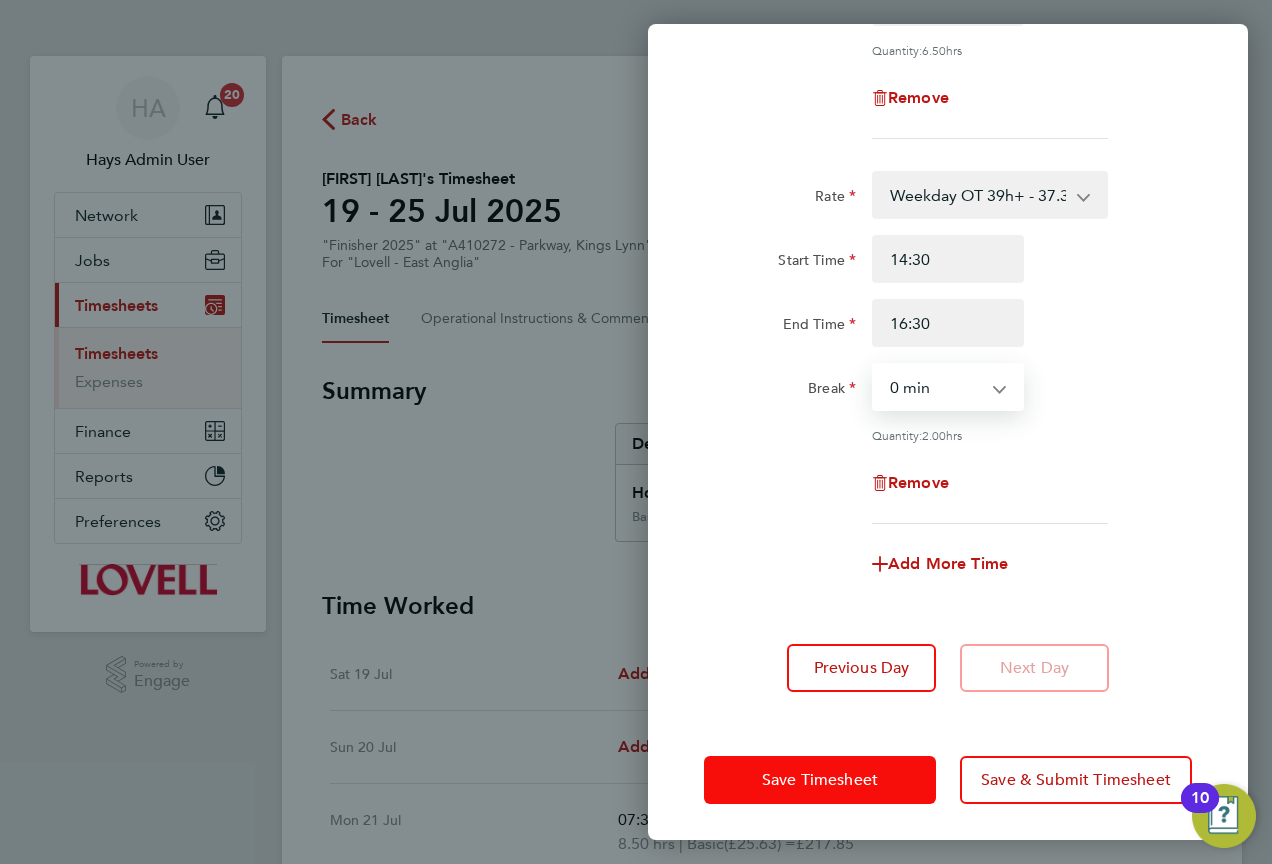 click on "Save Timesheet" 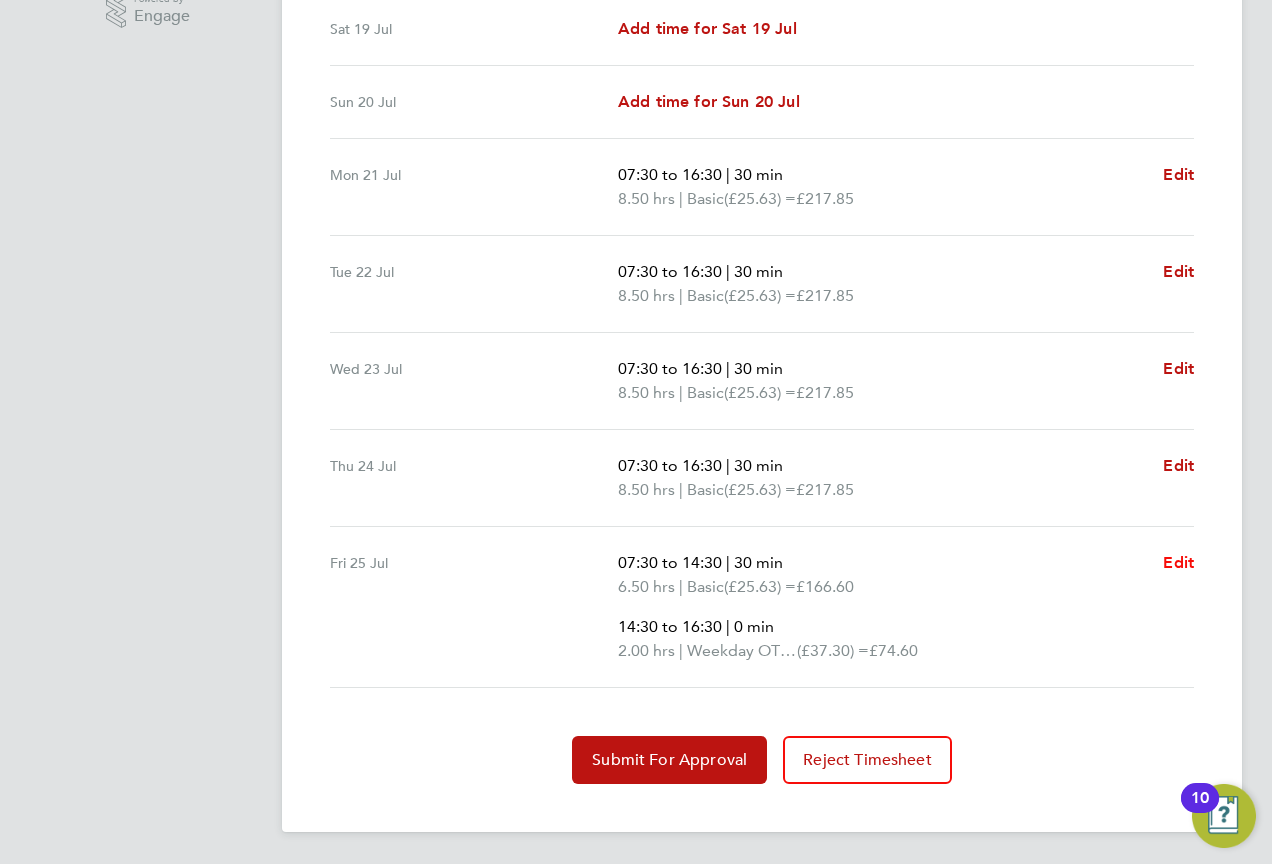 click on "Edit" at bounding box center [1178, 562] 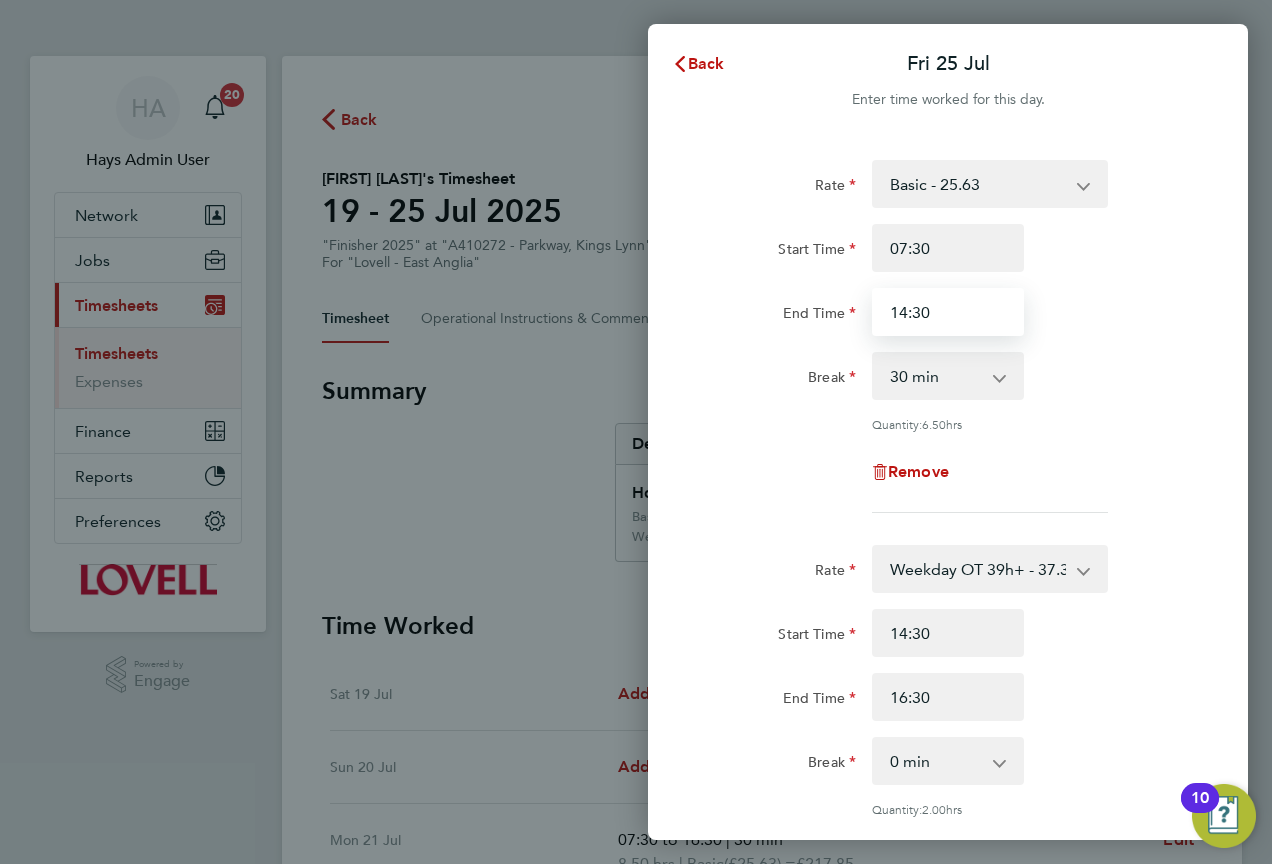 click on "14:30" at bounding box center (948, 312) 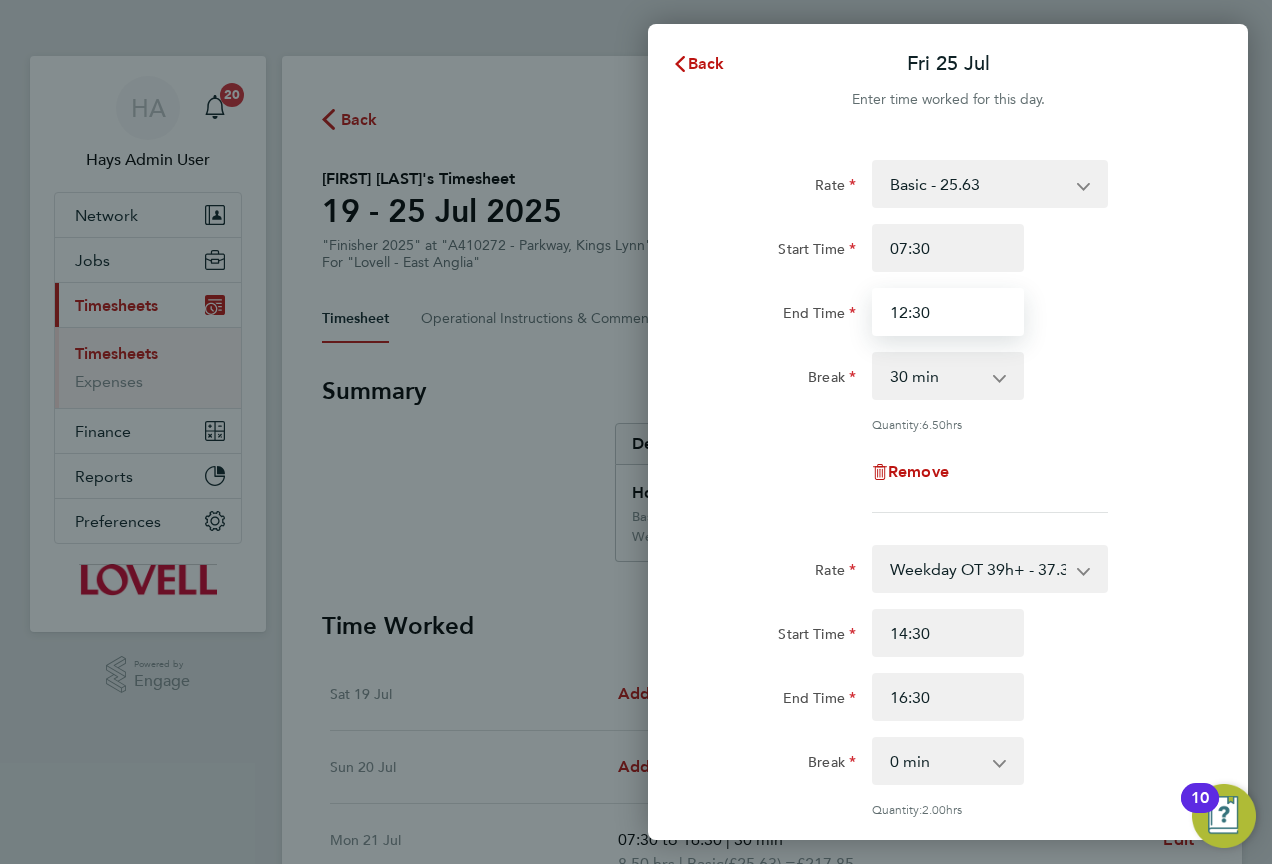 type on "12:30" 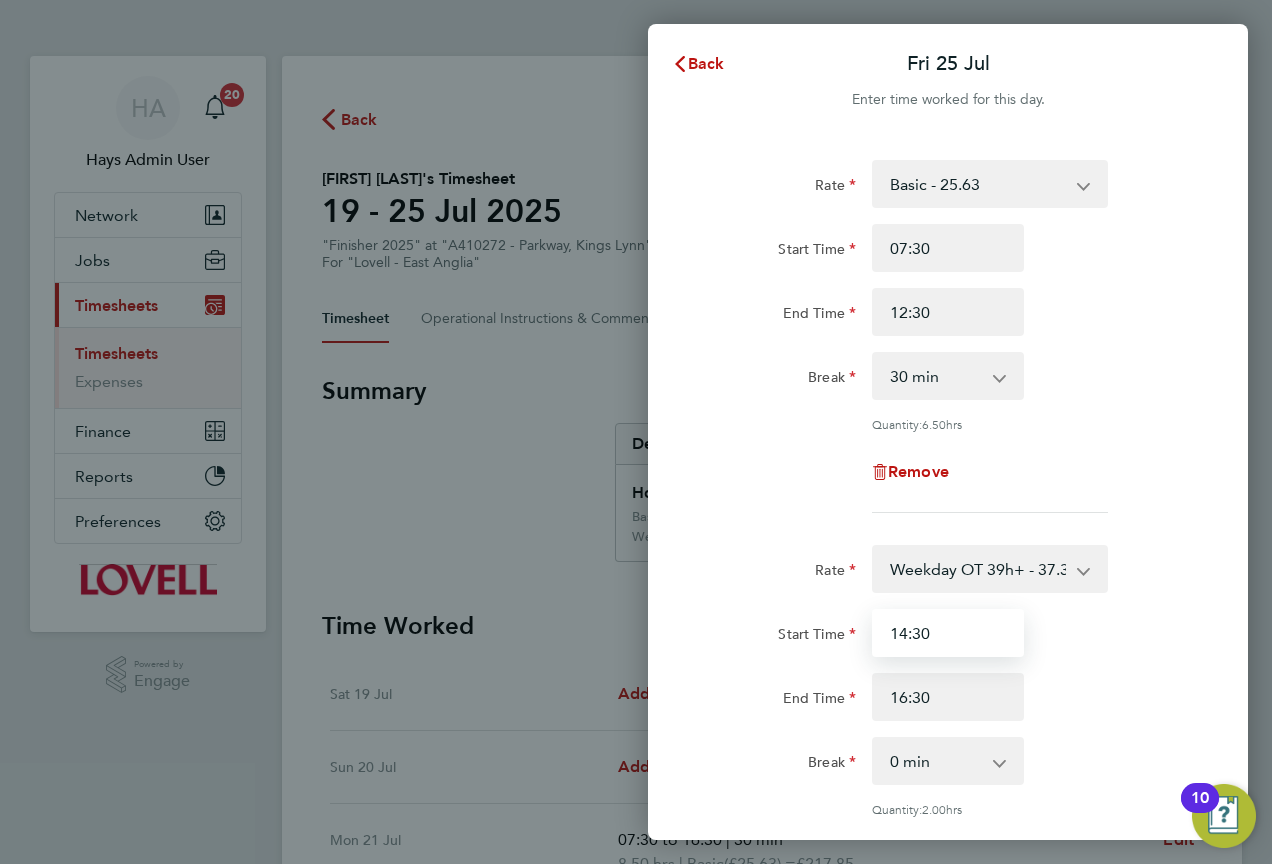 click on "14:30" at bounding box center [948, 633] 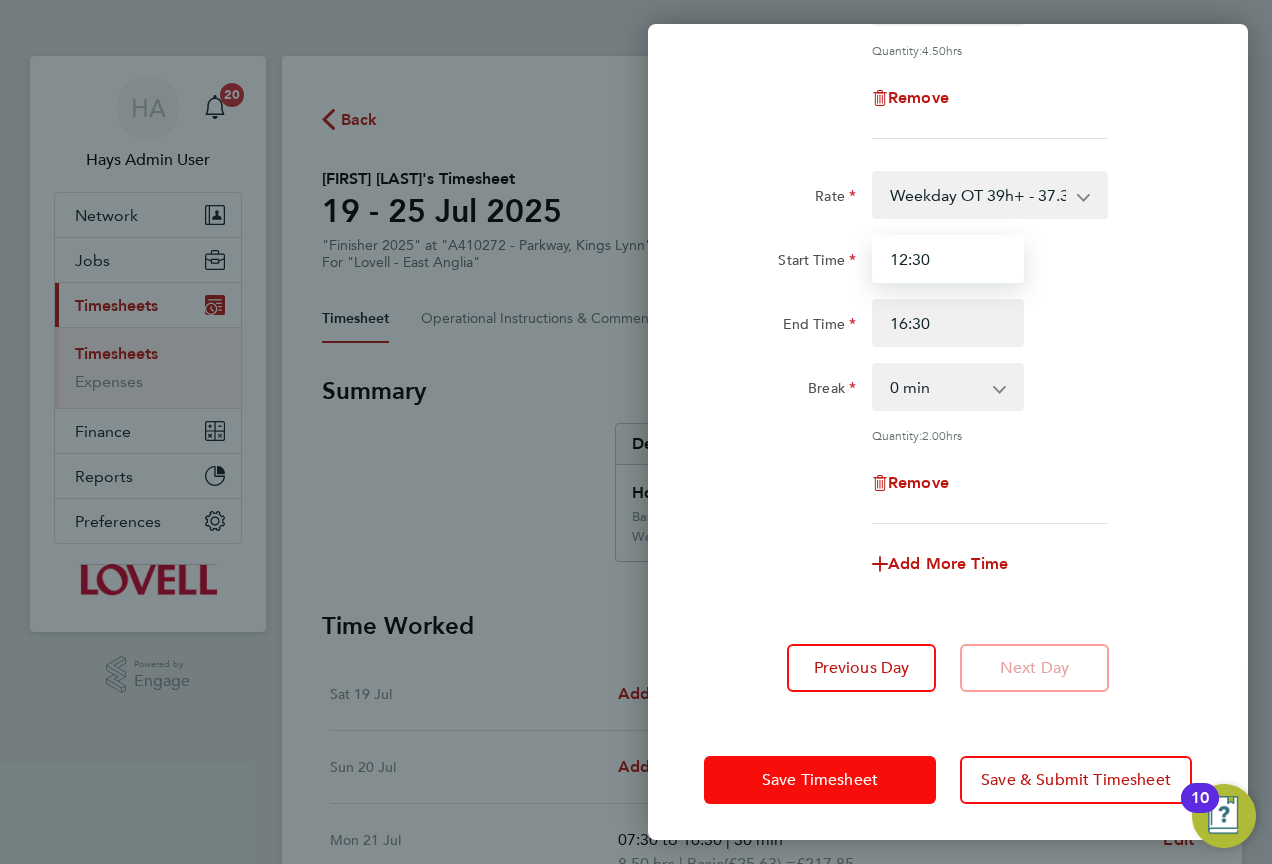 type on "12:30" 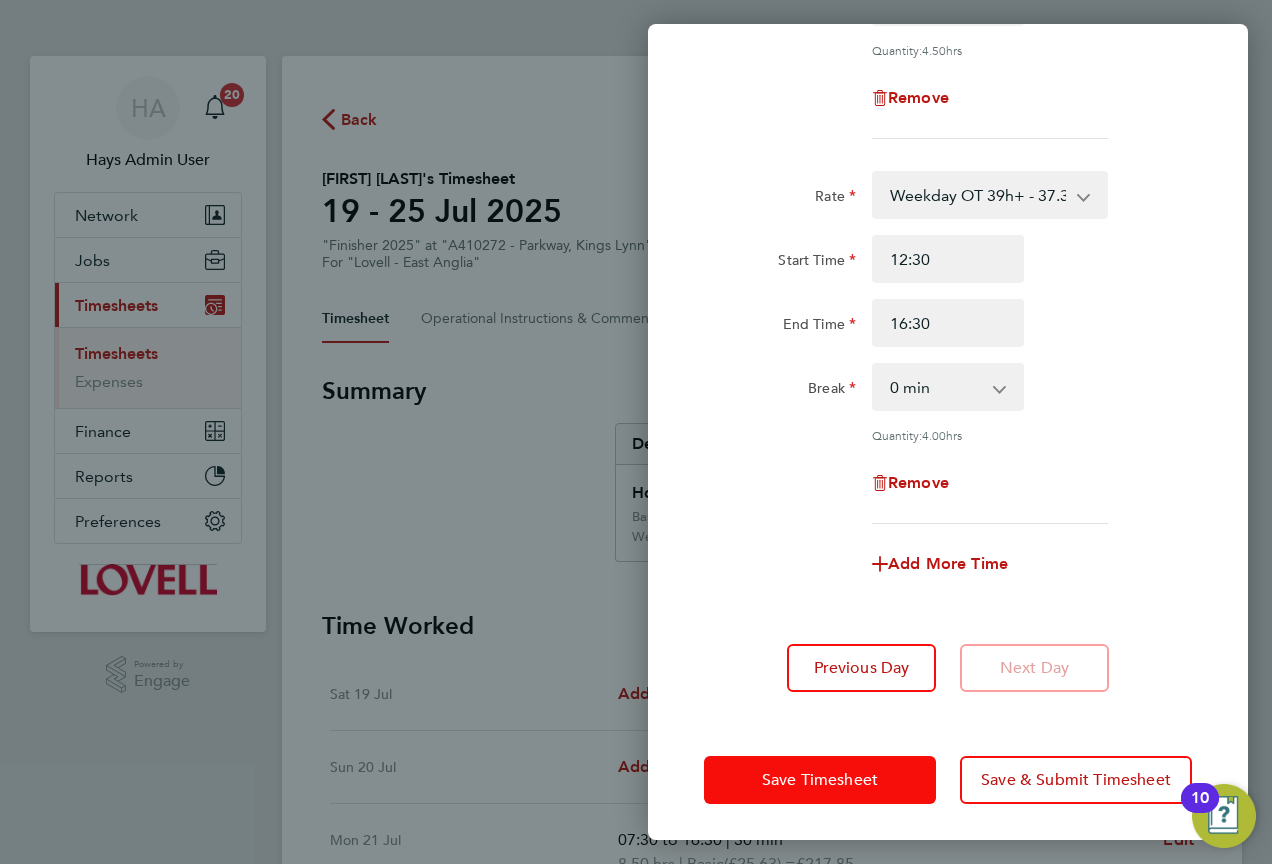 click on "Save Timesheet" 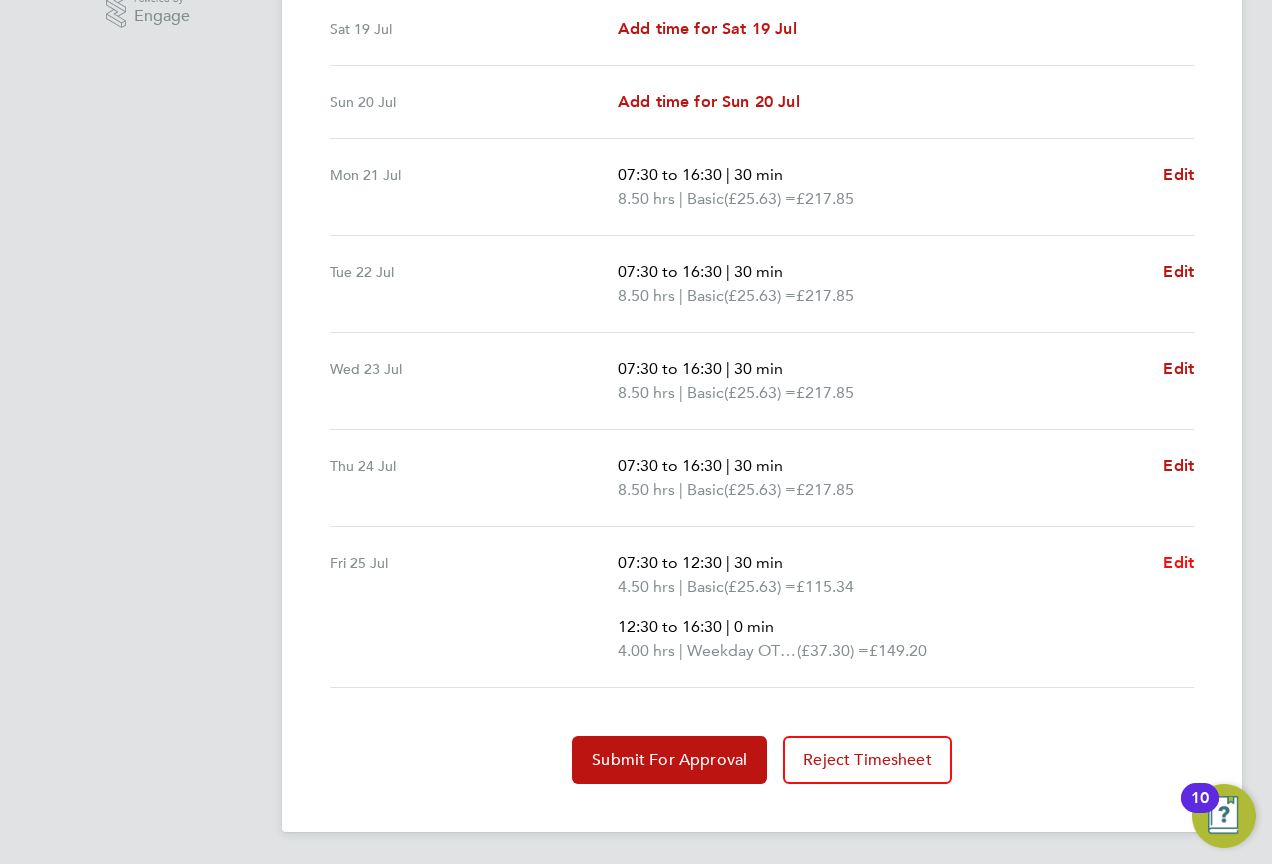click on "Edit" at bounding box center (1178, 562) 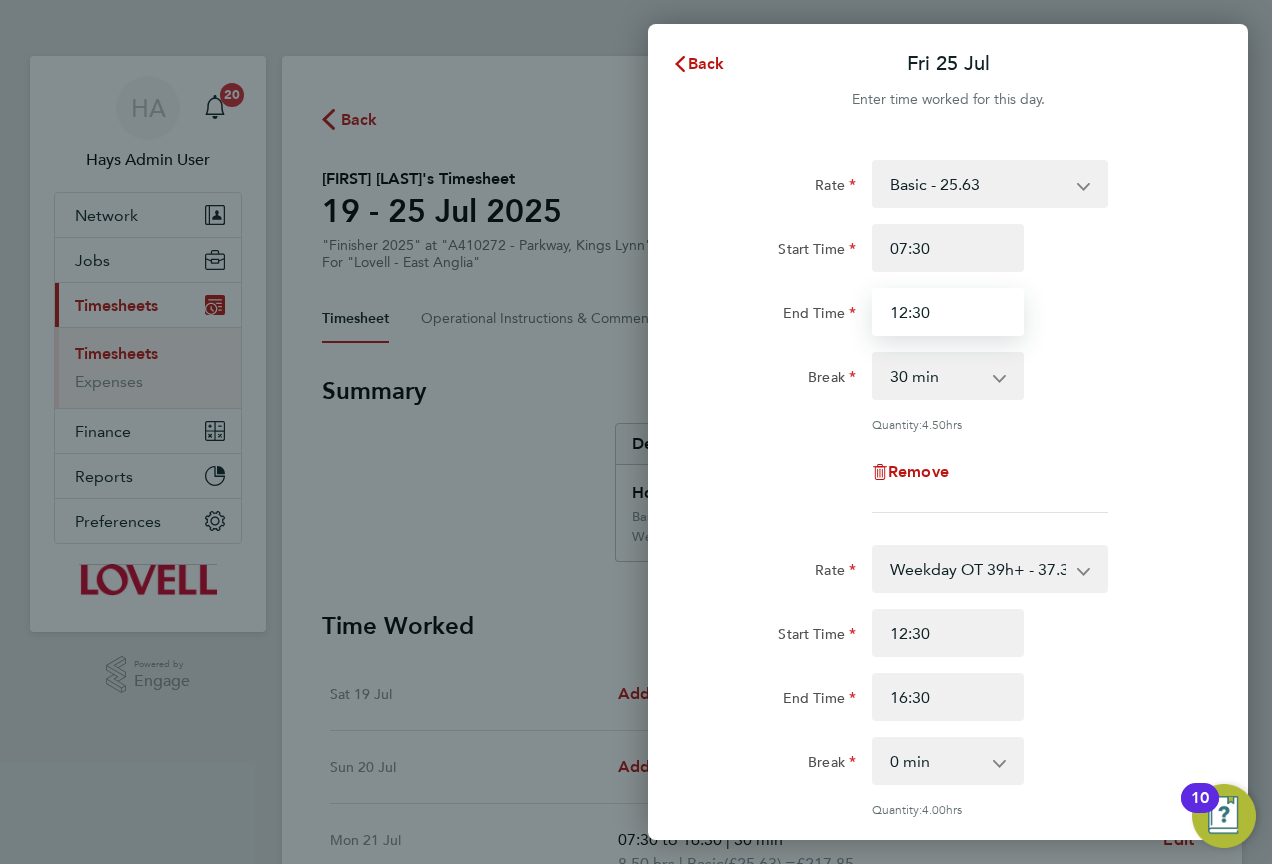 drag, startPoint x: 931, startPoint y: 312, endPoint x: 836, endPoint y: 312, distance: 95 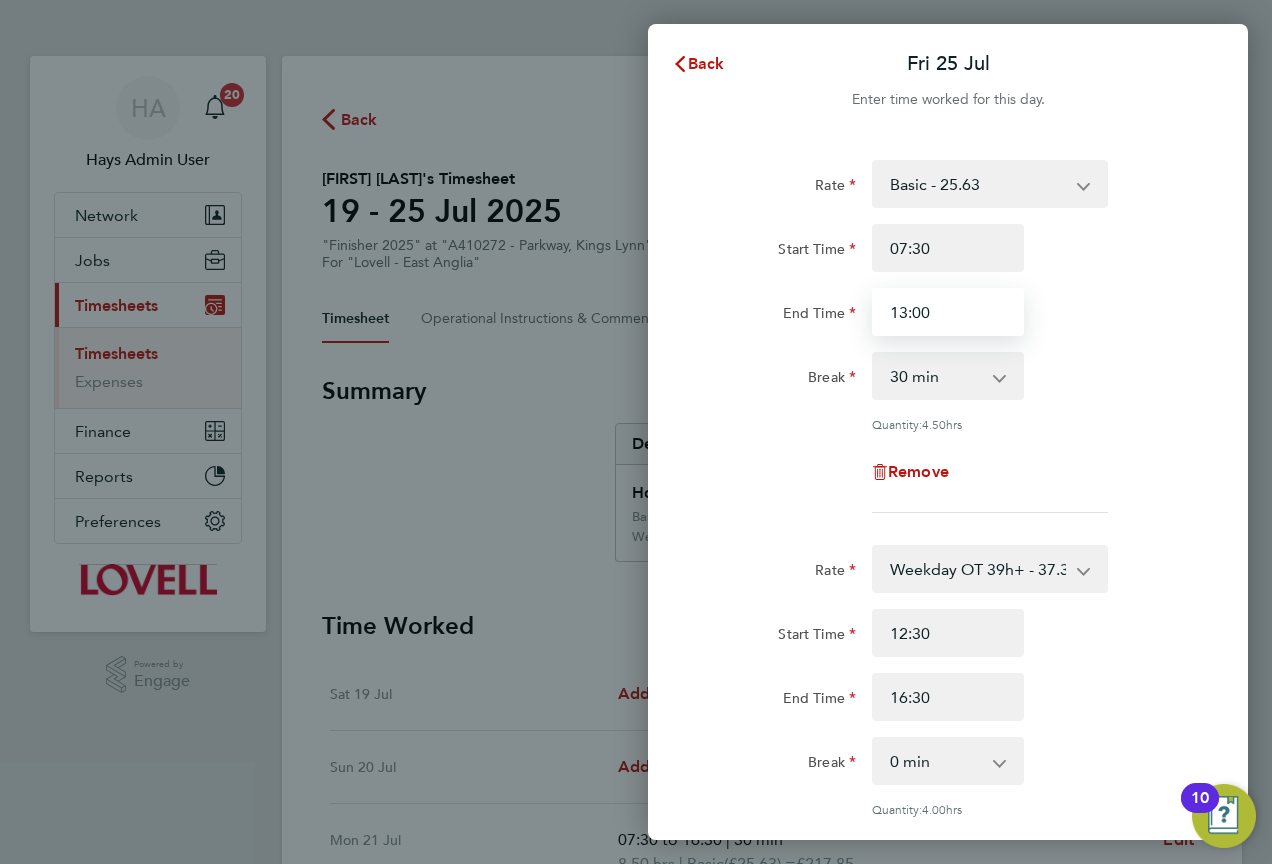 type on "13:00" 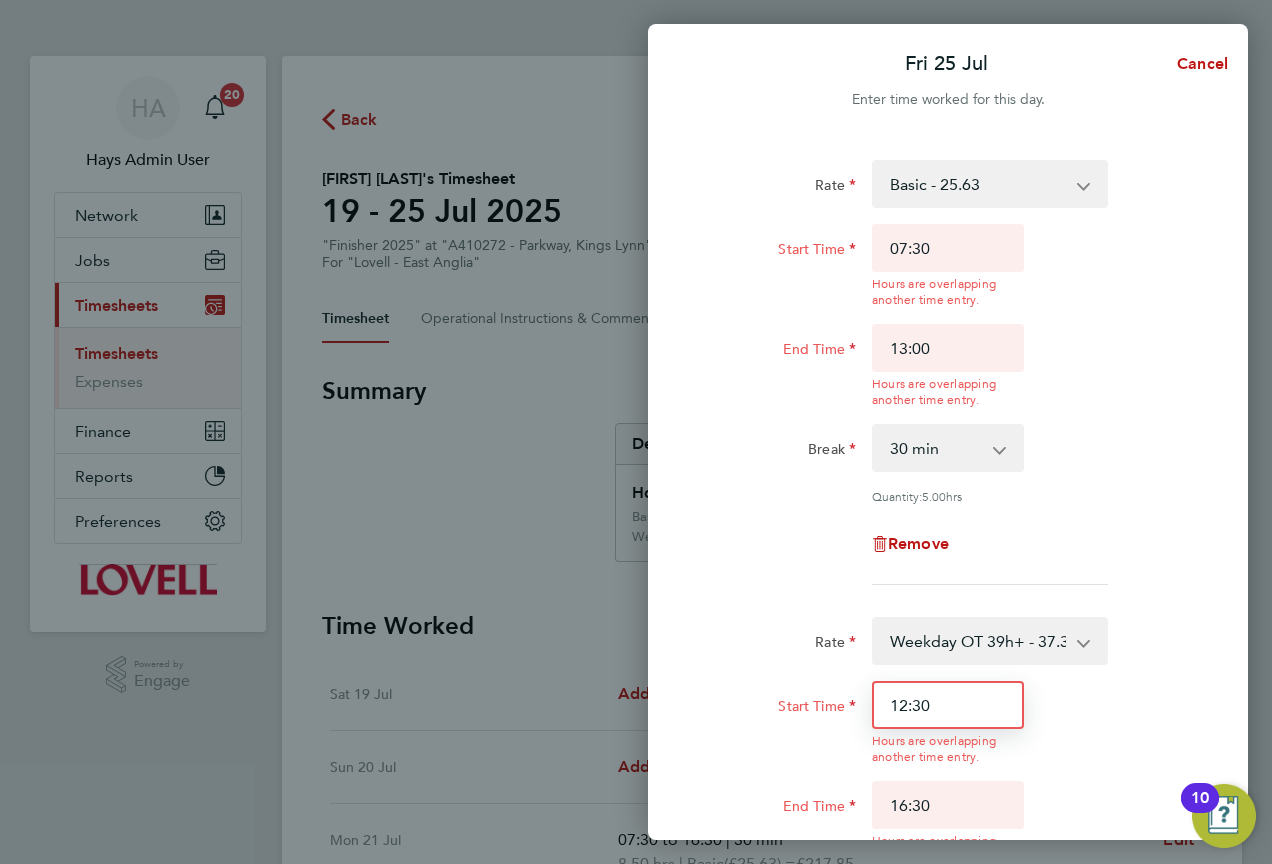 drag, startPoint x: 941, startPoint y: 642, endPoint x: 843, endPoint y: 644, distance: 98.02041 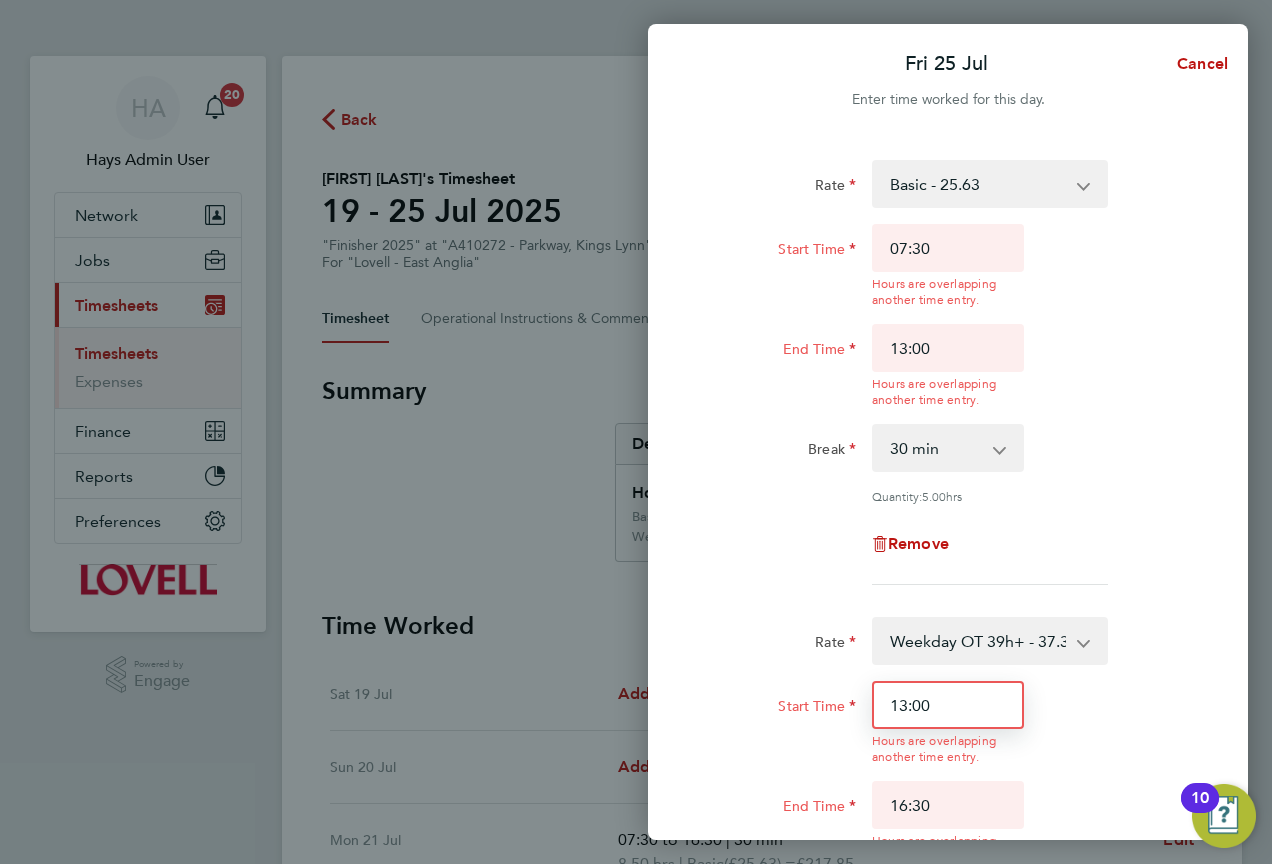 type on "13:00" 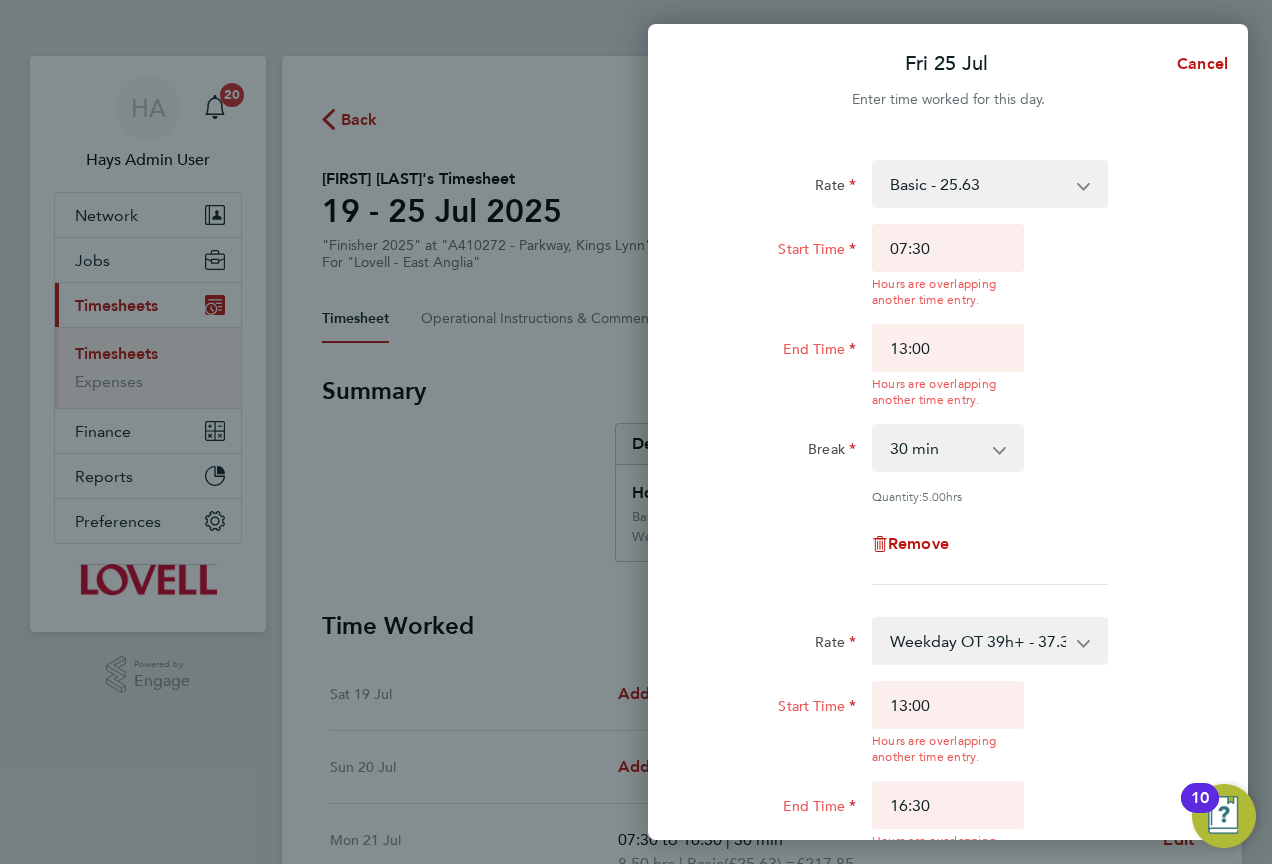 click on "Rate  Basic - 25.63   Weekday OT 39h+ - 37.30   Sat first 4h - 37.30   Sat after 4h - 48.98   Sunday - 48.98   Bank Holiday - 48.98
Start Time 07:30  Hours are overlapping another time entry.  End Time 13:00  Hours are overlapping another time entry.  Break  0 min   15 min   30 min   45 min   60 min   75 min   90 min
Quantity:  5.00  hrs
Remove  Rate  Weekday OT 39h+ - 37.30   Basic - 25.63   Sat first 4h - 37.30   Sat after 4h - 48.98   Sunday - 48.98   Bank Holiday - 48.98
Start Time 13:00  Hours are overlapping another time entry.  End Time 16:30  Hours are overlapping another time entry.  Break  0 min   15 min   30 min   45 min   60 min   75 min   90 min
Quantity:  4.00  hrs
Remove
Add More Time" 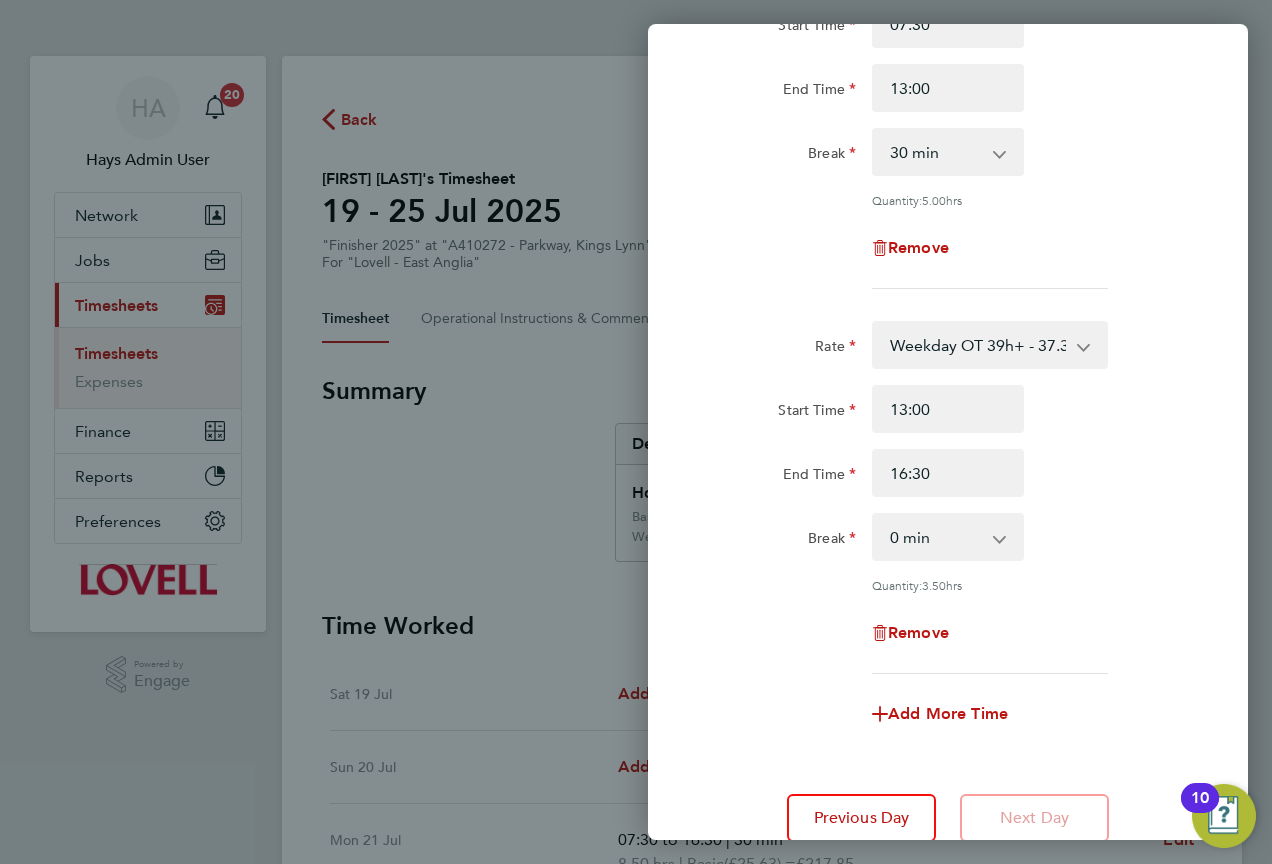 scroll, scrollTop: 374, scrollLeft: 0, axis: vertical 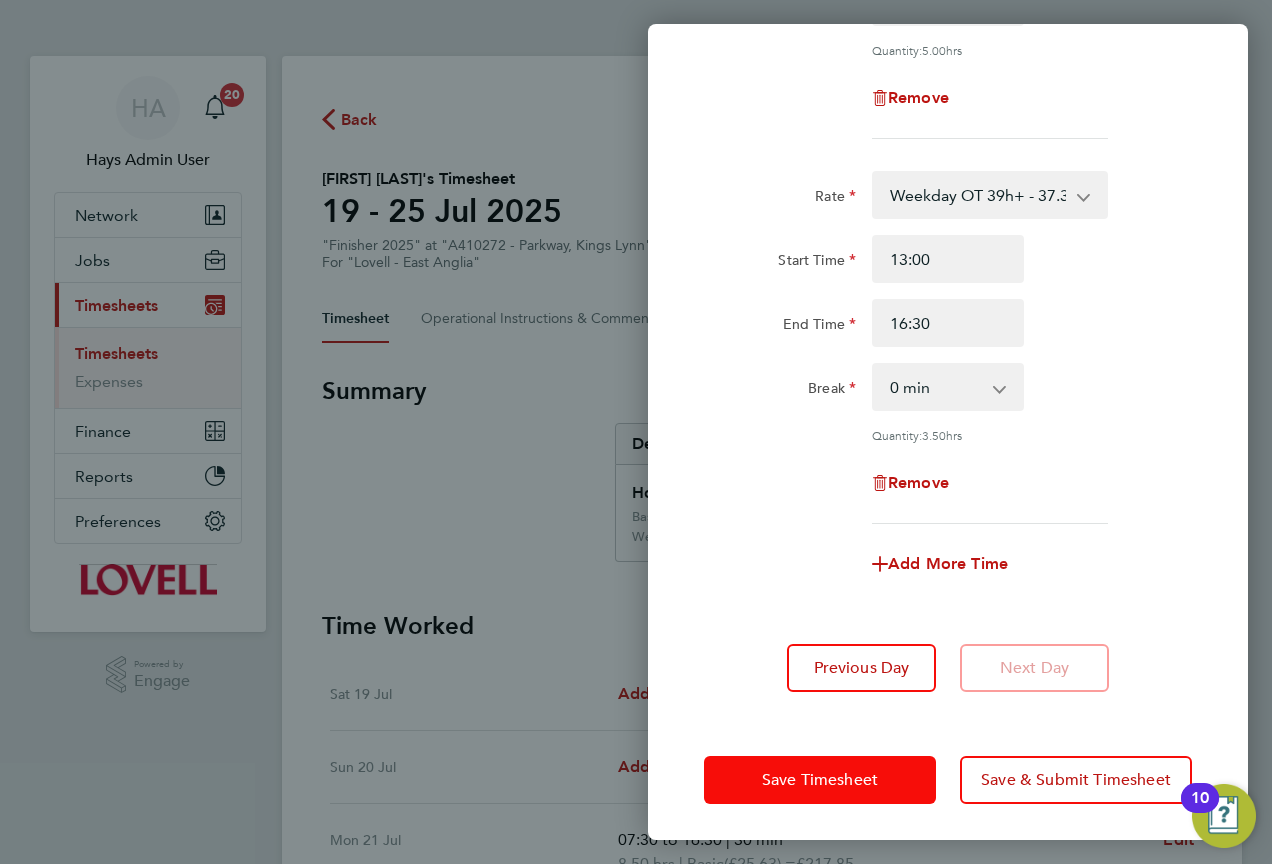 click on "Save Timesheet" 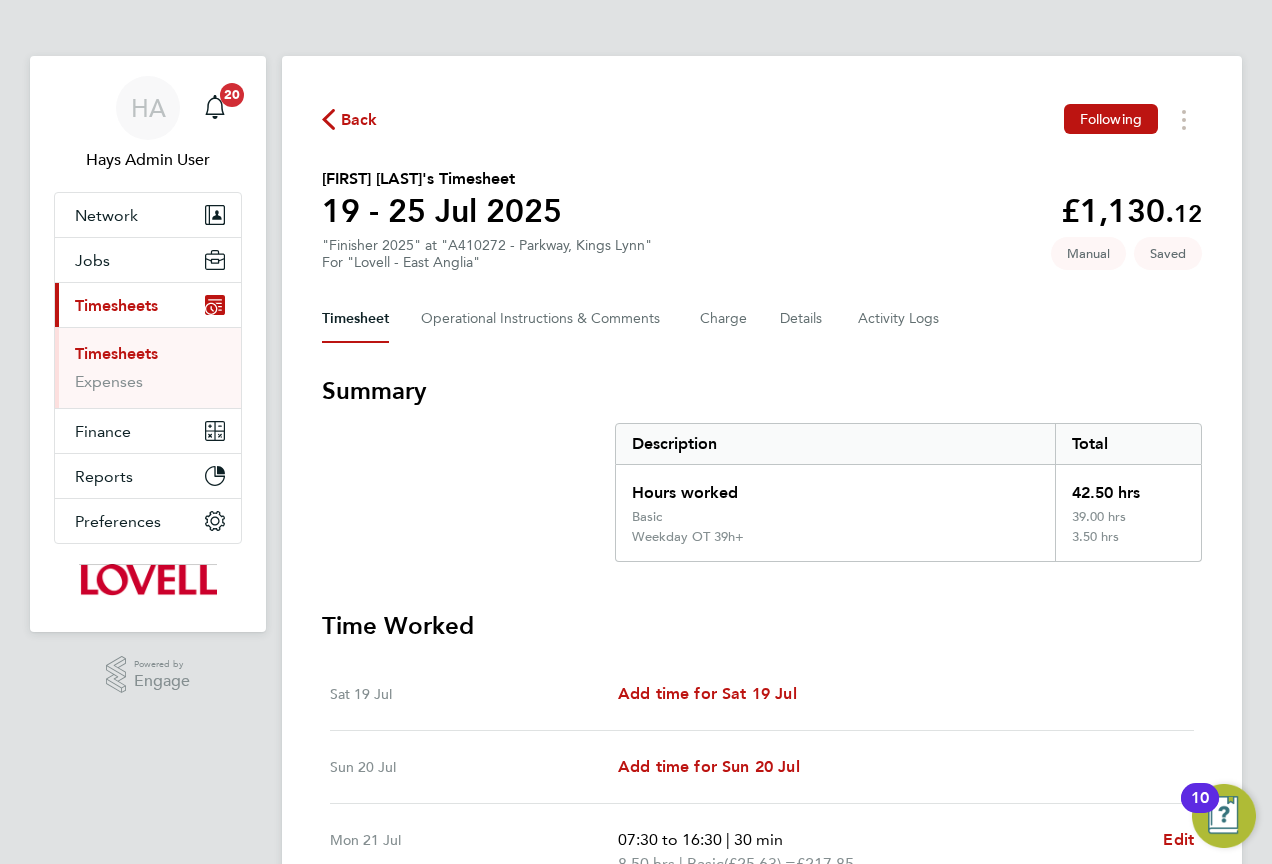 click on "Weekday OT 39h+" at bounding box center [835, 545] 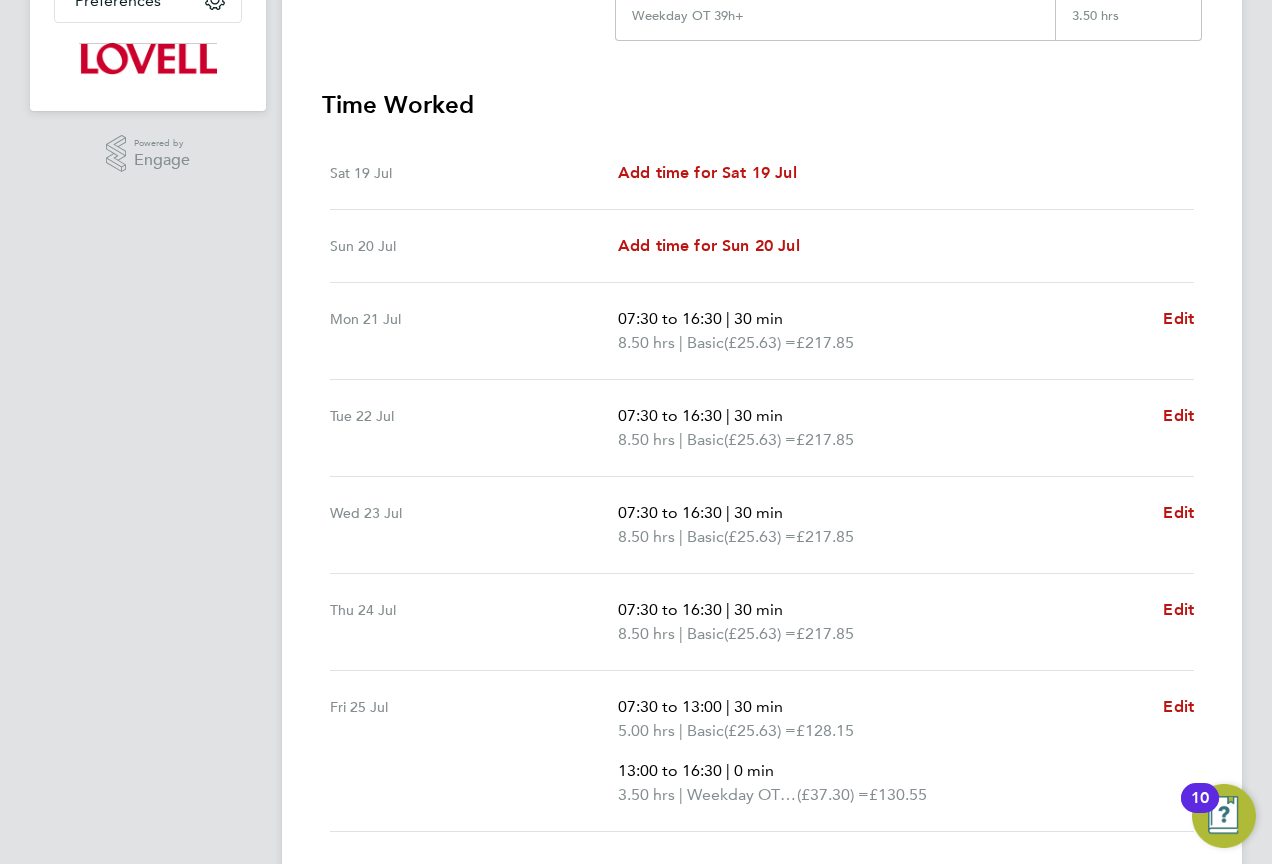 scroll, scrollTop: 665, scrollLeft: 0, axis: vertical 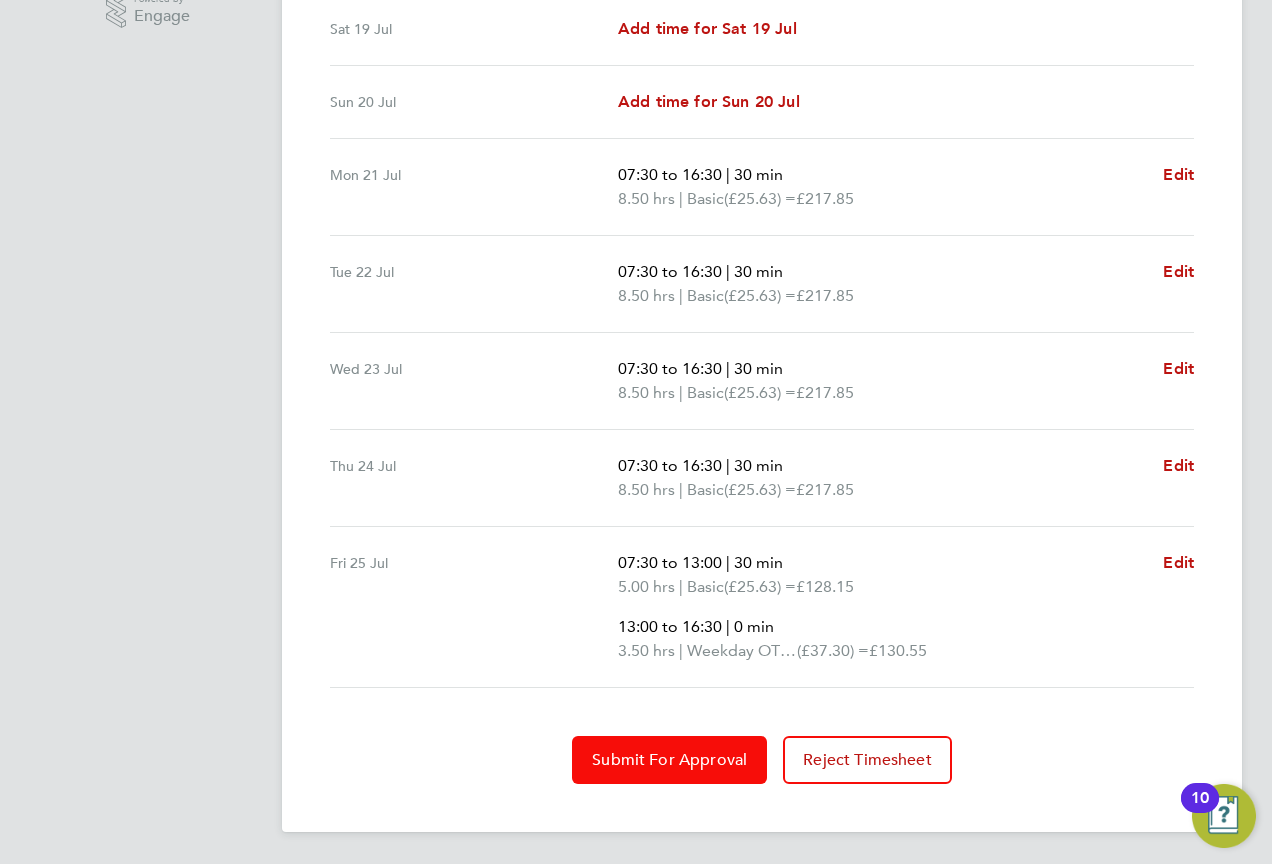 click on "Submit For Approval" 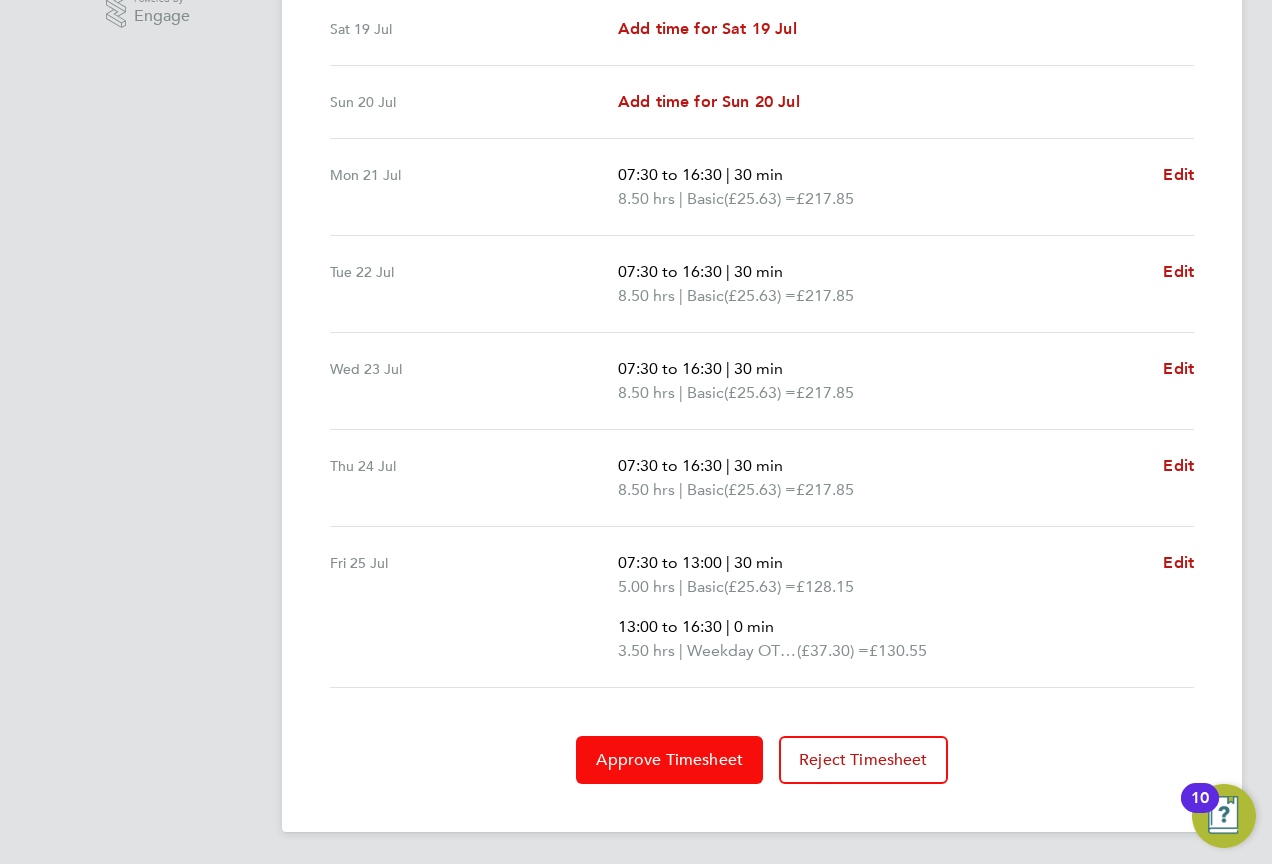 click on "Approve Timesheet" 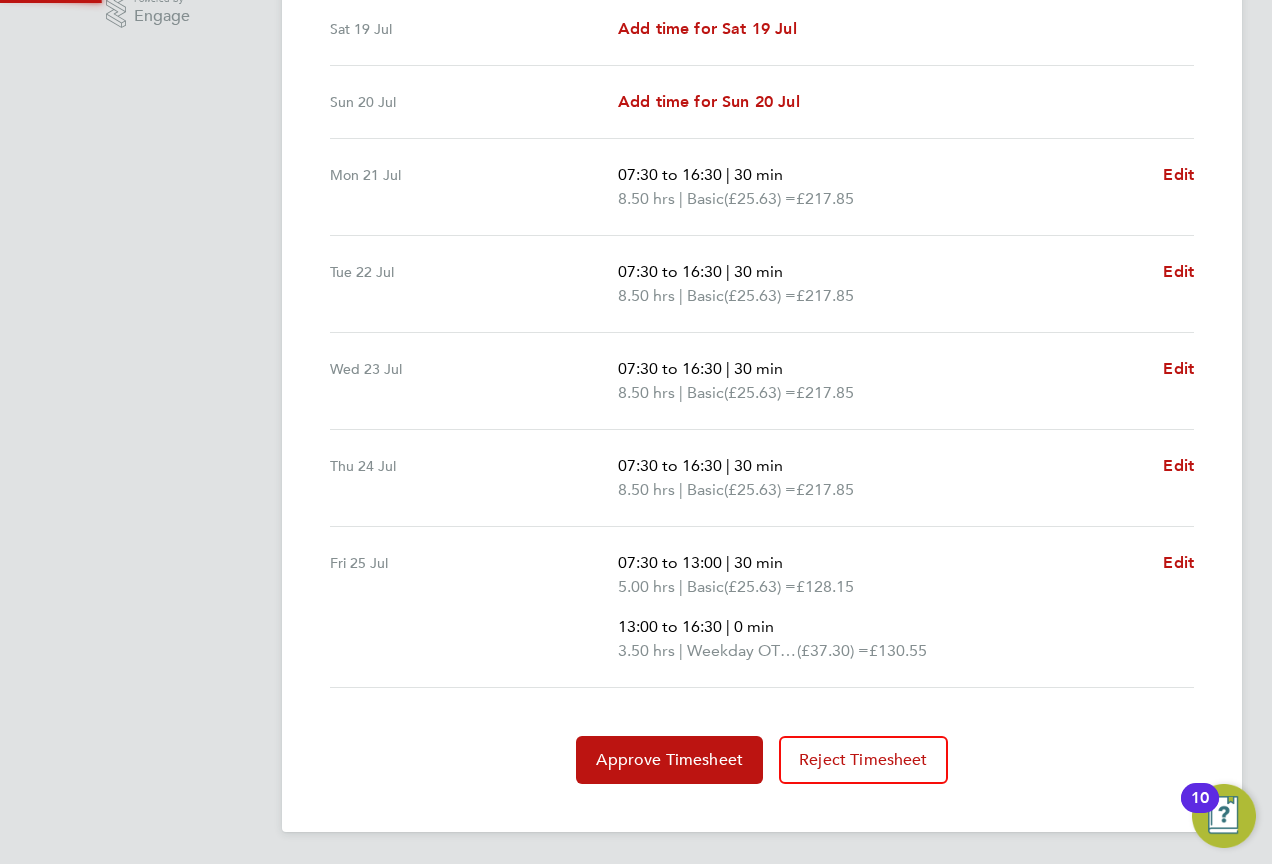 scroll, scrollTop: 0, scrollLeft: 0, axis: both 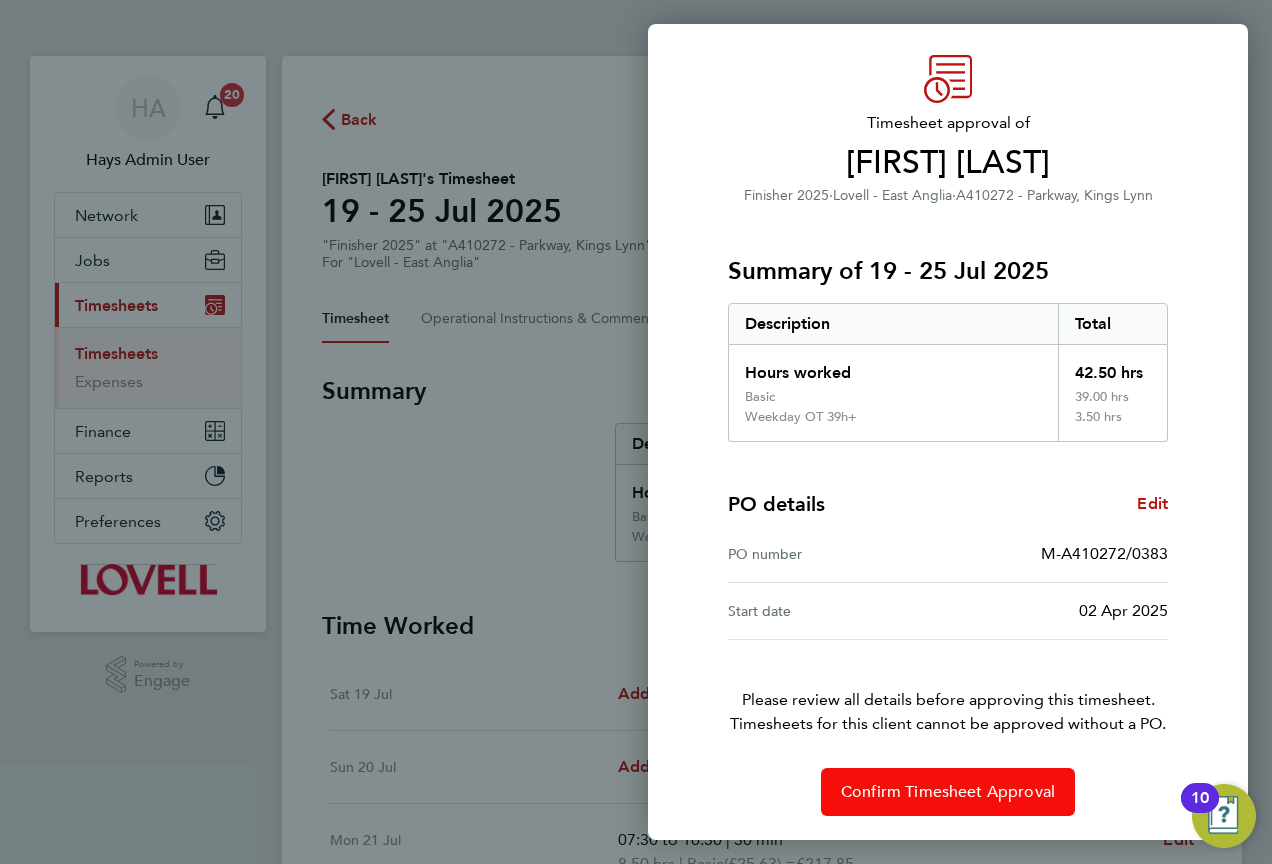 click on "Confirm Timesheet Approval" 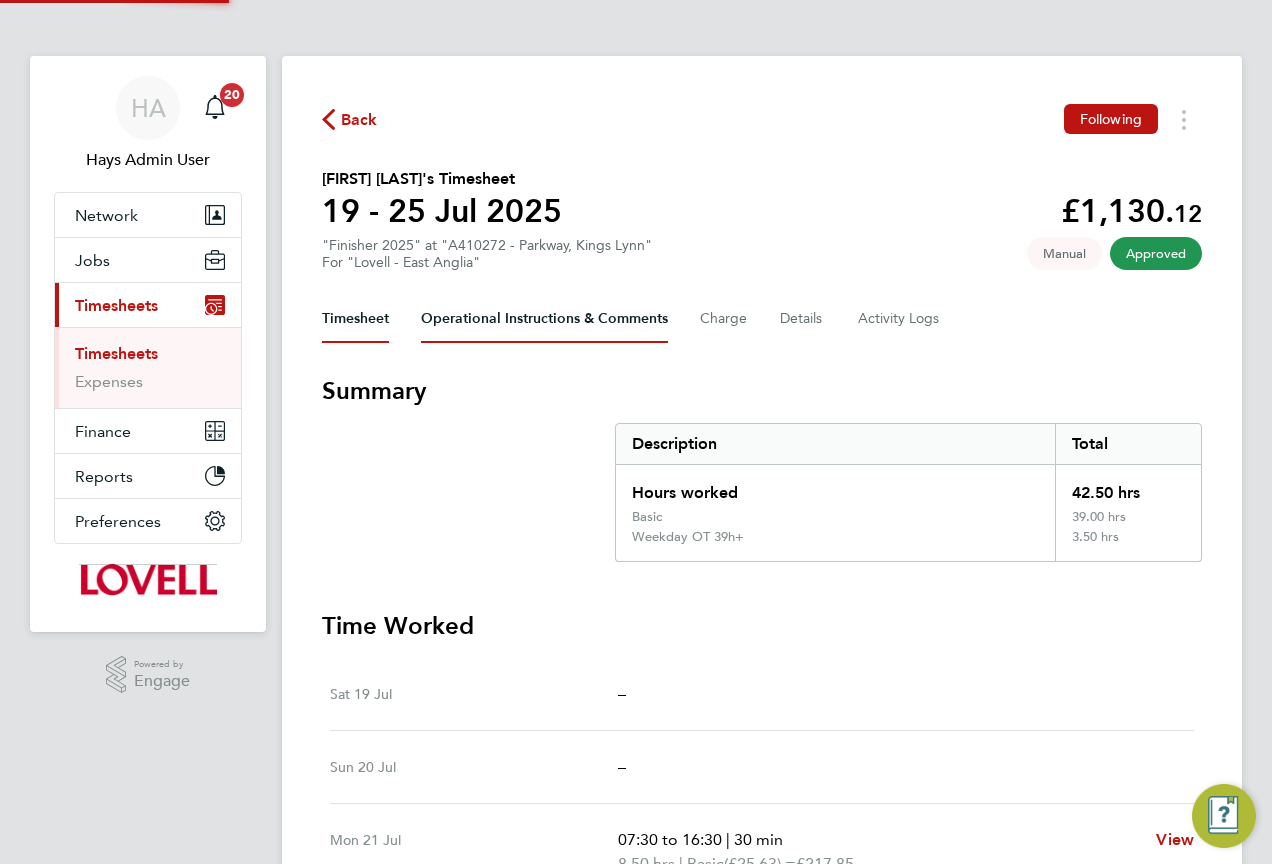 click on "Operational Instructions & Comments" at bounding box center (544, 319) 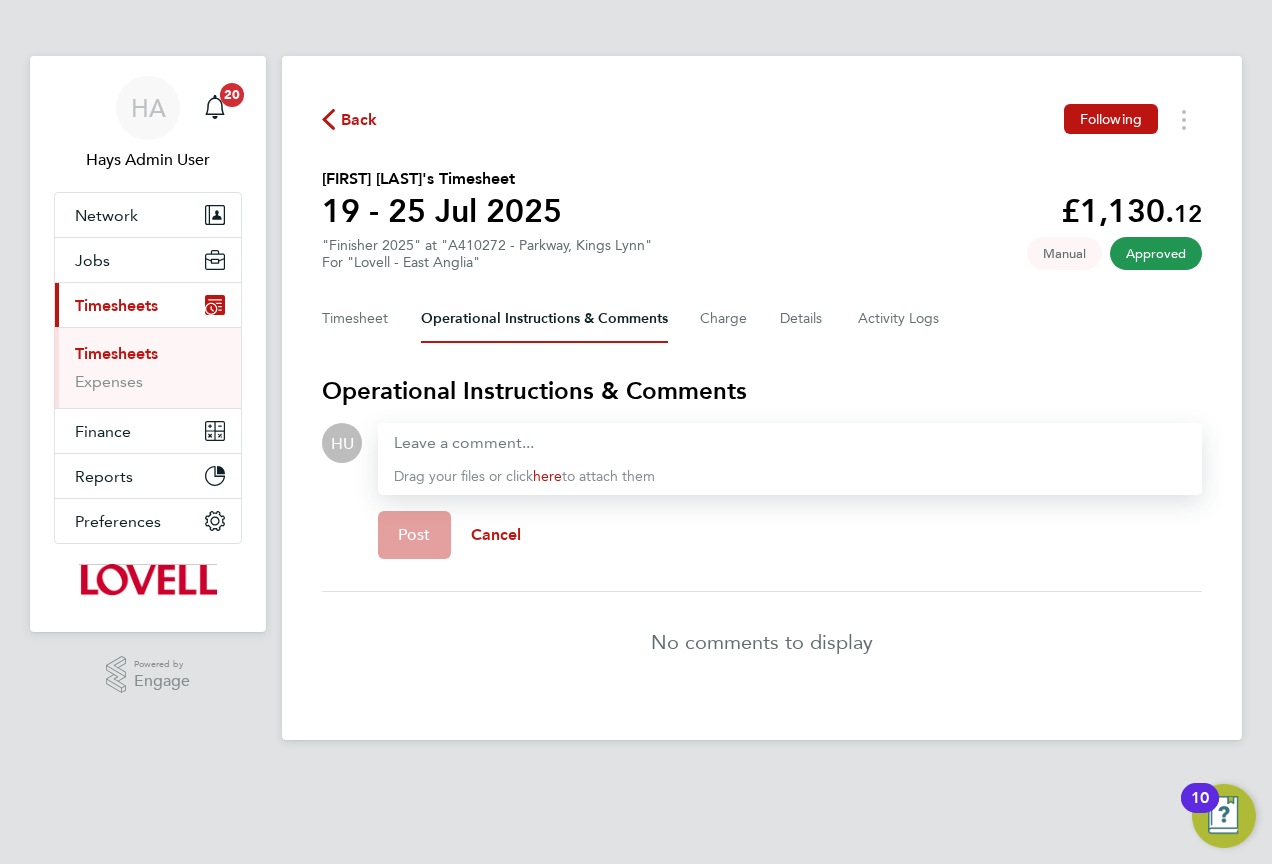 click at bounding box center [790, 443] 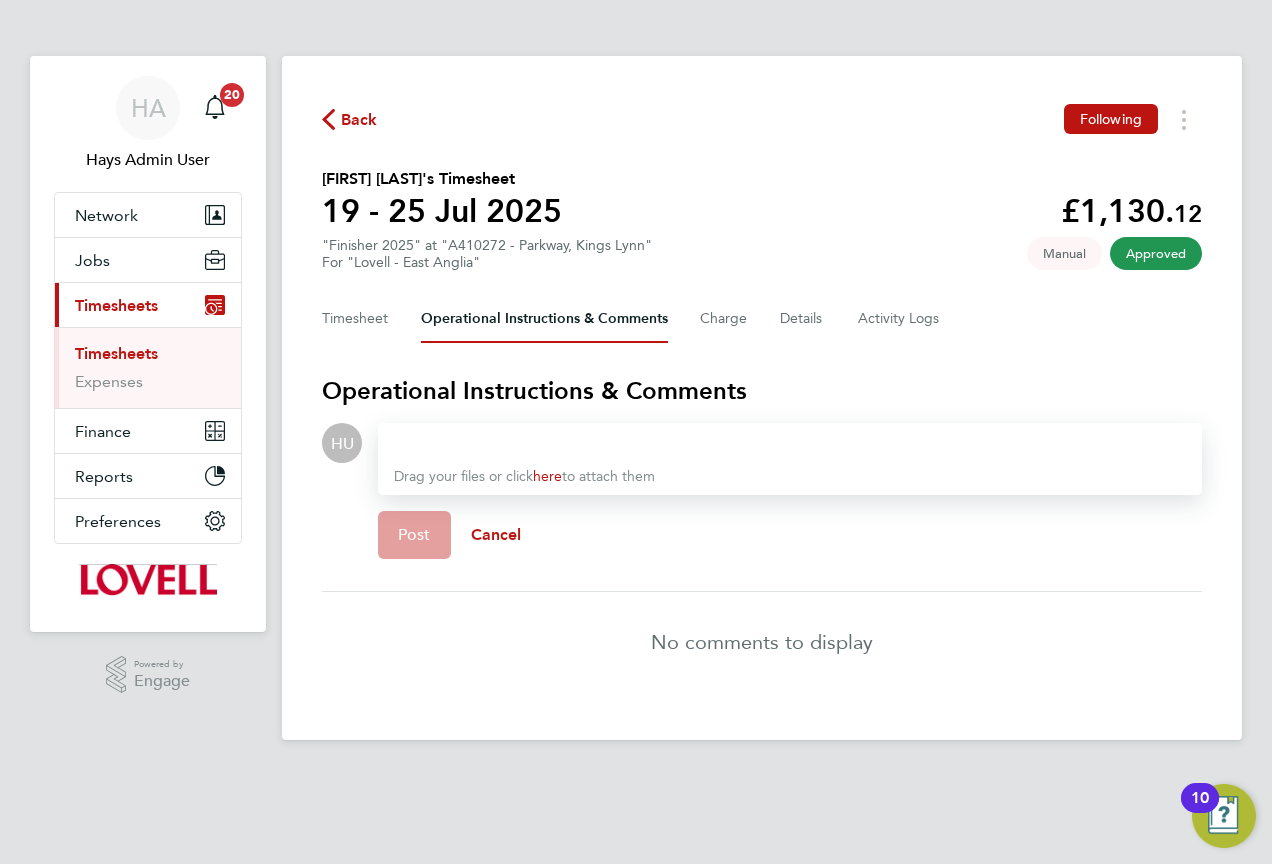 paste 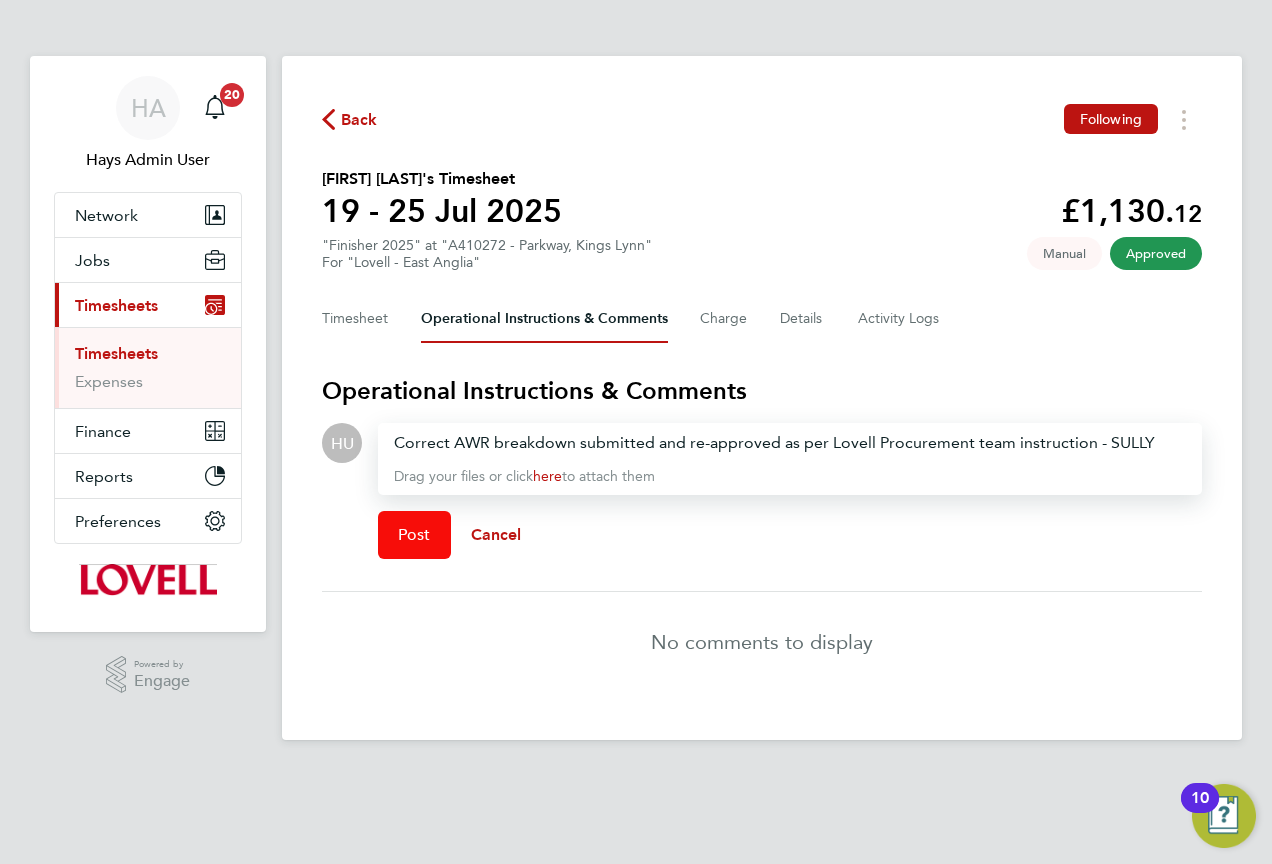 click on "Post" 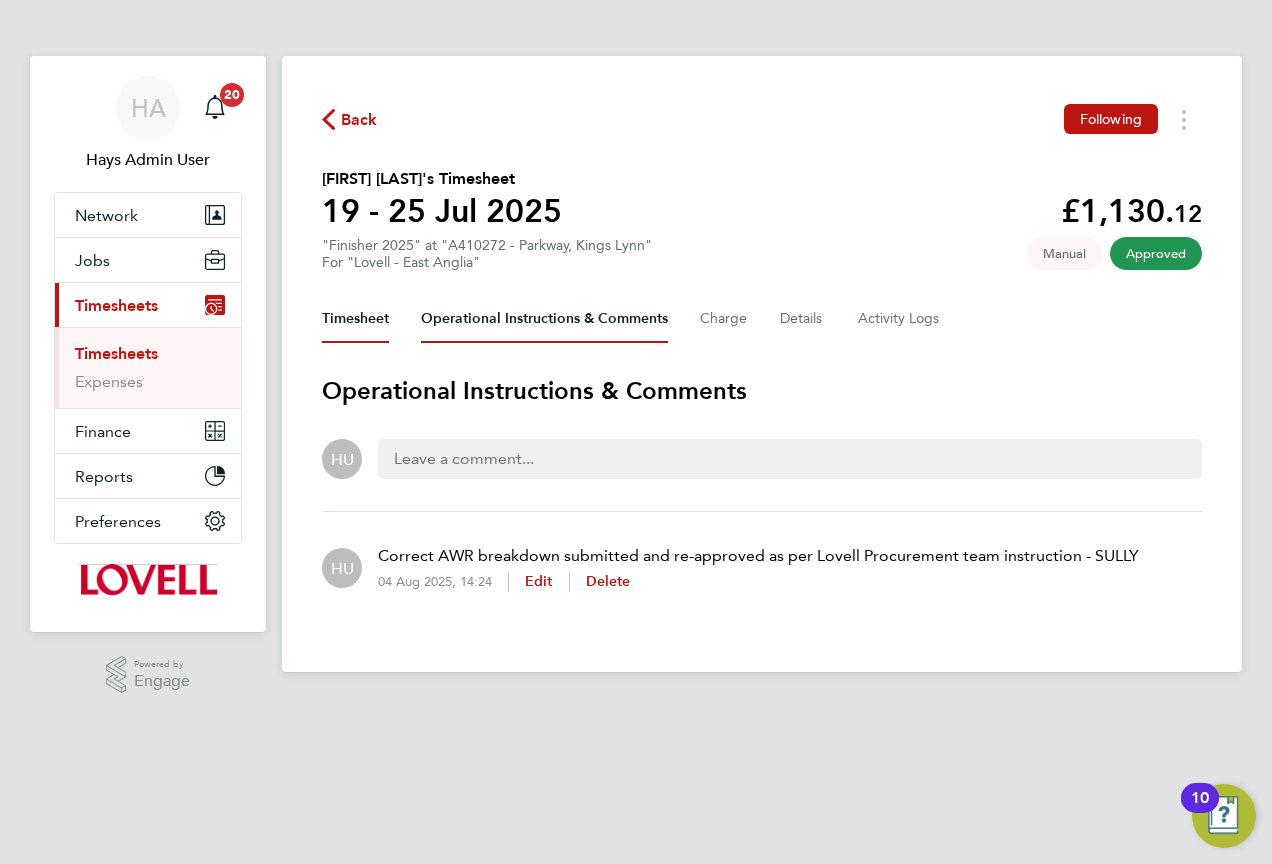 click on "Timesheet" at bounding box center [355, 319] 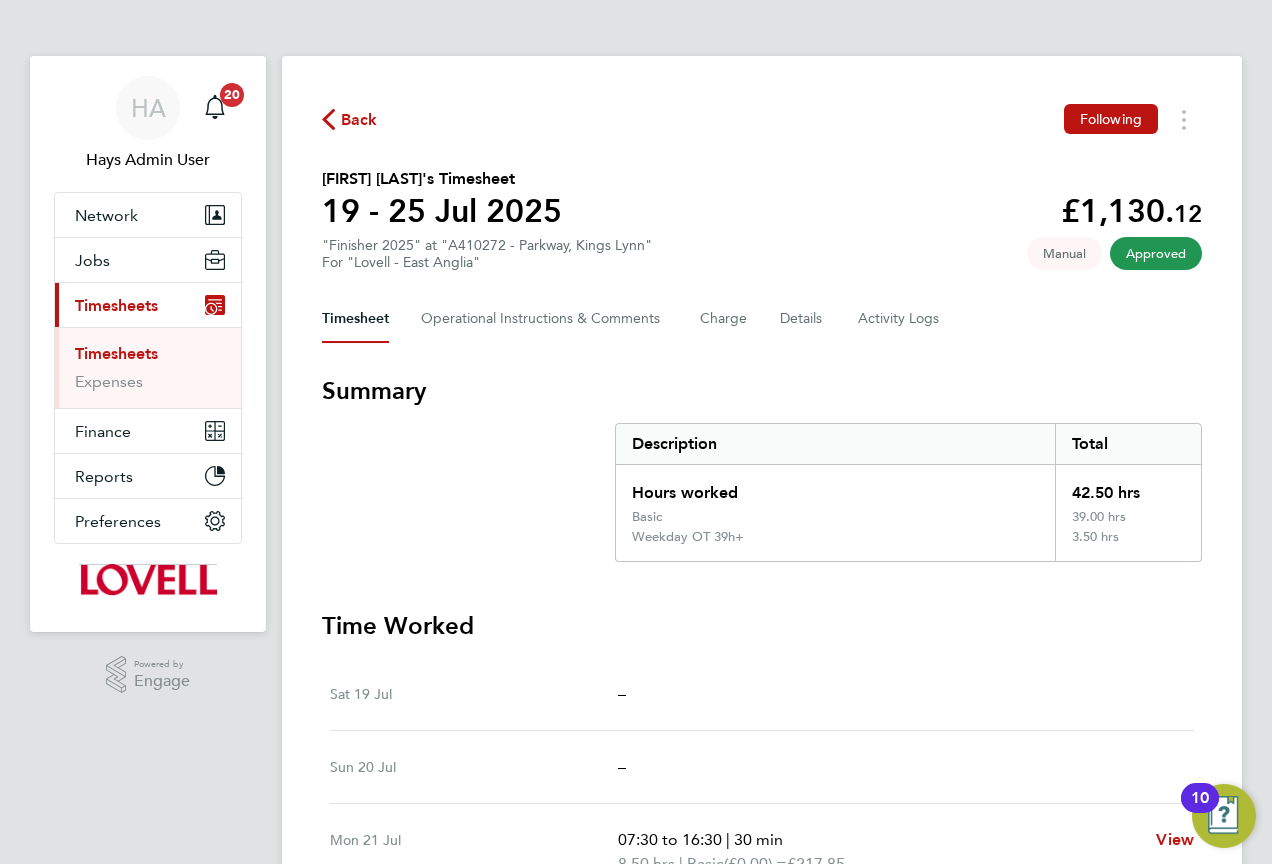 click on "Timesheets" at bounding box center (116, 353) 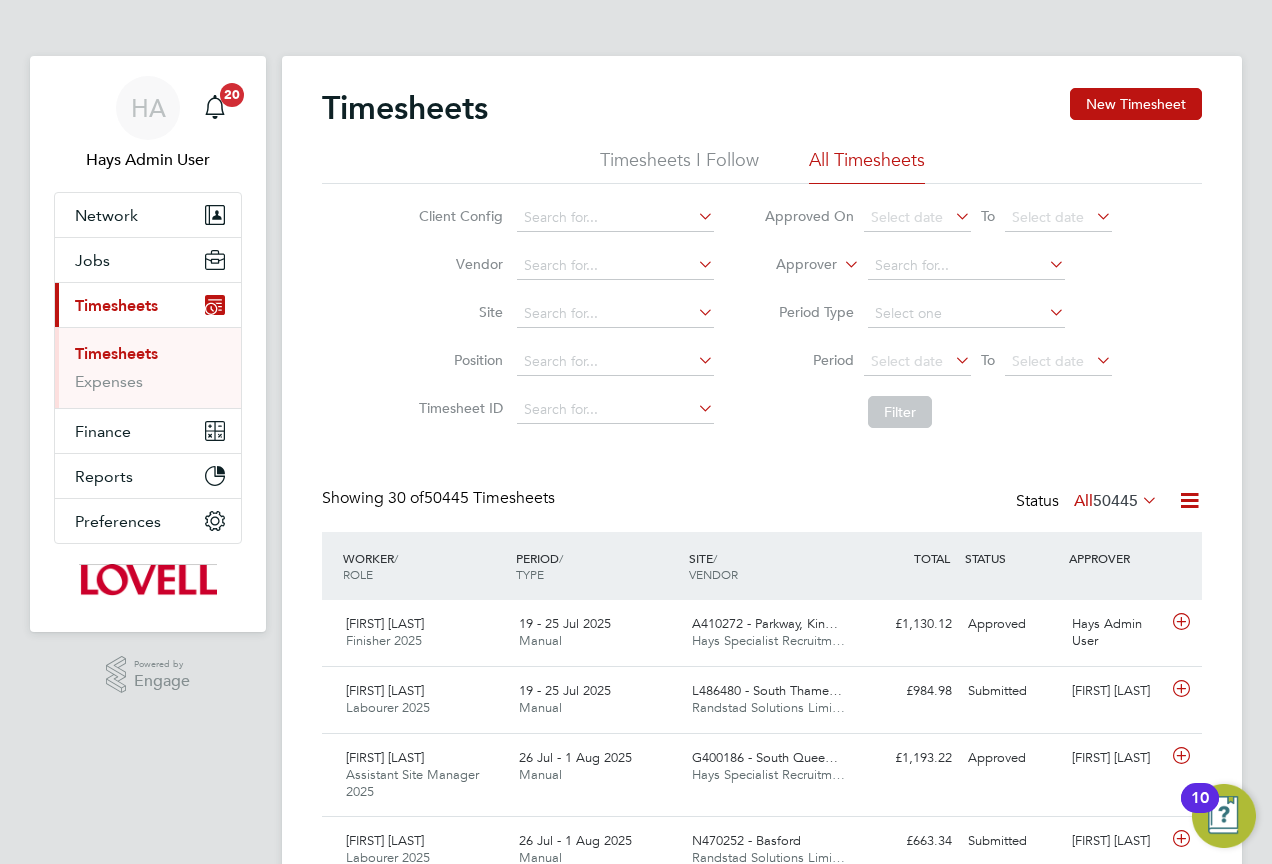 scroll, scrollTop: 10, scrollLeft: 10, axis: both 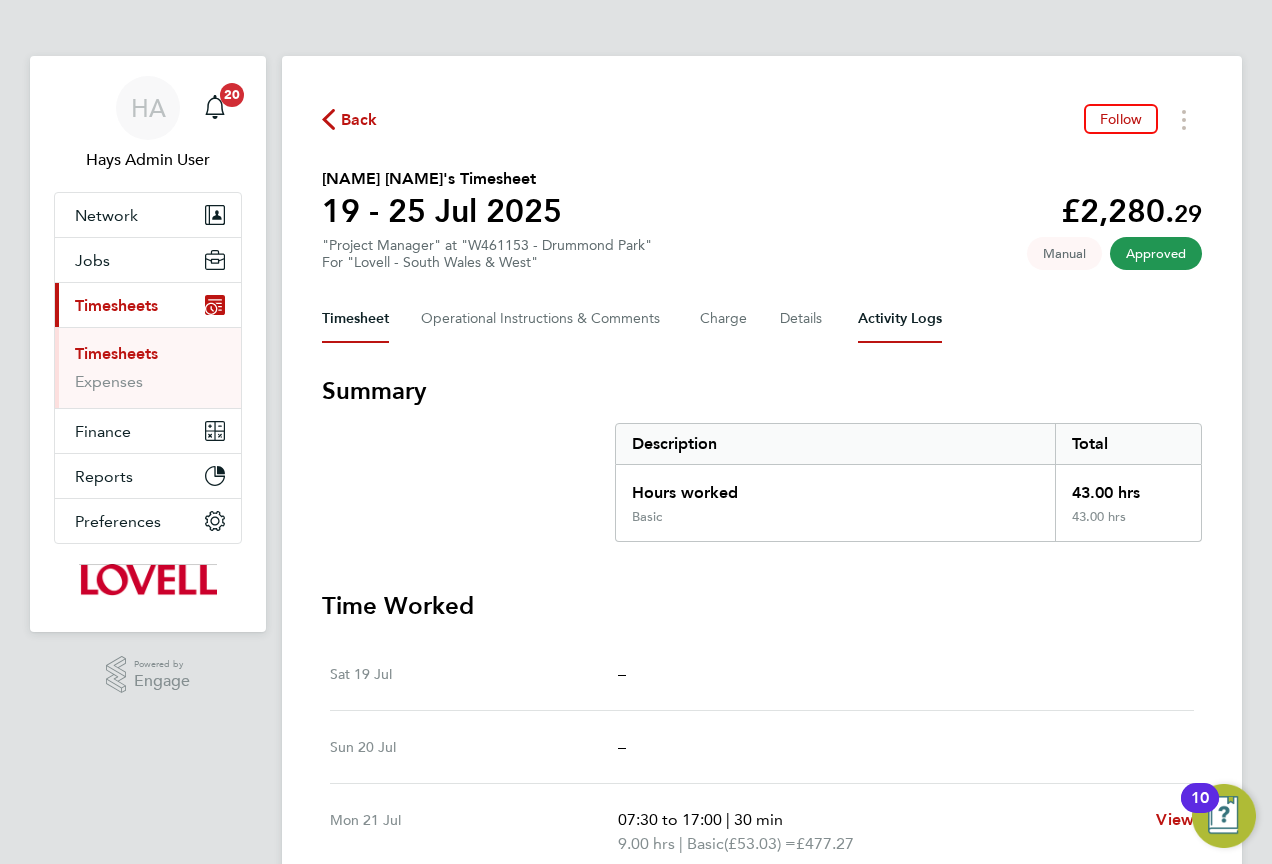 click on "Activity Logs" at bounding box center (900, 319) 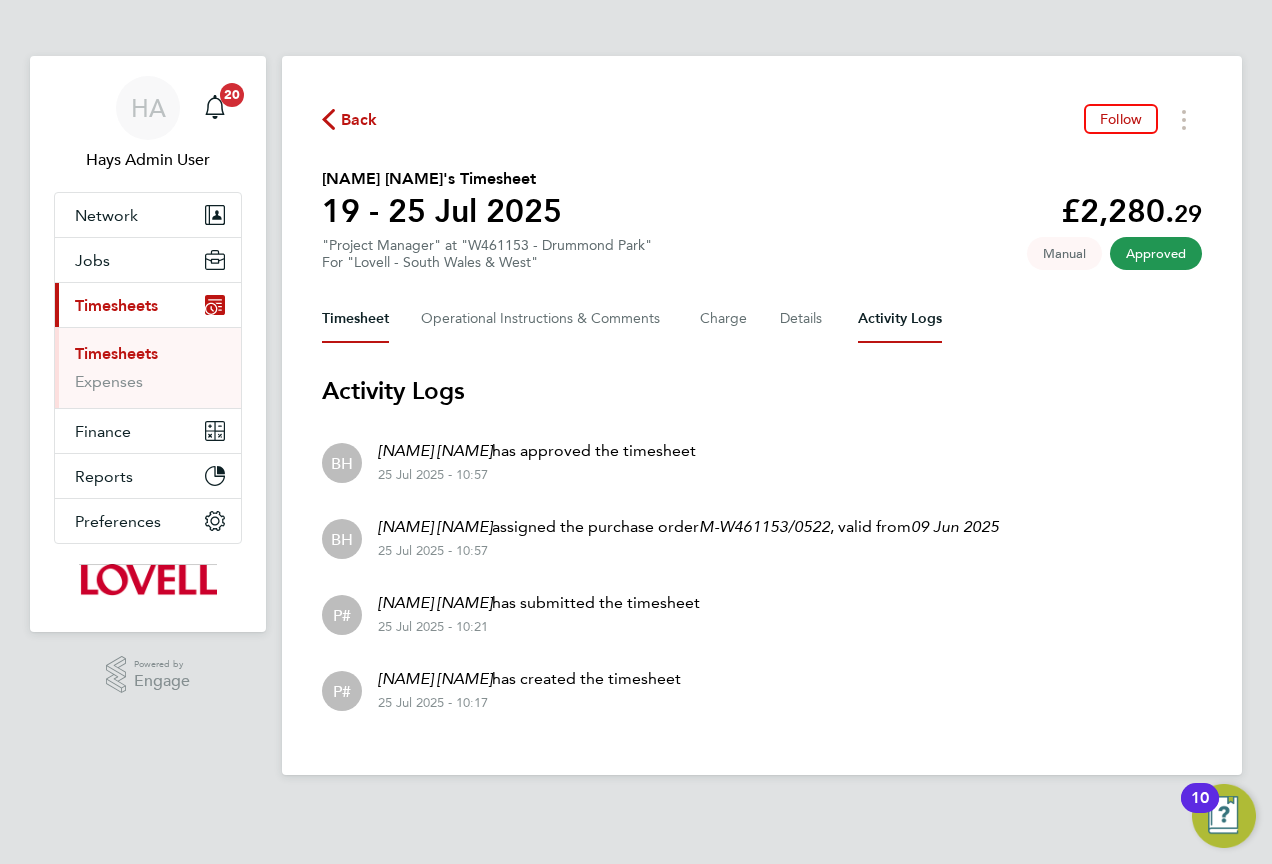 click on "Timesheet" at bounding box center [355, 319] 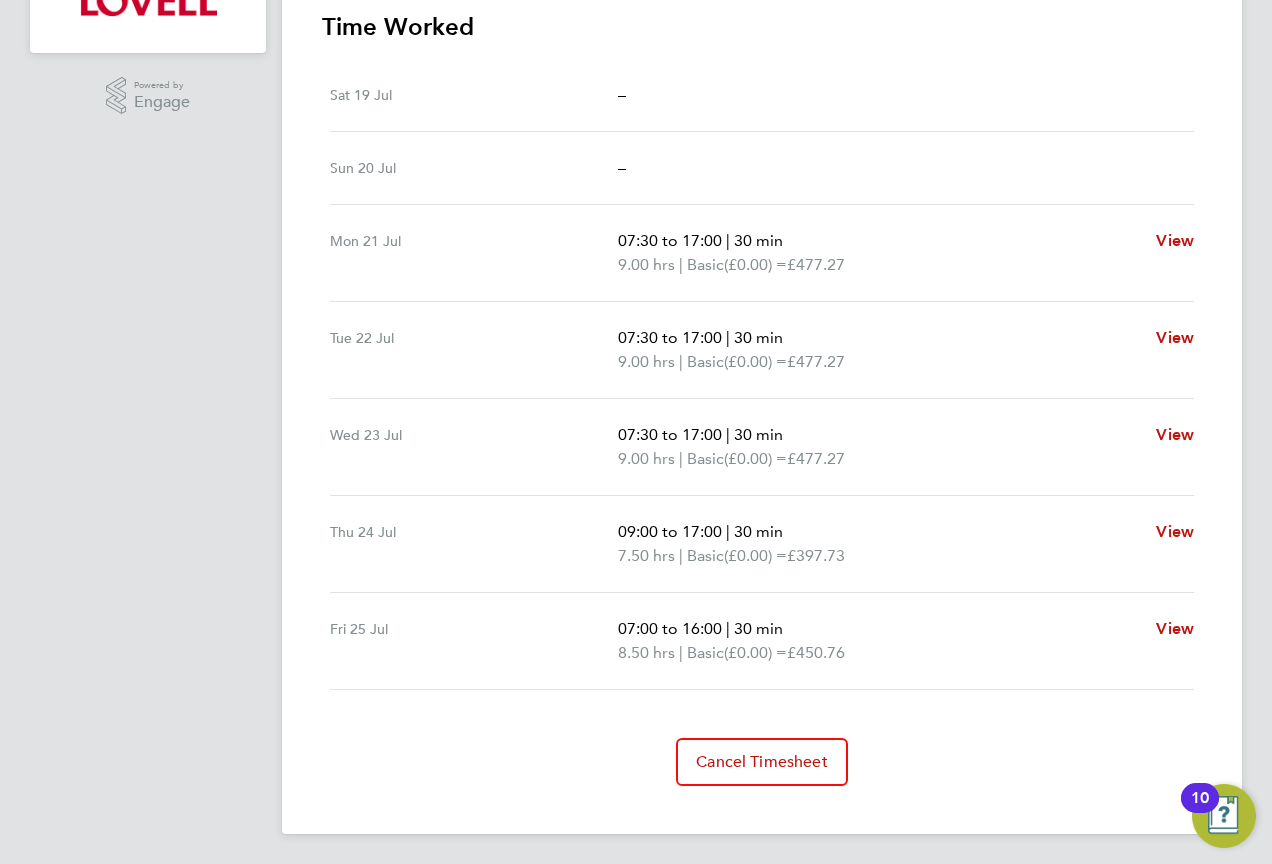 scroll, scrollTop: 581, scrollLeft: 0, axis: vertical 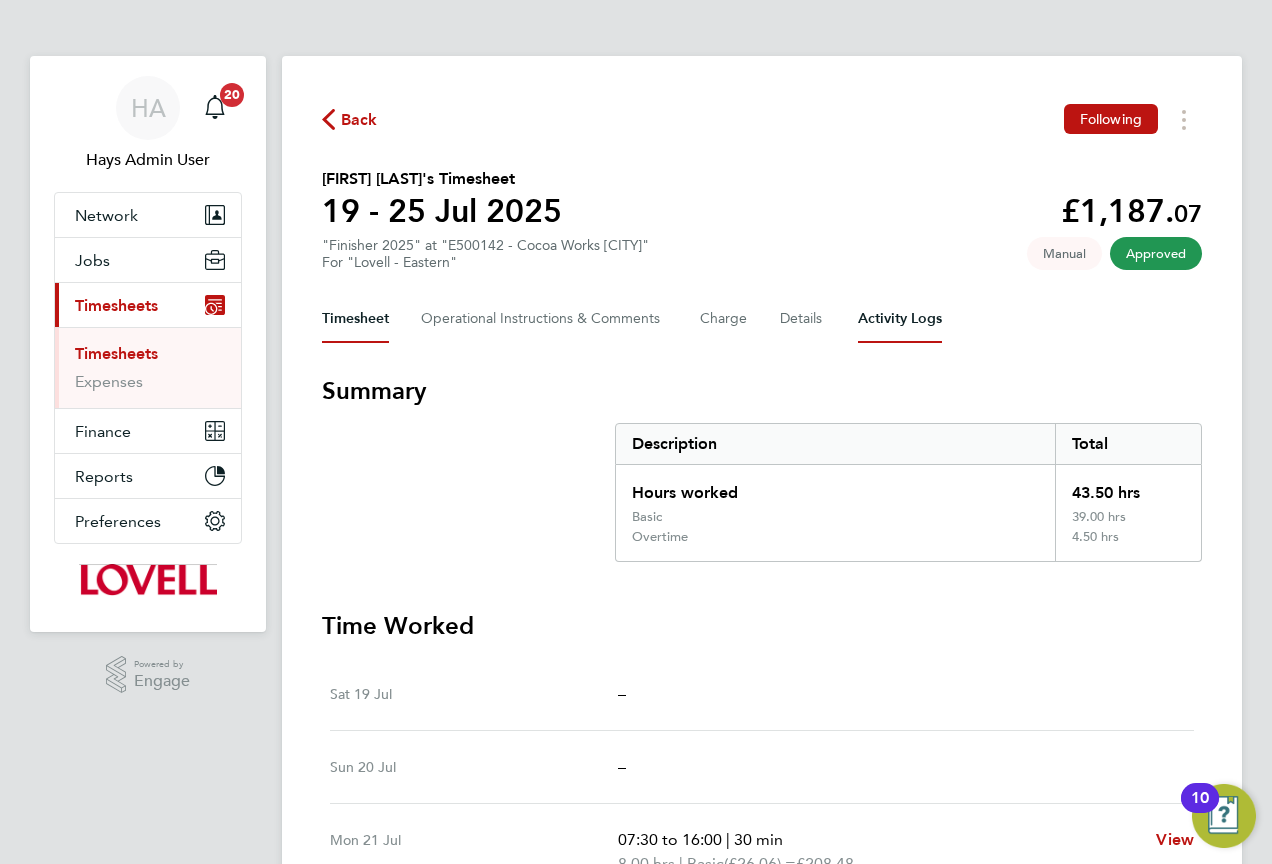 click on "Activity Logs" at bounding box center (900, 319) 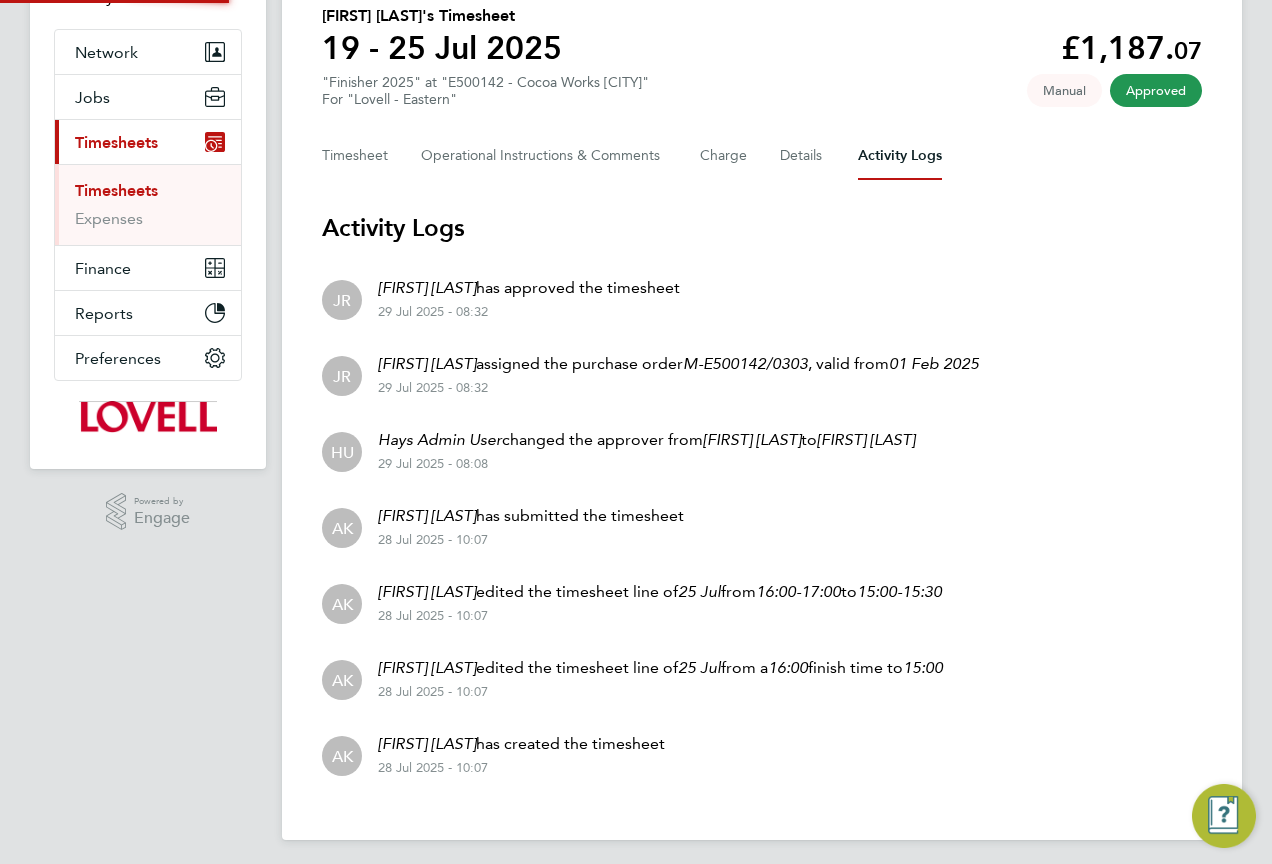 scroll, scrollTop: 171, scrollLeft: 0, axis: vertical 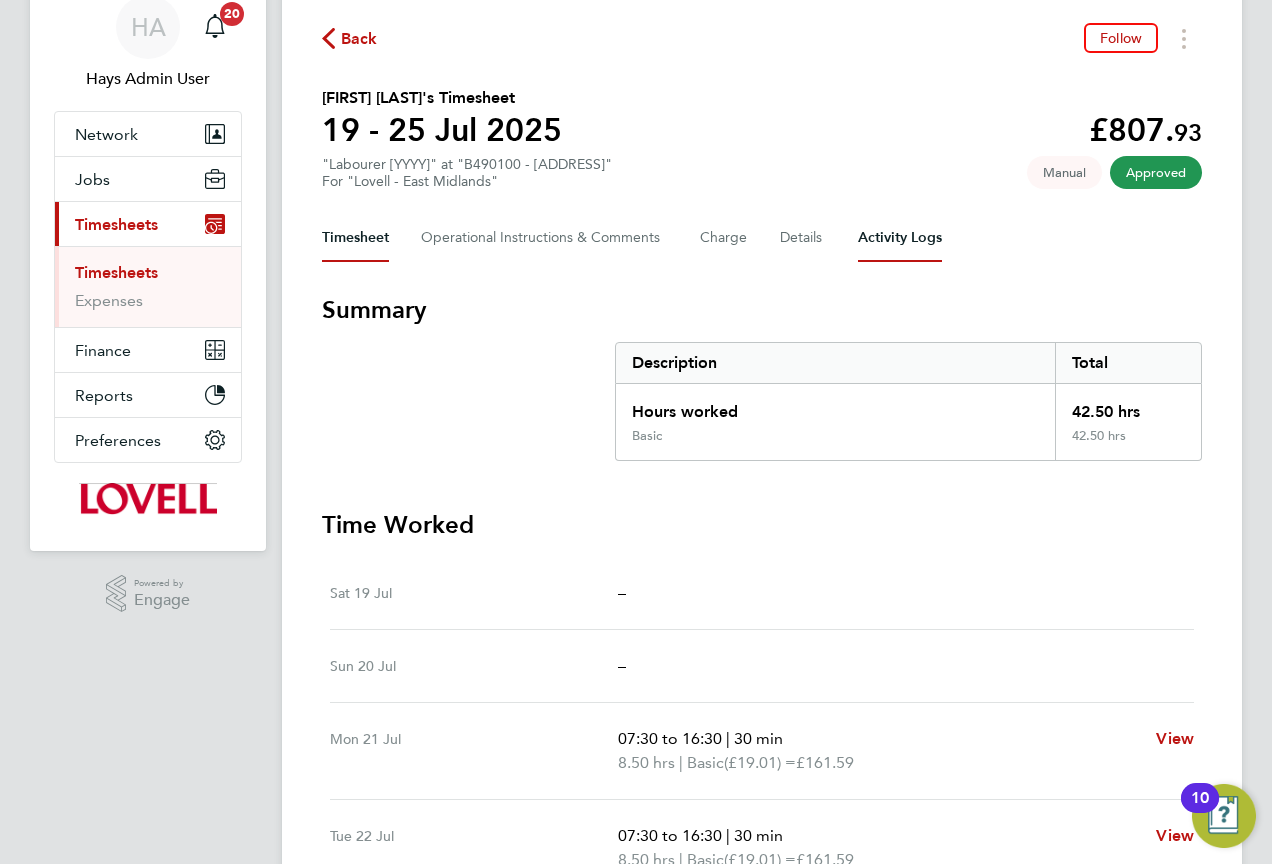 click on "Activity Logs" at bounding box center (900, 238) 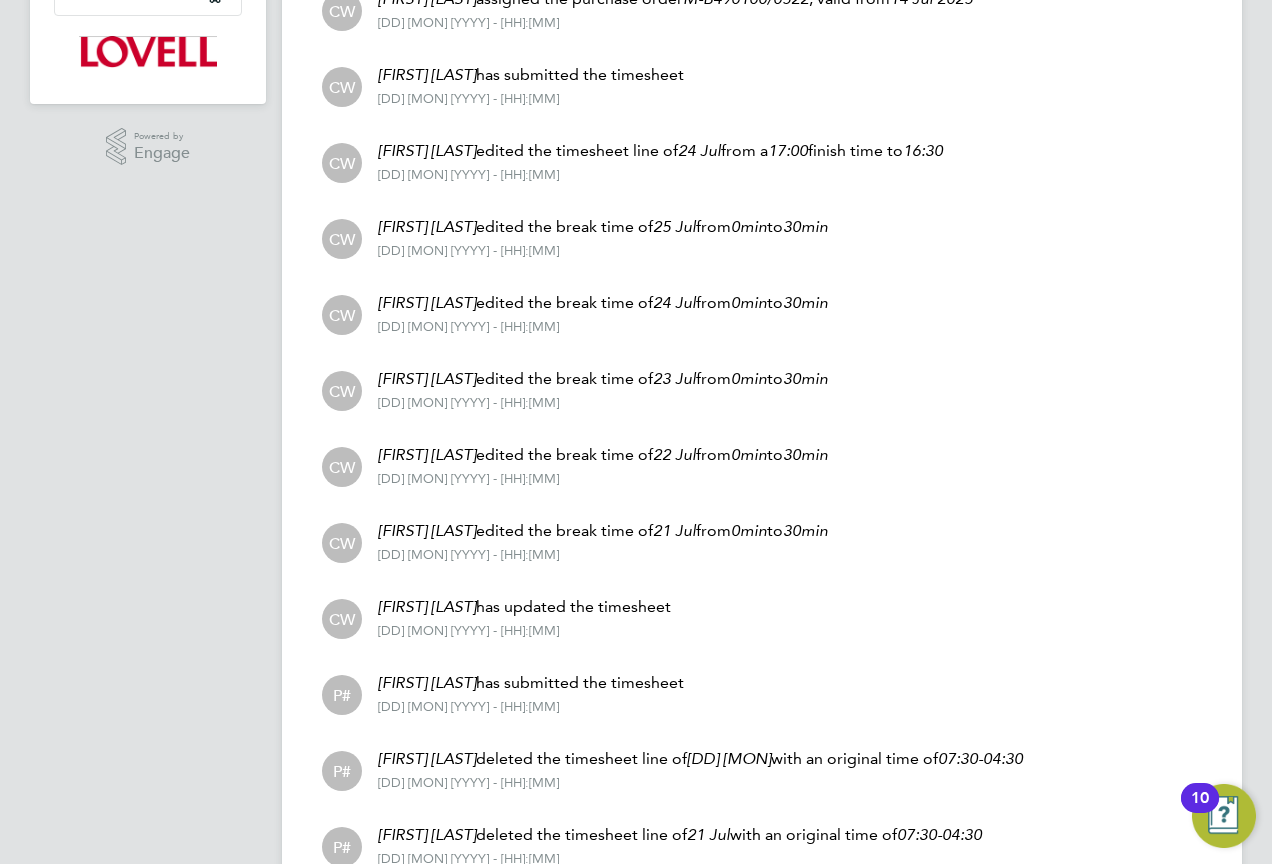 scroll, scrollTop: 703, scrollLeft: 0, axis: vertical 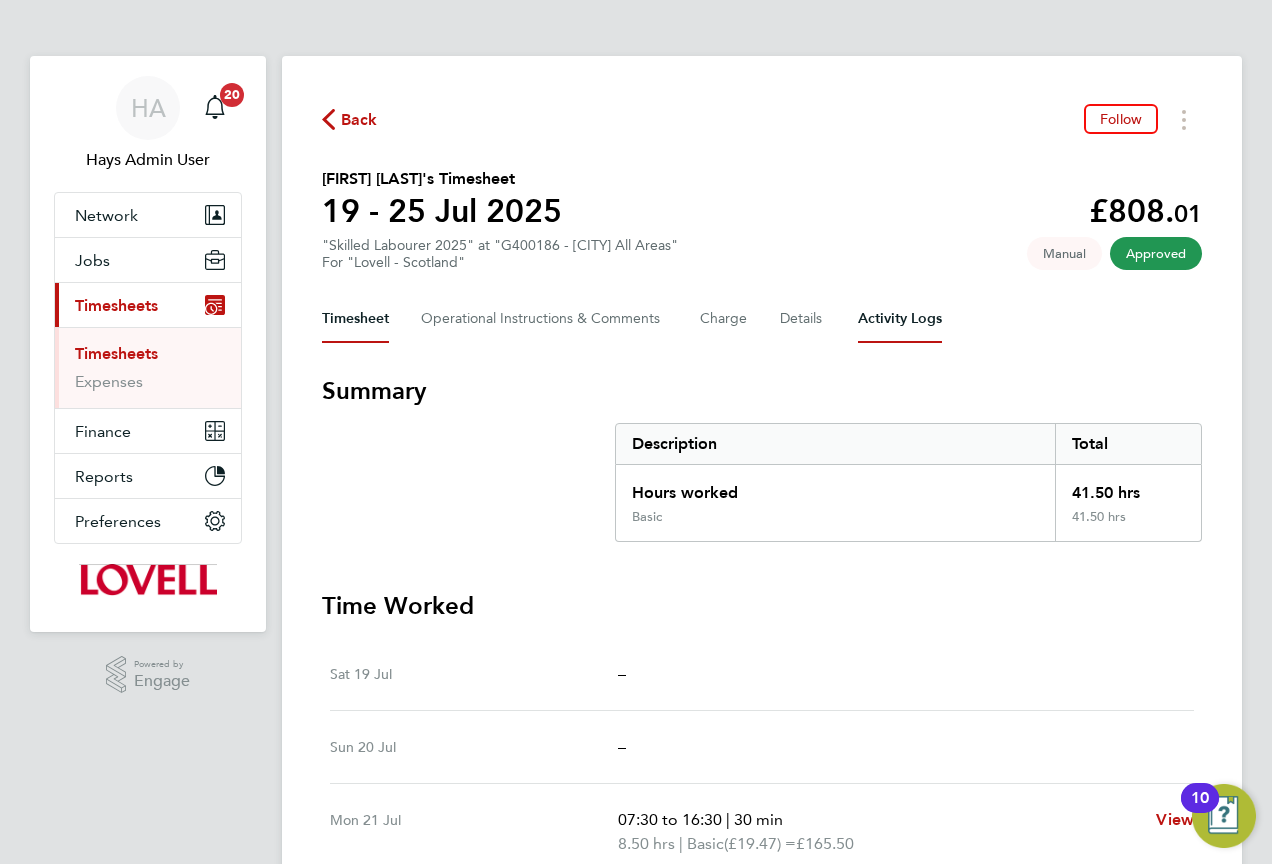 click on "Activity Logs" at bounding box center (900, 319) 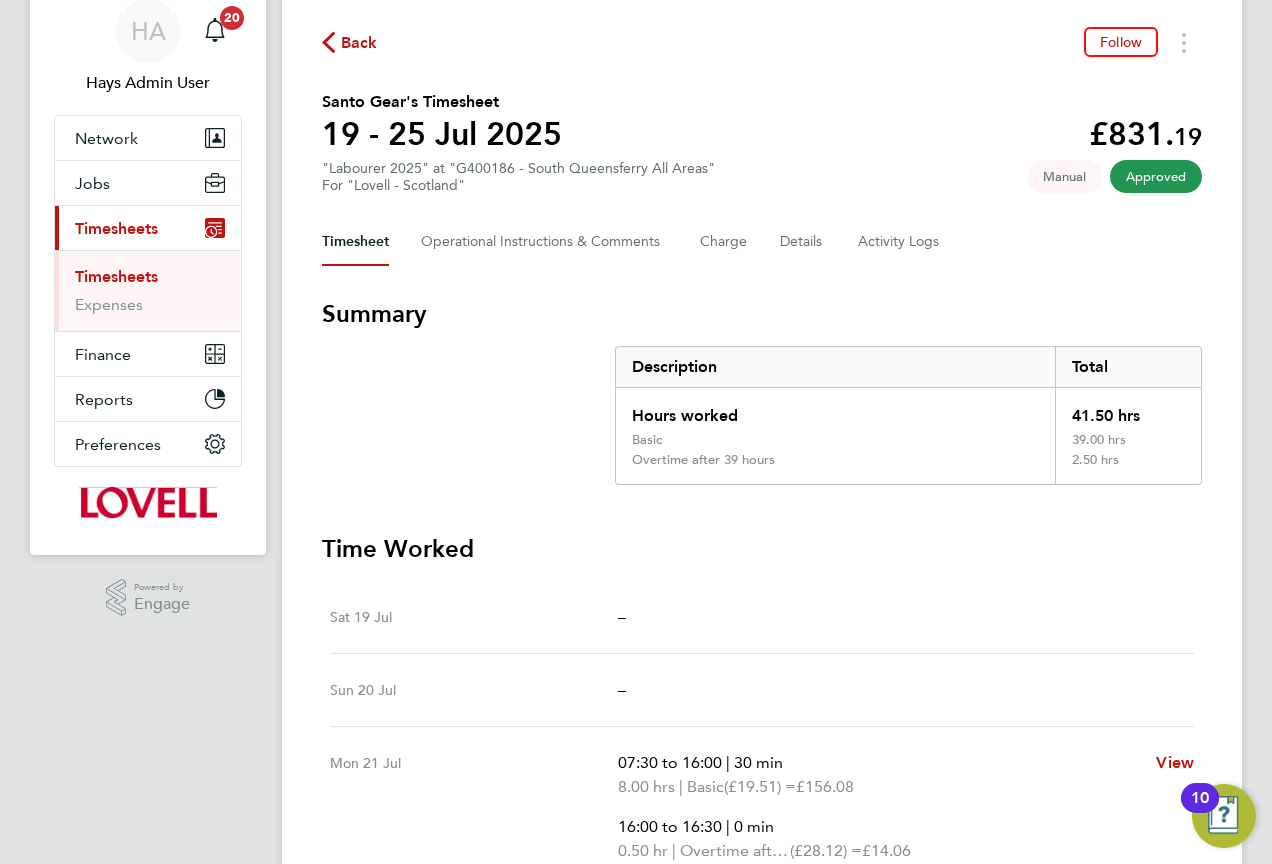 scroll, scrollTop: 0, scrollLeft: 0, axis: both 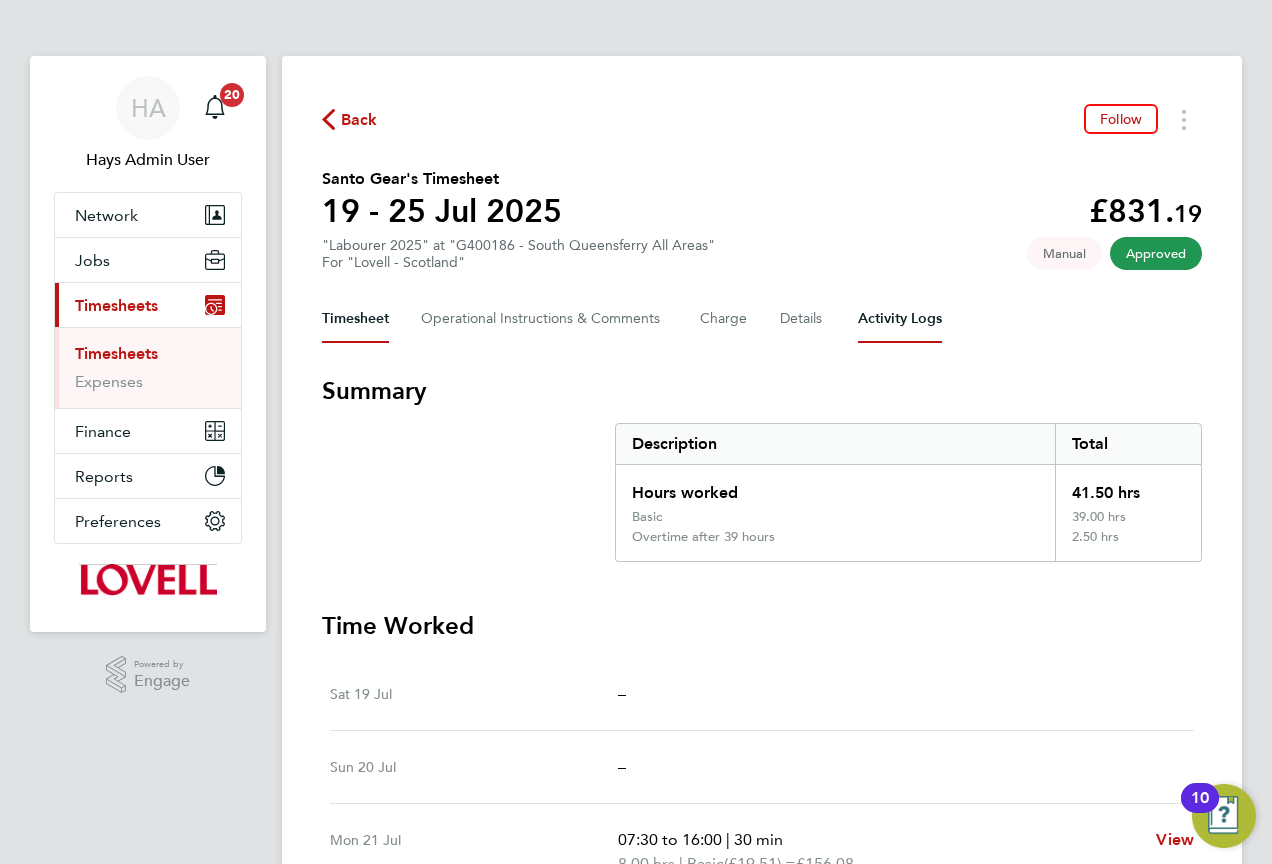 click on "Activity Logs" at bounding box center [900, 319] 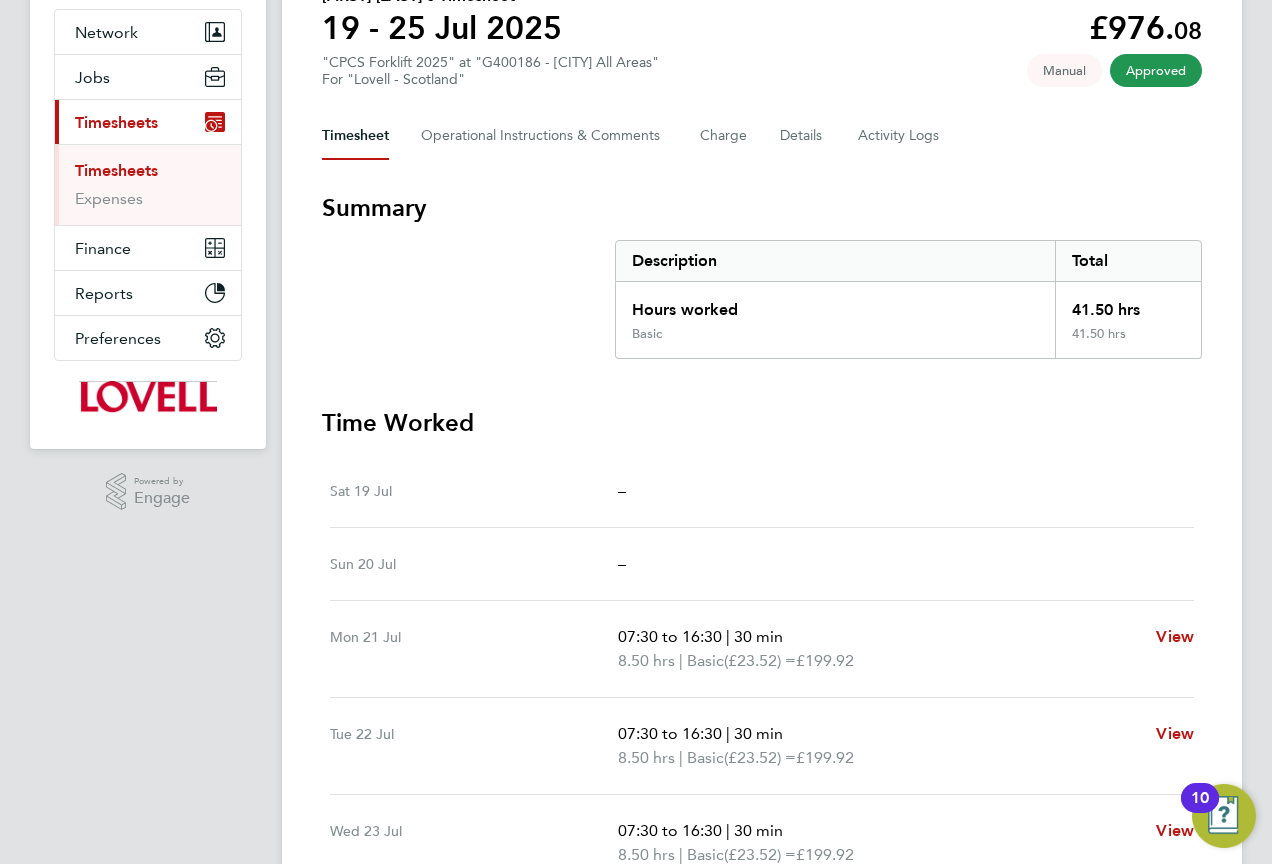 scroll, scrollTop: 181, scrollLeft: 0, axis: vertical 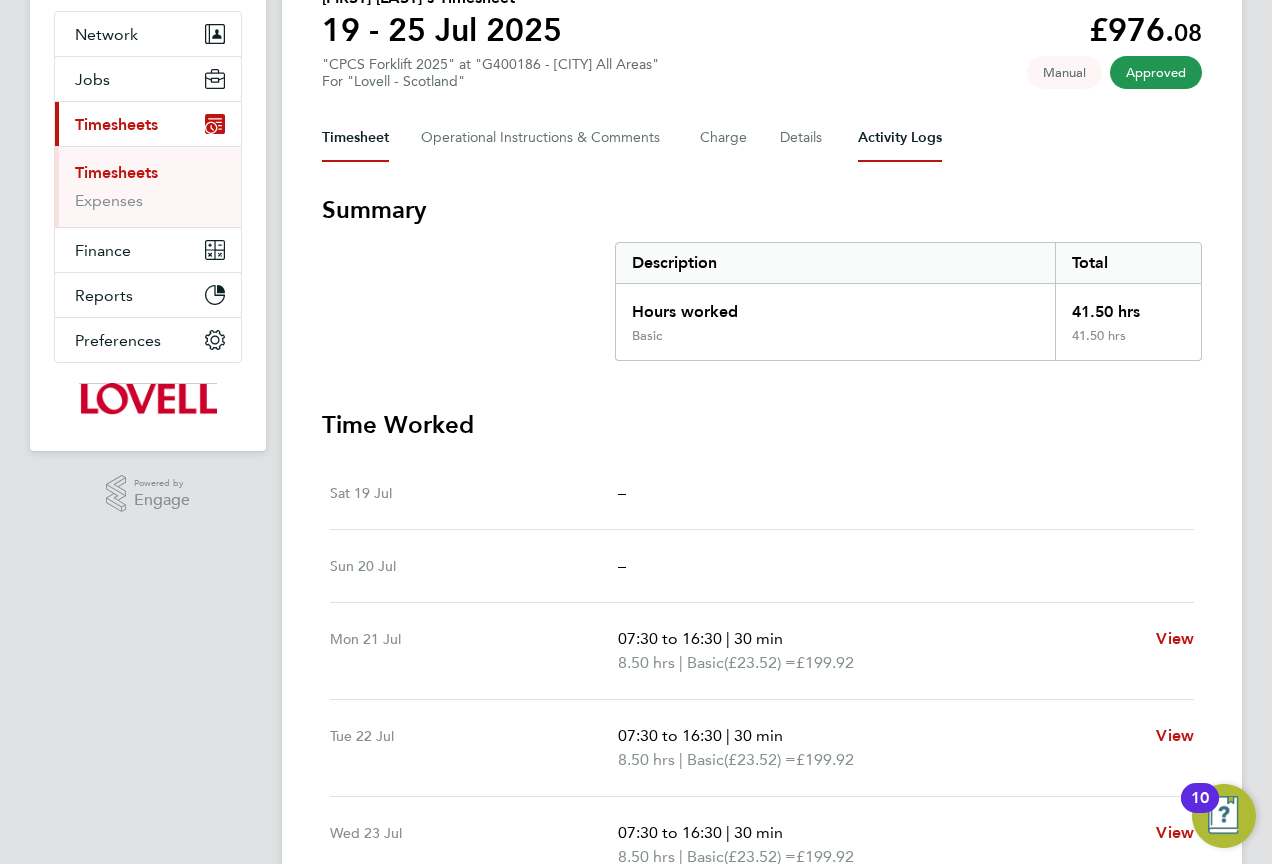 click on "Activity Logs" at bounding box center [900, 138] 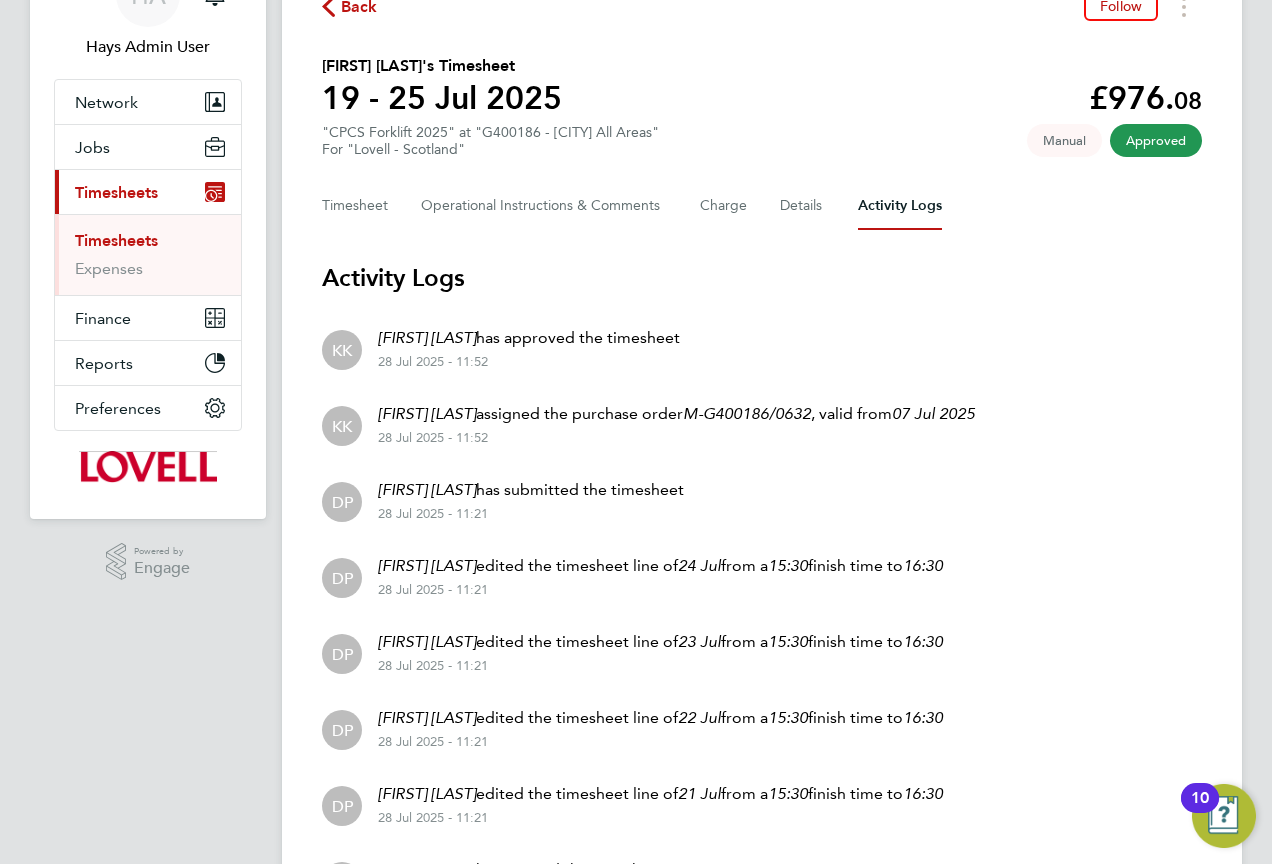 scroll, scrollTop: 247, scrollLeft: 0, axis: vertical 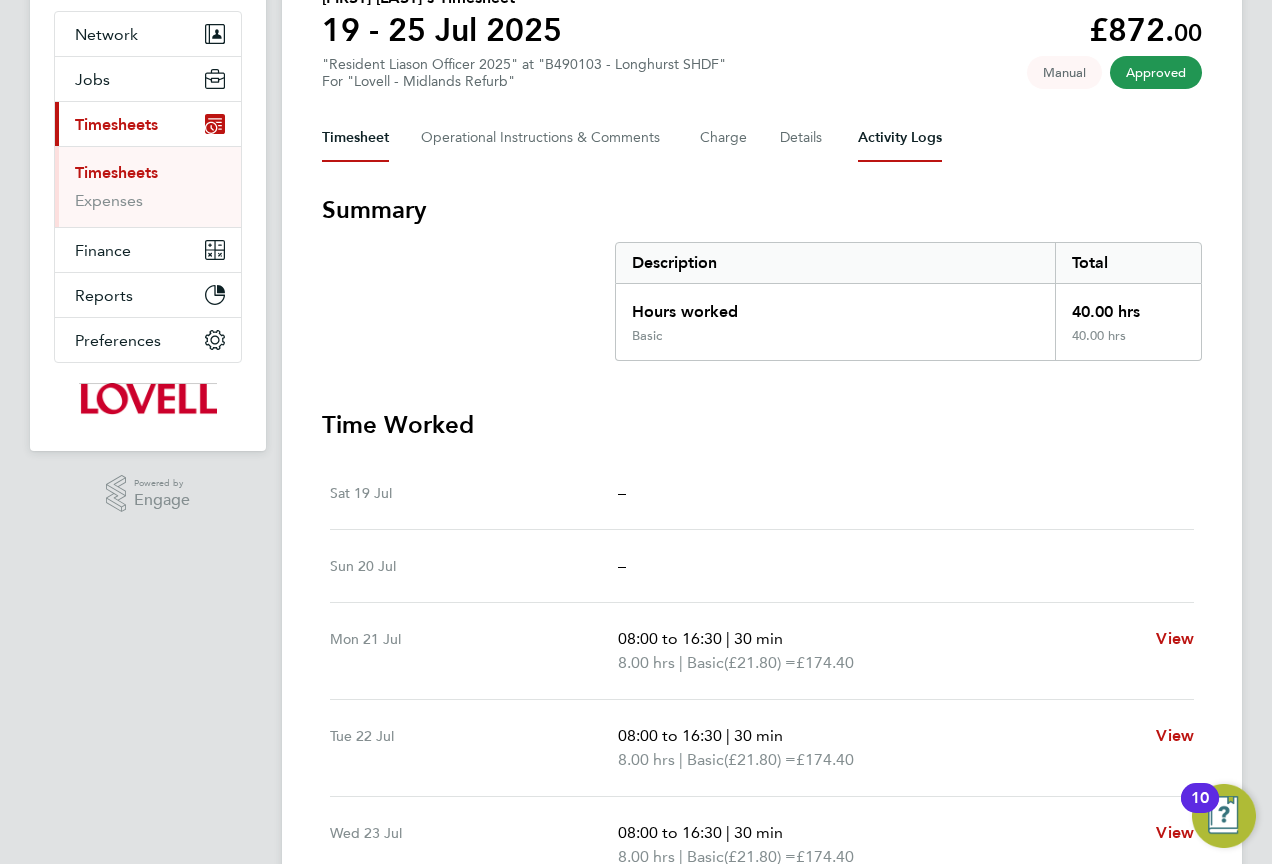 click on "Activity Logs" at bounding box center [900, 138] 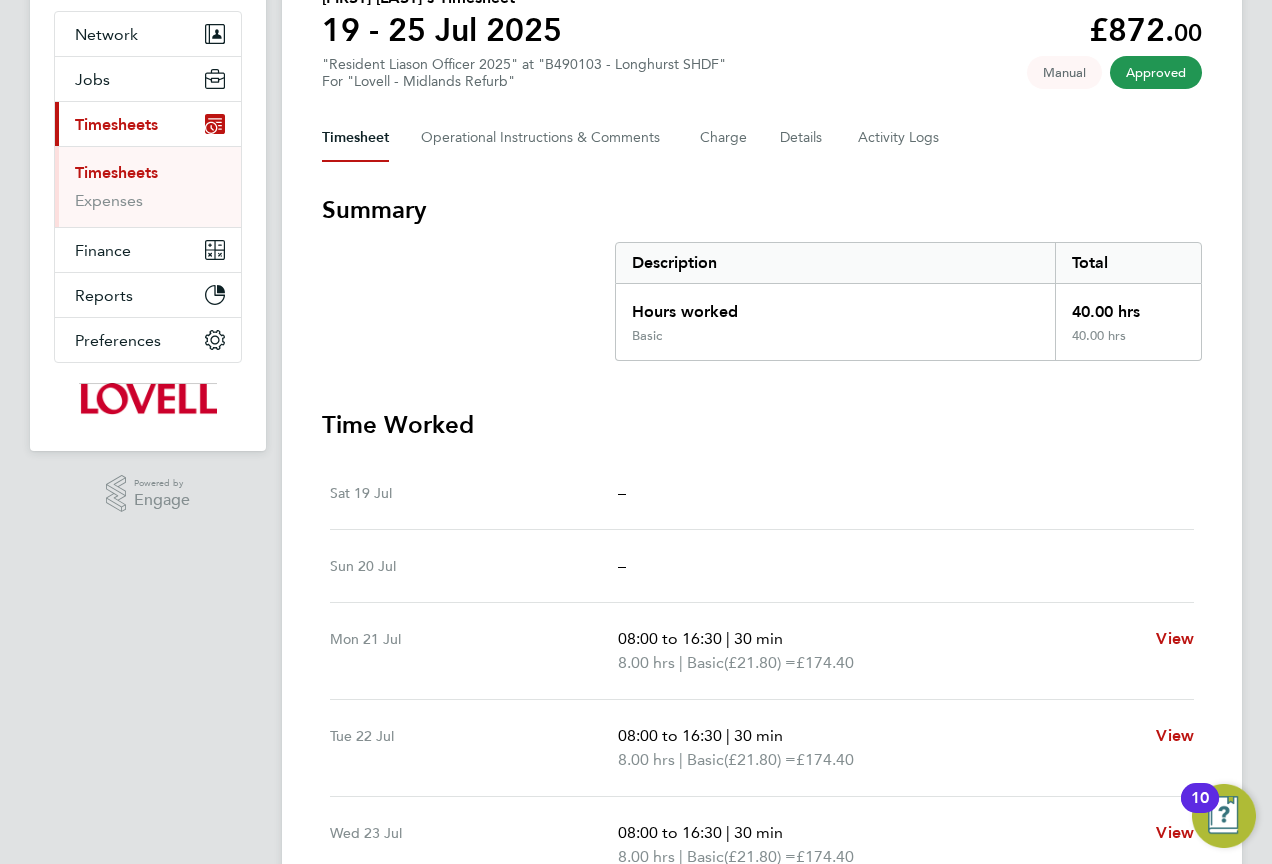 scroll, scrollTop: 0, scrollLeft: 0, axis: both 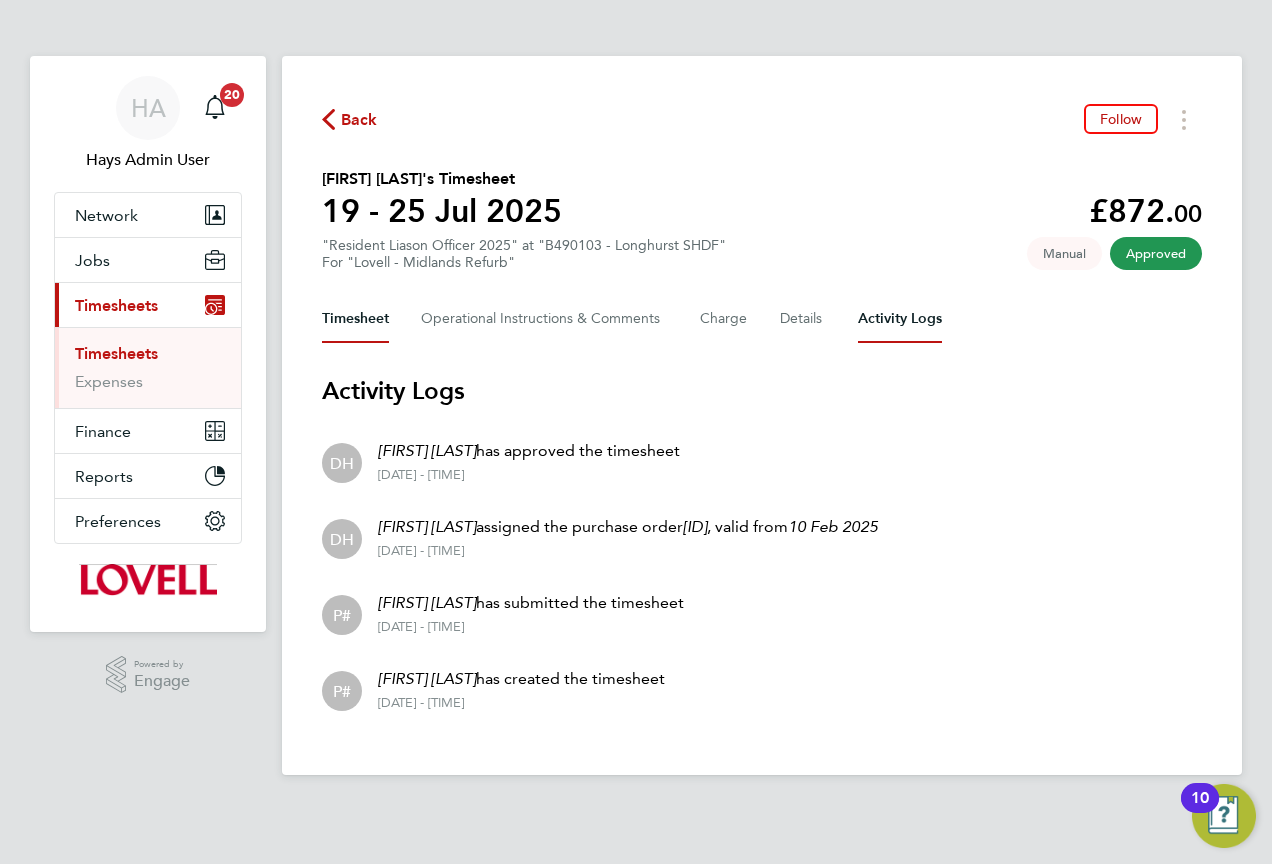 click on "Timesheet" at bounding box center [355, 319] 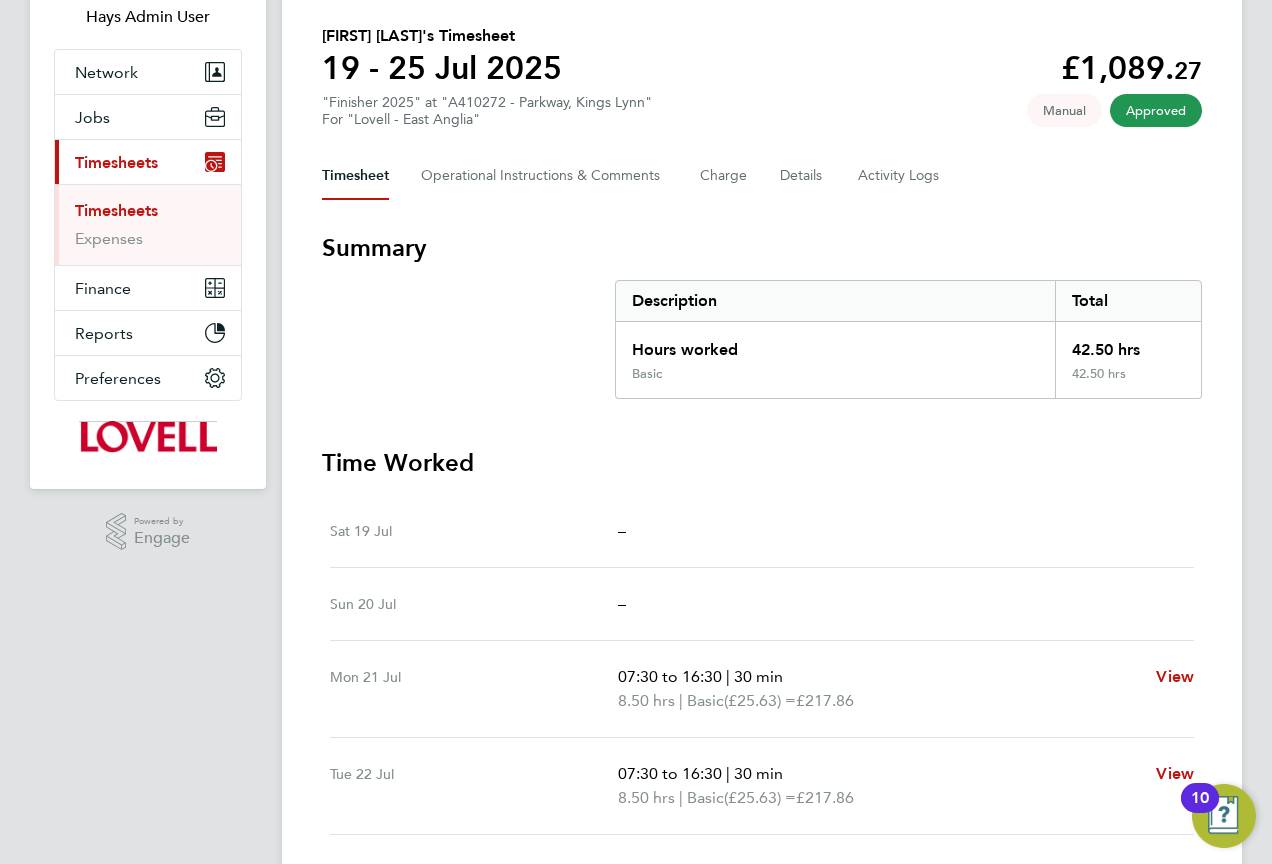 scroll, scrollTop: 0, scrollLeft: 0, axis: both 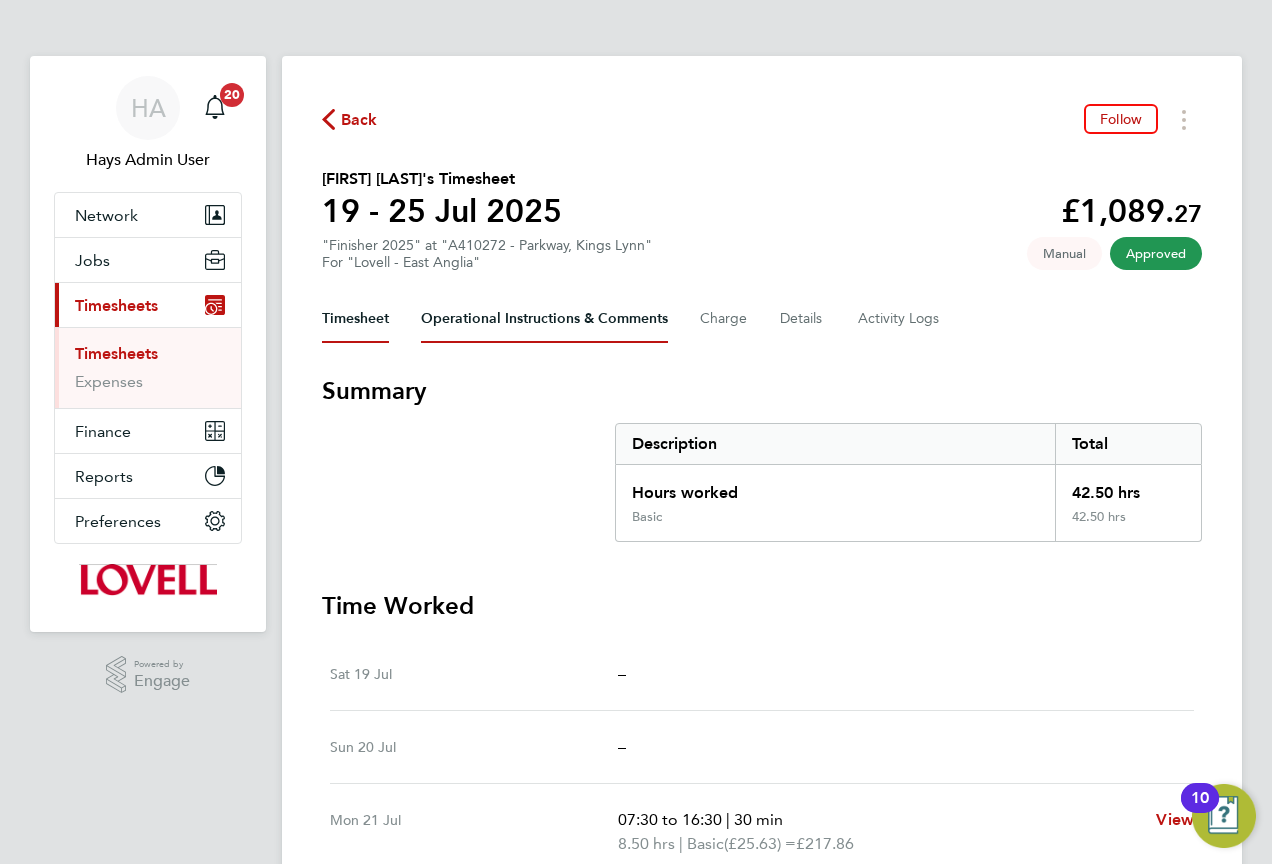 click on "Operational Instructions & Comments" at bounding box center (544, 319) 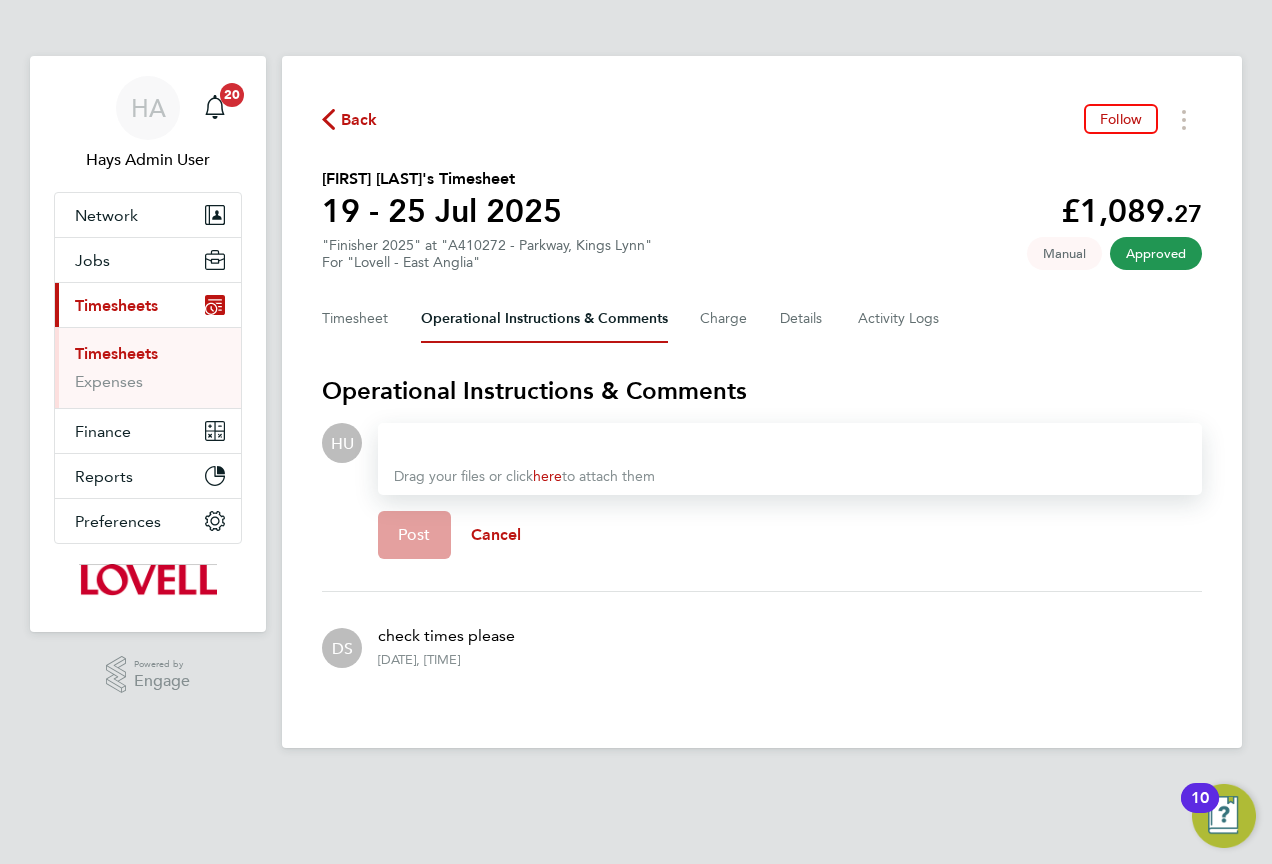 type 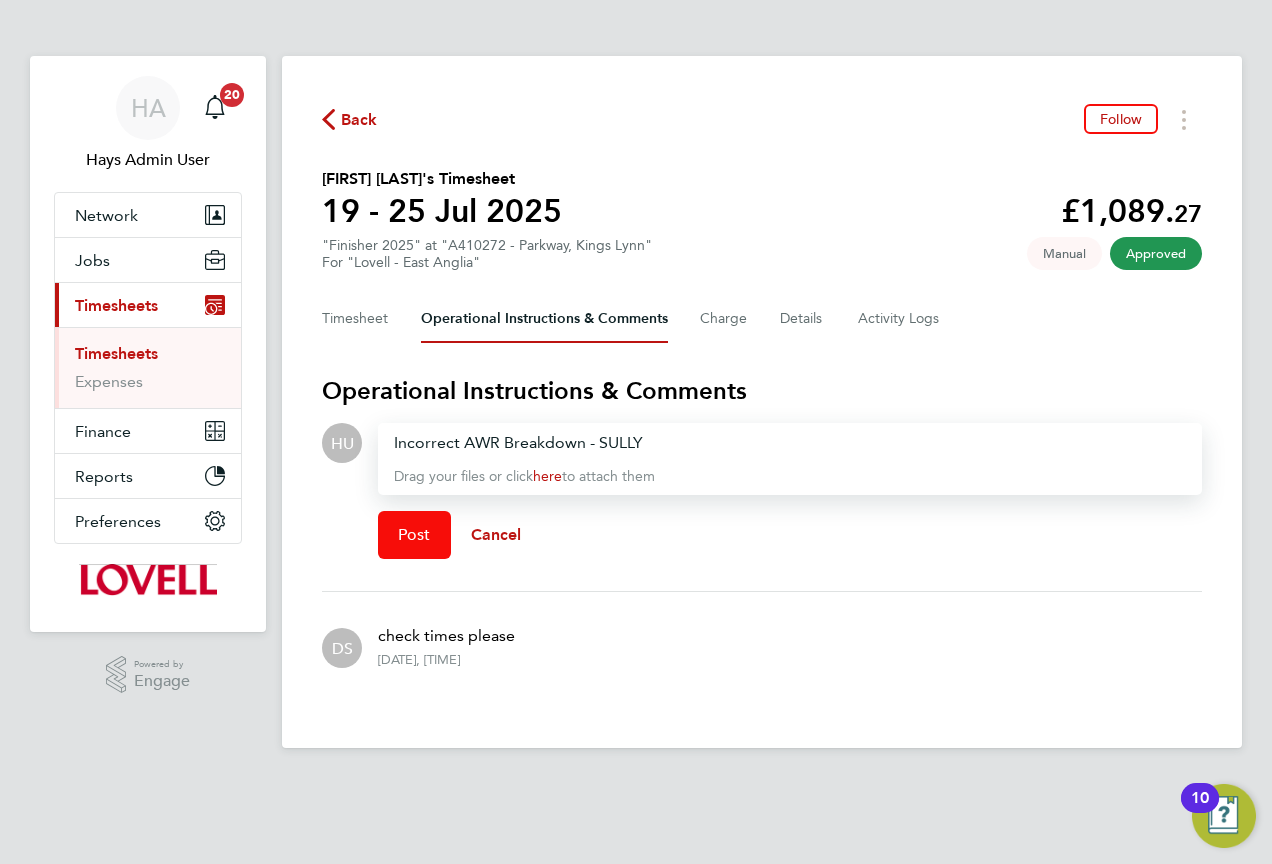 click on "Post" 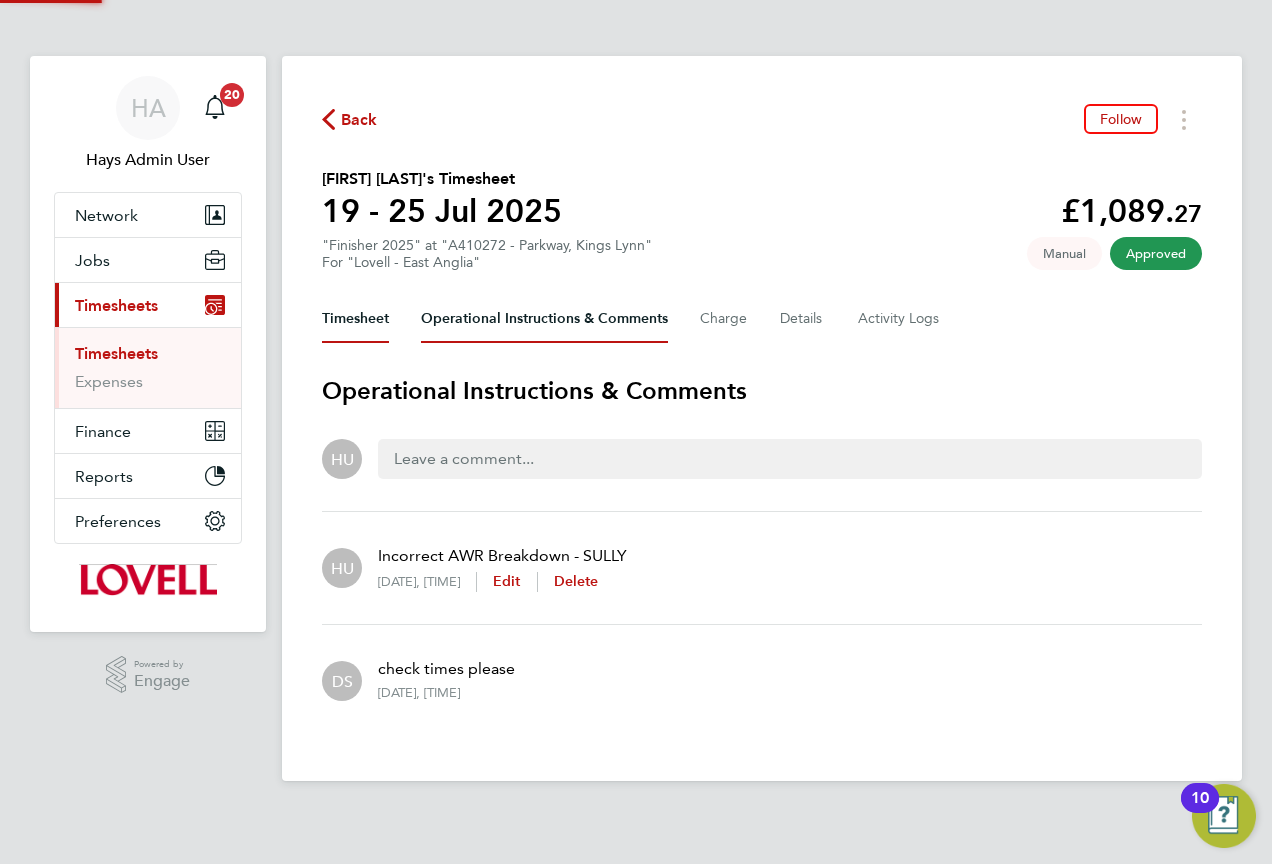 click on "Timesheet" at bounding box center (355, 319) 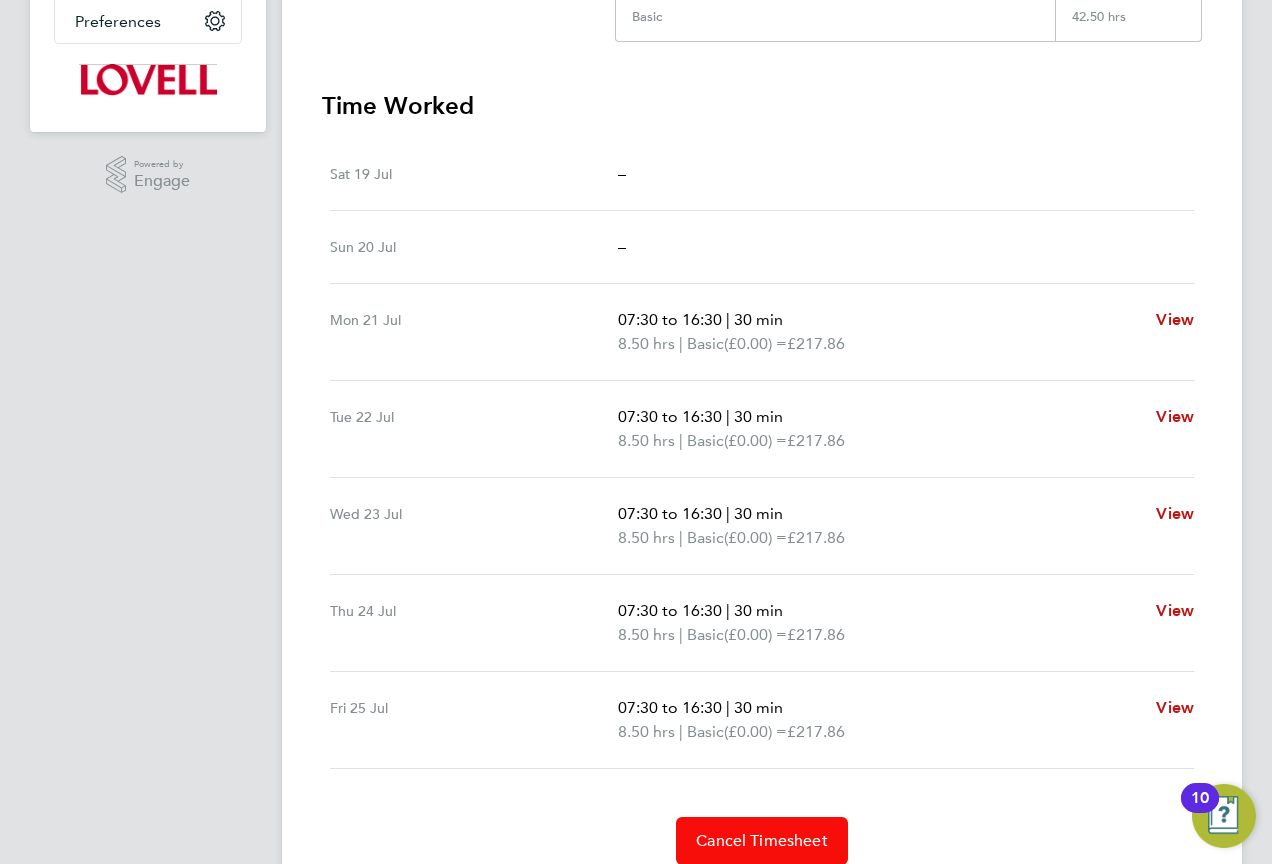 scroll, scrollTop: 581, scrollLeft: 0, axis: vertical 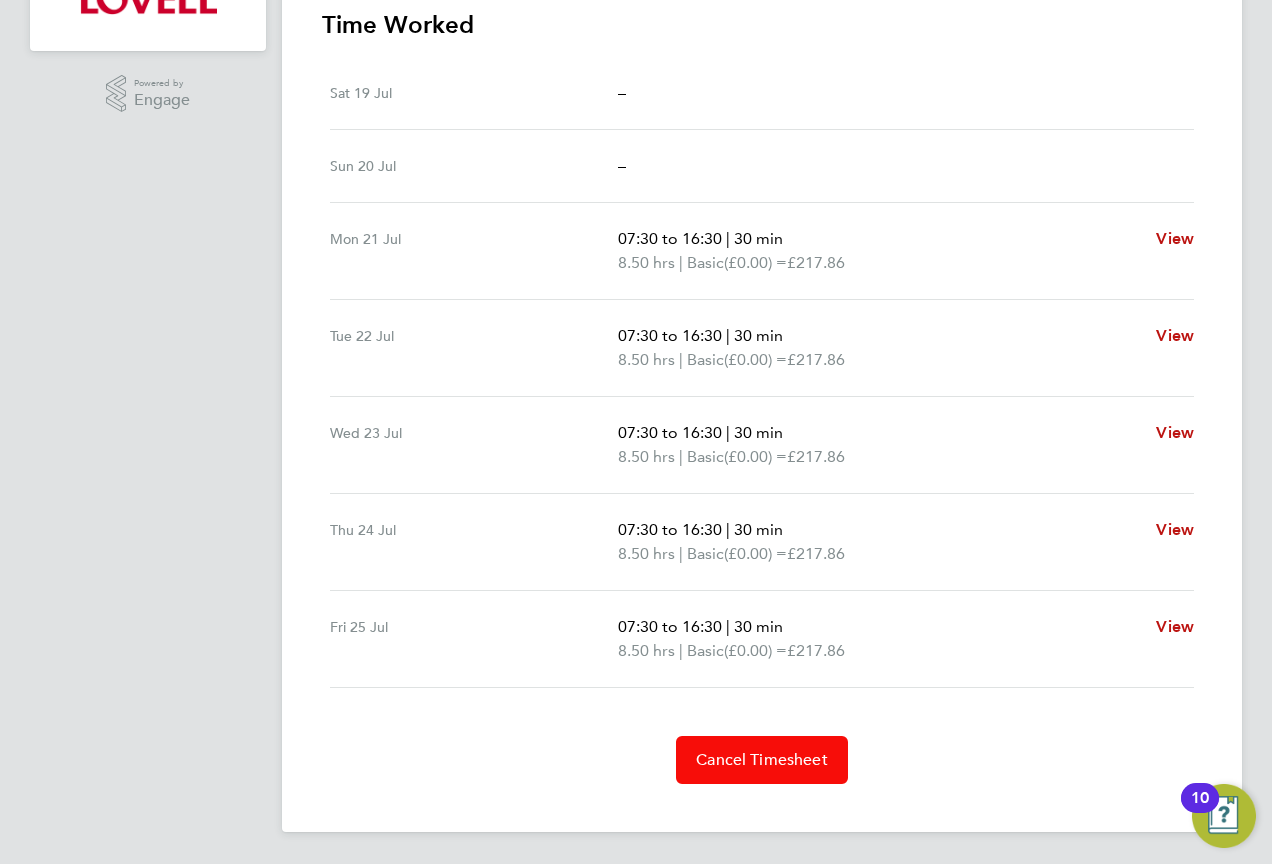 click on "Cancel Timesheet" 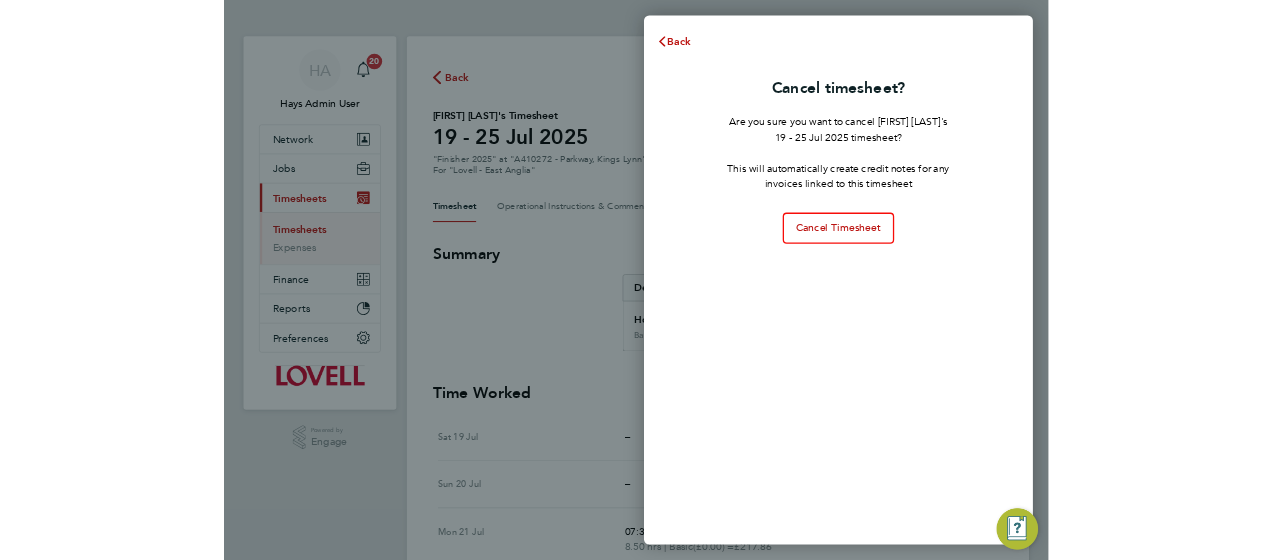 scroll, scrollTop: 0, scrollLeft: 0, axis: both 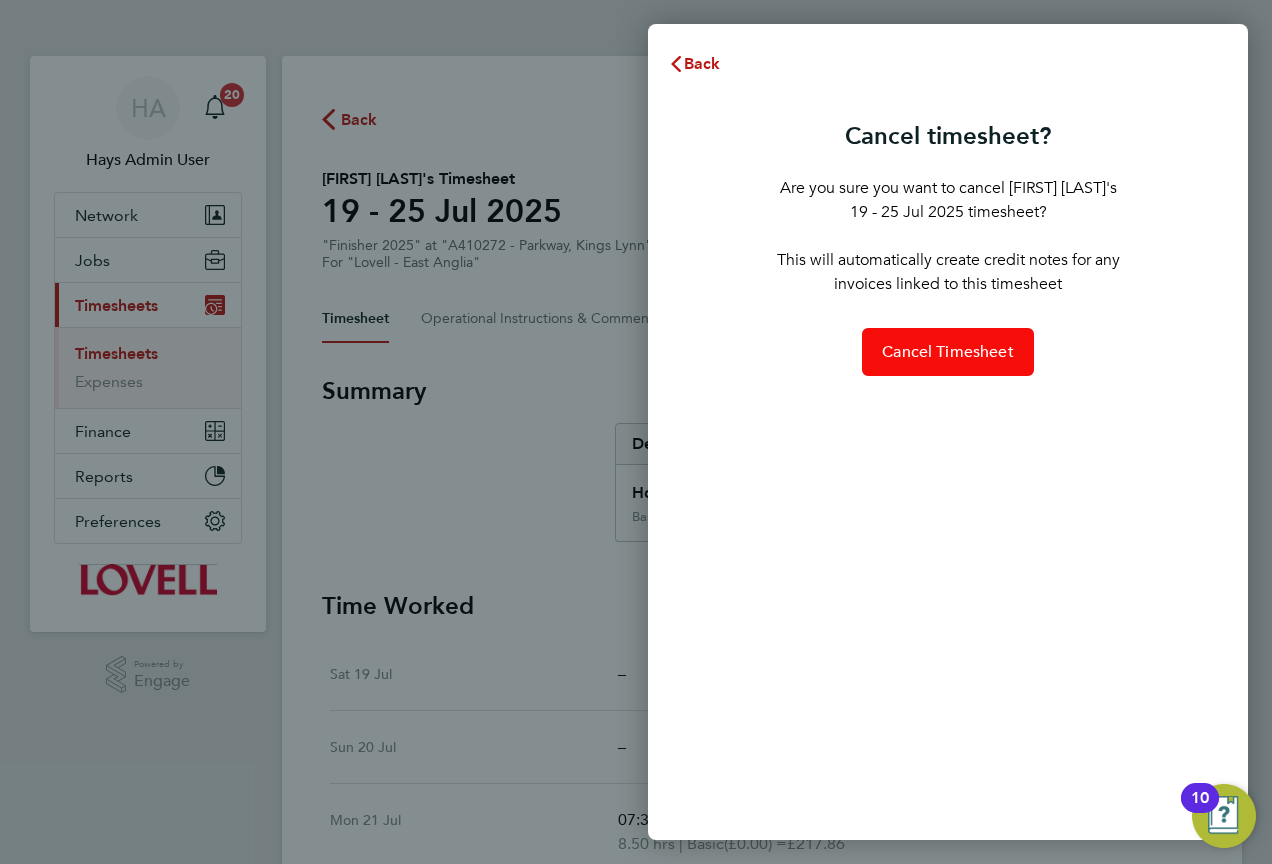 click on "Cancel Timesheet" 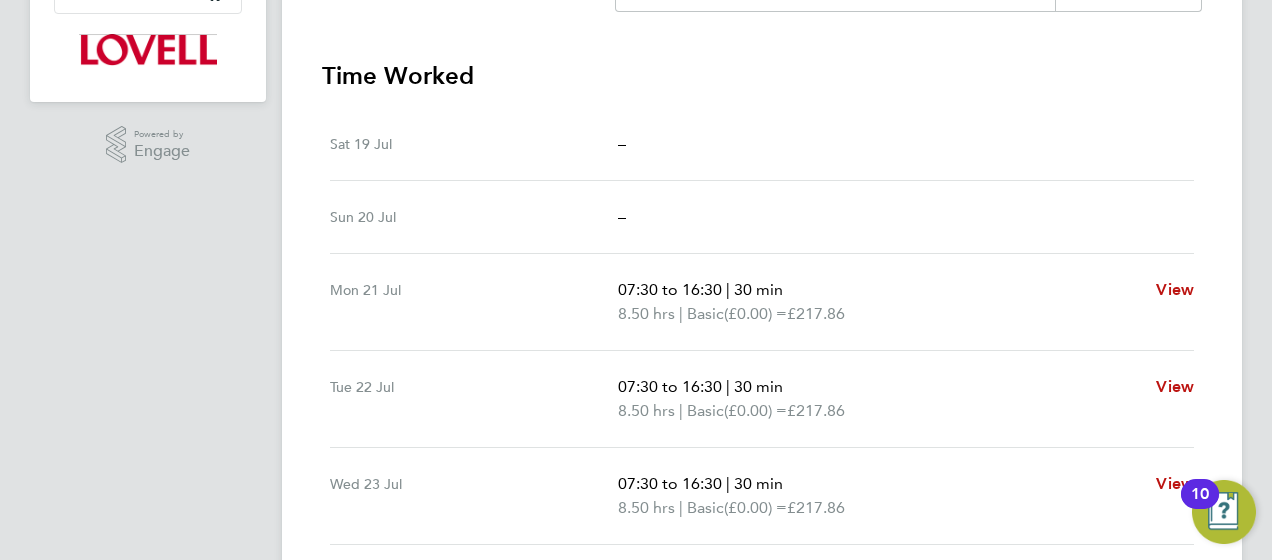 scroll, scrollTop: 785, scrollLeft: 0, axis: vertical 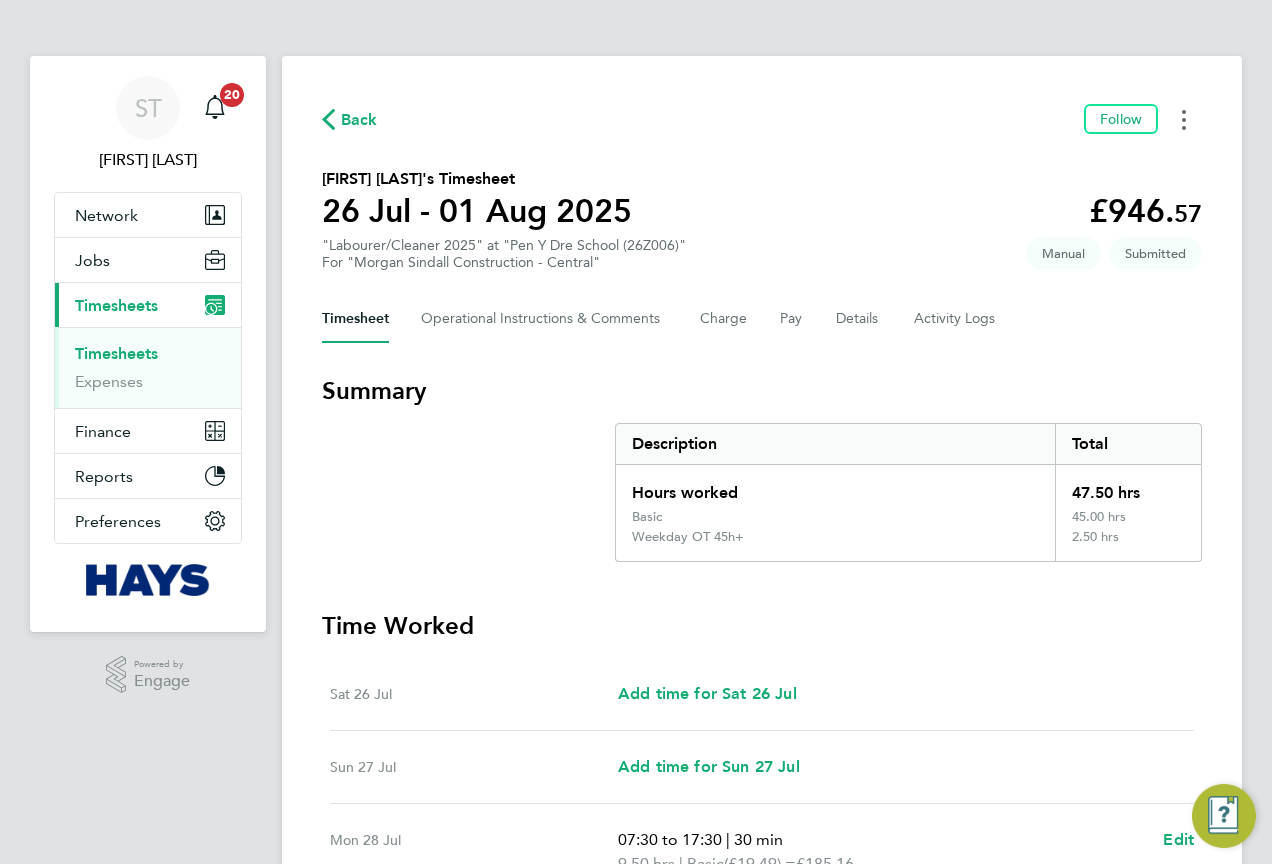 click at bounding box center [1184, 119] 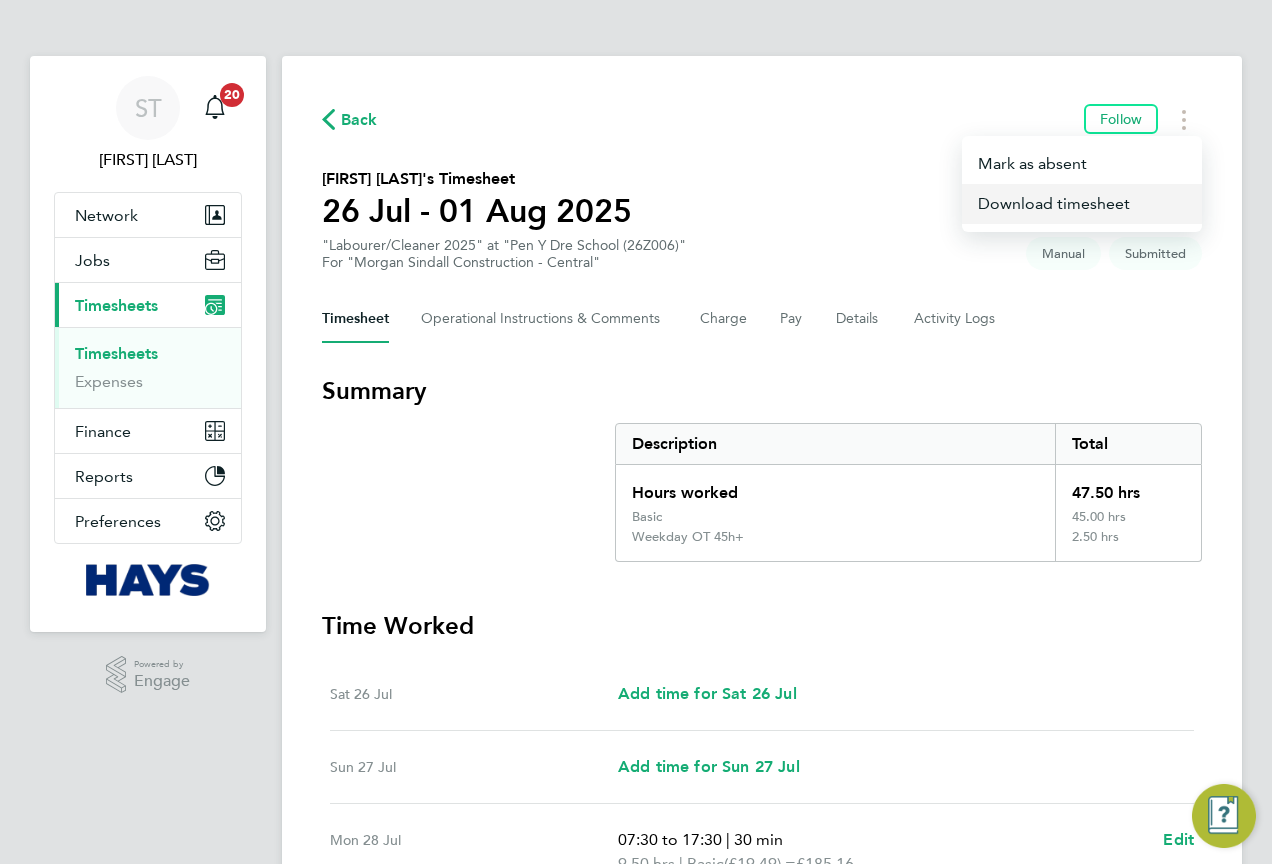 click on "Download timesheet" 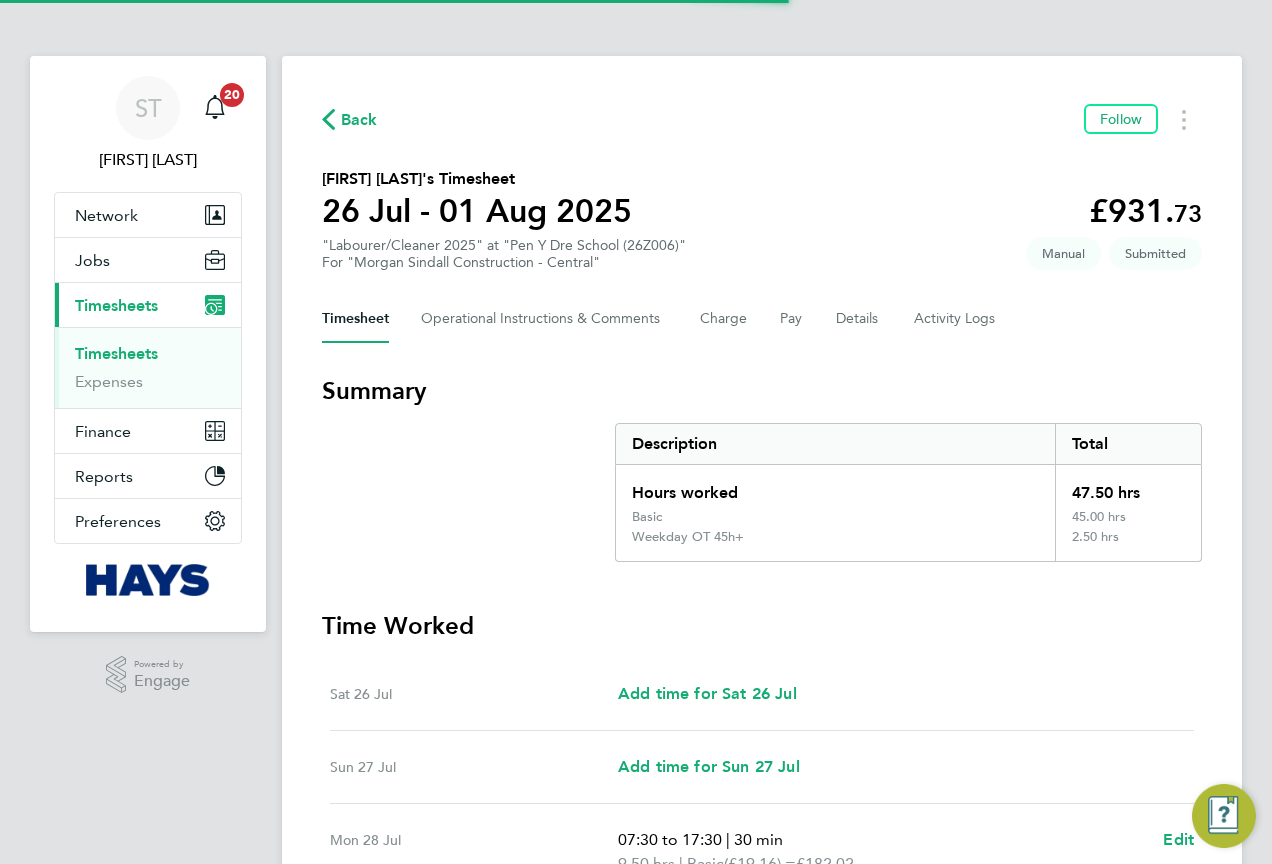 scroll, scrollTop: 0, scrollLeft: 0, axis: both 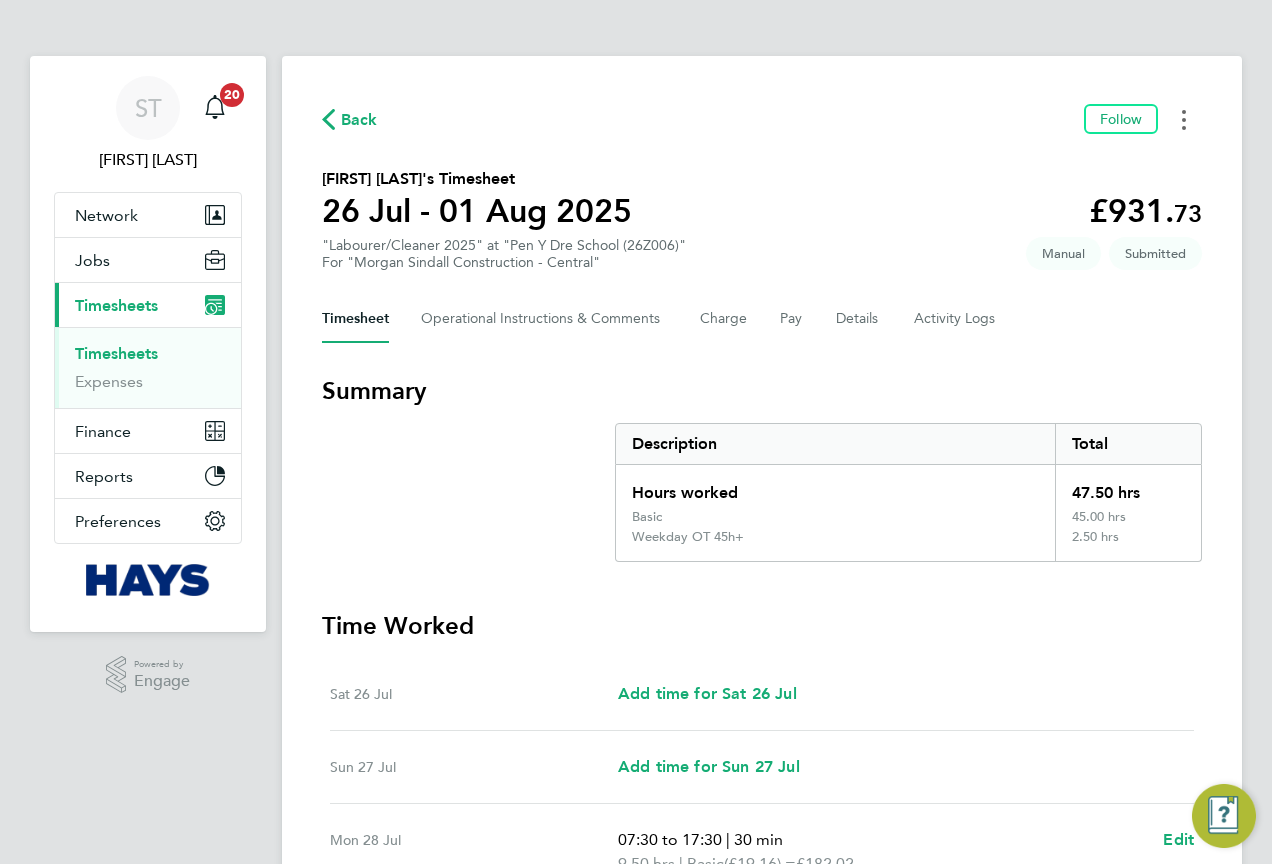 click at bounding box center [1184, 119] 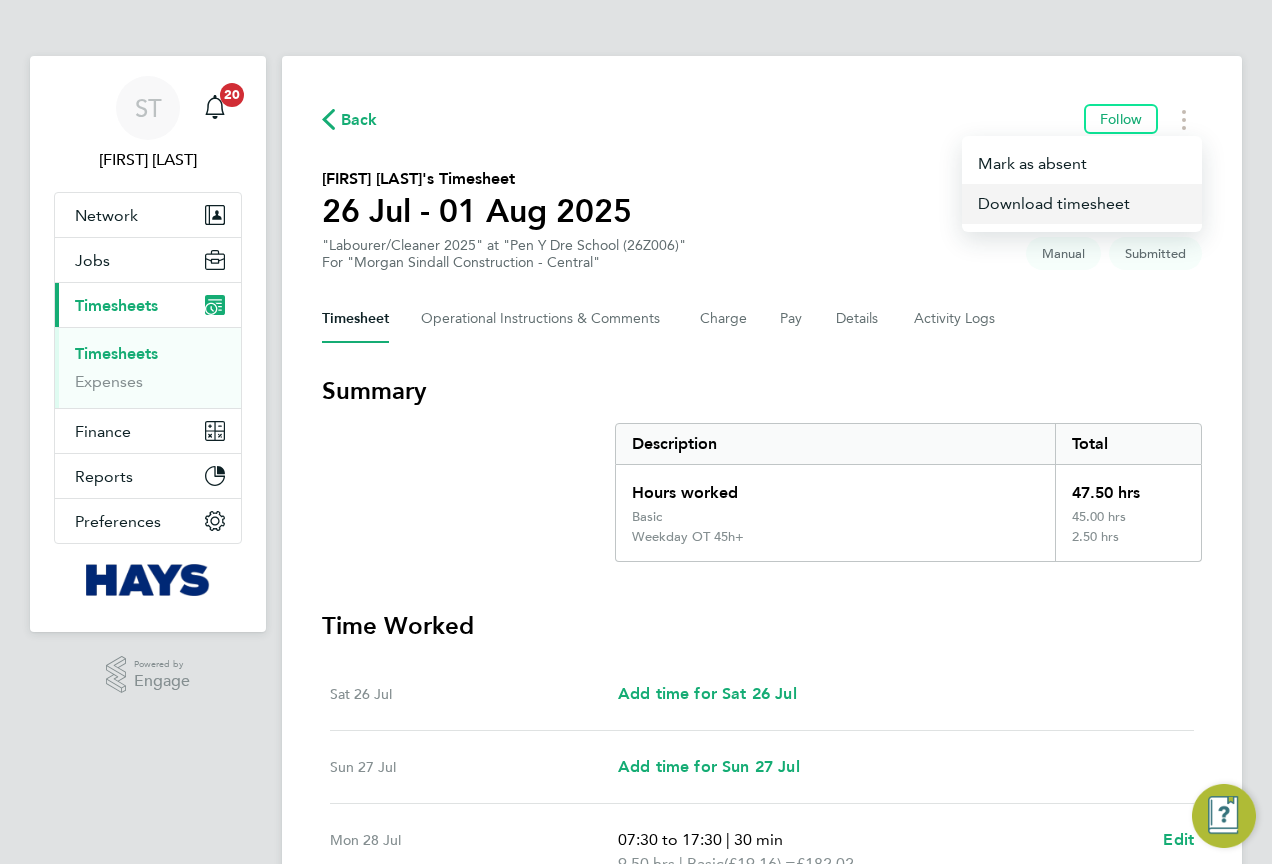 click on "Download timesheet" 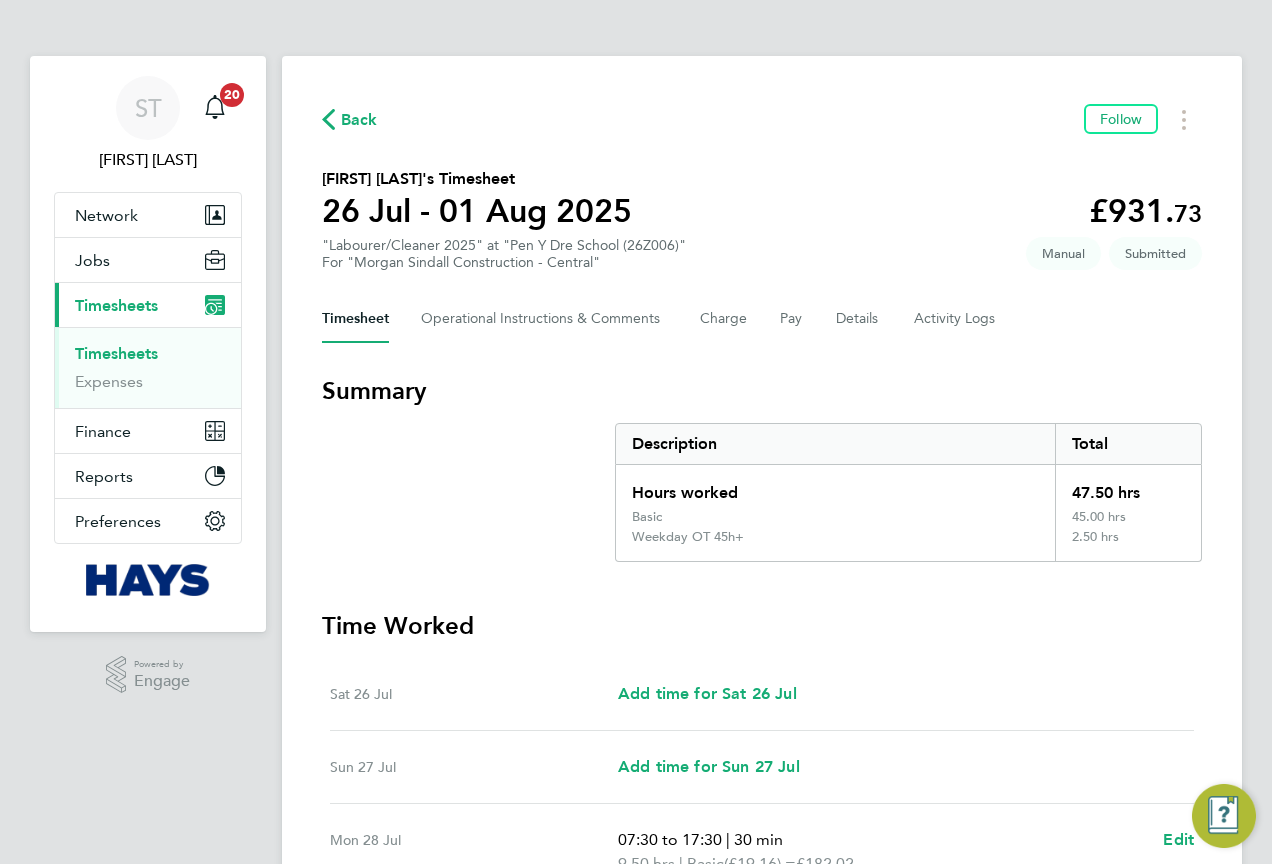 click on "[FIRST] [LAST]'s Timesheet   26 Jul - 01 Aug 2025   £931. 73  "Labourer/Cleaner 2025" at "Pen Y Dre School (26Z006)"  For "Morgan Sindall Construction - Central"  Submitted   Manual" 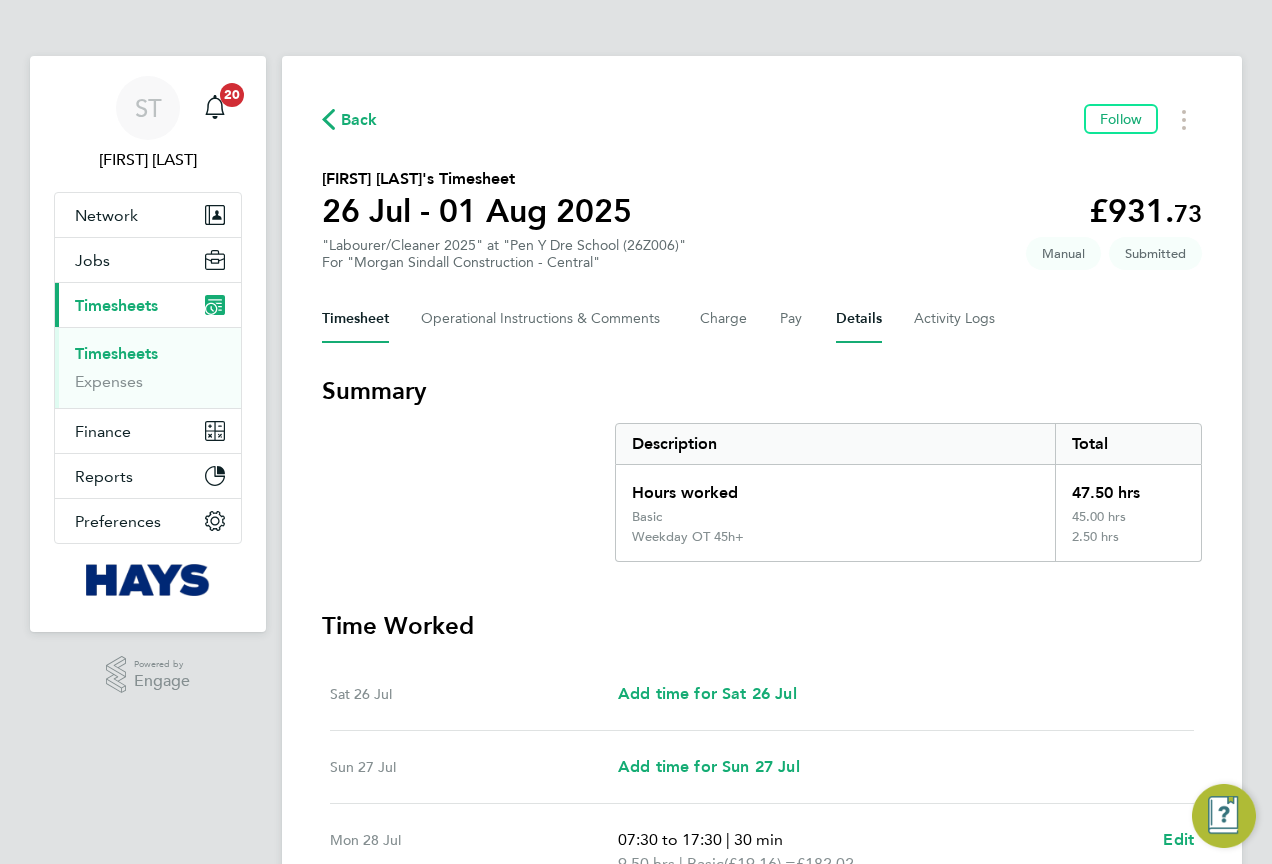 click on "Details" at bounding box center [859, 319] 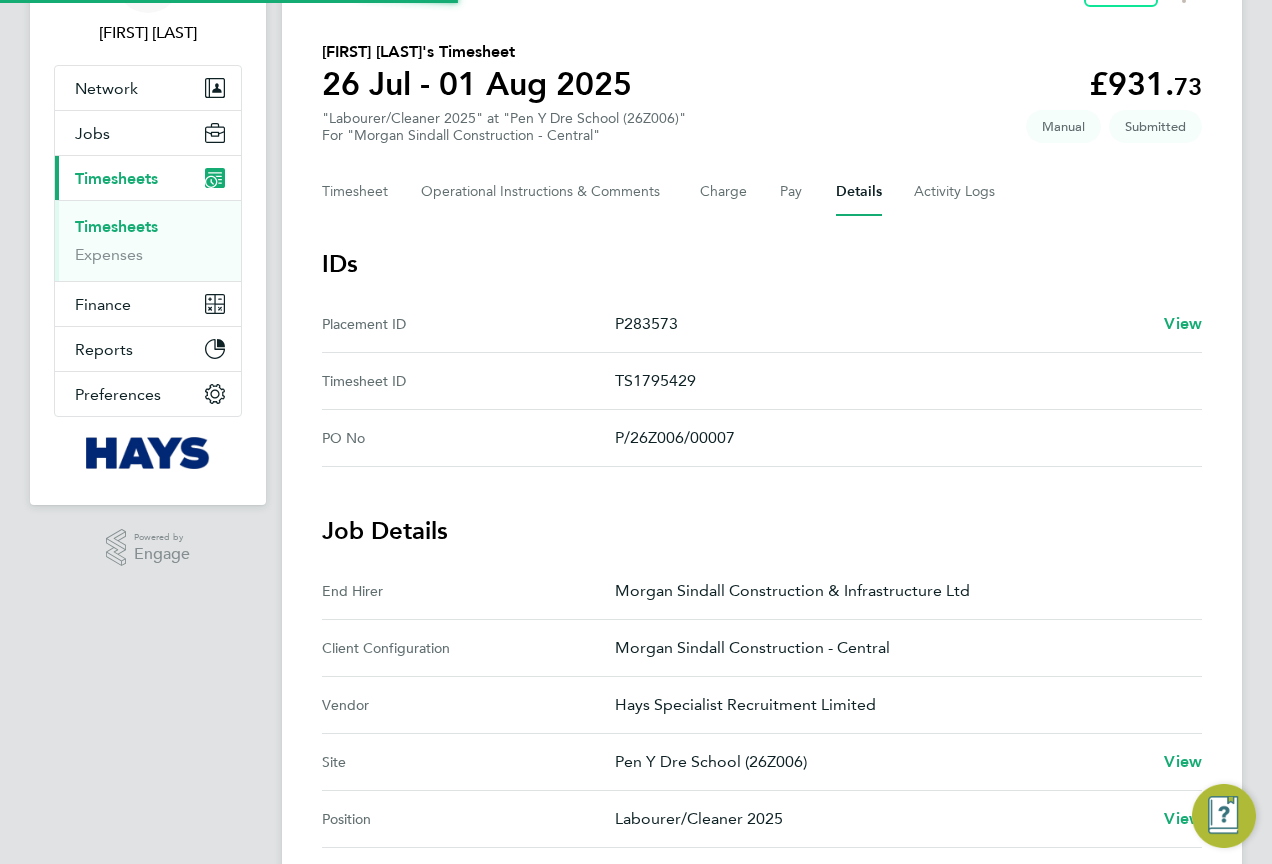 scroll, scrollTop: 400, scrollLeft: 0, axis: vertical 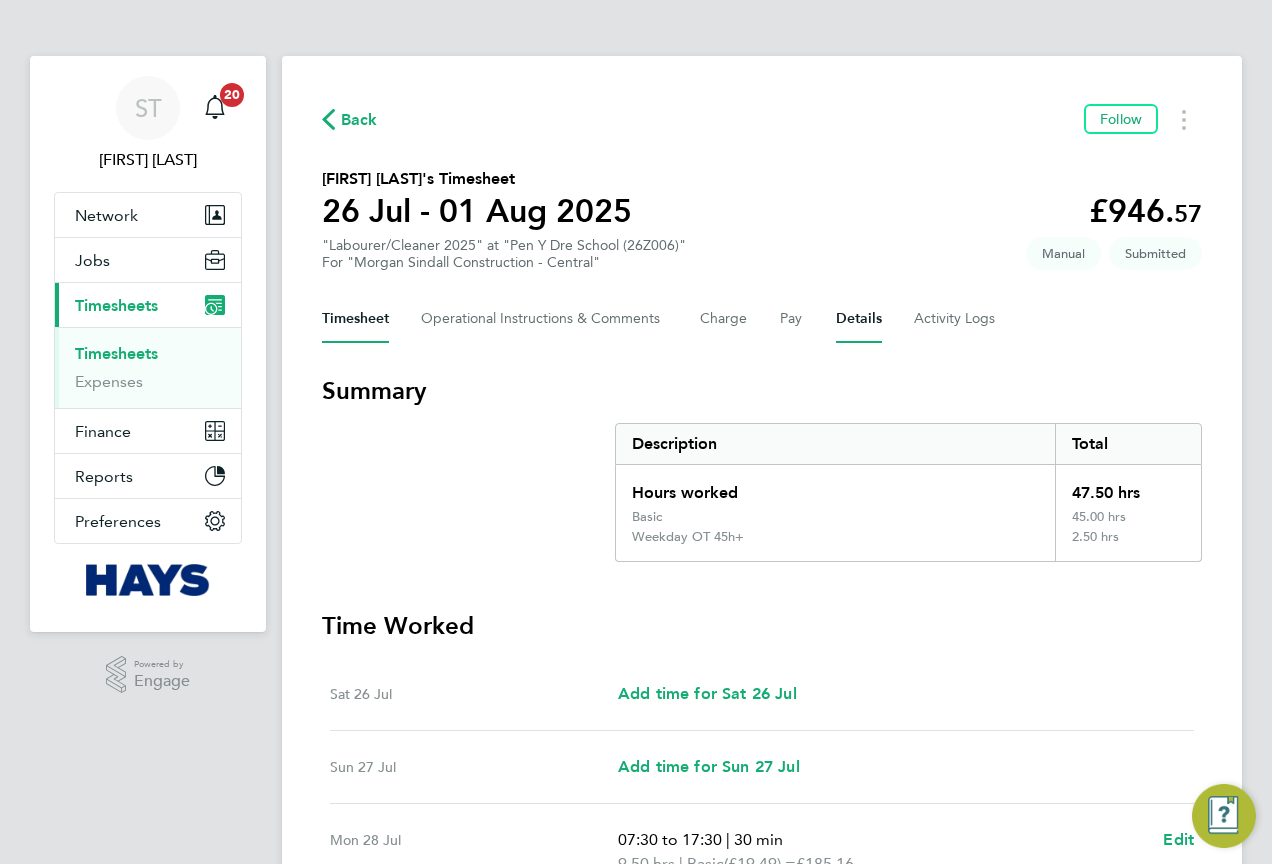 click on "Details" at bounding box center [859, 319] 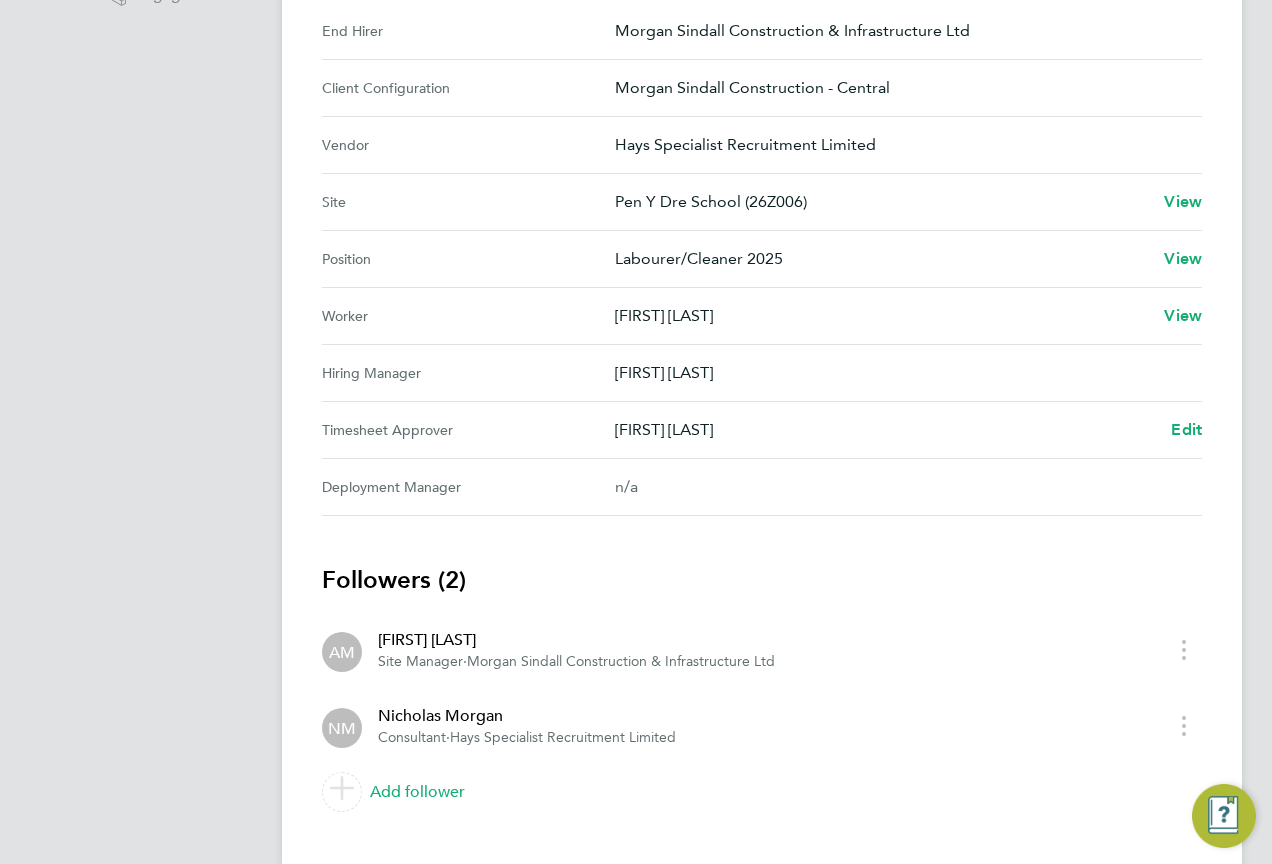 scroll, scrollTop: 723, scrollLeft: 0, axis: vertical 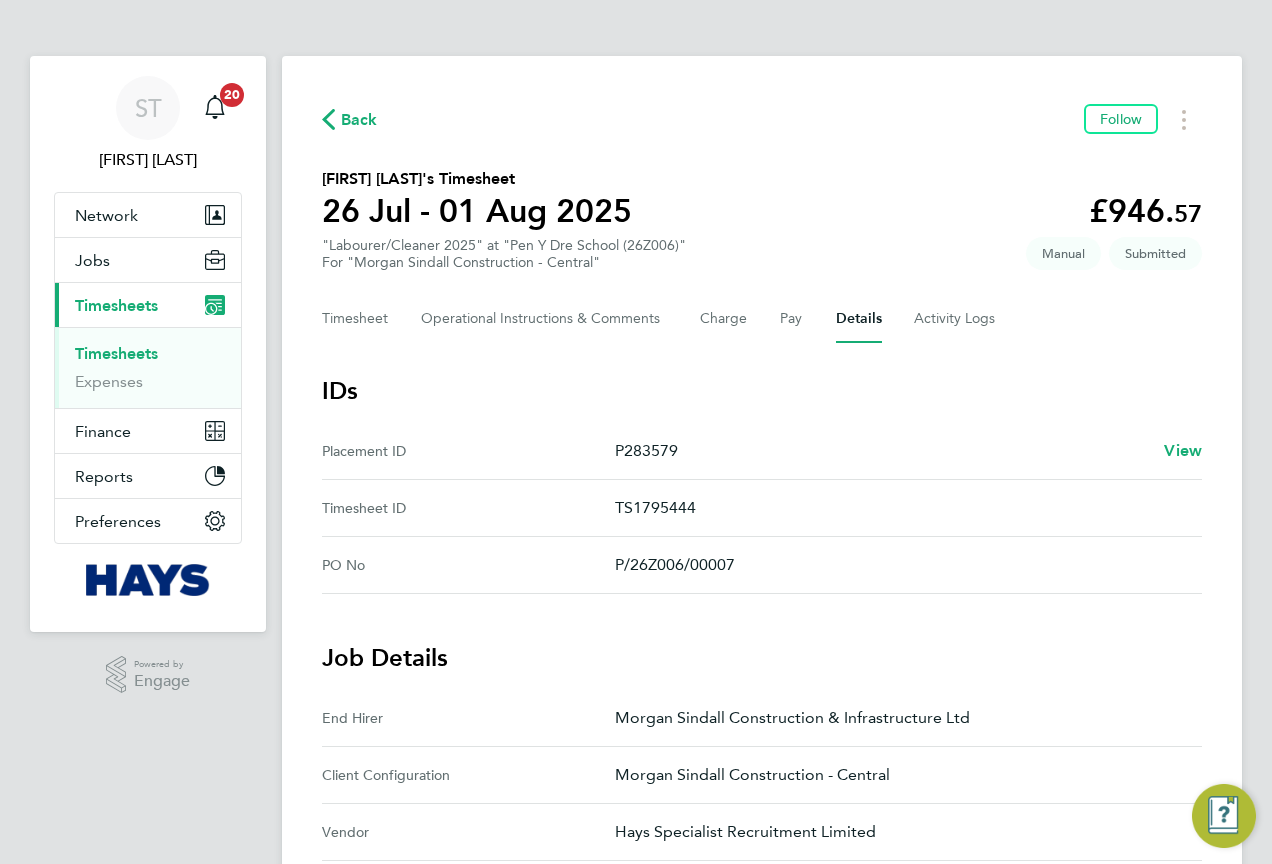 drag, startPoint x: 331, startPoint y: 116, endPoint x: 435, endPoint y: 51, distance: 122.641754 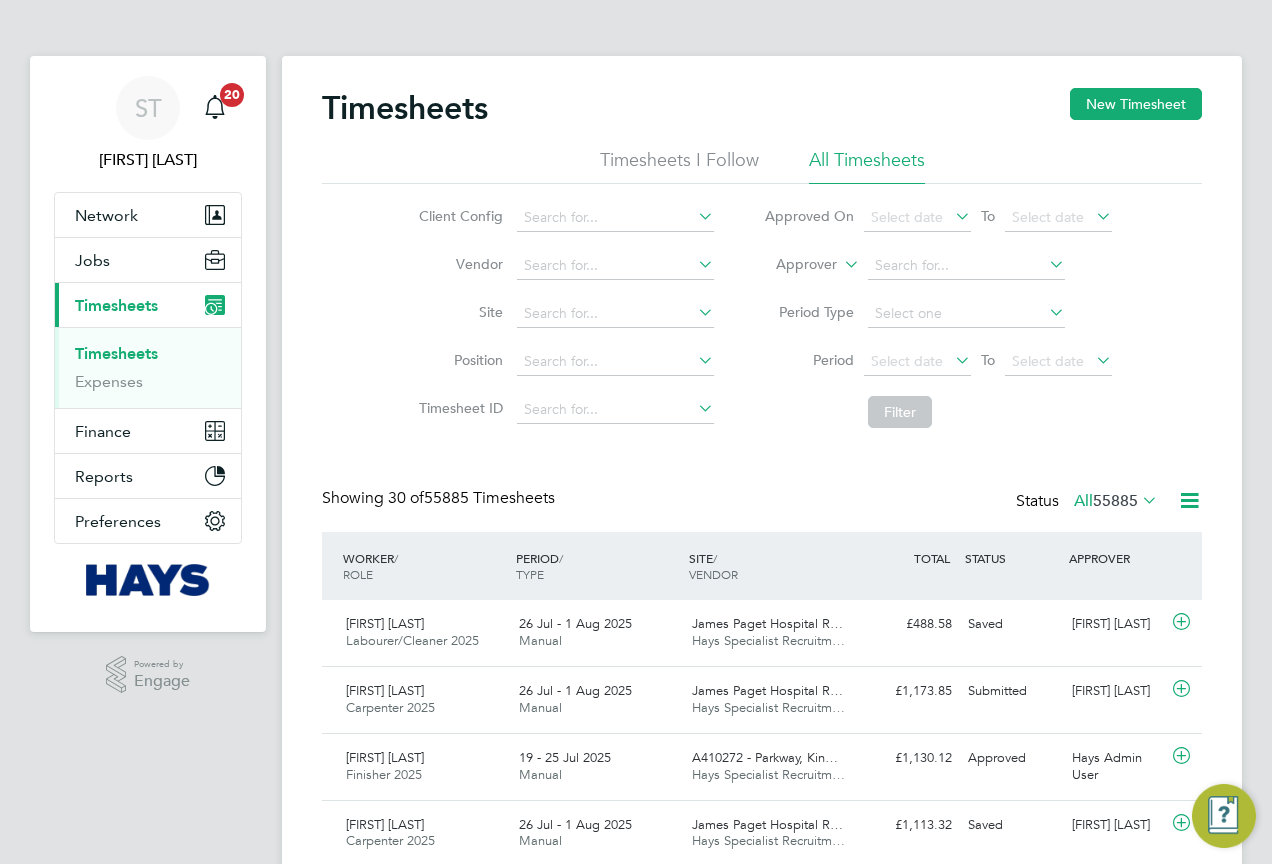 scroll, scrollTop: 10, scrollLeft: 10, axis: both 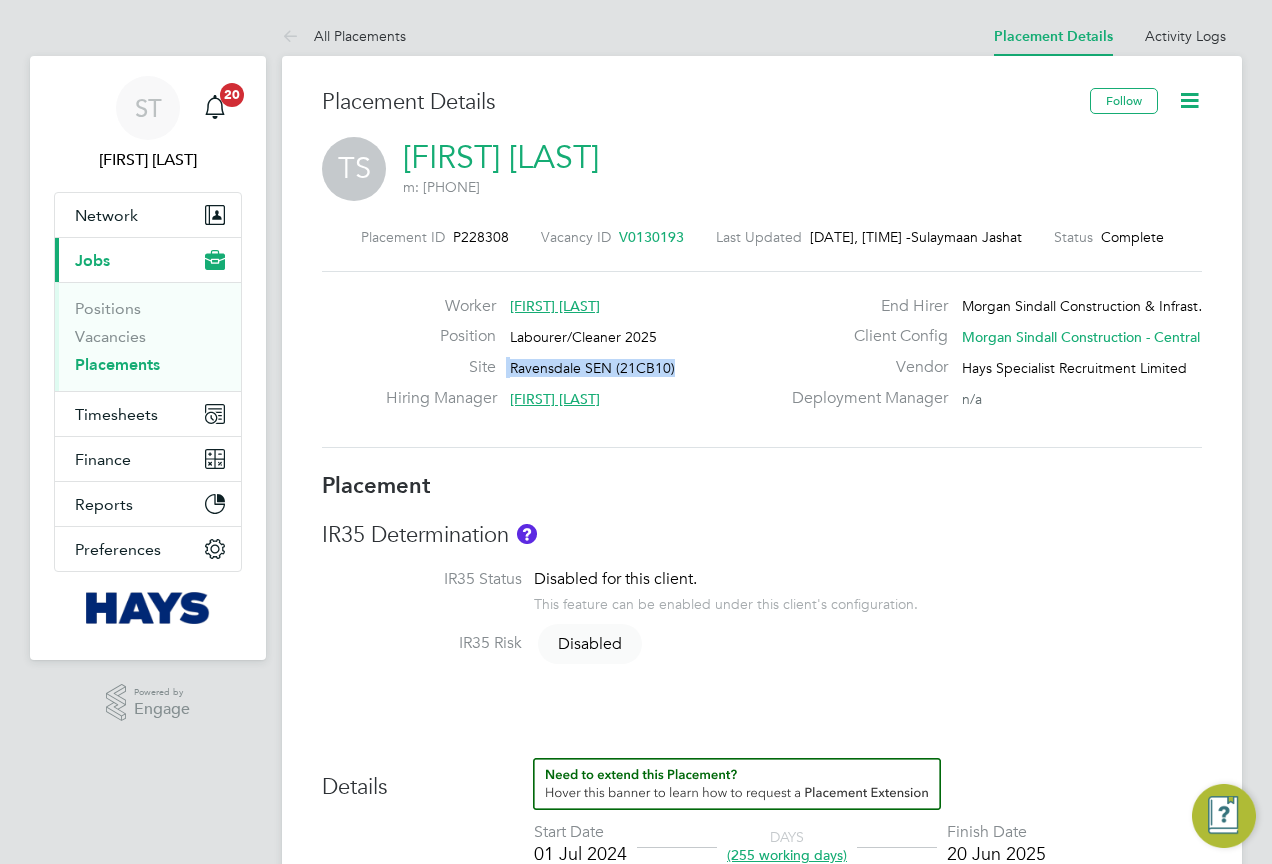 drag, startPoint x: 674, startPoint y: 370, endPoint x: 507, endPoint y: 371, distance: 167.00299 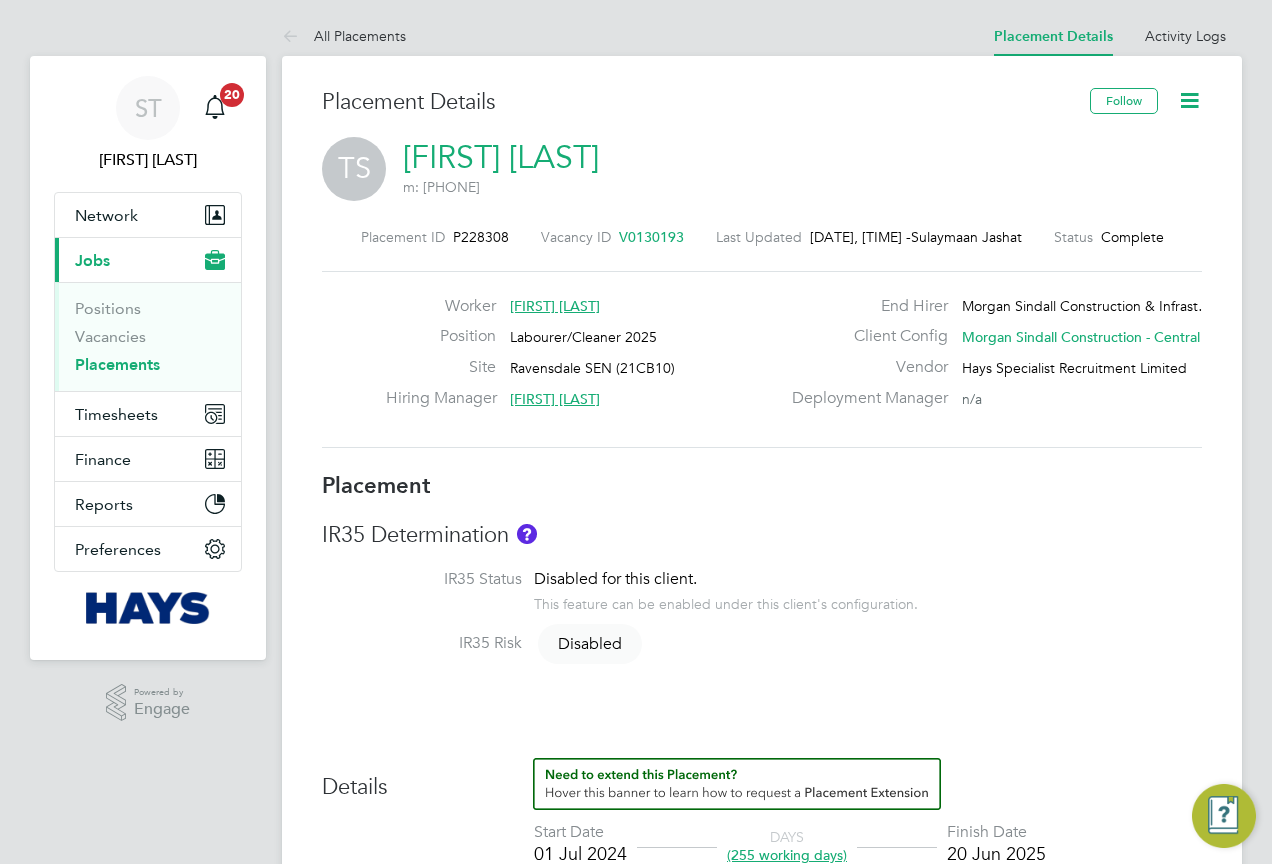 click on "Site   Ravensdale SEN (21CB10)" 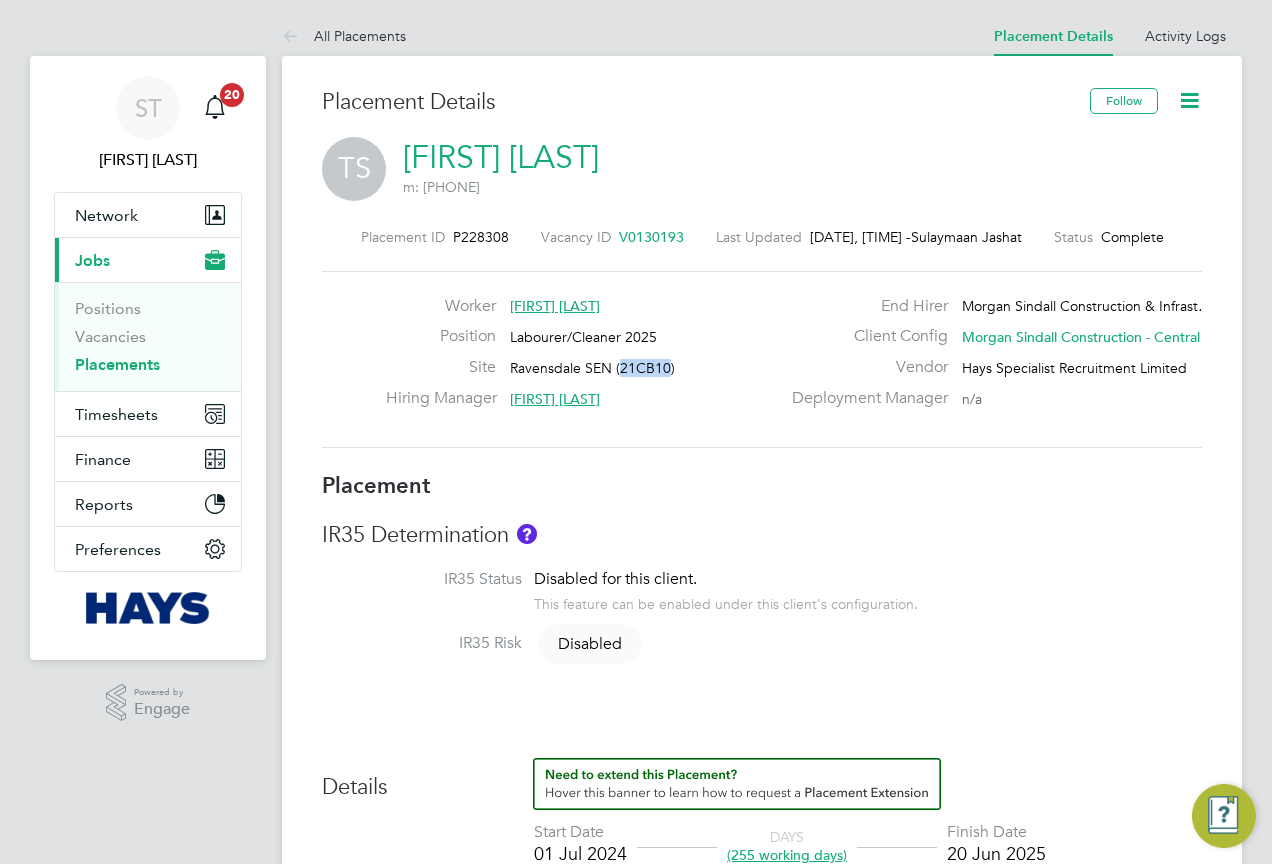 drag, startPoint x: 666, startPoint y: 363, endPoint x: 621, endPoint y: 365, distance: 45.044422 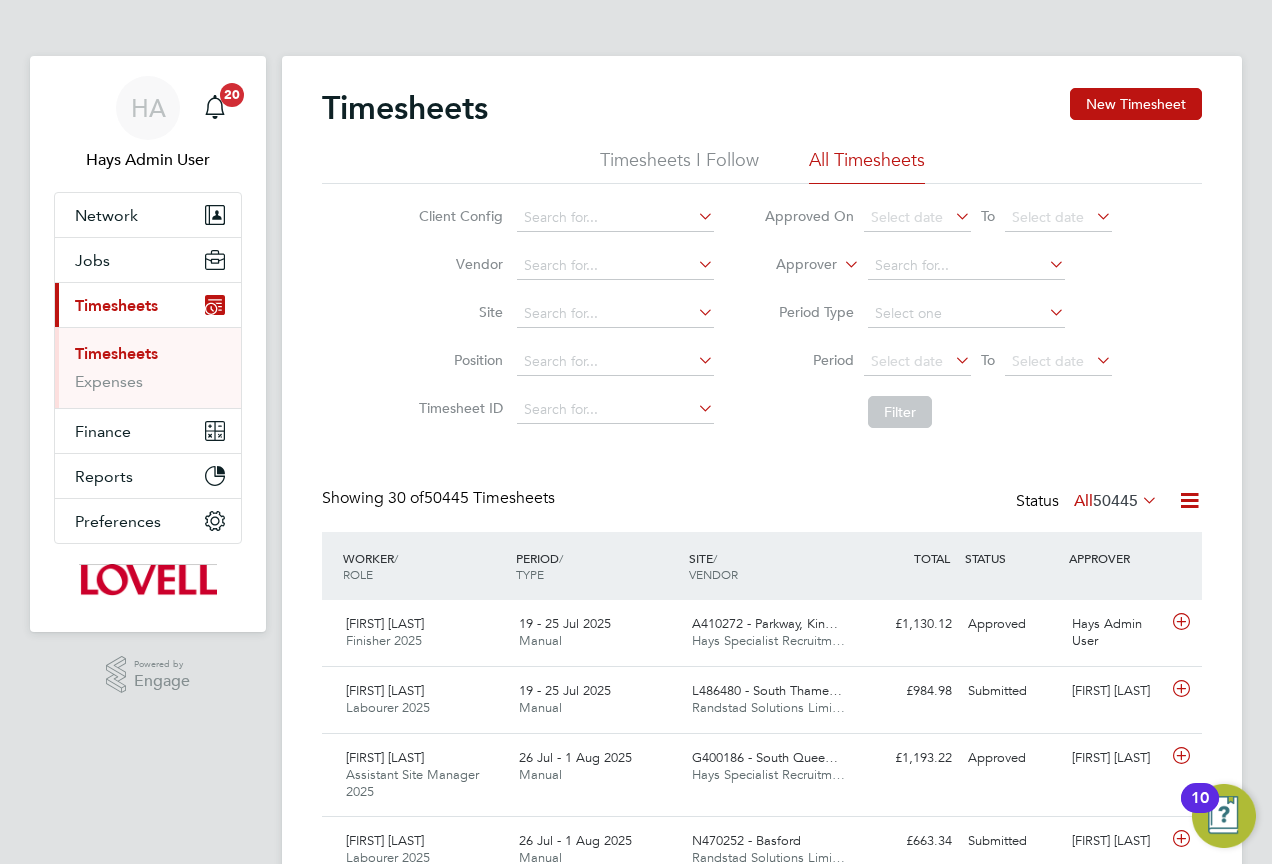 scroll, scrollTop: 0, scrollLeft: 0, axis: both 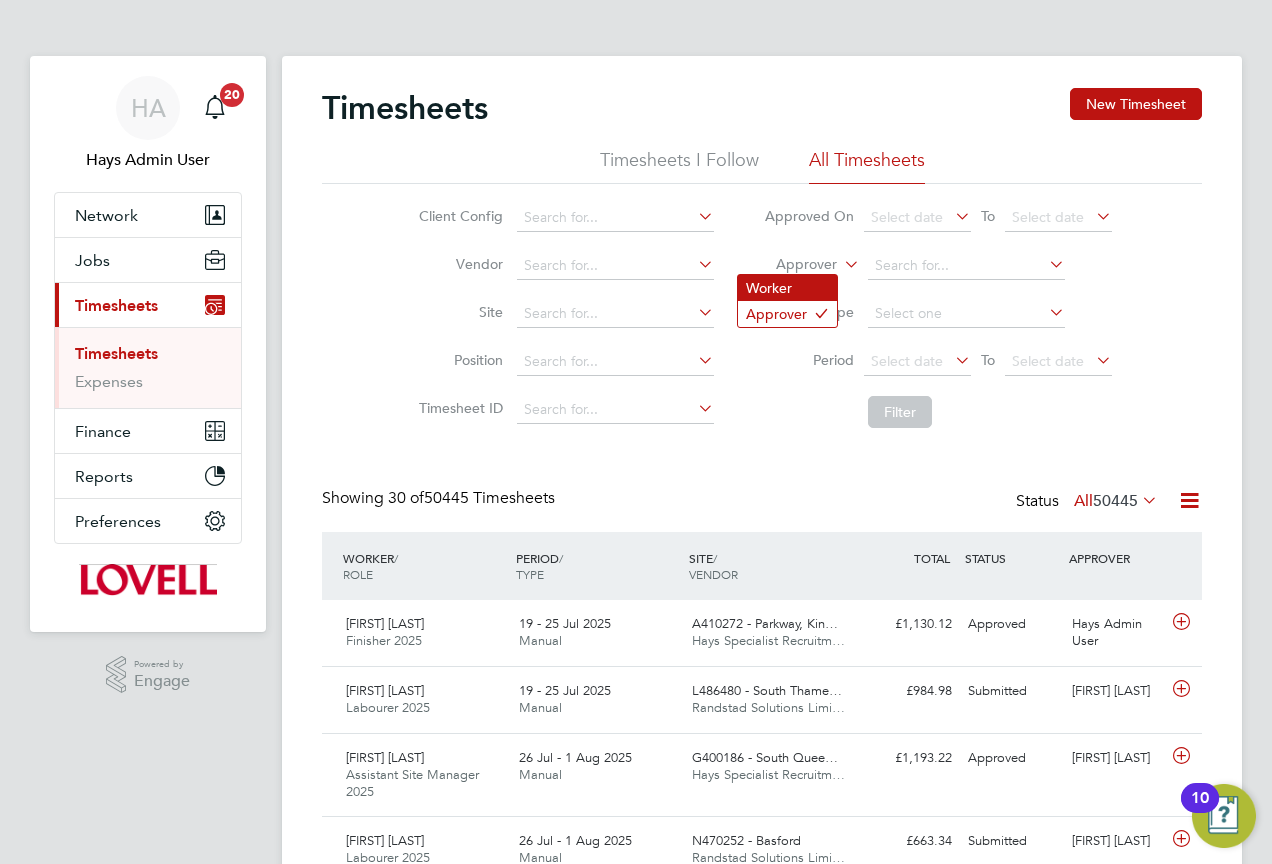 click on "Worker" 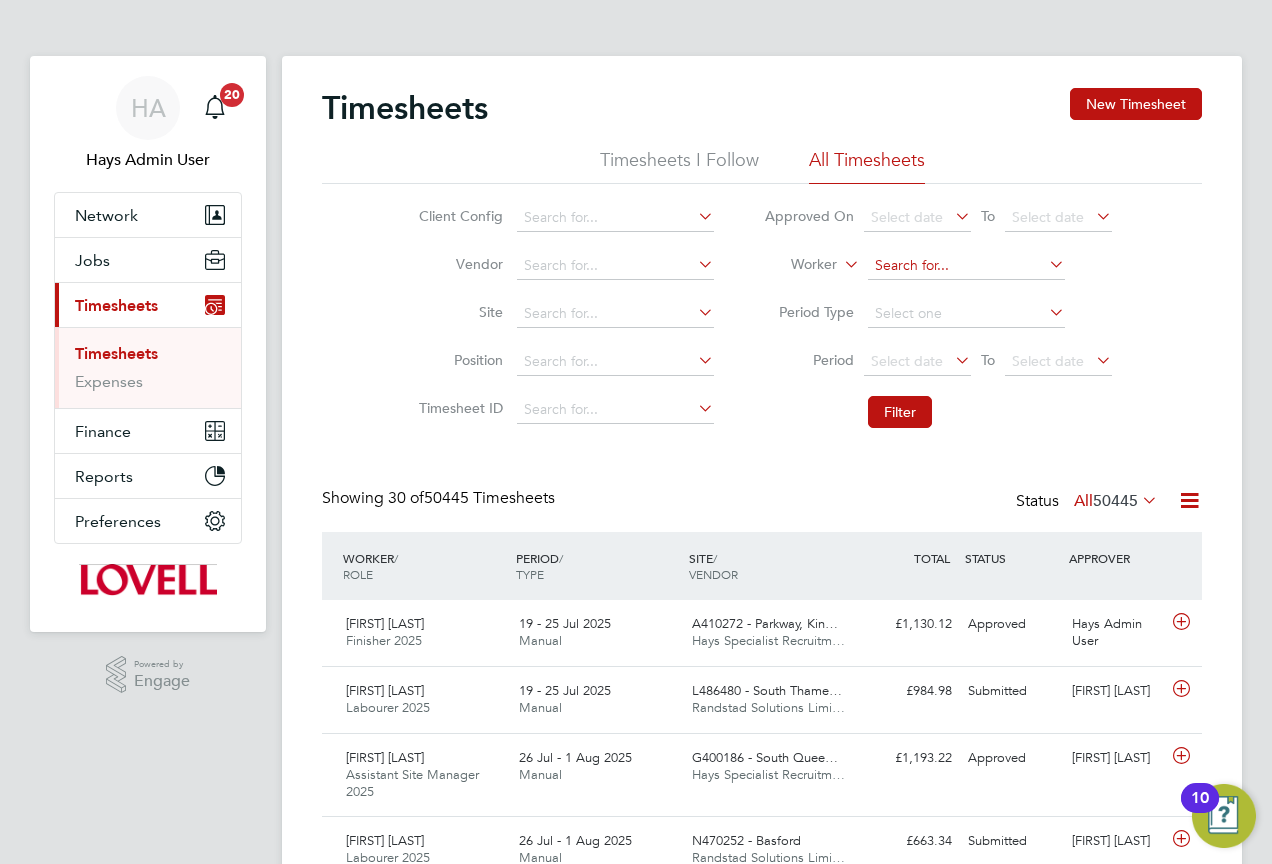 click on "Worker" 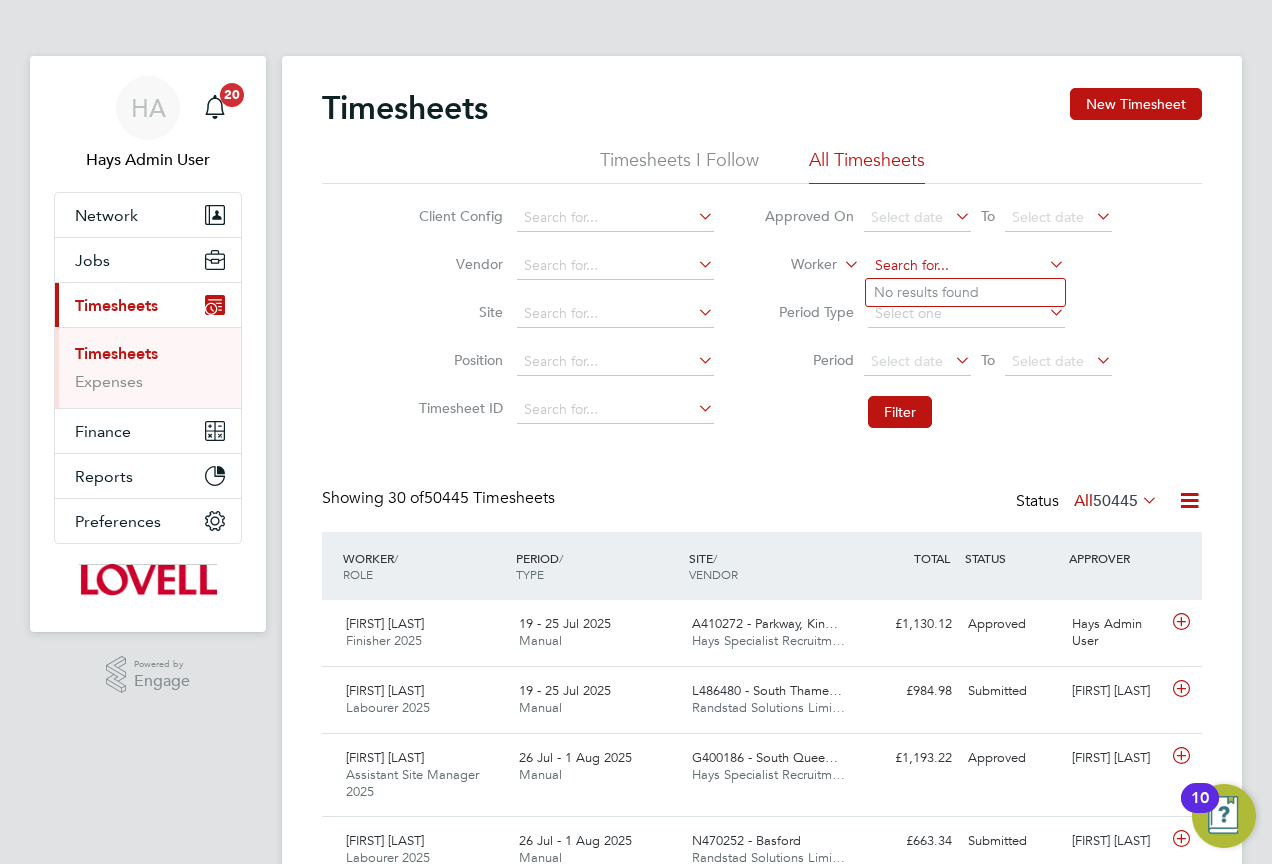 click 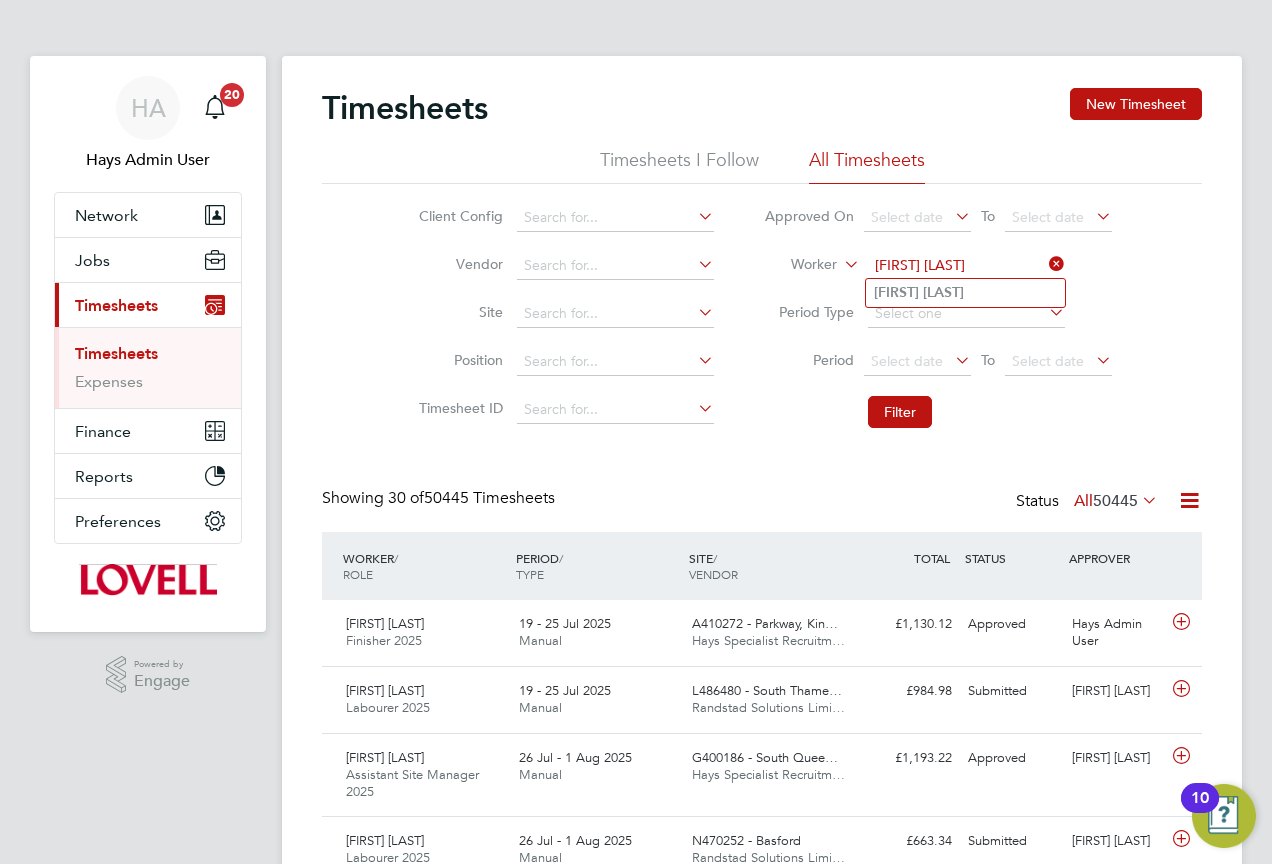 click on "Sean Clements" 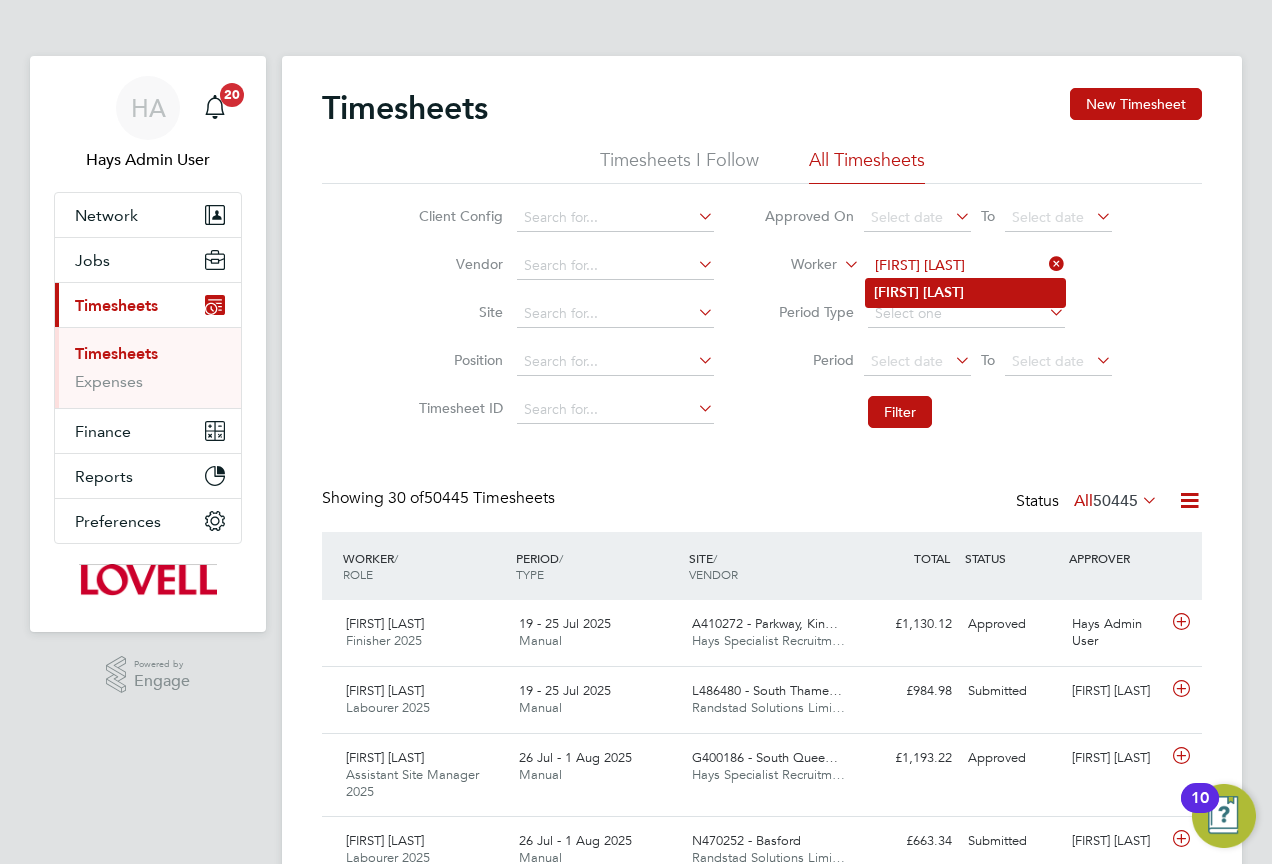 type on "Sean Clements" 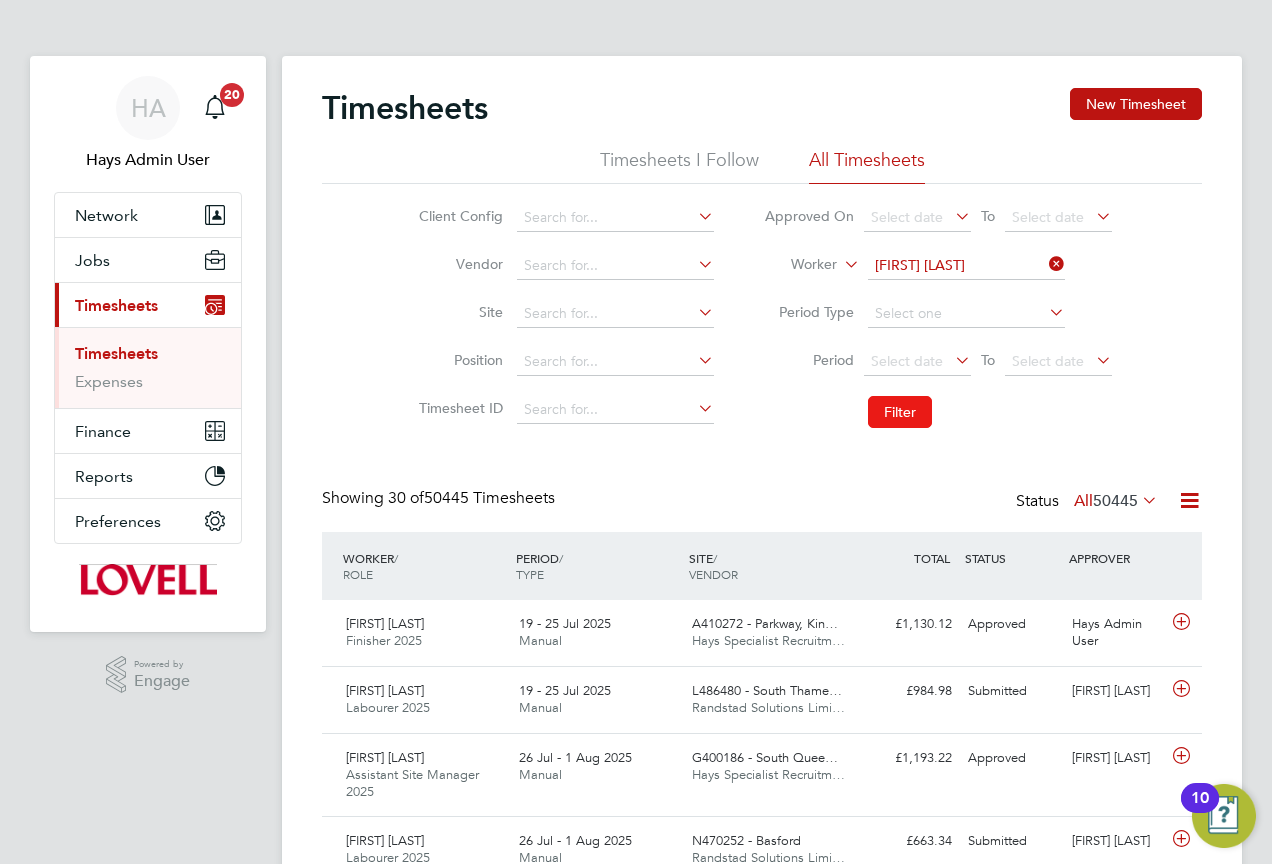 click on "Filter" 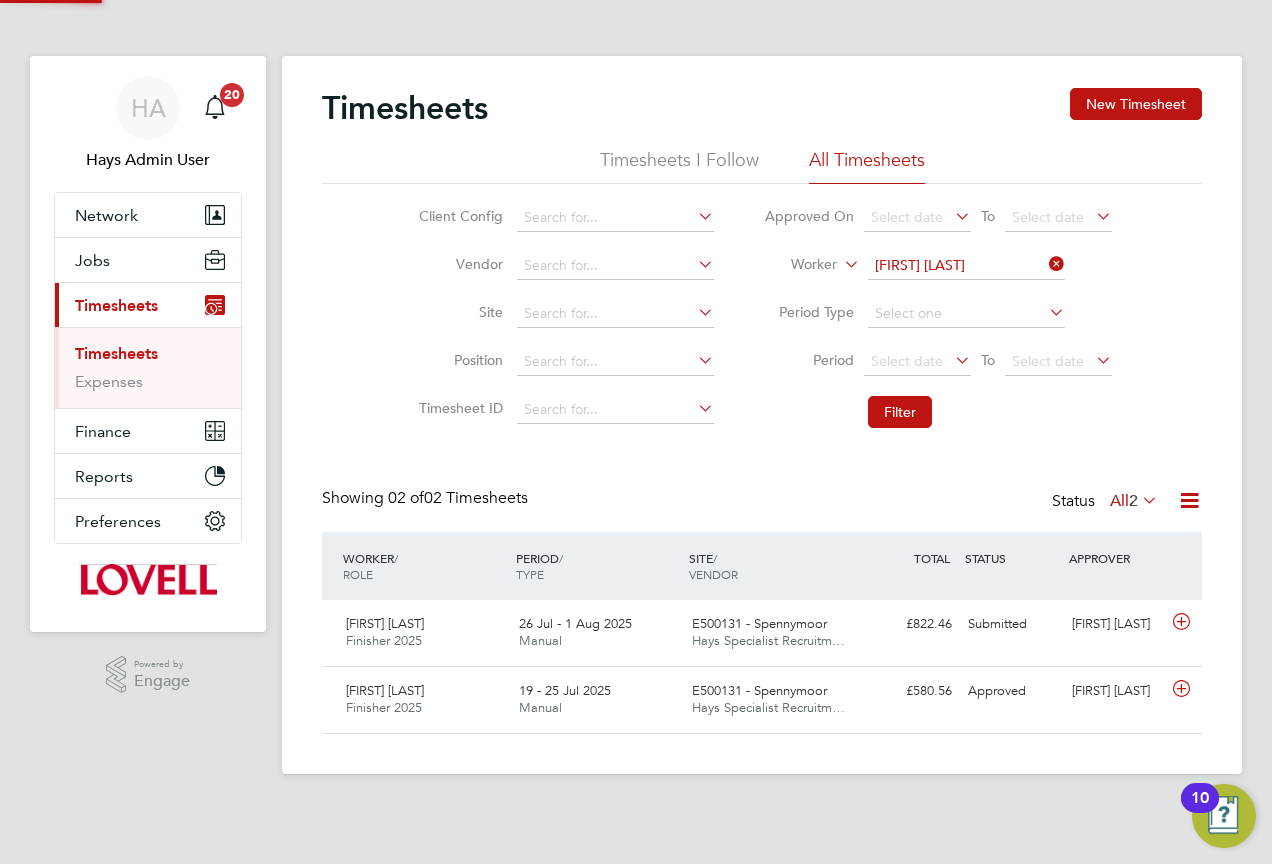 scroll, scrollTop: 10, scrollLeft: 10, axis: both 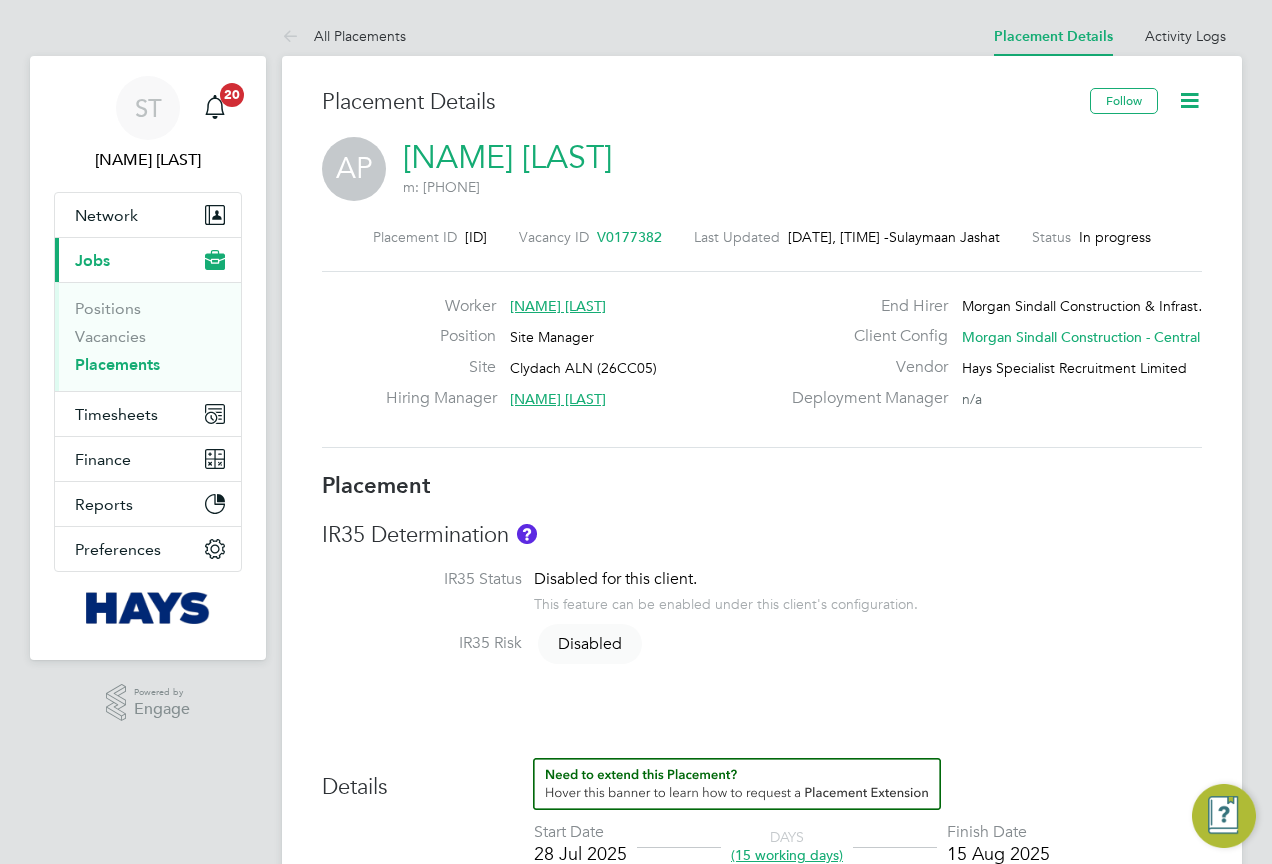 click on "AP   [NAME] [LAST]   m: [PHONE]" 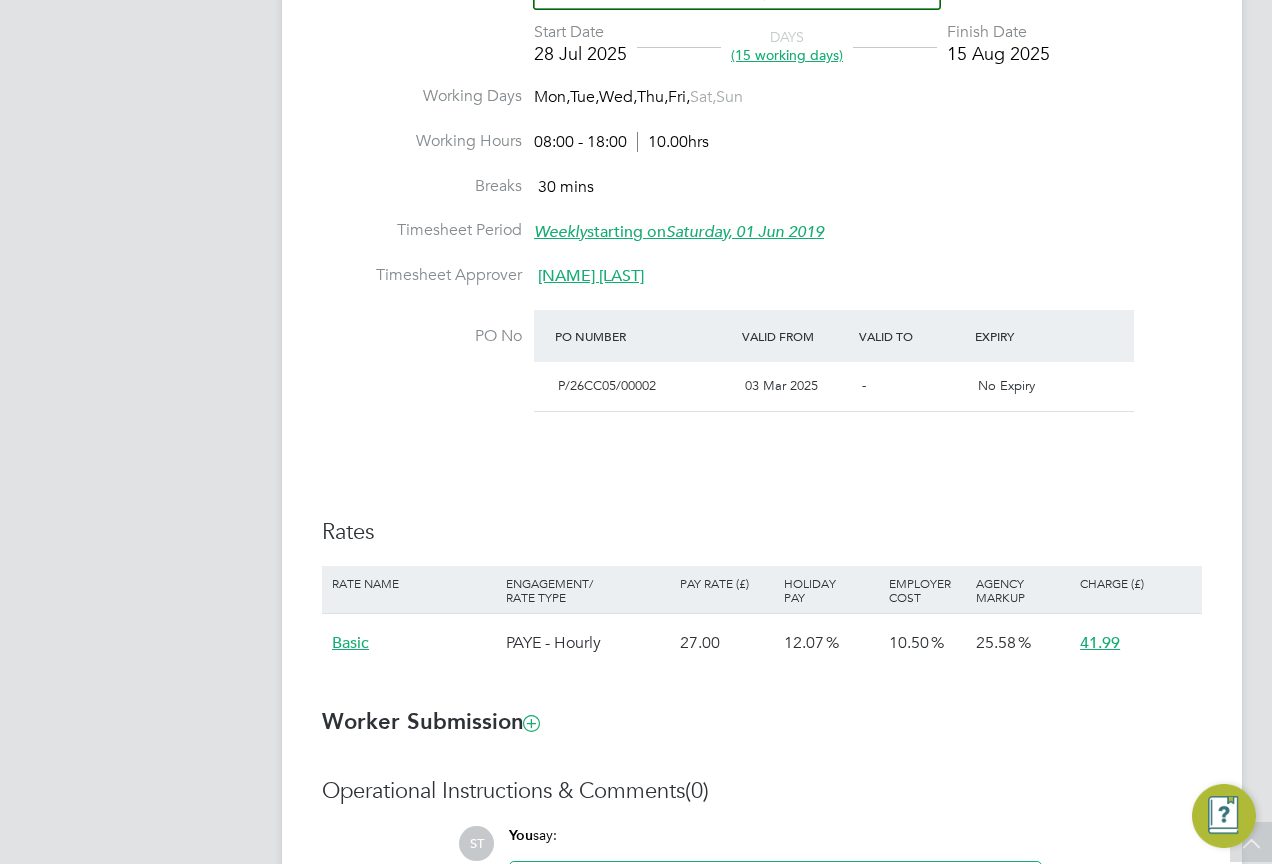 scroll, scrollTop: 759, scrollLeft: 0, axis: vertical 